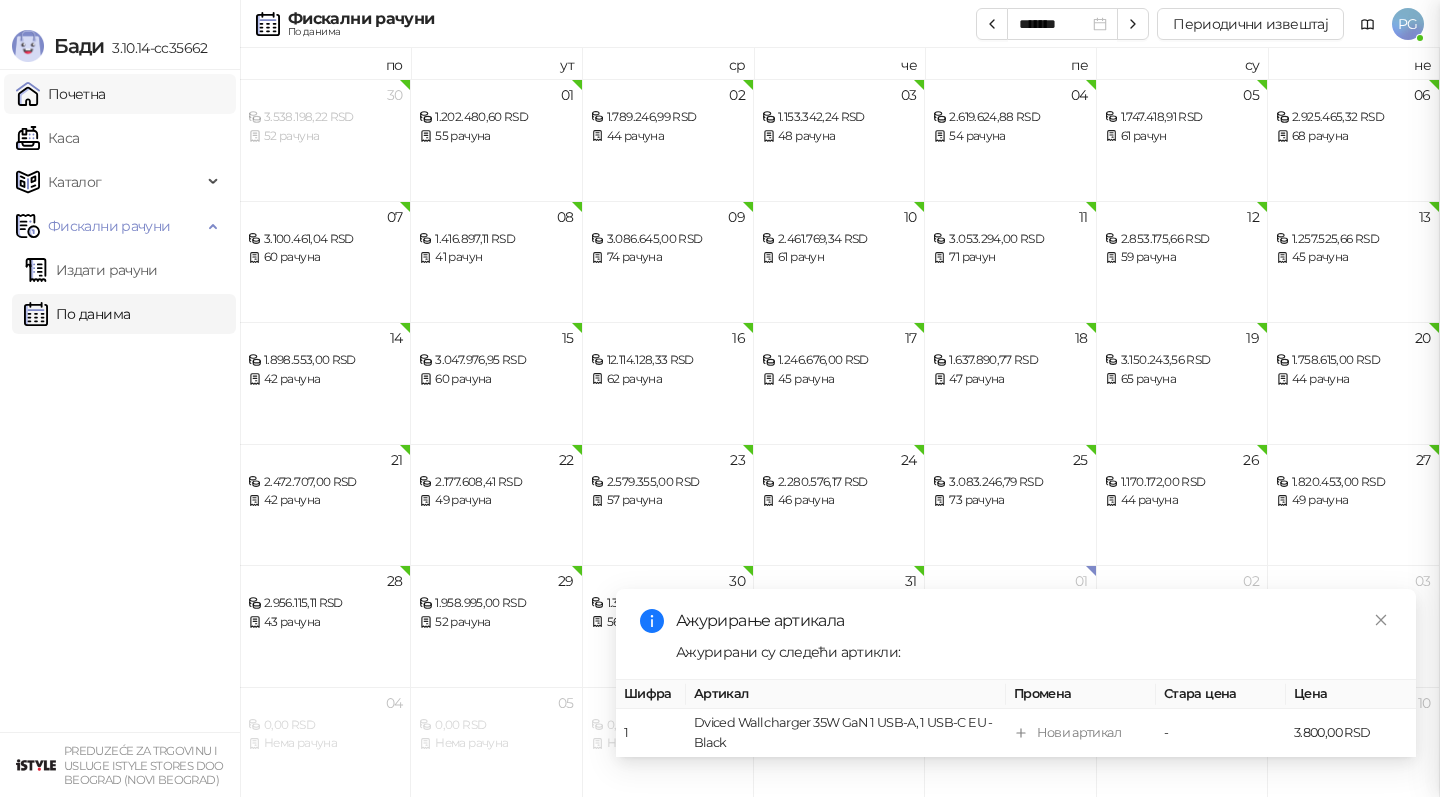 scroll, scrollTop: 0, scrollLeft: 0, axis: both 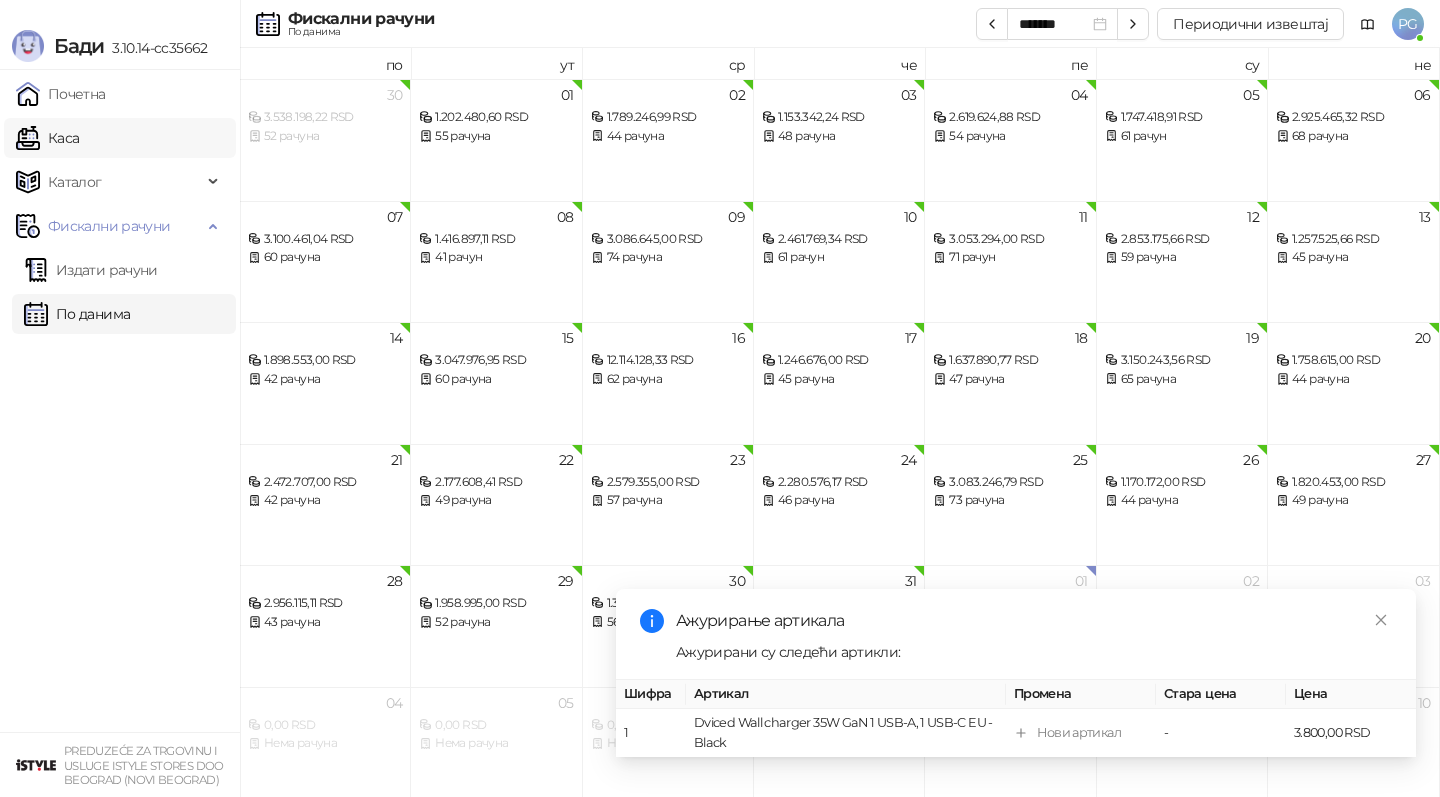 click on "Каса" at bounding box center (47, 138) 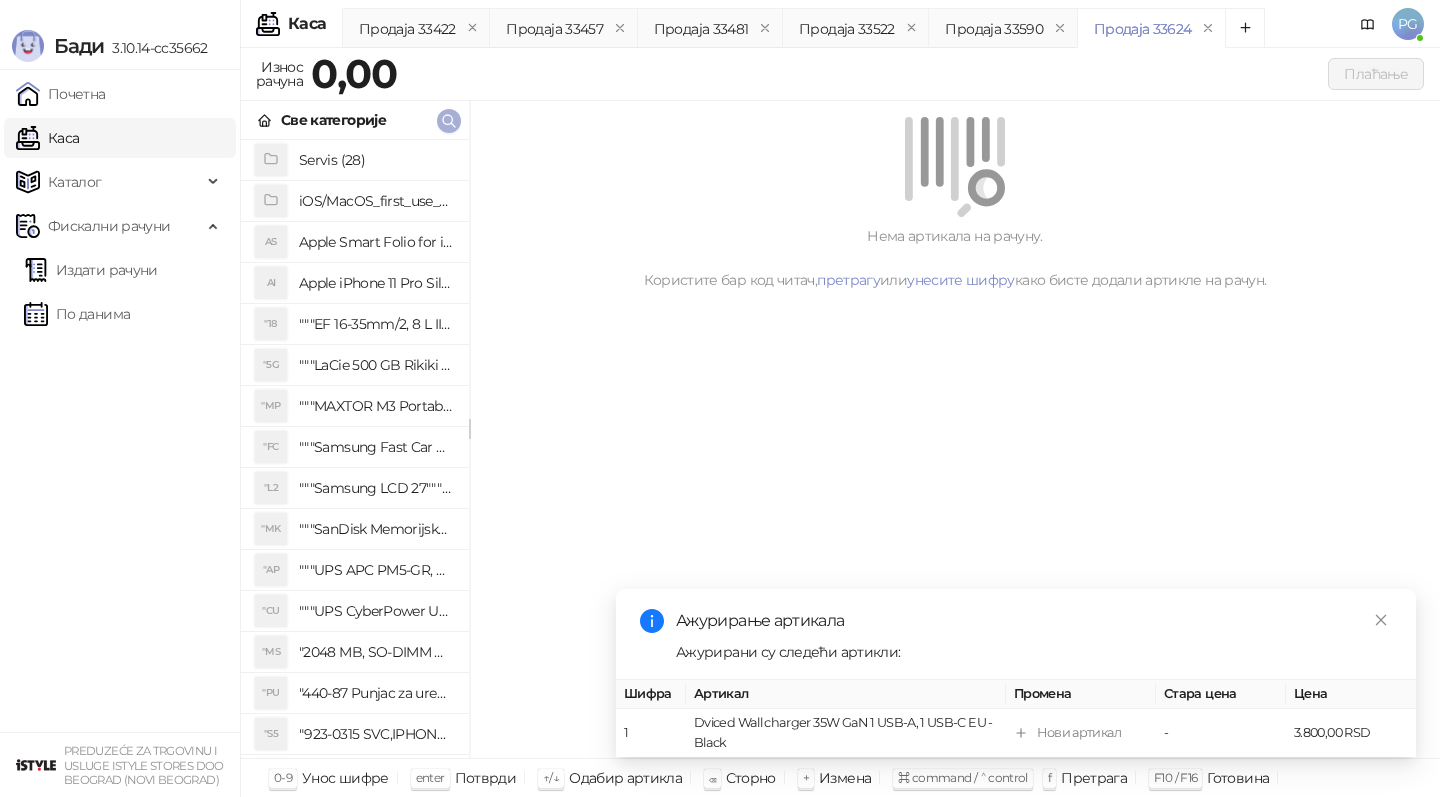 click 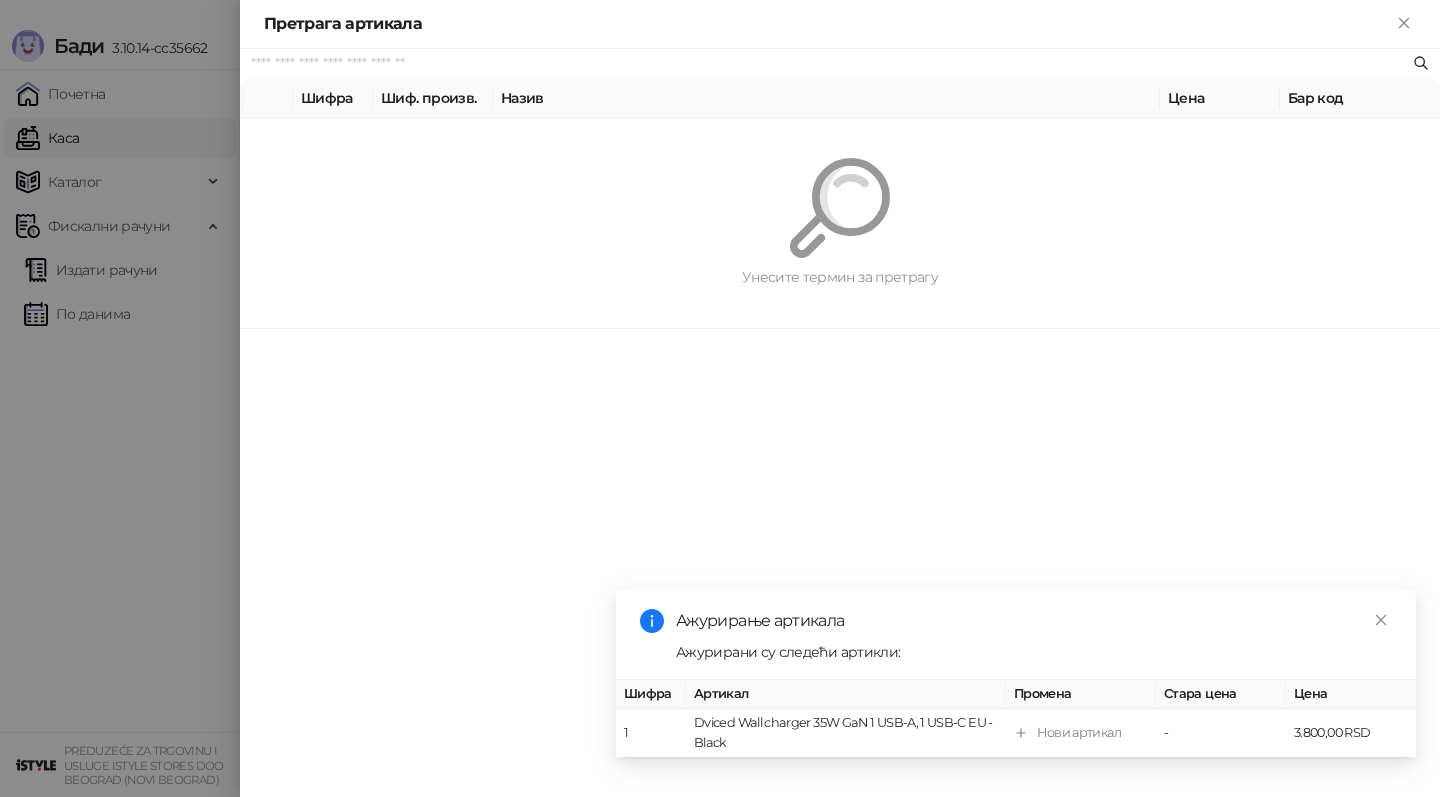 paste on "********" 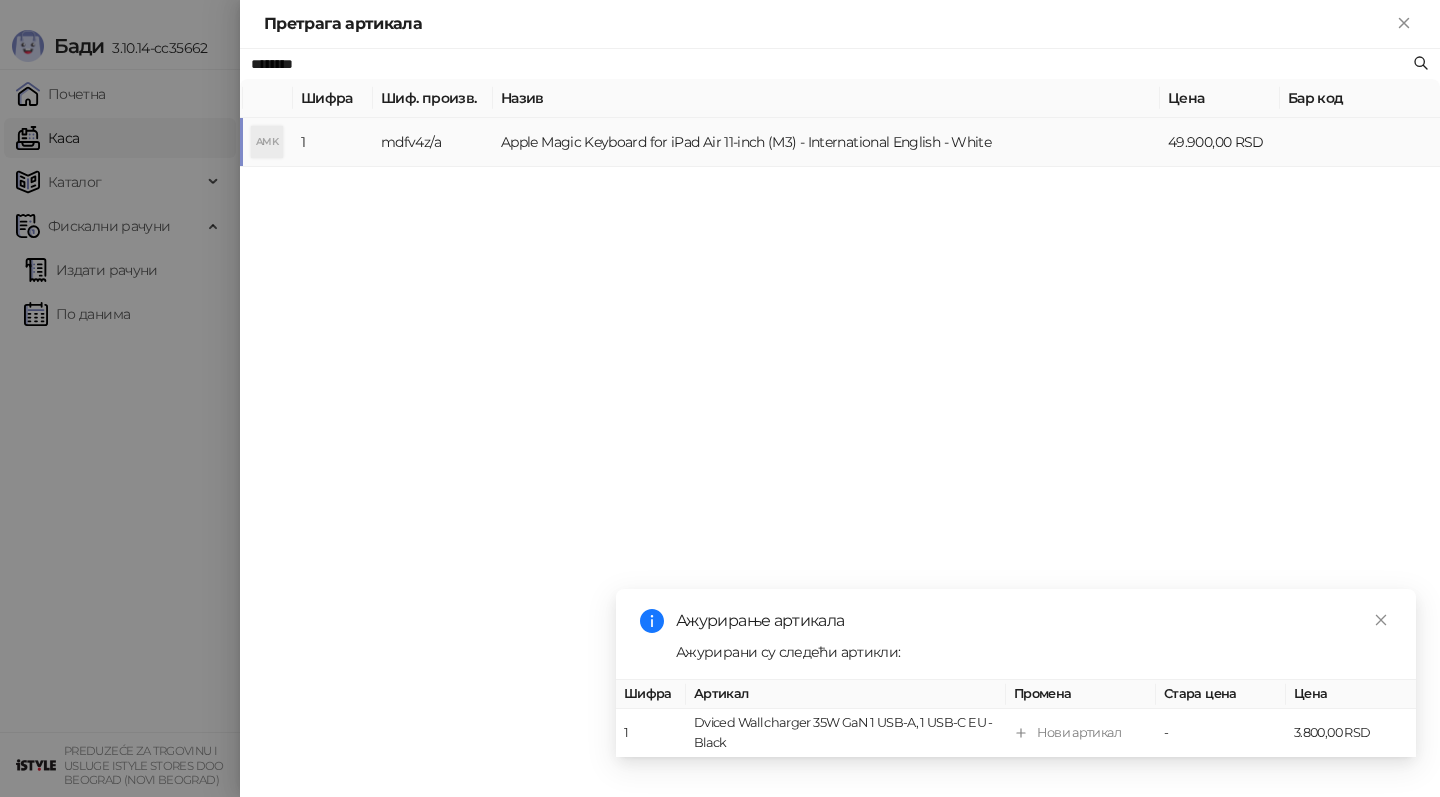 click on "mdfv4z/a" at bounding box center (433, 142) 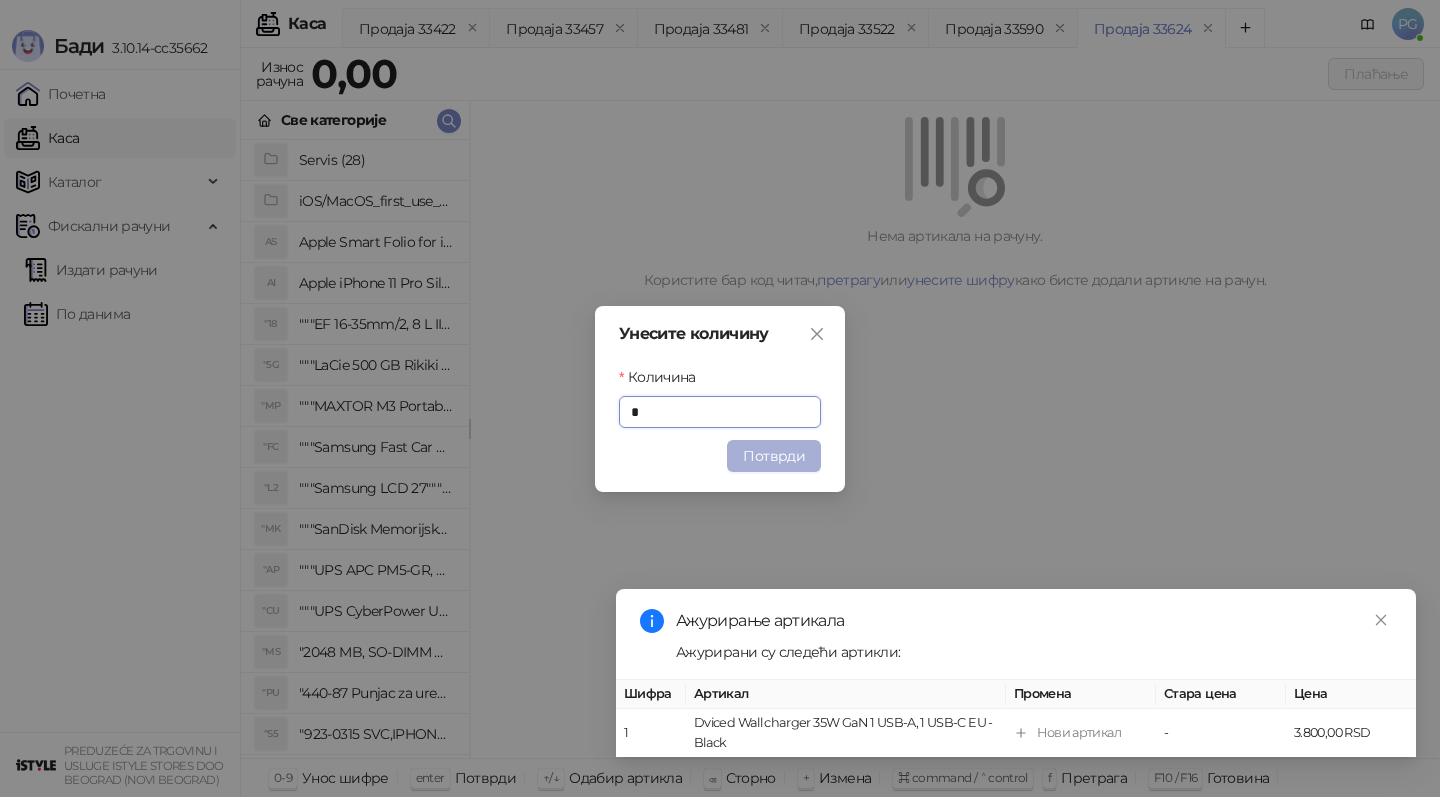 click on "Потврди" at bounding box center (774, 456) 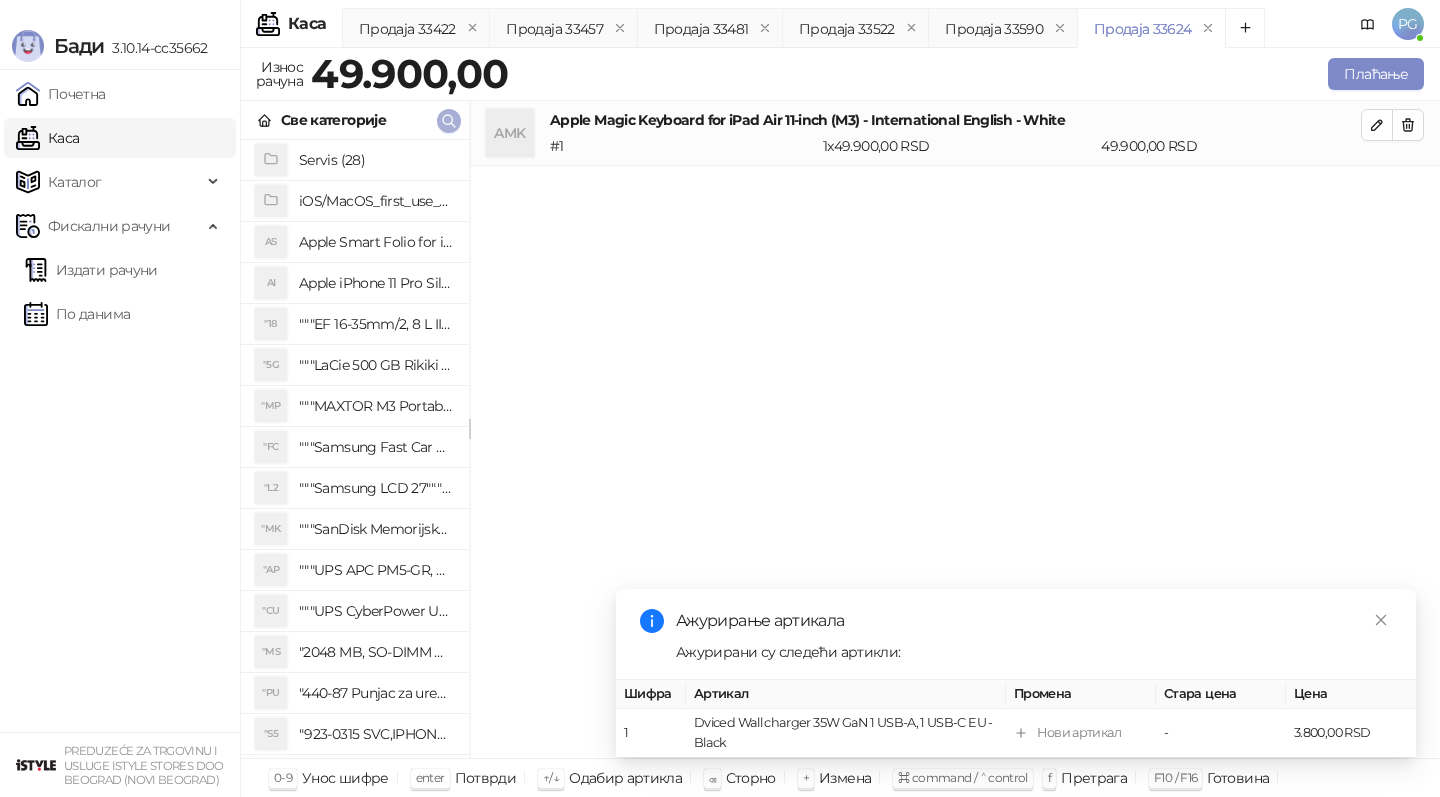 click 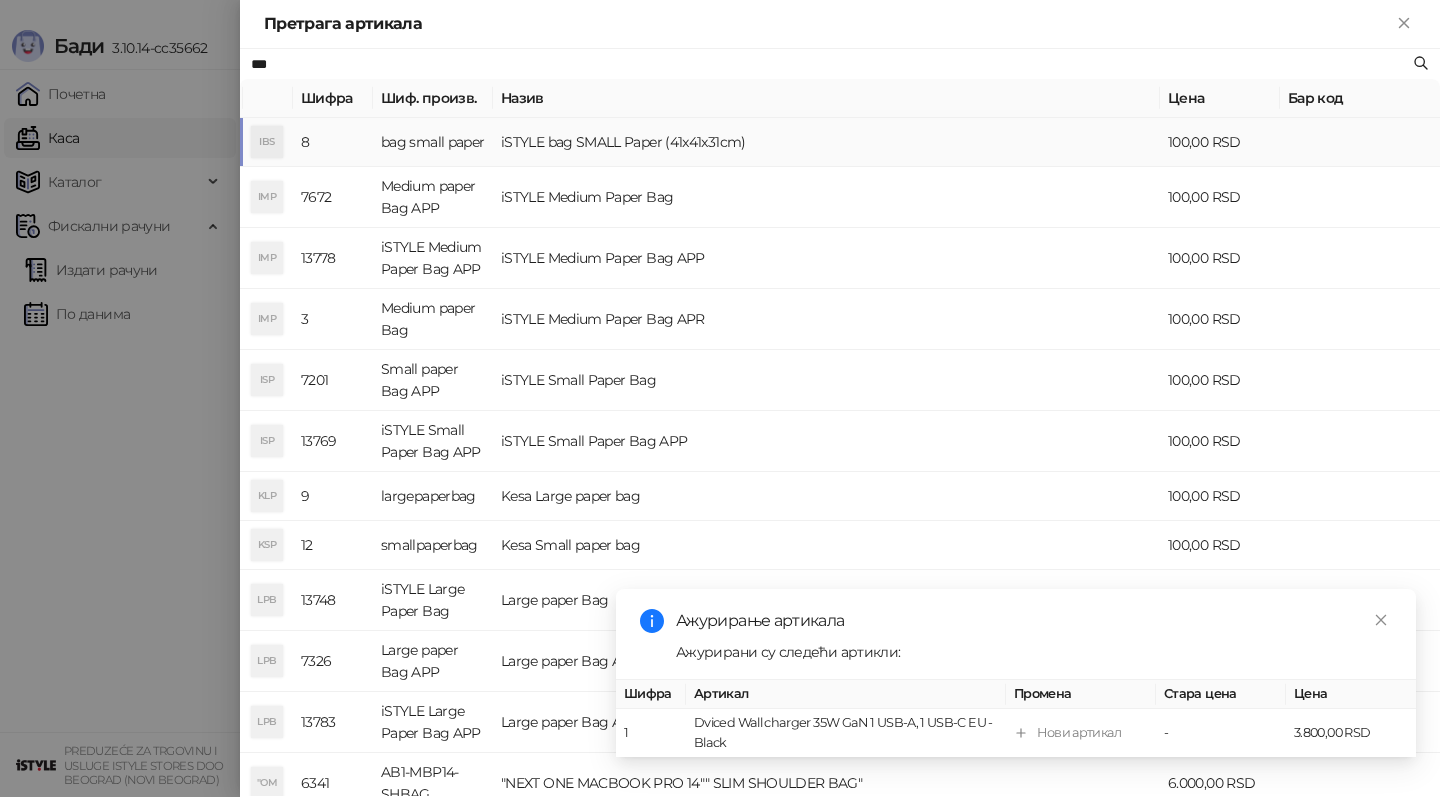 type on "***" 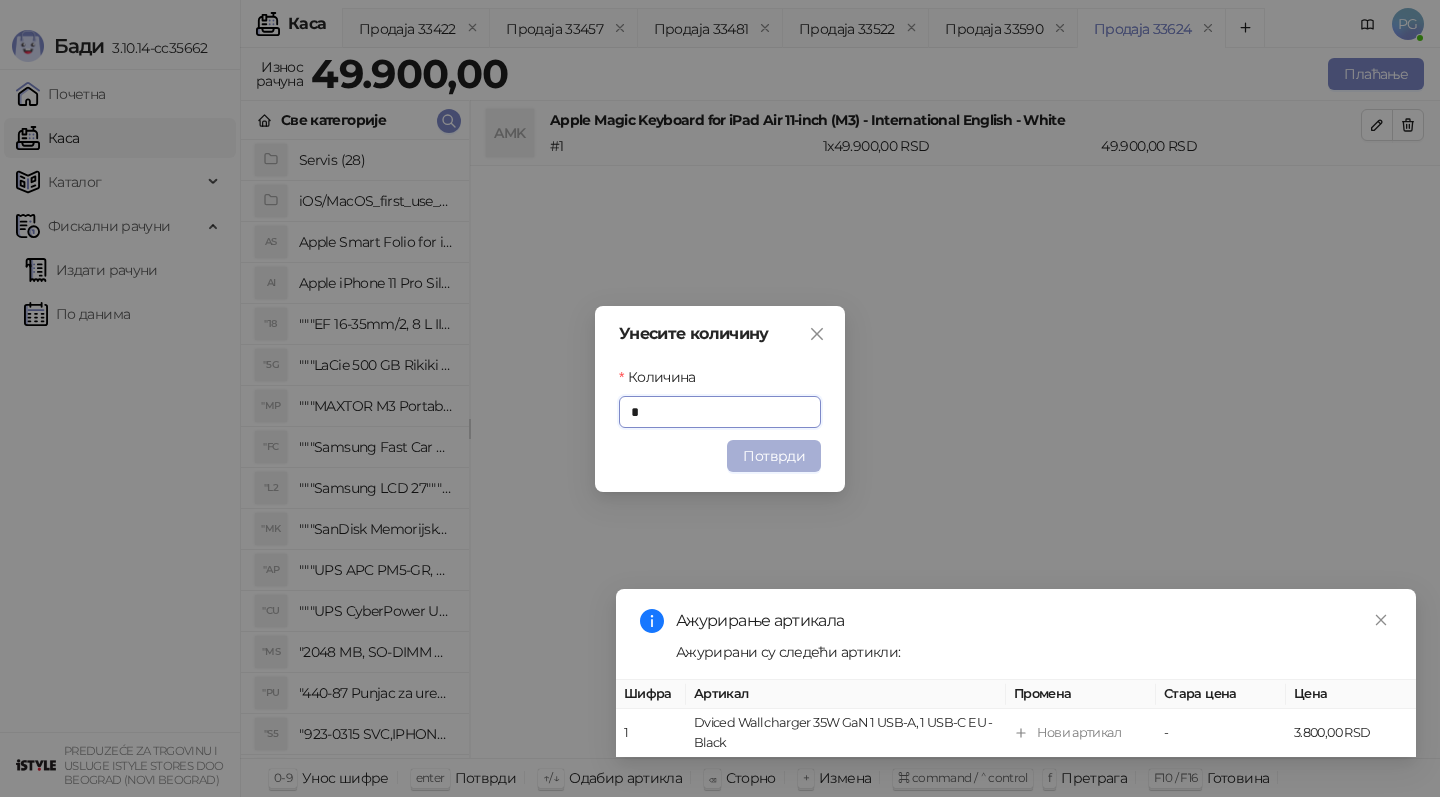 click on "Потврди" at bounding box center (774, 456) 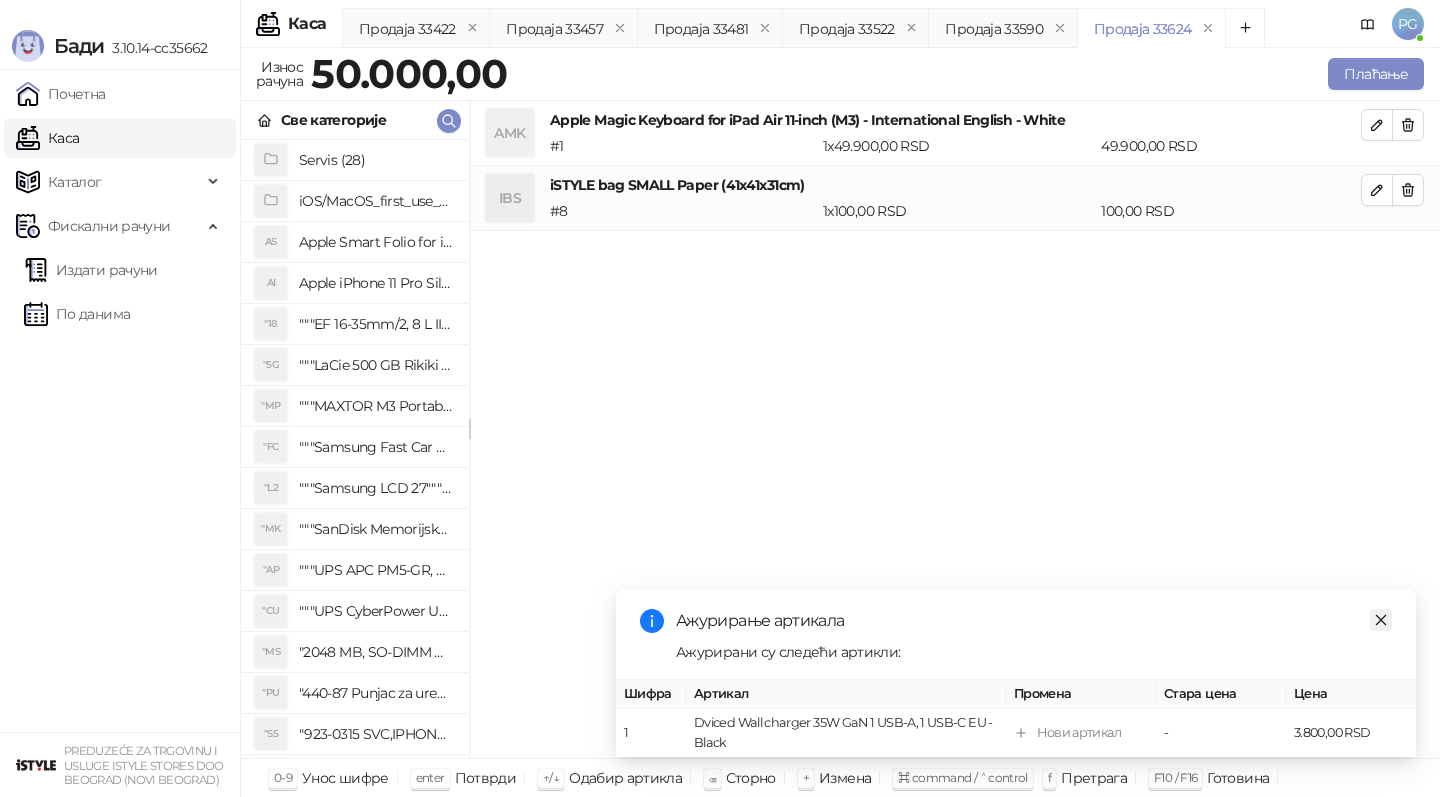 click 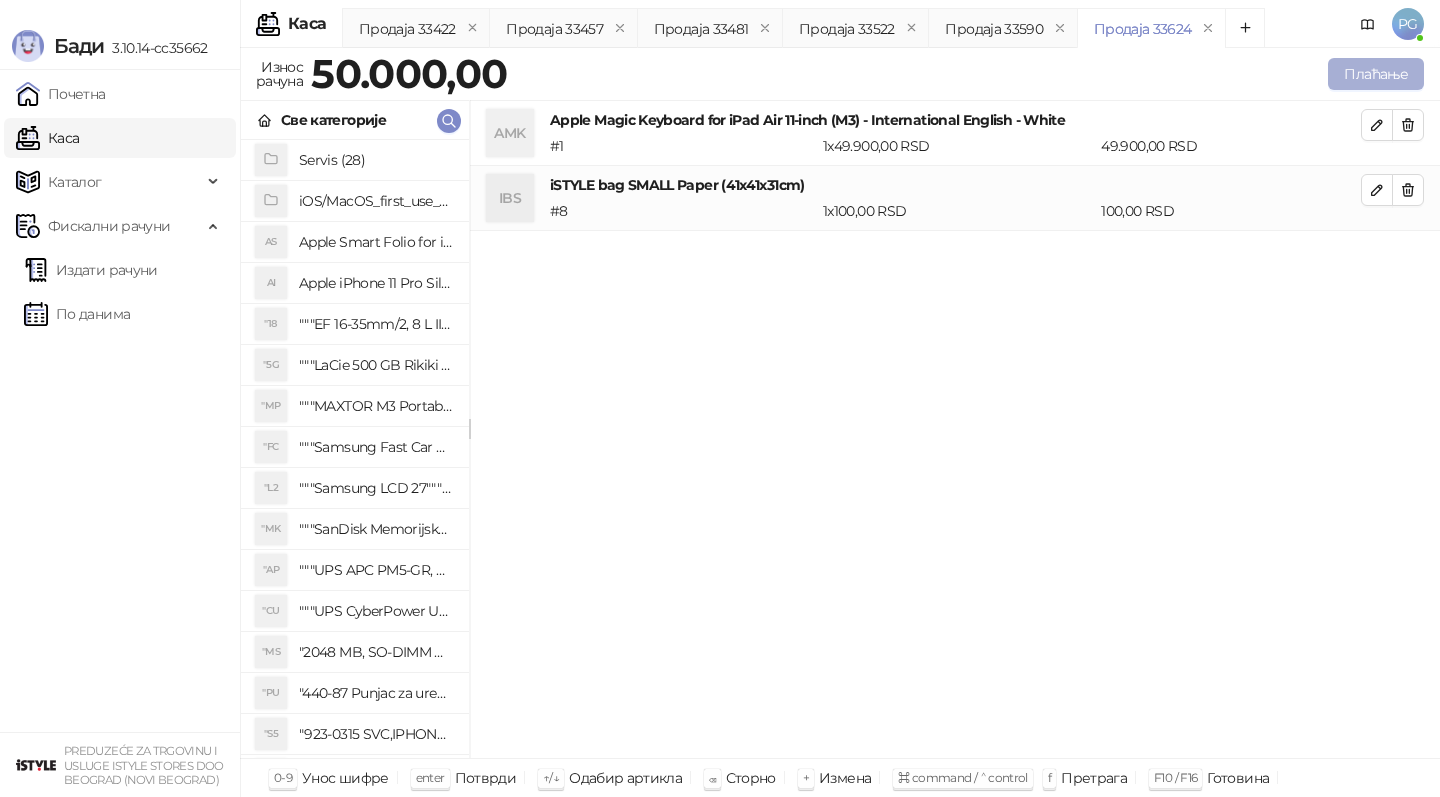 click on "Плаћање" at bounding box center (1376, 74) 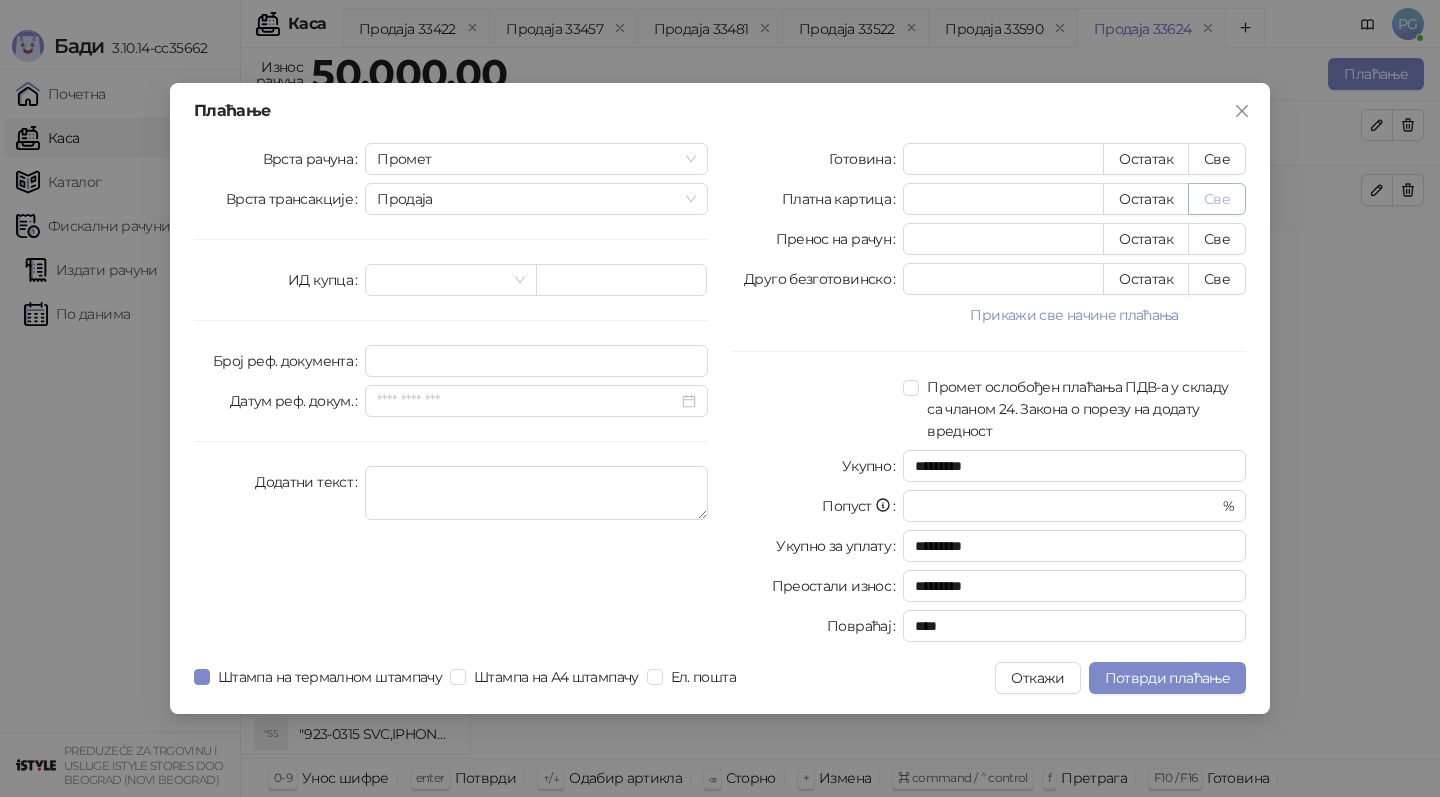 click on "Све" at bounding box center [1217, 199] 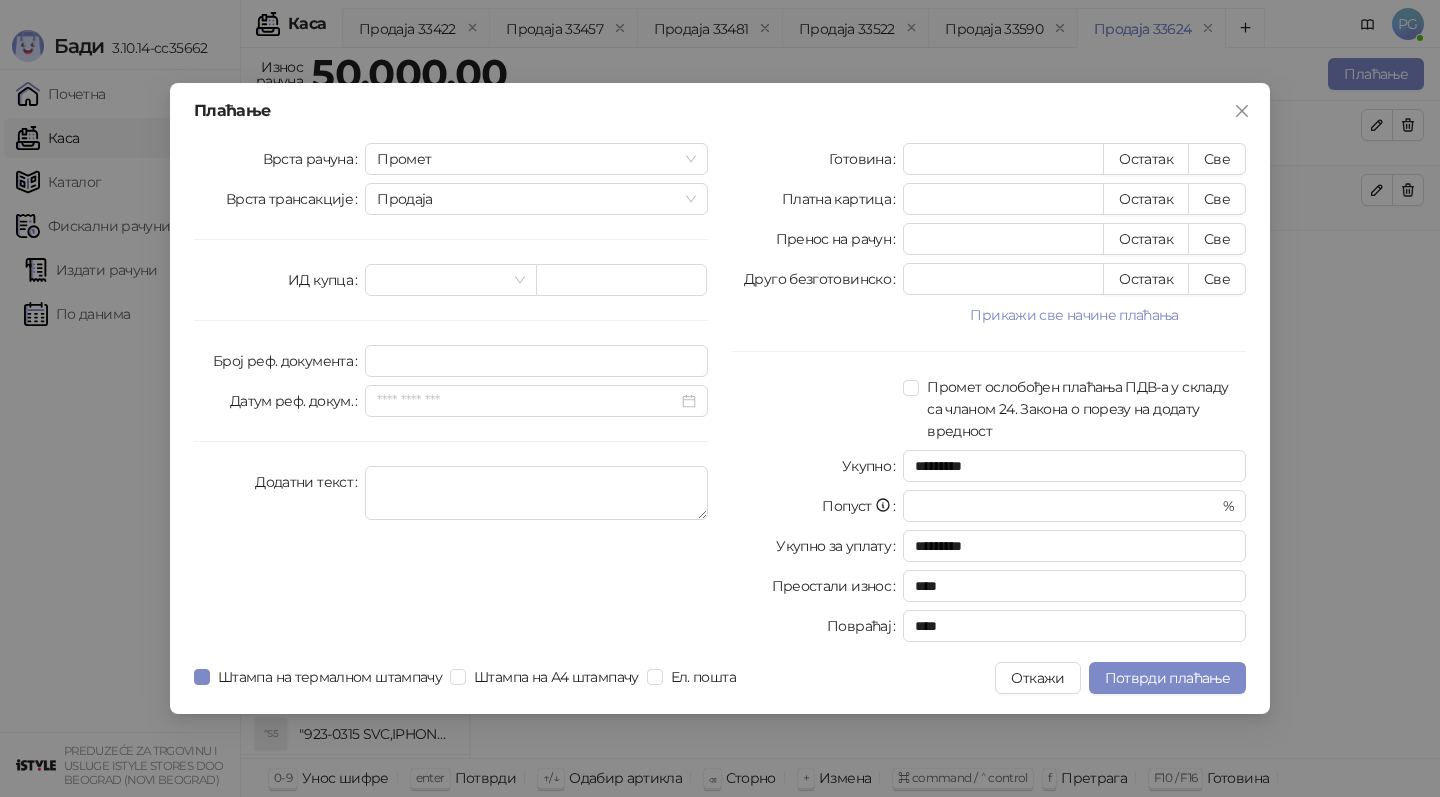 click on "Плаћање Врста рачуна Промет Врста трансакције Продаја ИД купца Број реф. документа Датум реф. докум. Додатни текст Готовина * Остатак Све Платна картица ***** Остатак Све Пренос на рачун * Остатак Све Друго безготовинско * Остатак Све Прикажи све начине плаћања Чек * Остатак Све Ваучер * Остатак Све Инстант плаћање * Остатак Све   Промет ослобођен плаћања ПДВ-а у складу са чланом 24. Закона о порезу на додату вредност Укупно ********* Попуст   * % Укупно за уплату ********* Преостали износ **** Повраћај **** Штампа на термалном штампачу Штампа на А4 штампачу Ел. пошта Откажи" at bounding box center (720, 398) 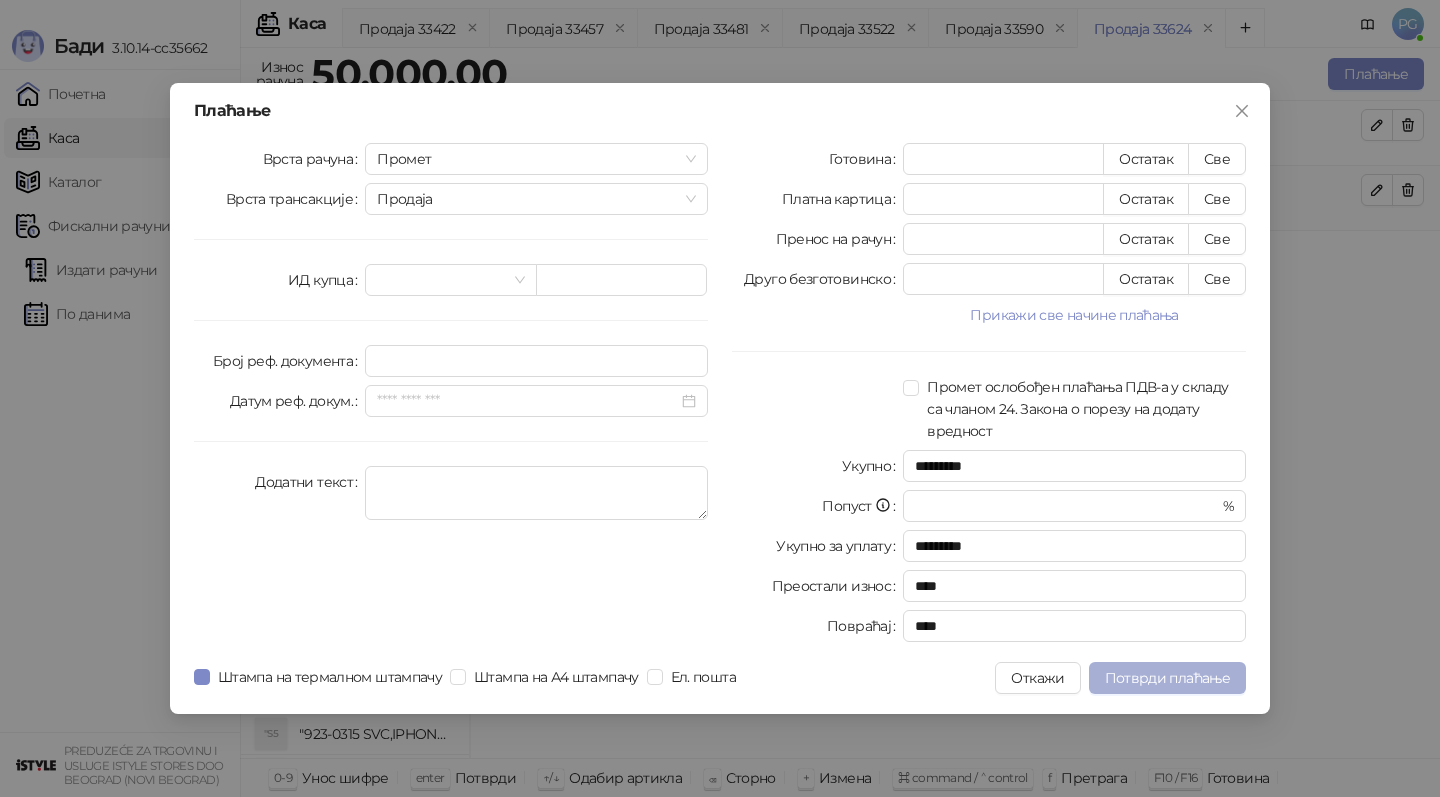 click on "Потврди плаћање" at bounding box center [1167, 678] 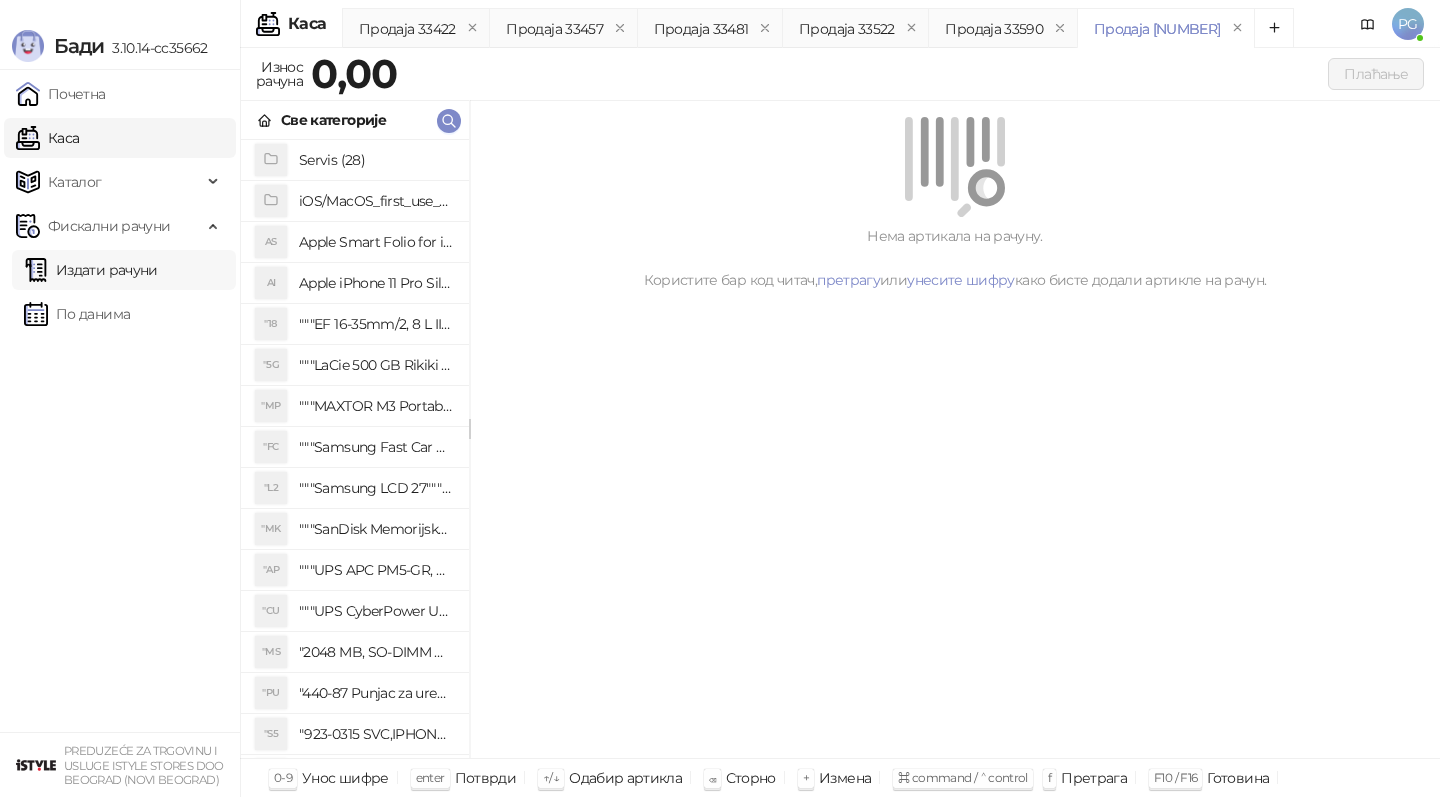 click on "Издати рачуни" at bounding box center [91, 270] 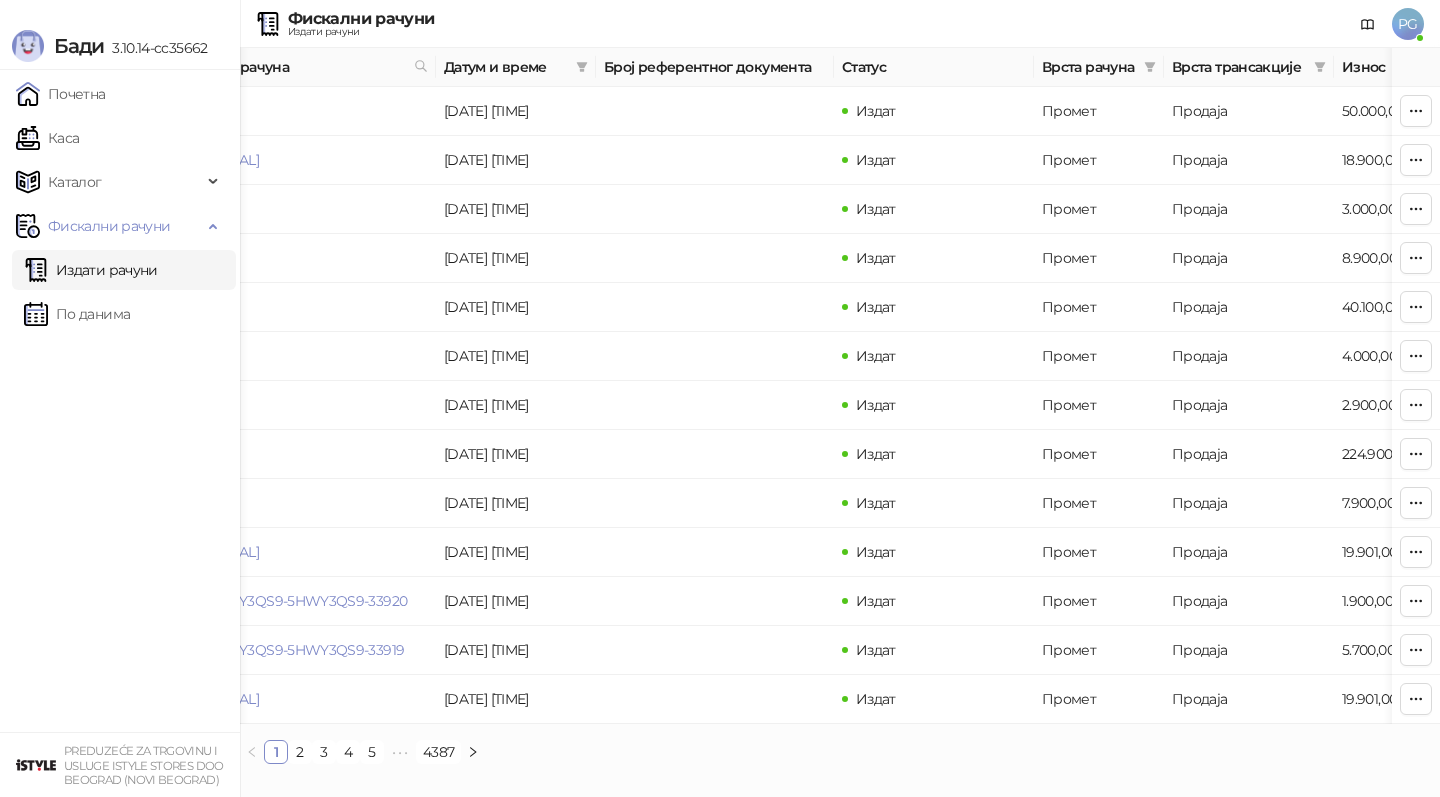 scroll, scrollTop: 0, scrollLeft: 43, axis: horizontal 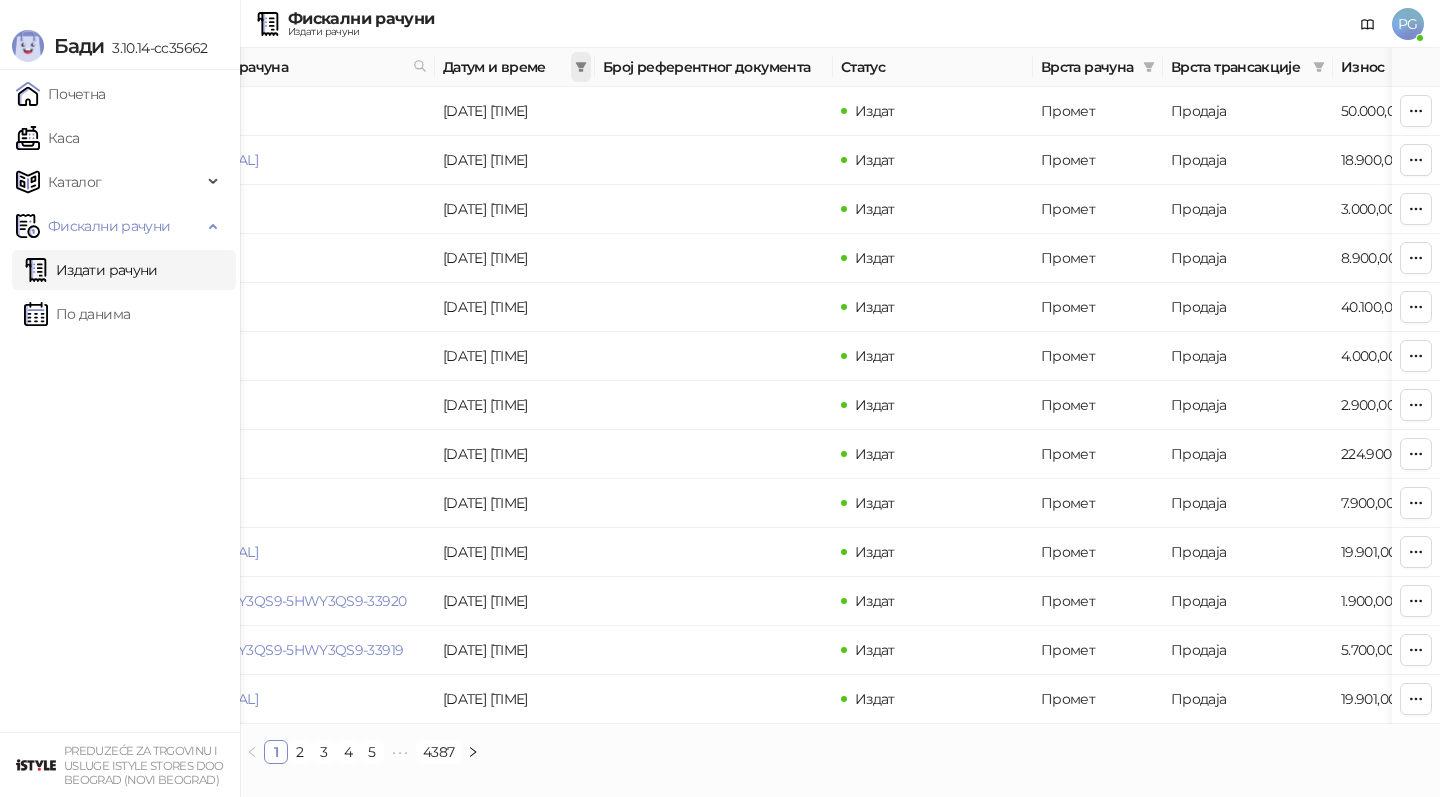 click 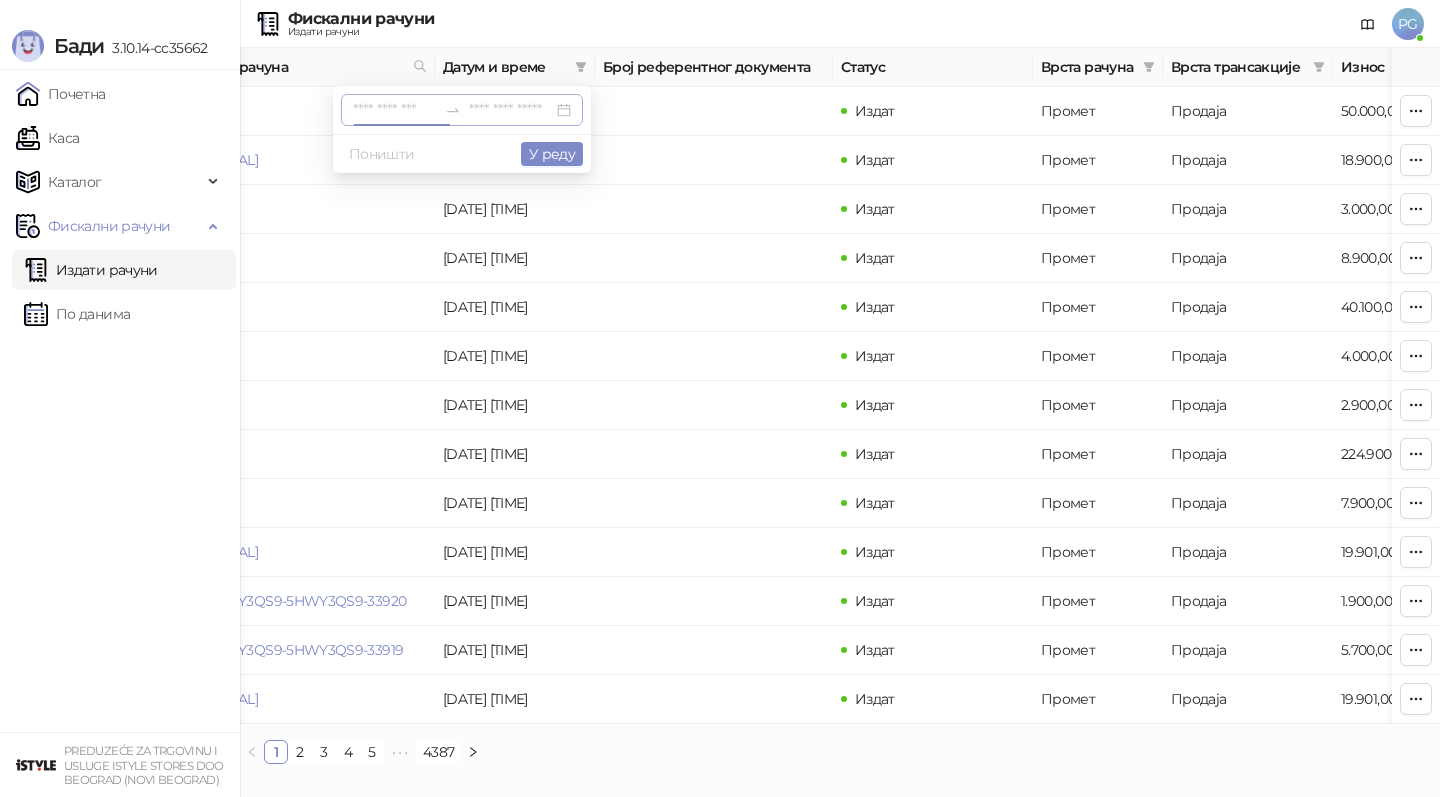 click at bounding box center [395, 110] 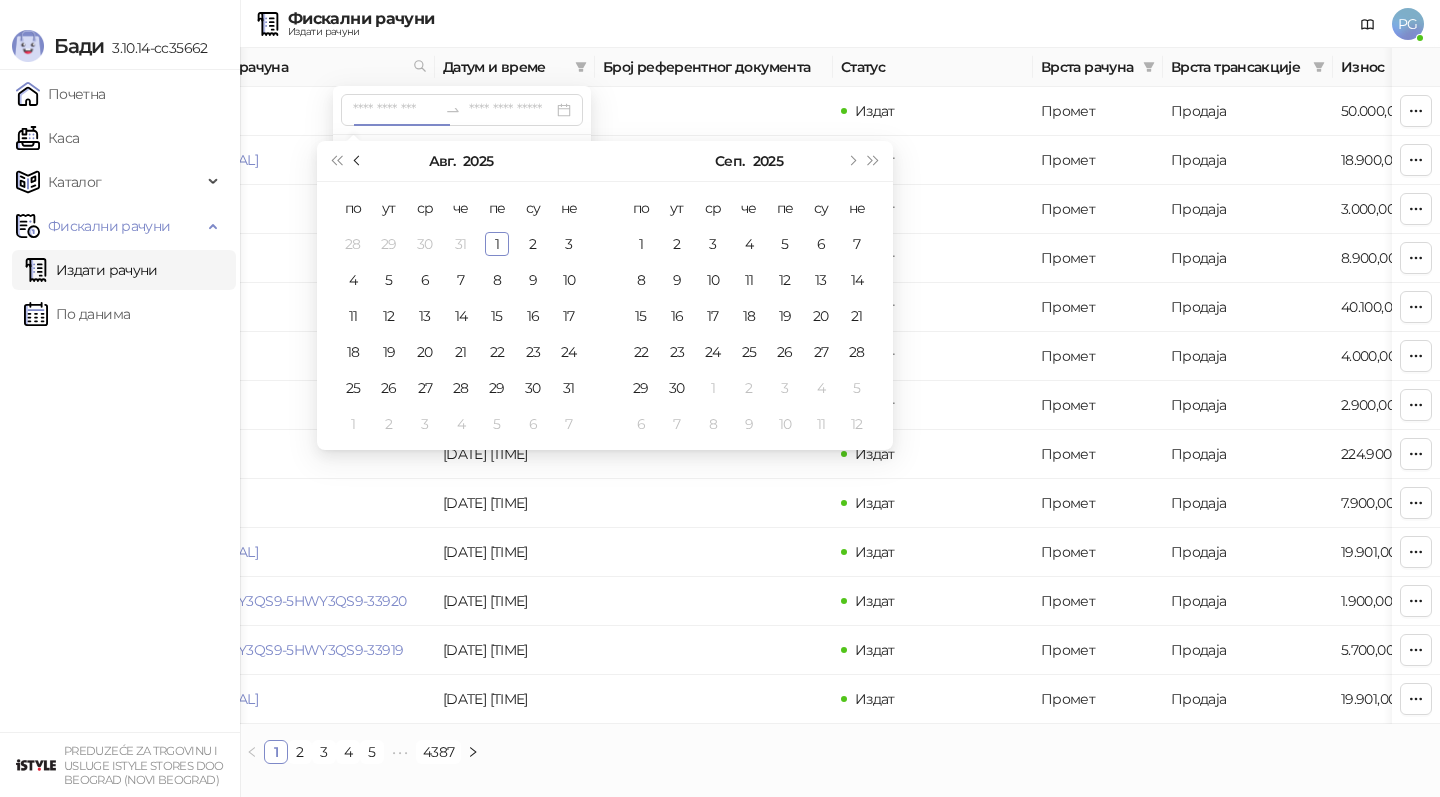 click at bounding box center (359, 161) 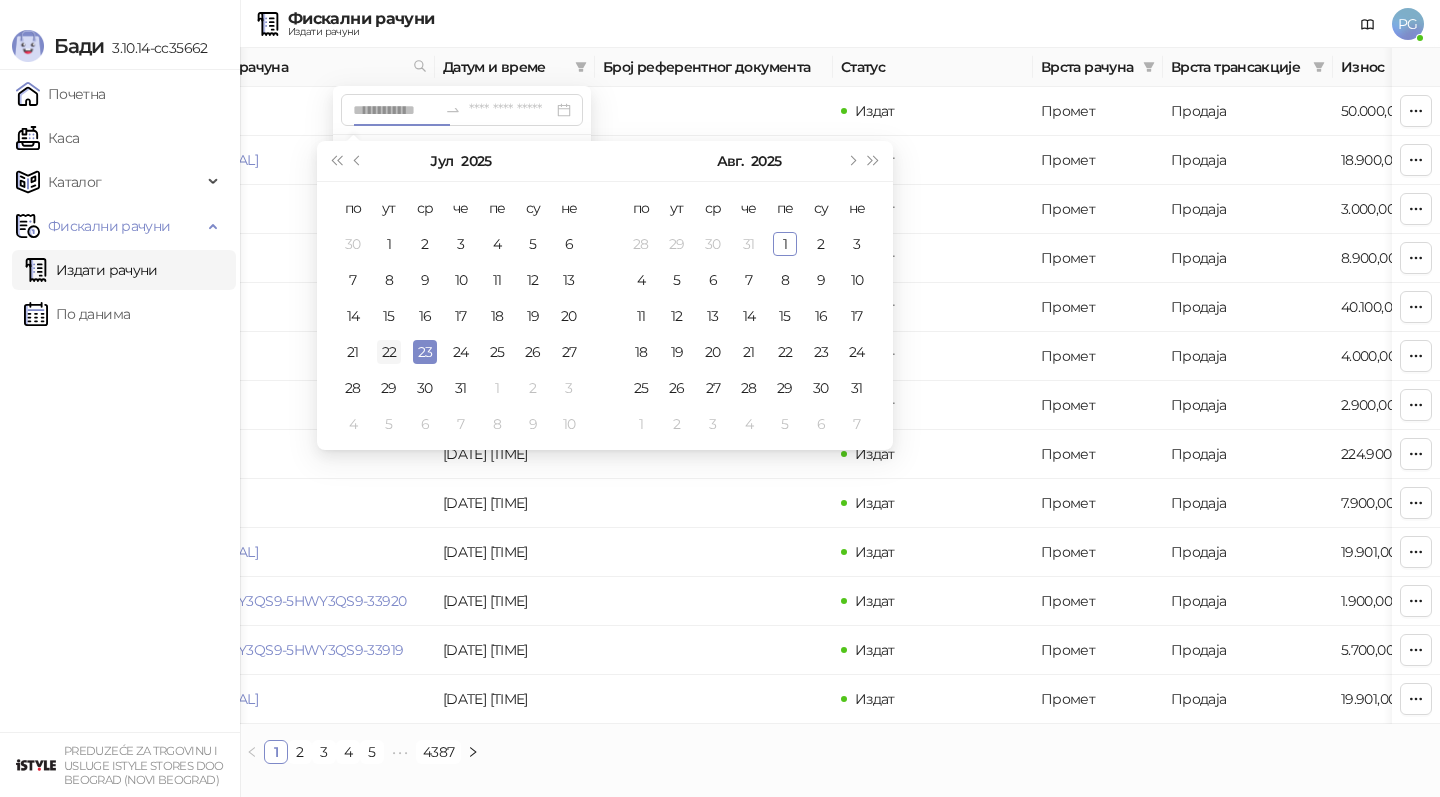 type on "**********" 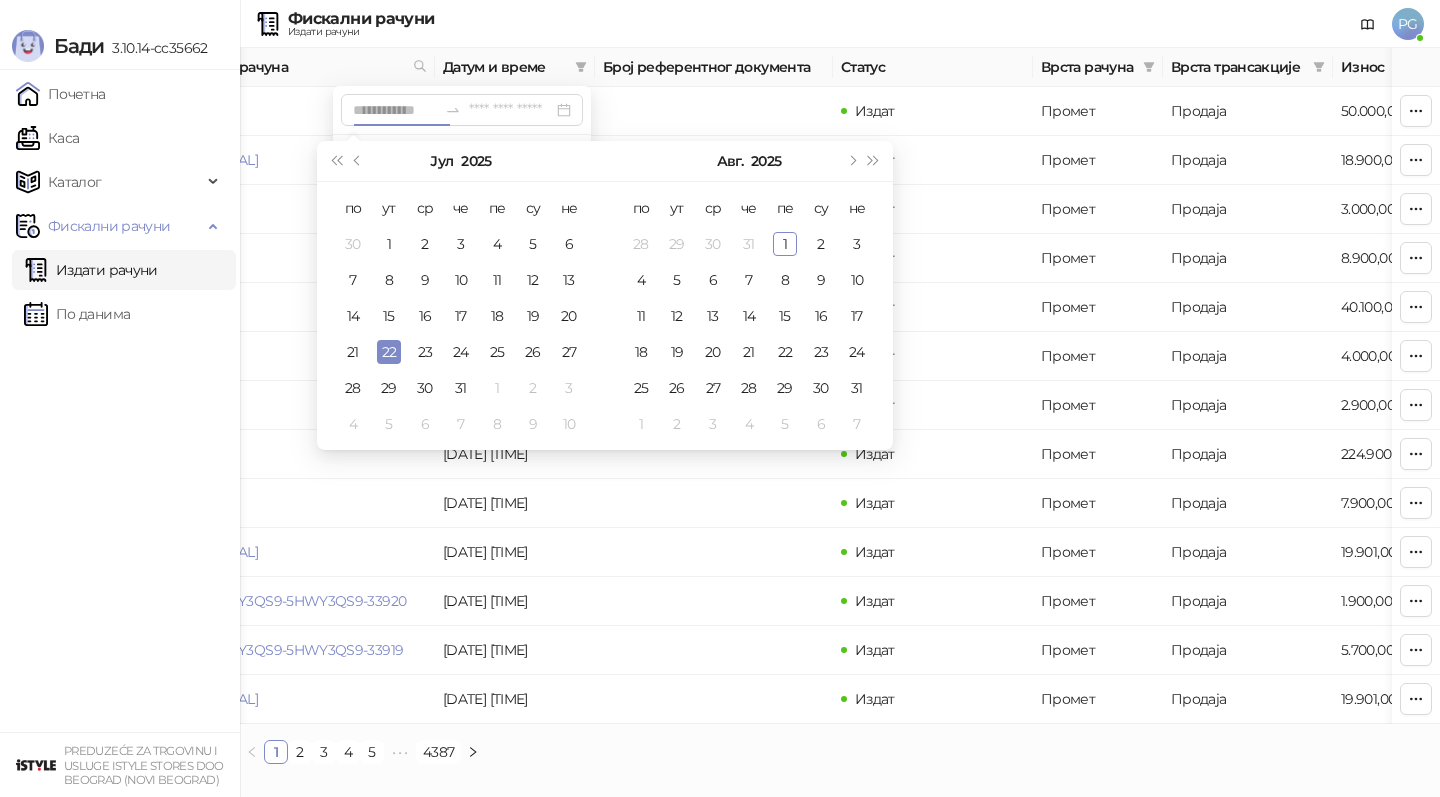 click on "22" at bounding box center [389, 352] 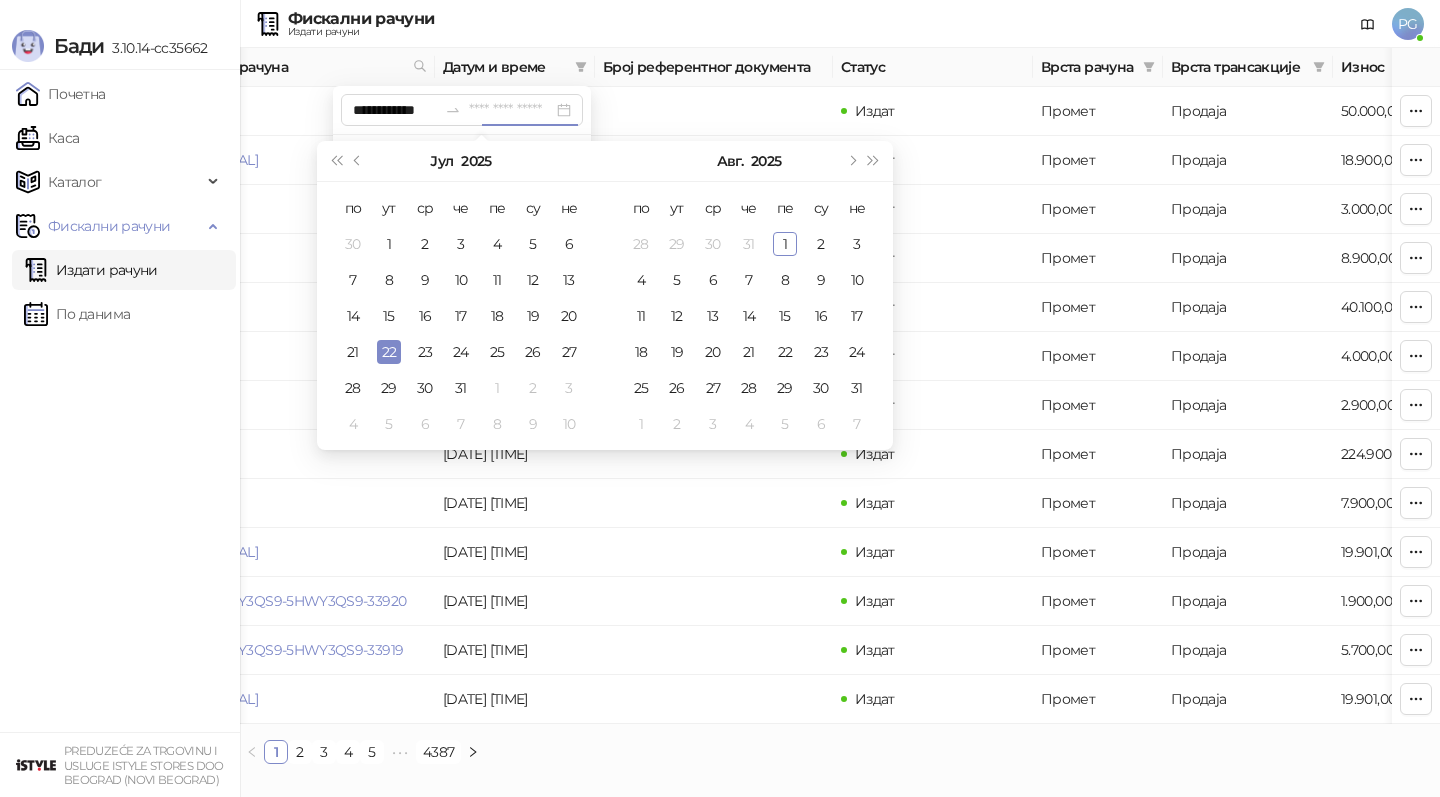 click on "22" at bounding box center [389, 352] 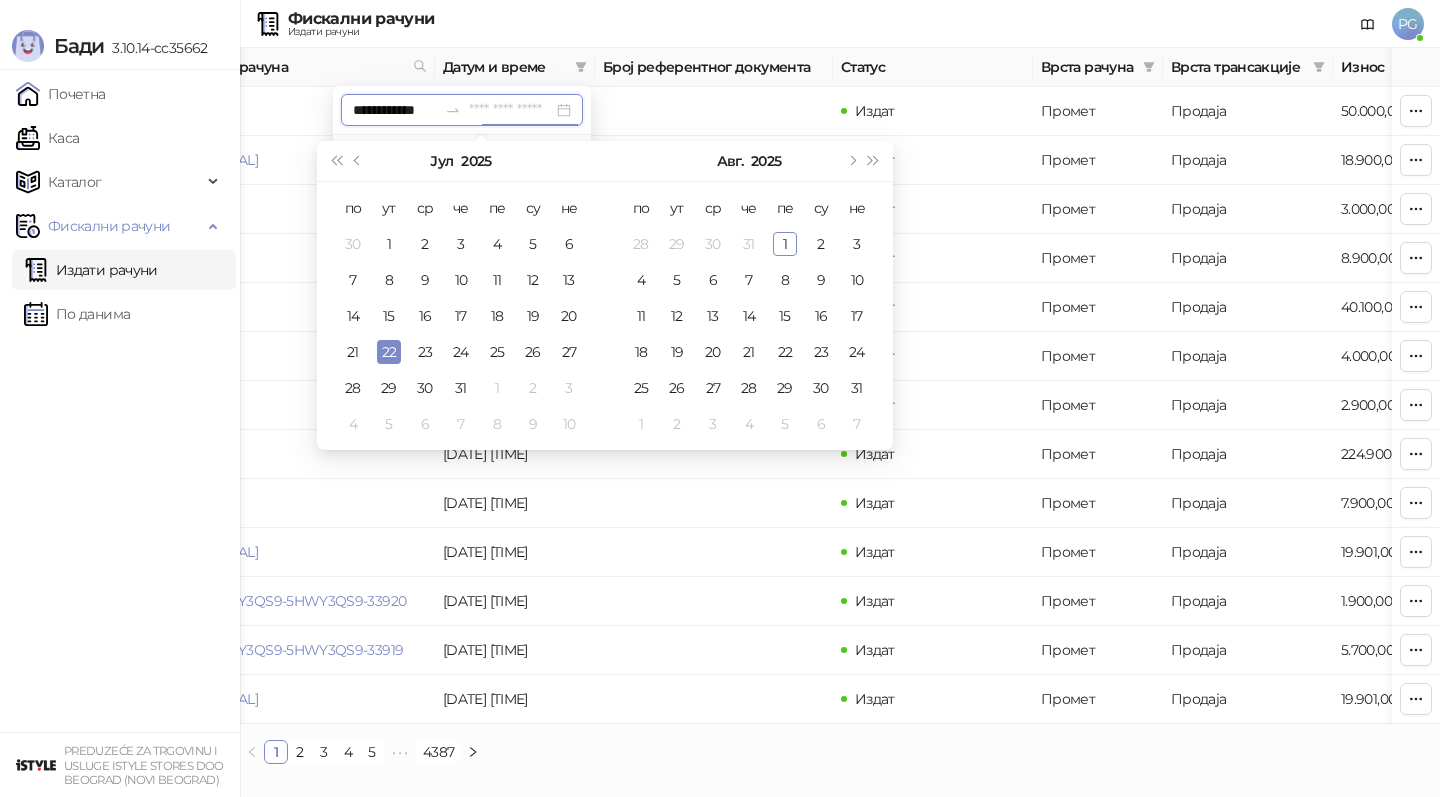 type on "**********" 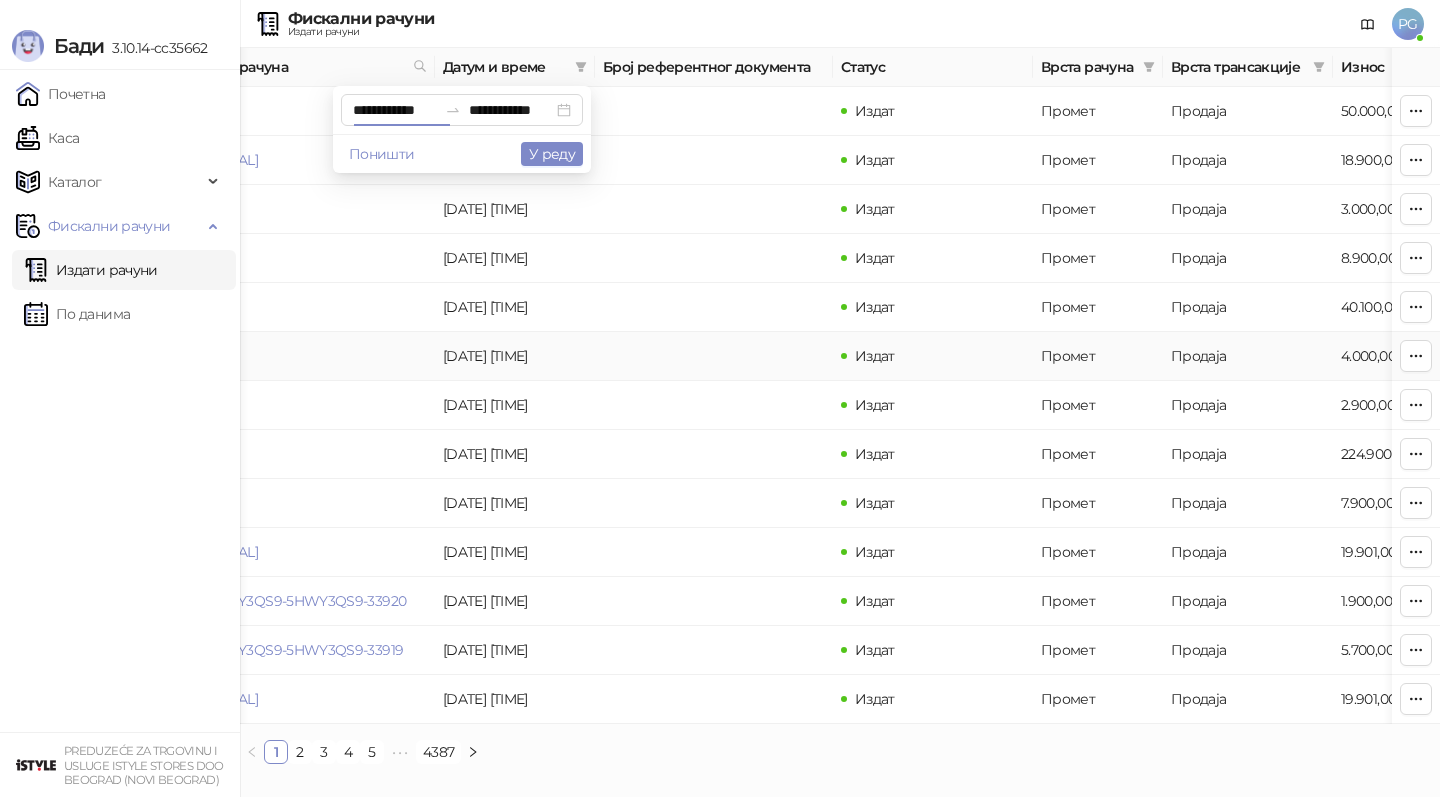 click on "[ID]" at bounding box center [215, 356] 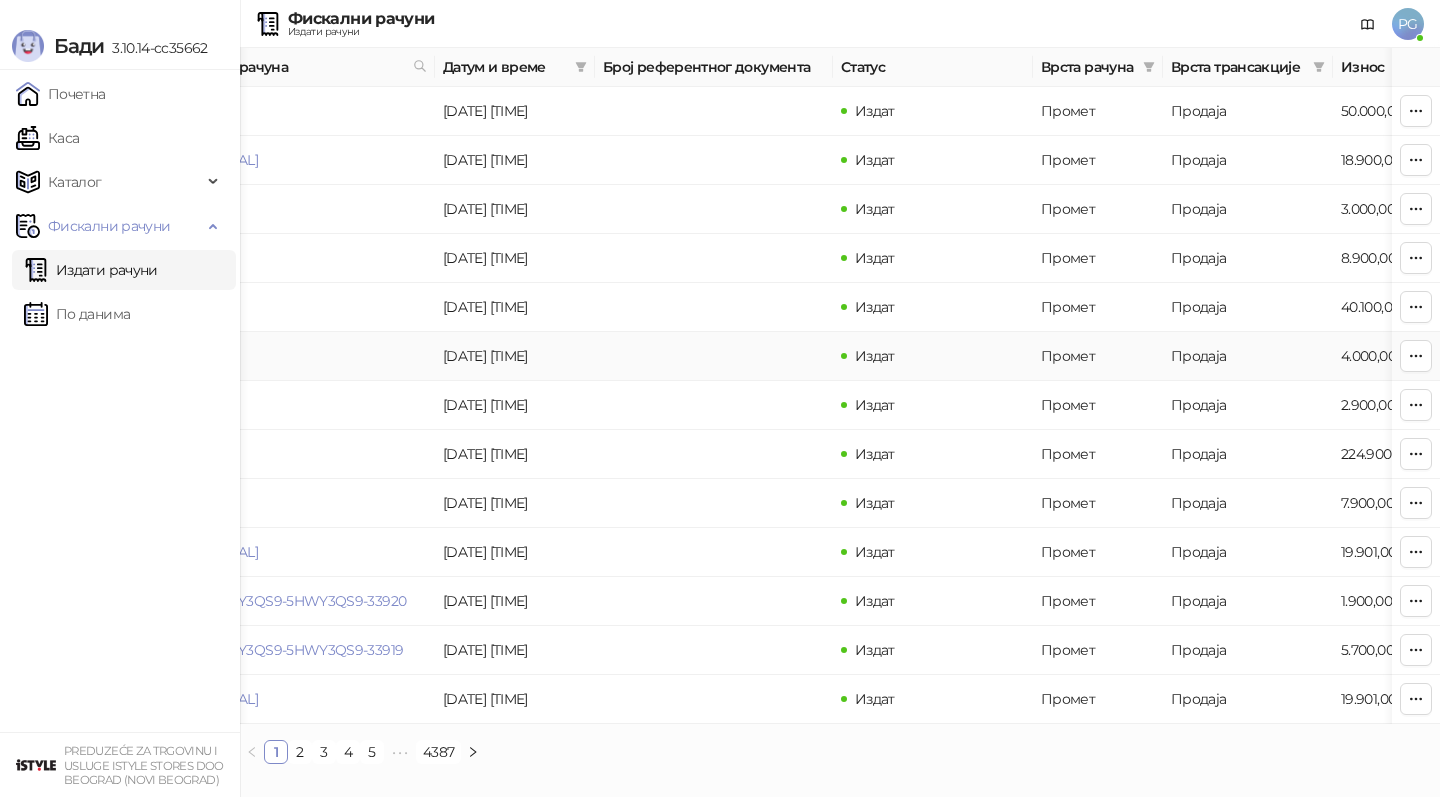 click on "[ID]" at bounding box center [215, 356] 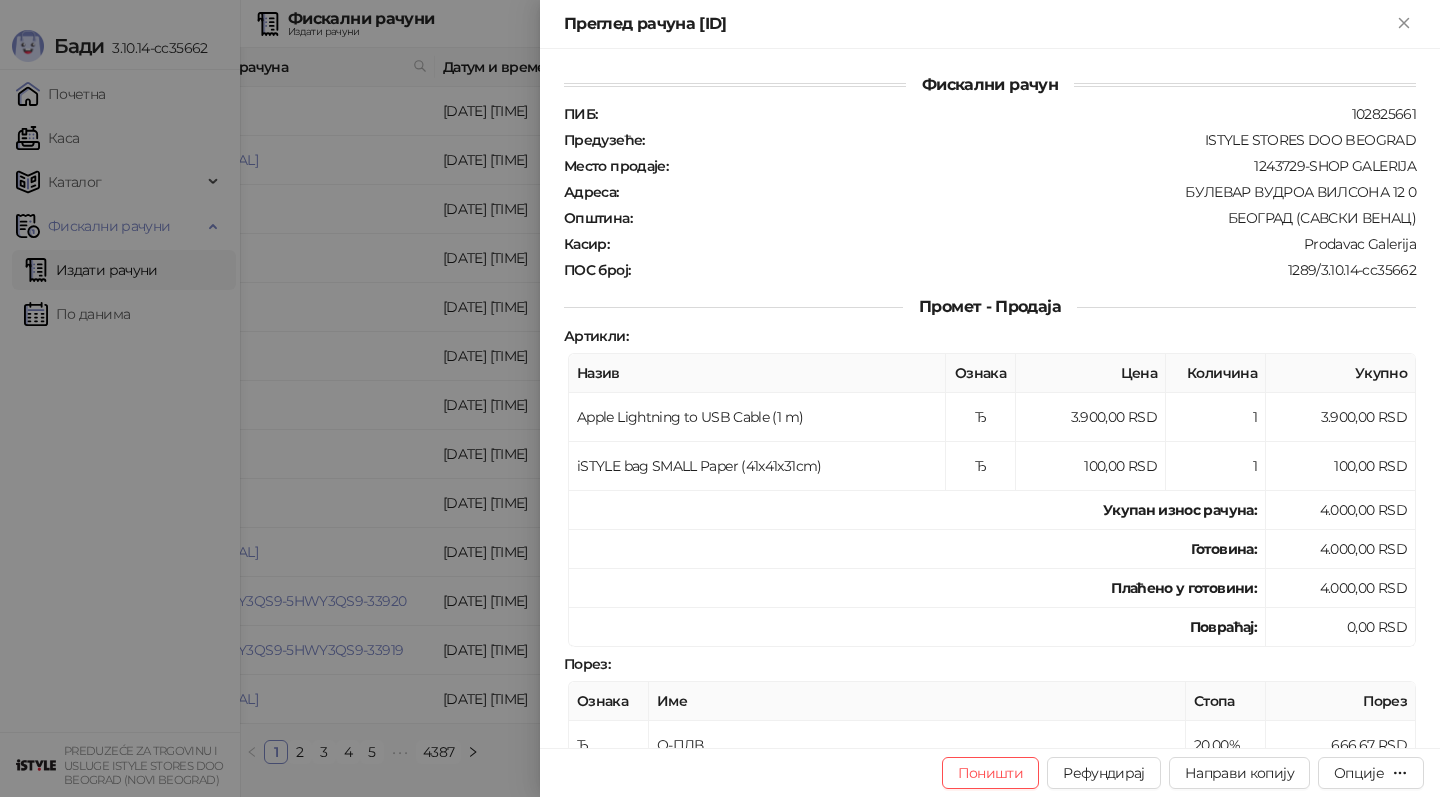 click at bounding box center [720, 398] 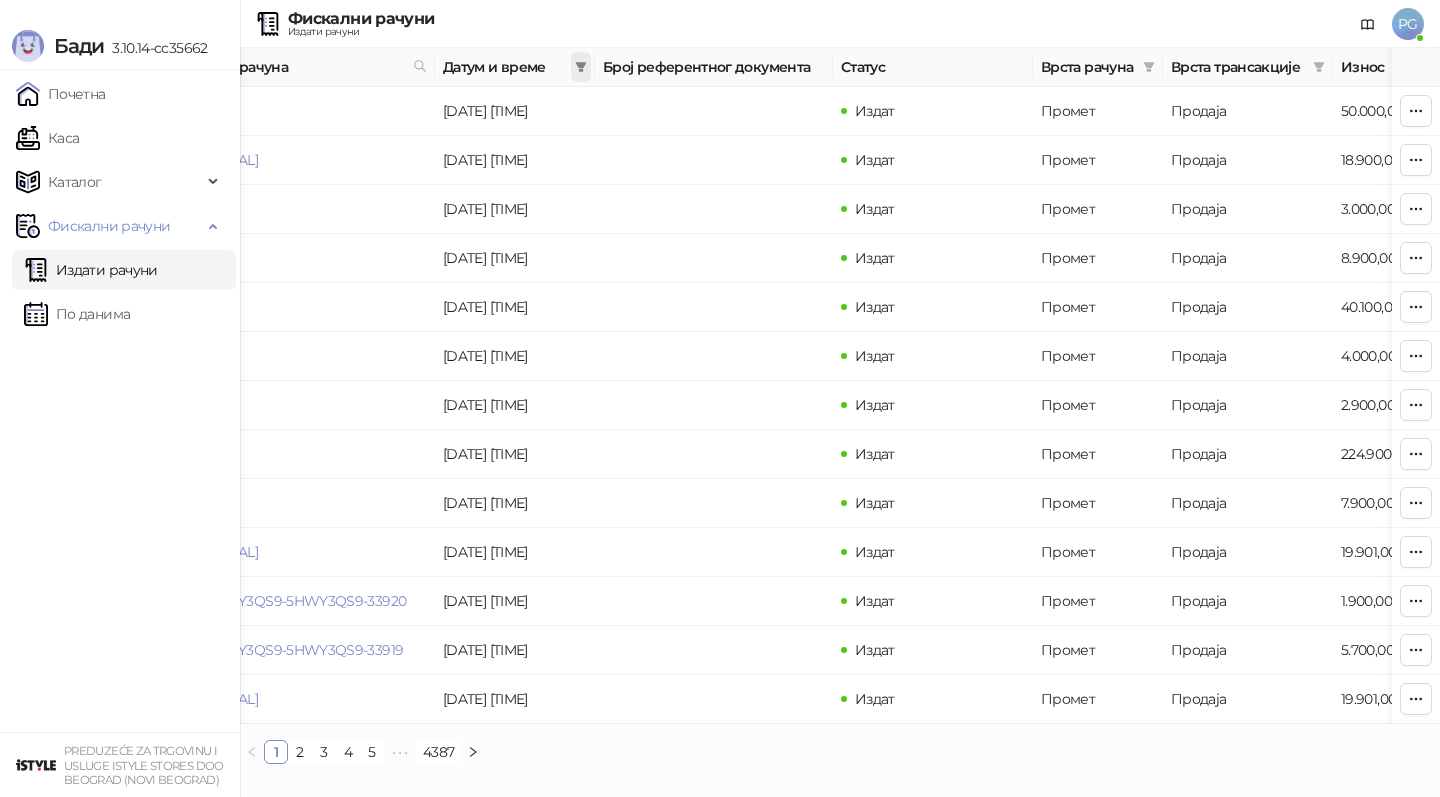 click 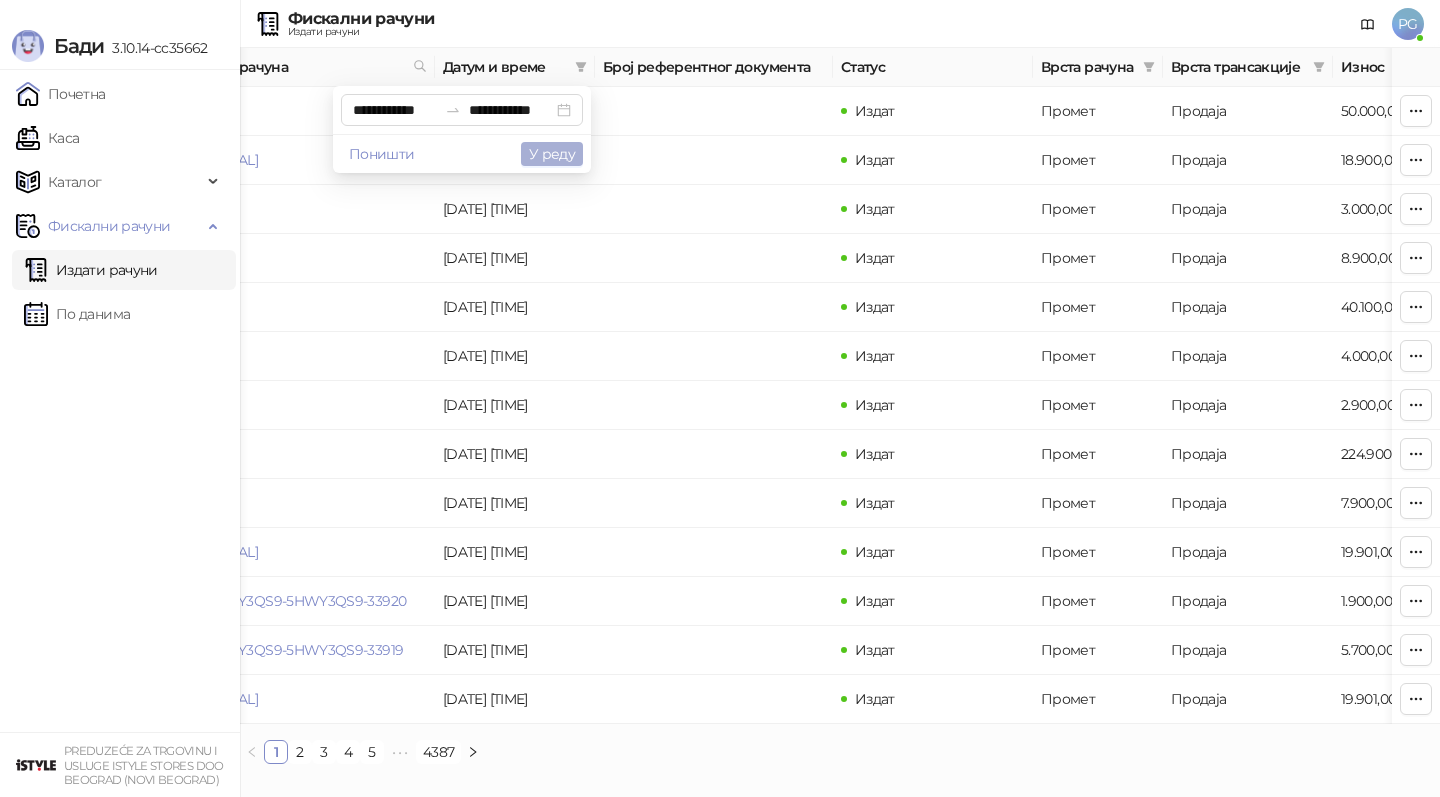 click on "У реду" at bounding box center (552, 154) 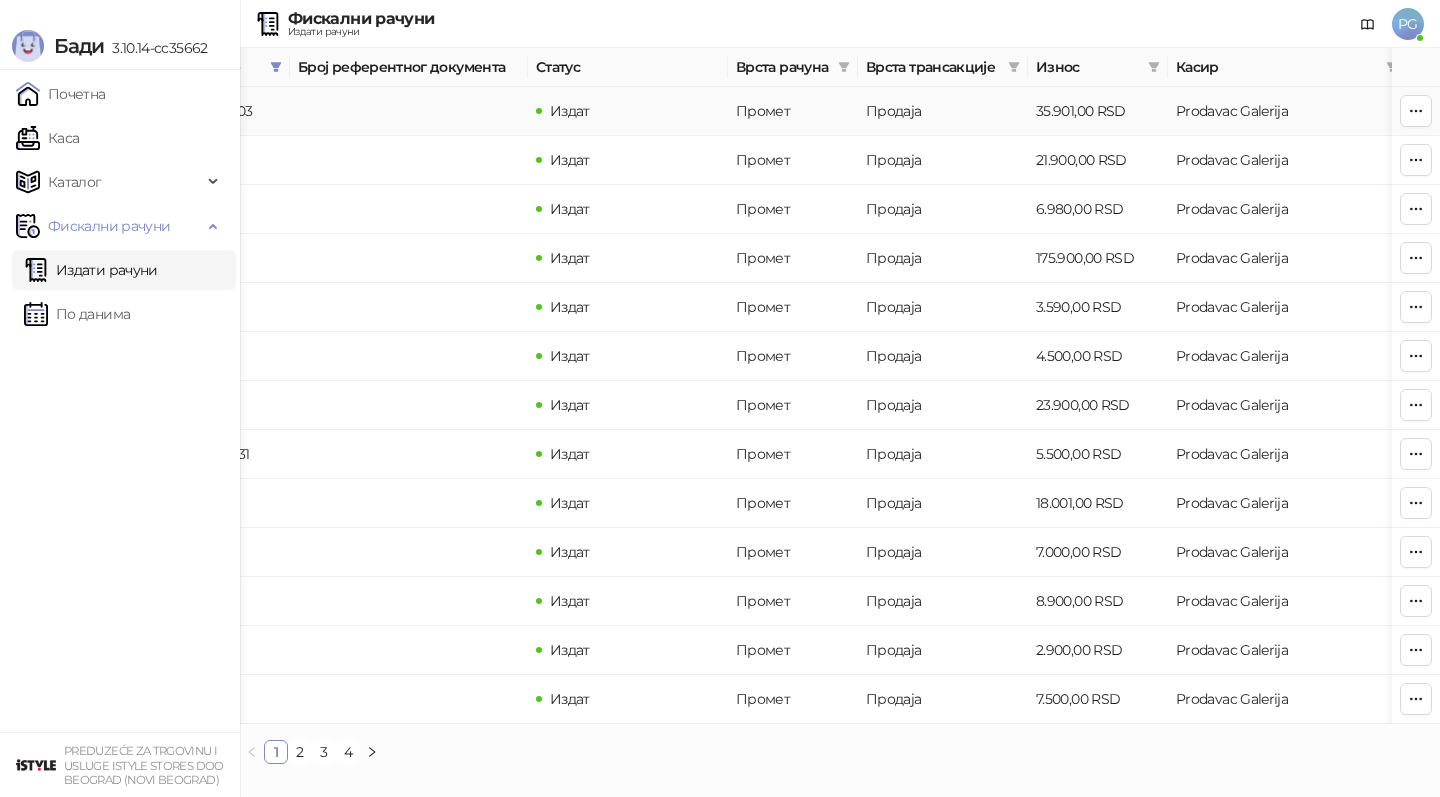 scroll, scrollTop: 0, scrollLeft: 362, axis: horizontal 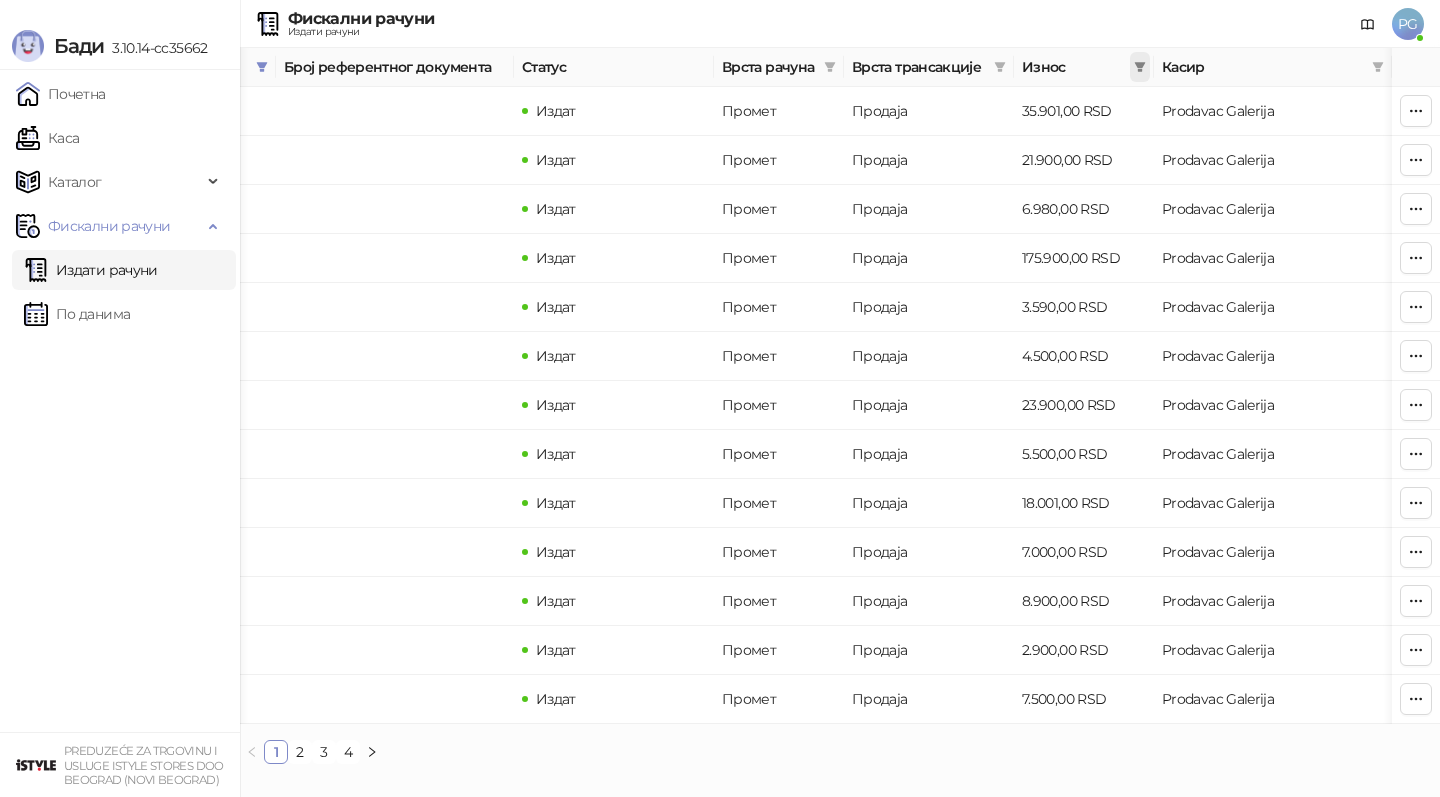 click 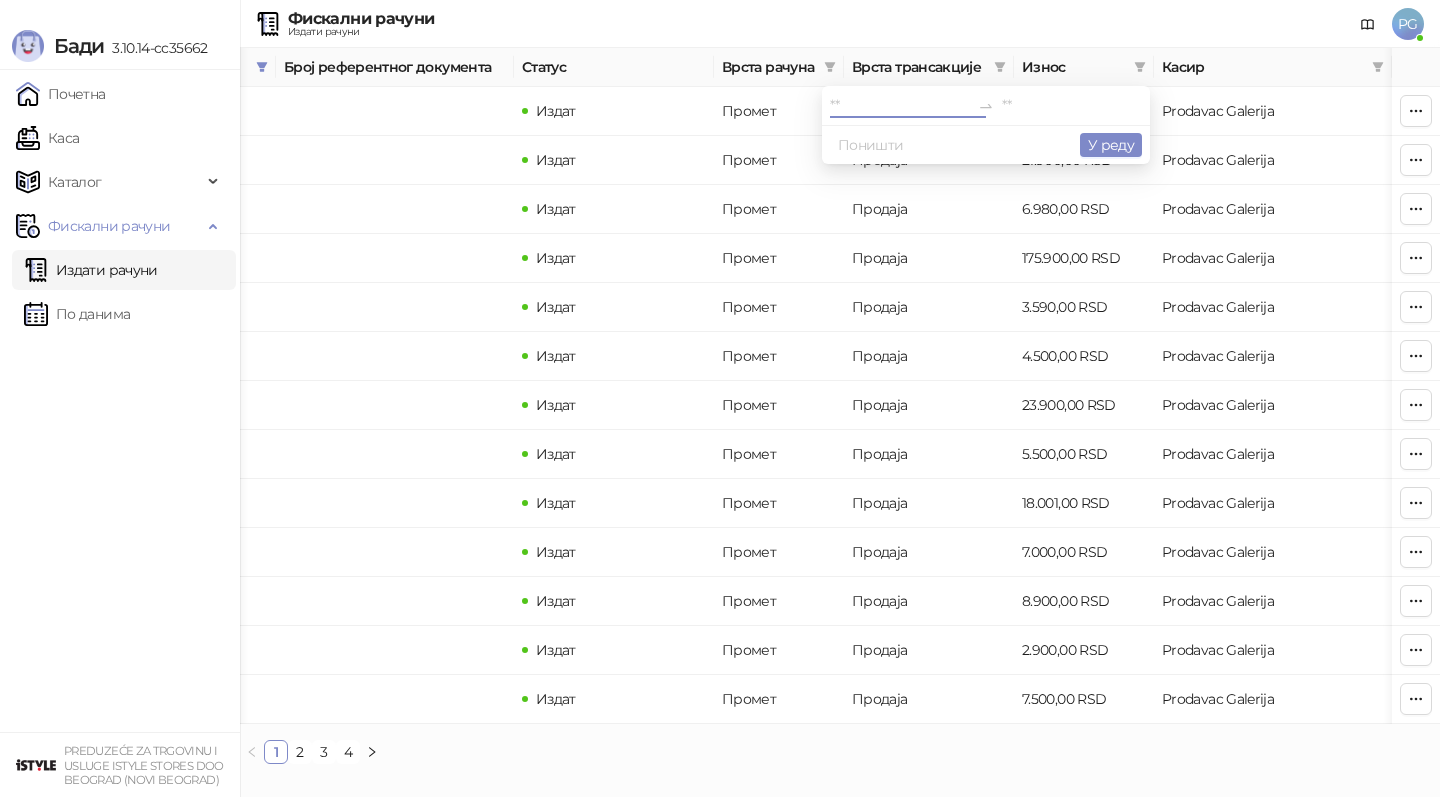 click at bounding box center [900, 106] 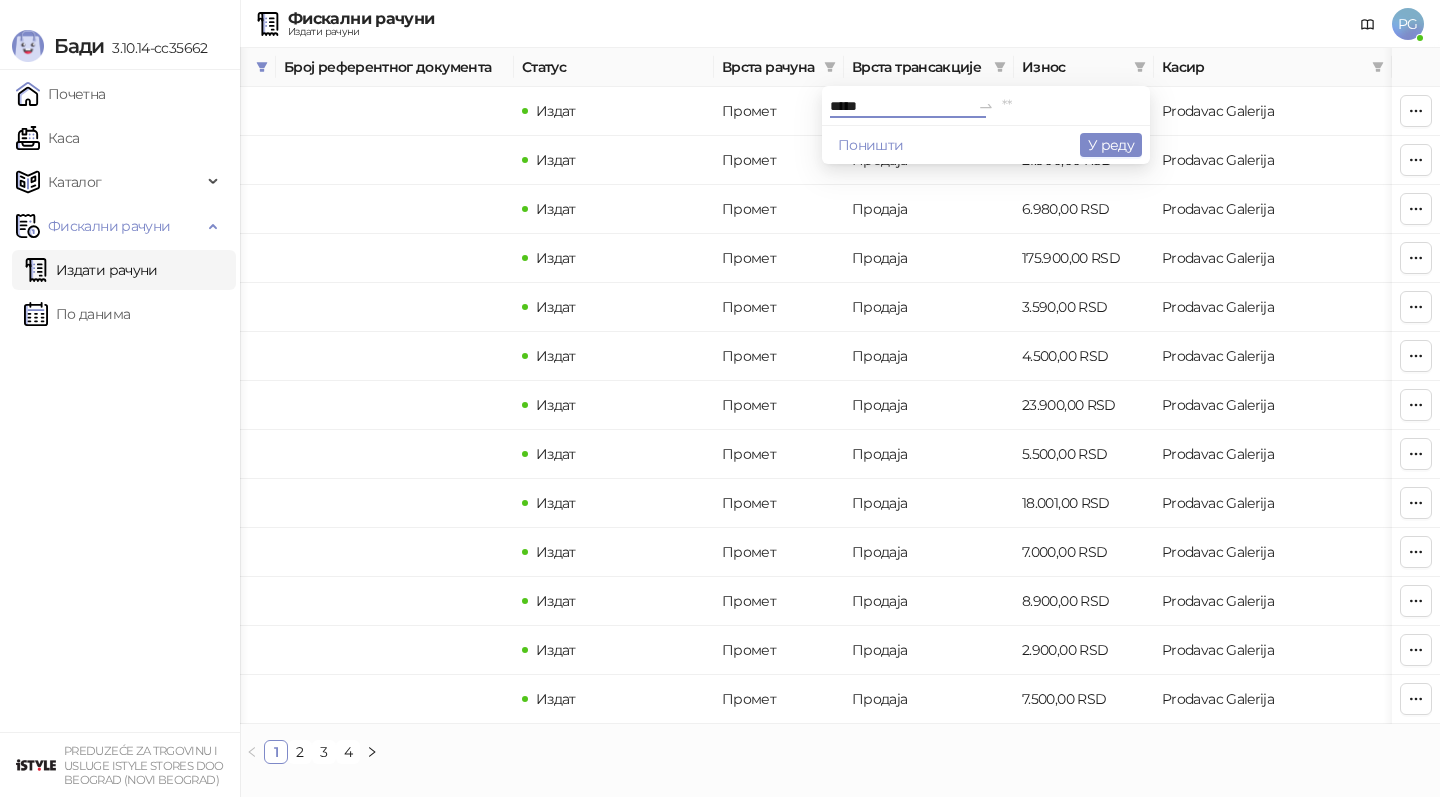 type on "*****" 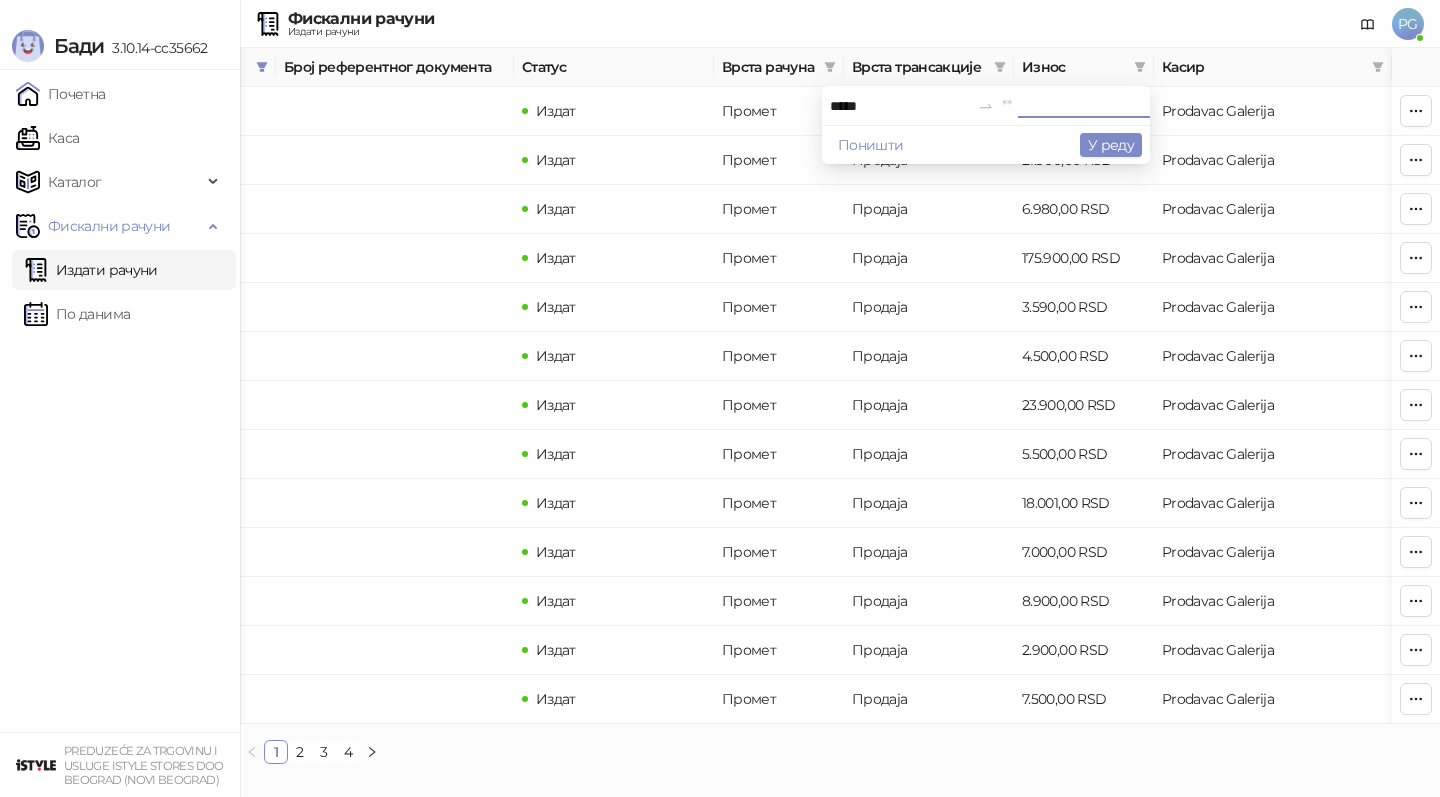 click at bounding box center [1072, 106] 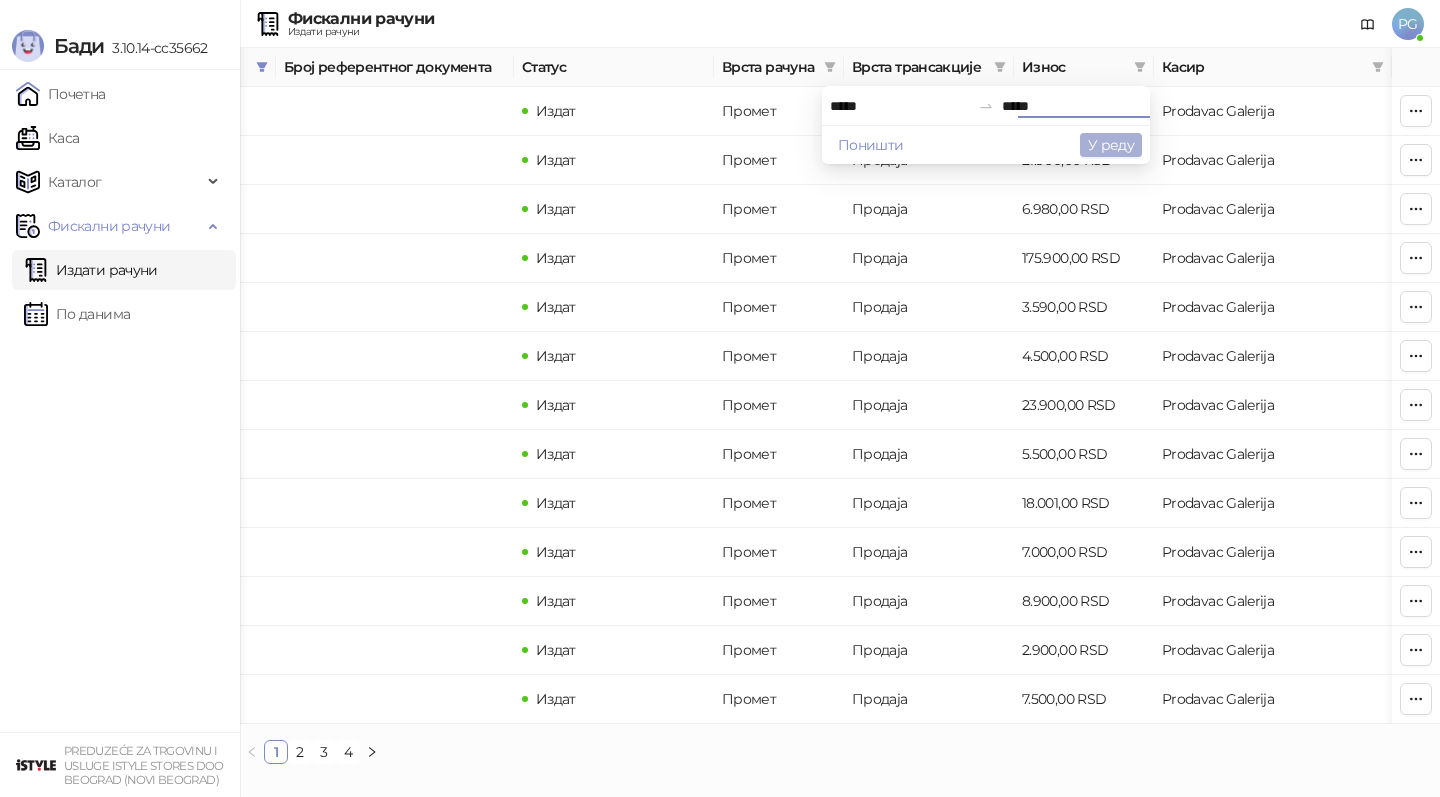 type on "*****" 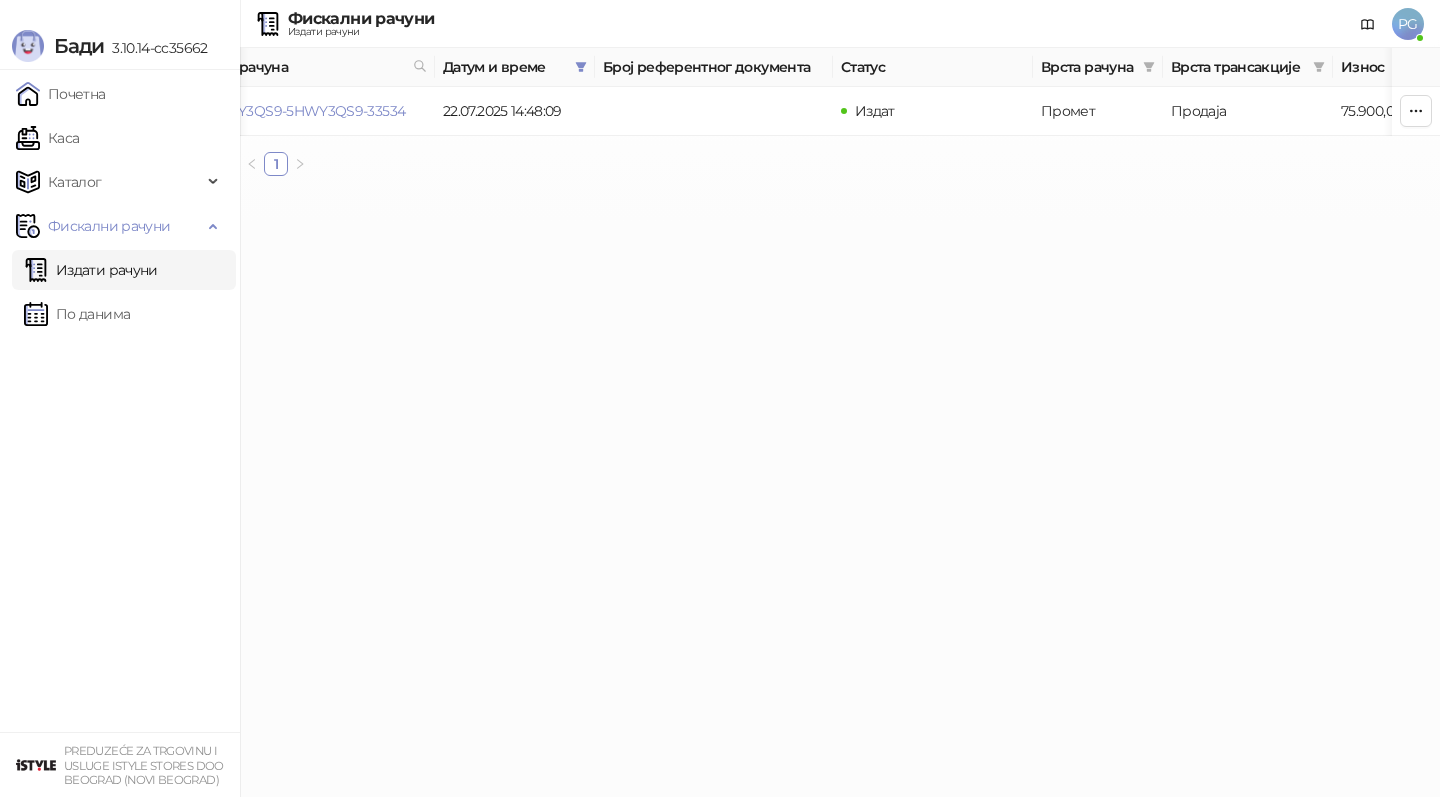 scroll, scrollTop: 0, scrollLeft: 26, axis: horizontal 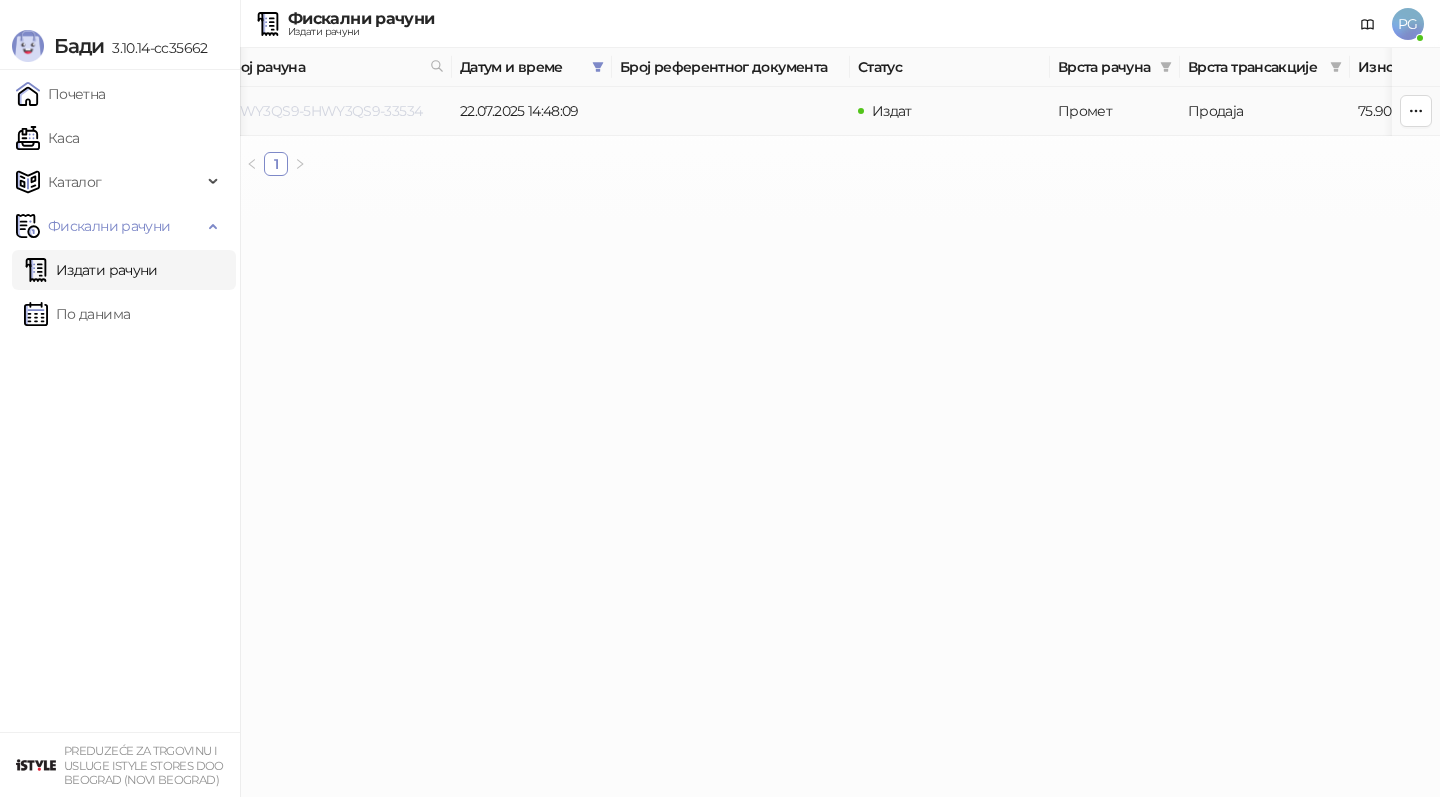 click on "5HWY3QS9-5HWY3QS9-33534" at bounding box center (322, 111) 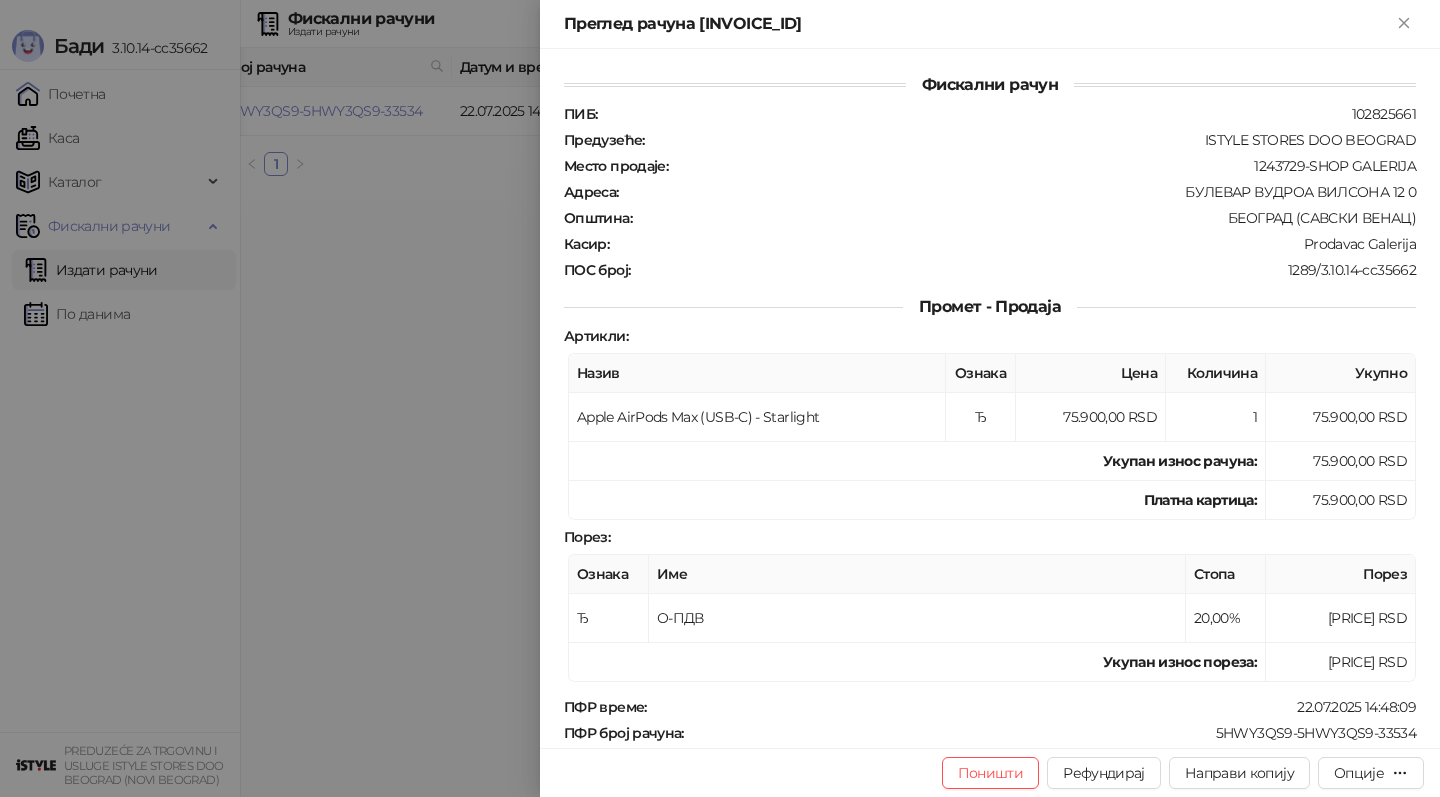 click at bounding box center (720, 398) 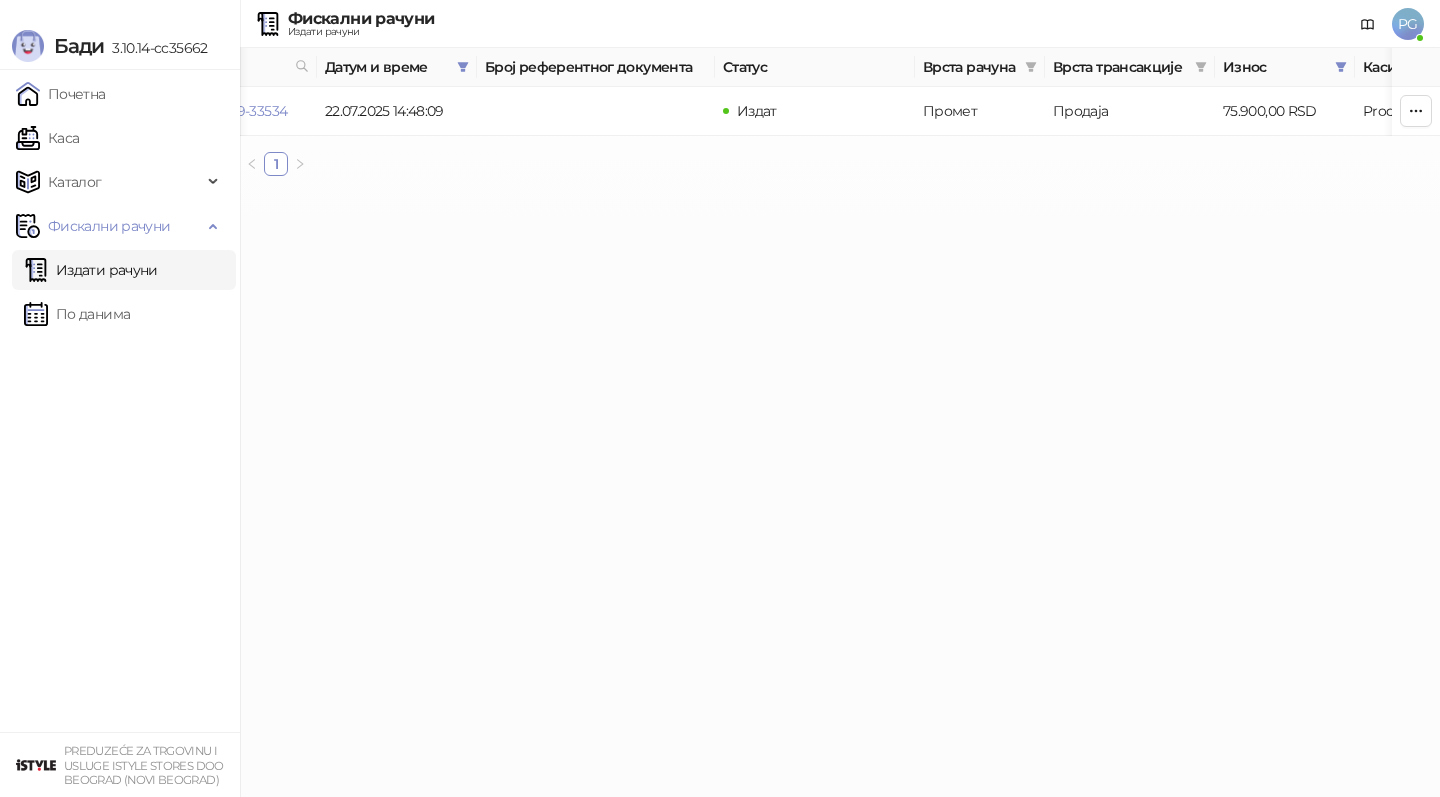 scroll, scrollTop: 0, scrollLeft: 258, axis: horizontal 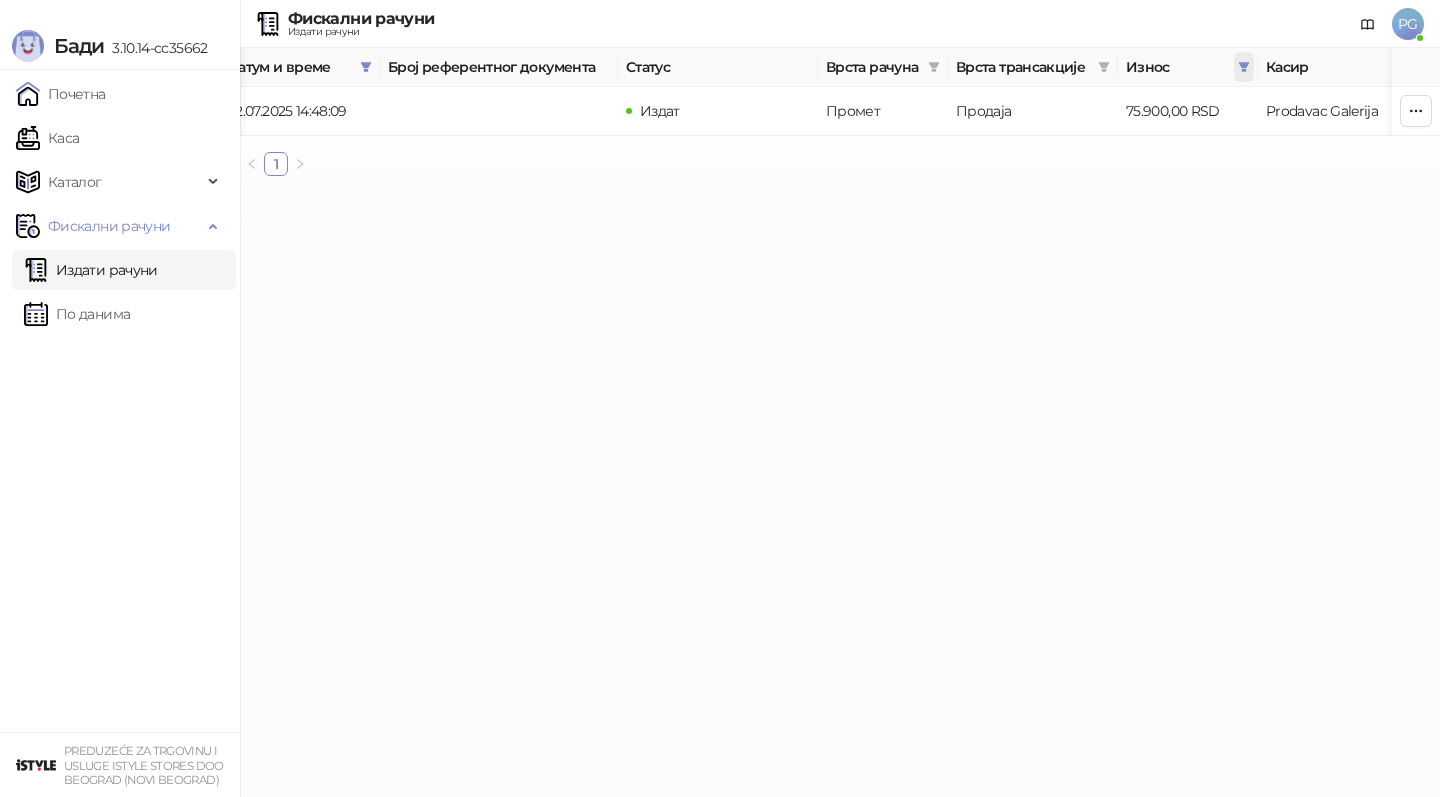 click 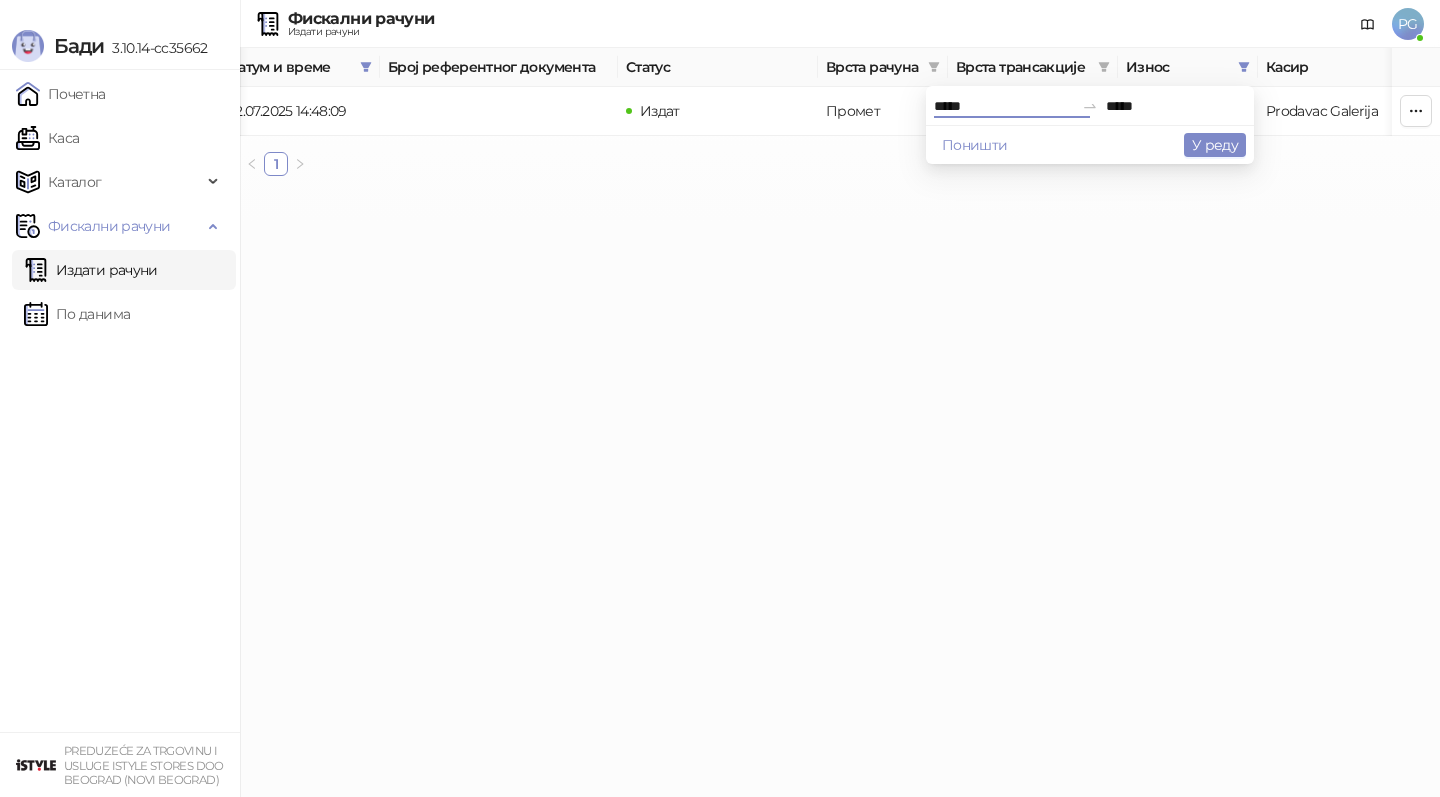 drag, startPoint x: 956, startPoint y: 105, endPoint x: 898, endPoint y: 103, distance: 58.034473 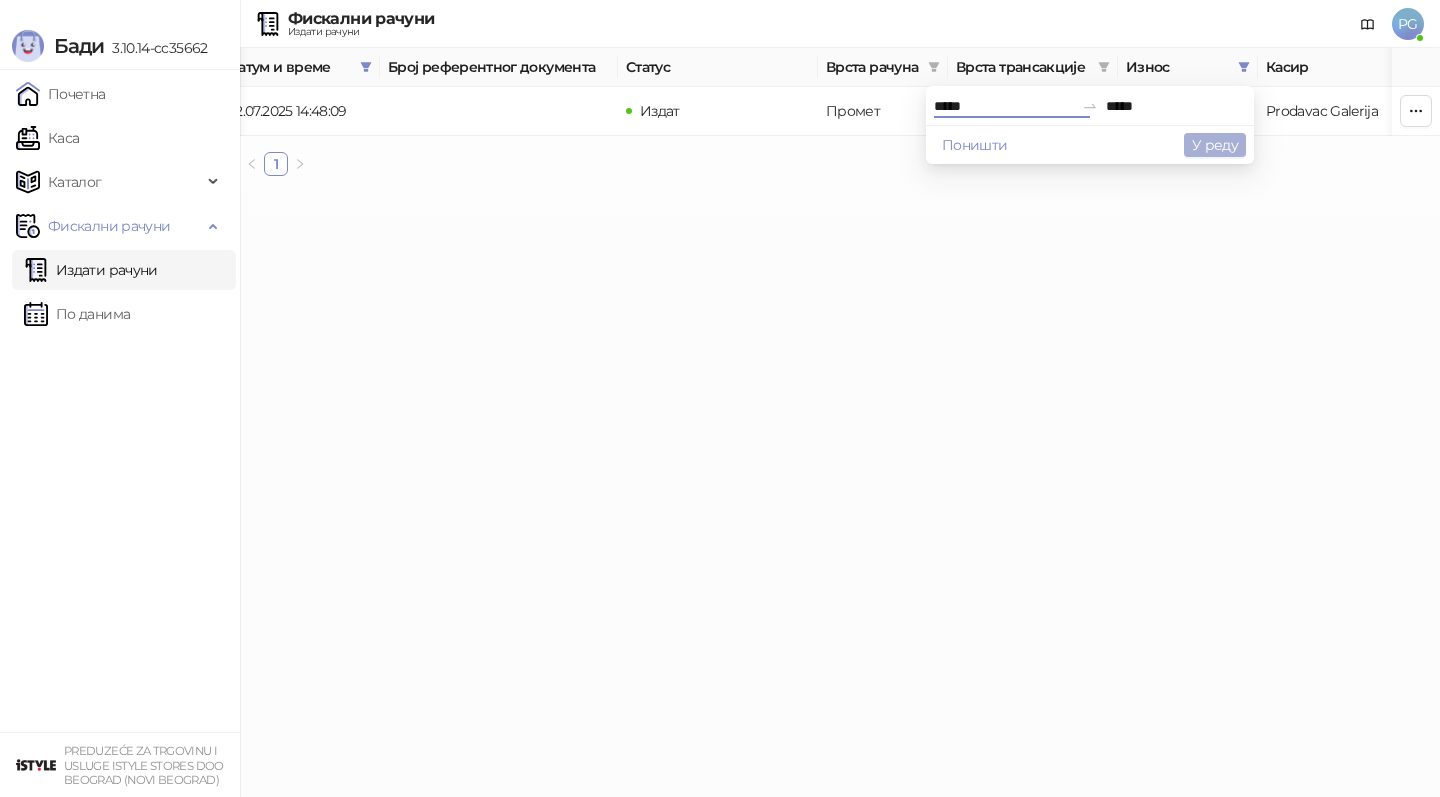 type on "*****" 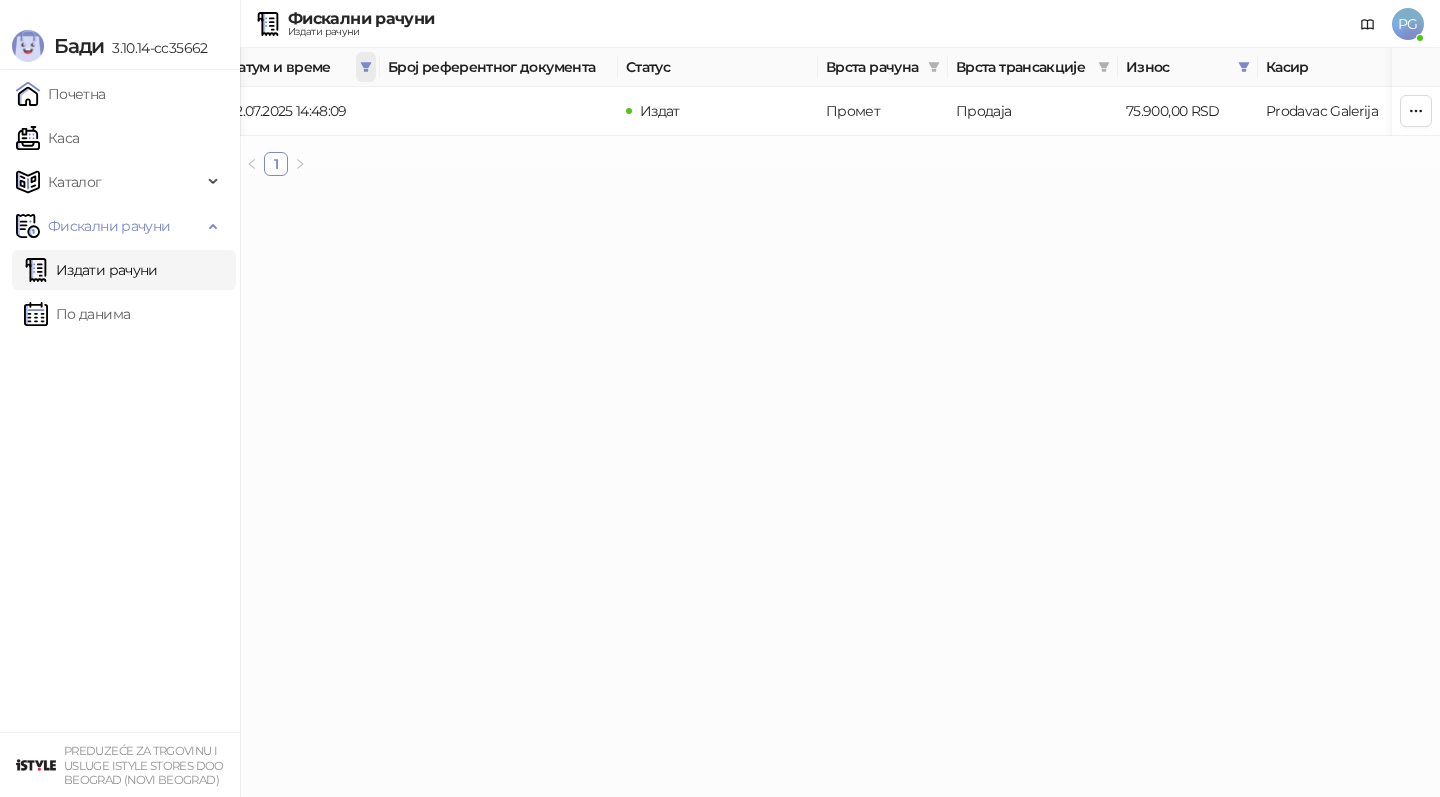 click 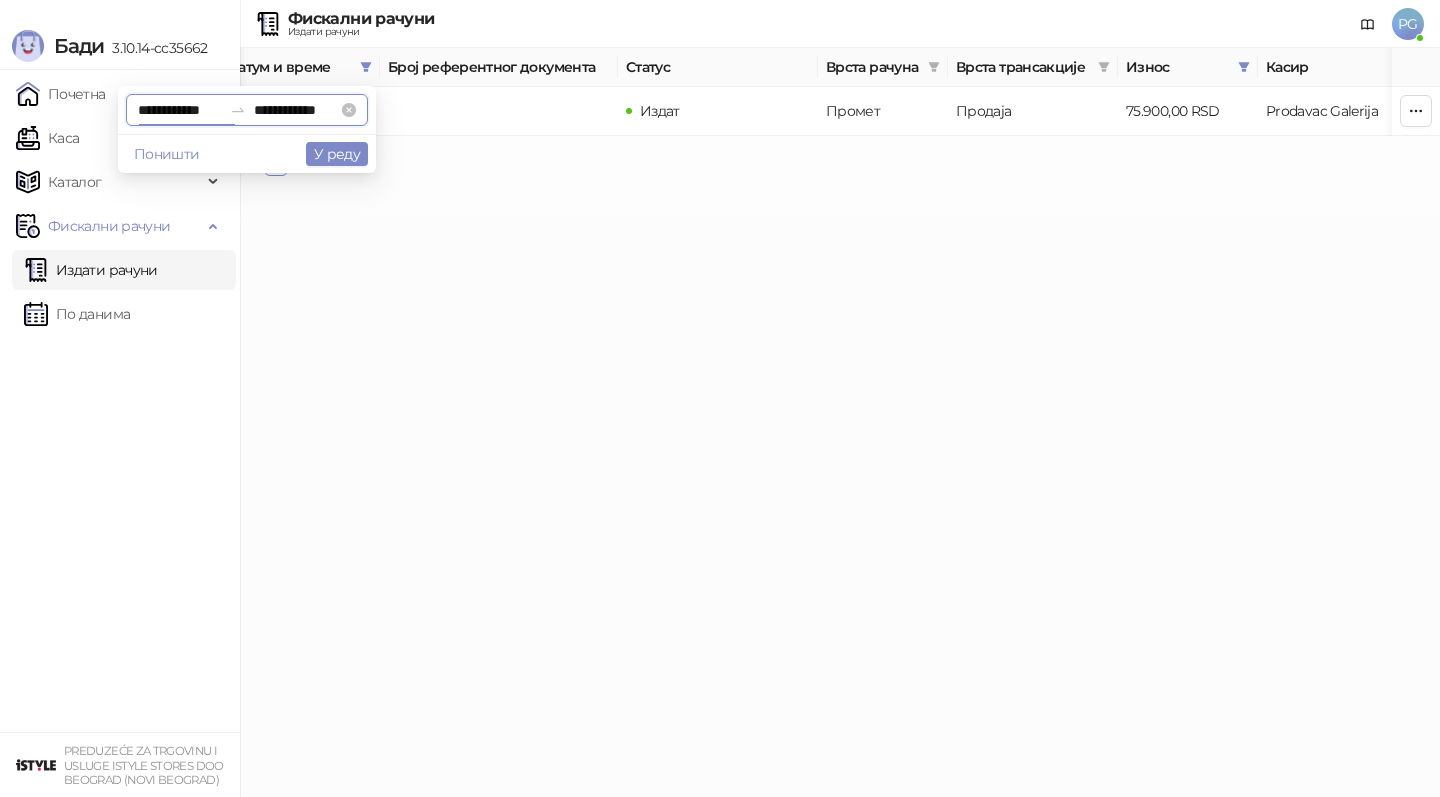 click on "**********" at bounding box center (180, 110) 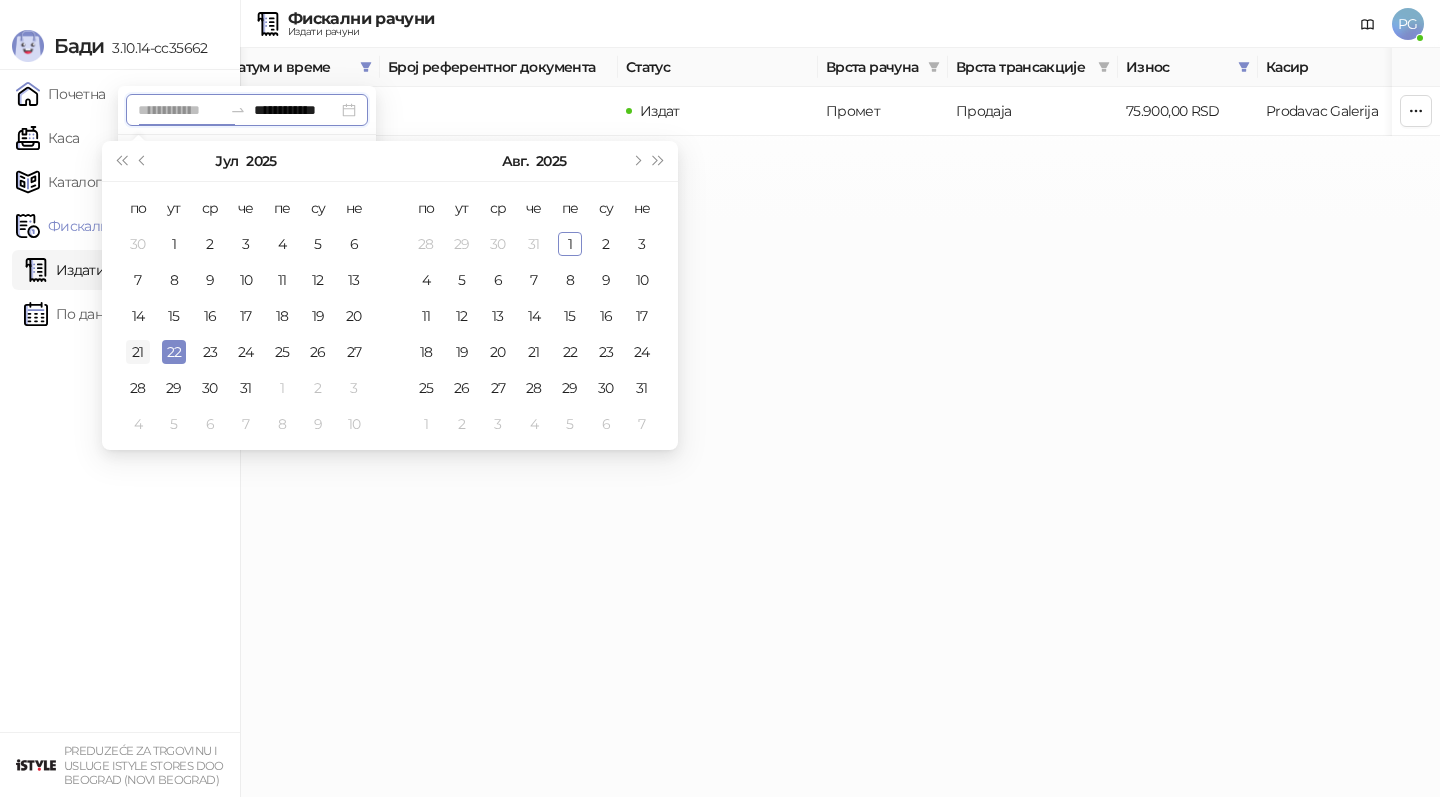 type on "**********" 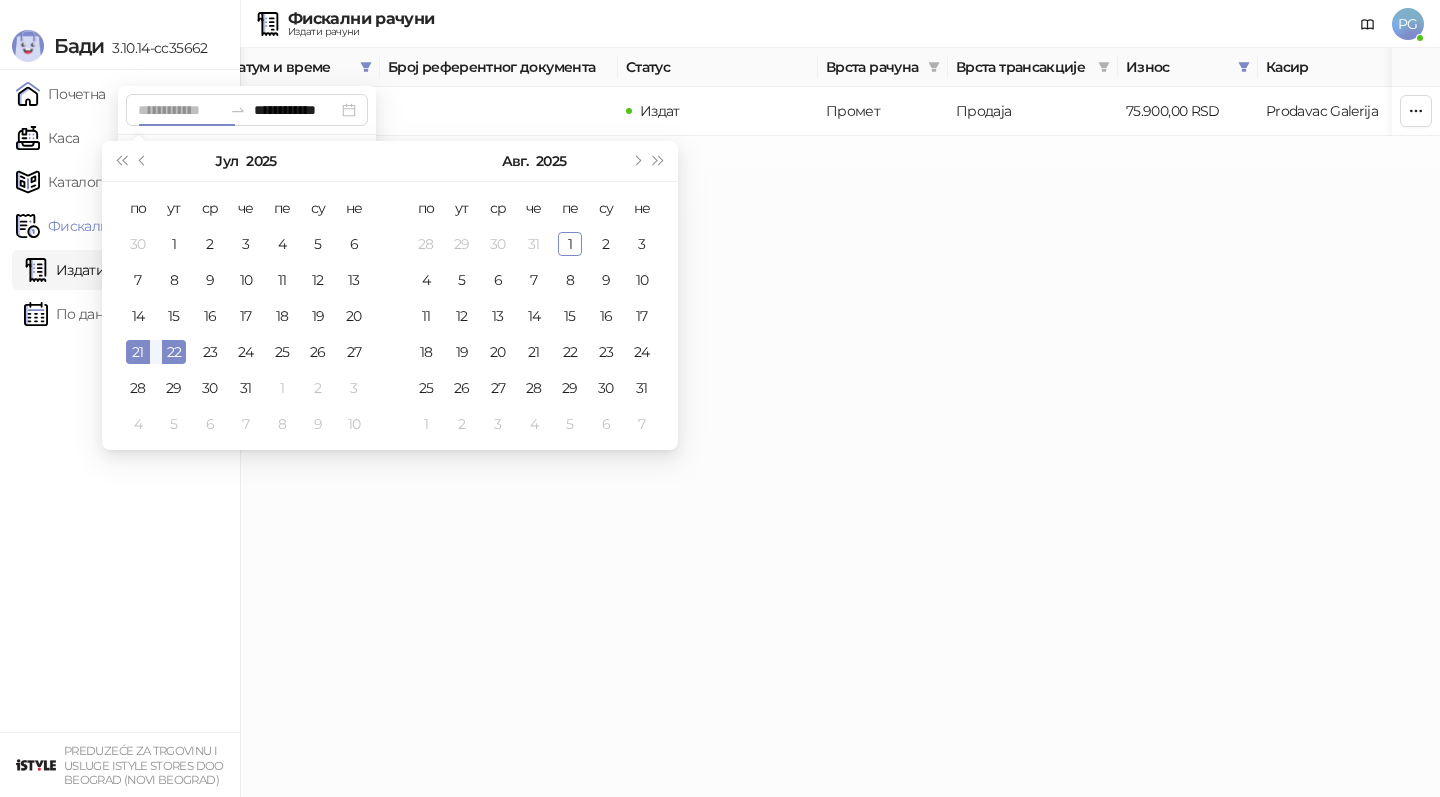 click on "21" at bounding box center [138, 352] 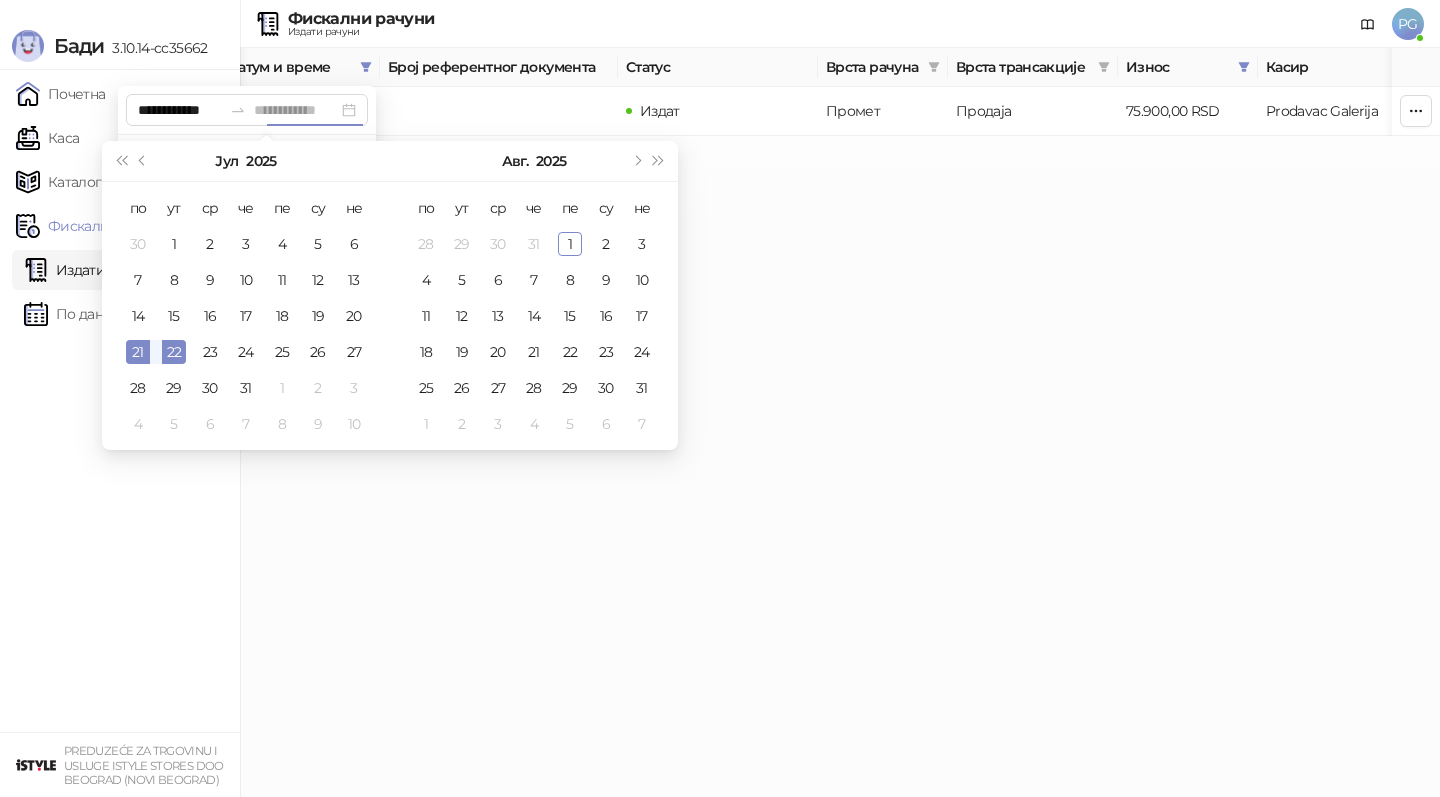 click on "21" at bounding box center (138, 352) 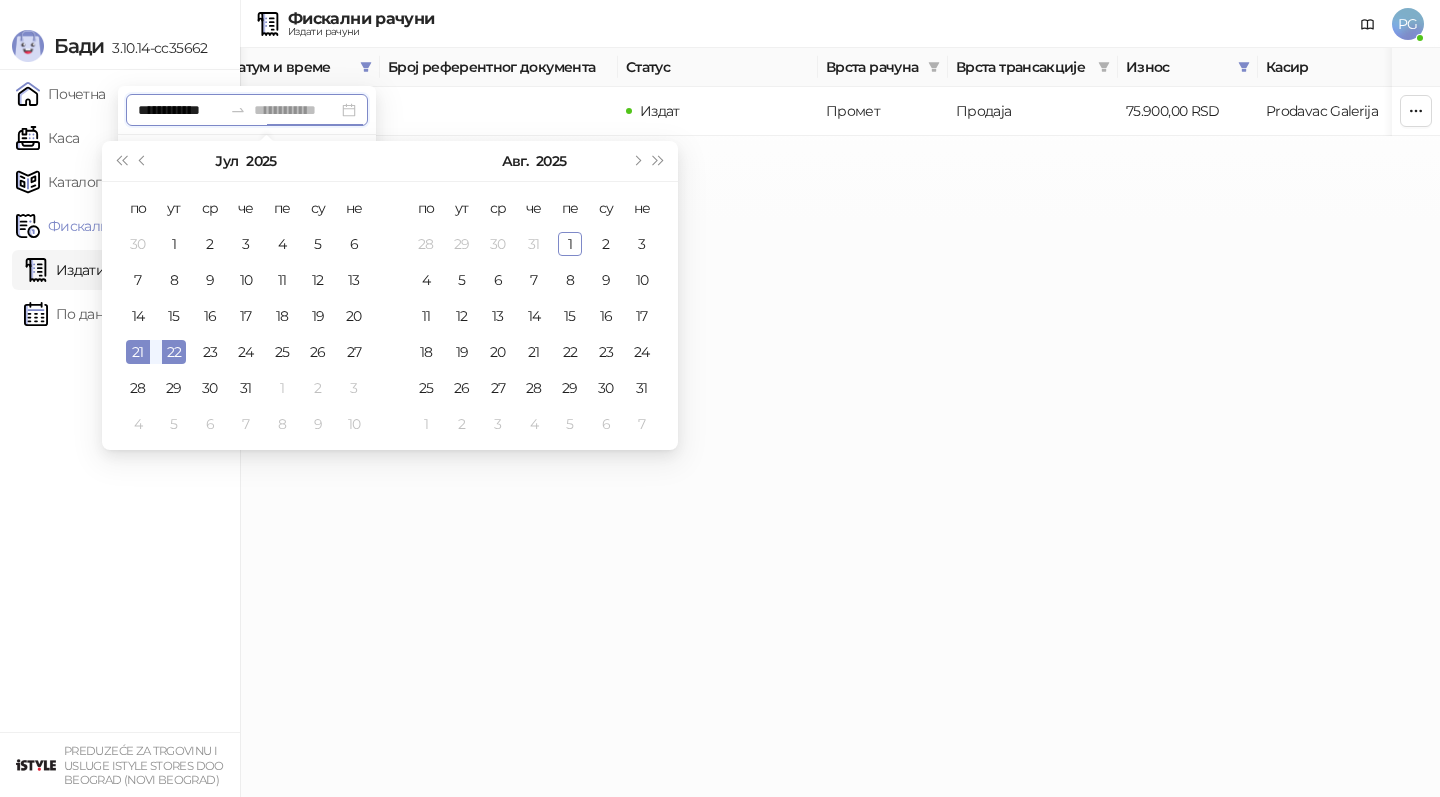 type on "**********" 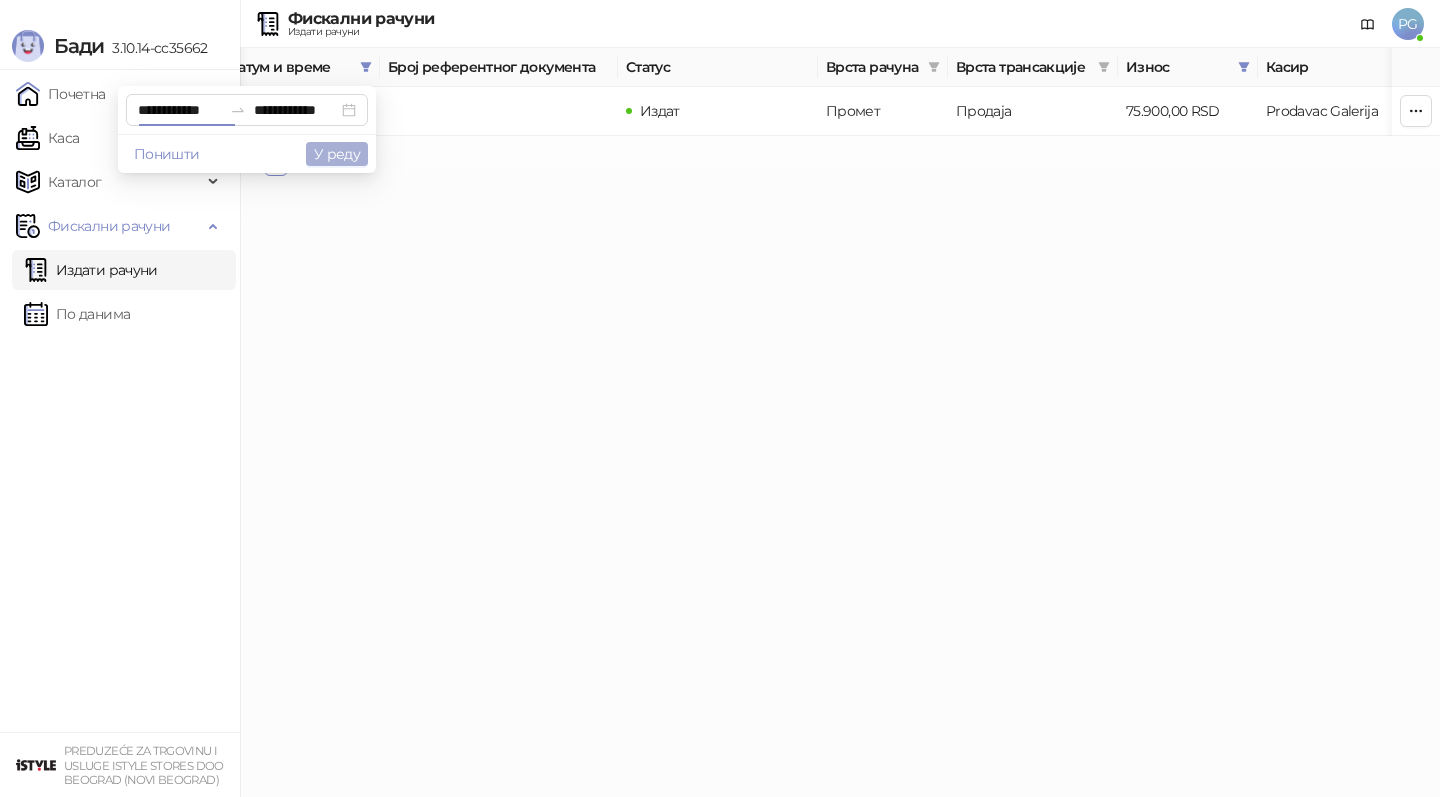 click on "У реду" at bounding box center (337, 154) 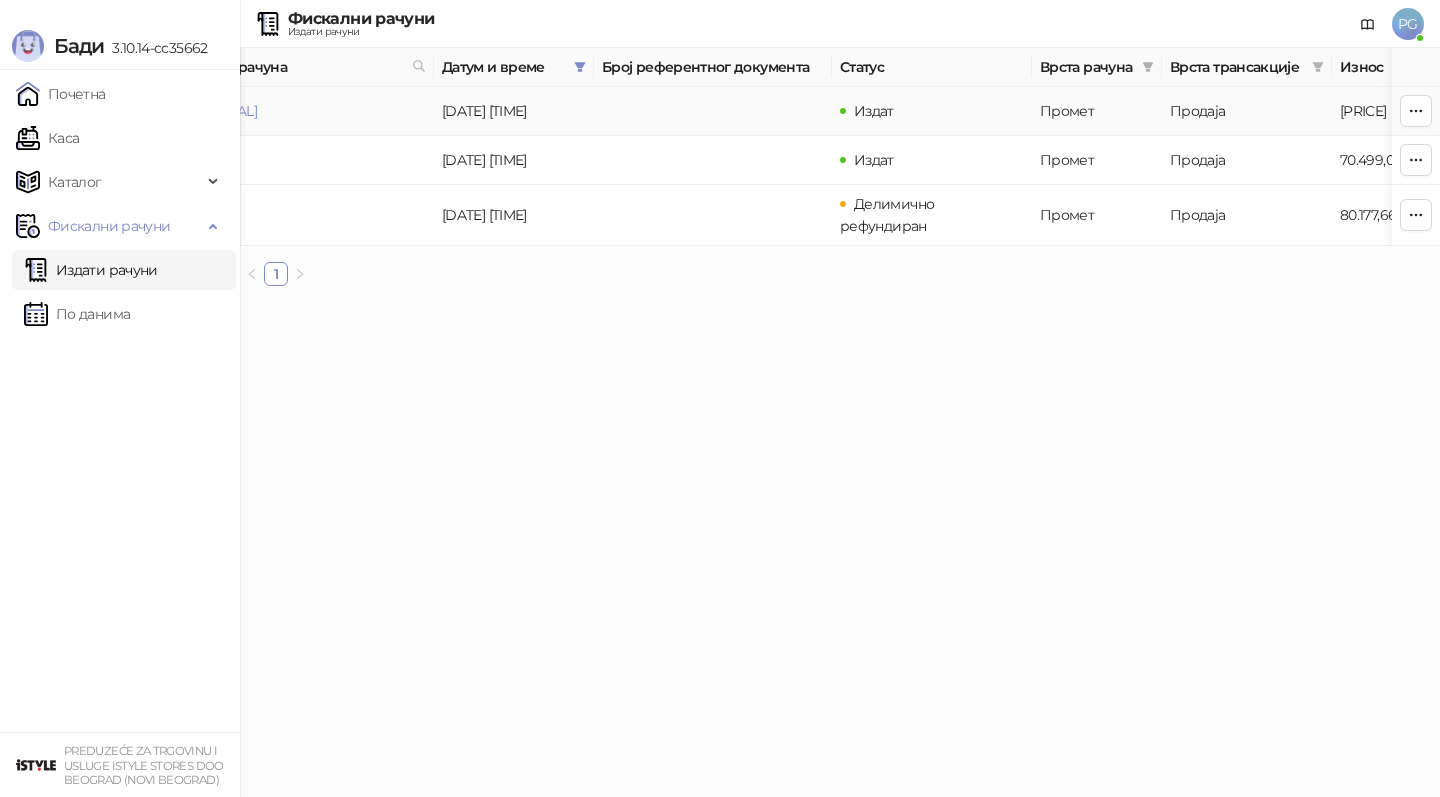 scroll, scrollTop: 0, scrollLeft: 0, axis: both 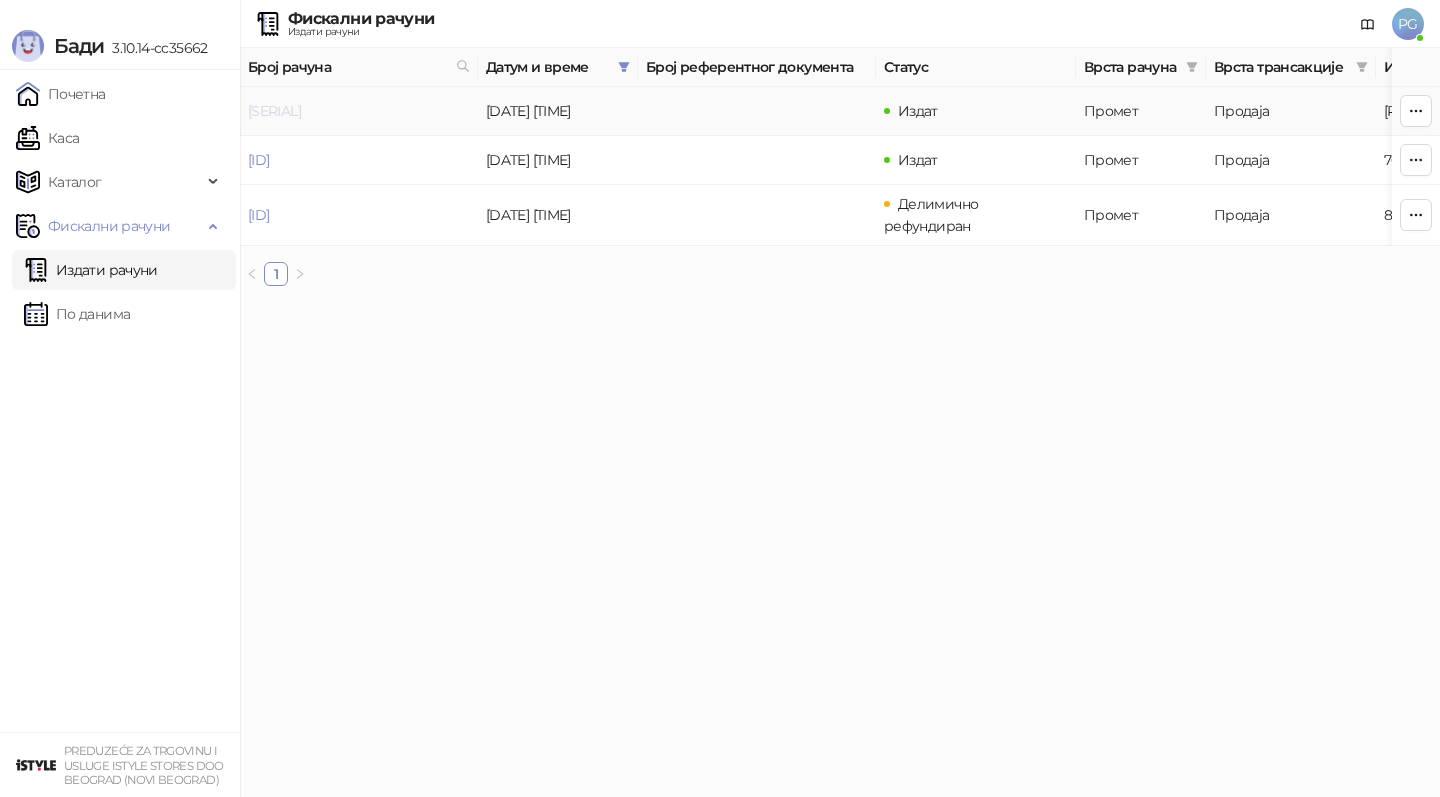 click on "[SERIAL]" at bounding box center [274, 111] 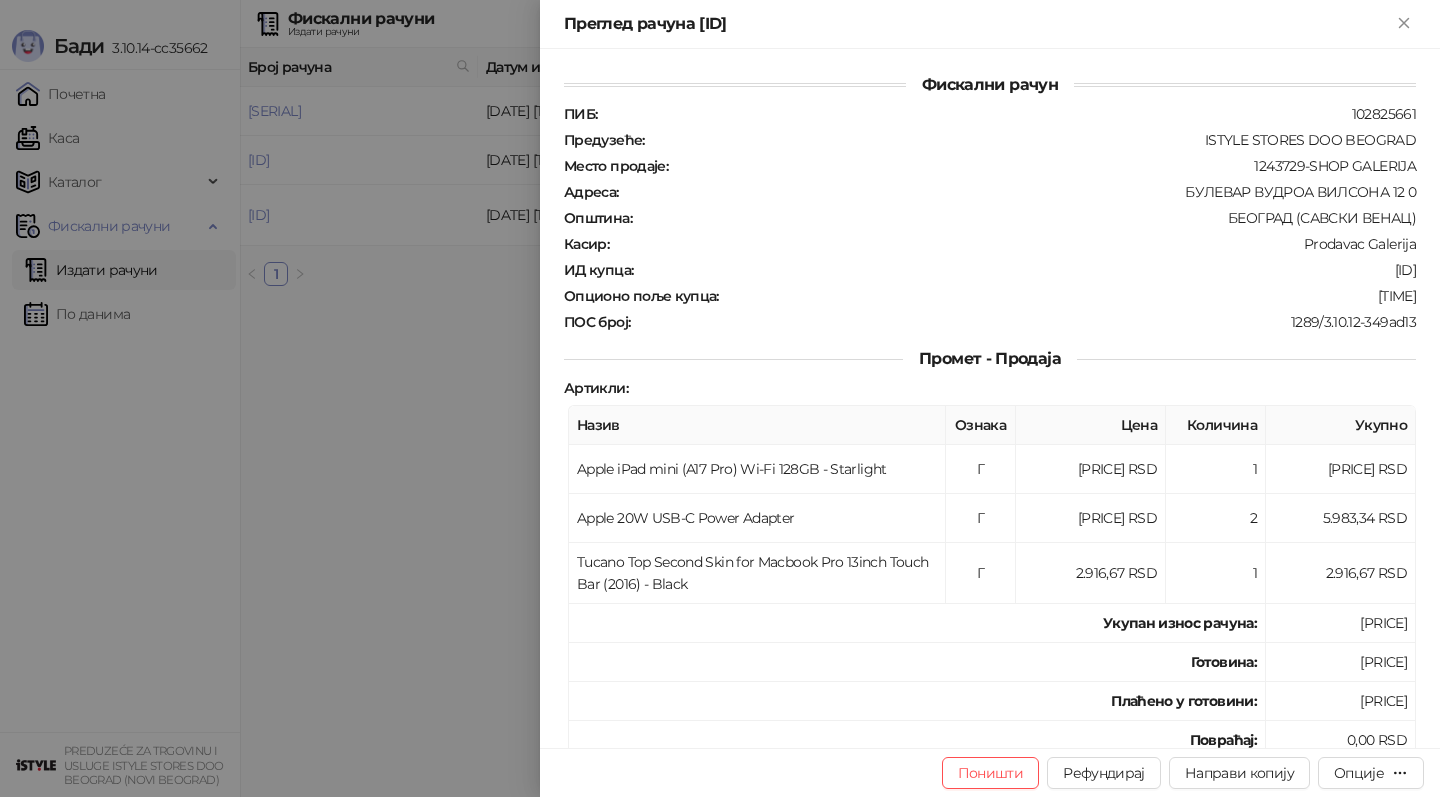 click at bounding box center (720, 398) 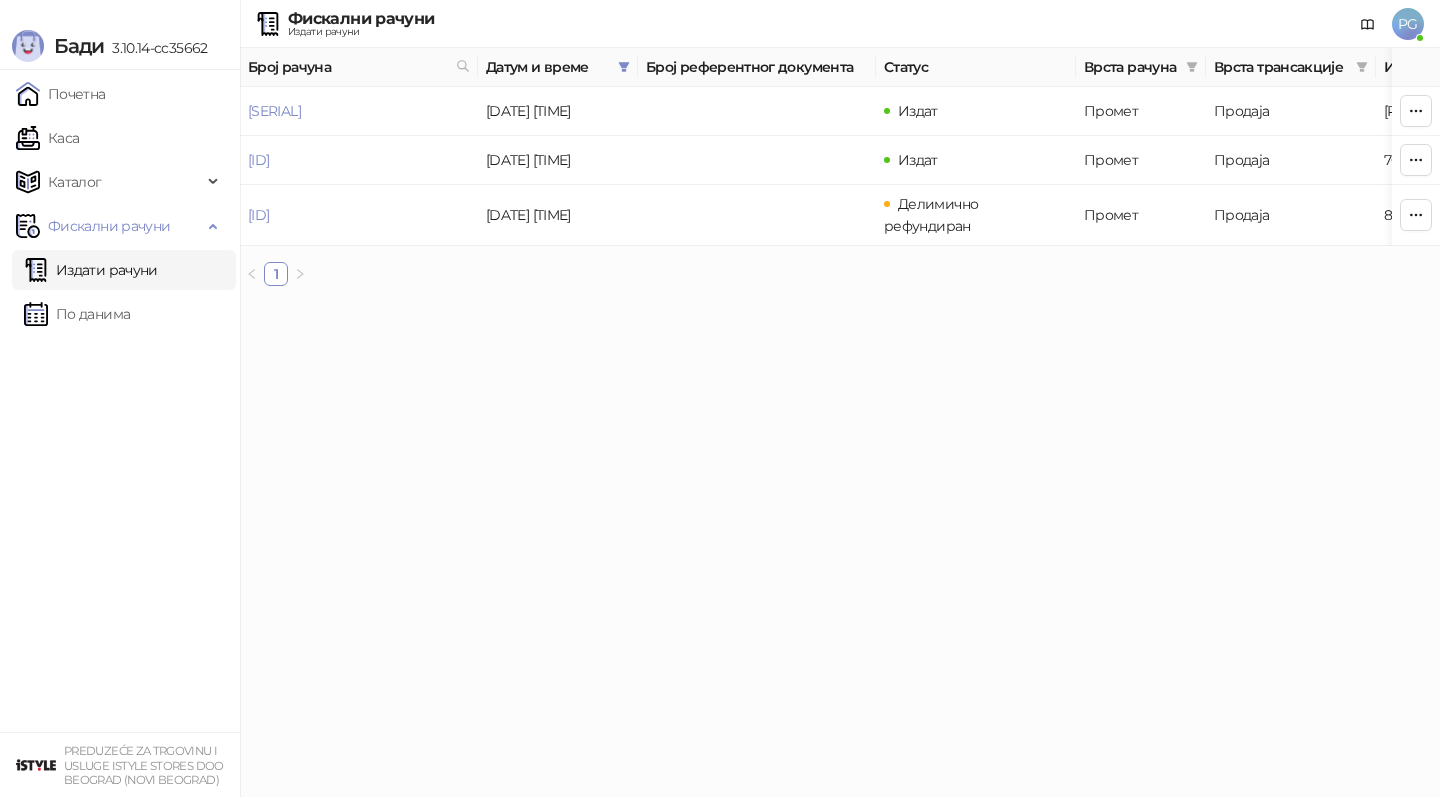 click on "Издати рачуни" at bounding box center [91, 270] 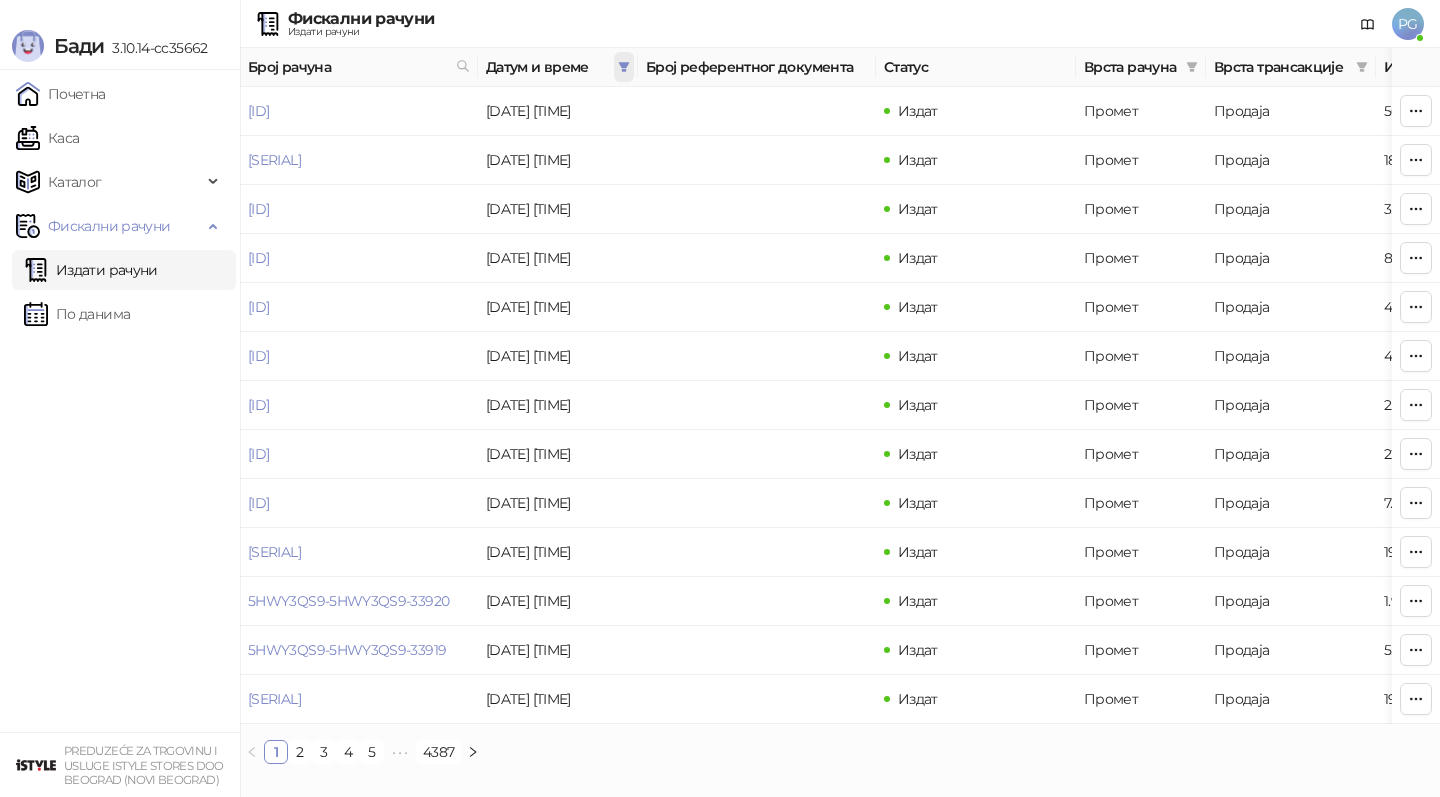 click 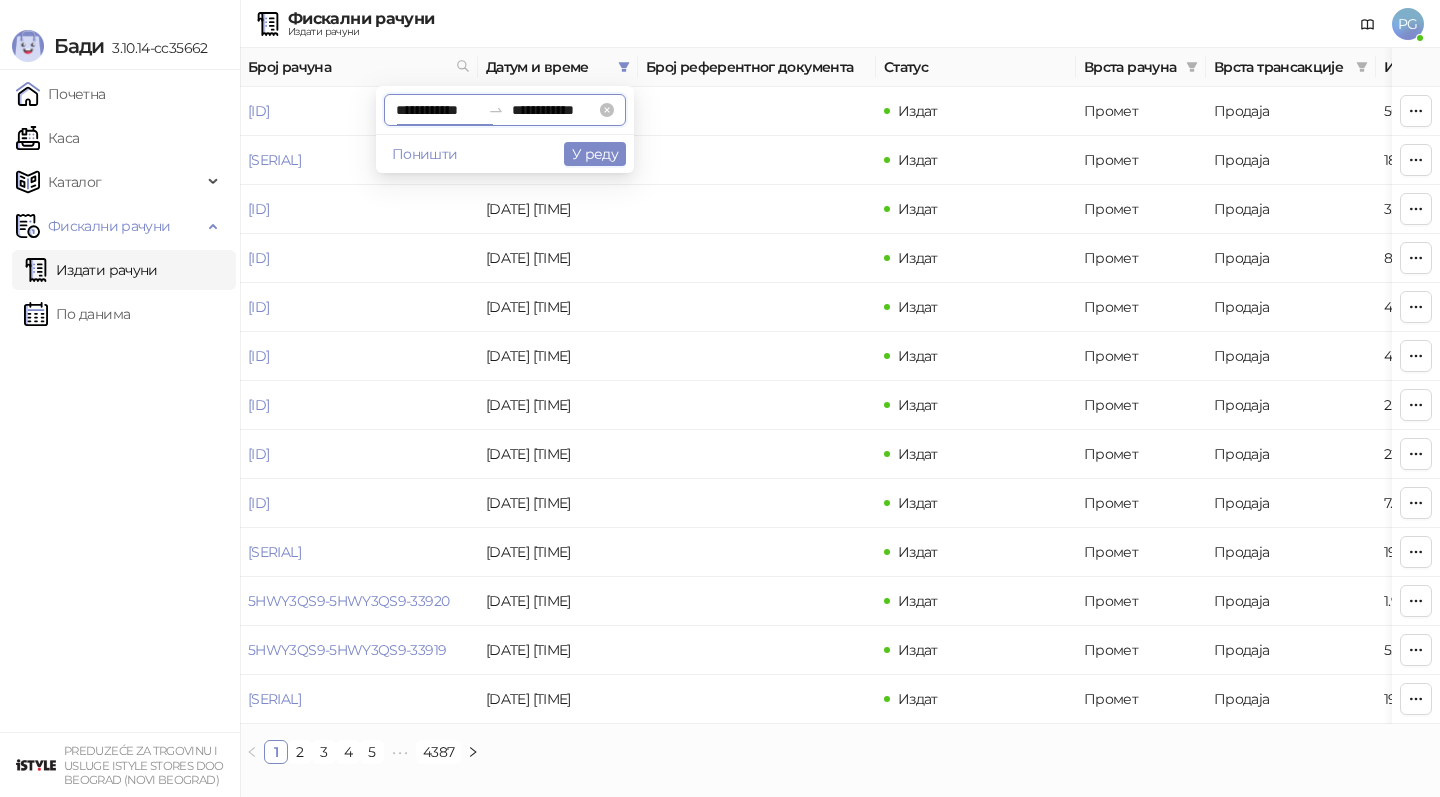 click on "**********" at bounding box center [438, 110] 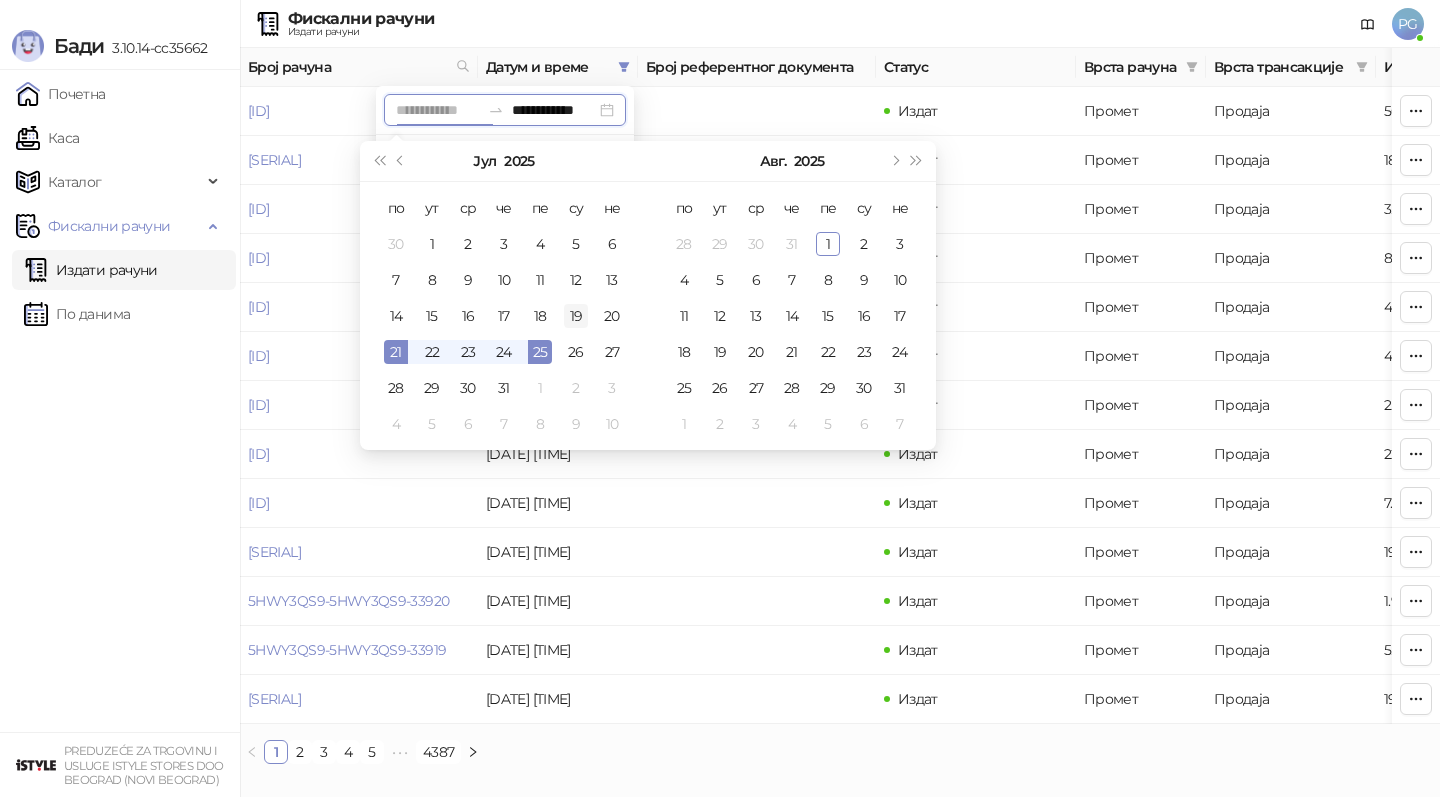 type on "**********" 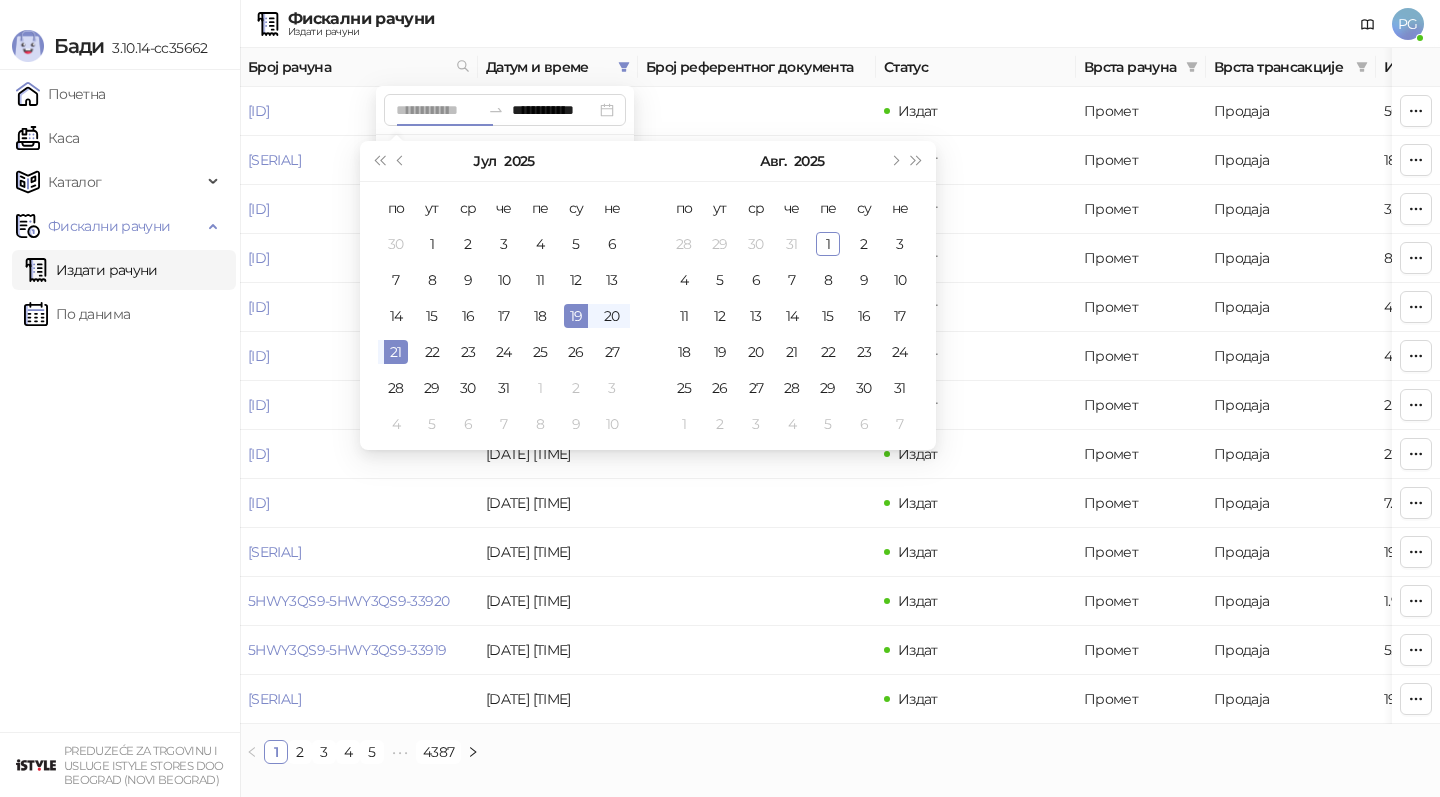 click on "19" at bounding box center (576, 316) 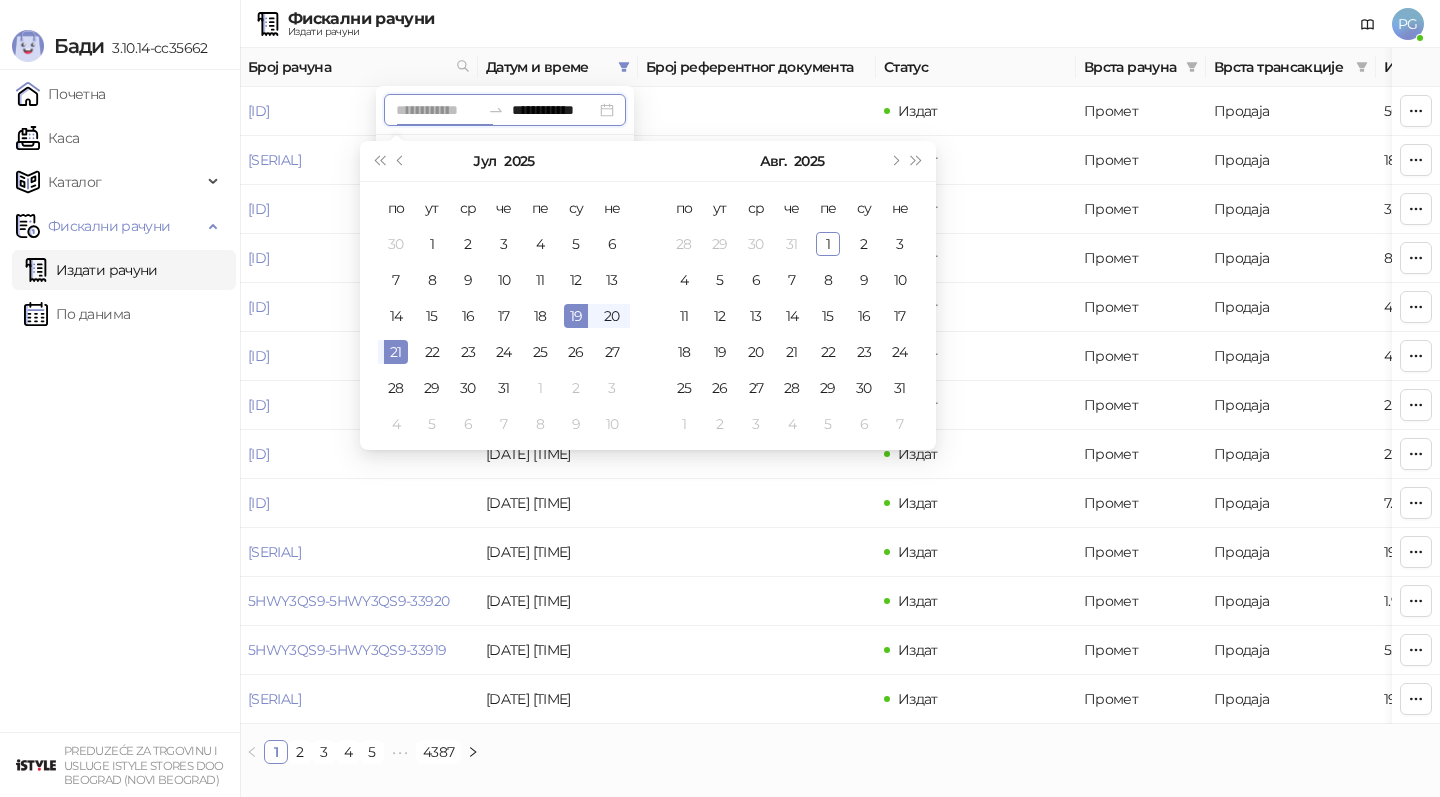 type on "**********" 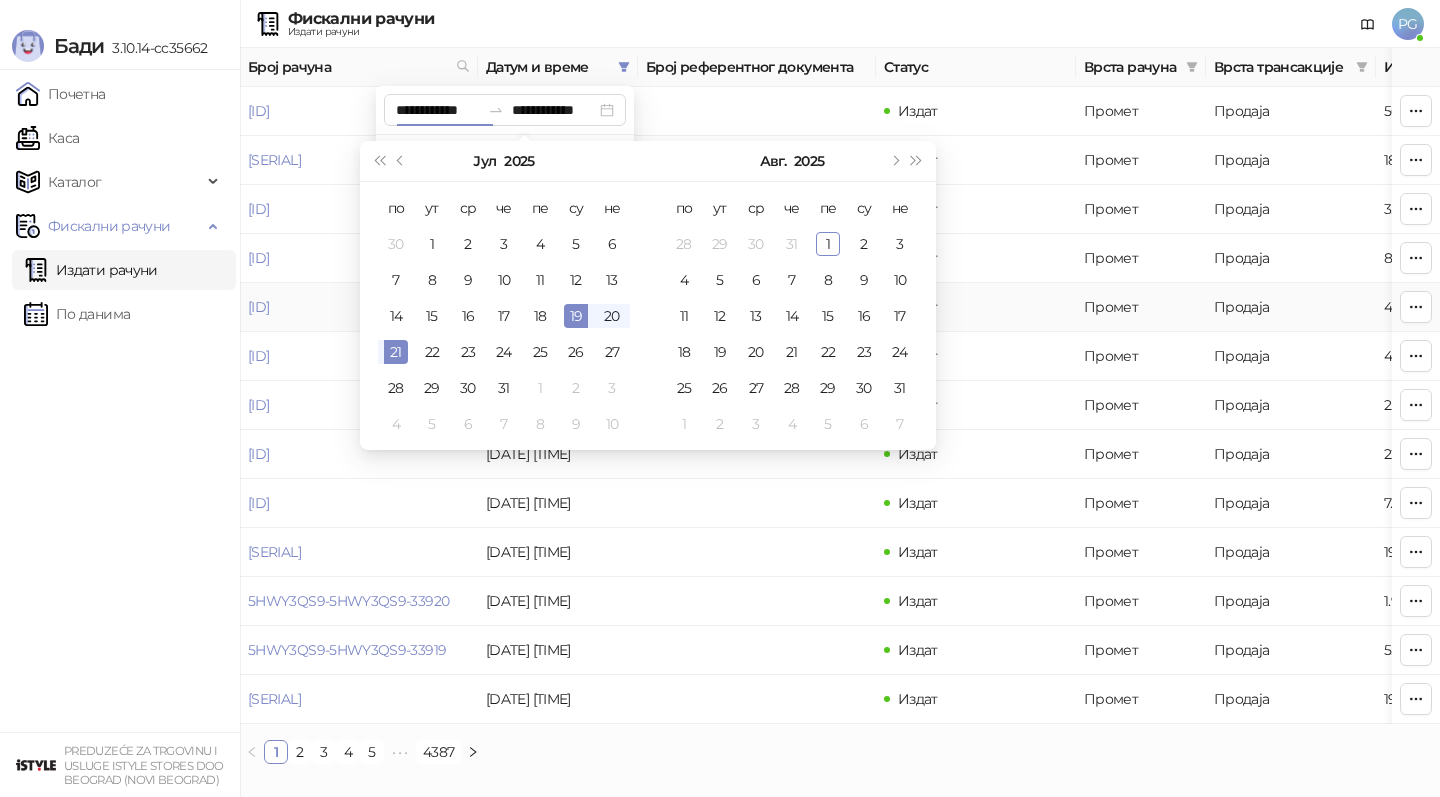 click on "[DATE] [TIME]" at bounding box center [558, 307] 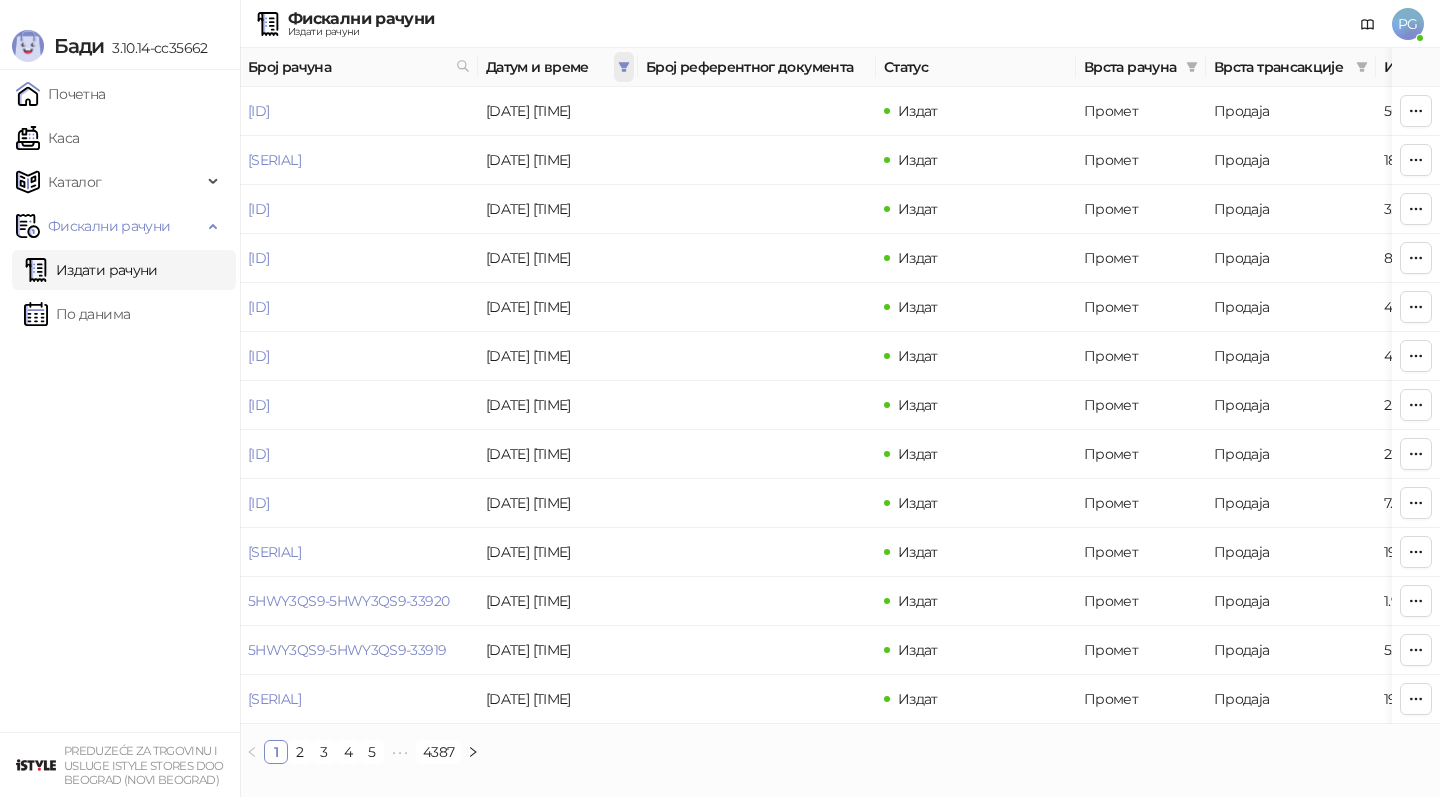 click 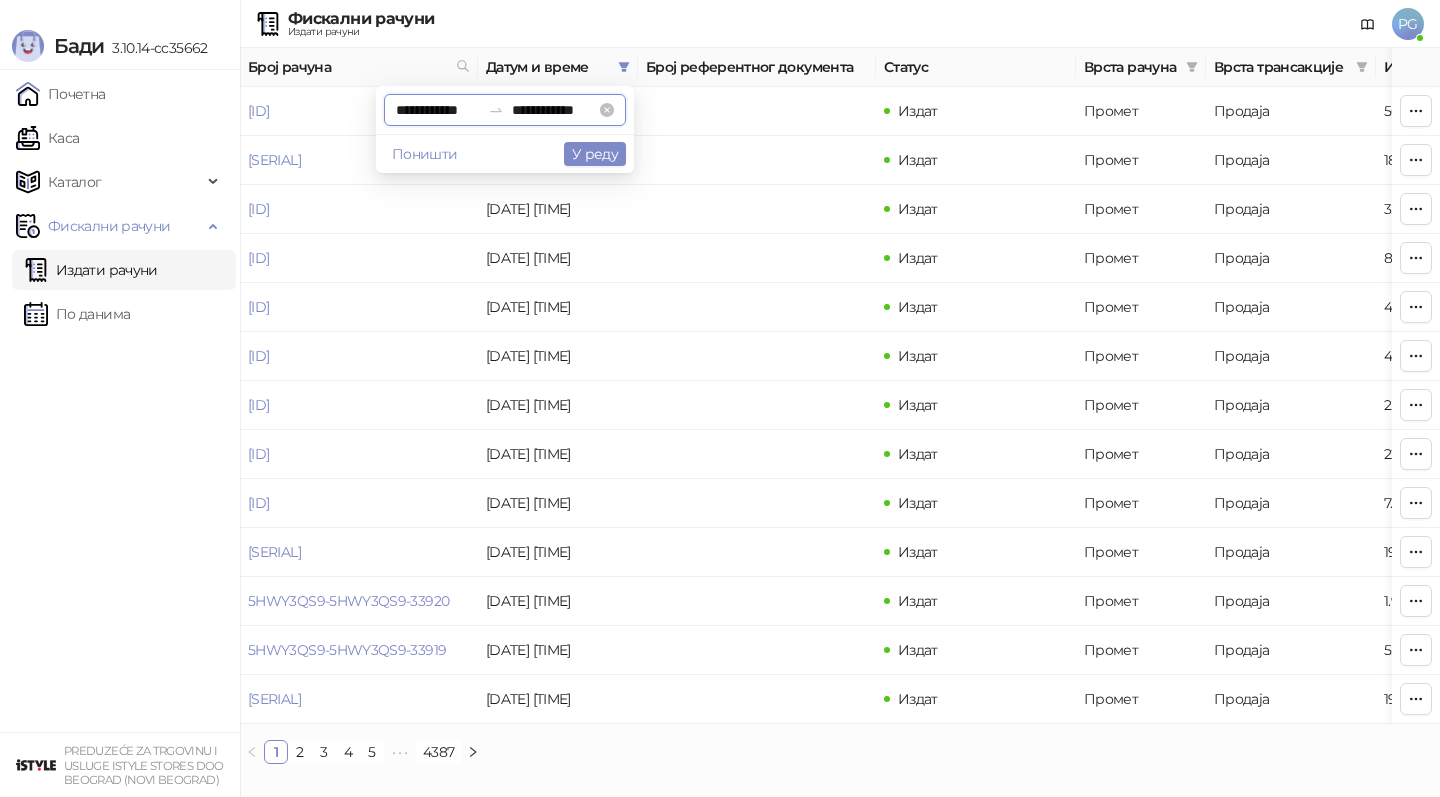 click on "**********" at bounding box center (438, 110) 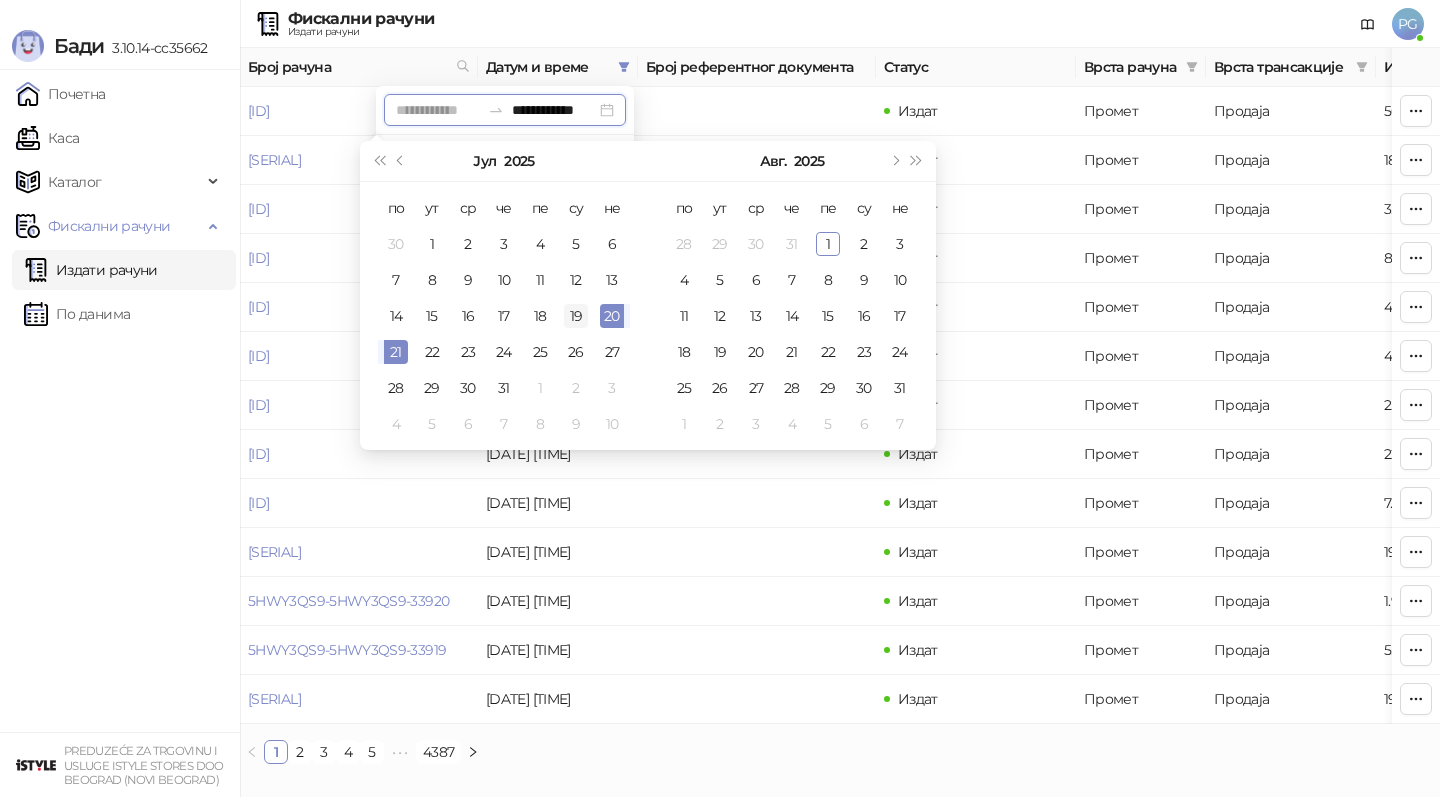 type on "**********" 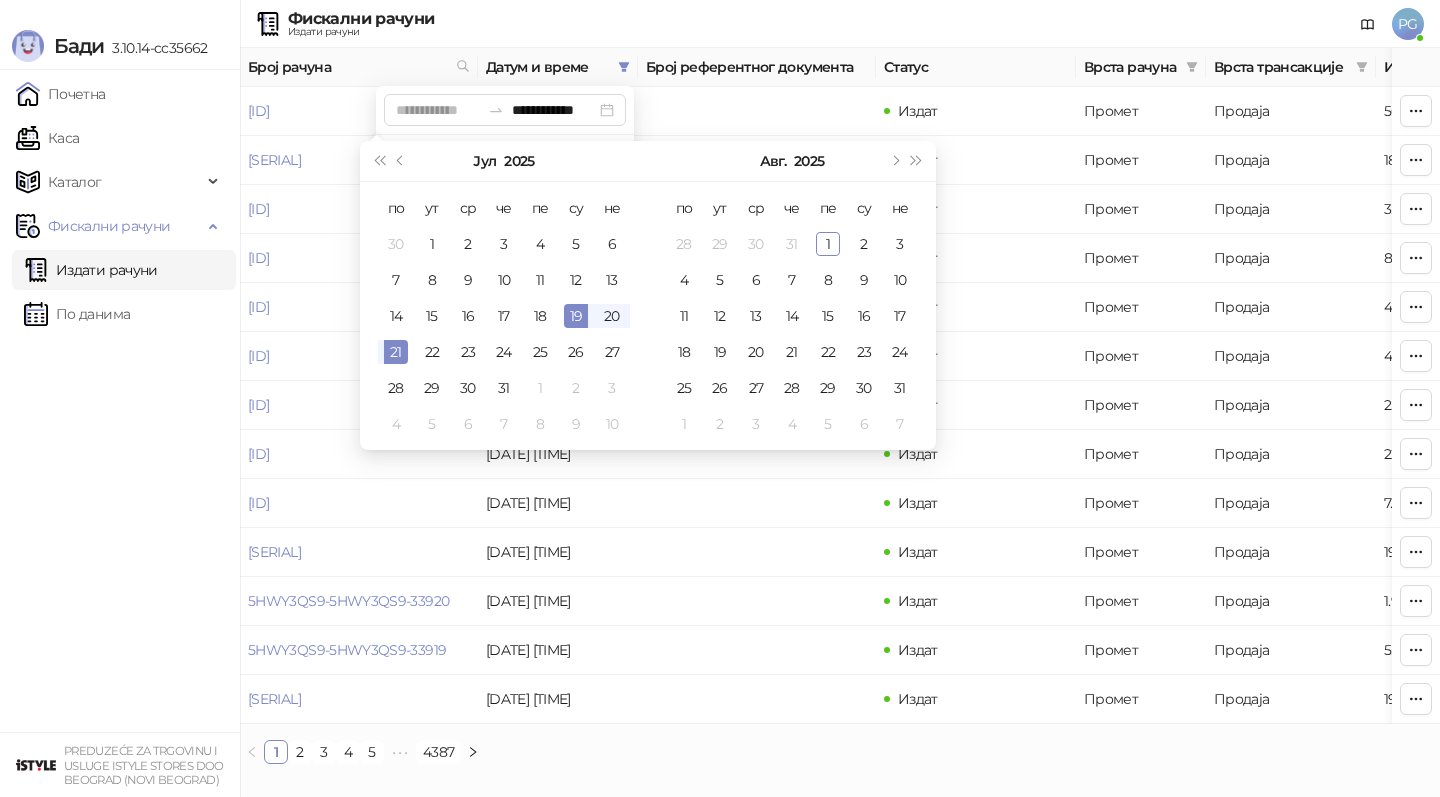 click on "19" at bounding box center (576, 316) 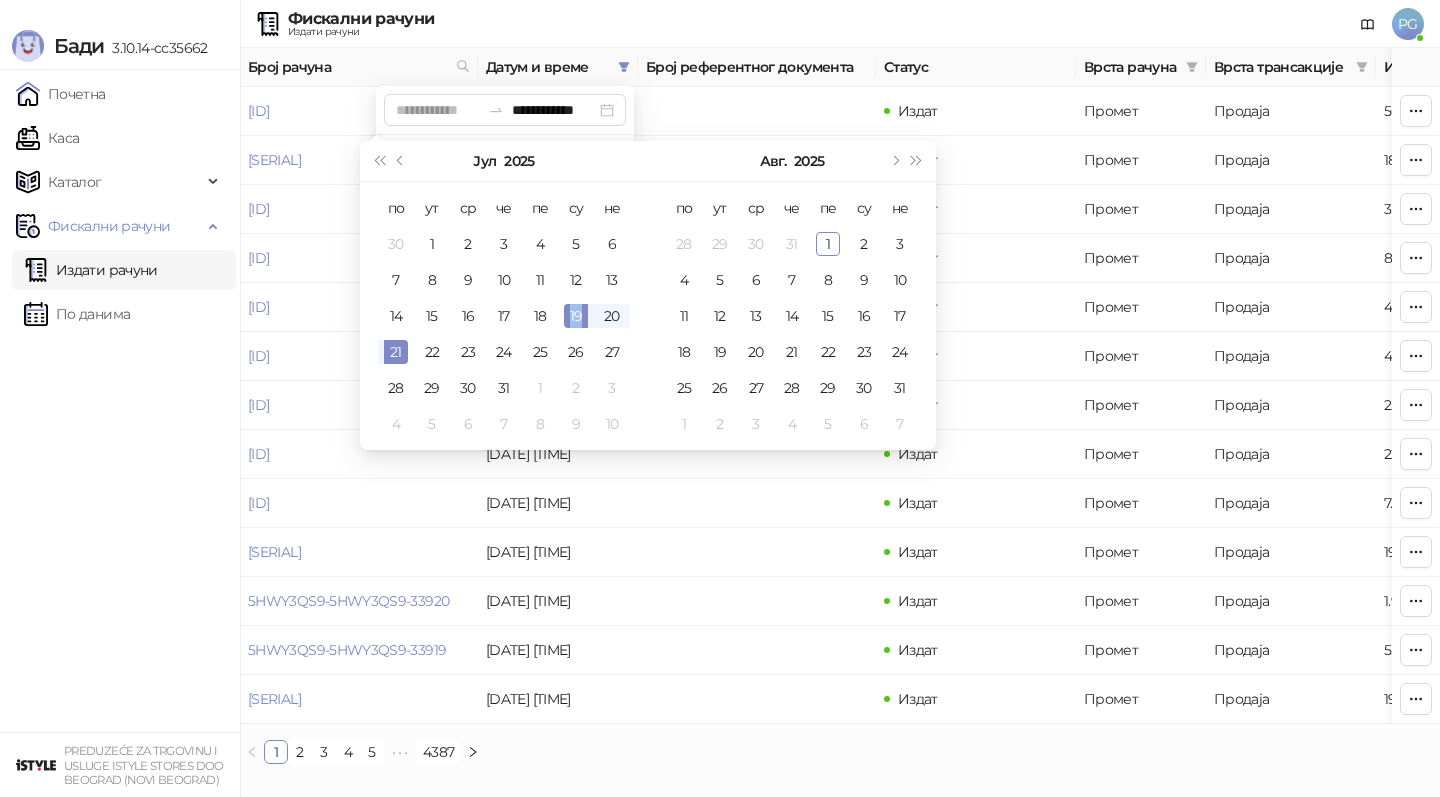 click on "19" at bounding box center (576, 316) 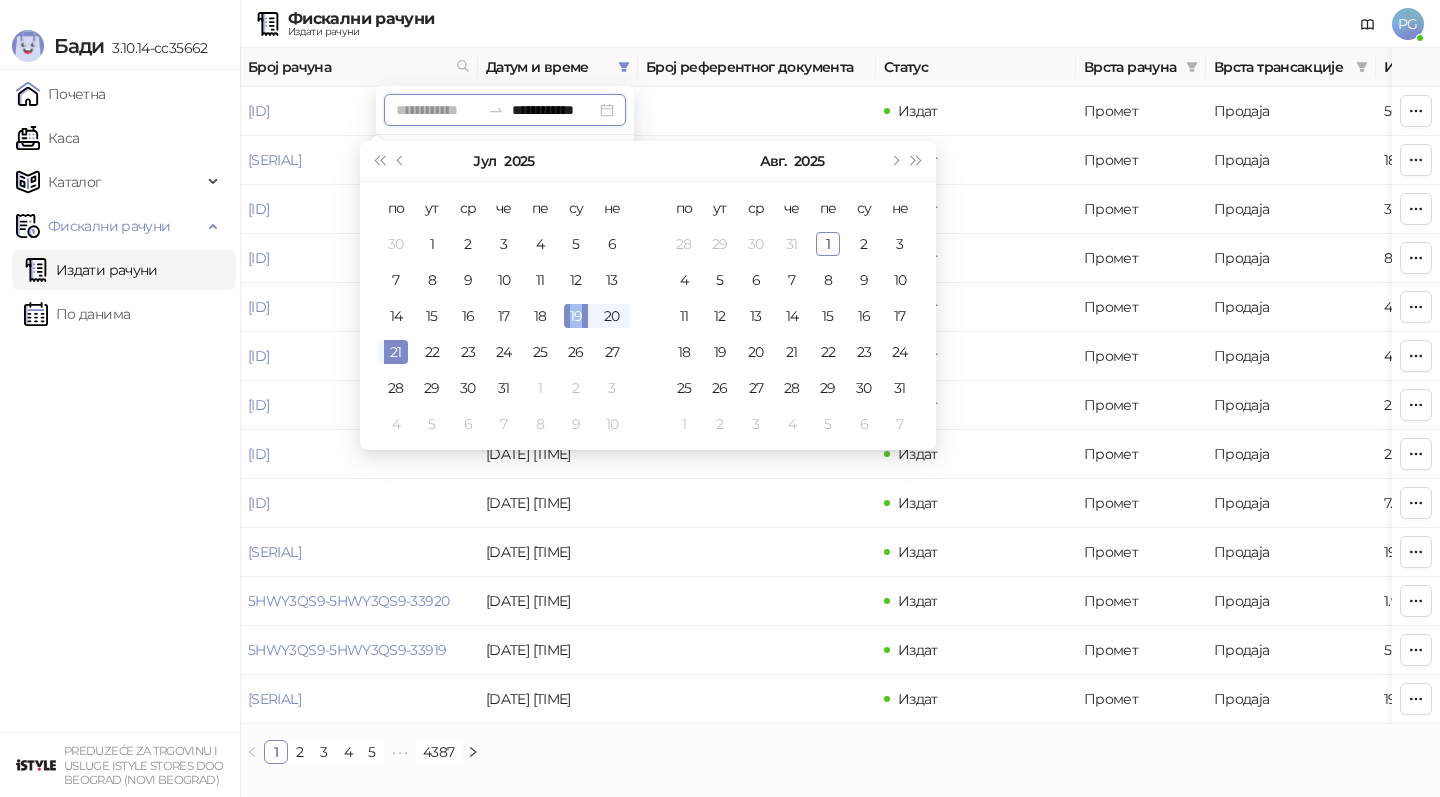 type on "**********" 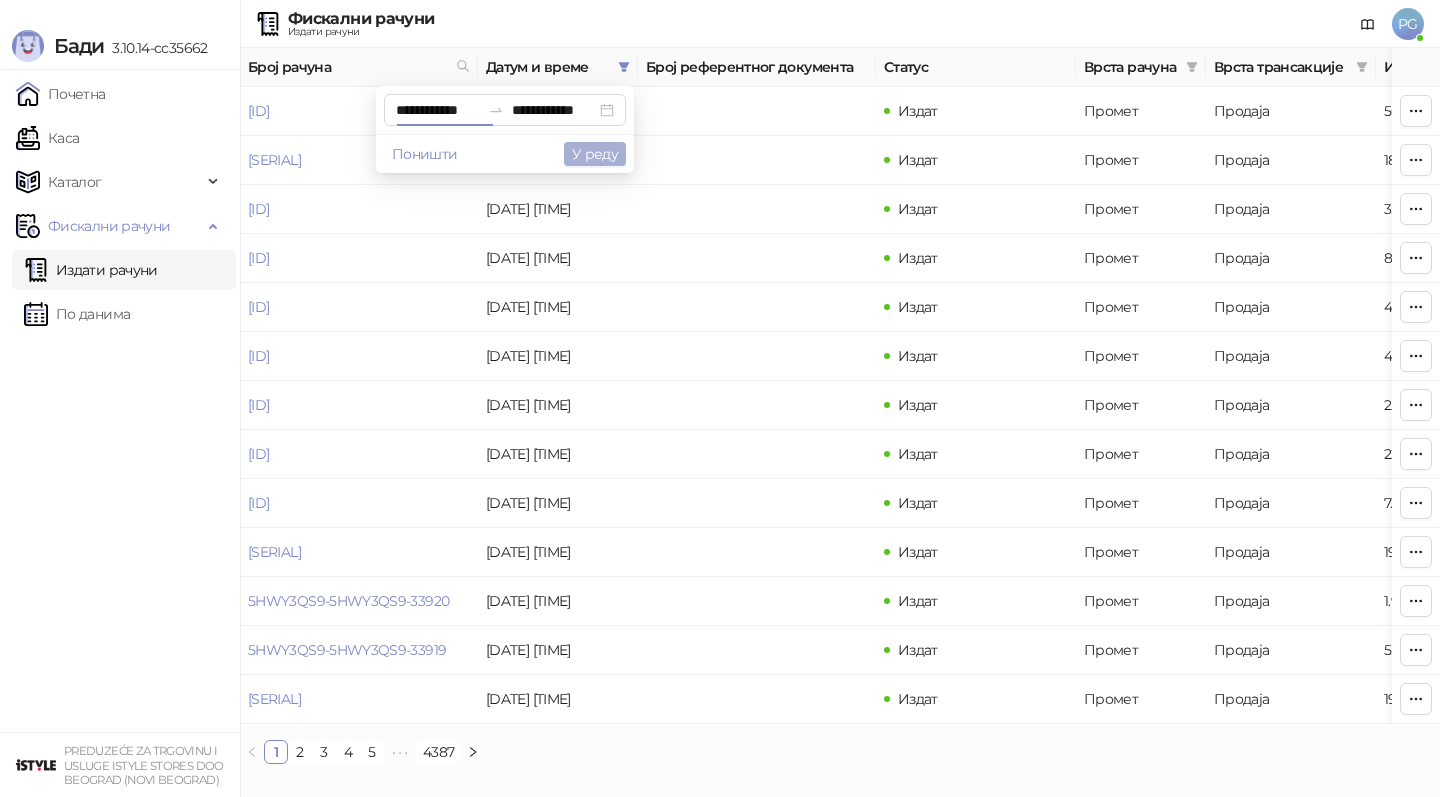 click on "У реду" at bounding box center (595, 154) 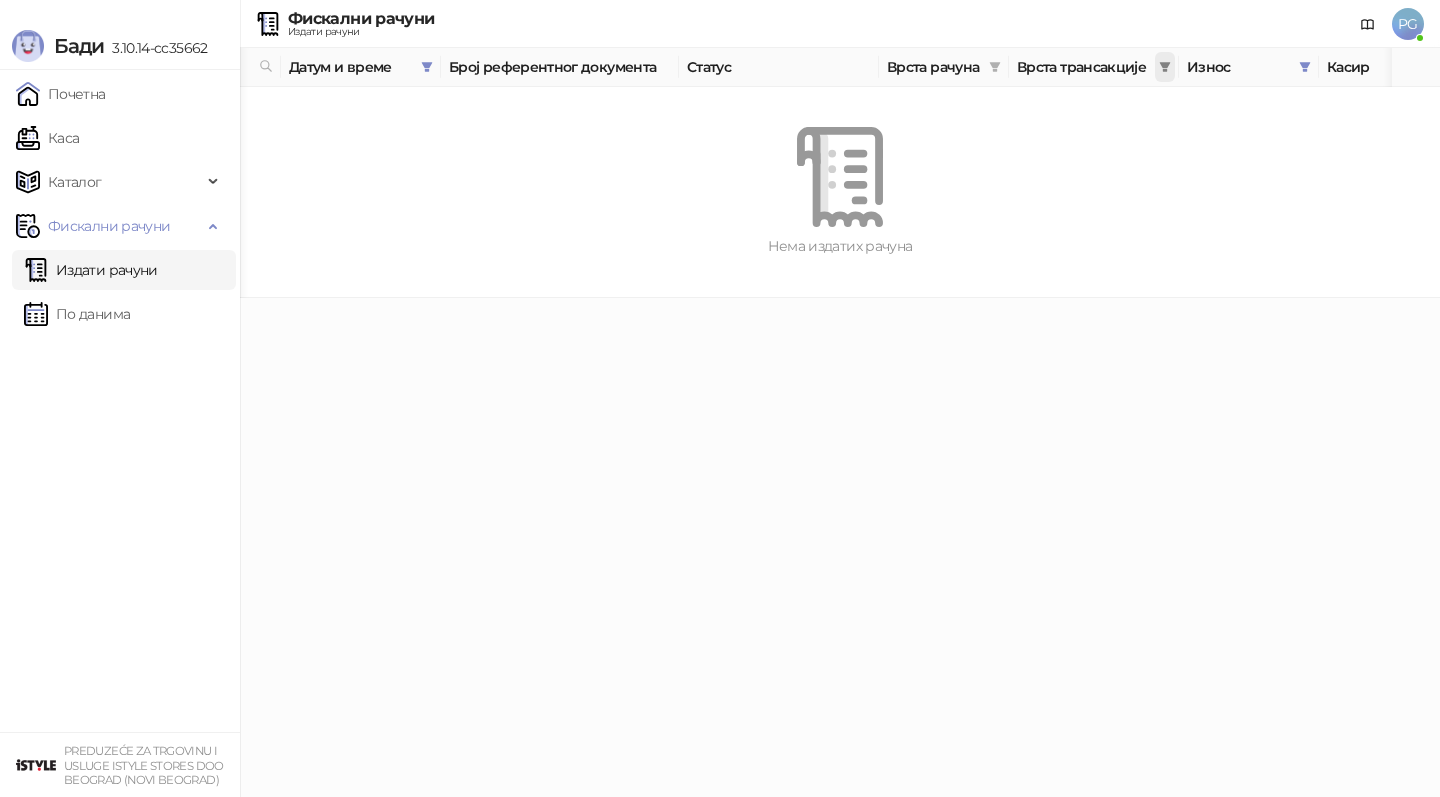 scroll, scrollTop: 0, scrollLeft: 214, axis: horizontal 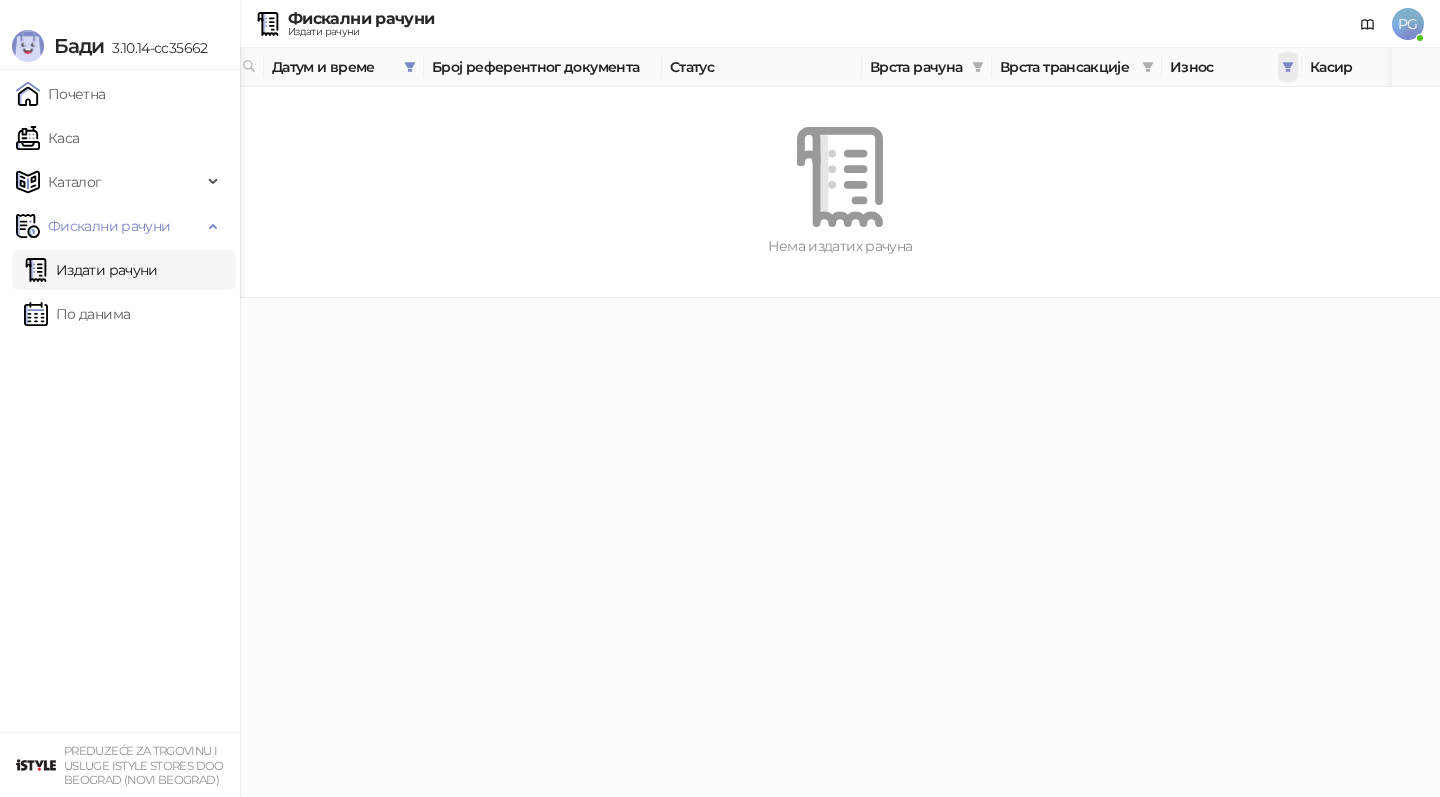 click at bounding box center [1288, 67] 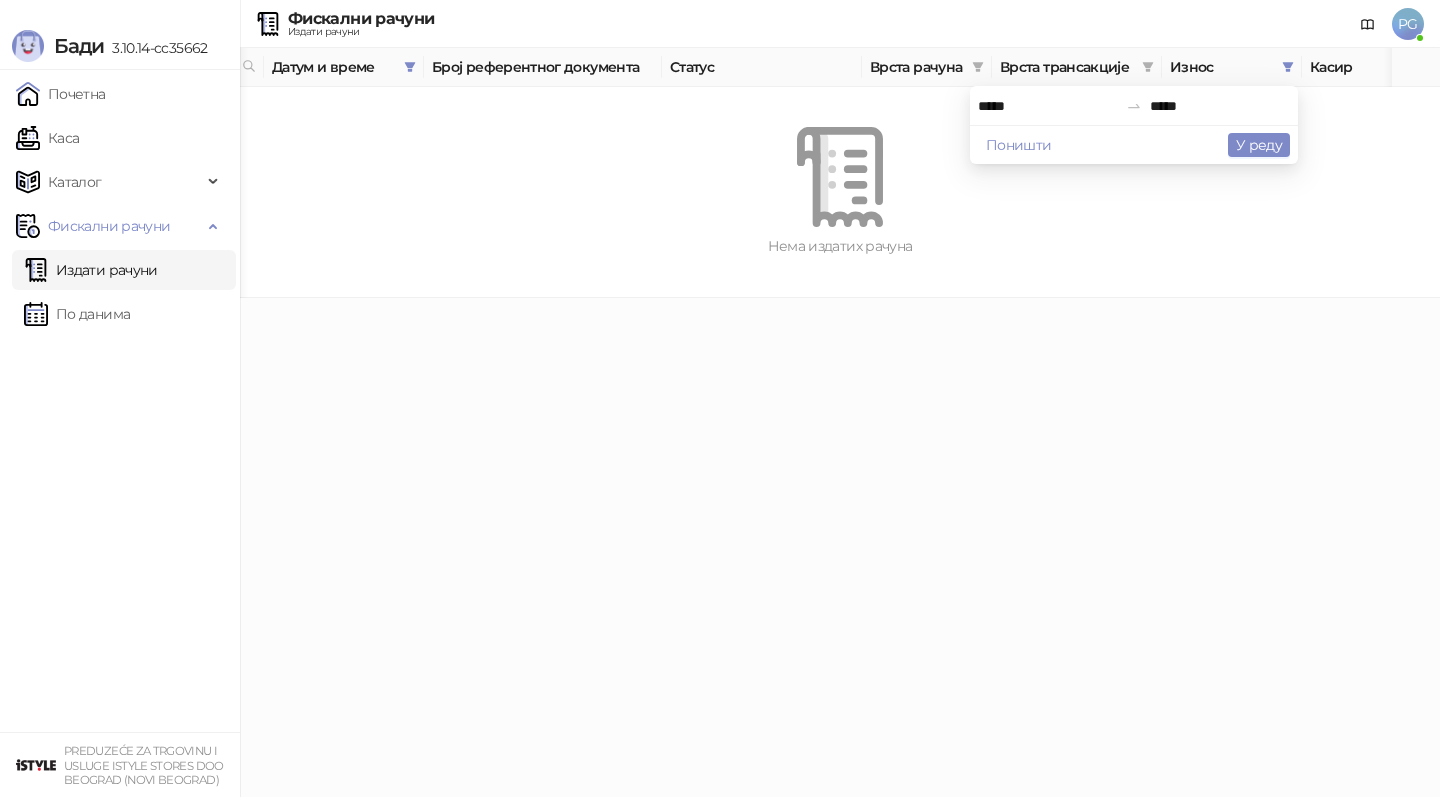 drag, startPoint x: 1006, startPoint y: 108, endPoint x: 792, endPoint y: 107, distance: 214.00233 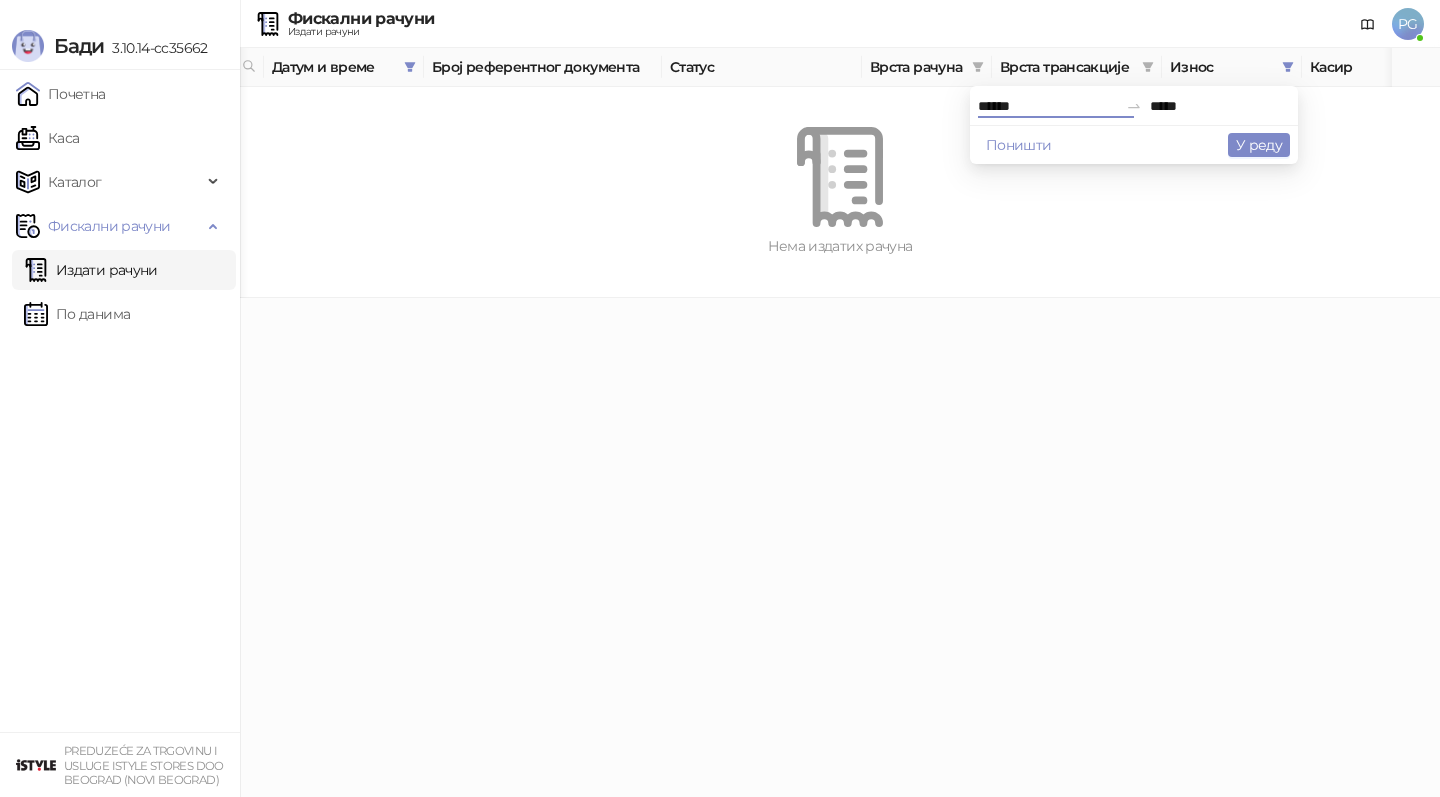 type on "******" 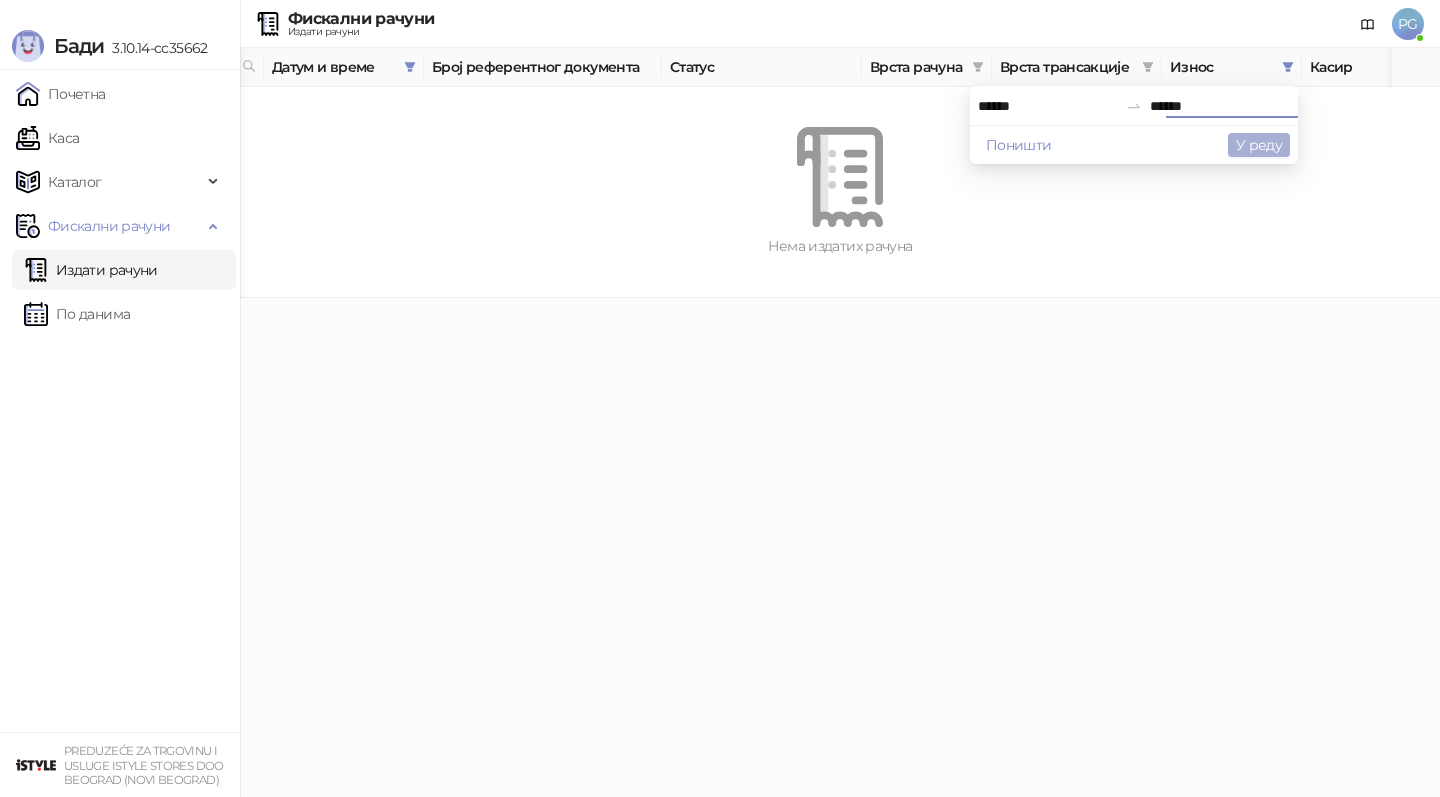 type on "******" 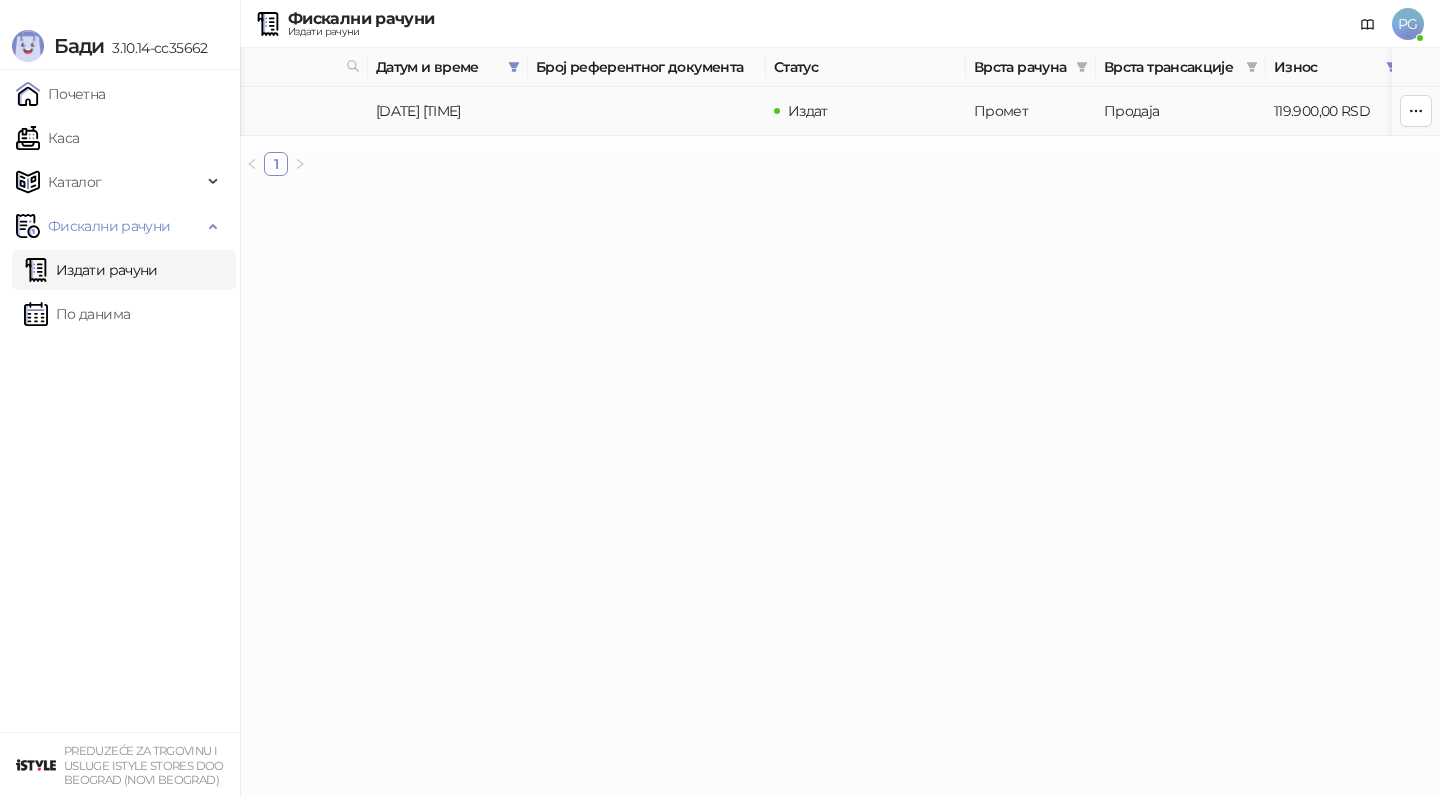 scroll, scrollTop: 0, scrollLeft: 103, axis: horizontal 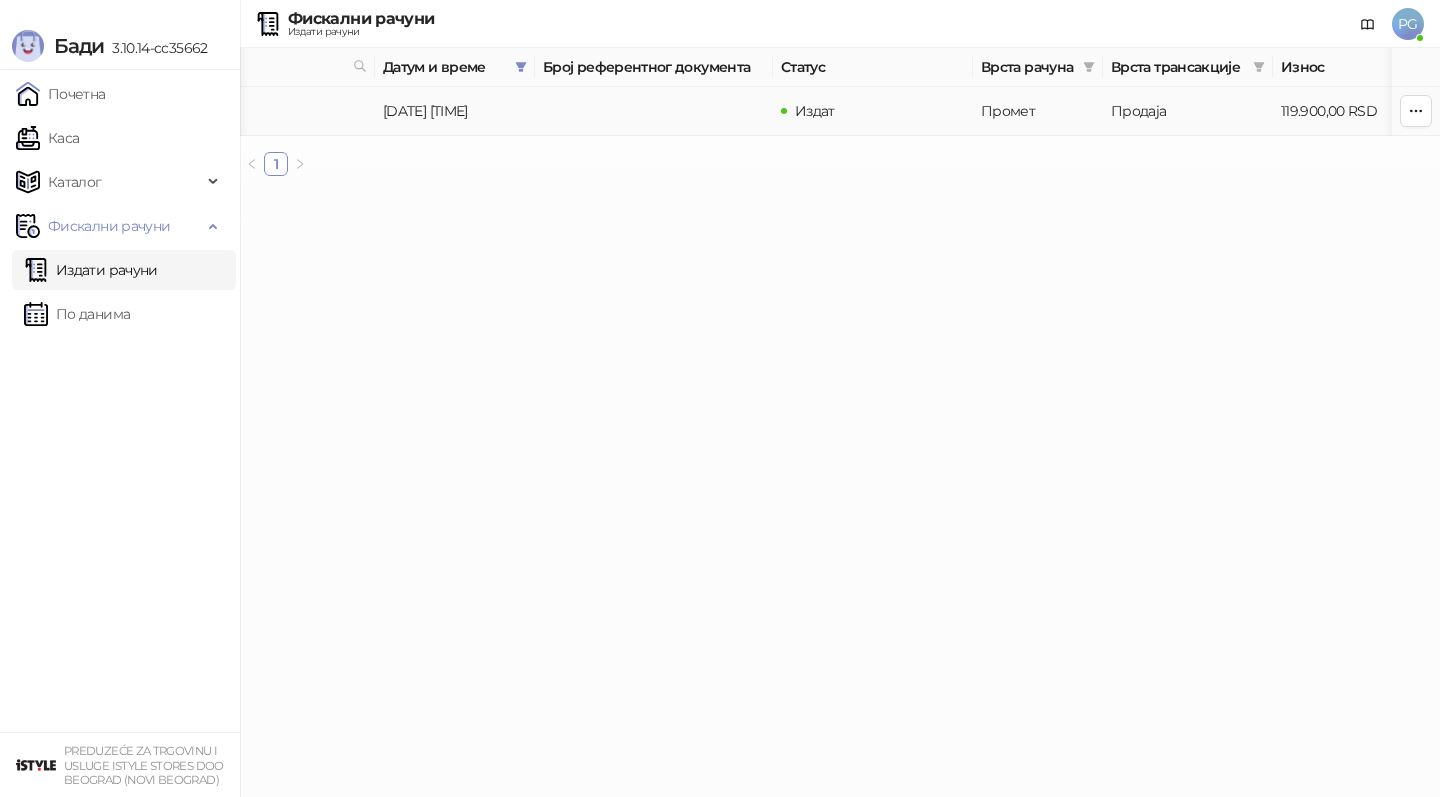 click on "[ID]" at bounding box center [155, 111] 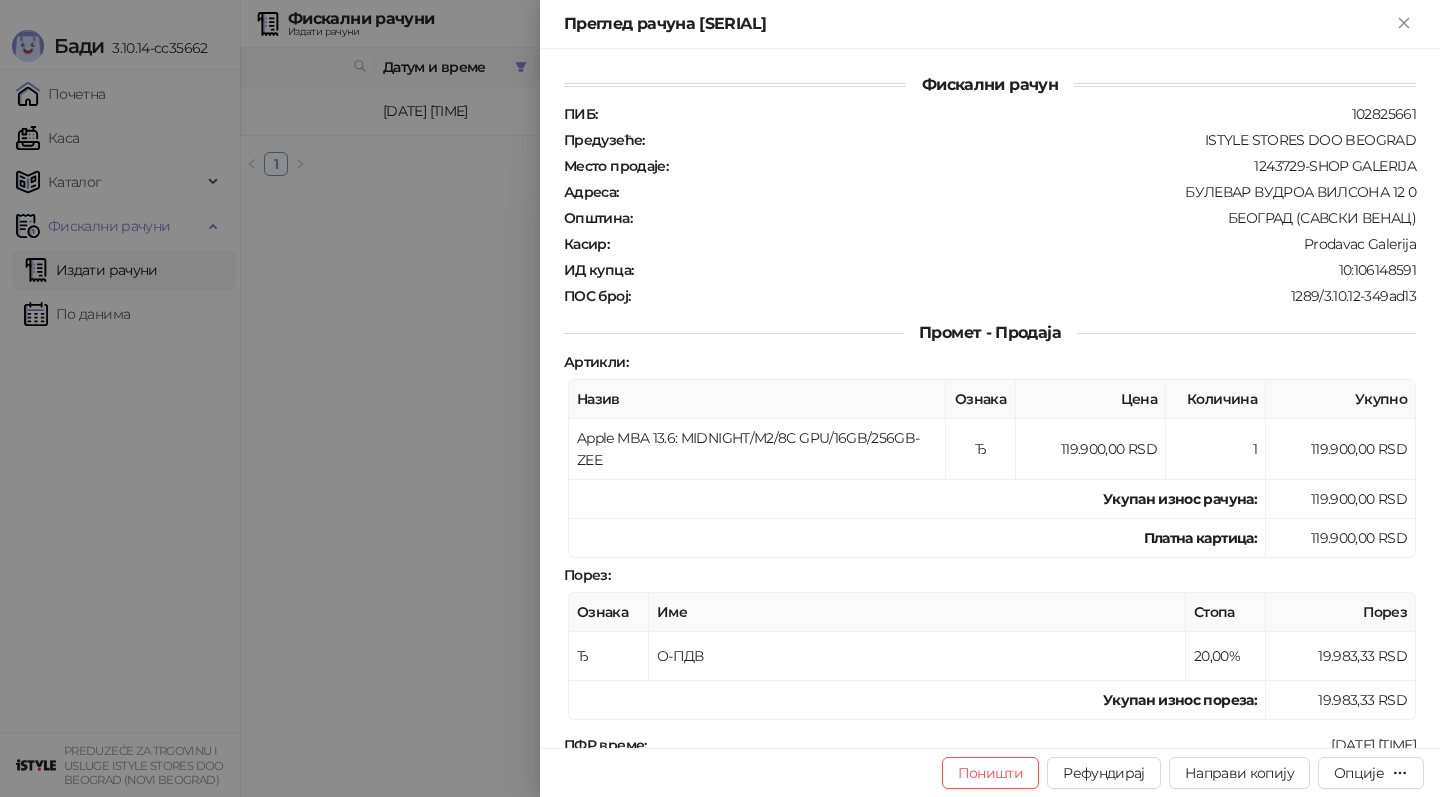 click at bounding box center [720, 398] 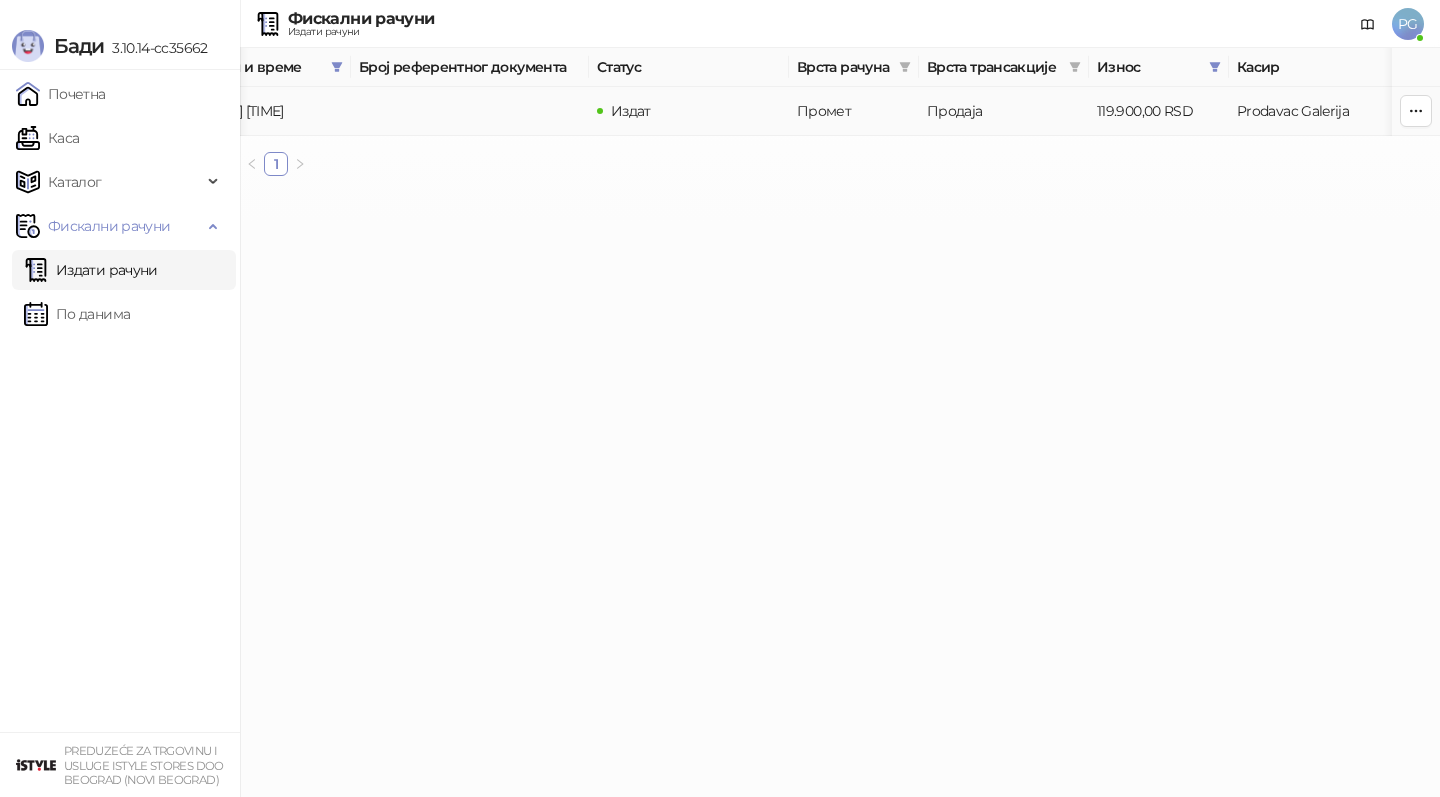 scroll, scrollTop: 0, scrollLeft: 397, axis: horizontal 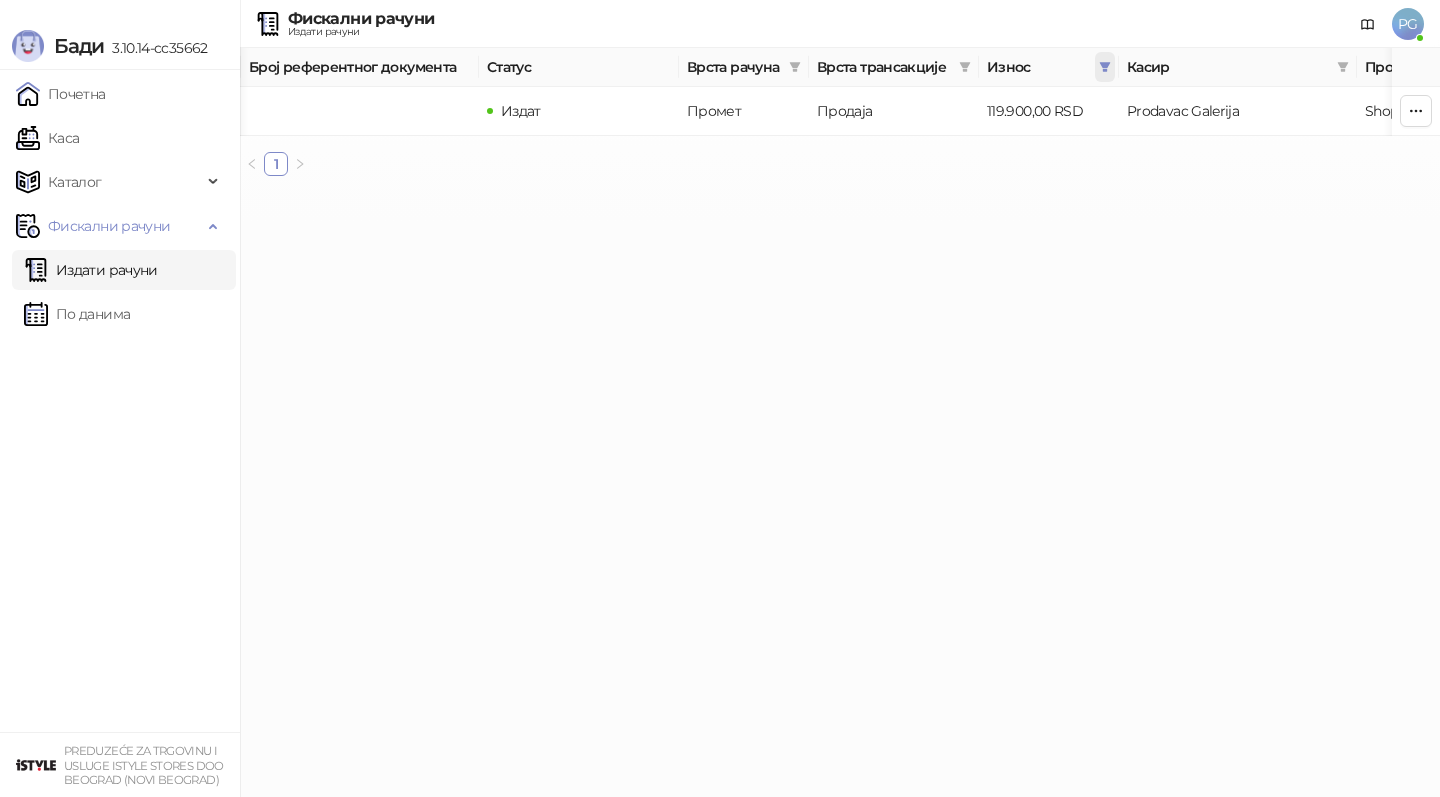 click at bounding box center [1105, 67] 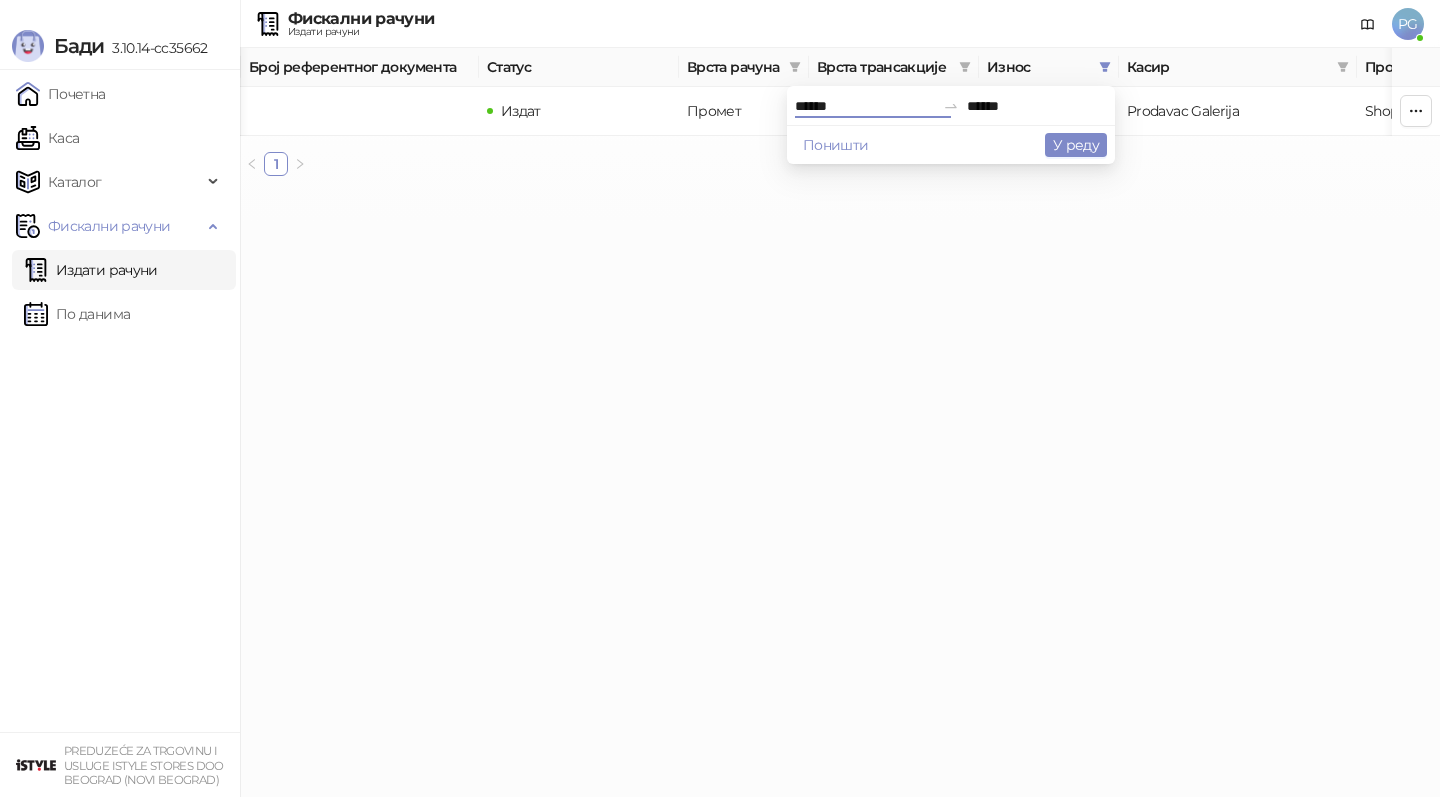 drag, startPoint x: 821, startPoint y: 105, endPoint x: 596, endPoint y: 105, distance: 225 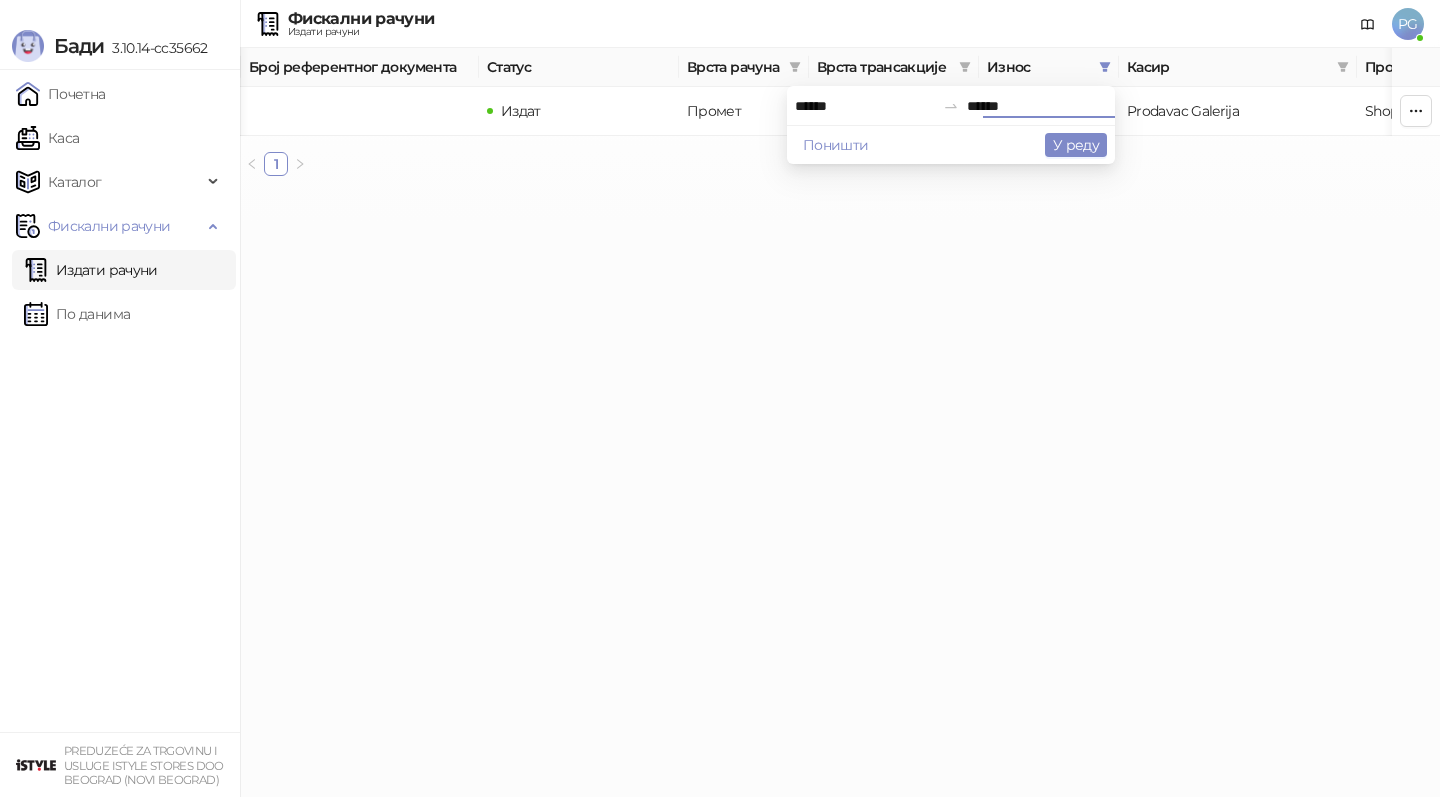 click on "******" at bounding box center (1037, 106) 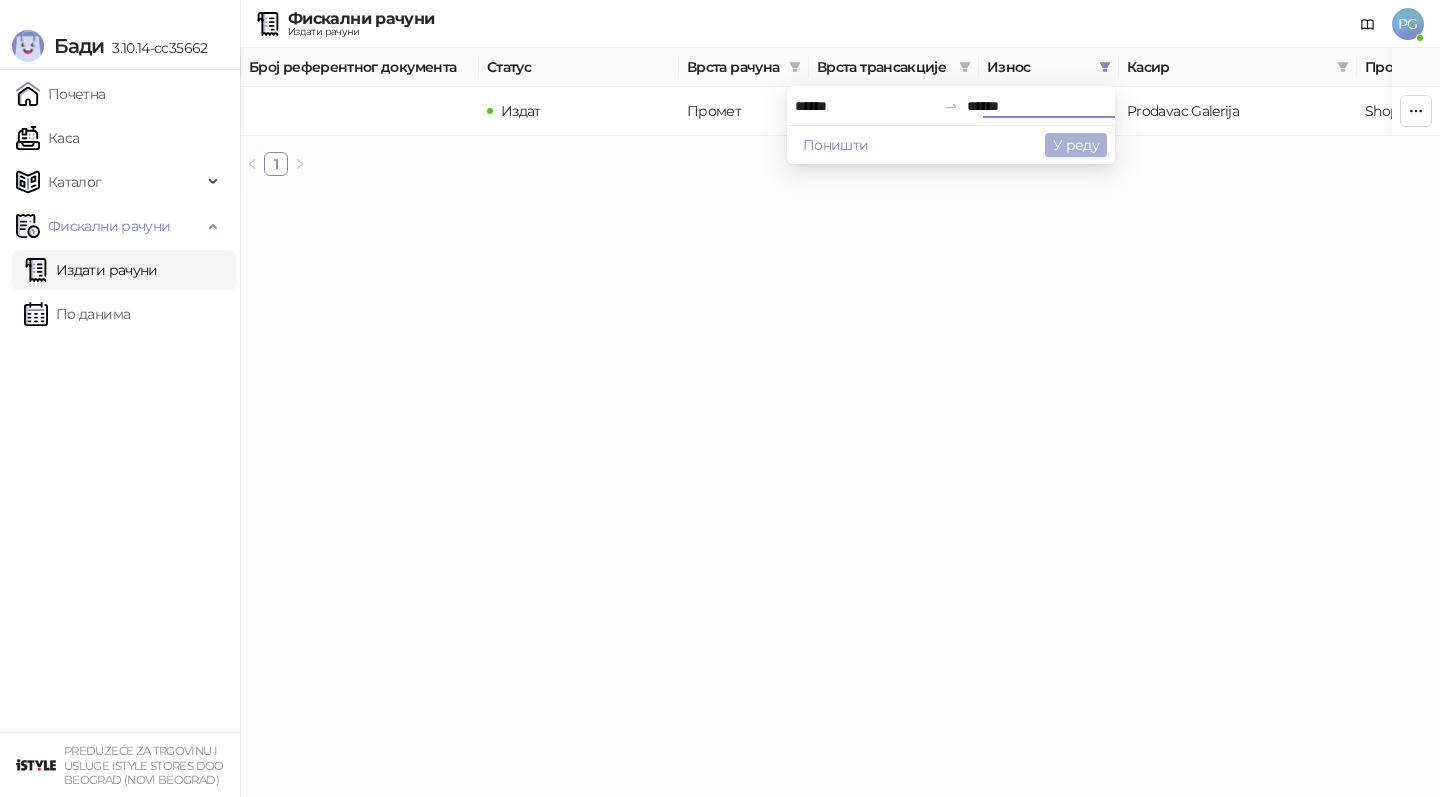 type on "******" 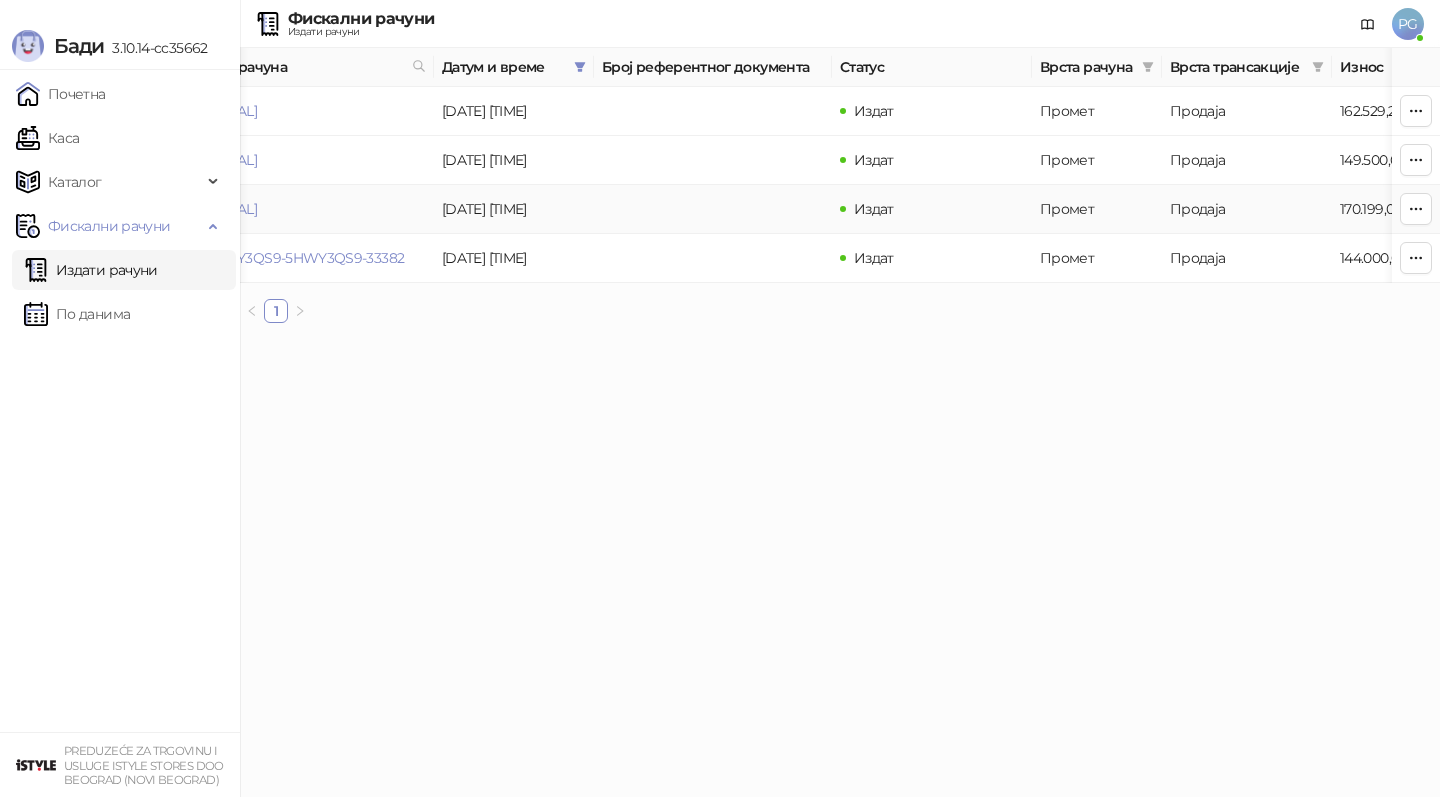 scroll, scrollTop: 0, scrollLeft: 21, axis: horizontal 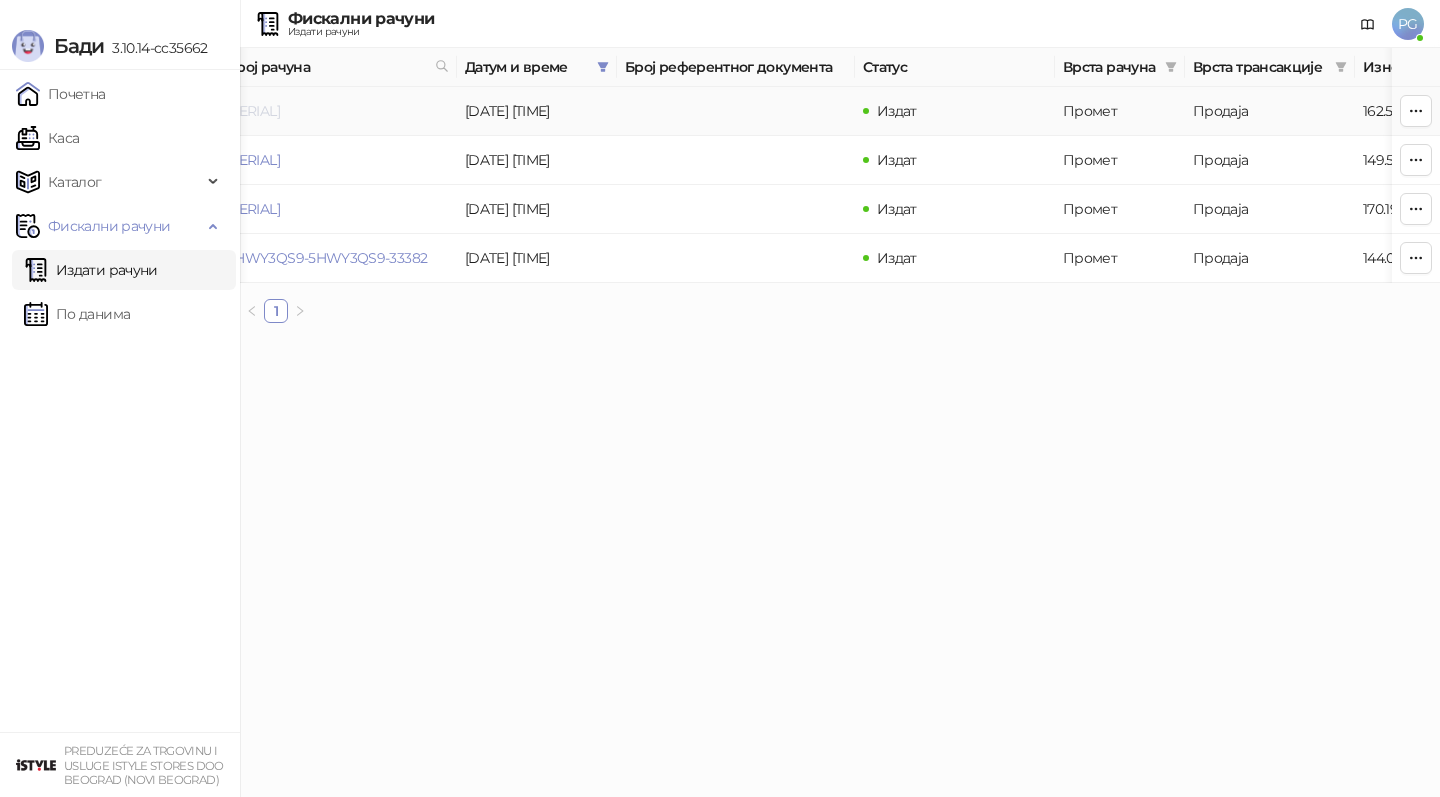 click on "[SERIAL]" at bounding box center (253, 111) 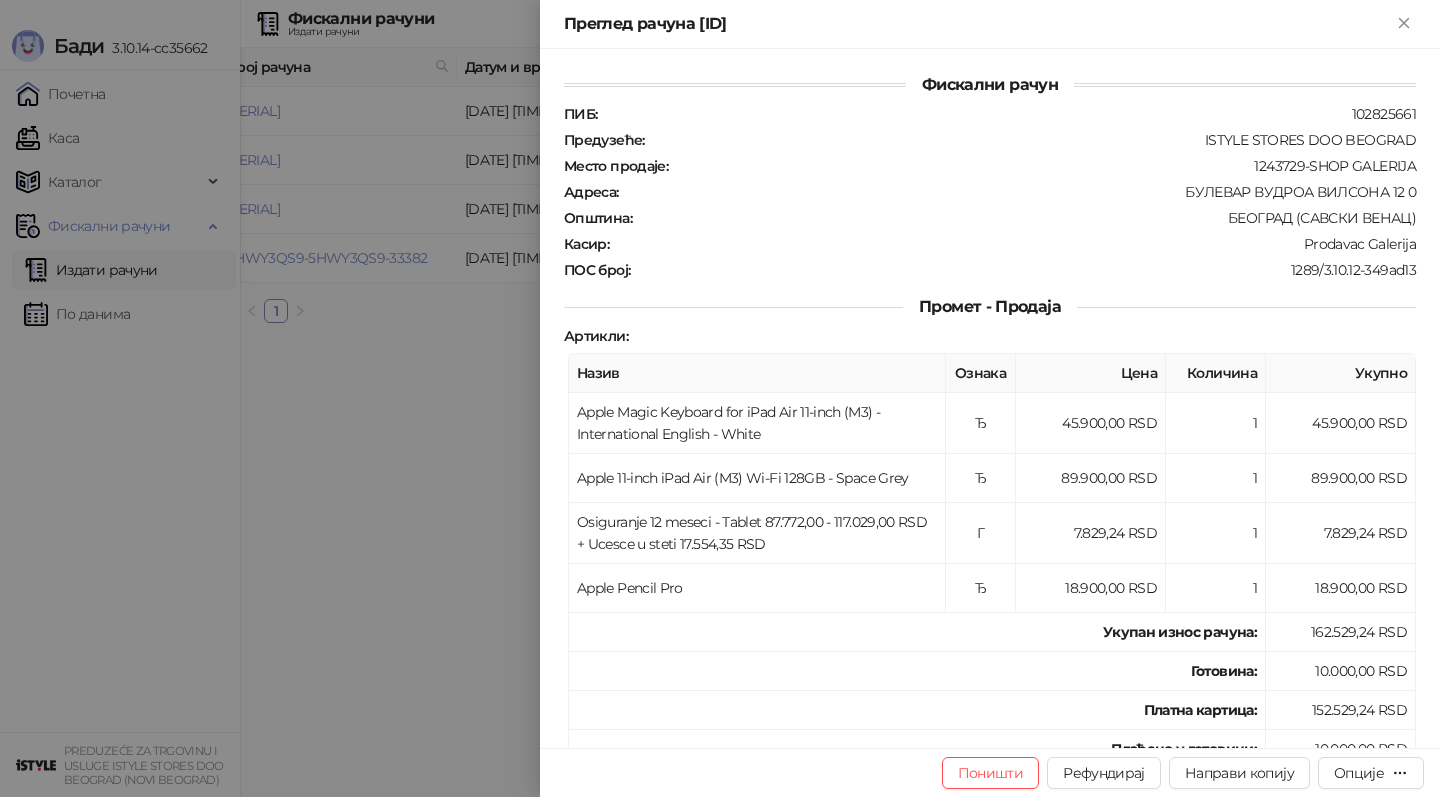 click at bounding box center (720, 398) 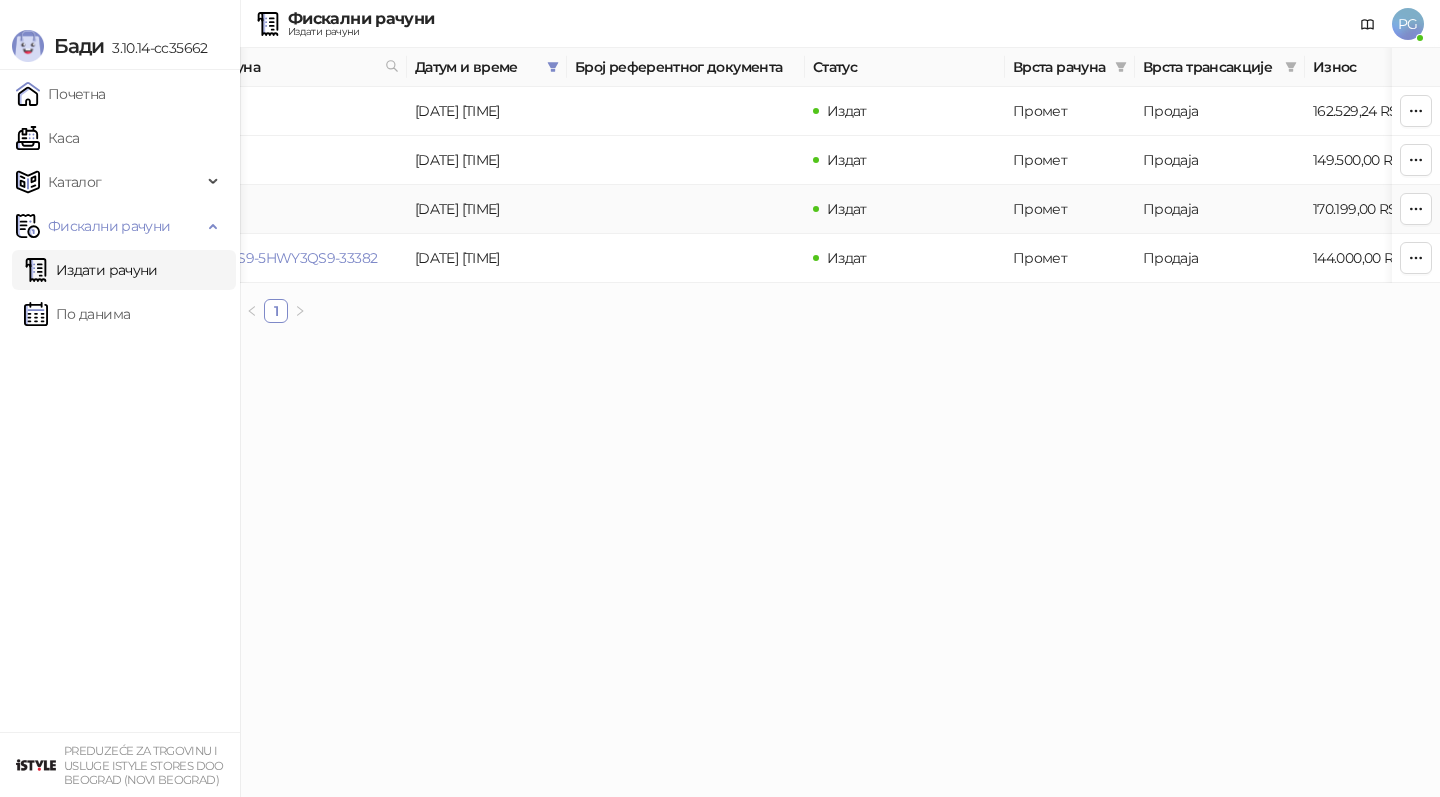scroll, scrollTop: 0, scrollLeft: 35, axis: horizontal 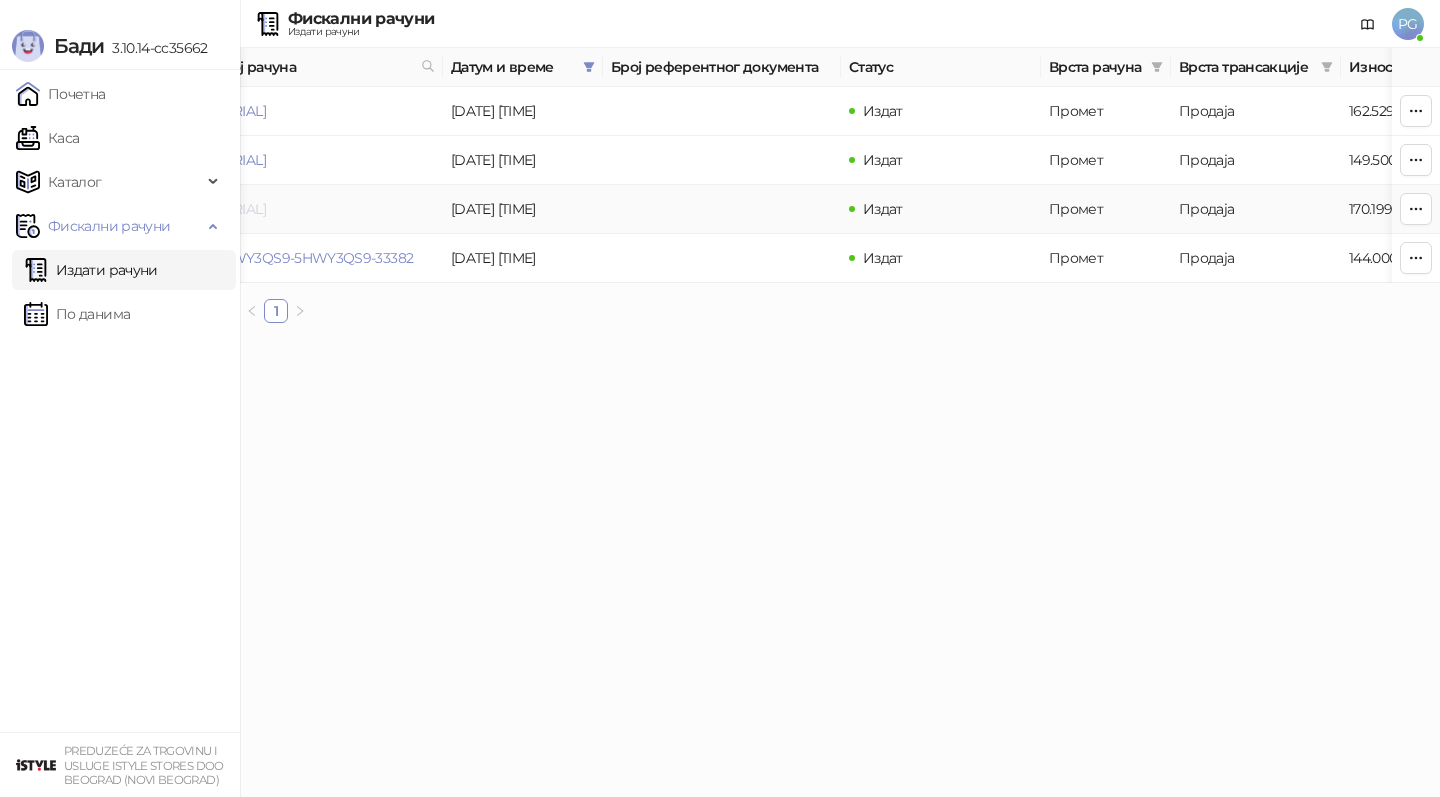 click on "[SERIAL]" at bounding box center (239, 209) 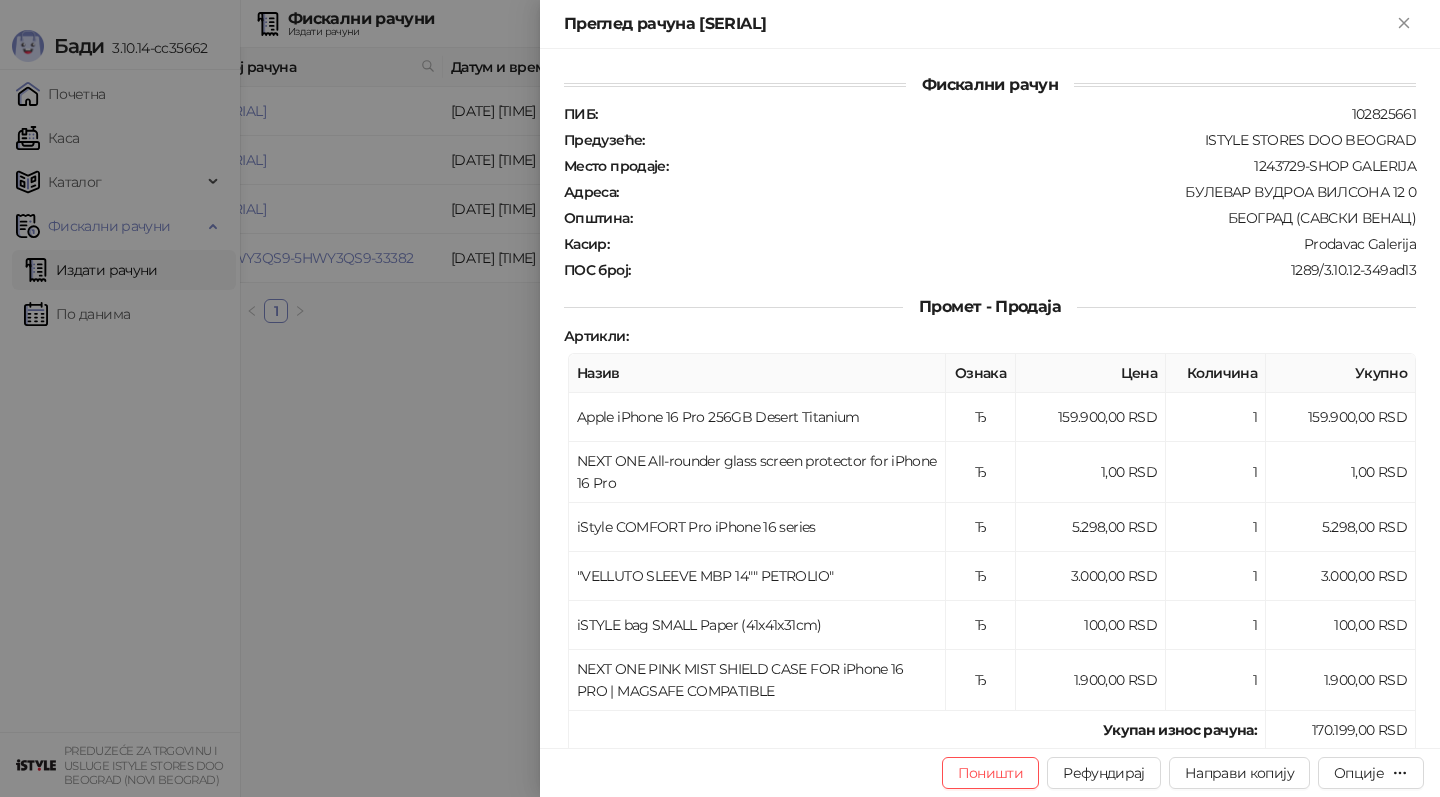 click at bounding box center (720, 398) 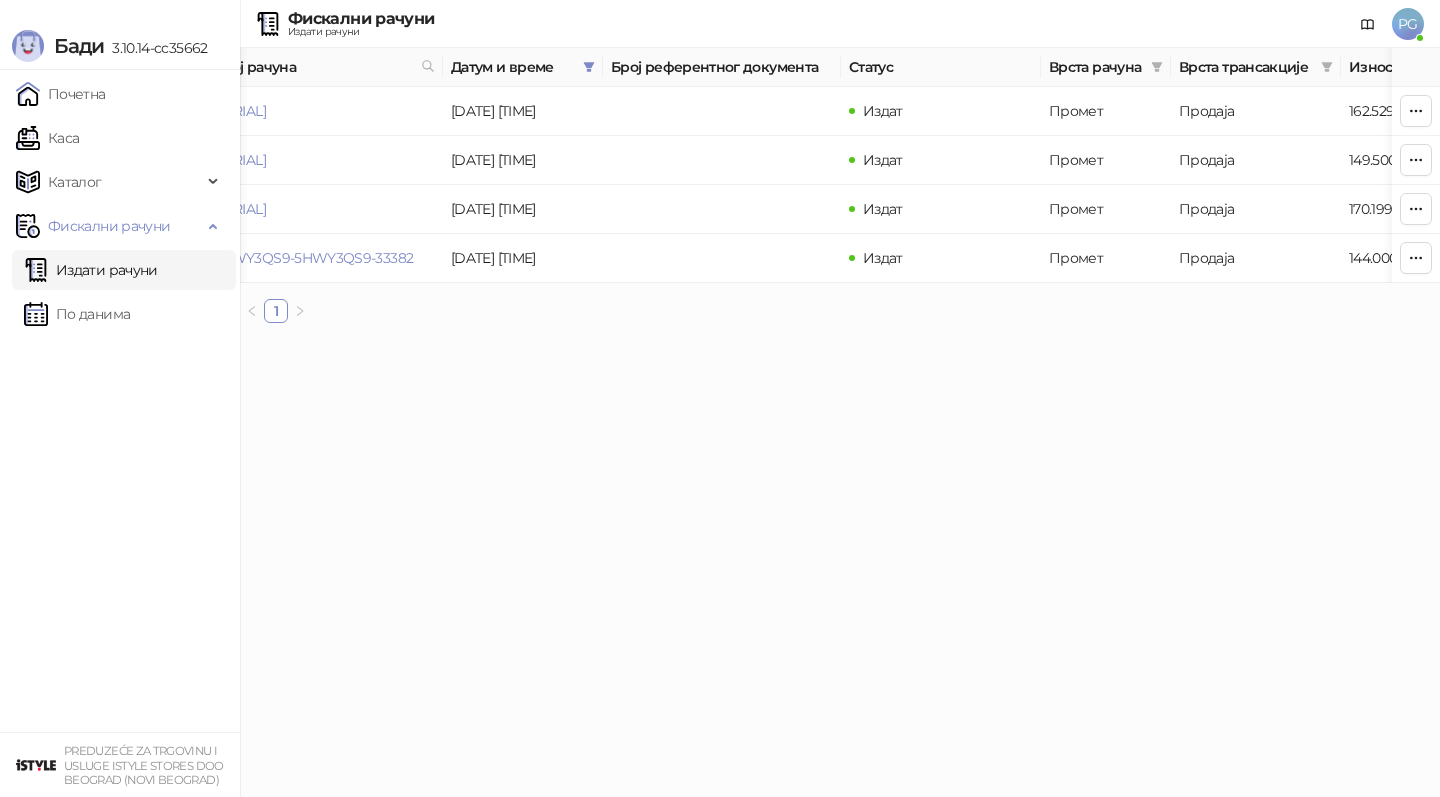 click on "Издати рачуни" at bounding box center [91, 270] 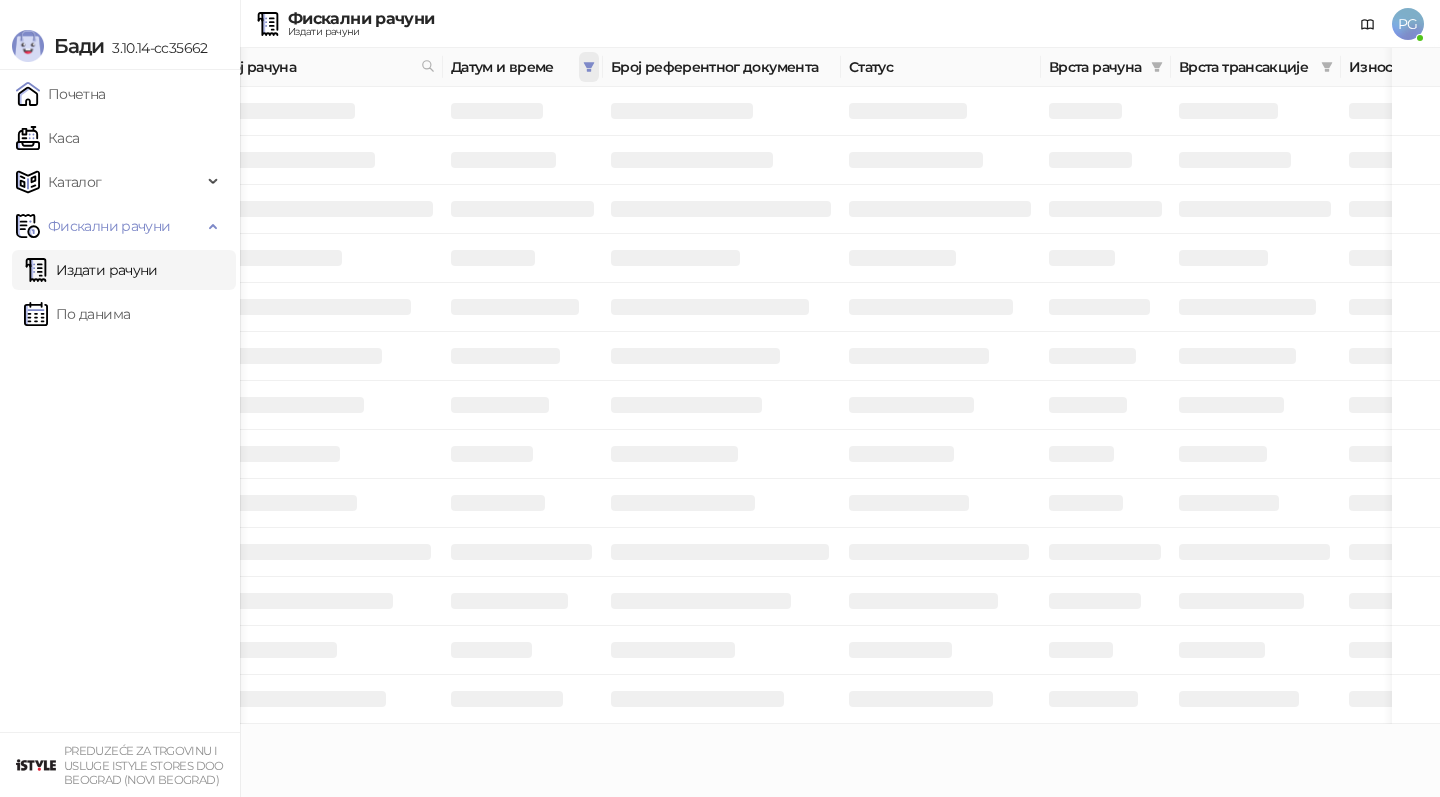 click 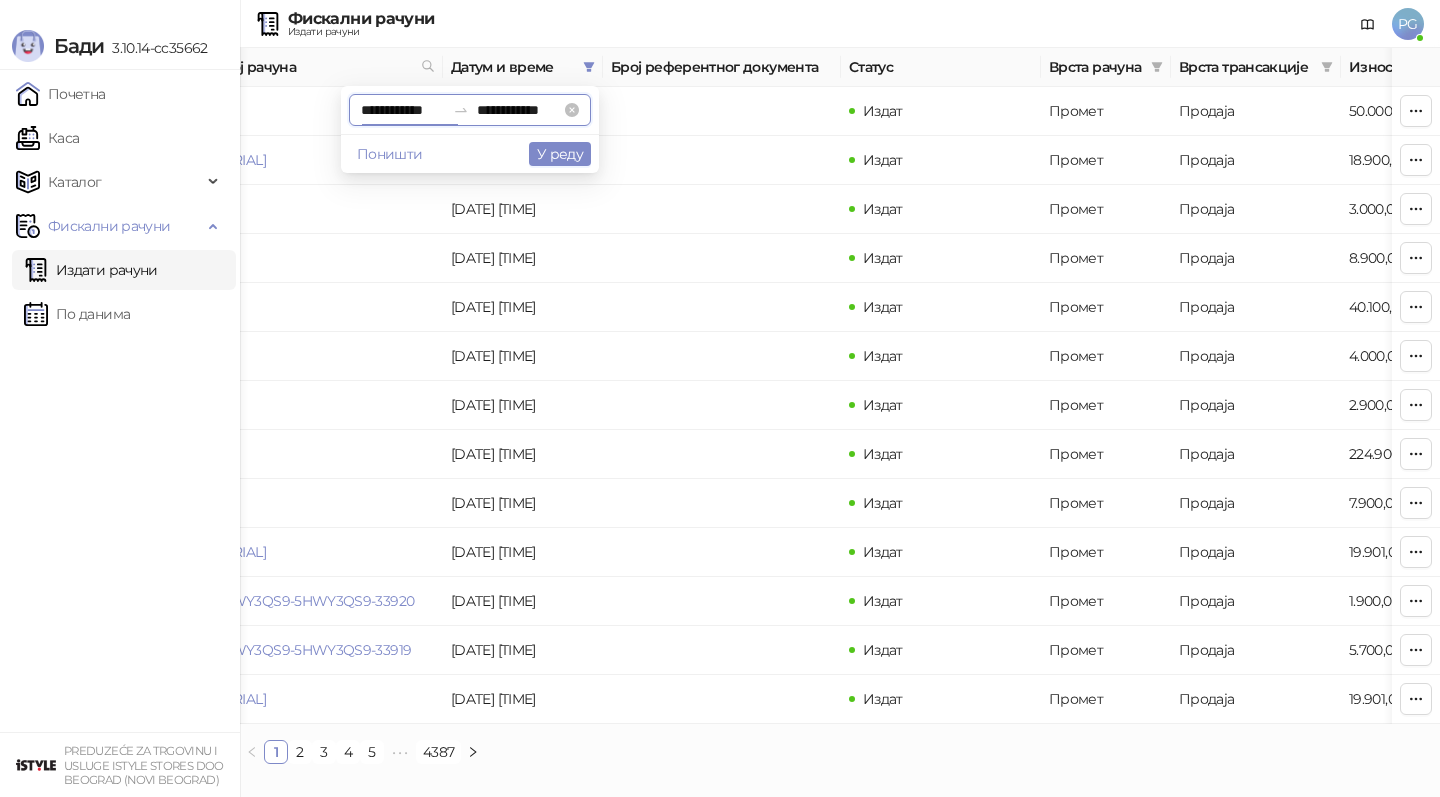 click on "**********" at bounding box center [403, 110] 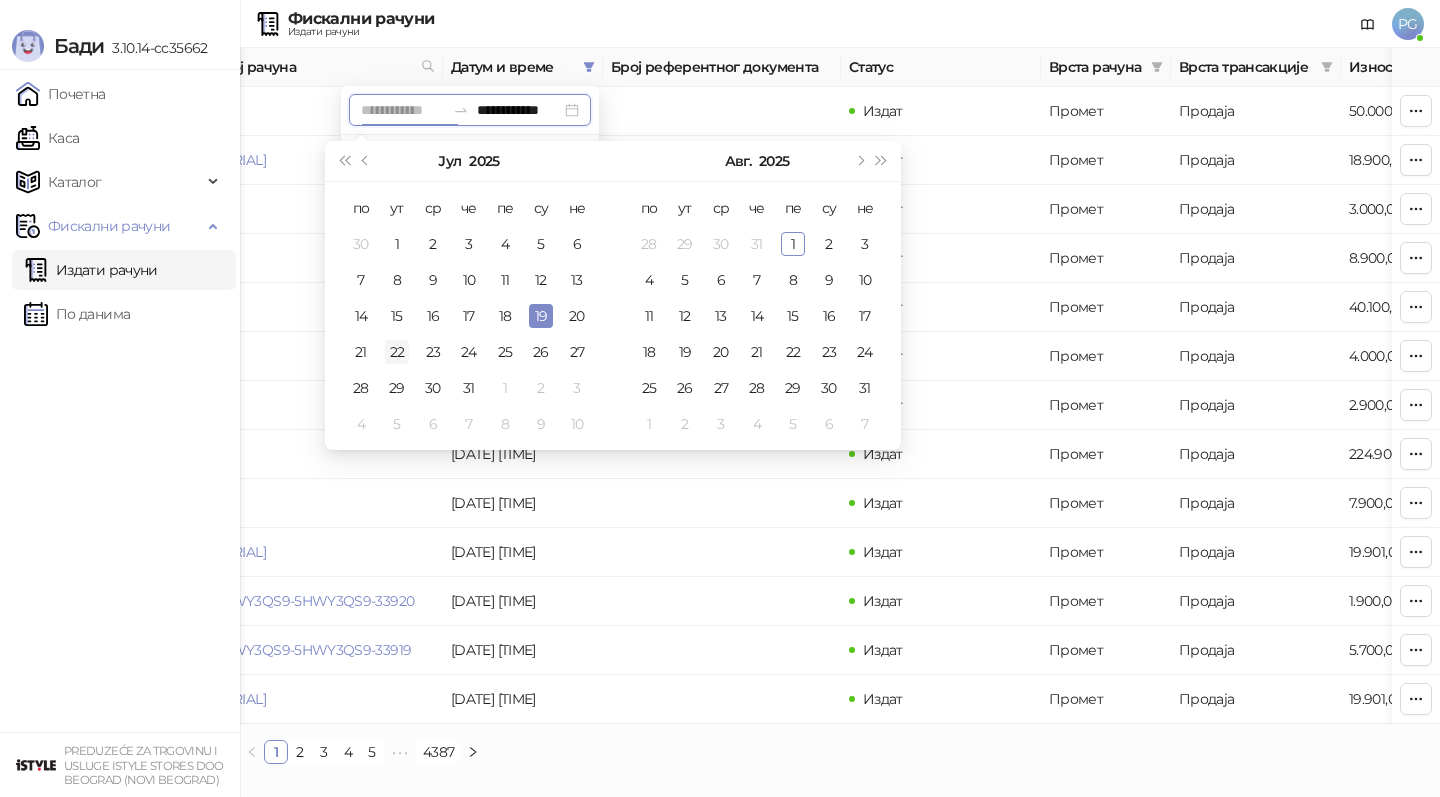 type on "**********" 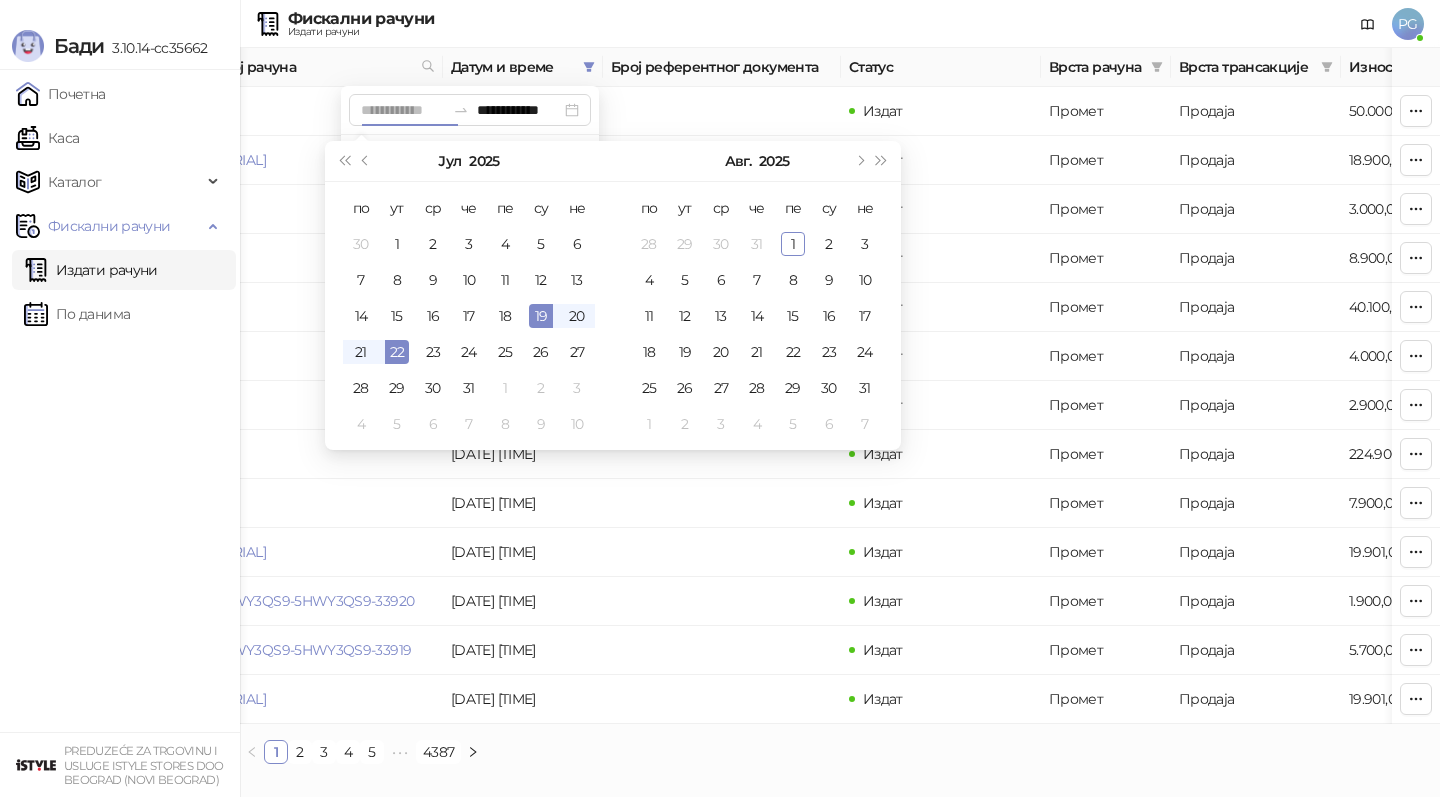 click on "22" at bounding box center [397, 352] 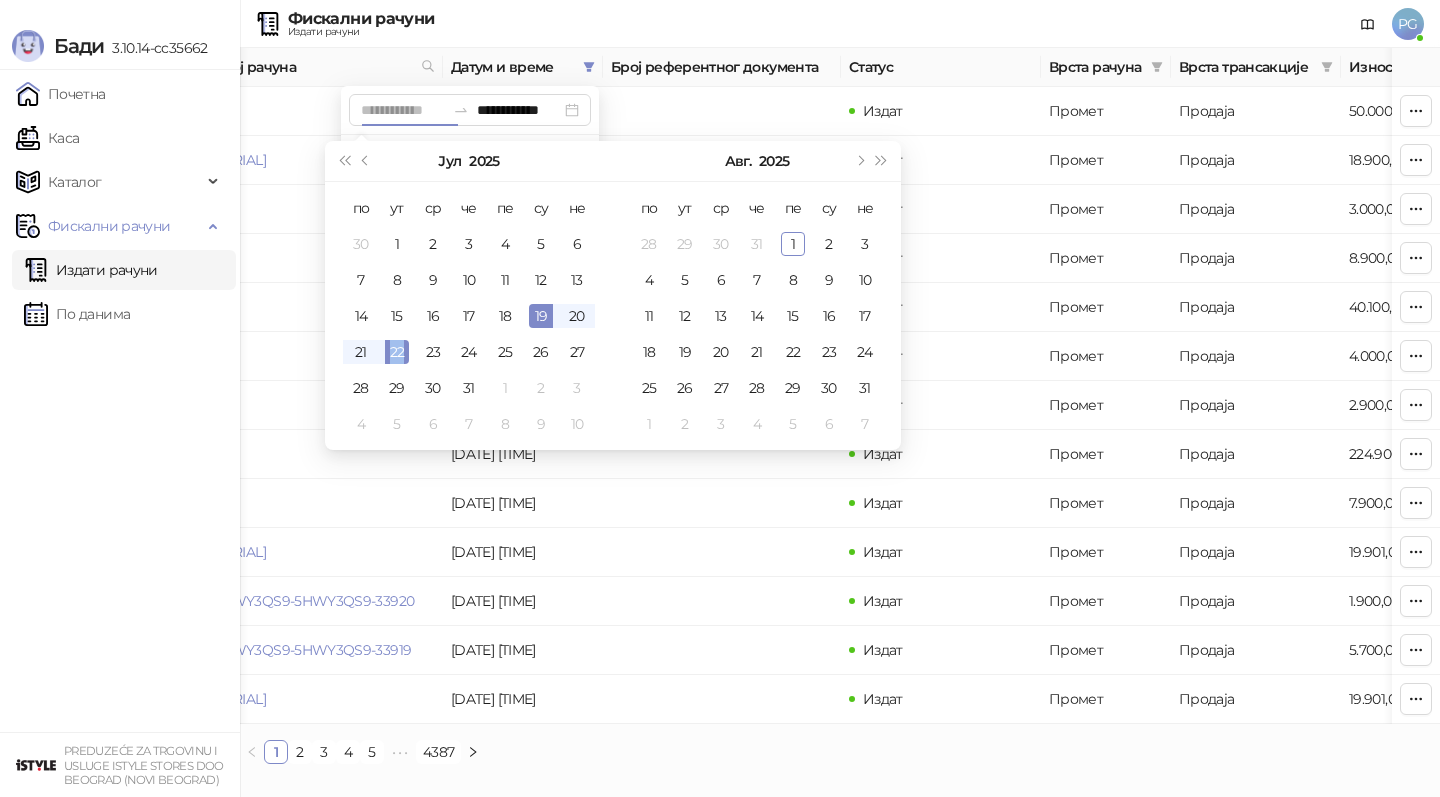 click on "22" at bounding box center [397, 352] 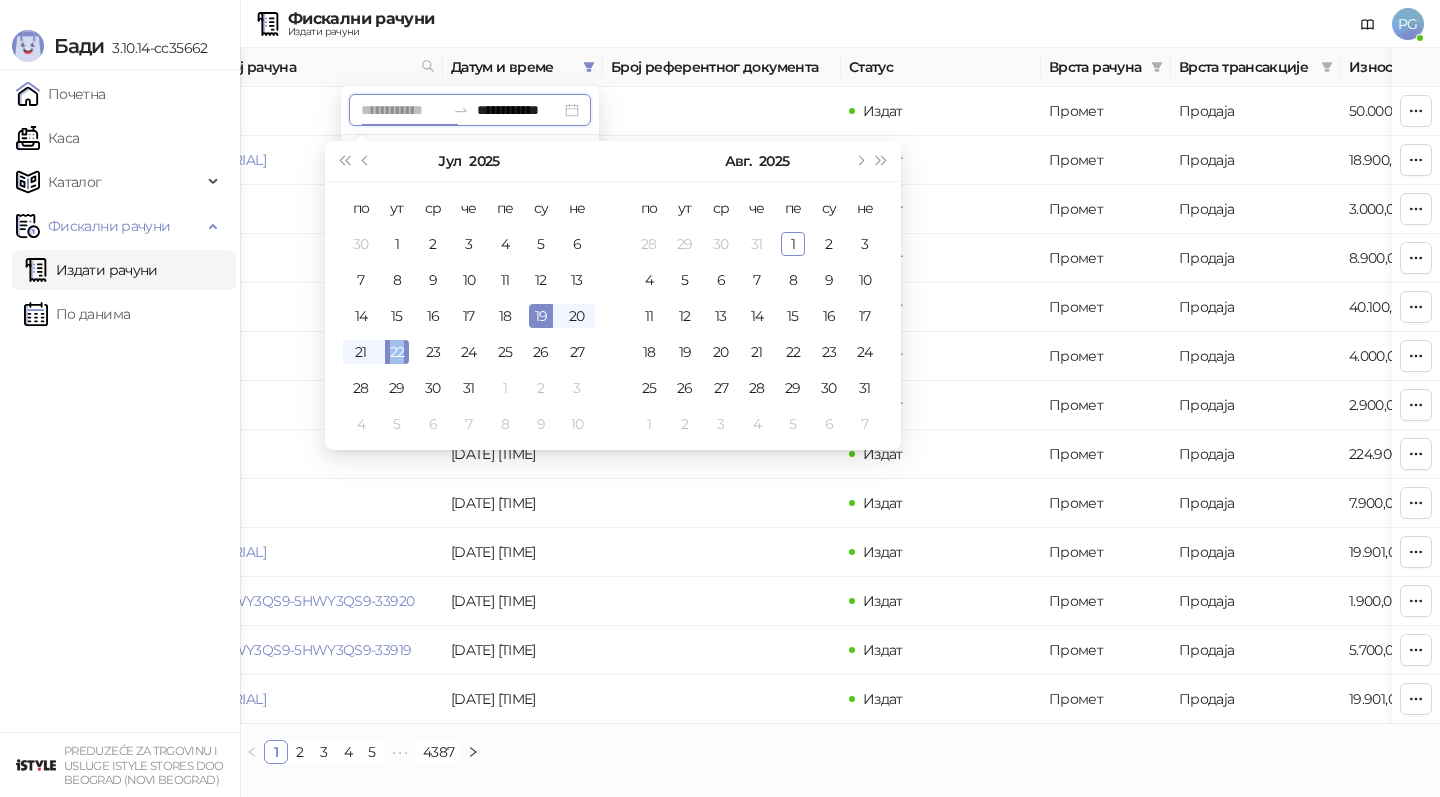type on "**********" 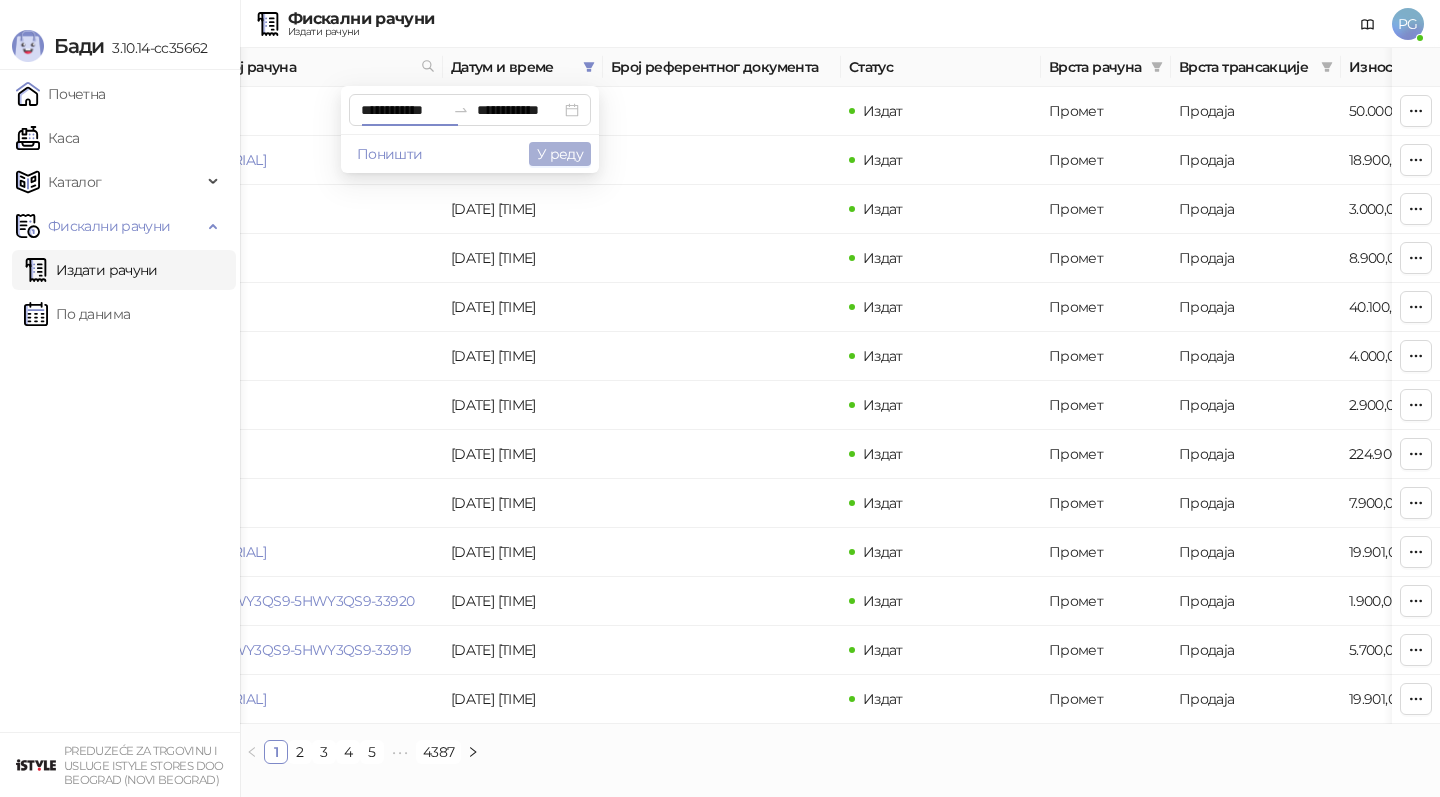 click on "У реду" at bounding box center (560, 154) 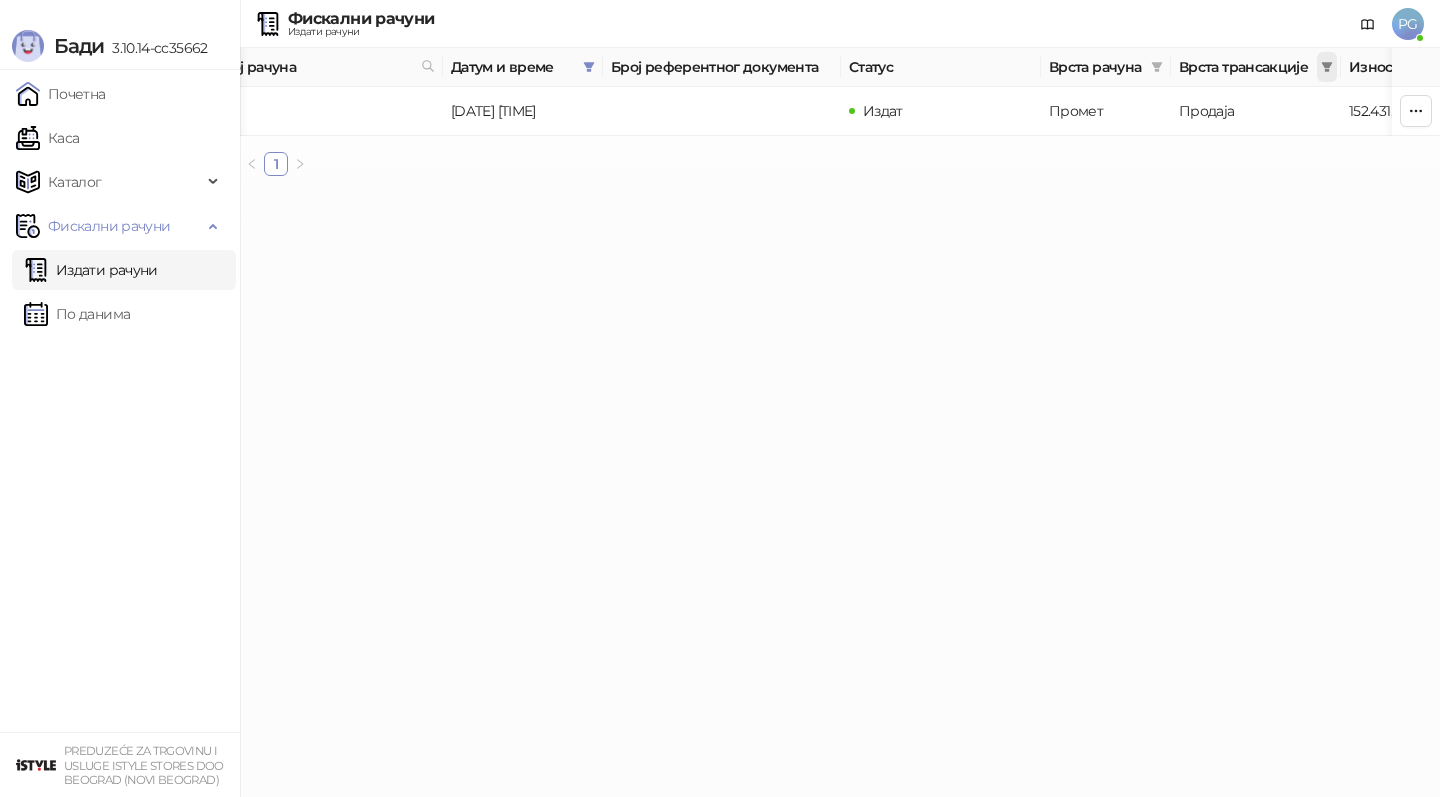 click 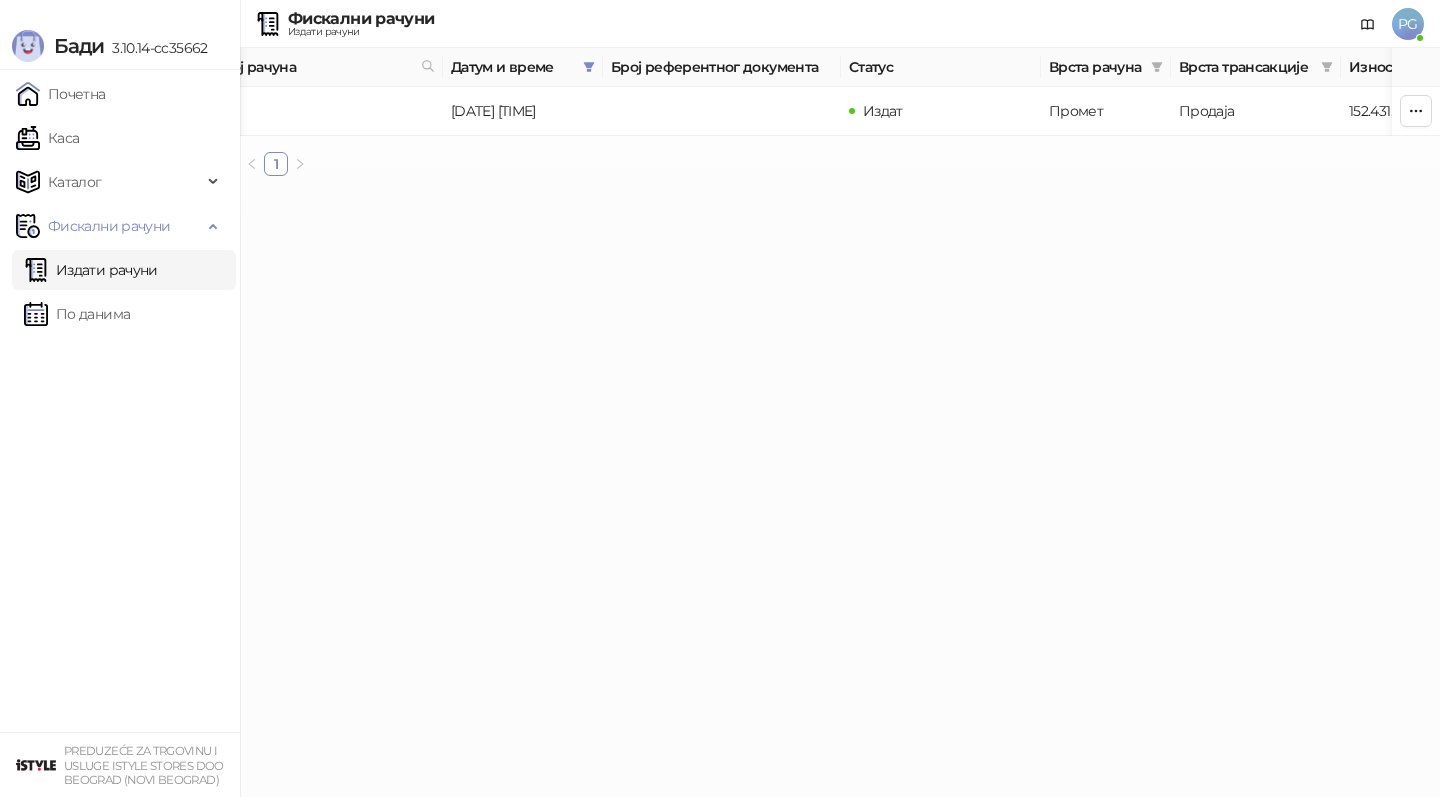 click on "Износ" at bounding box center [1411, 67] 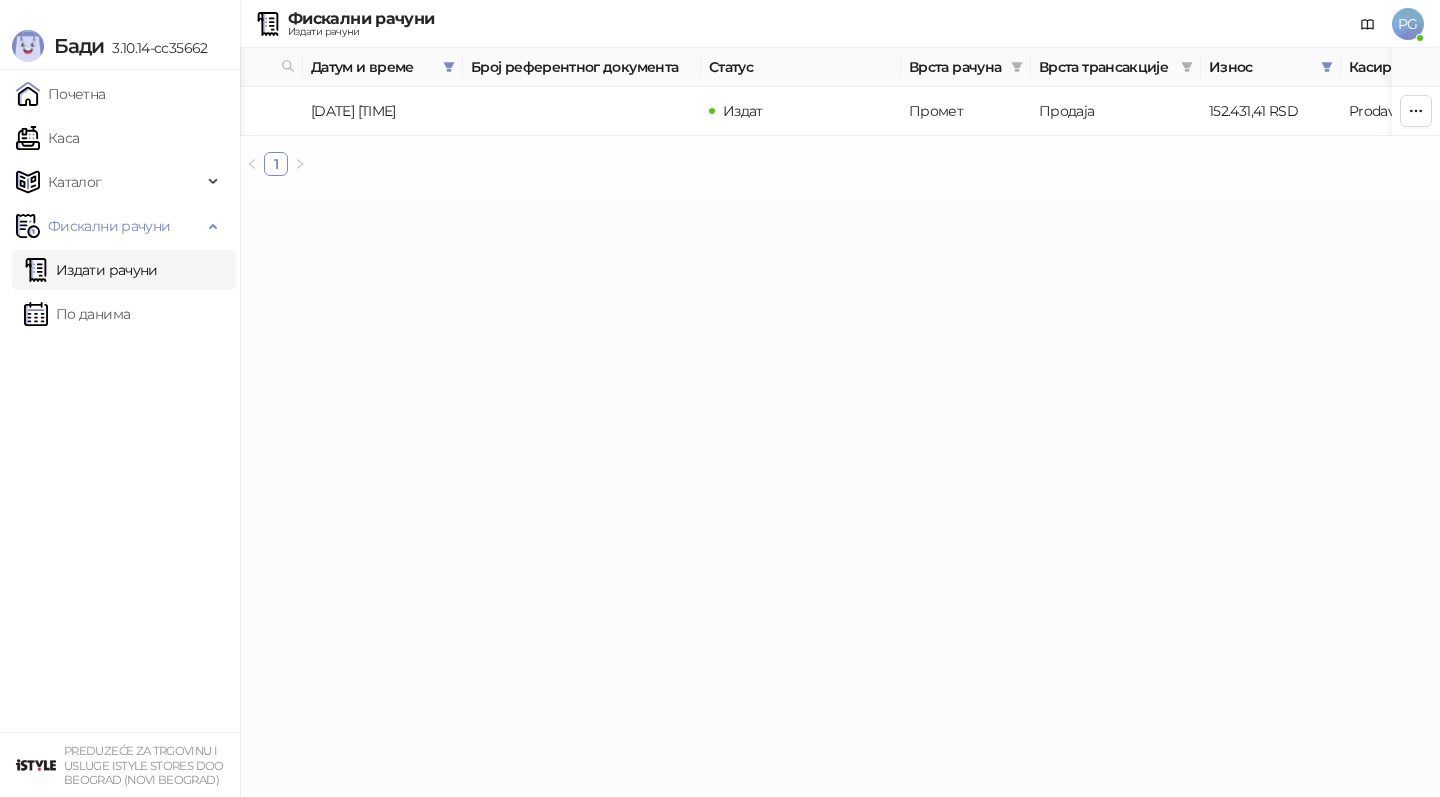 scroll, scrollTop: 0, scrollLeft: 178, axis: horizontal 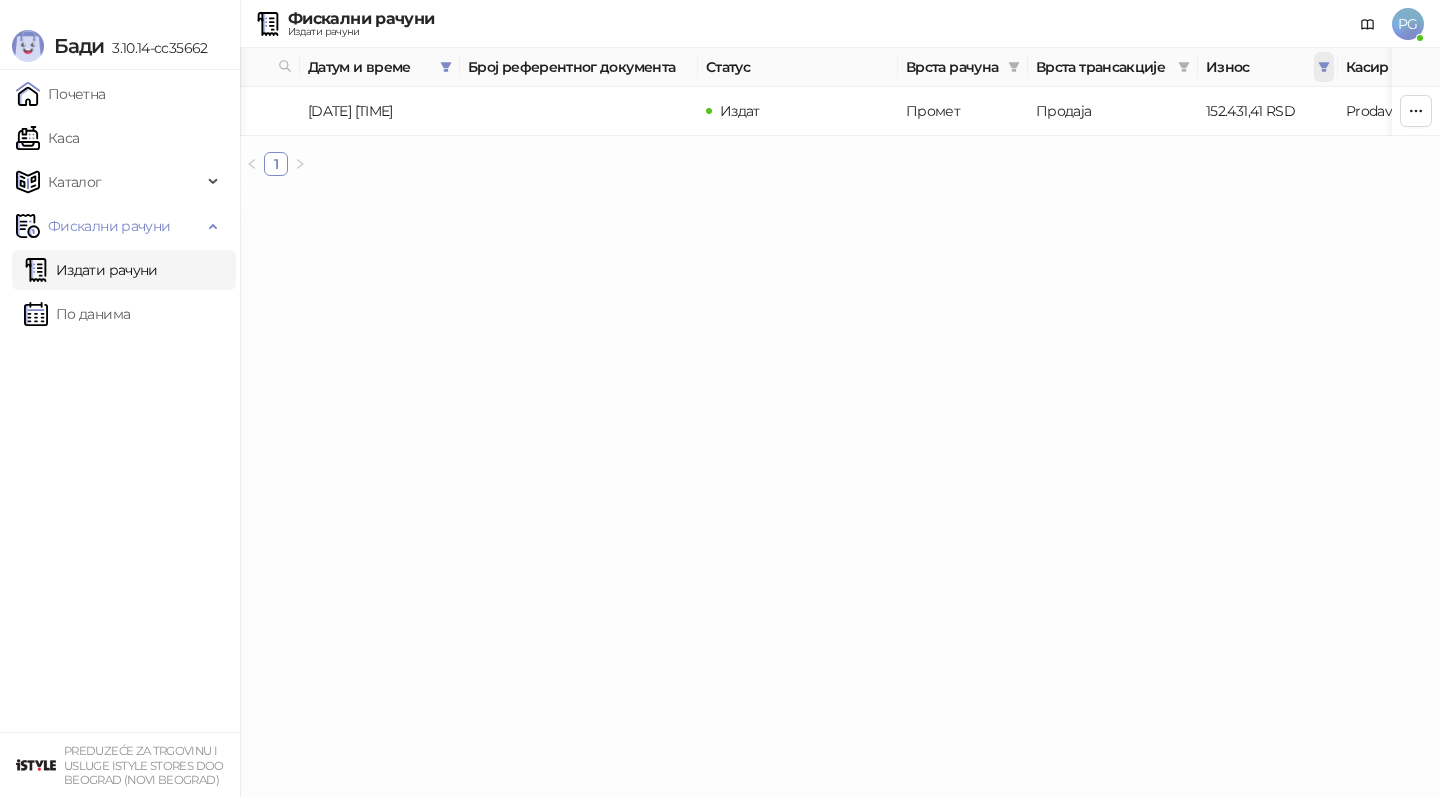click 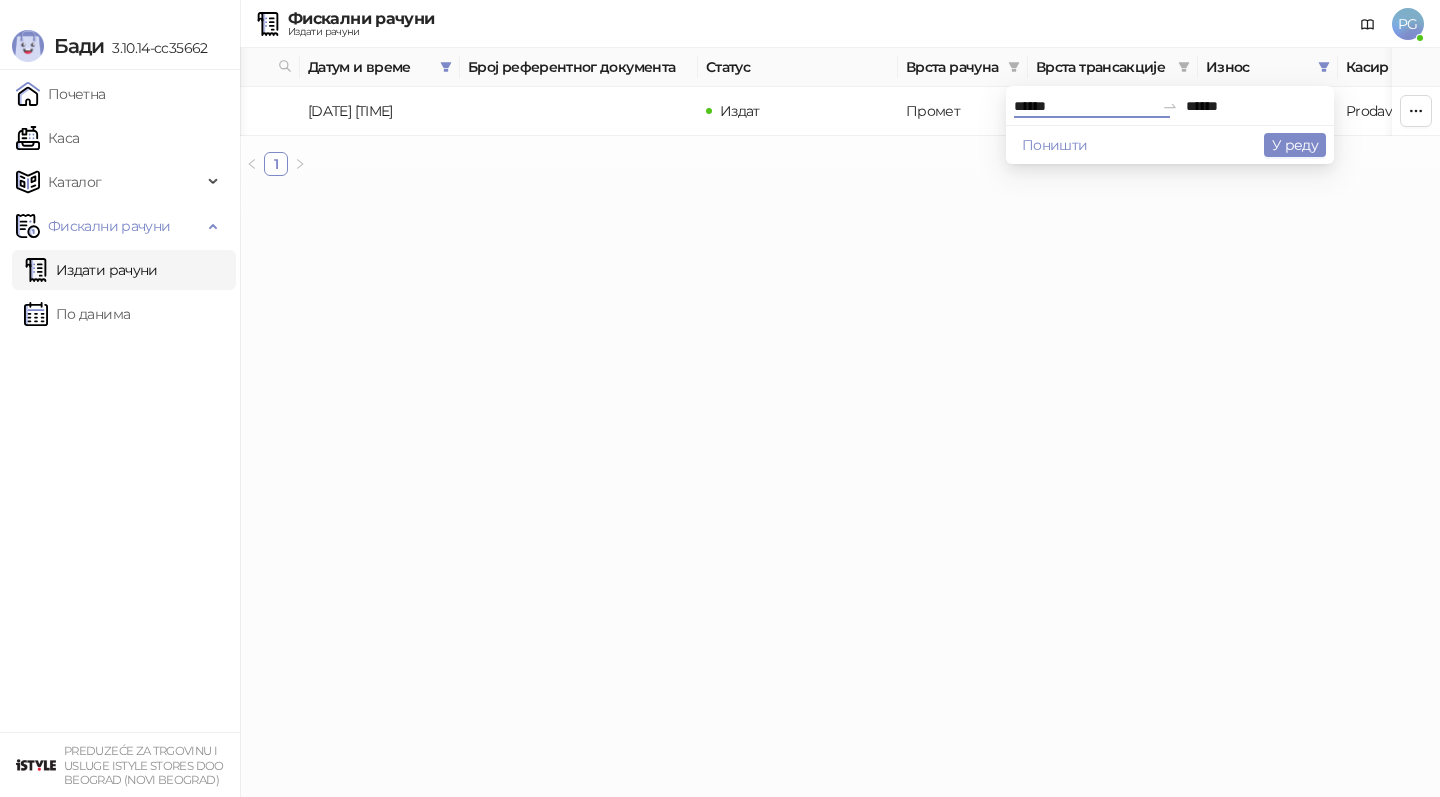 drag, startPoint x: 1050, startPoint y: 107, endPoint x: 836, endPoint y: 106, distance: 214.00233 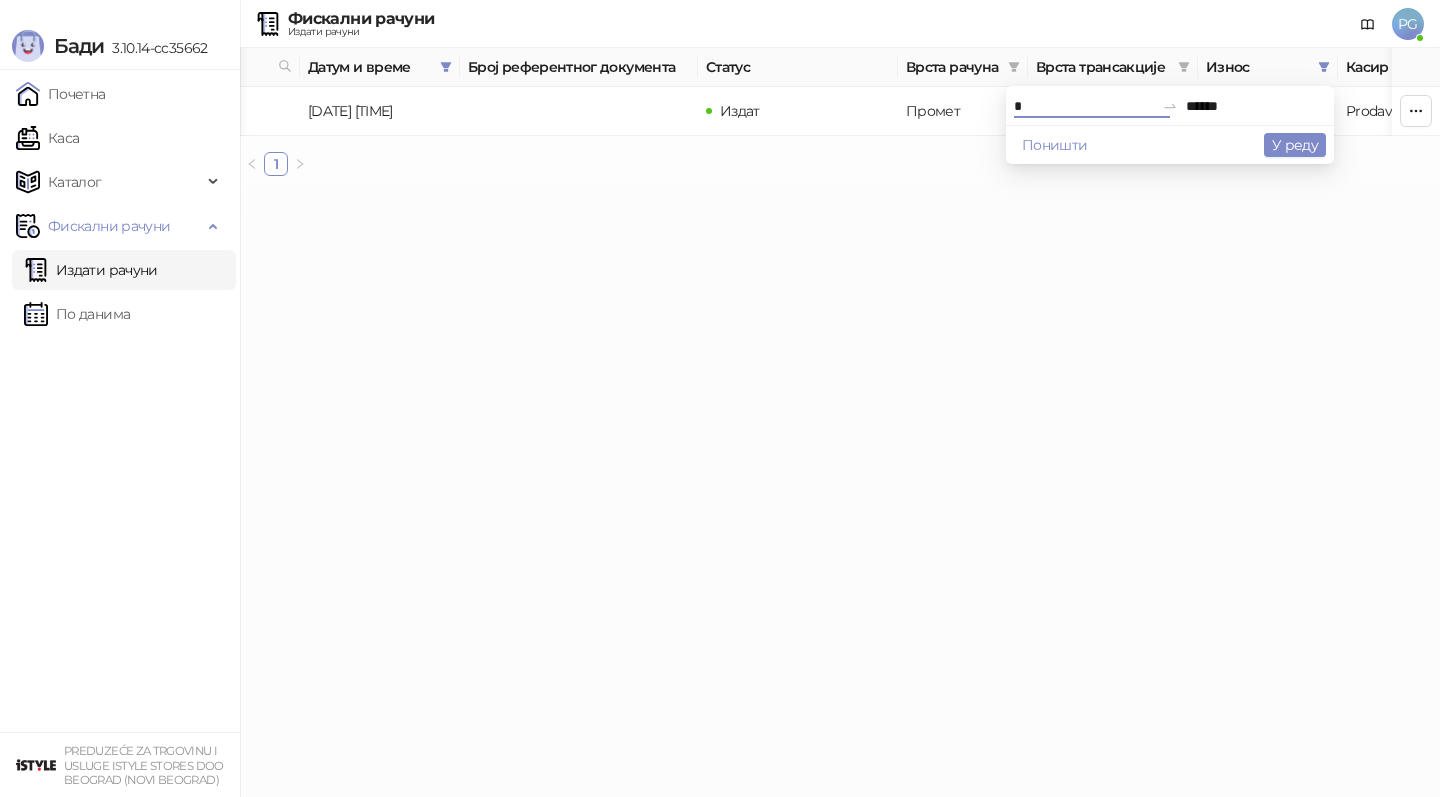 type on "*" 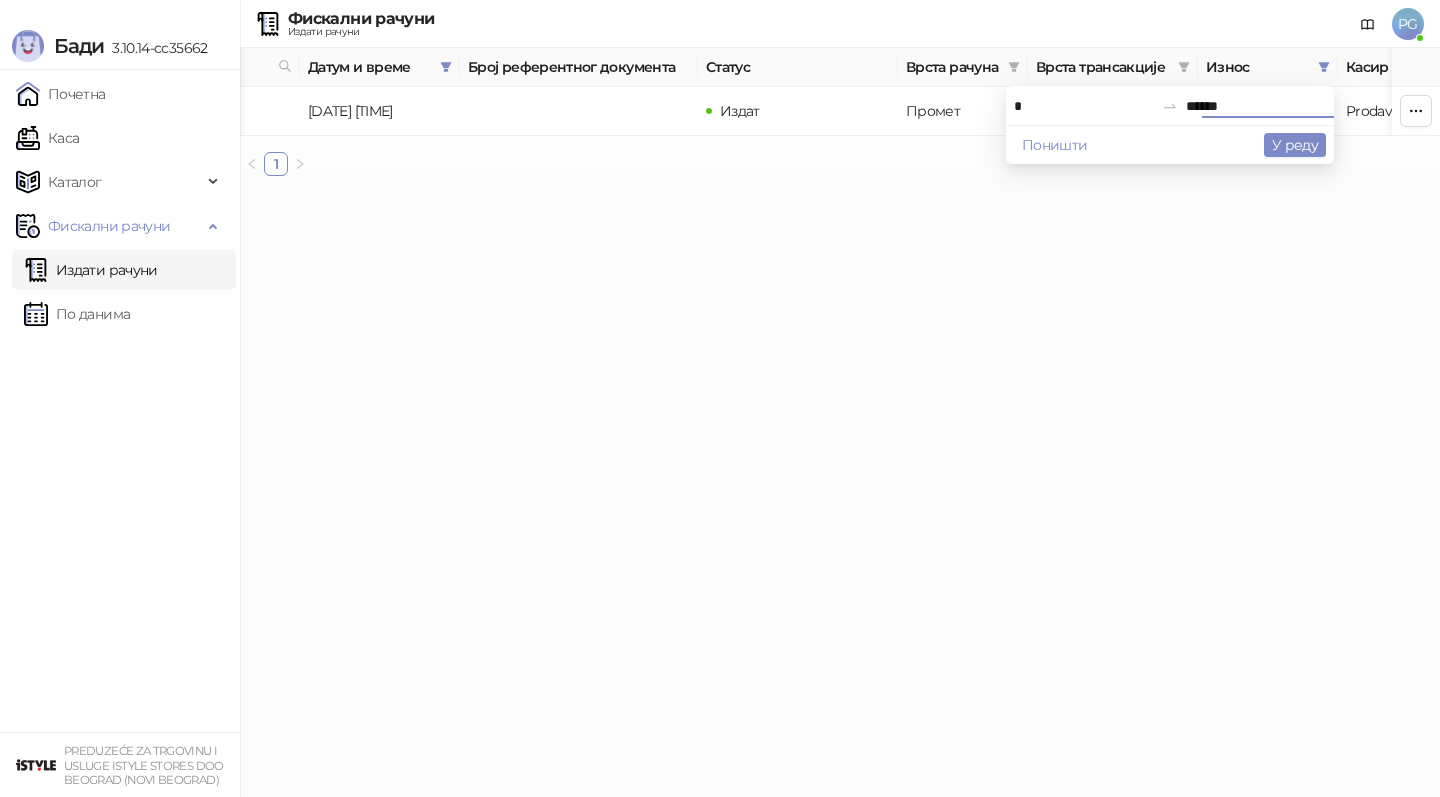 drag, startPoint x: 1236, startPoint y: 103, endPoint x: 1012, endPoint y: 103, distance: 224 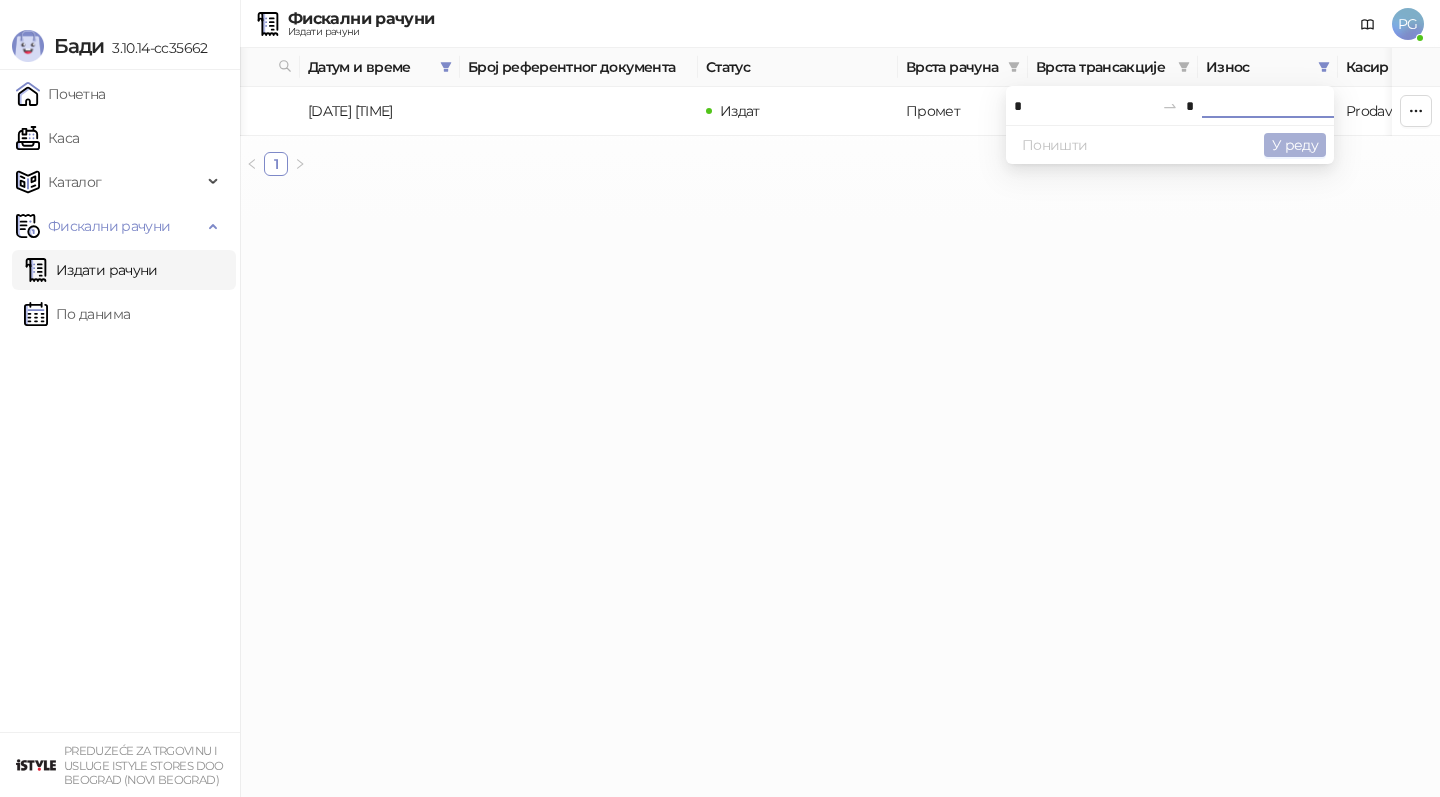 click on "У реду" at bounding box center [1295, 145] 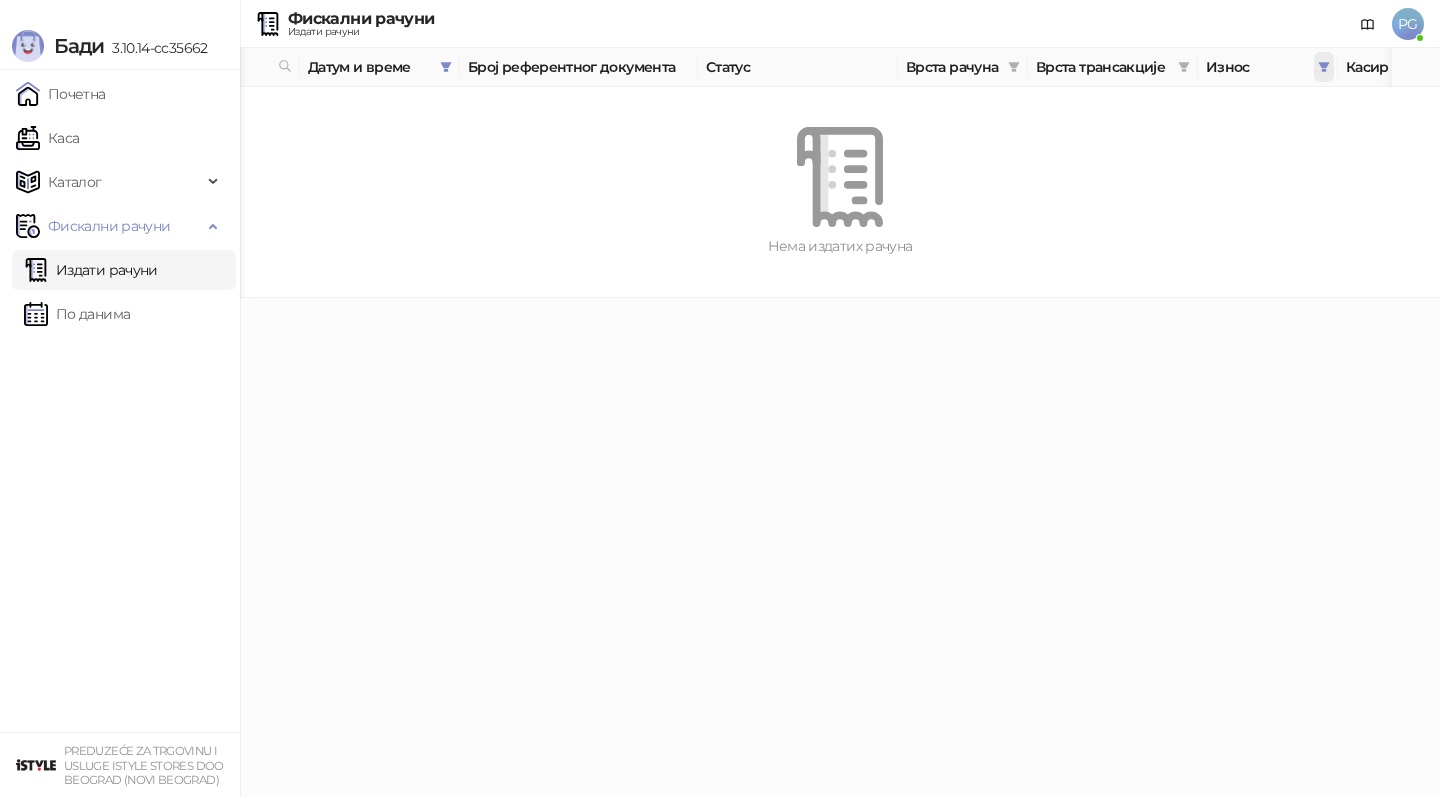 click 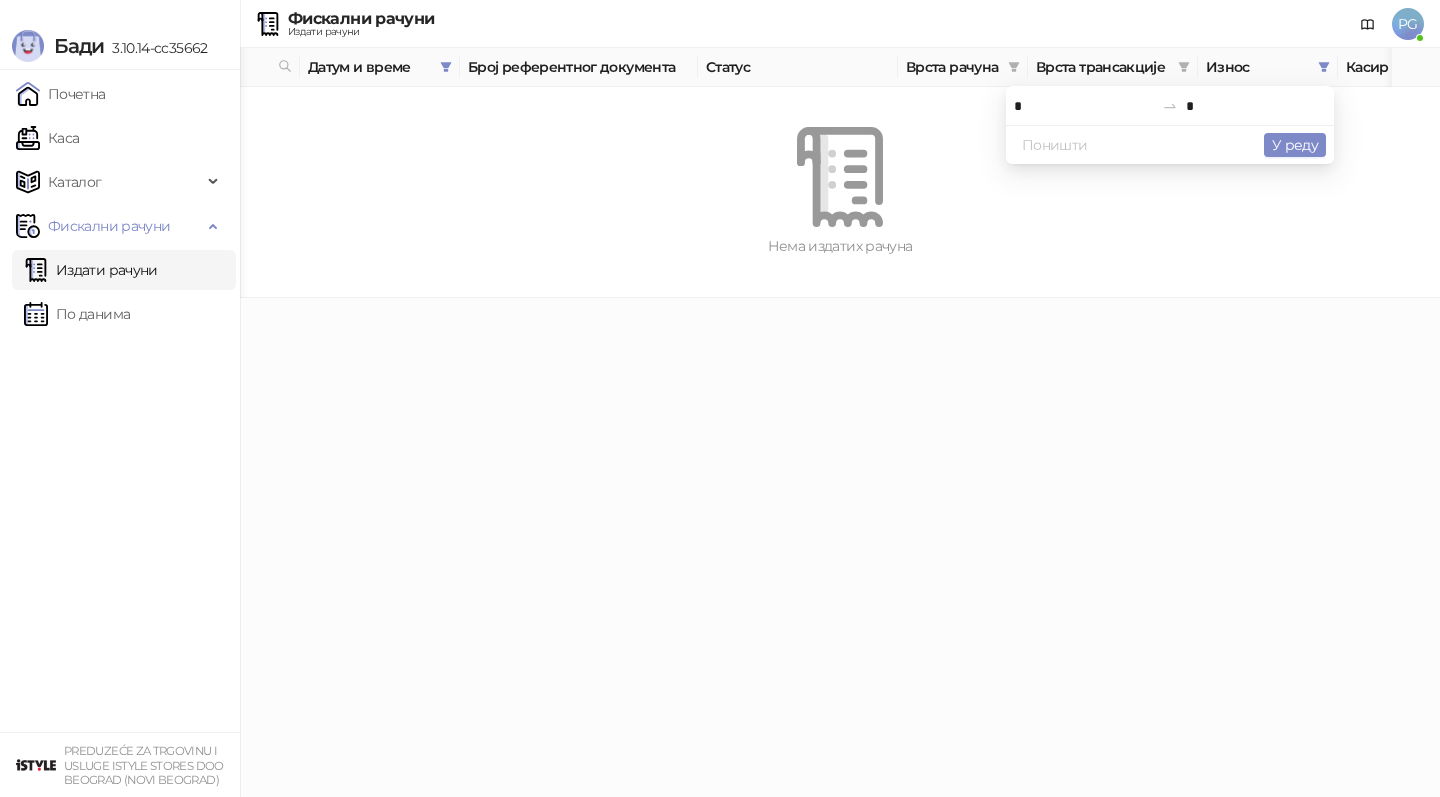 drag, startPoint x: 1206, startPoint y: 105, endPoint x: 1069, endPoint y: 105, distance: 137 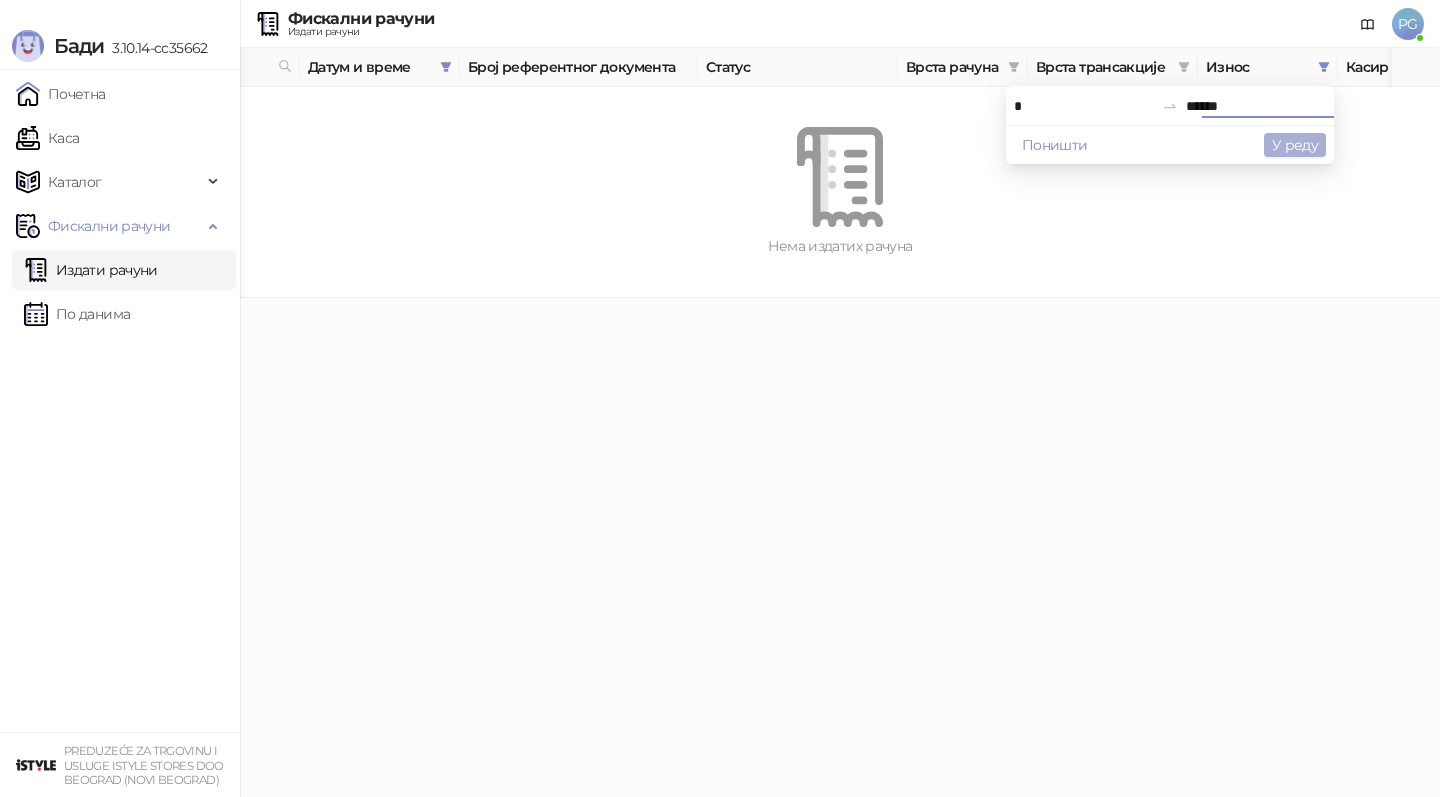 type on "******" 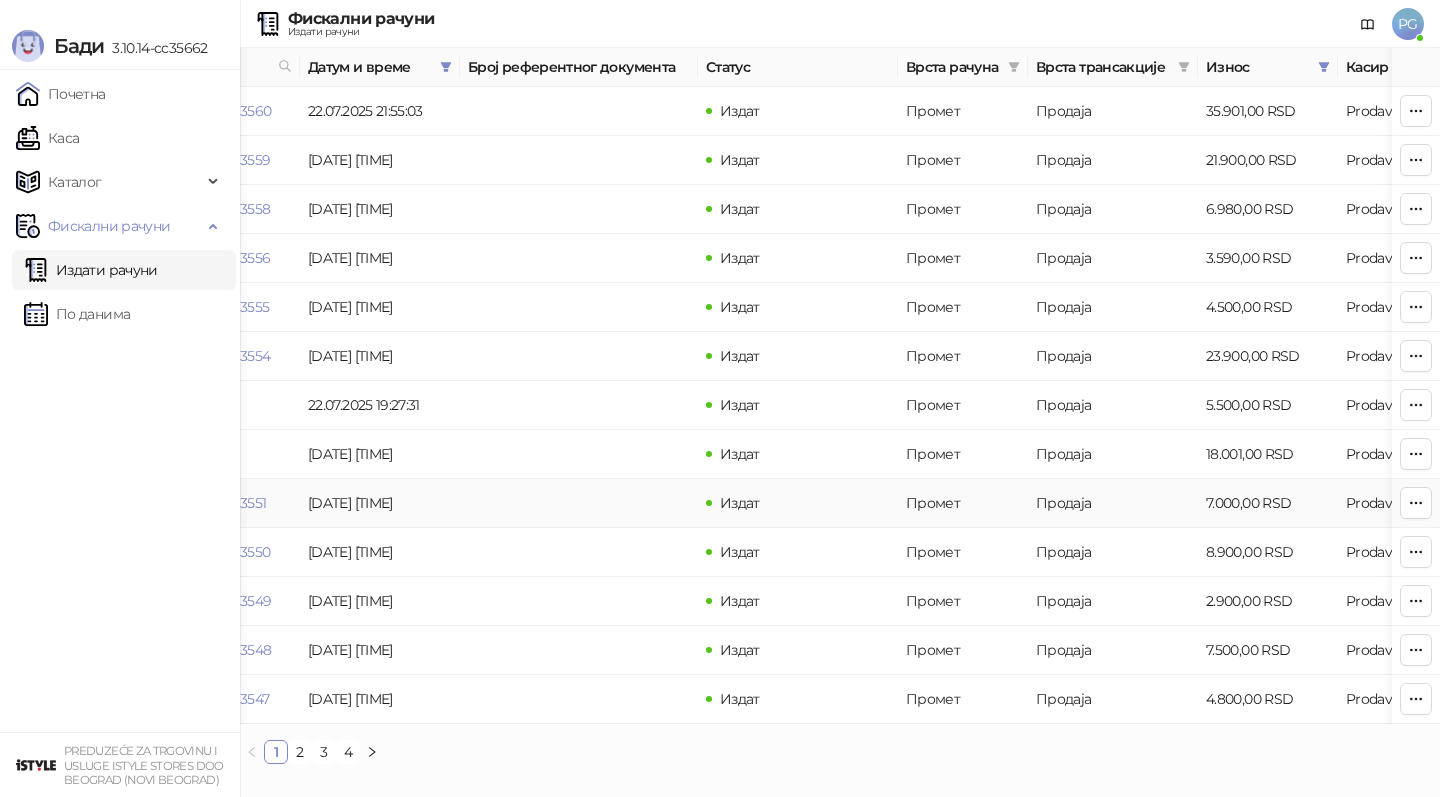 scroll, scrollTop: 0, scrollLeft: 154, axis: horizontal 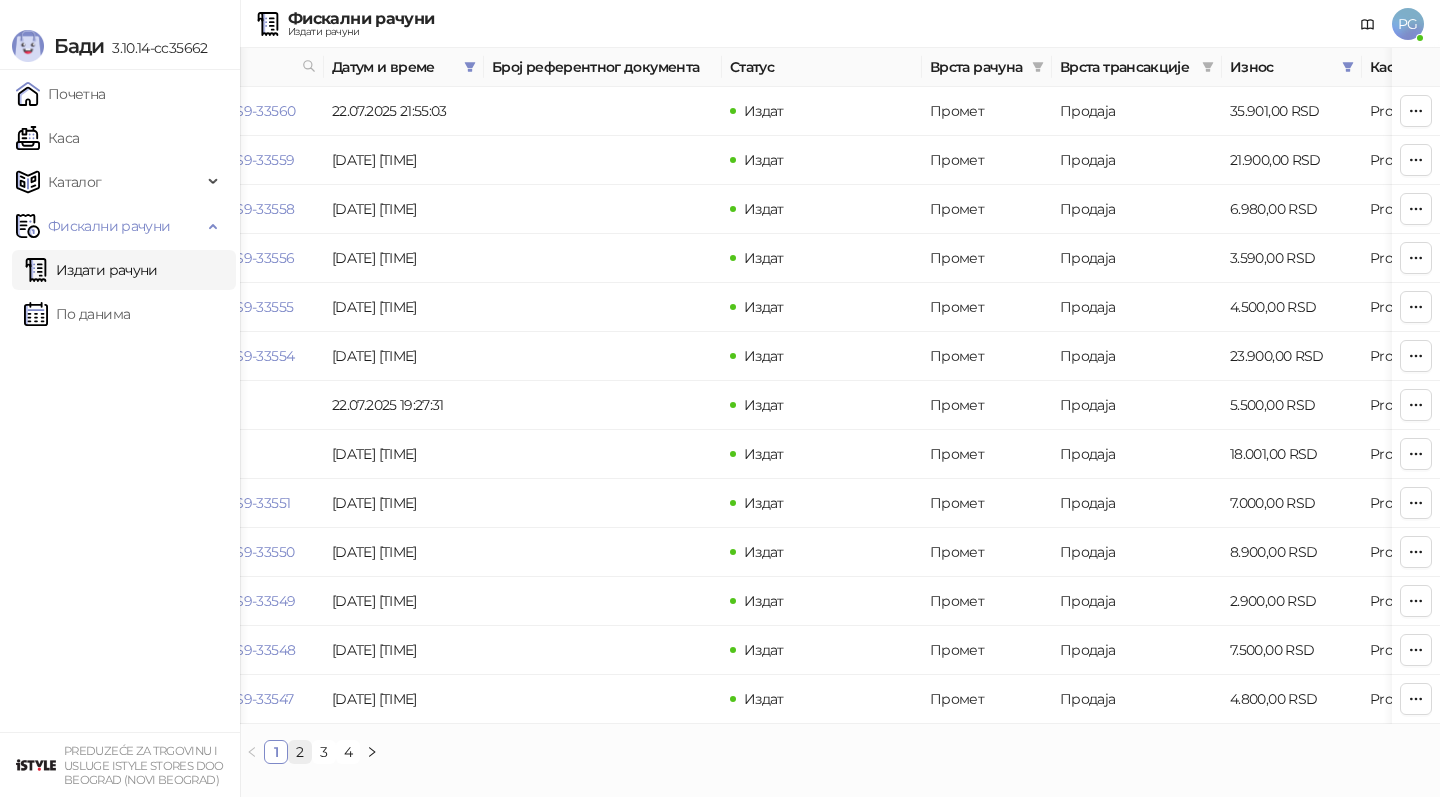 click on "2" at bounding box center (300, 752) 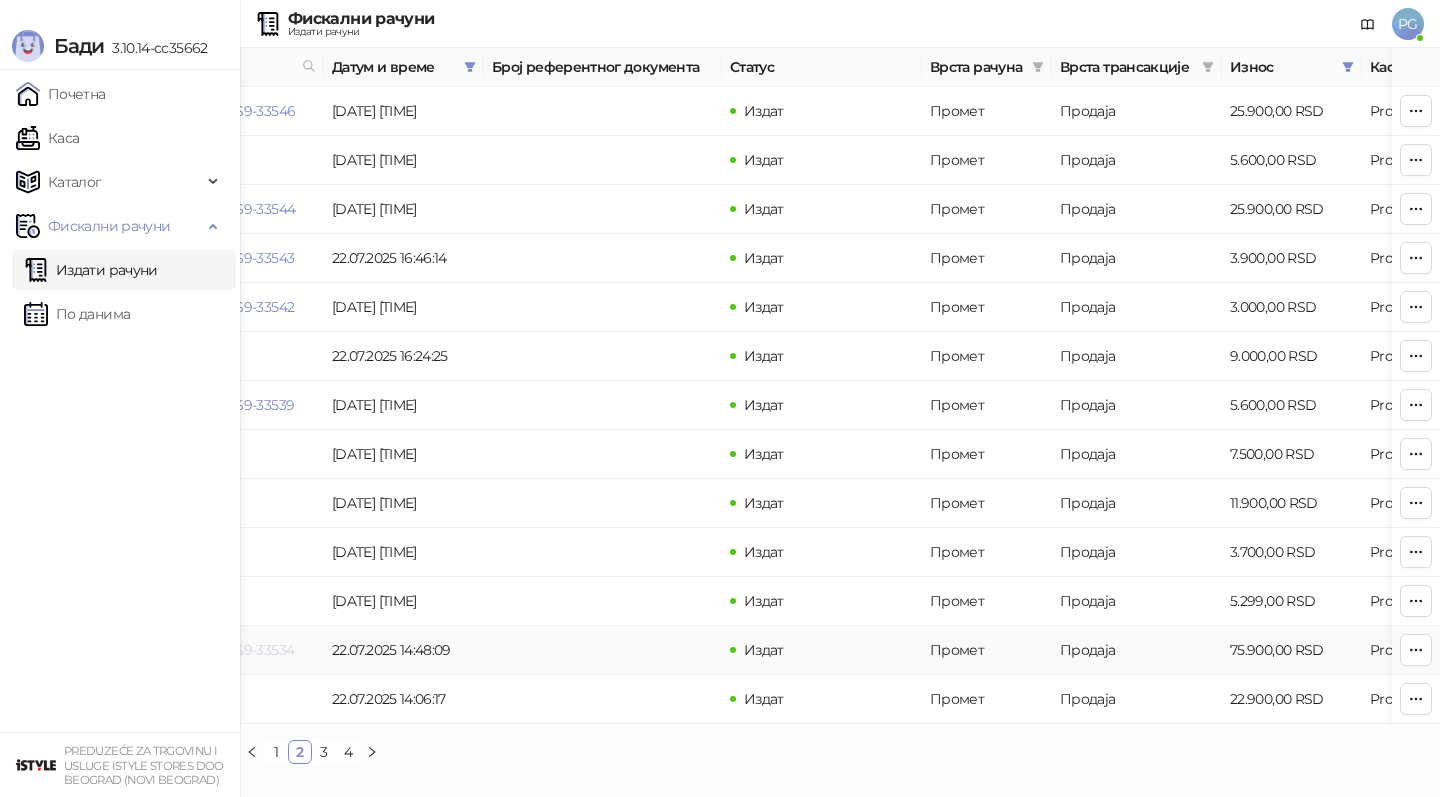 click on "5HWY3QS9-5HWY3QS9-33534" at bounding box center [194, 650] 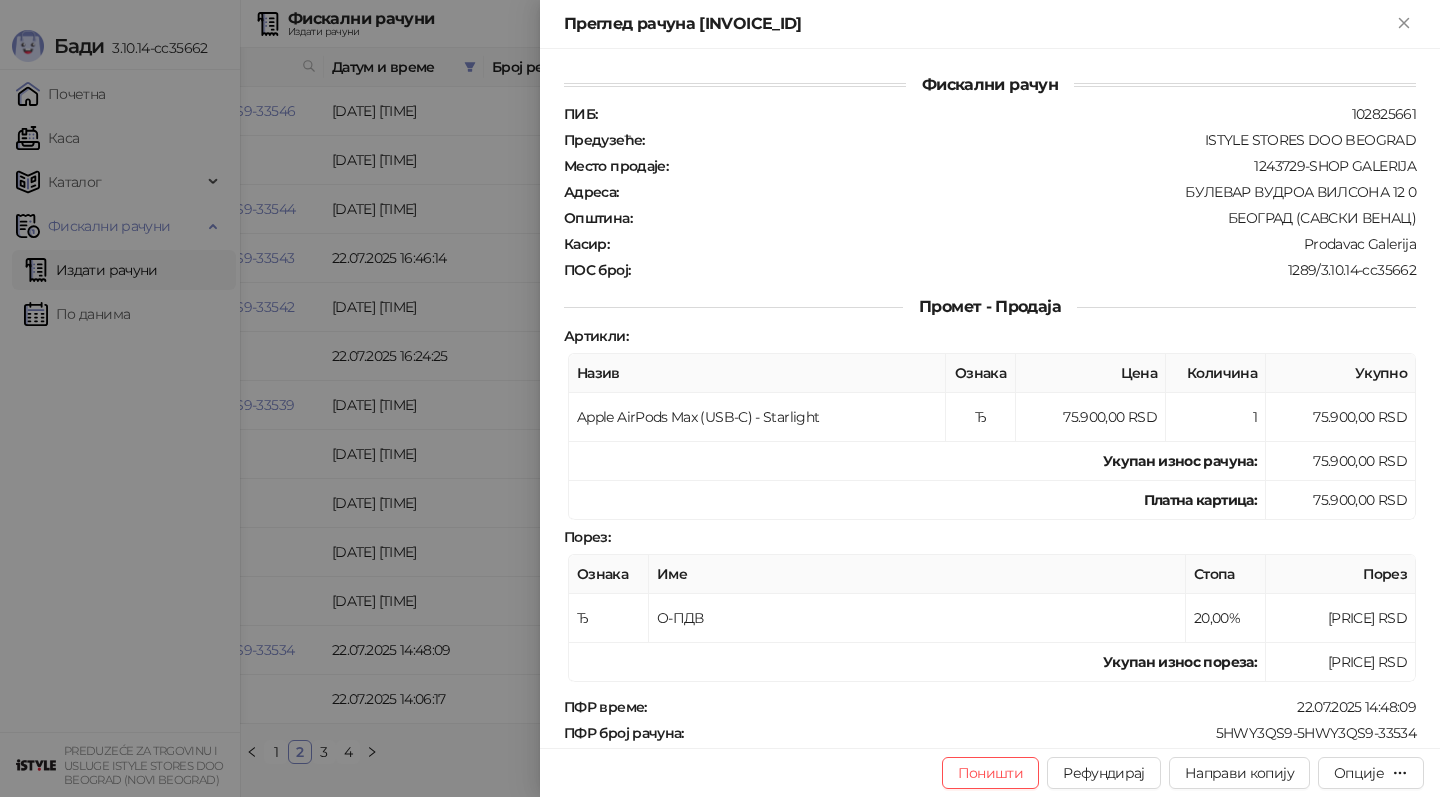 click at bounding box center [720, 398] 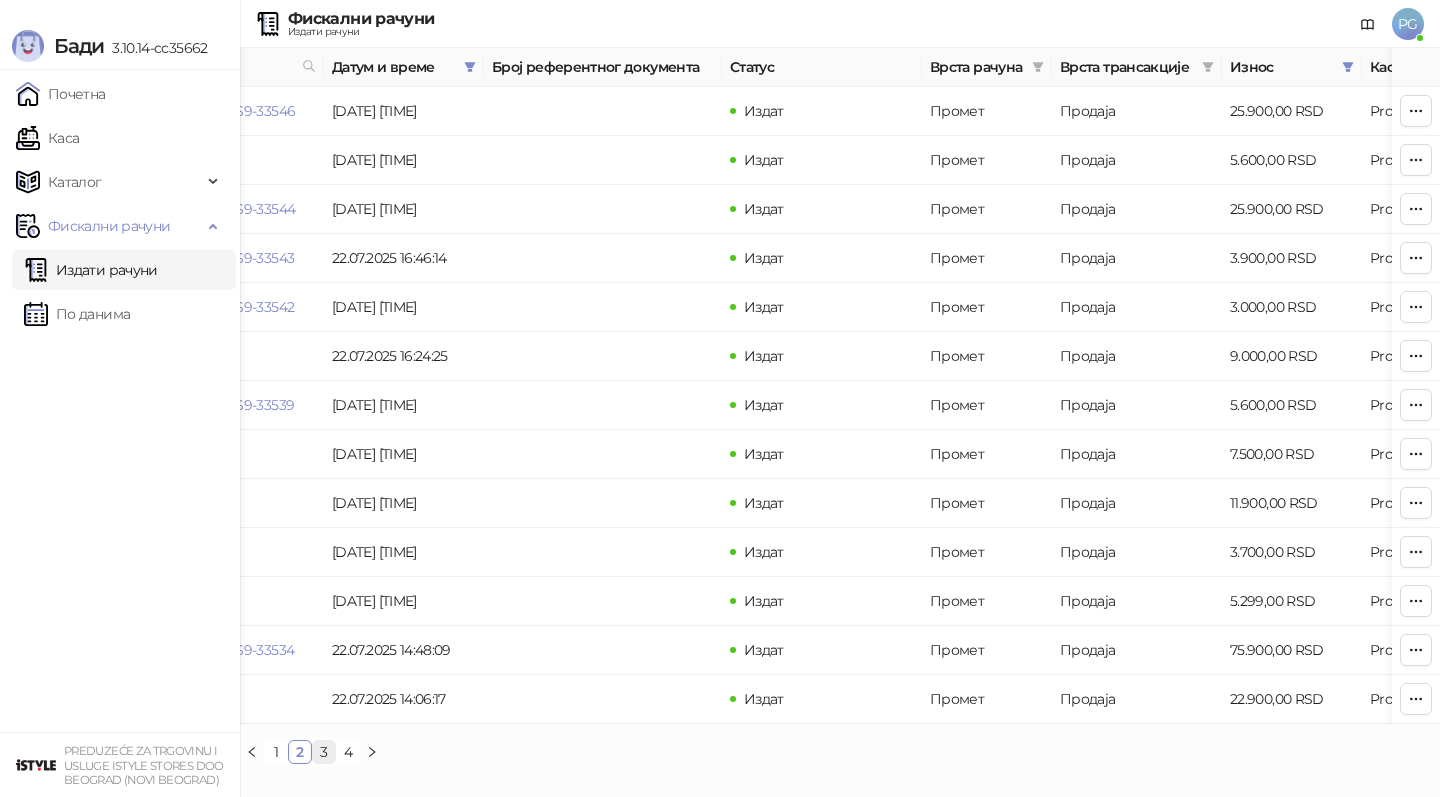 click on "3" at bounding box center [324, 752] 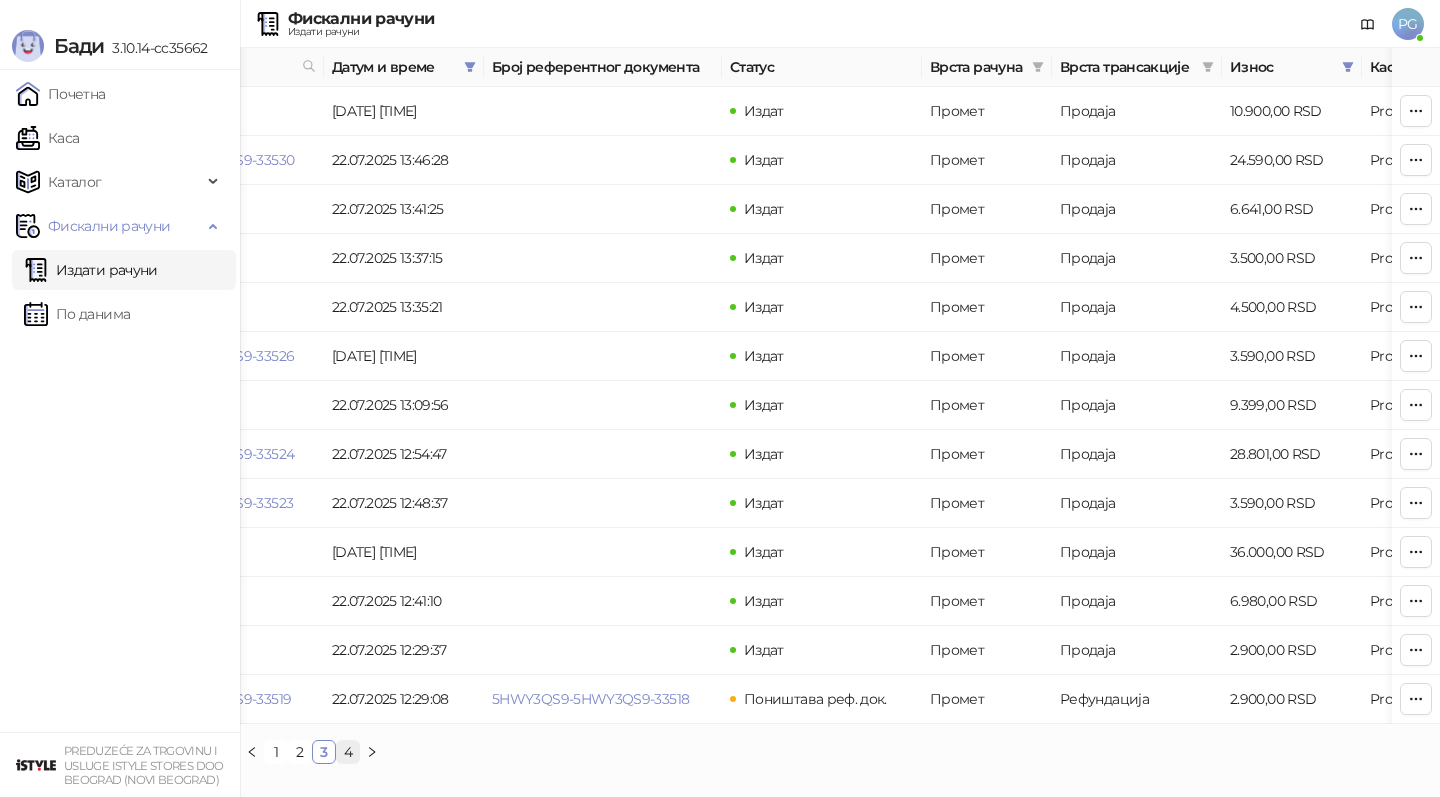 click on "4" at bounding box center [348, 752] 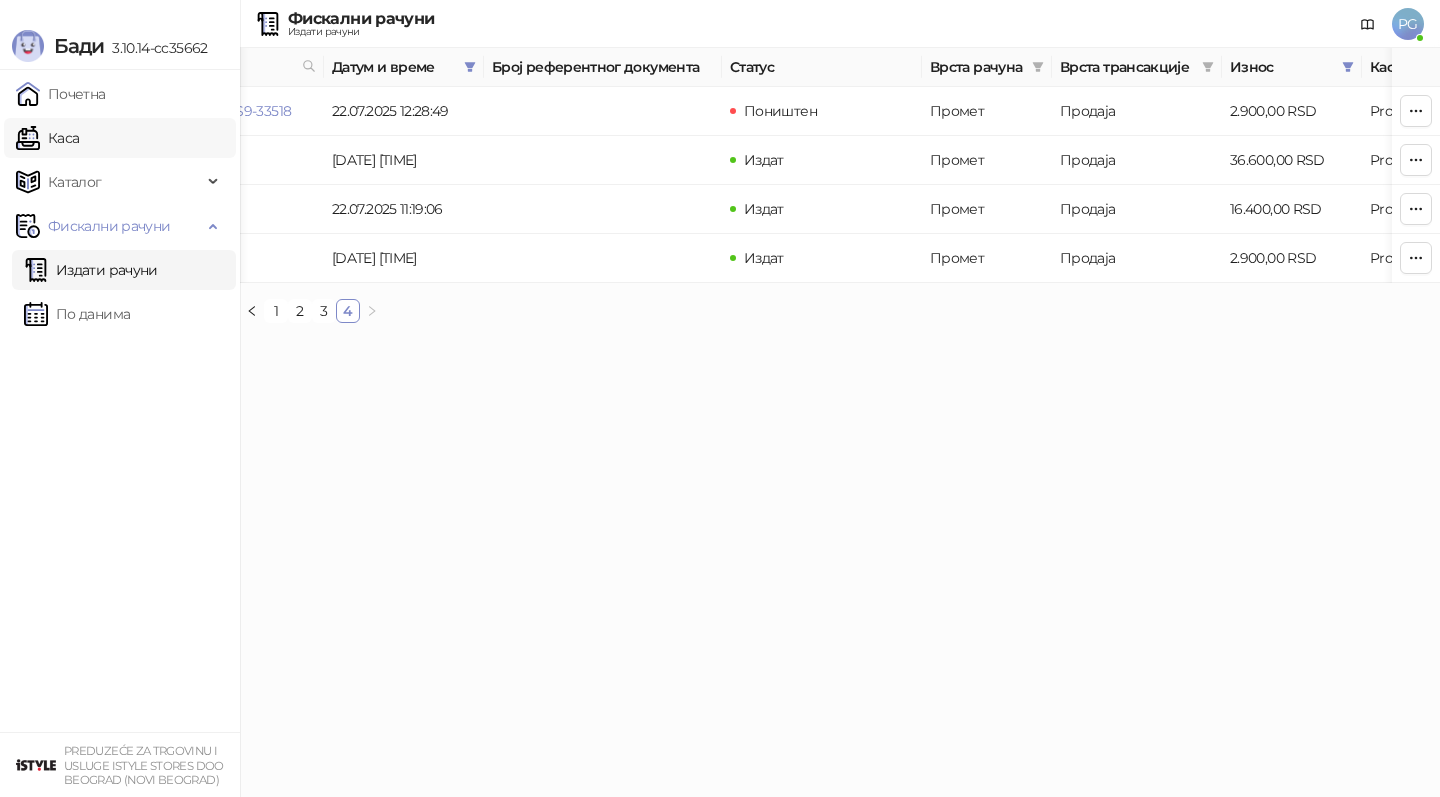 click on "Каса" at bounding box center (47, 138) 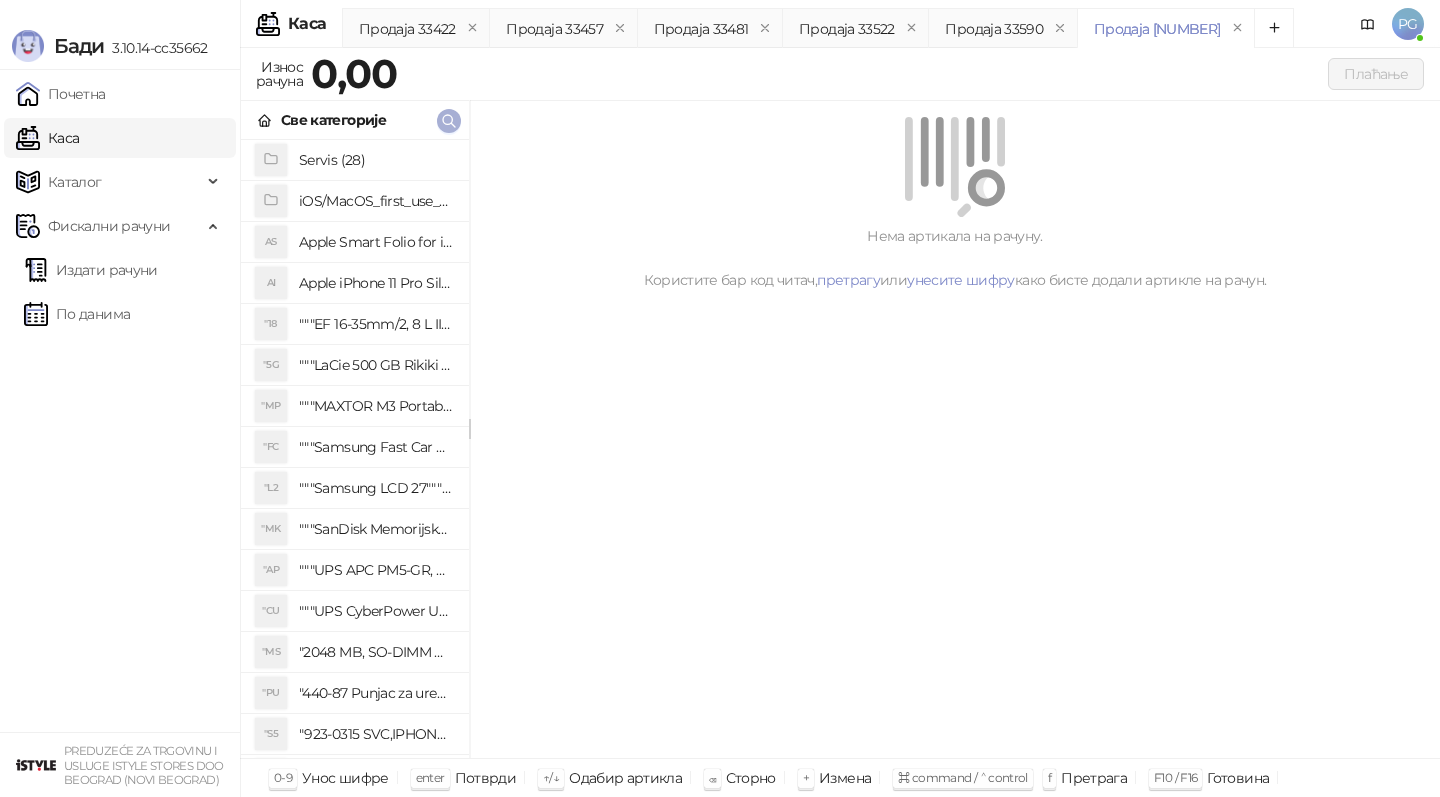 click 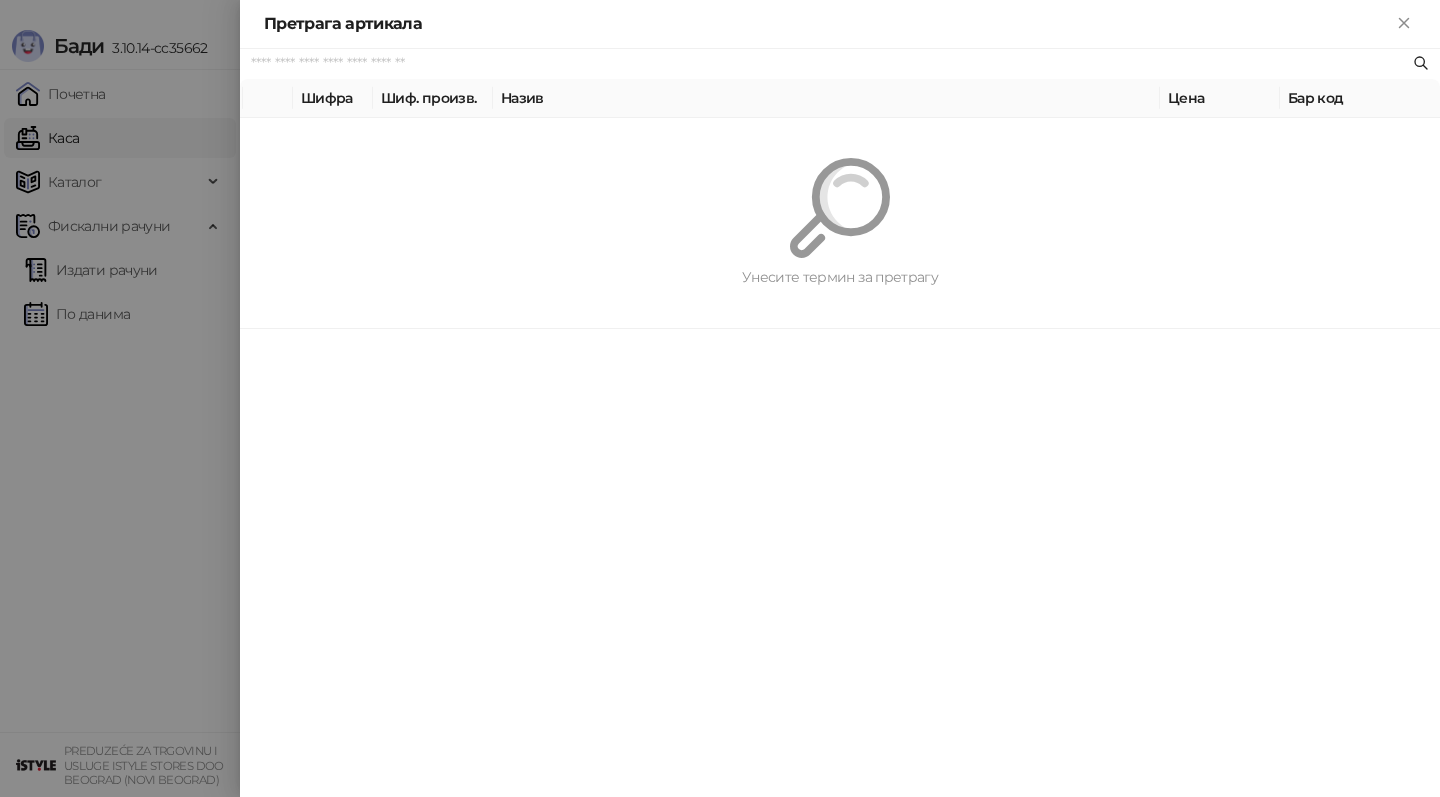 paste on "*********" 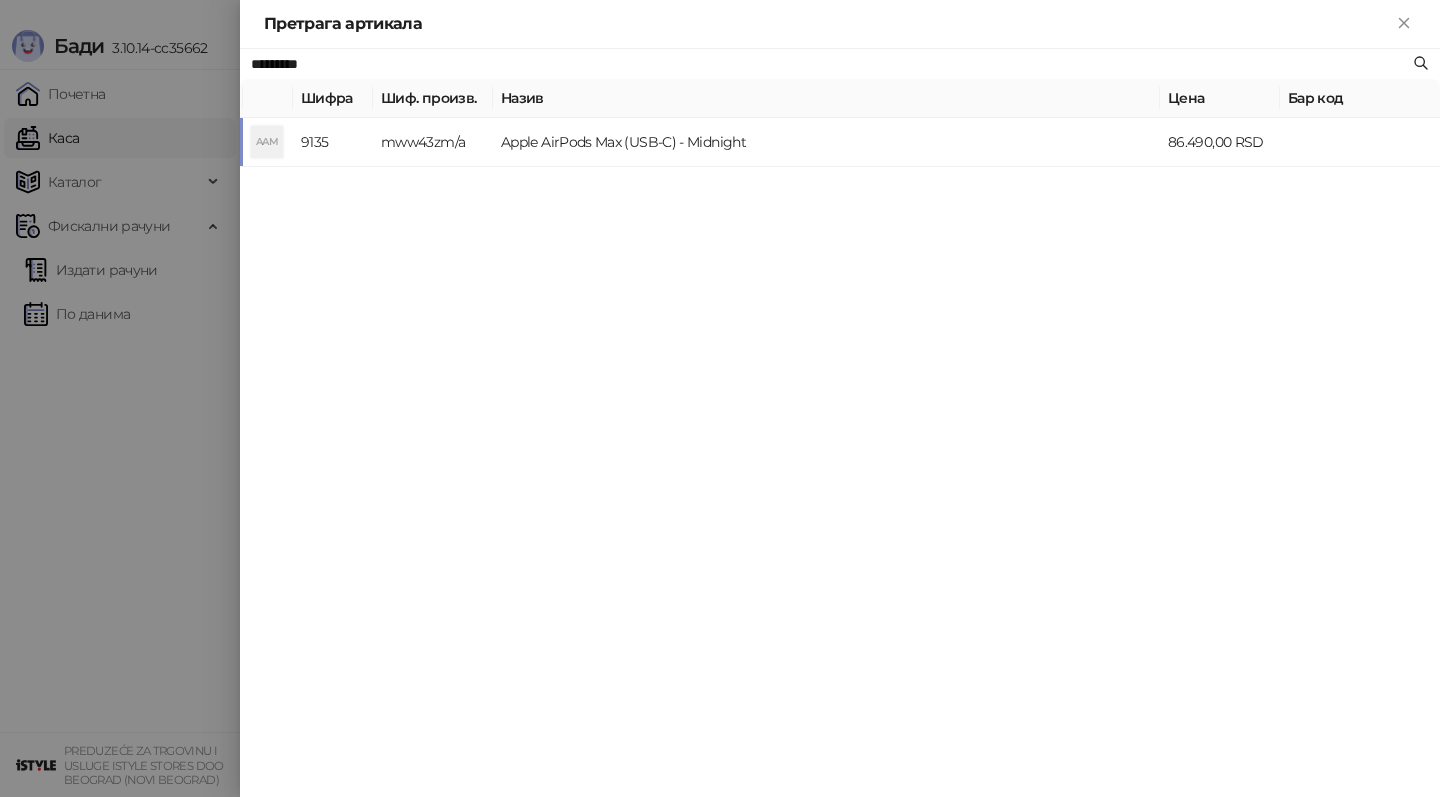 type on "*********" 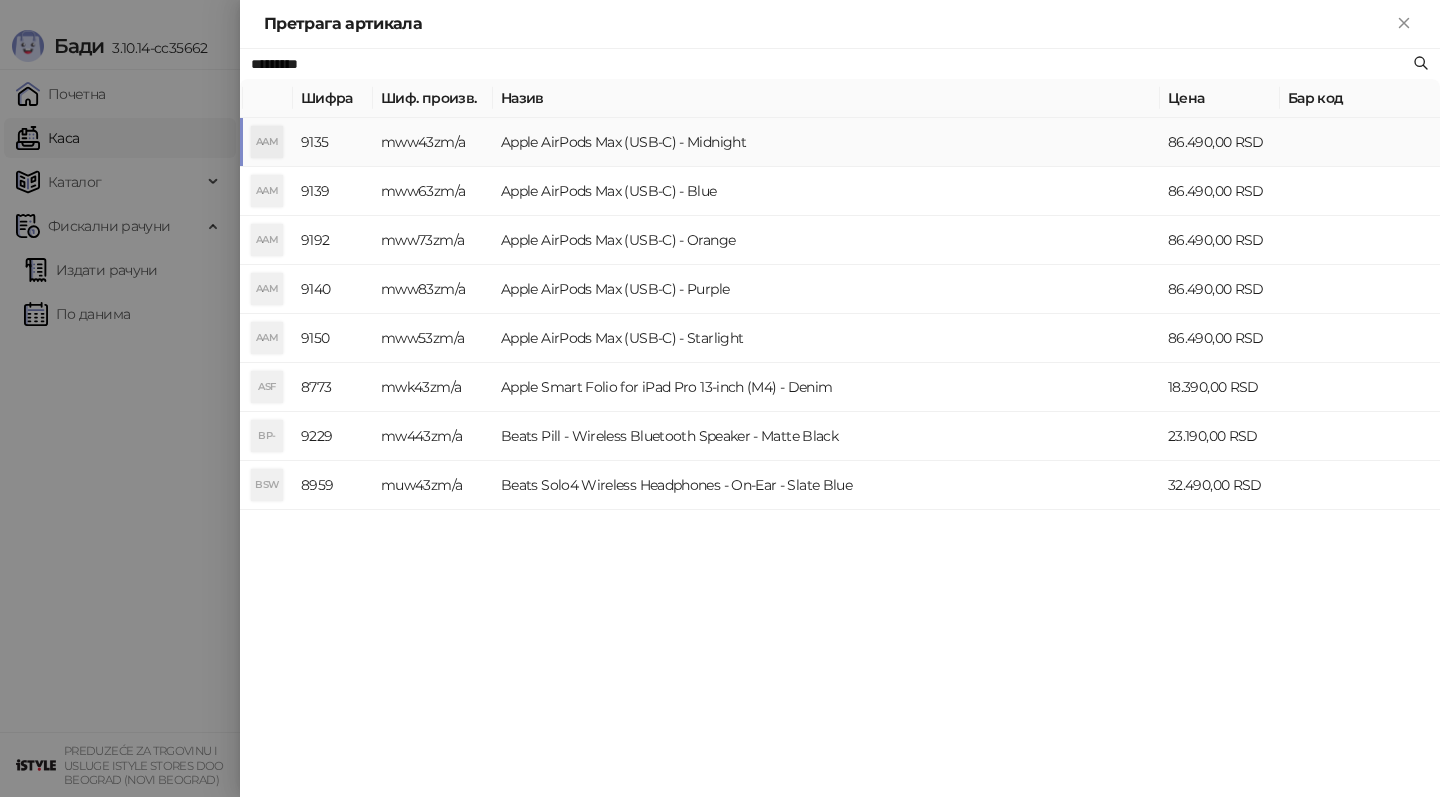 click on "mww43zm/a" at bounding box center [433, 142] 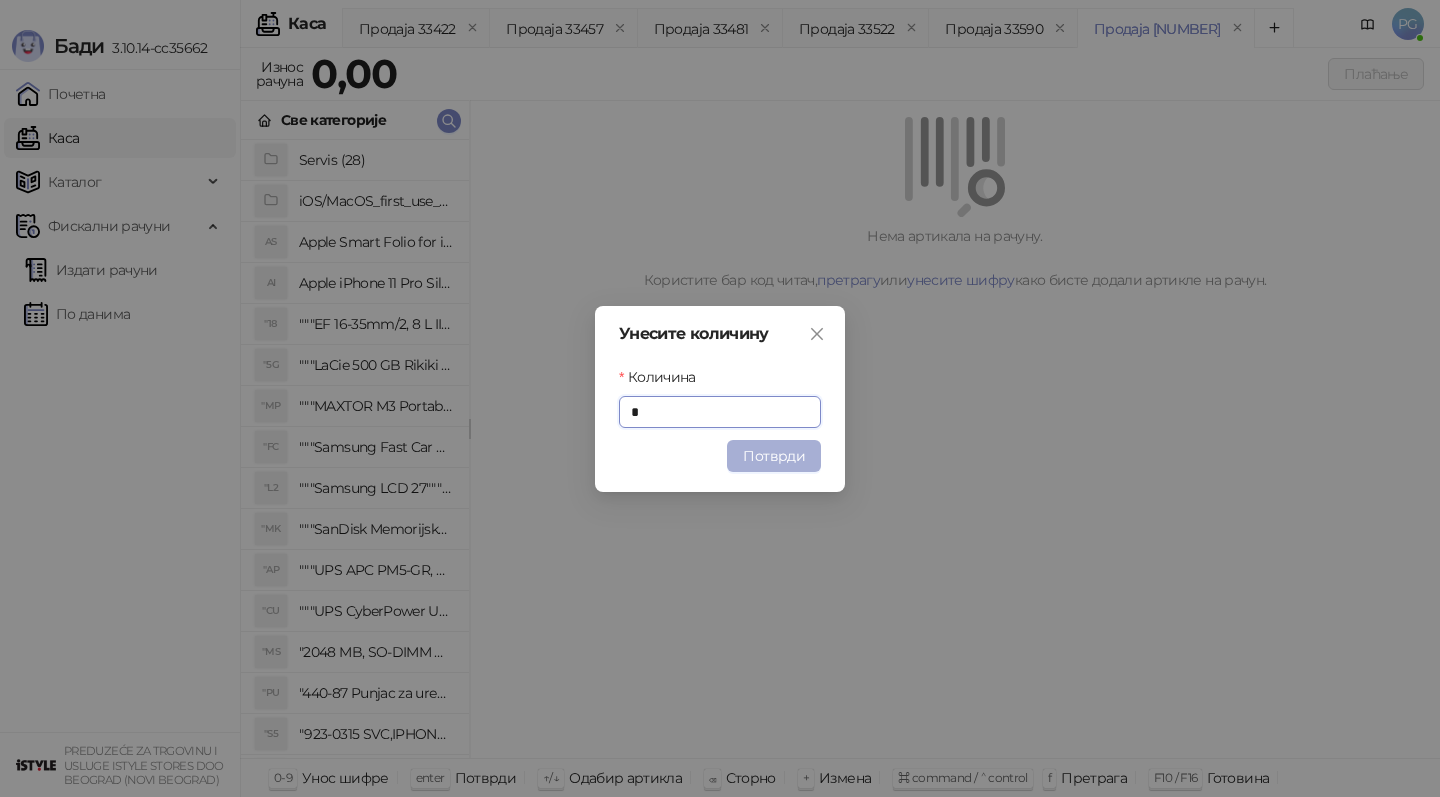 click on "Унесите количину Количина * Потврди" at bounding box center [720, 399] 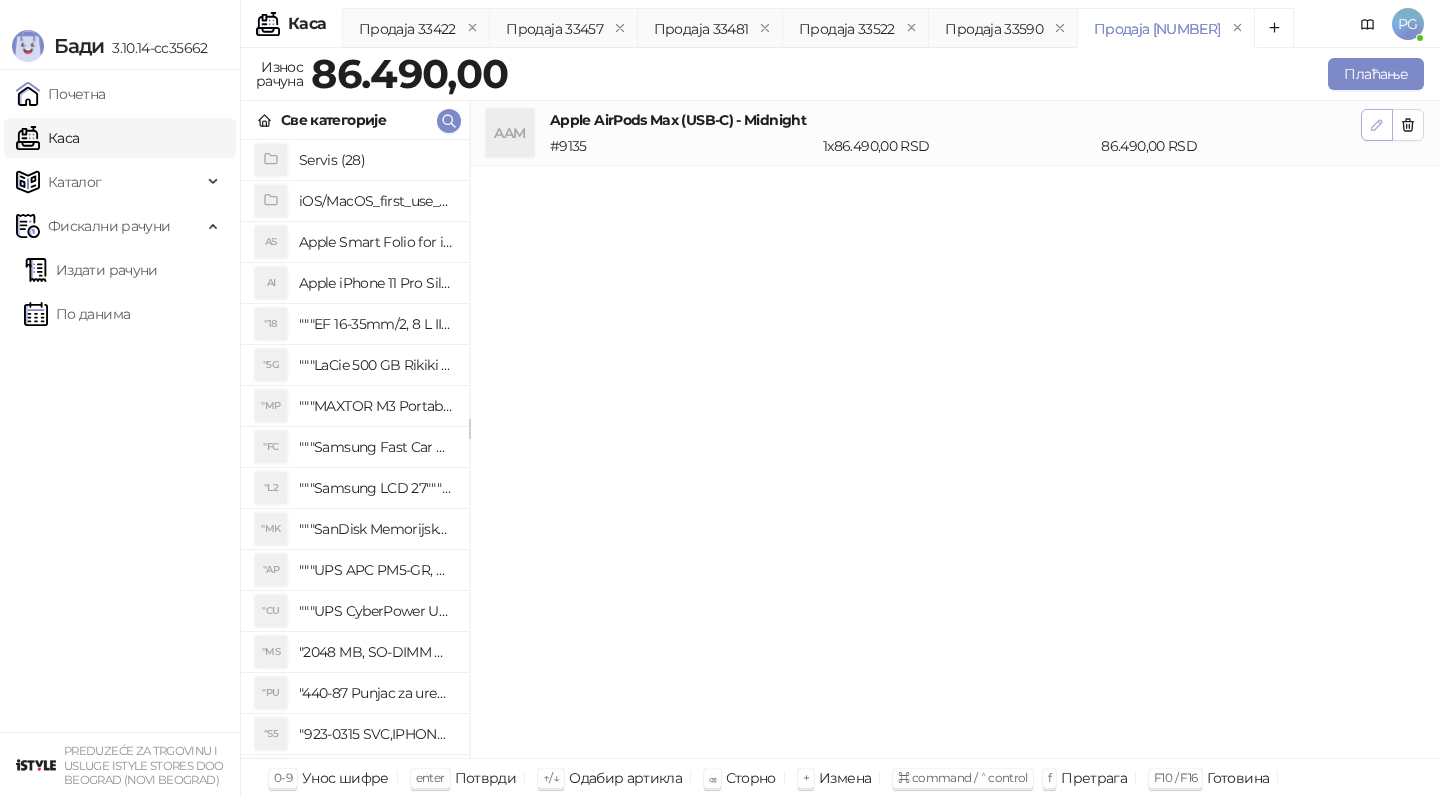 click 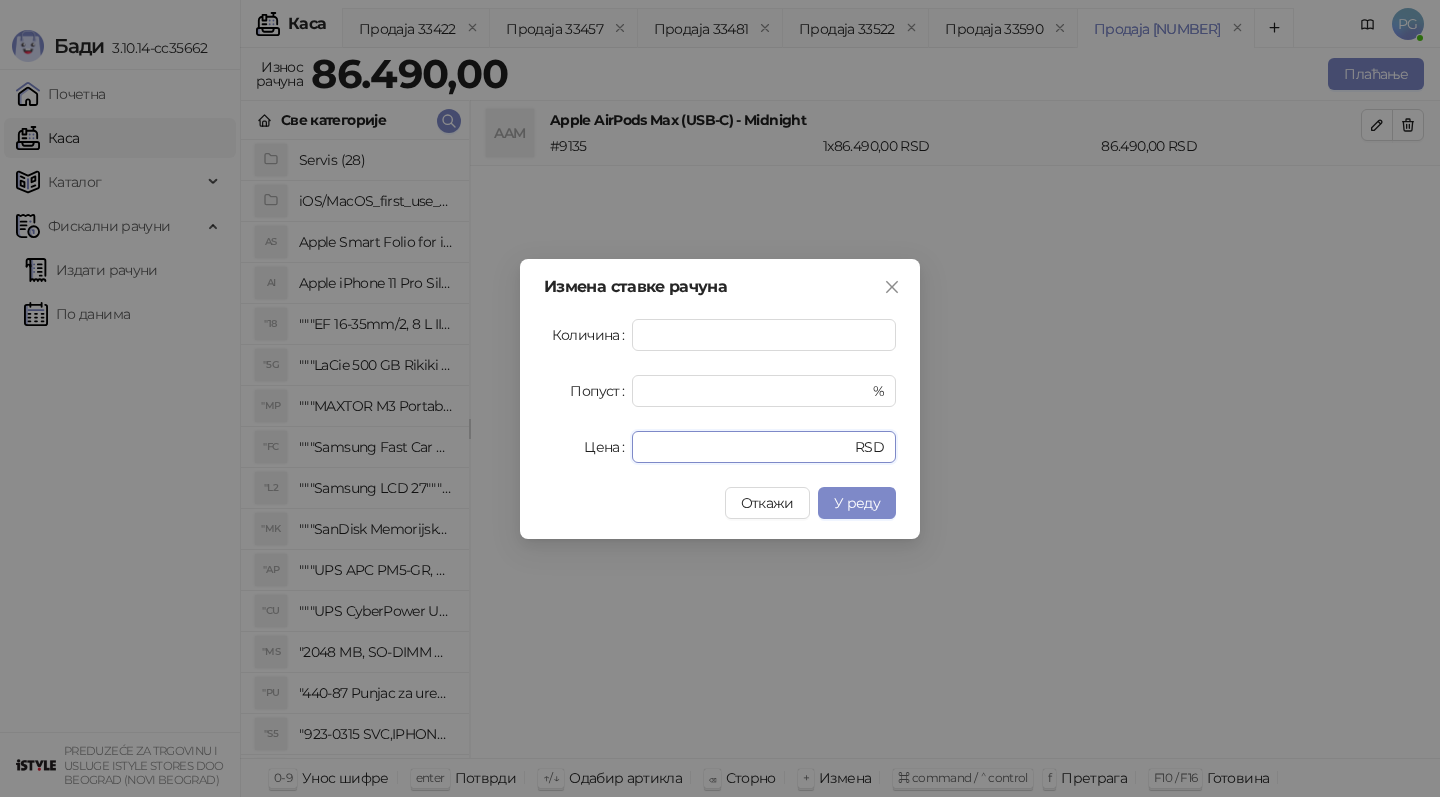 drag, startPoint x: 692, startPoint y: 451, endPoint x: 557, endPoint y: 434, distance: 136.06616 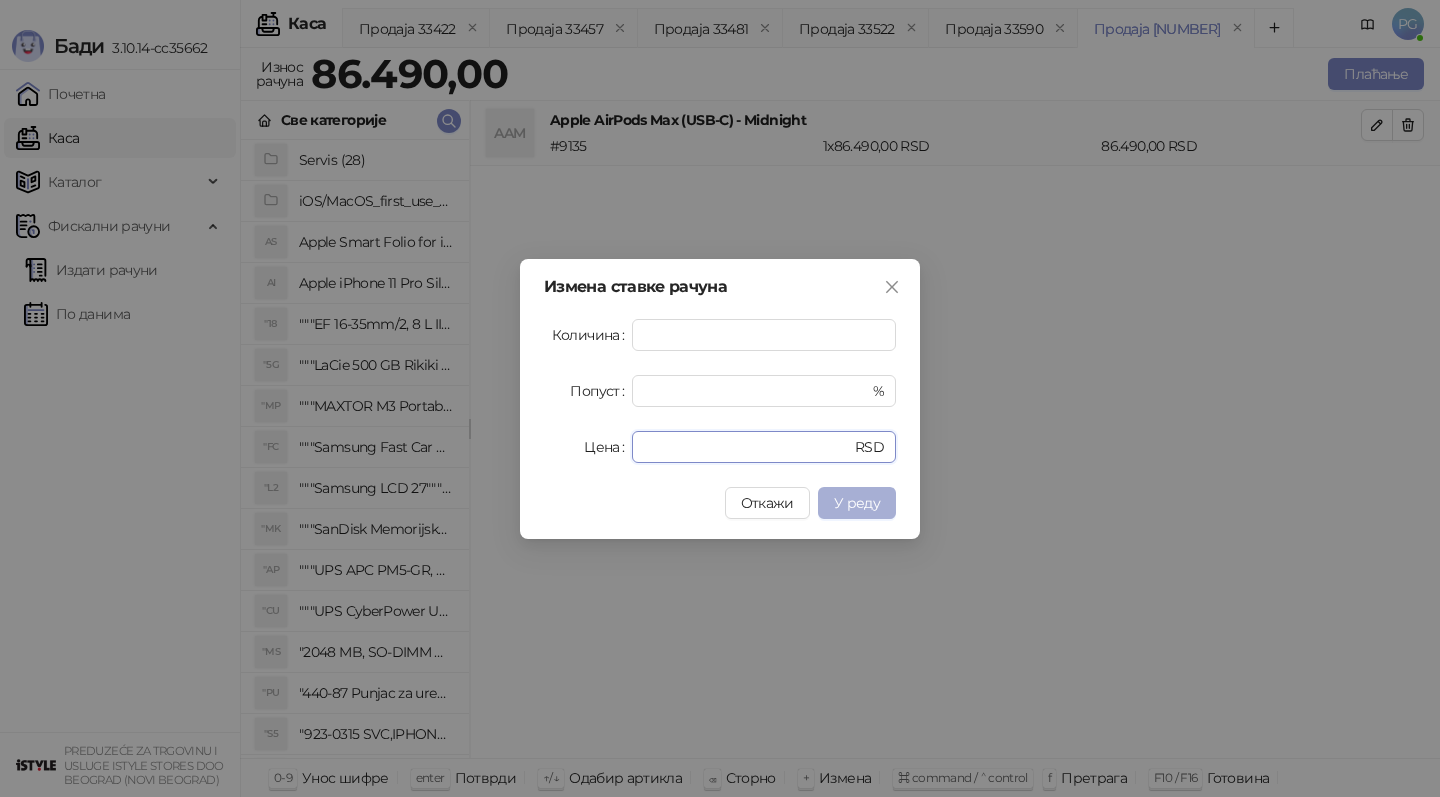 type on "*****" 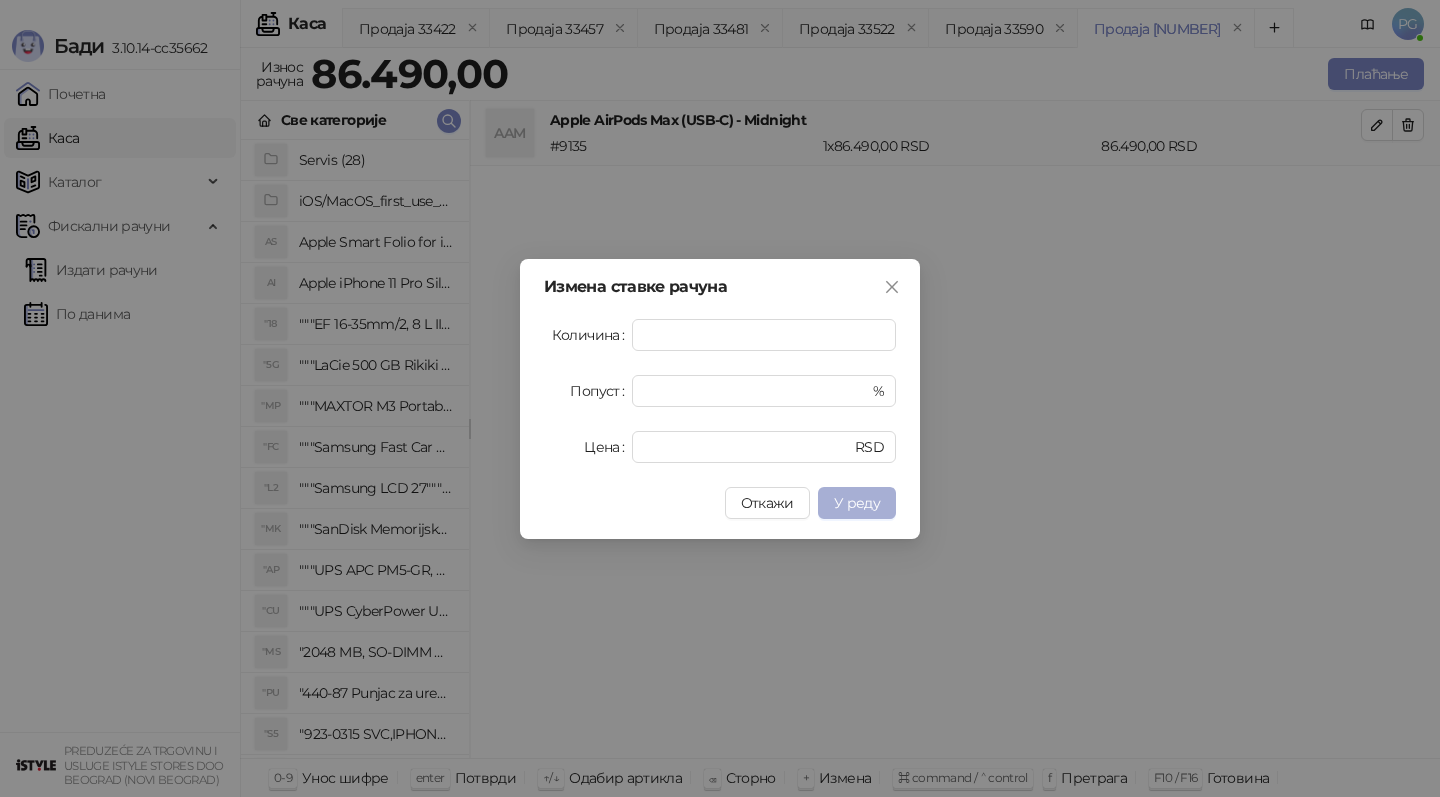 click on "У реду" at bounding box center (857, 503) 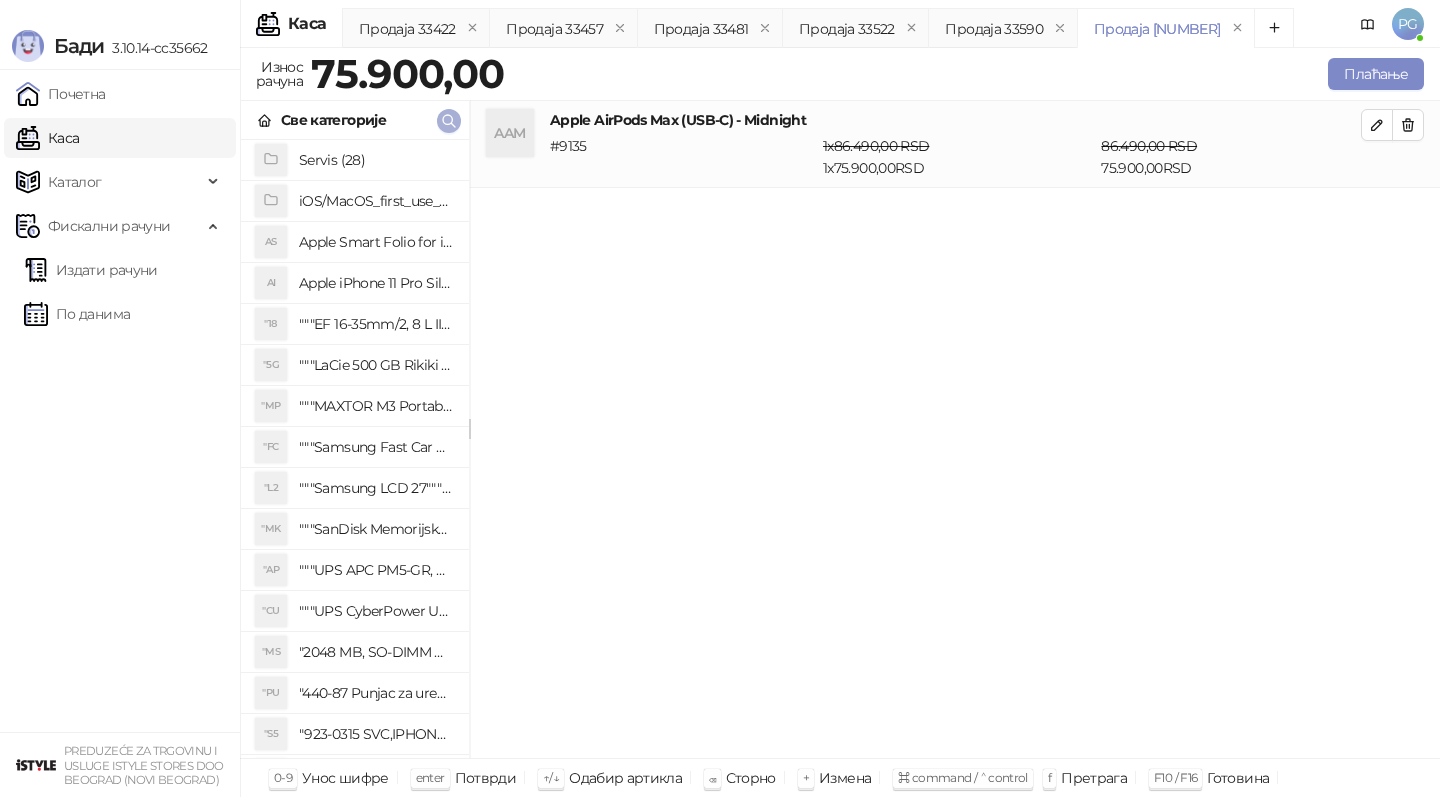 click 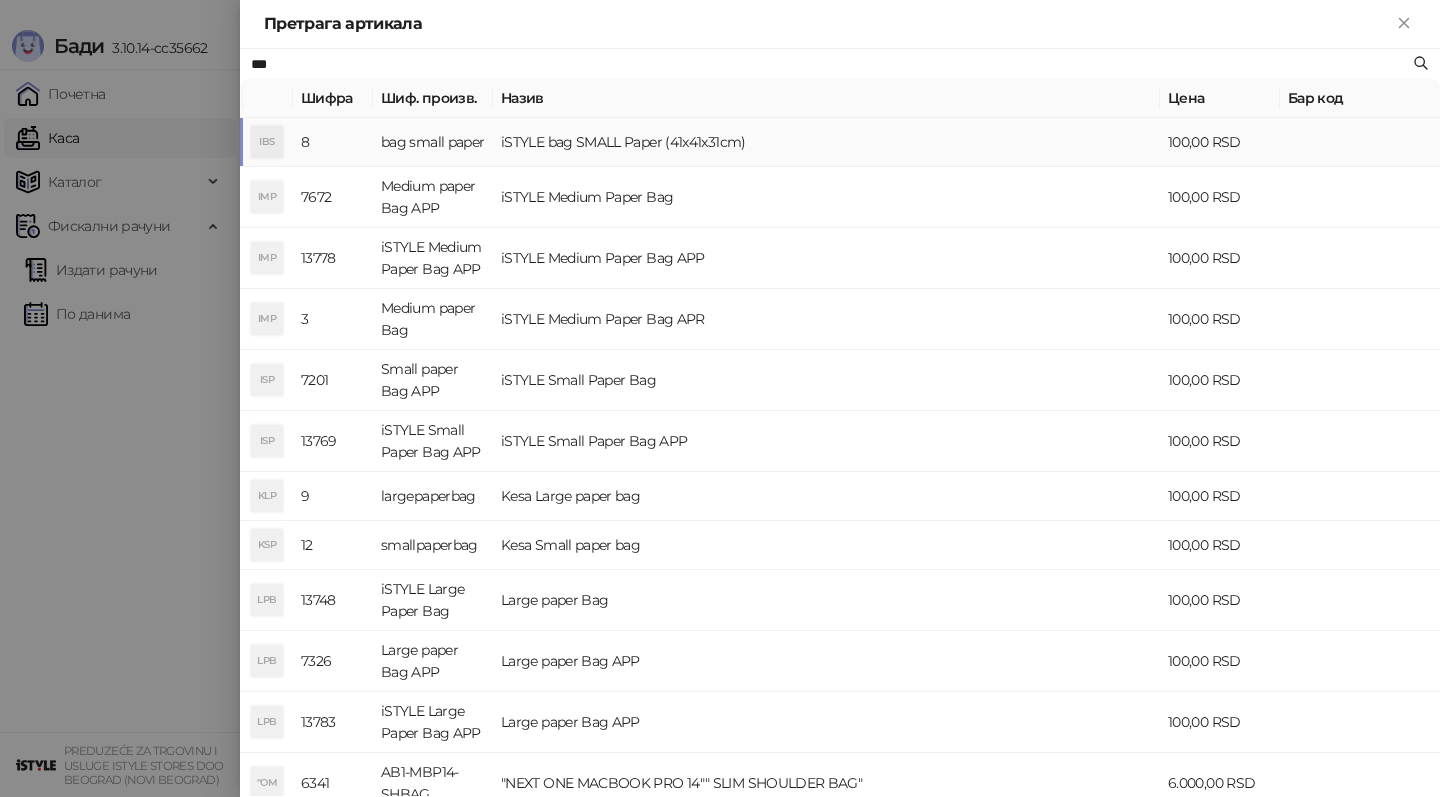 type on "***" 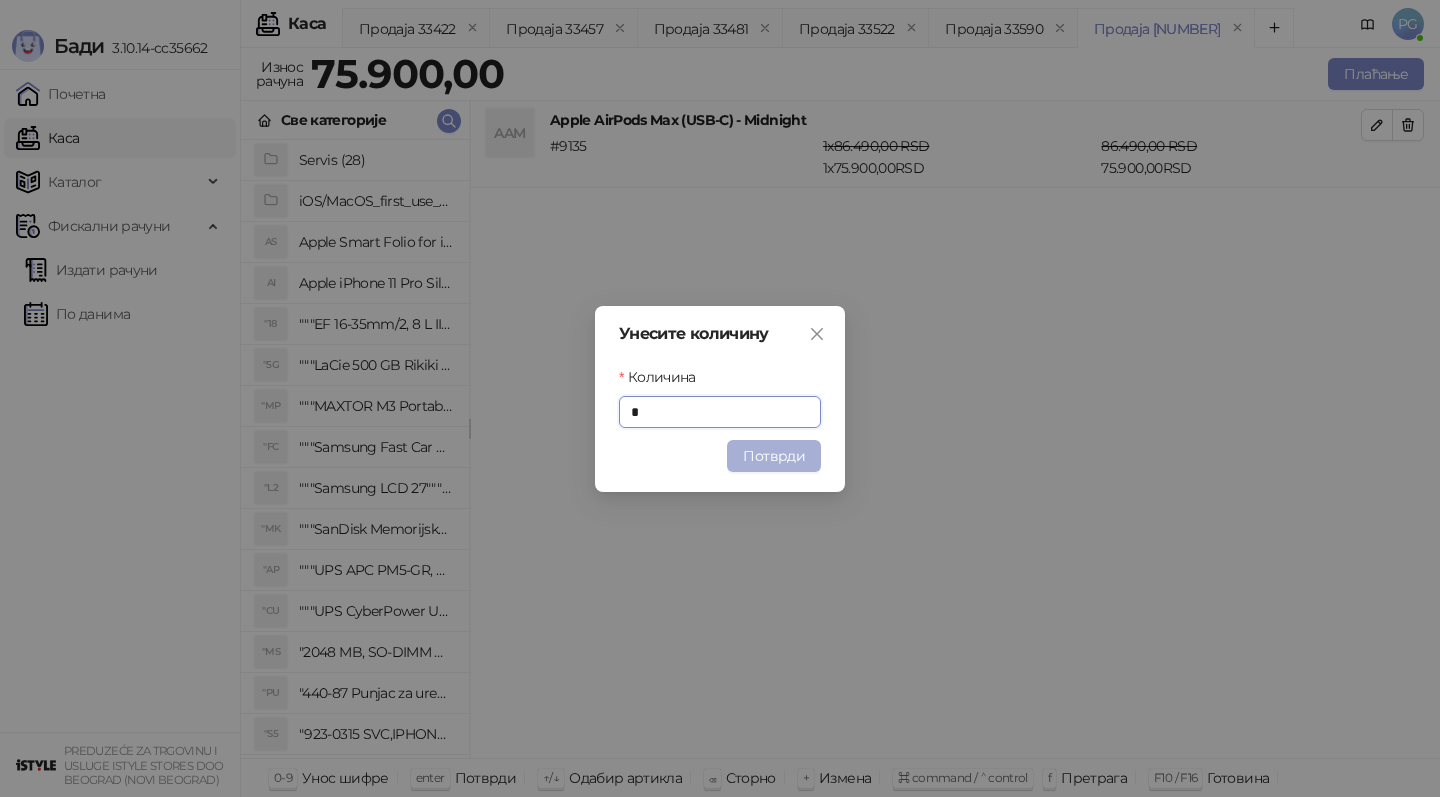 click on "Потврди" at bounding box center (774, 456) 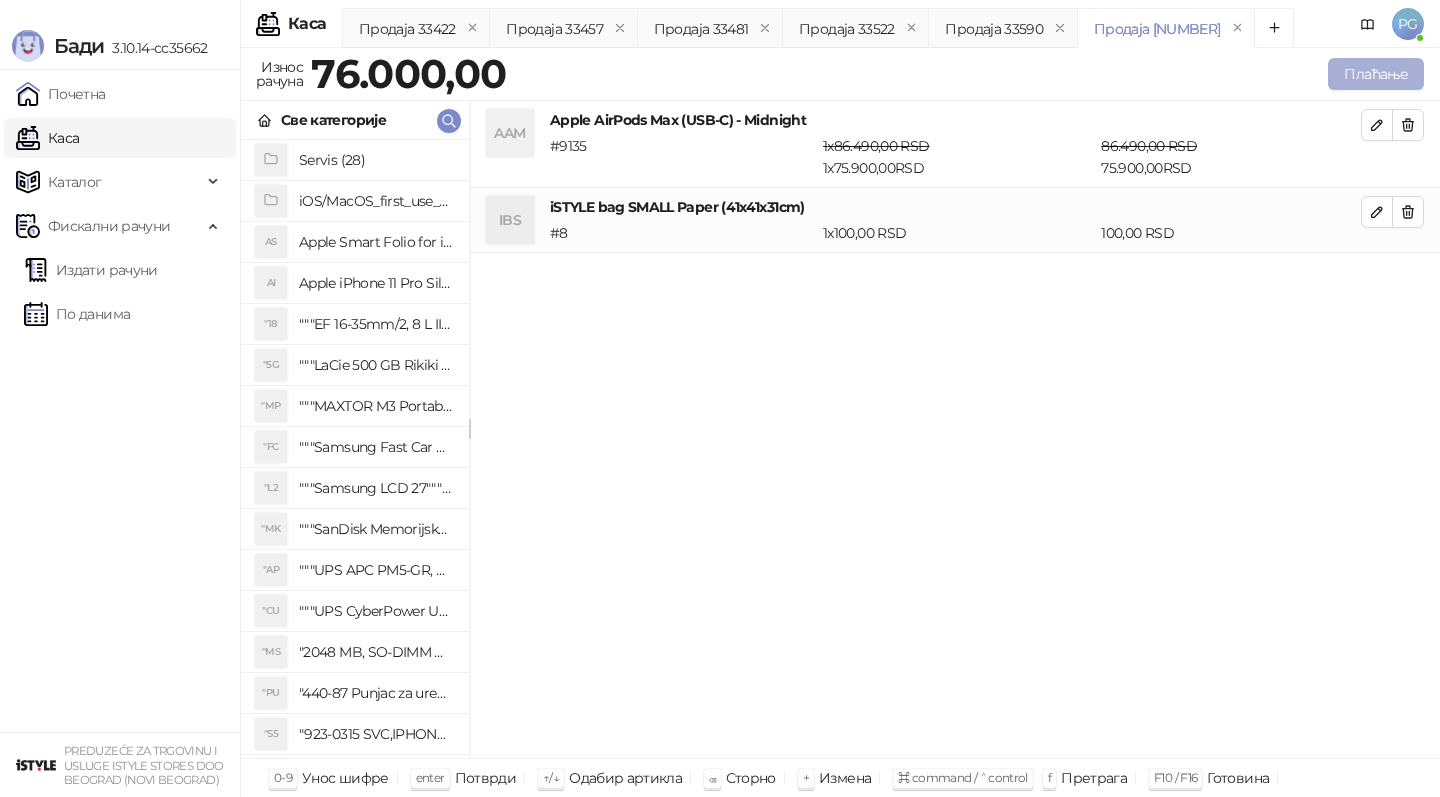 click on "Плаћање" at bounding box center [1376, 74] 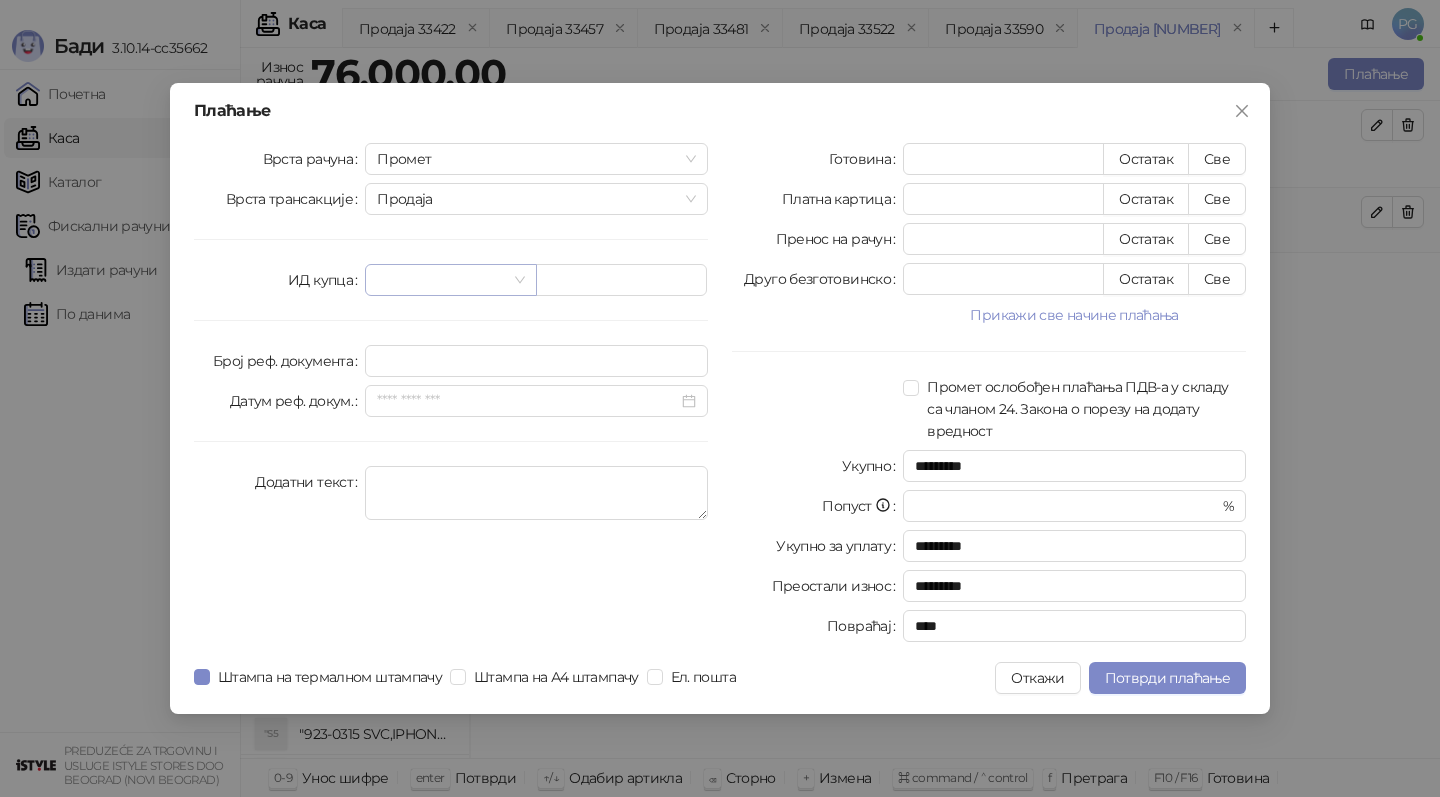 click at bounding box center [441, 280] 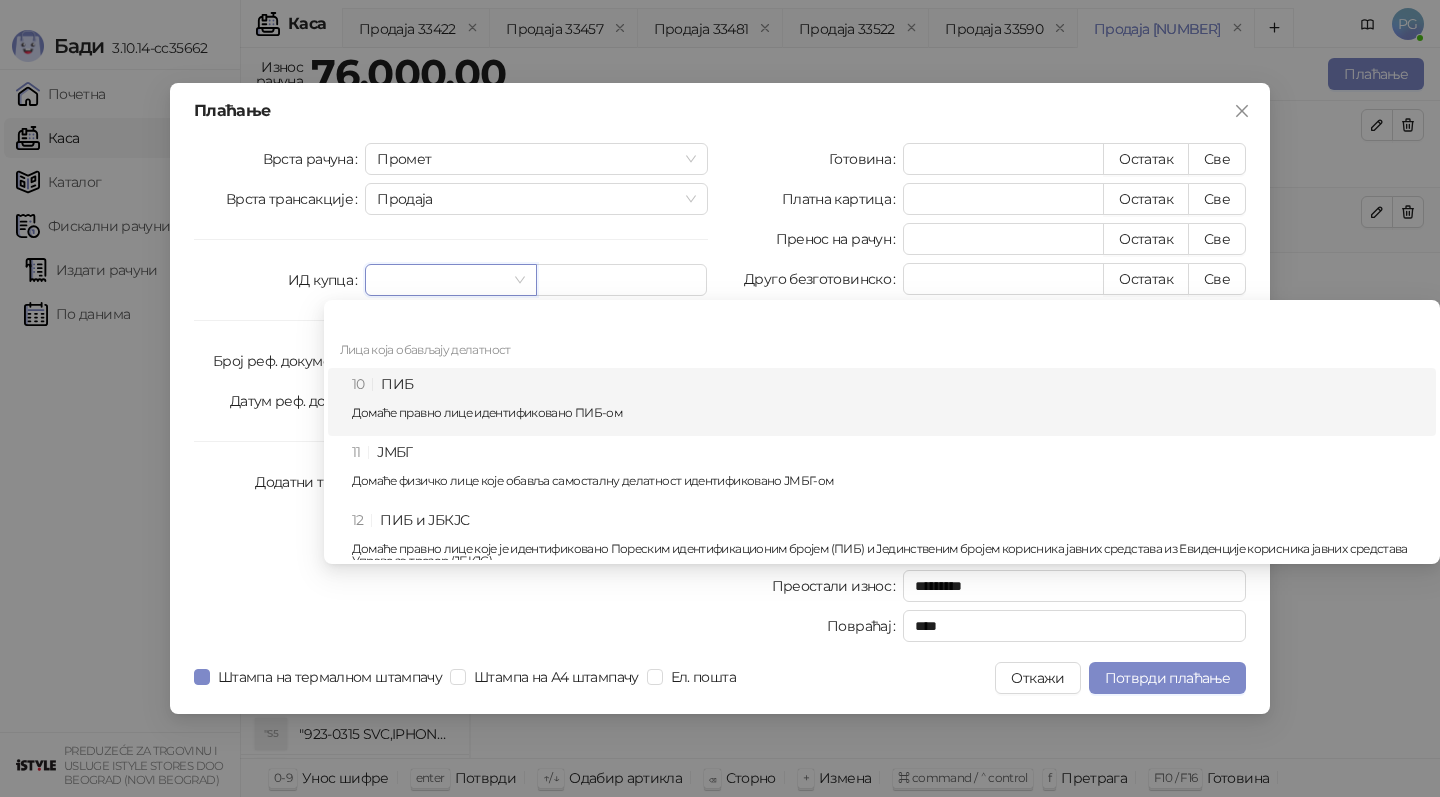 click on "Домаће правно лице идентификовано ПИБ-ом" at bounding box center [888, 413] 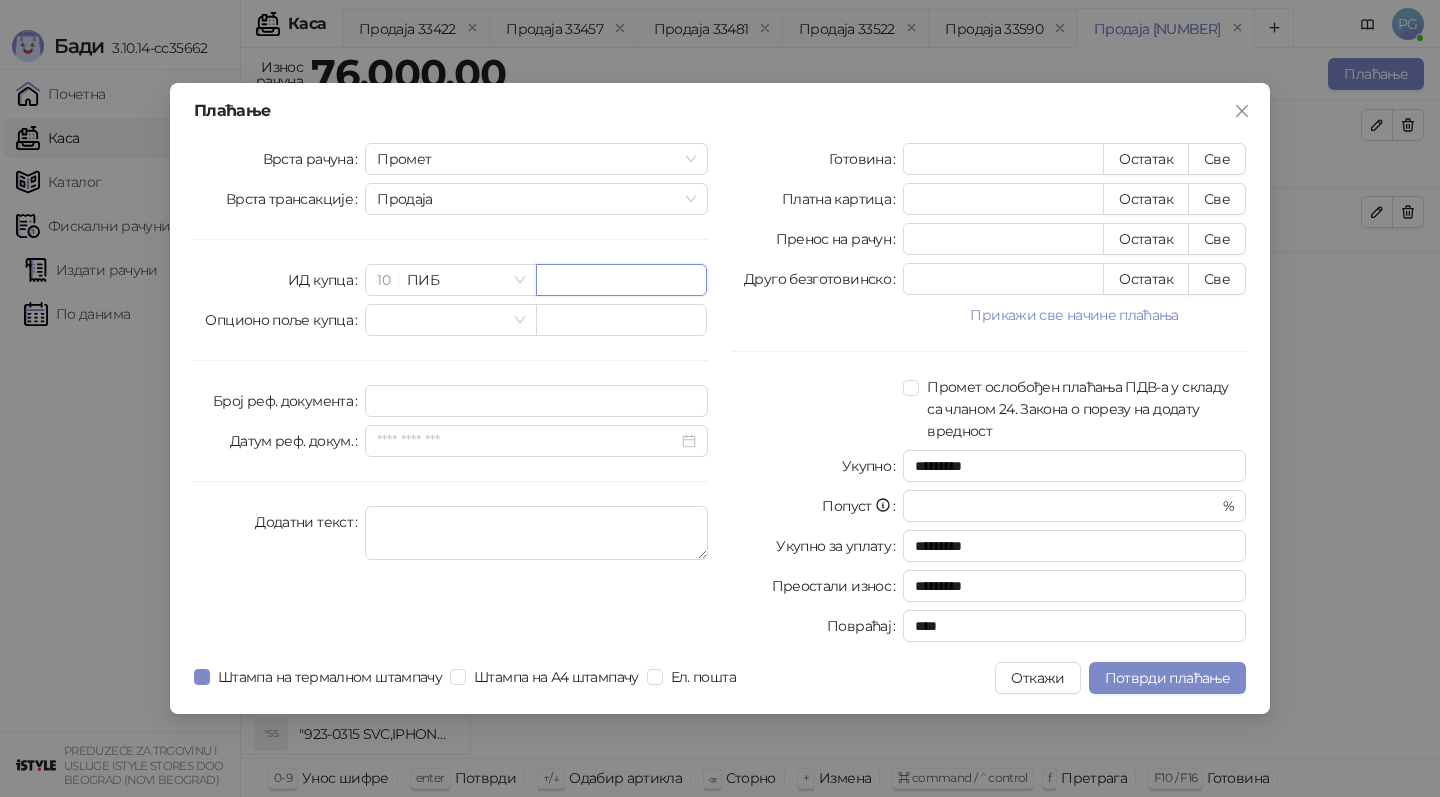 paste on "*********" 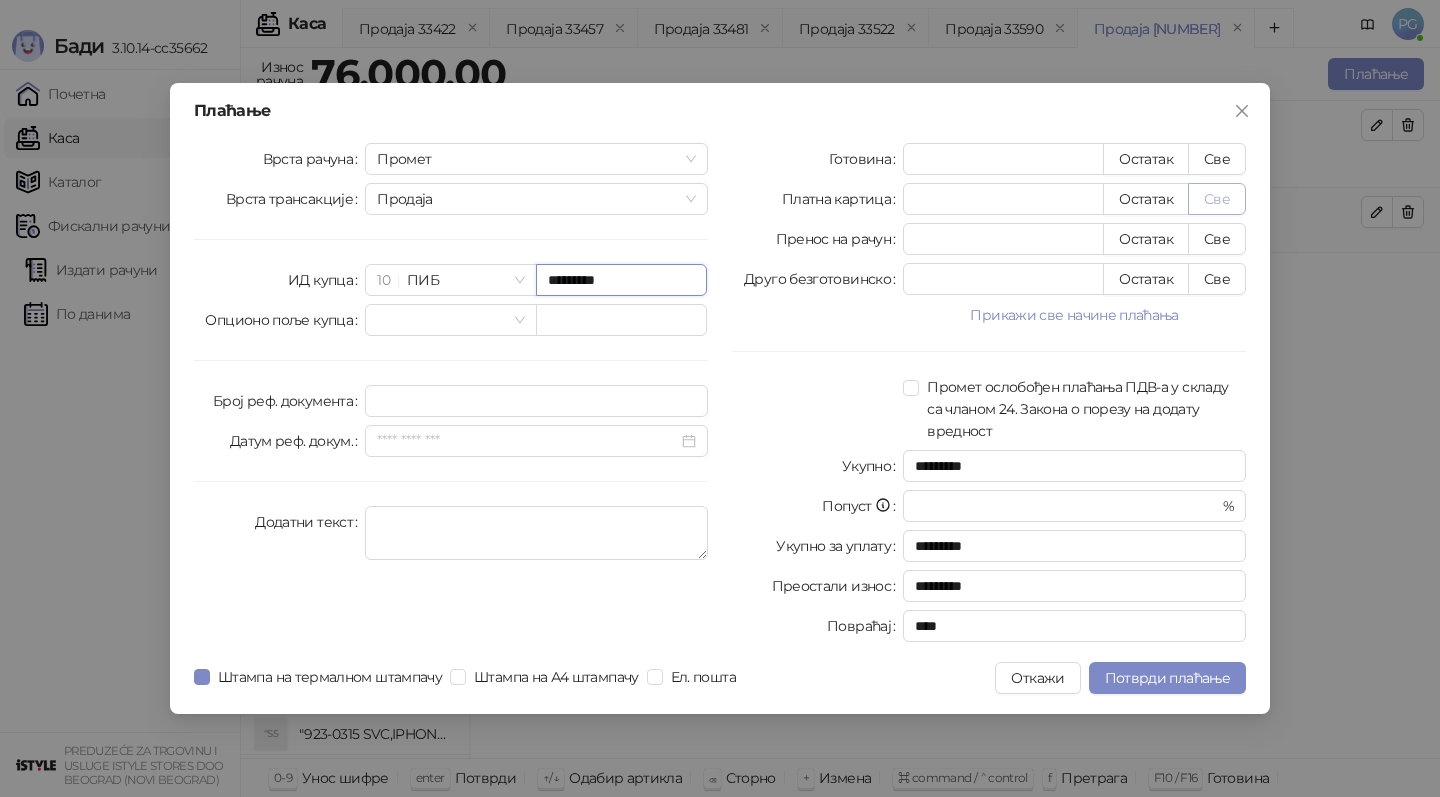 type on "*********" 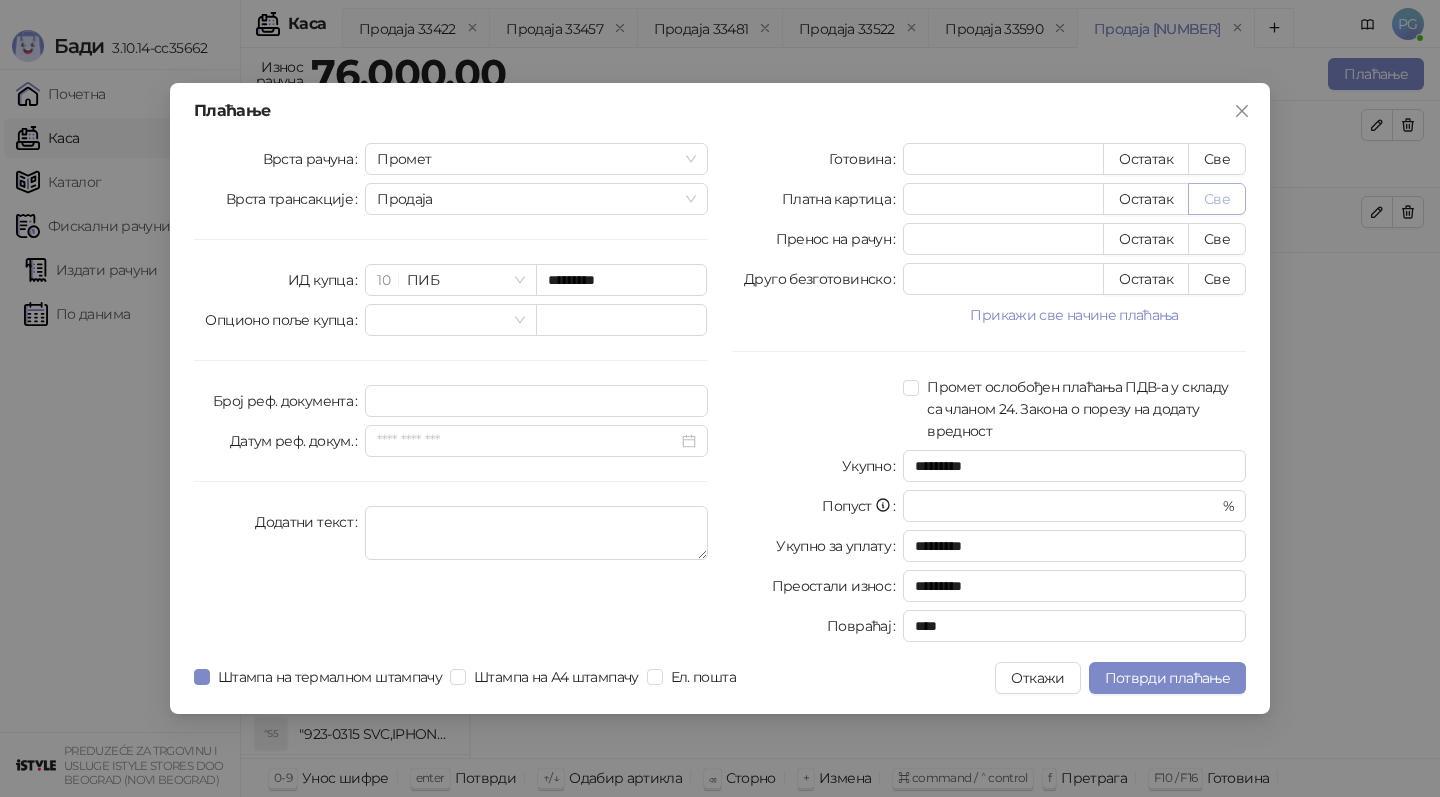 click on "Све" at bounding box center (1217, 199) 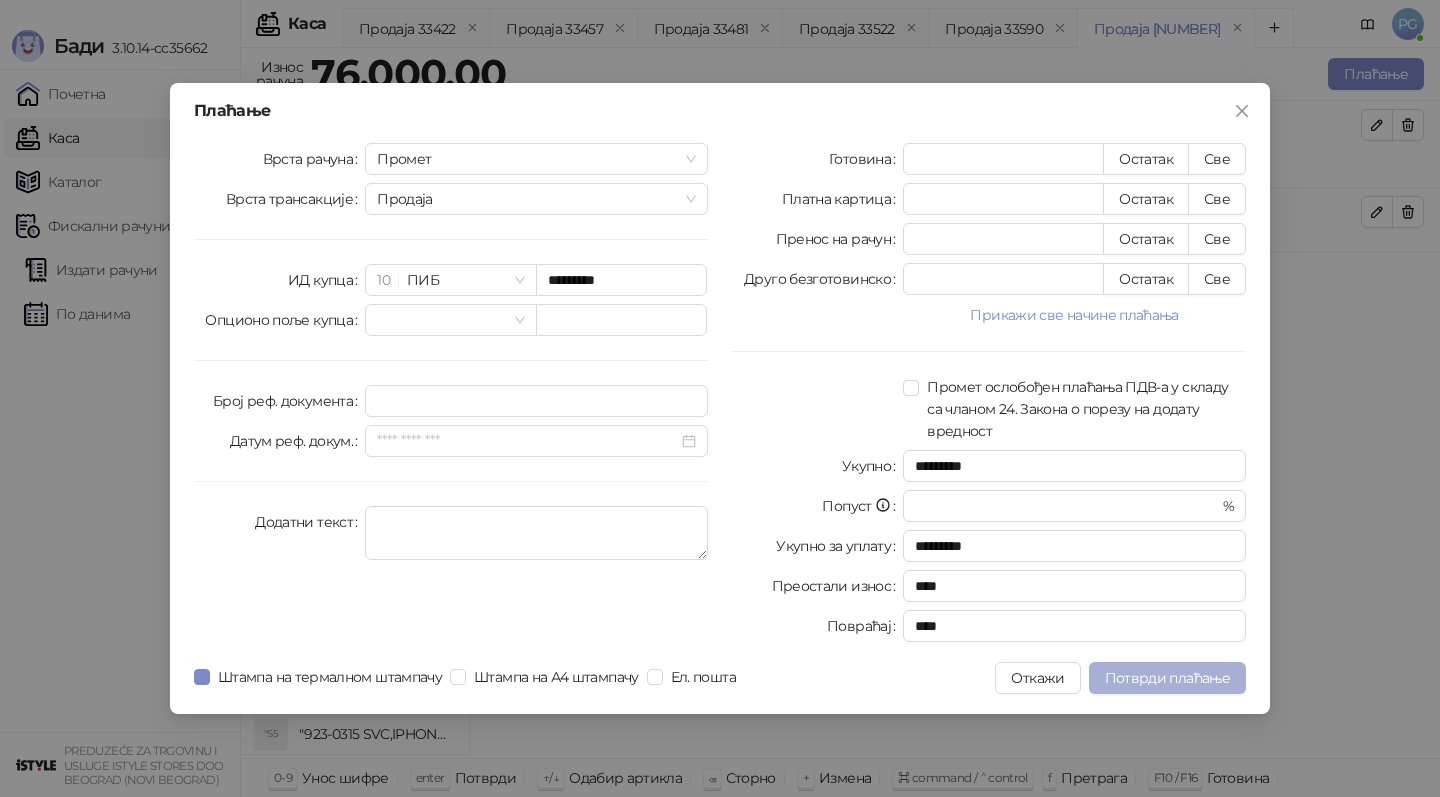 click on "Потврди плаћање" at bounding box center (1167, 678) 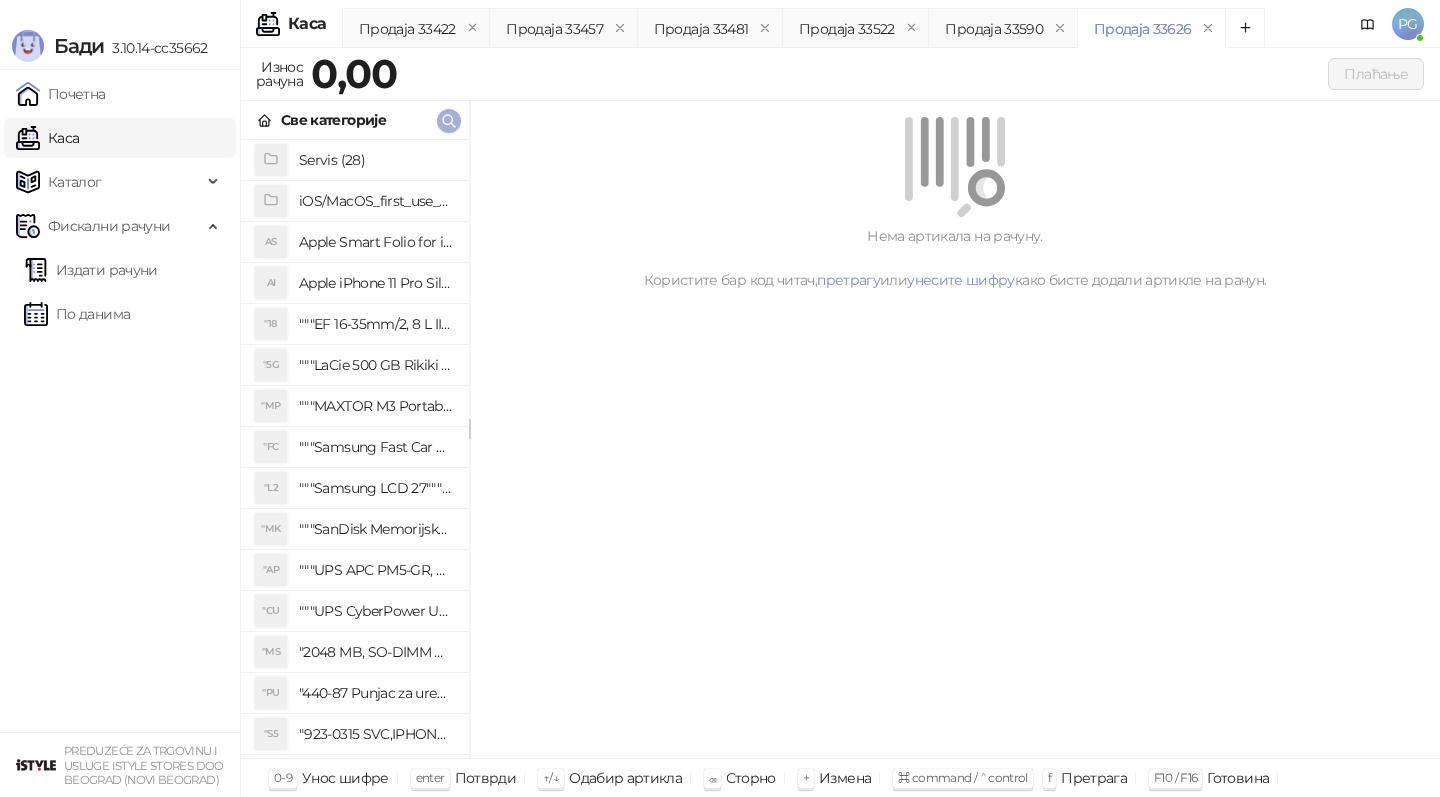click at bounding box center (449, 120) 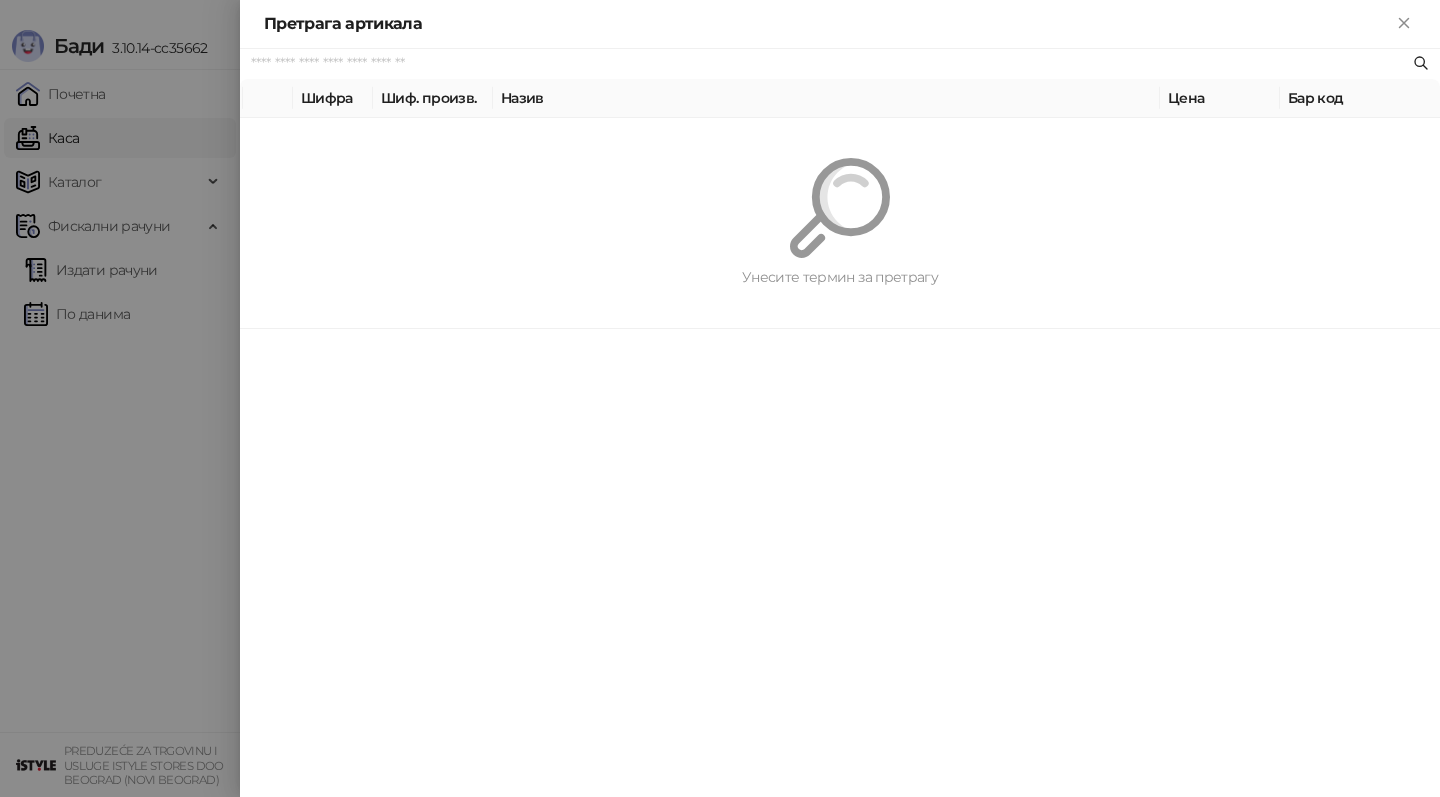 paste on "*********" 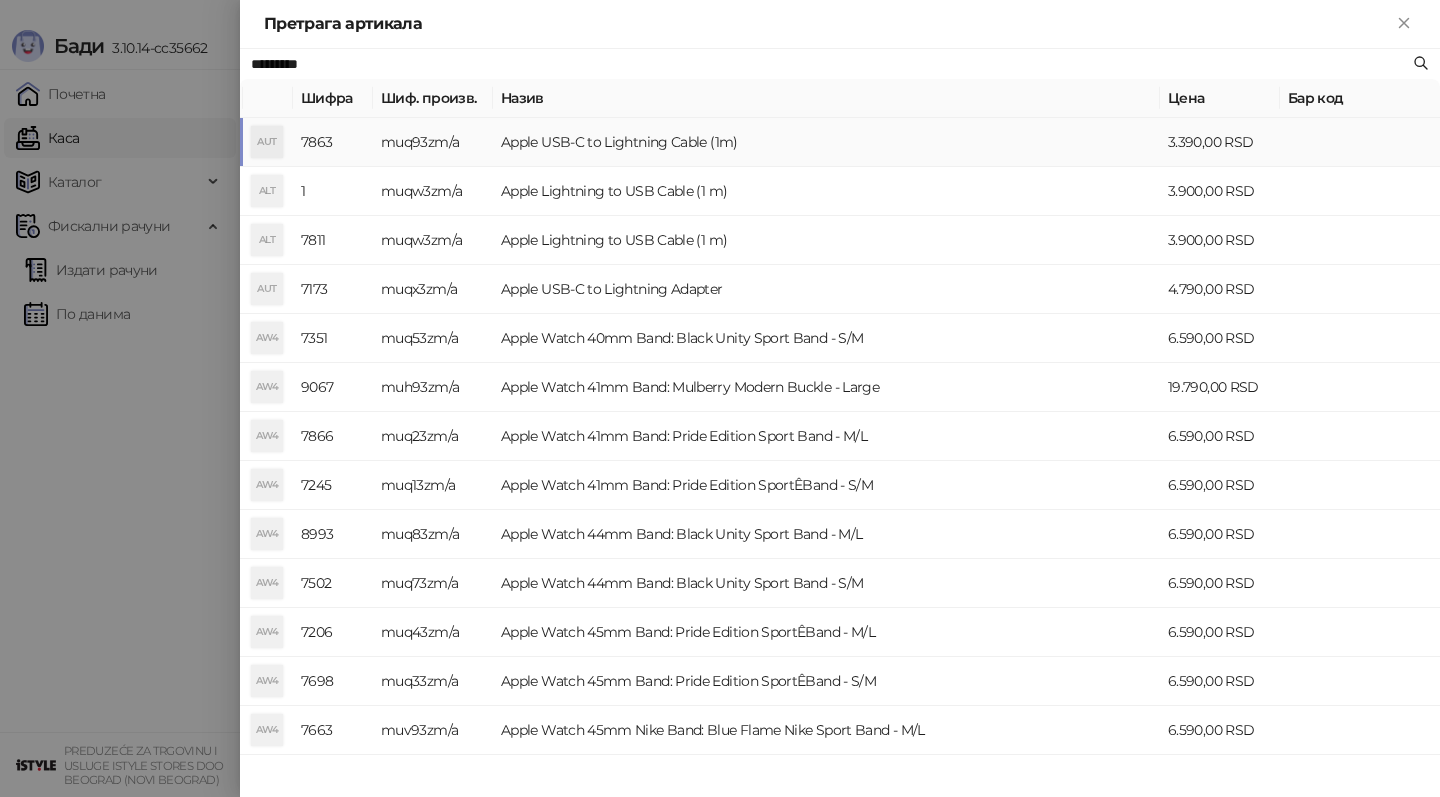 type on "*********" 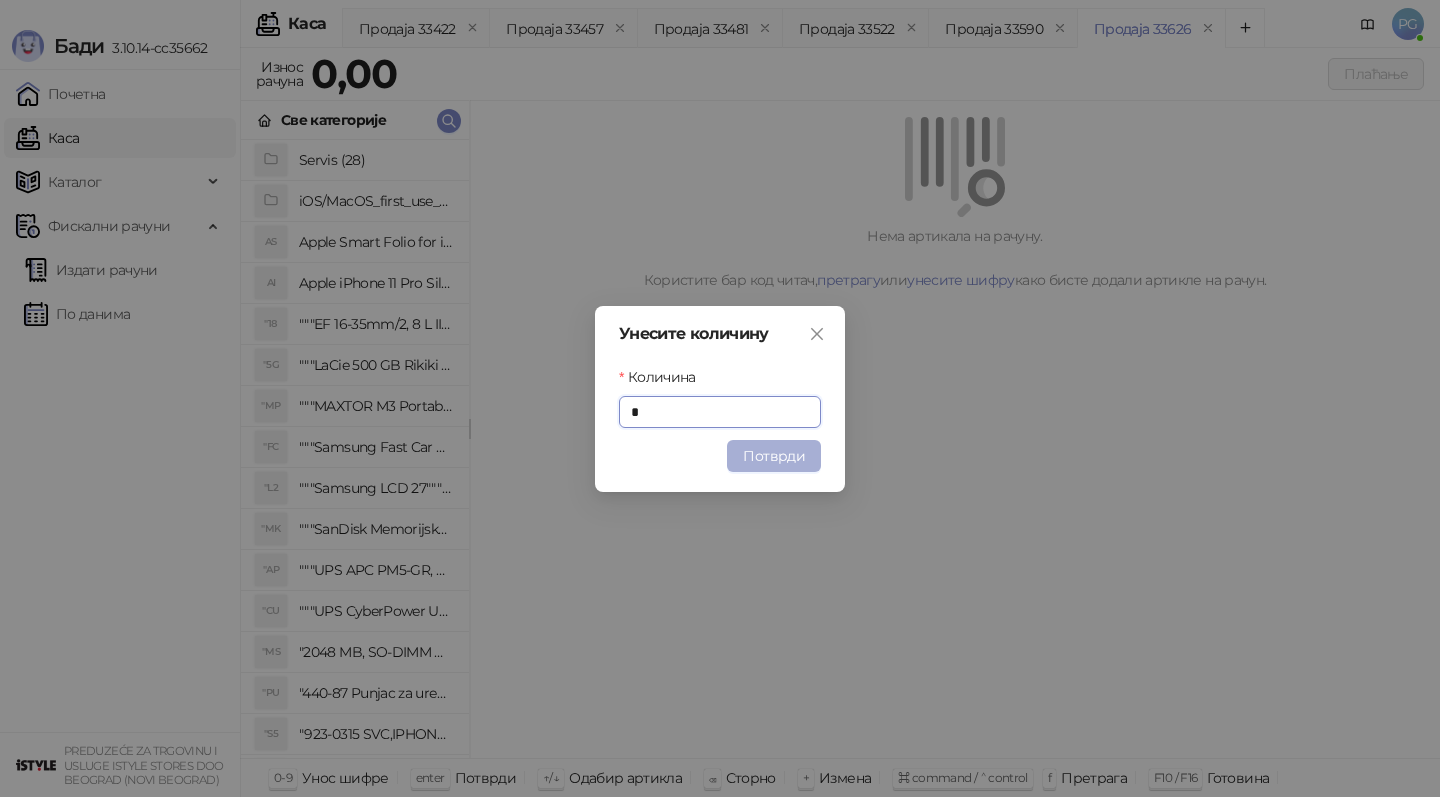 click on "Потврди" at bounding box center (774, 456) 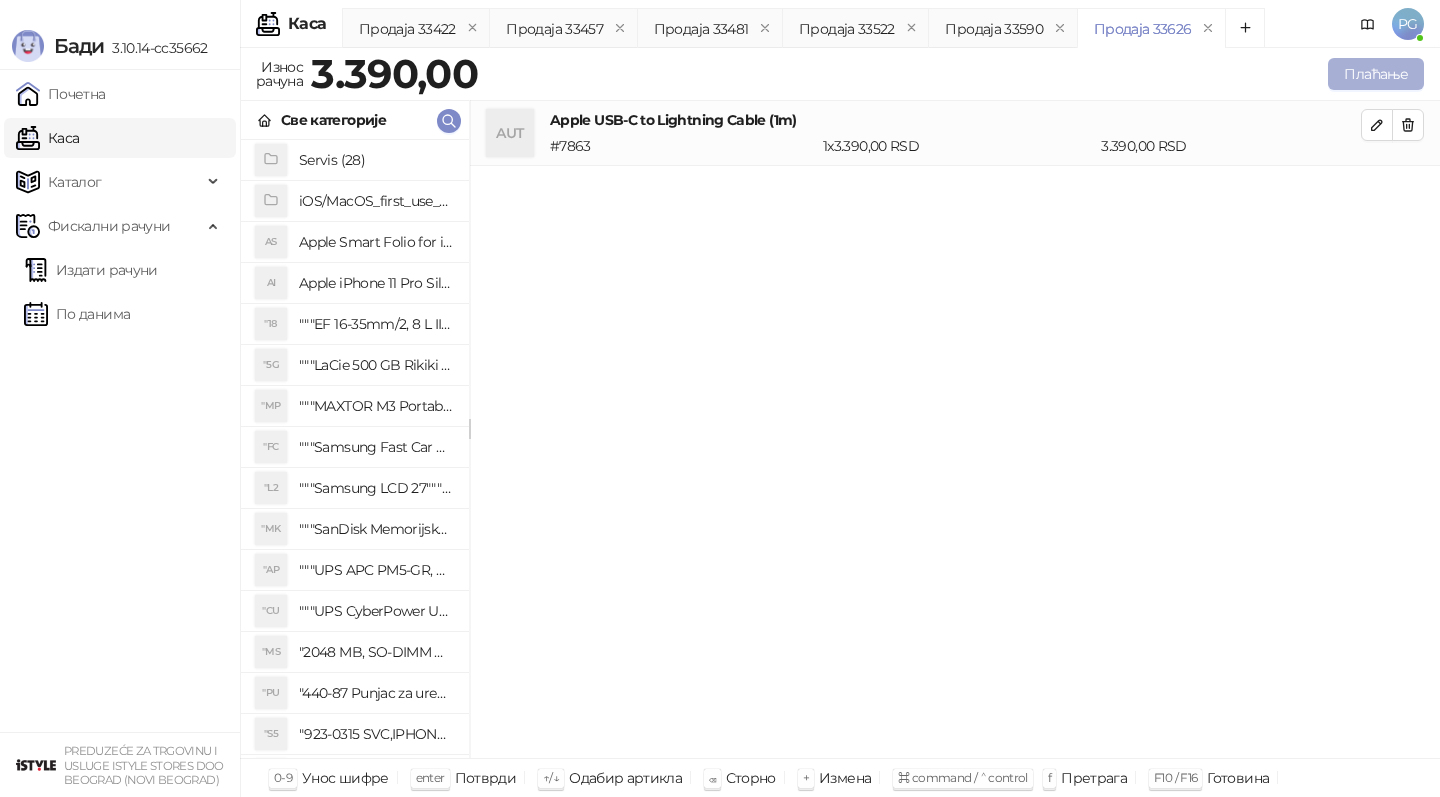 click on "Плаћање" at bounding box center [1376, 74] 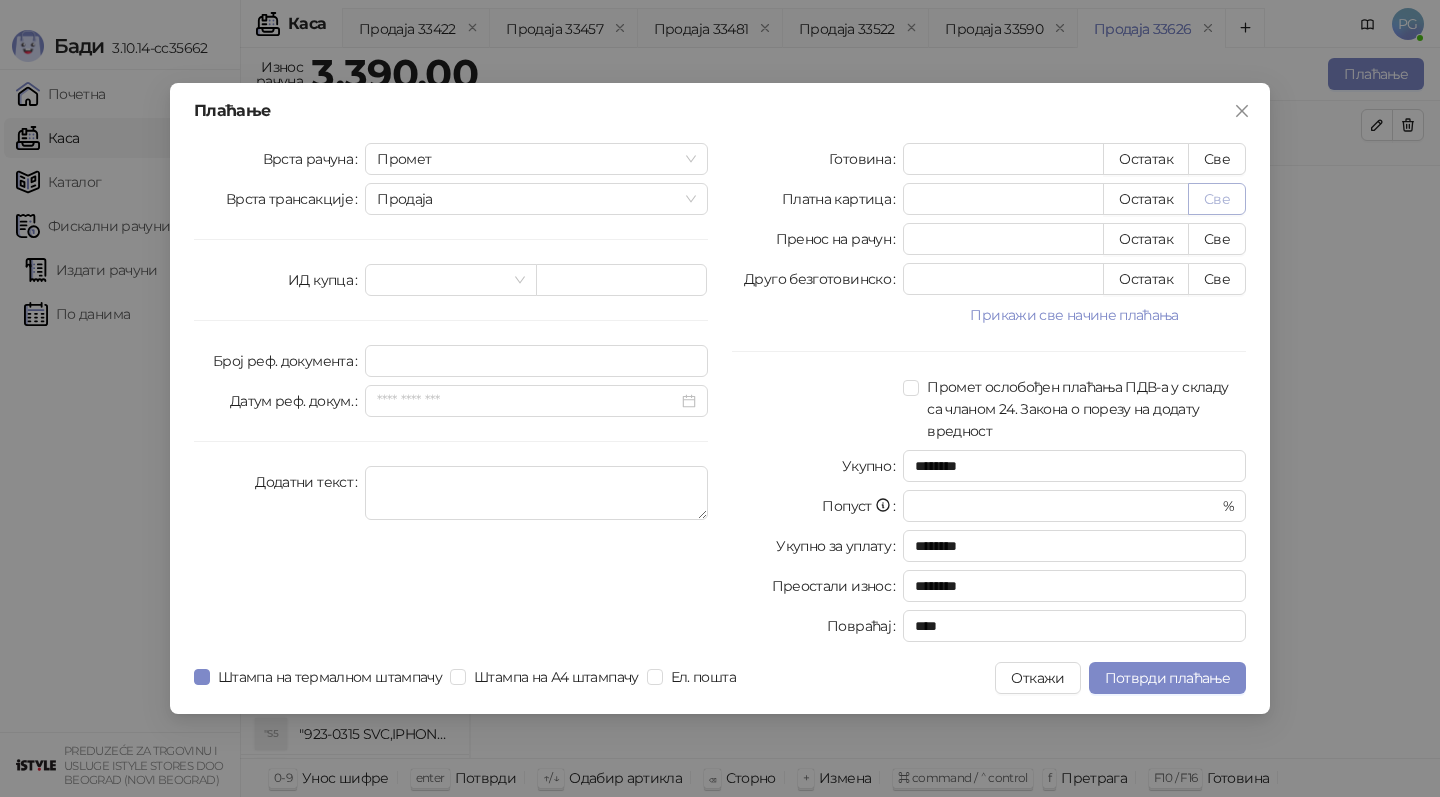 click on "Све" at bounding box center [1217, 199] 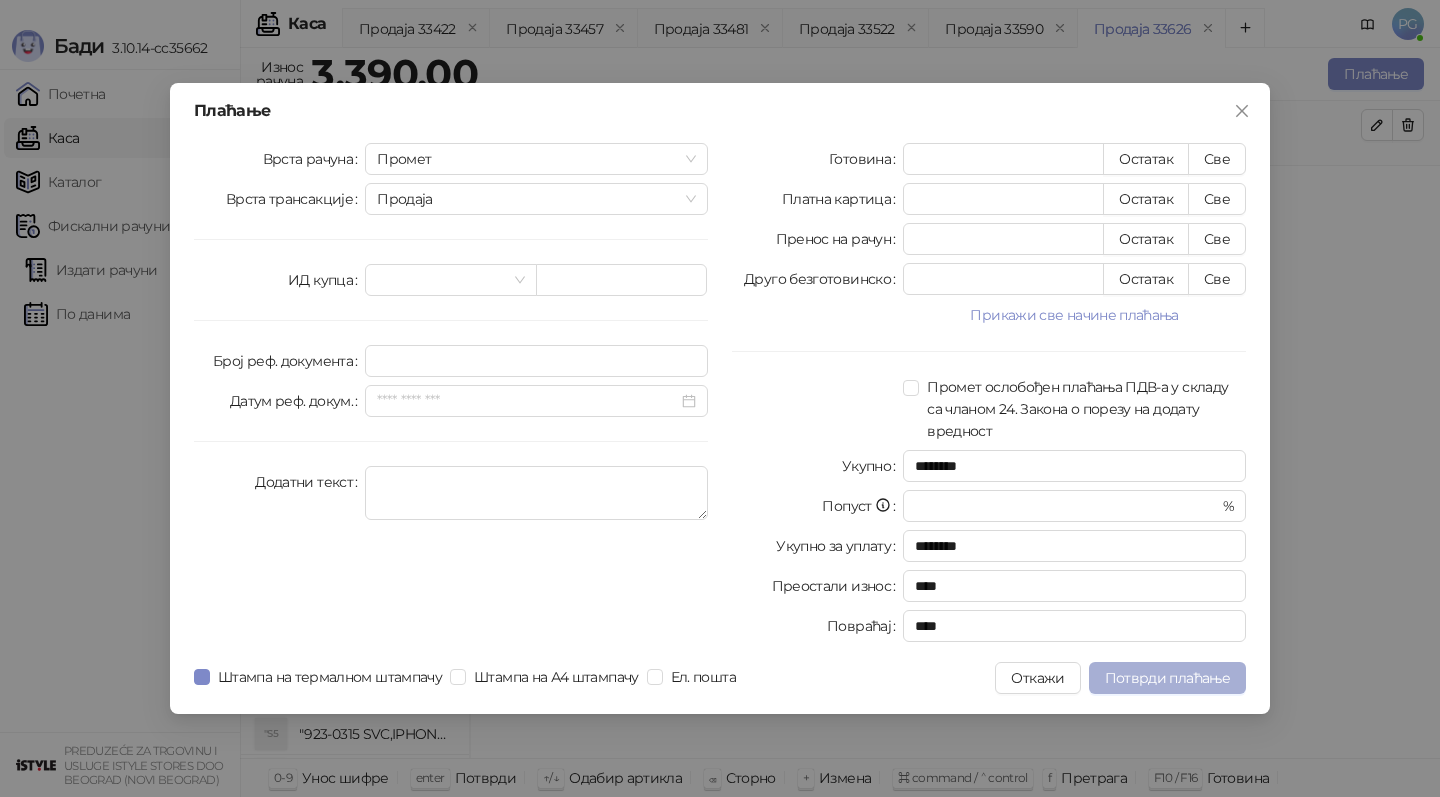 click on "Потврди плаћање" at bounding box center (1167, 678) 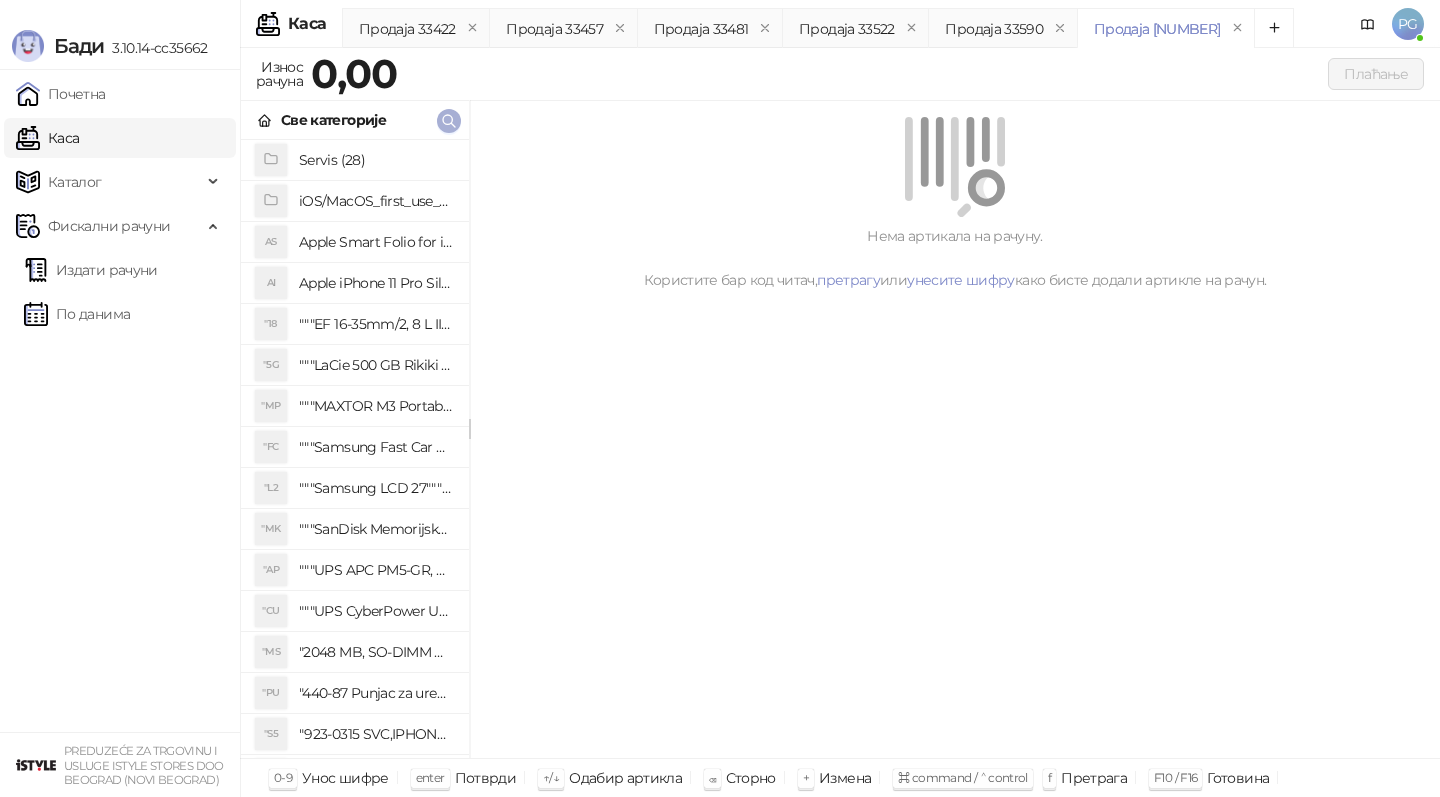 click 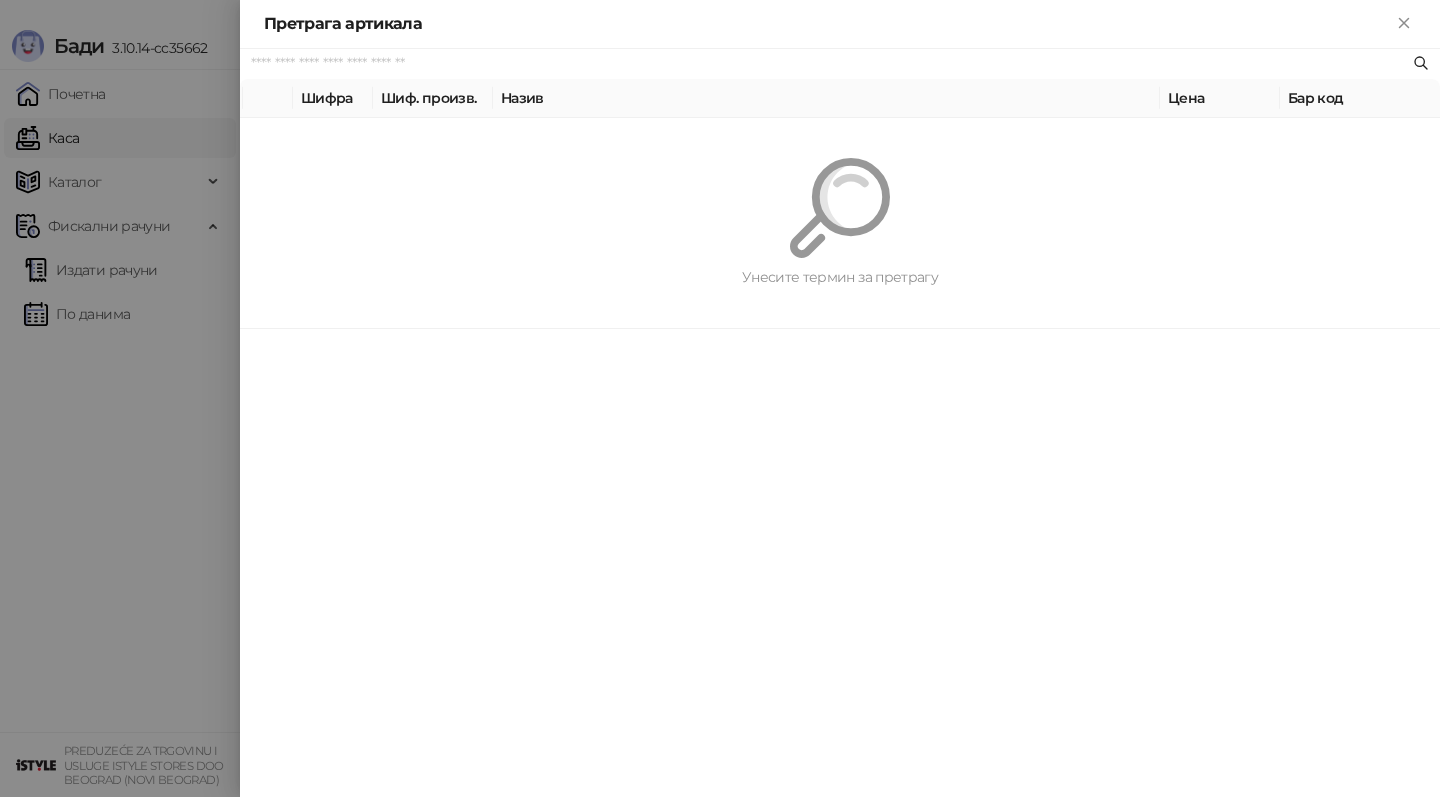 paste on "*********" 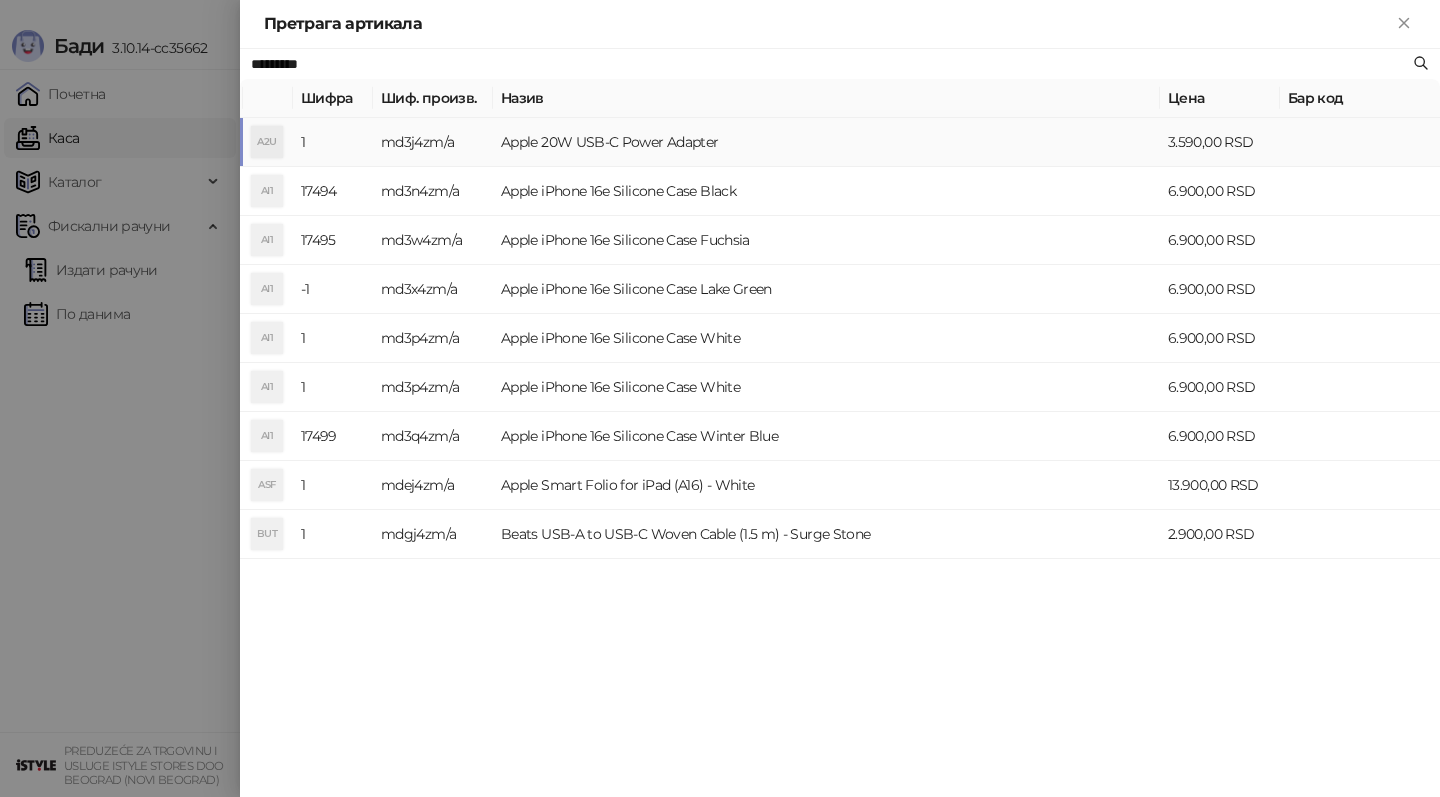 click on "md3j4zm/a" at bounding box center (433, 142) 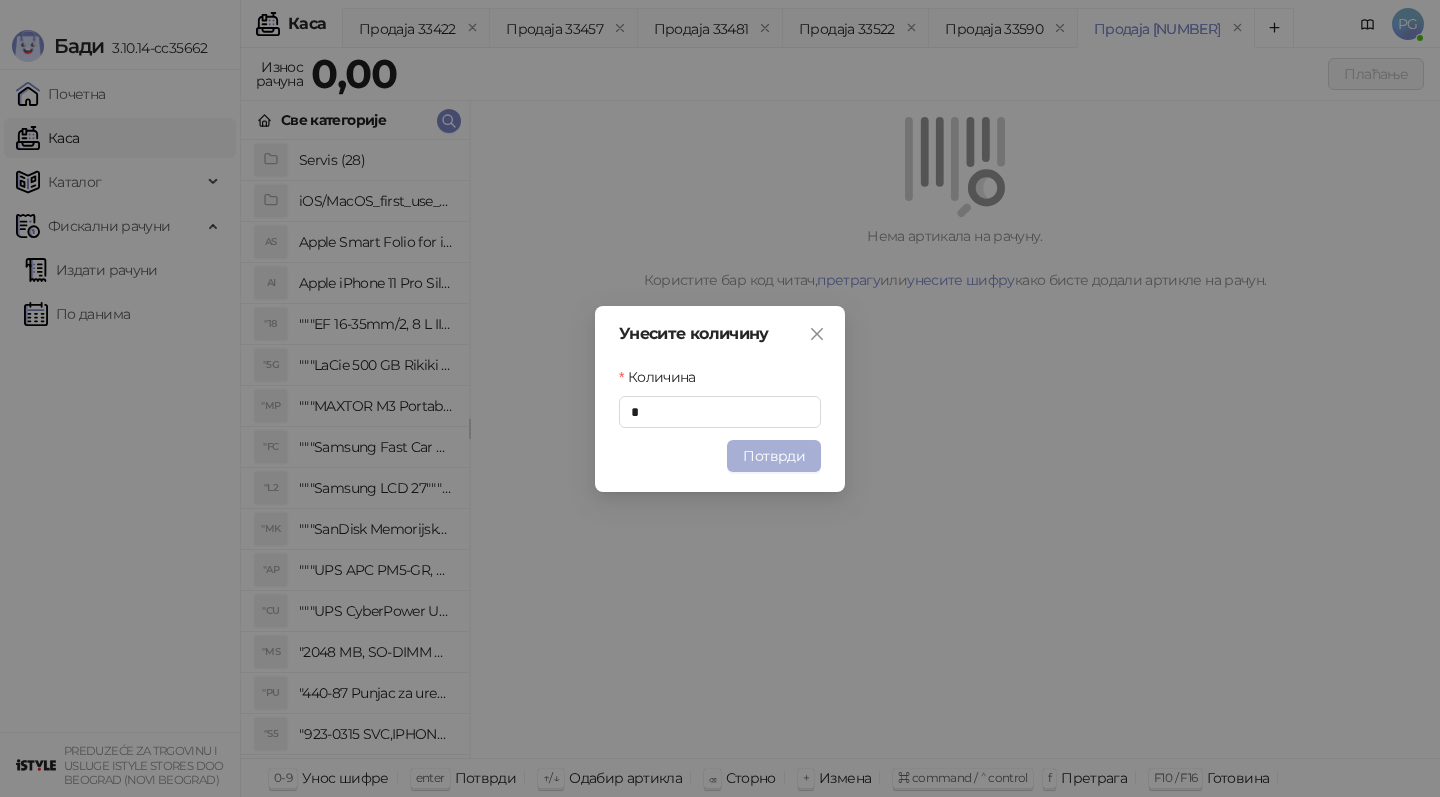 click on "Потврди" at bounding box center (774, 456) 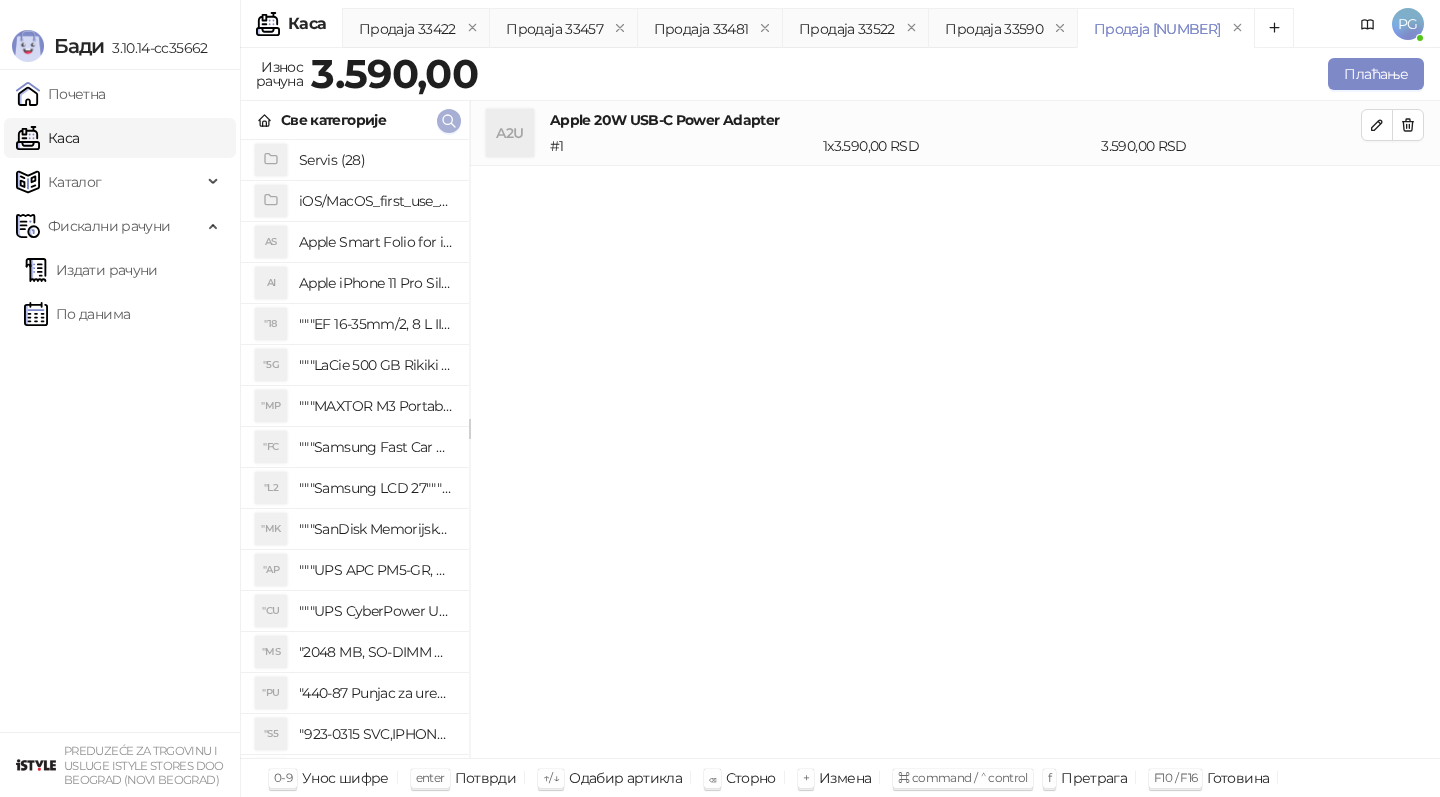 click 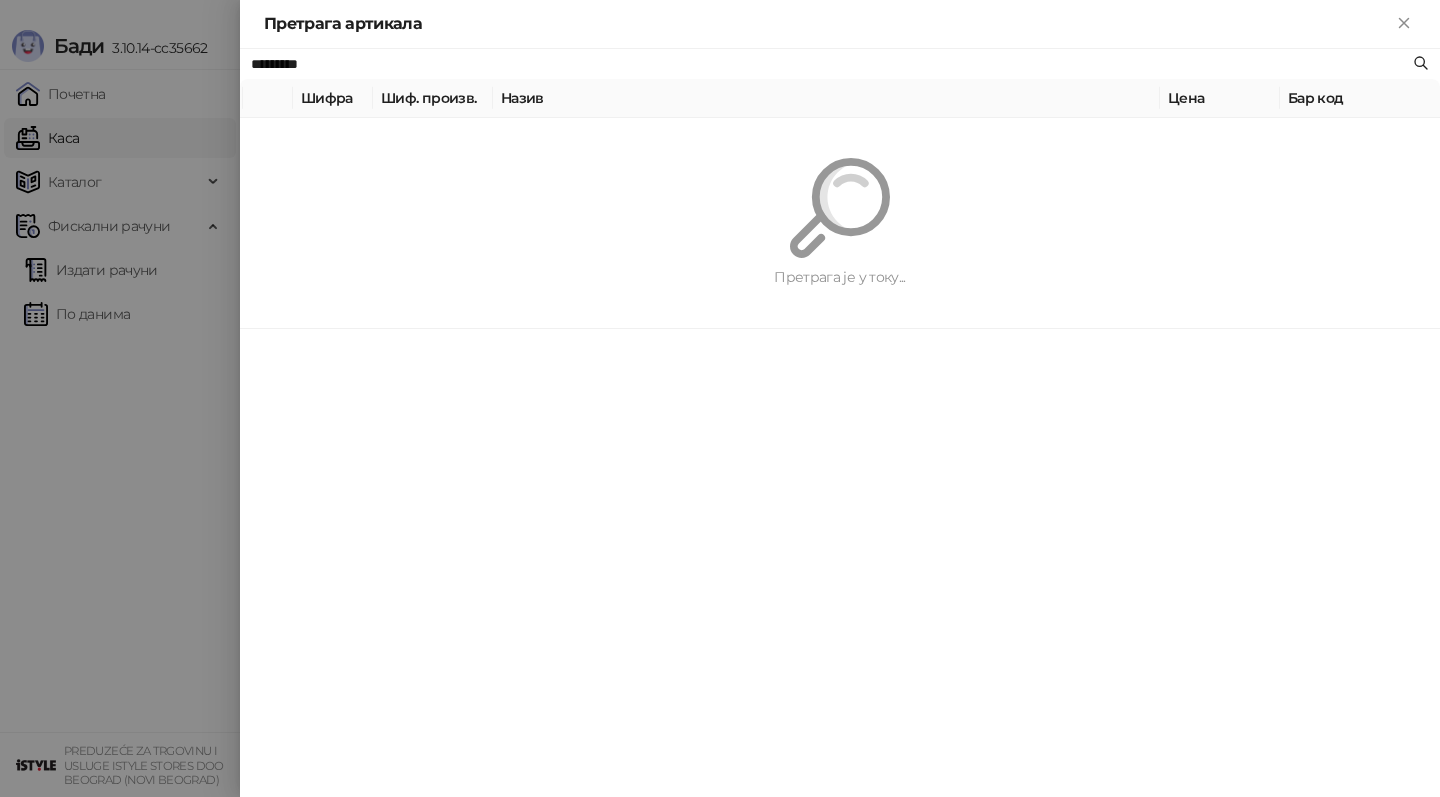 type on "*" 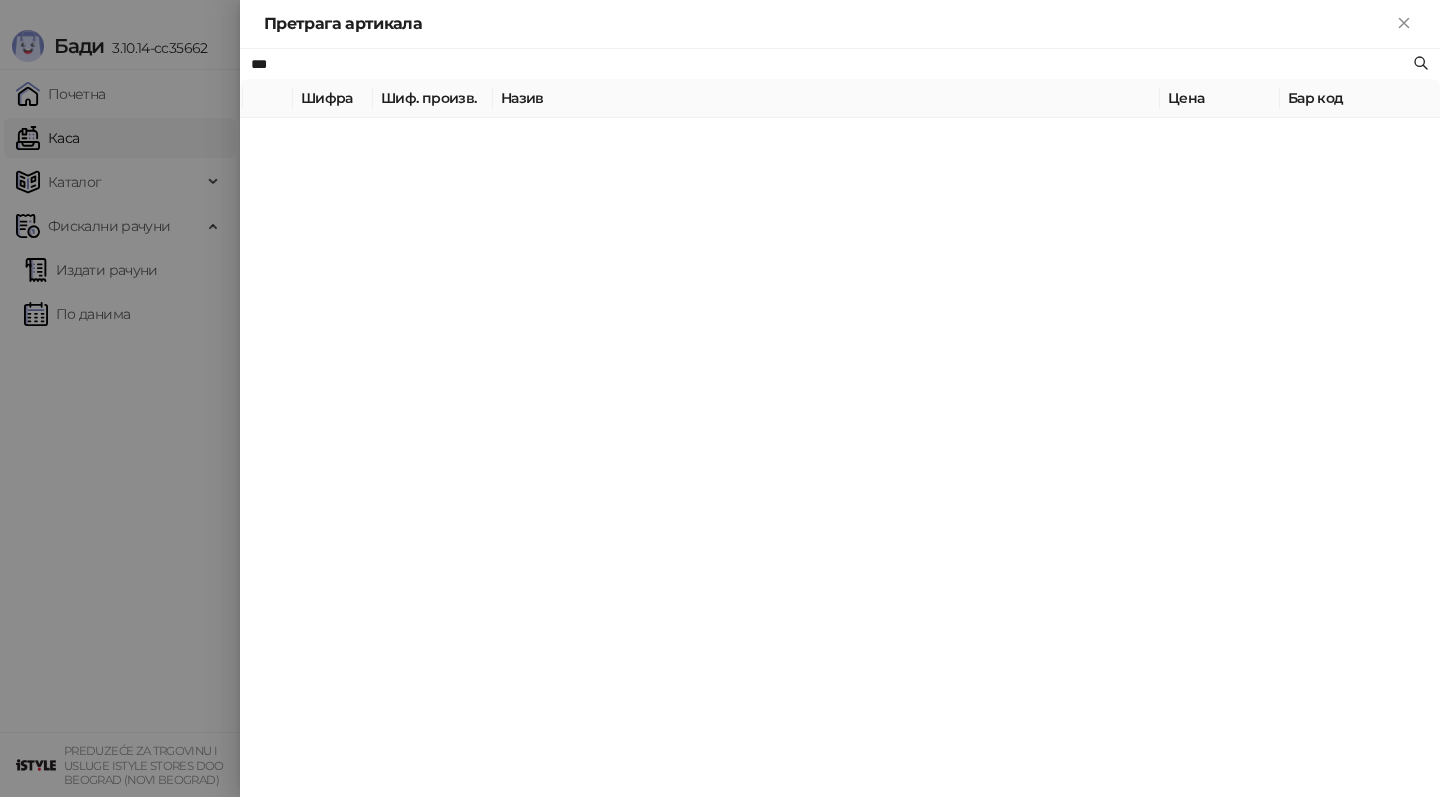 type on "***" 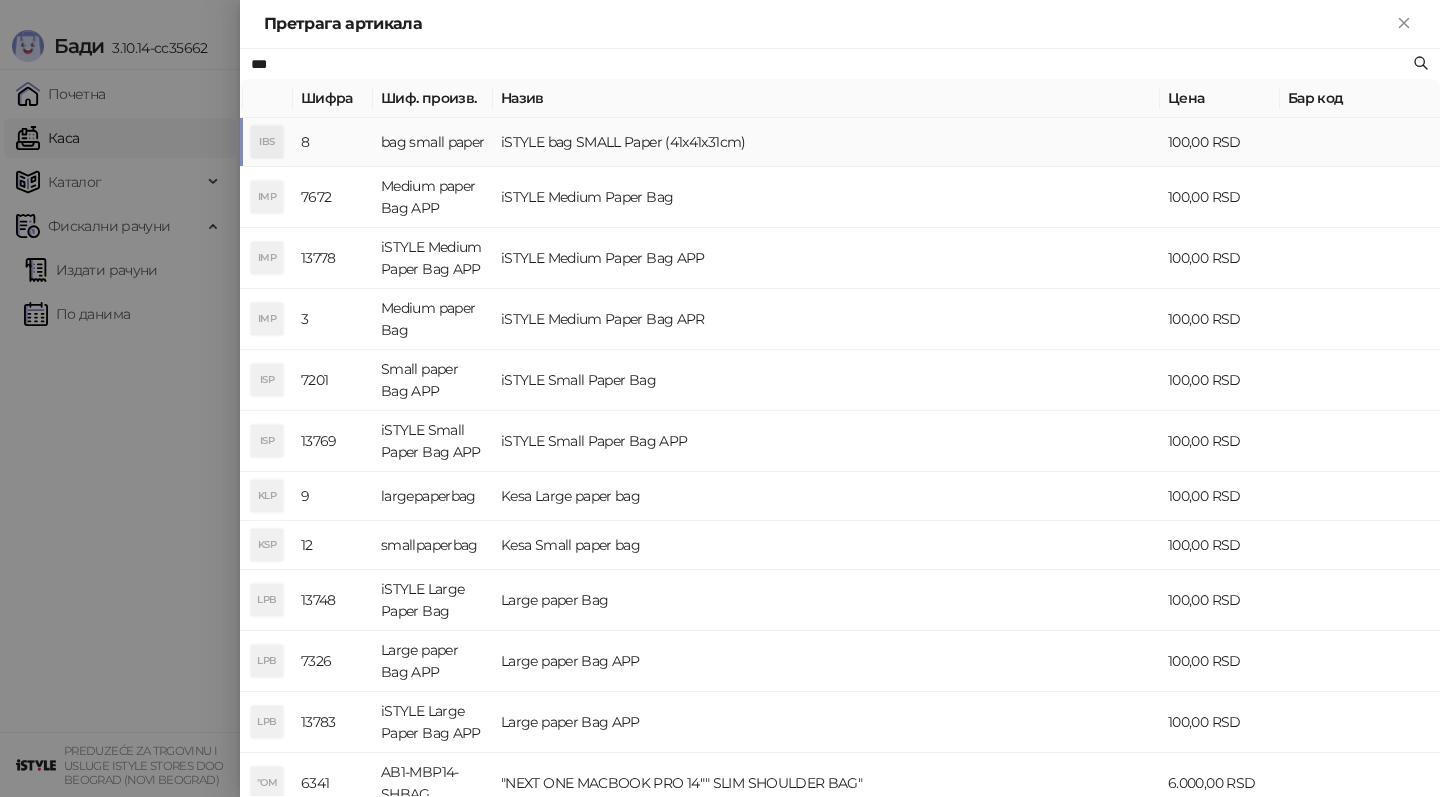 click on "iSTYLE bag SMALL Paper (41x41x31cm)" at bounding box center (826, 142) 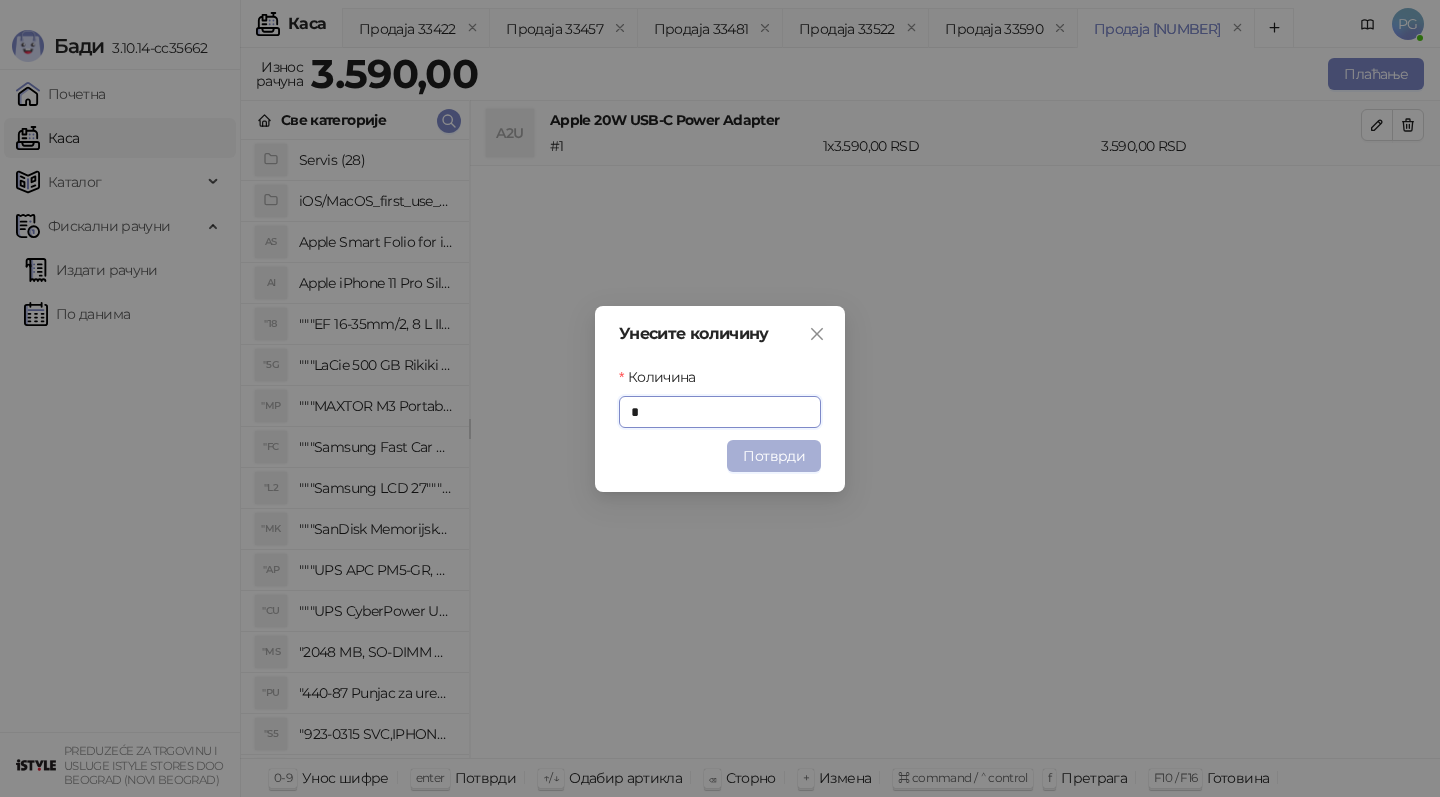 click on "Потврди" at bounding box center (774, 456) 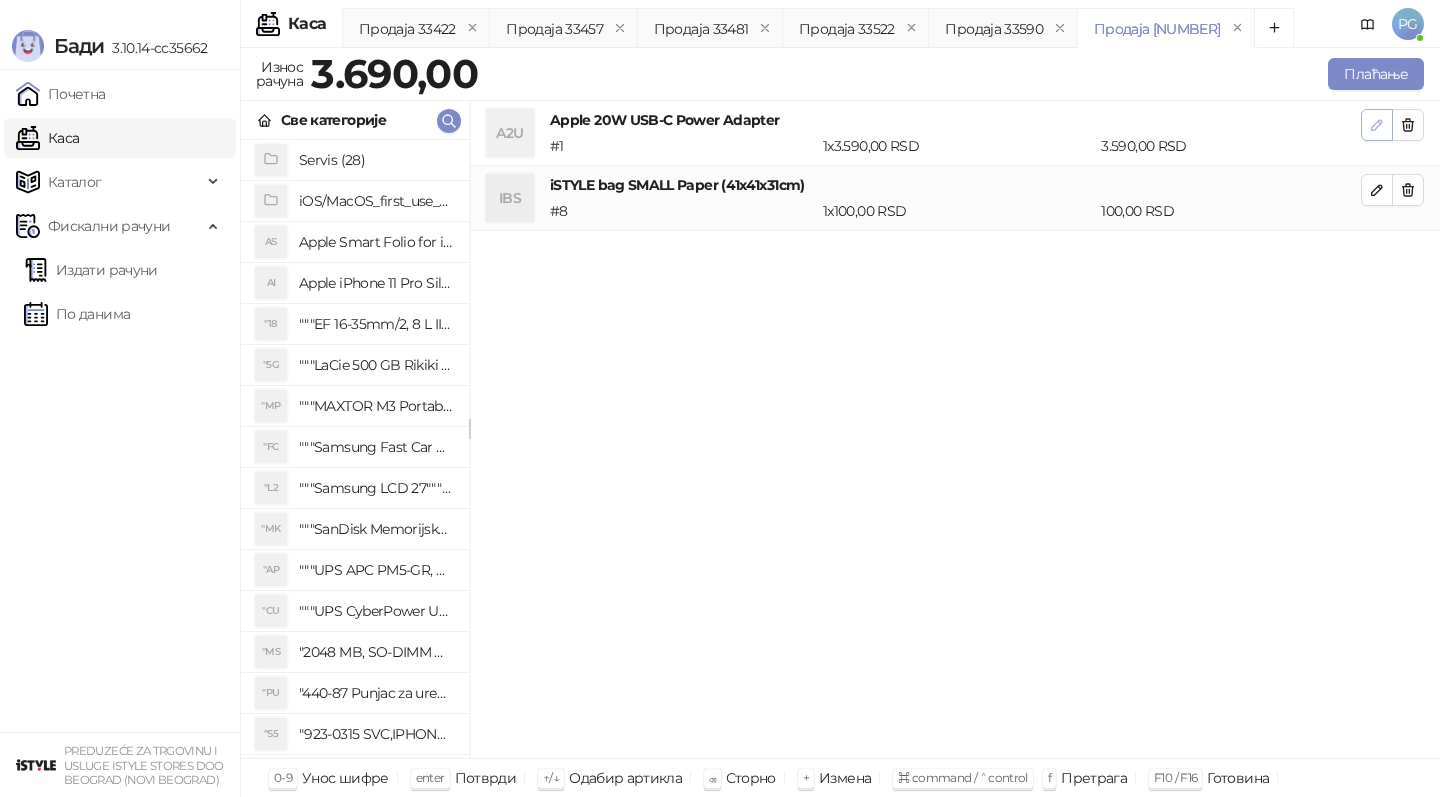 click 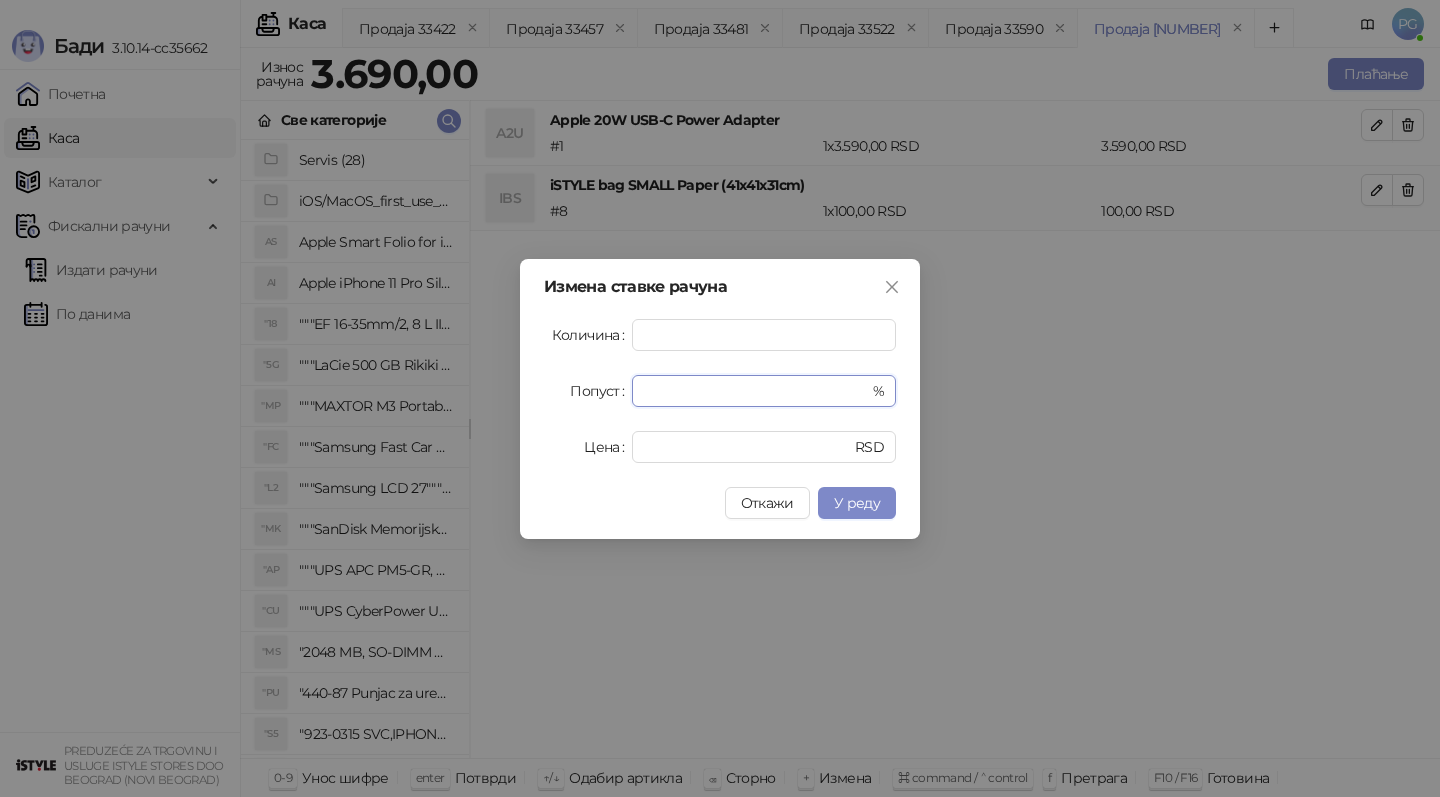 drag, startPoint x: 662, startPoint y: 388, endPoint x: 623, endPoint y: 387, distance: 39.012817 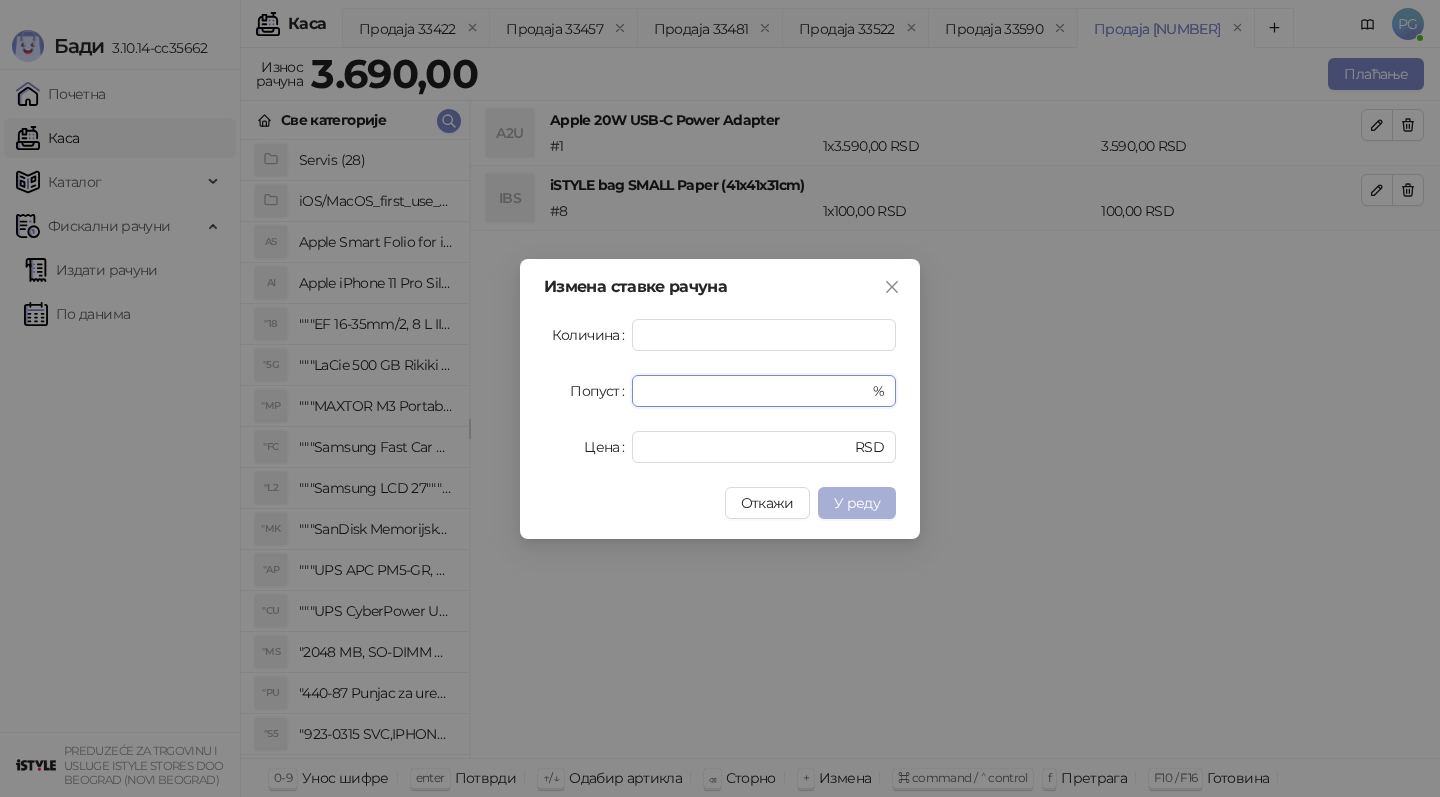 type on "******" 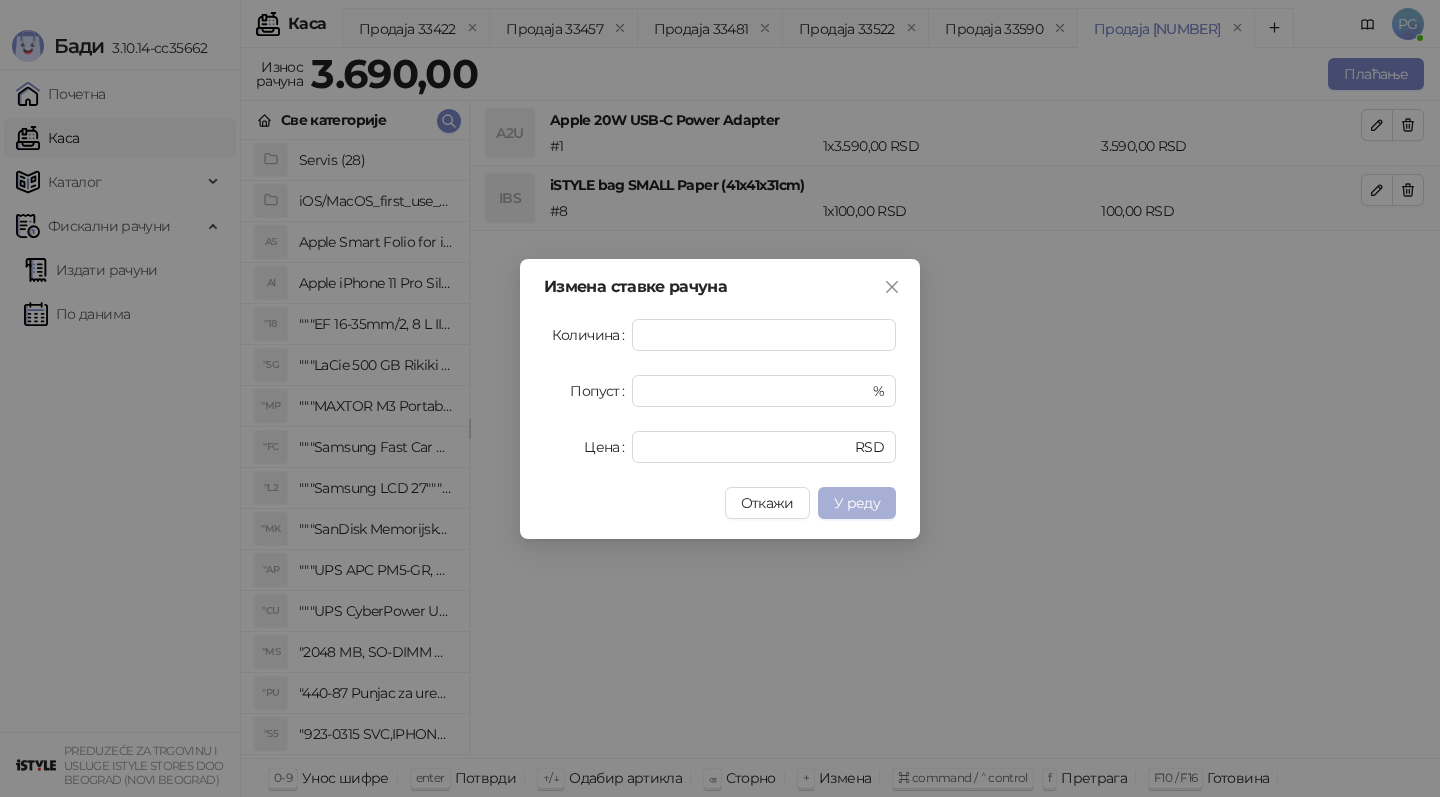 click on "У реду" at bounding box center (857, 503) 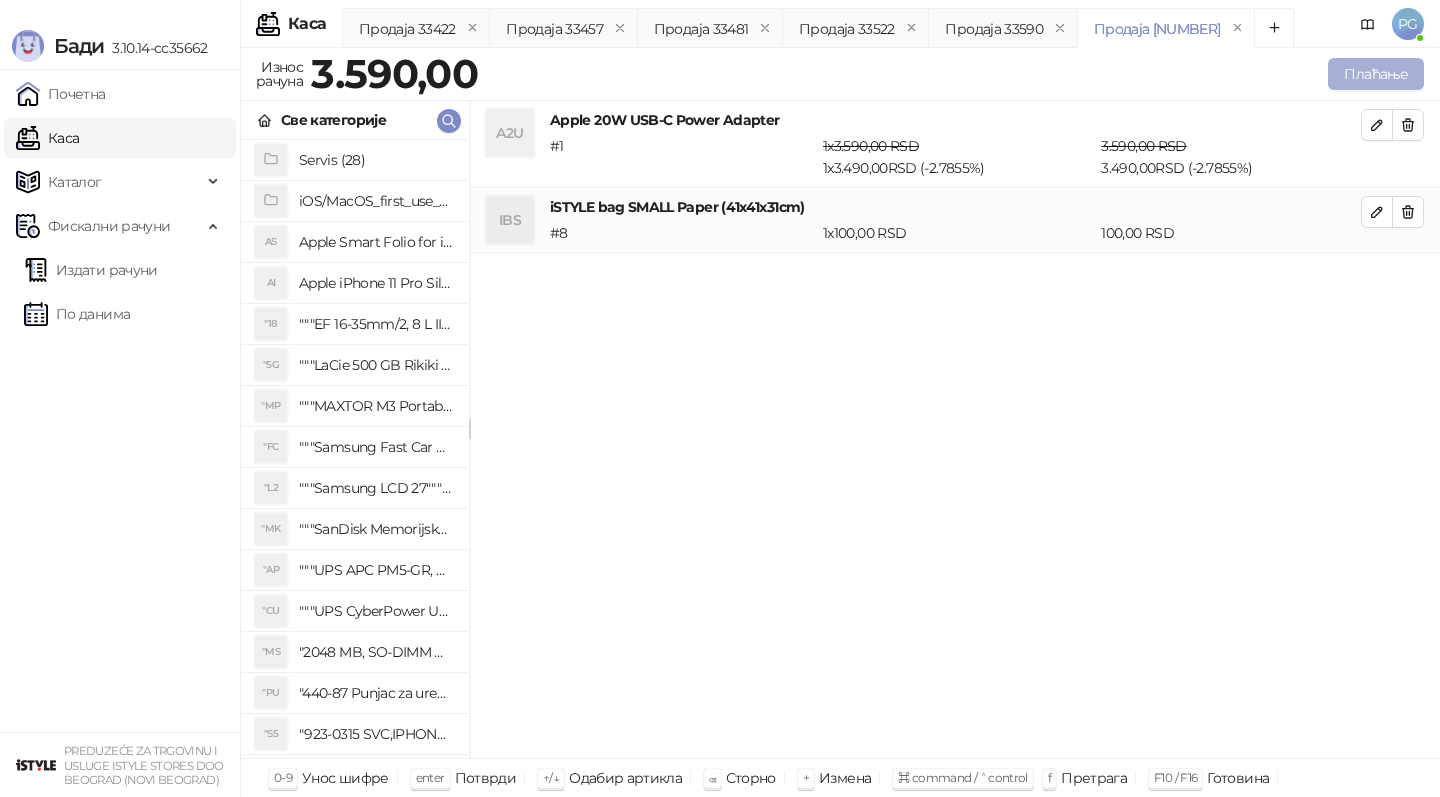 click on "Плаћање" at bounding box center [1376, 74] 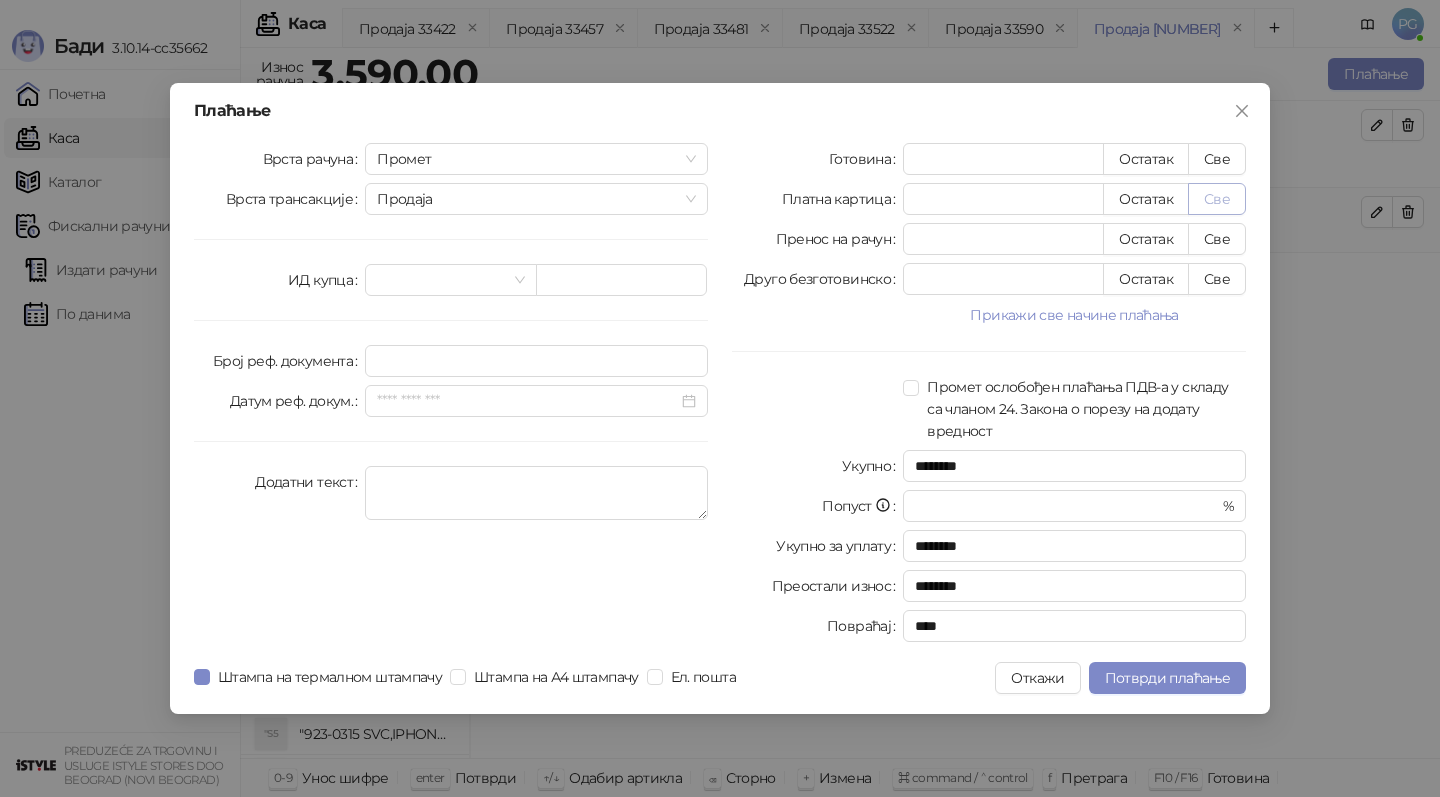click on "Све" at bounding box center [1217, 199] 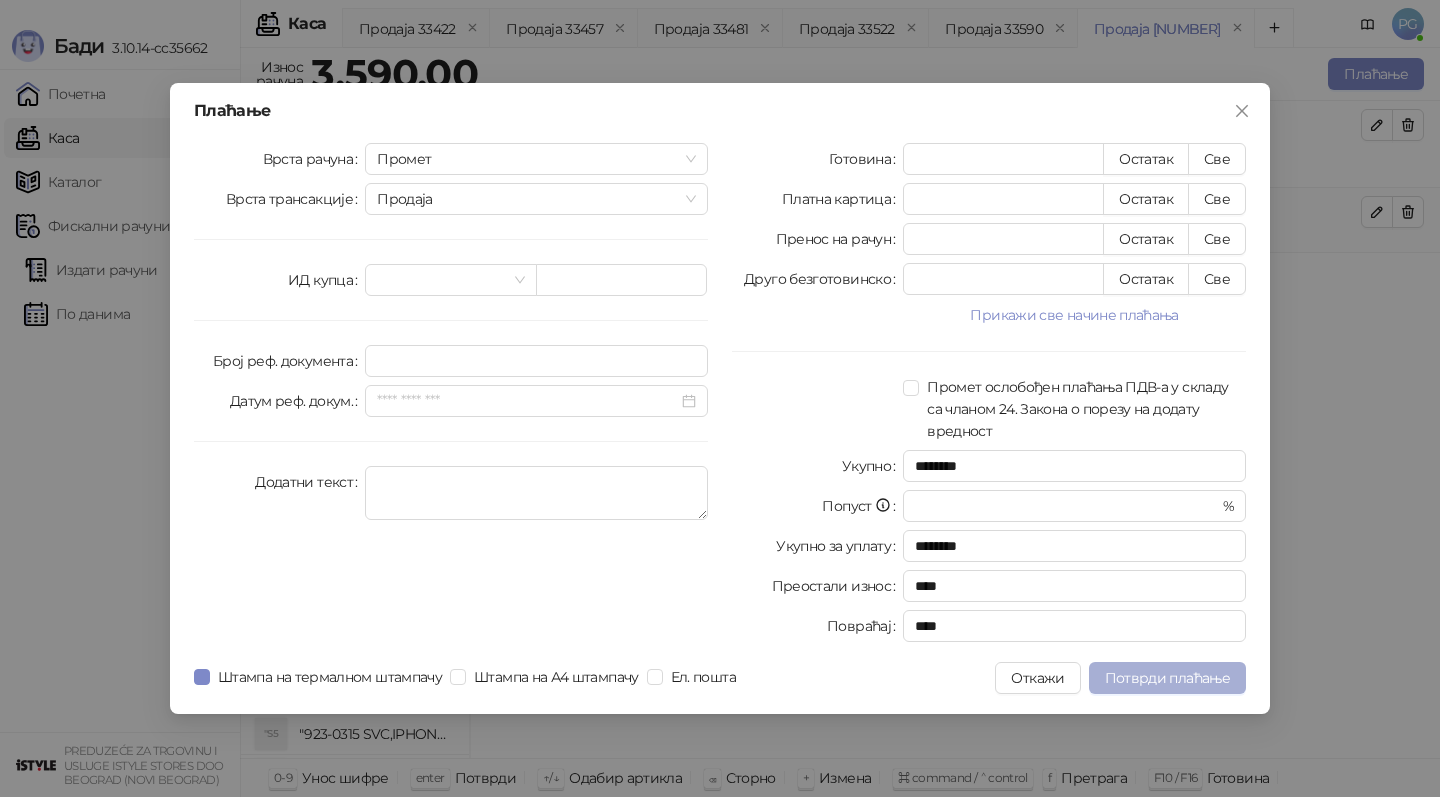 click on "Потврди плаћање" at bounding box center [1167, 678] 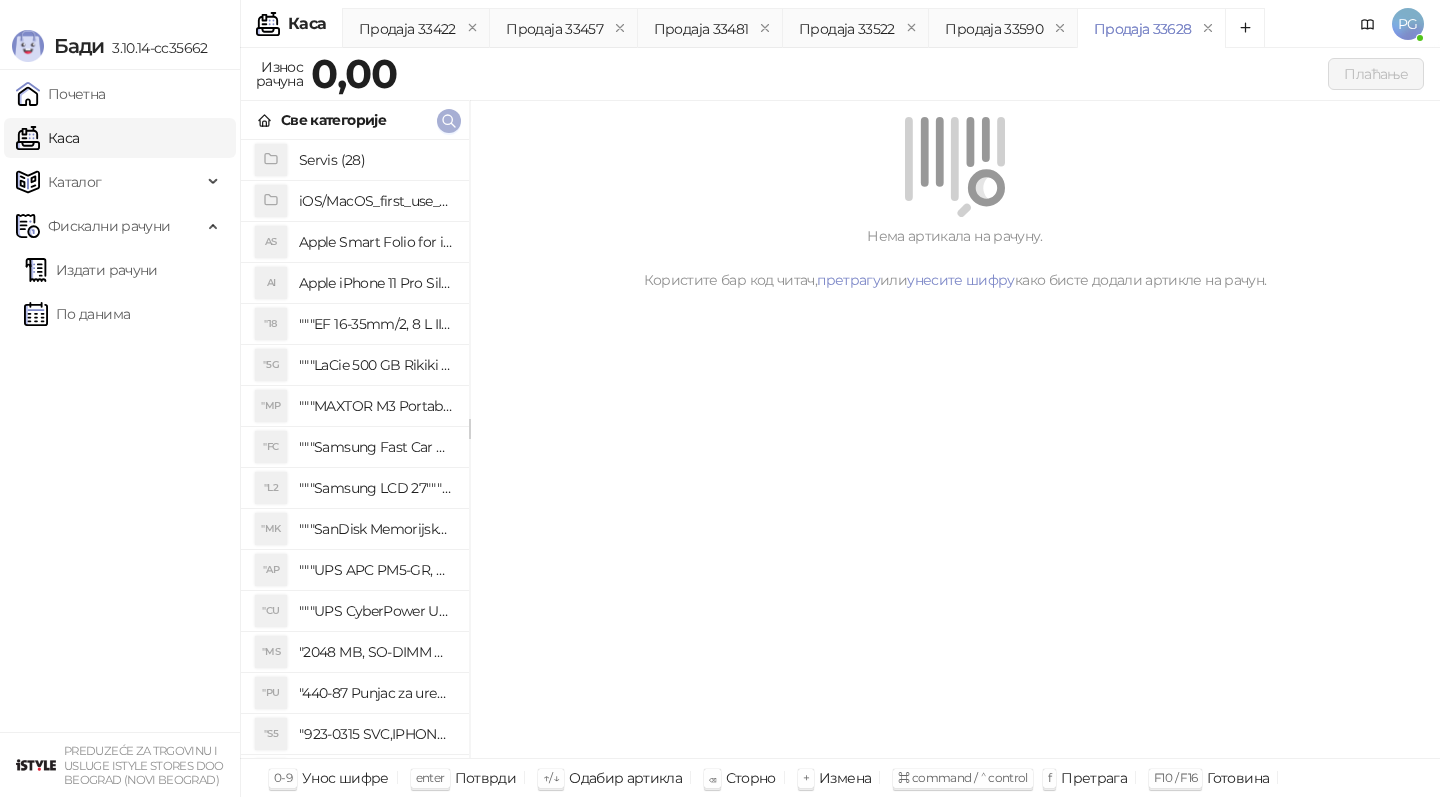click 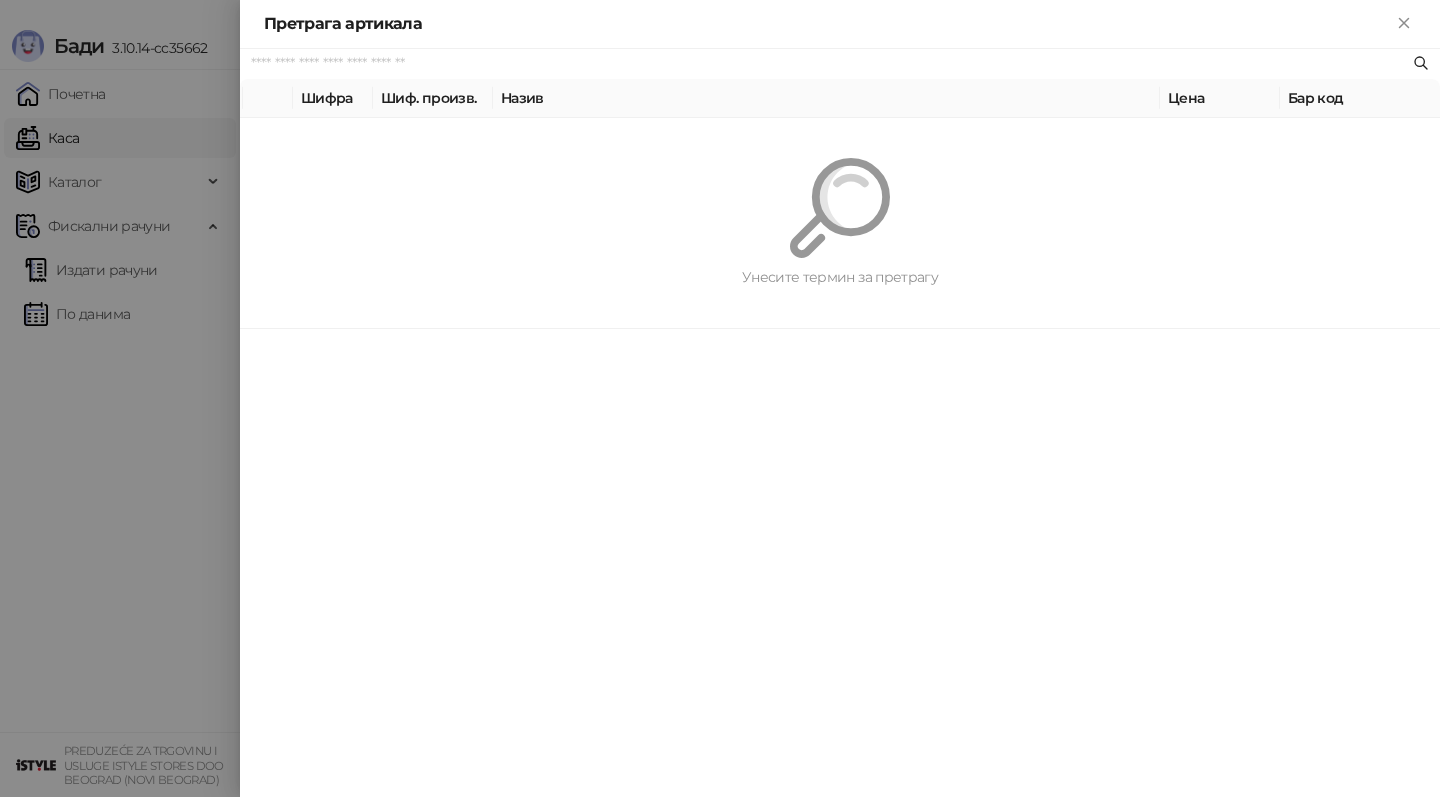 paste on "*********" 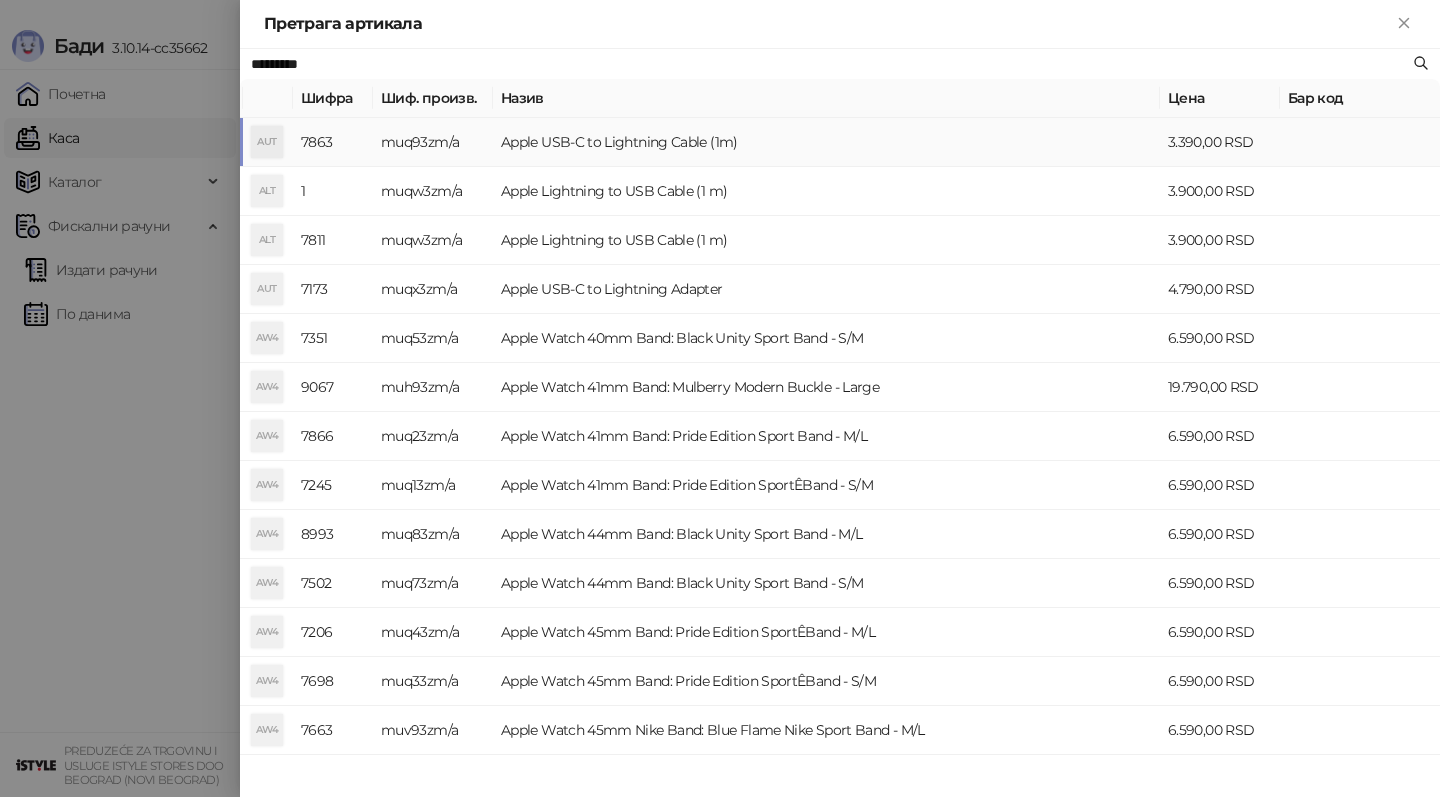 click on "muq93zm/a" at bounding box center (433, 142) 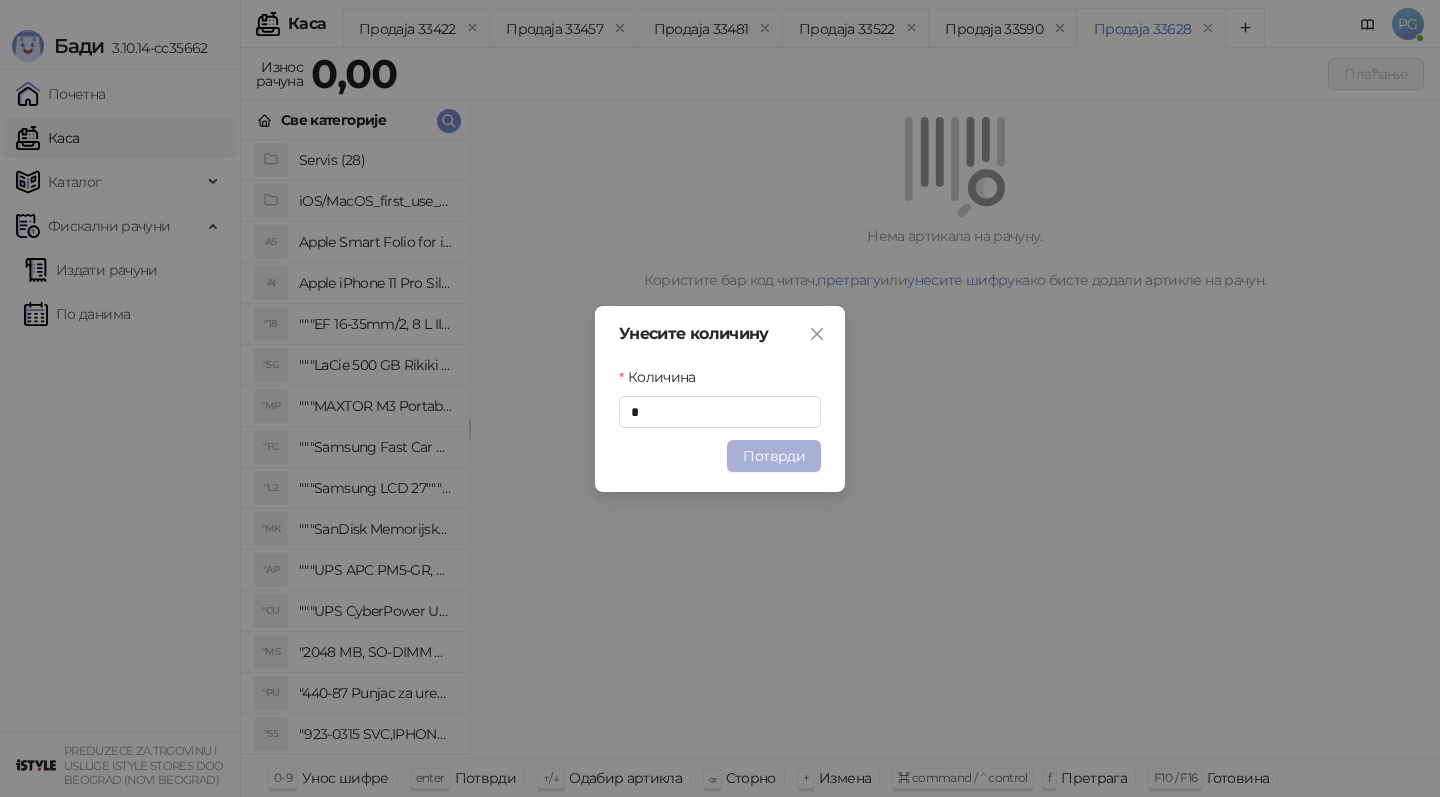 click on "Потврди" at bounding box center (774, 456) 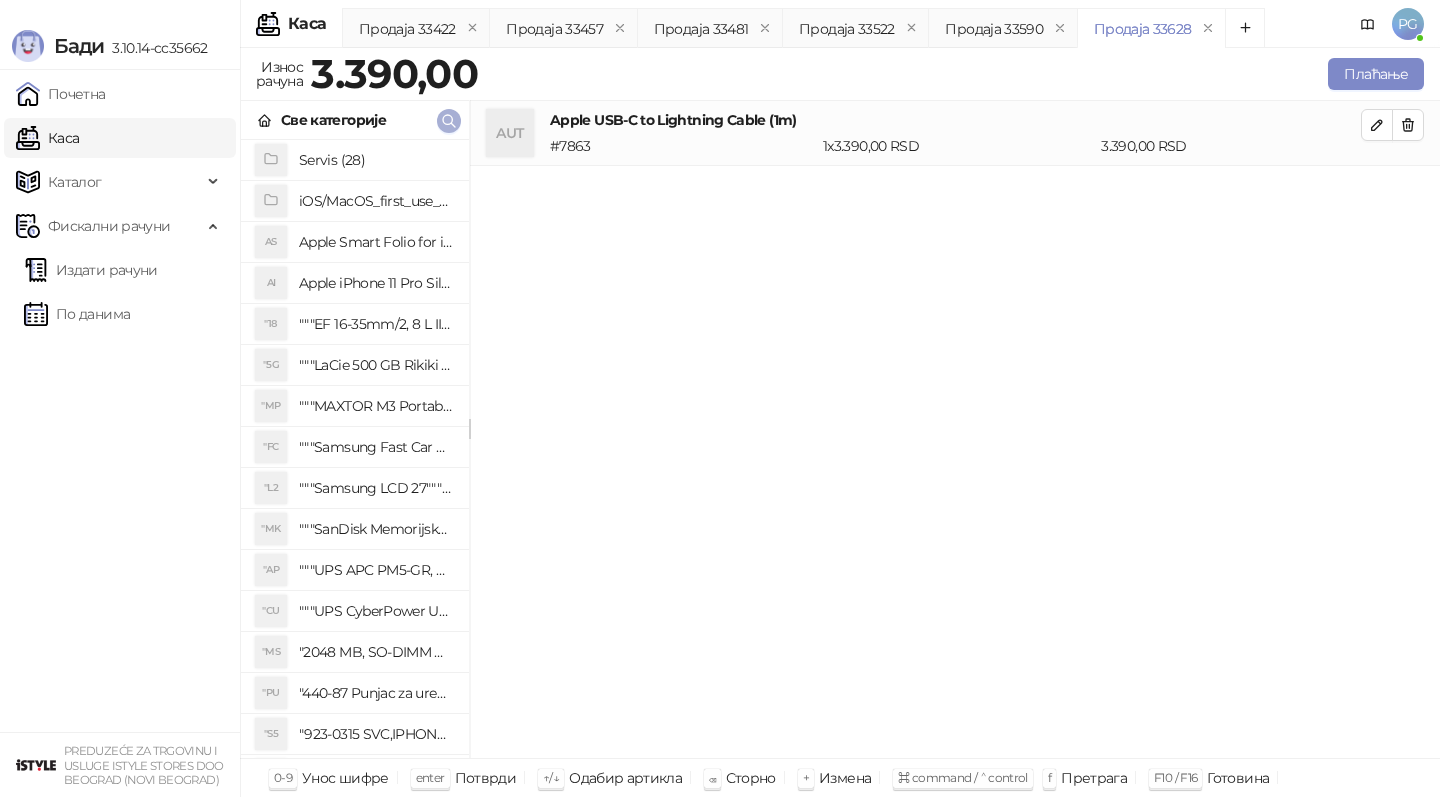 click 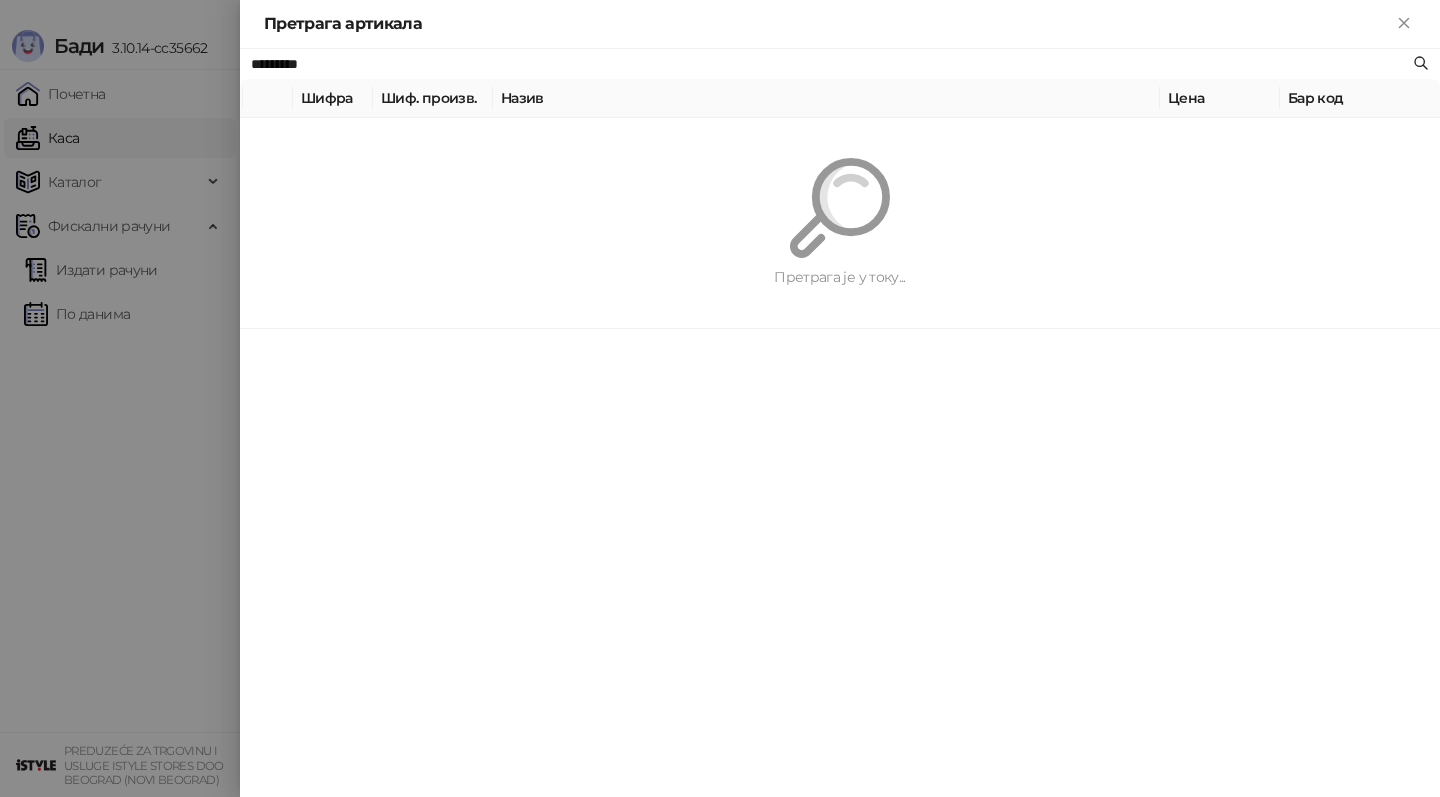 paste 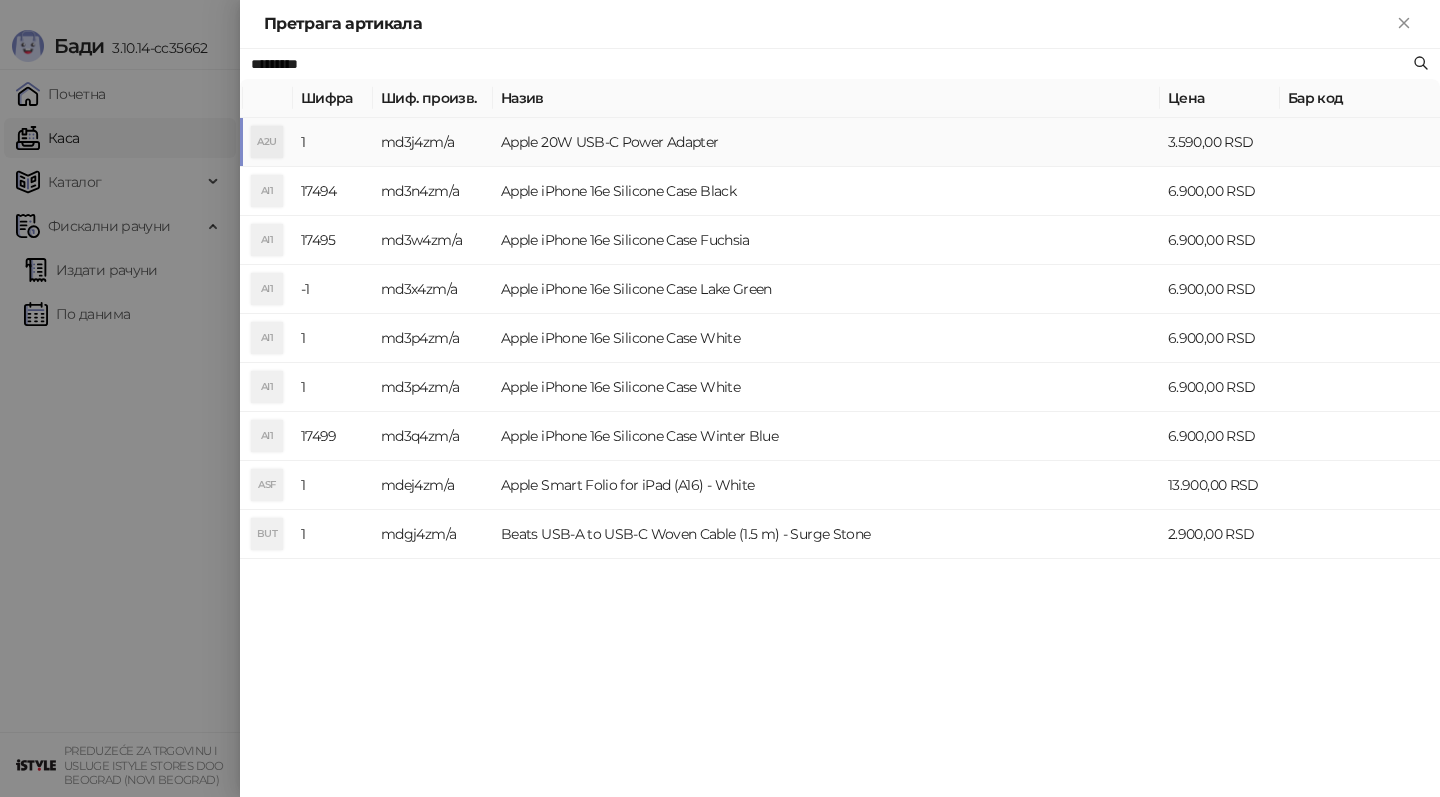 type on "*********" 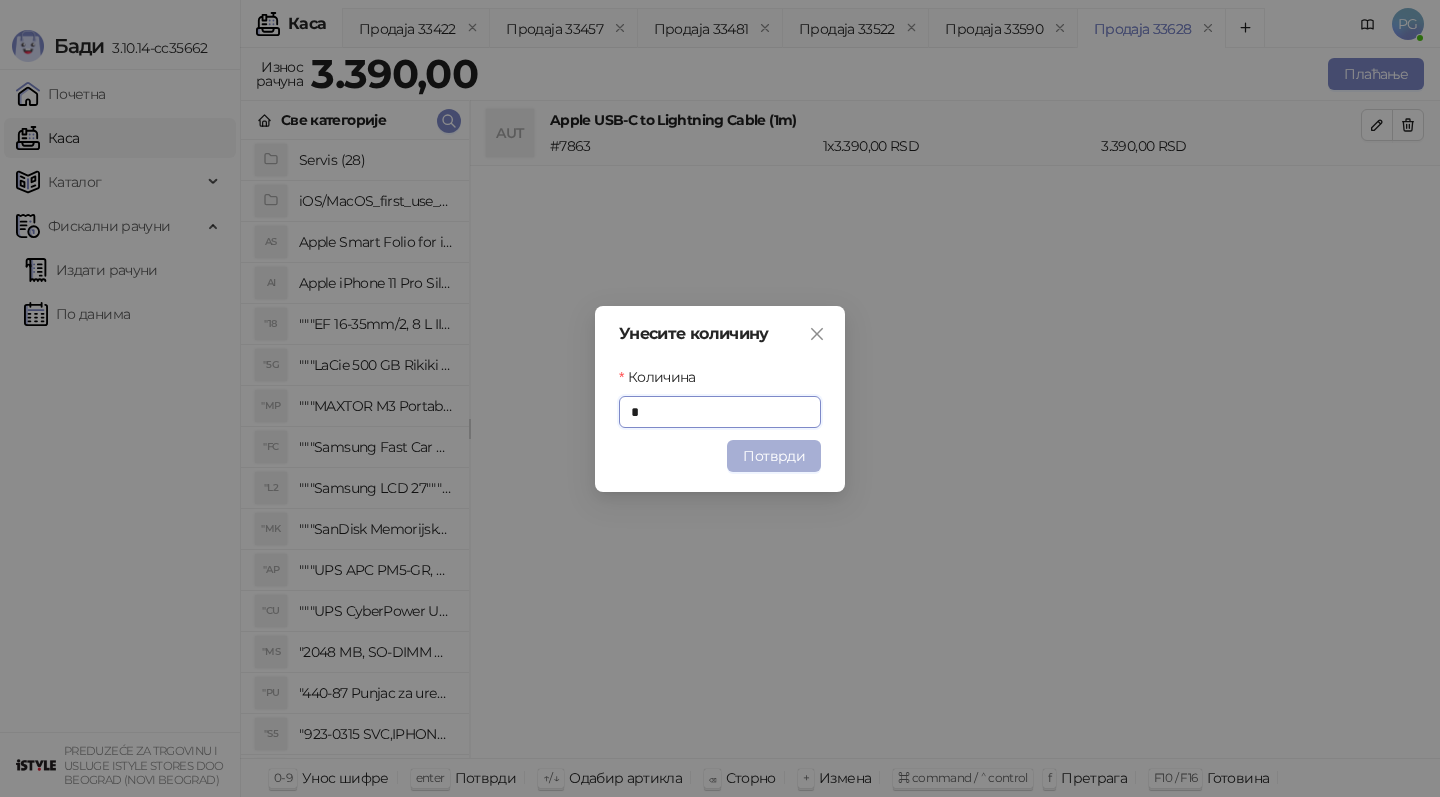 click on "Потврди" at bounding box center [774, 456] 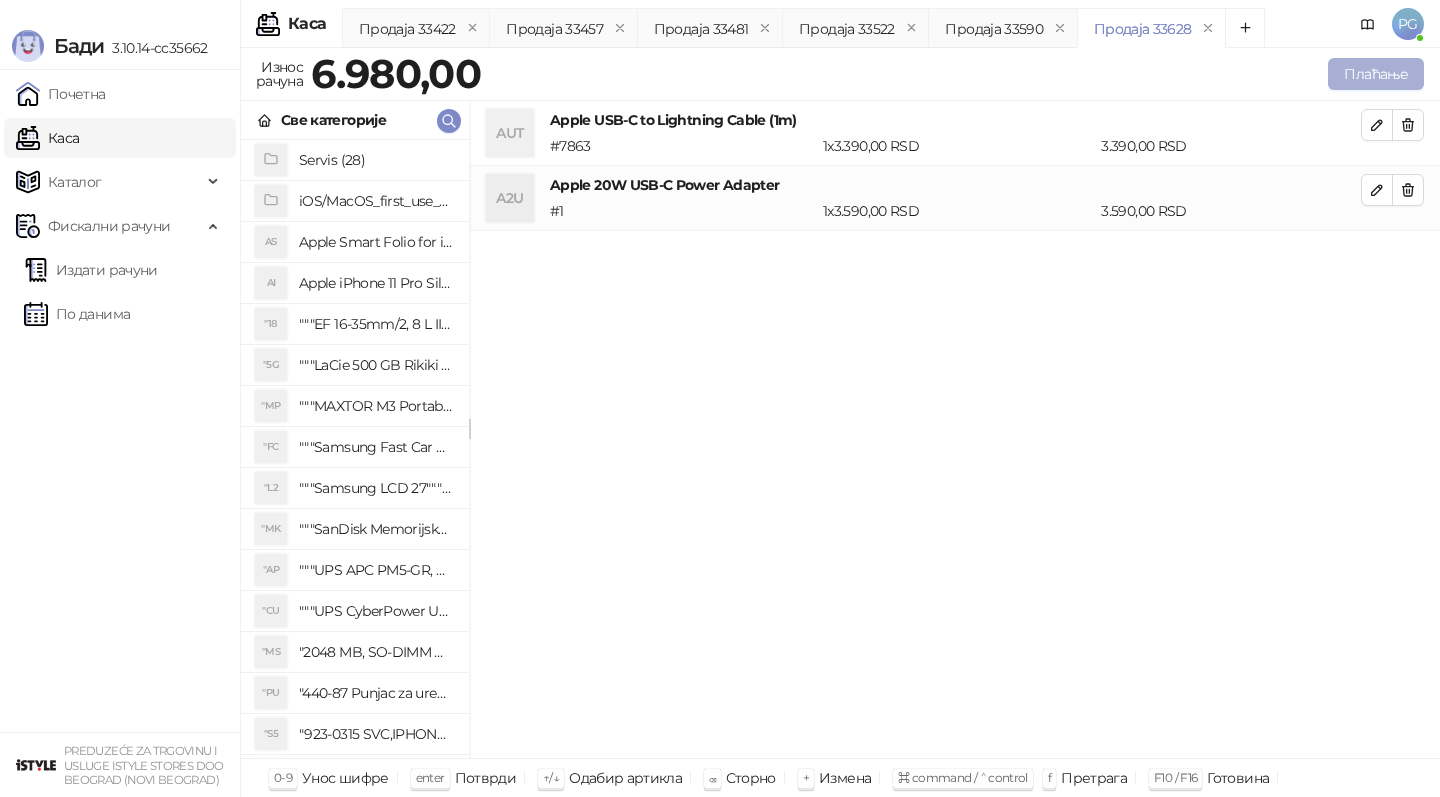 click on "Плаћање" at bounding box center [1376, 74] 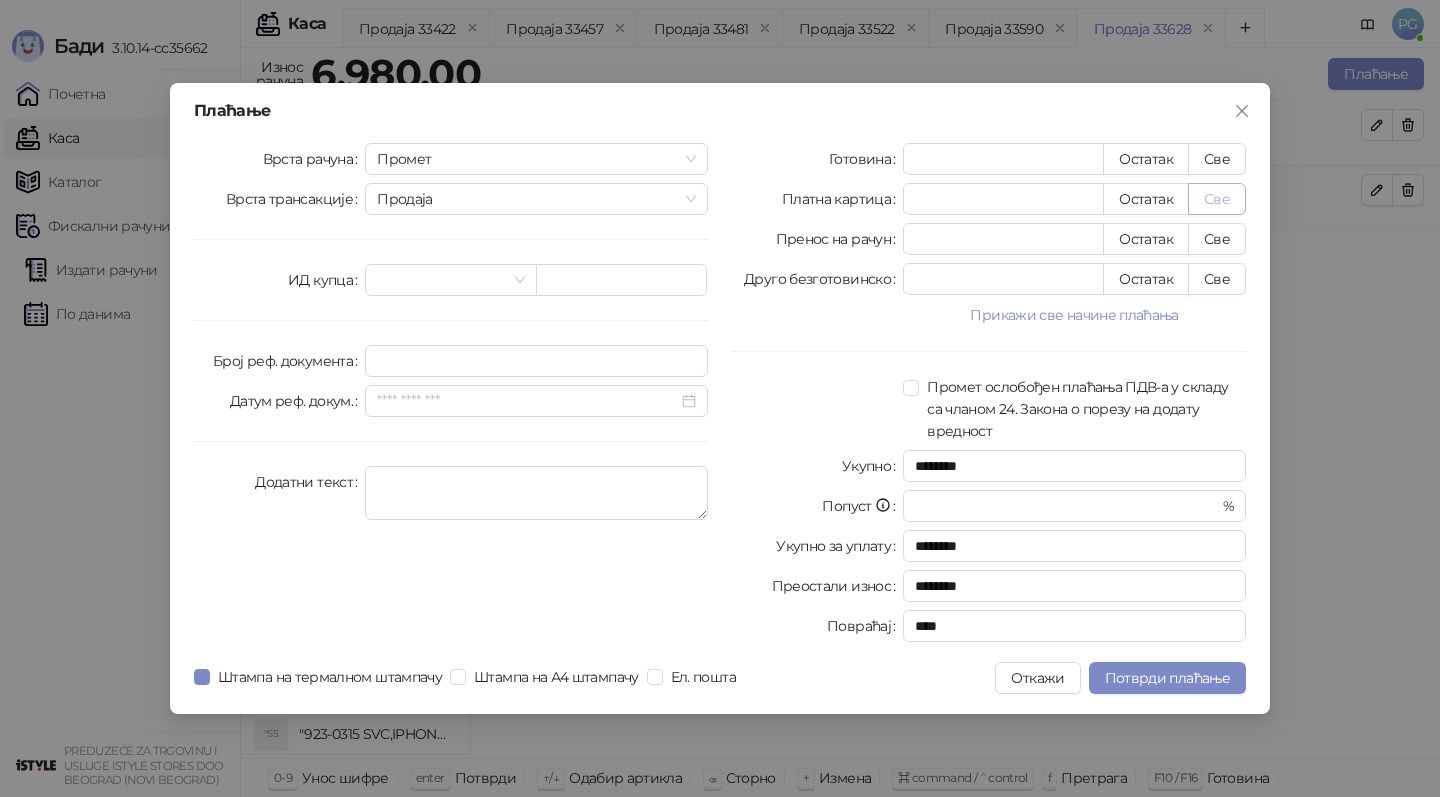 click on "Све" at bounding box center (1217, 199) 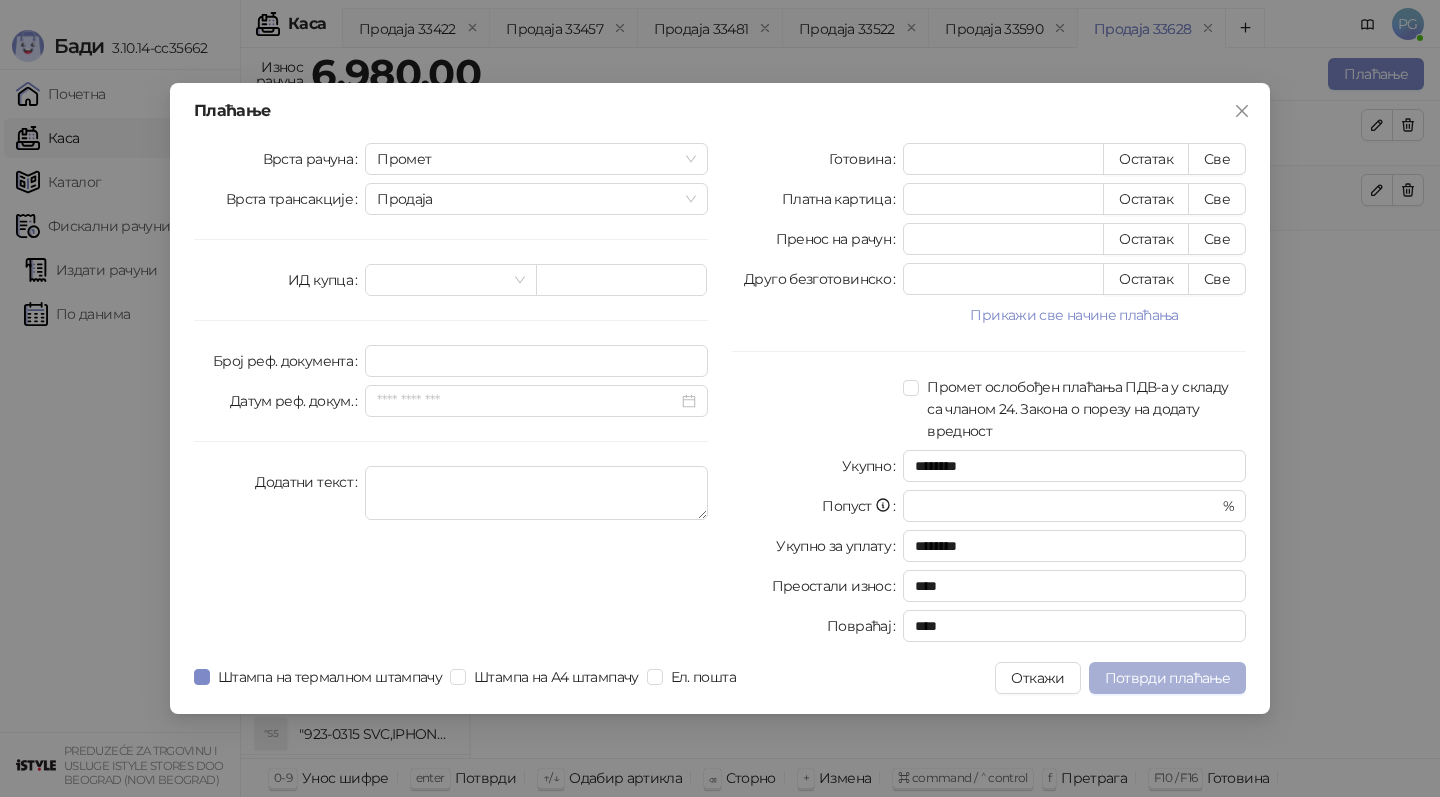 click on "Потврди плаћање" at bounding box center [1167, 678] 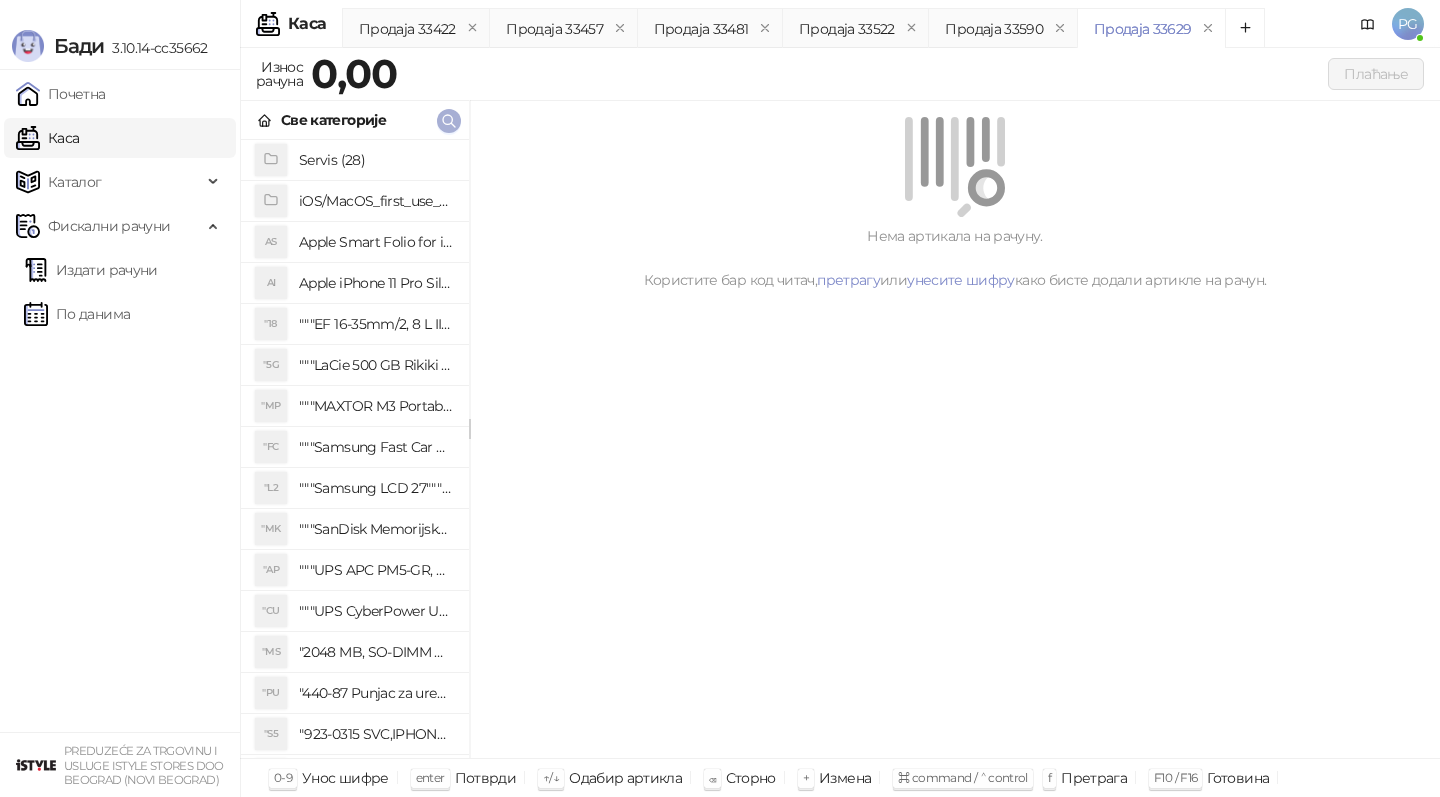 click 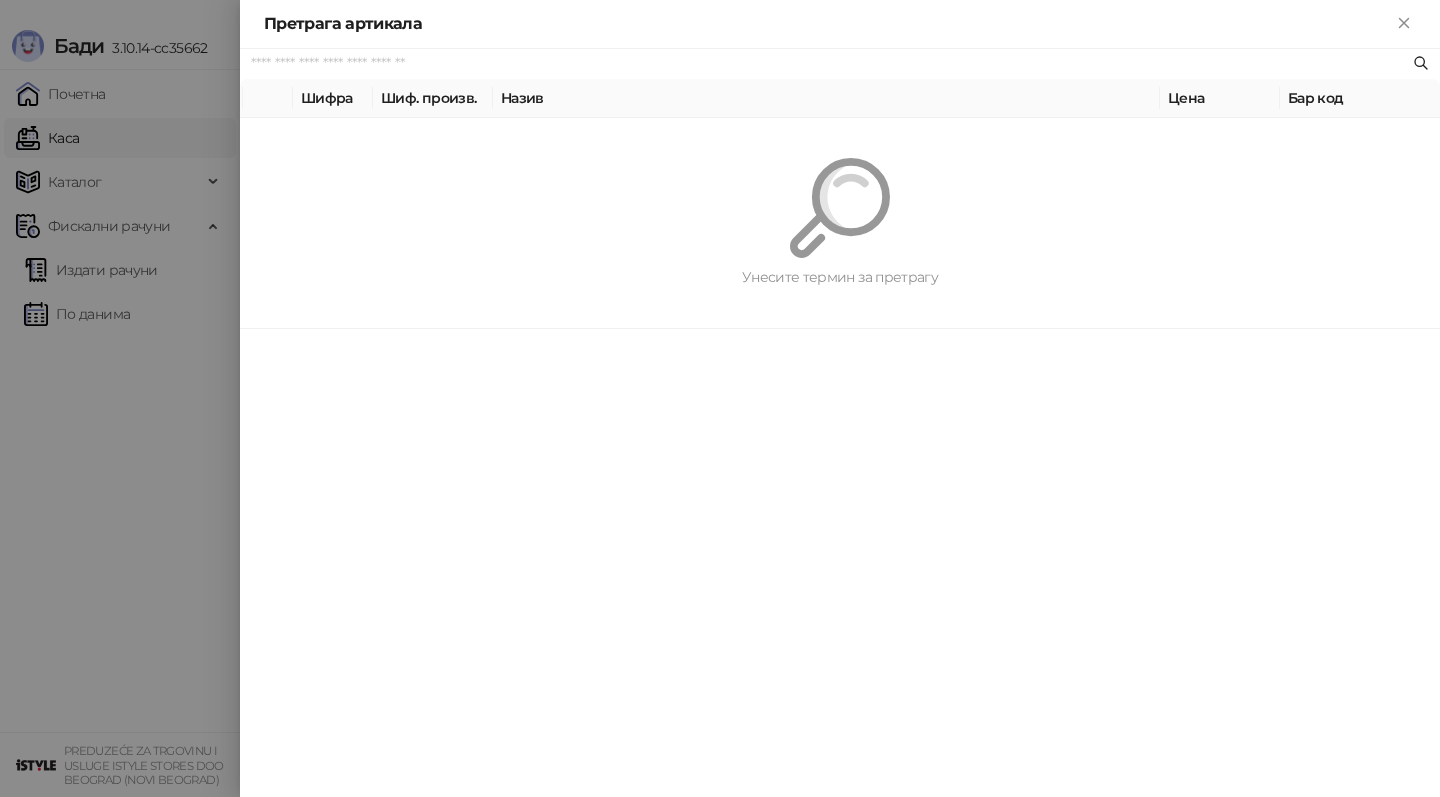 paste on "*******" 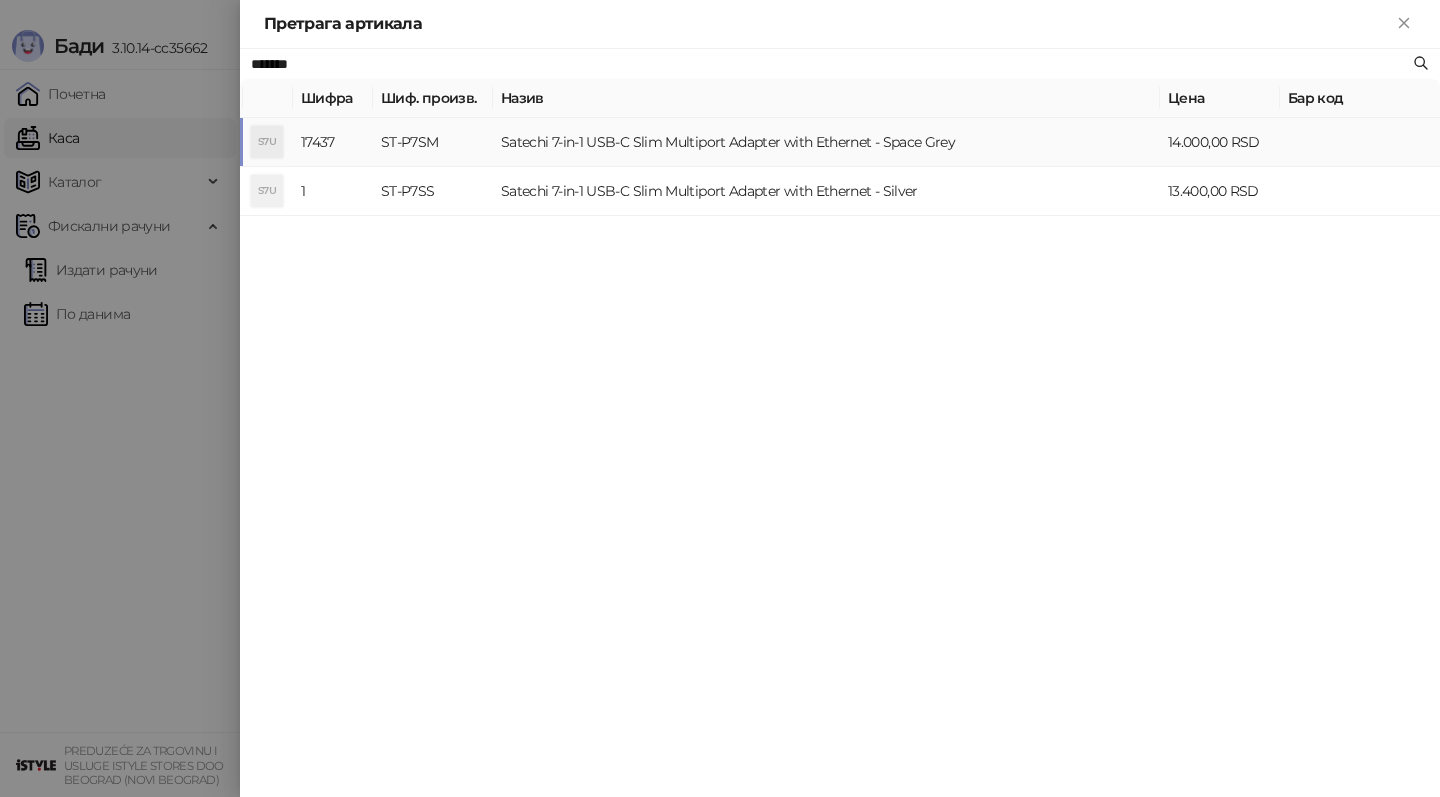 type on "*******" 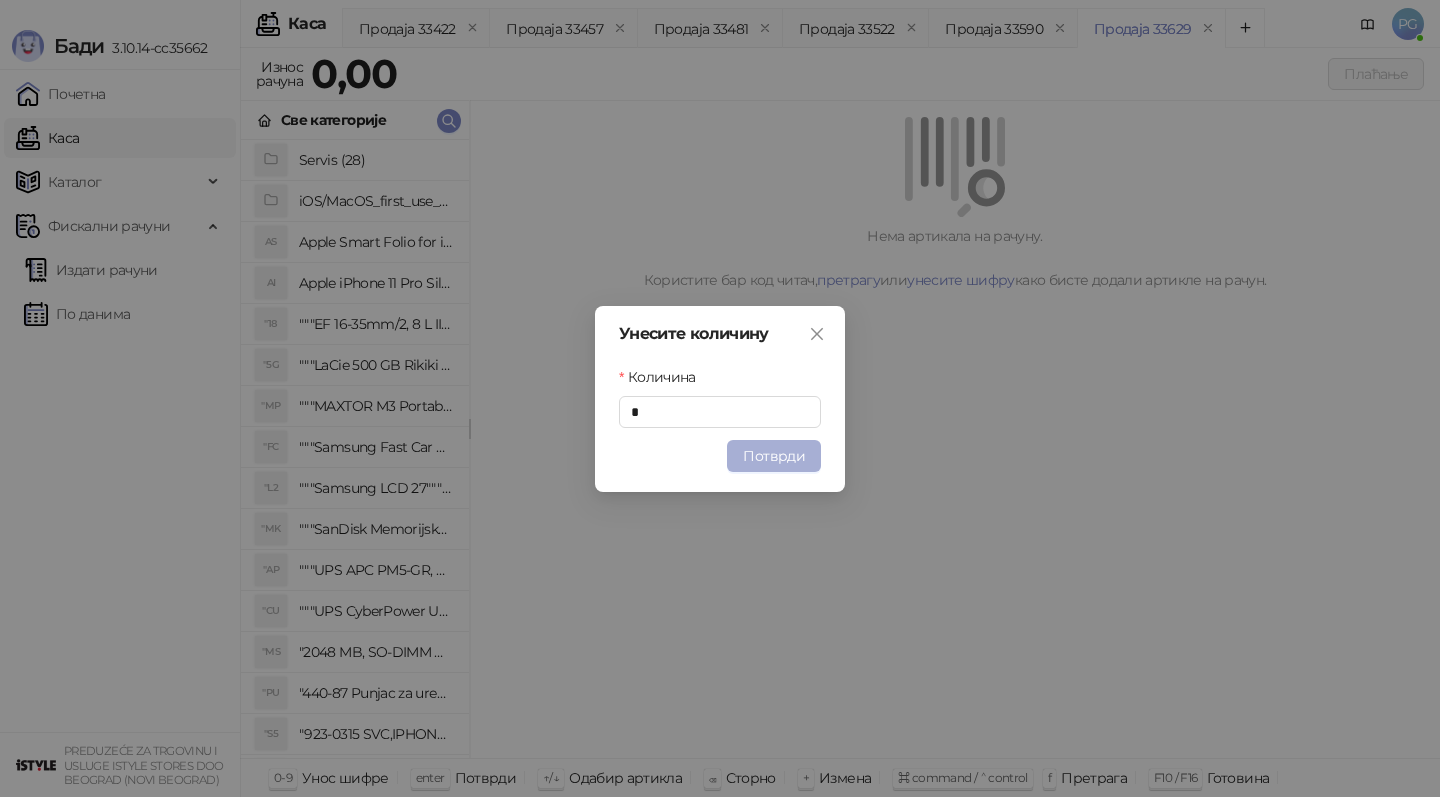 click on "Потврди" at bounding box center [774, 456] 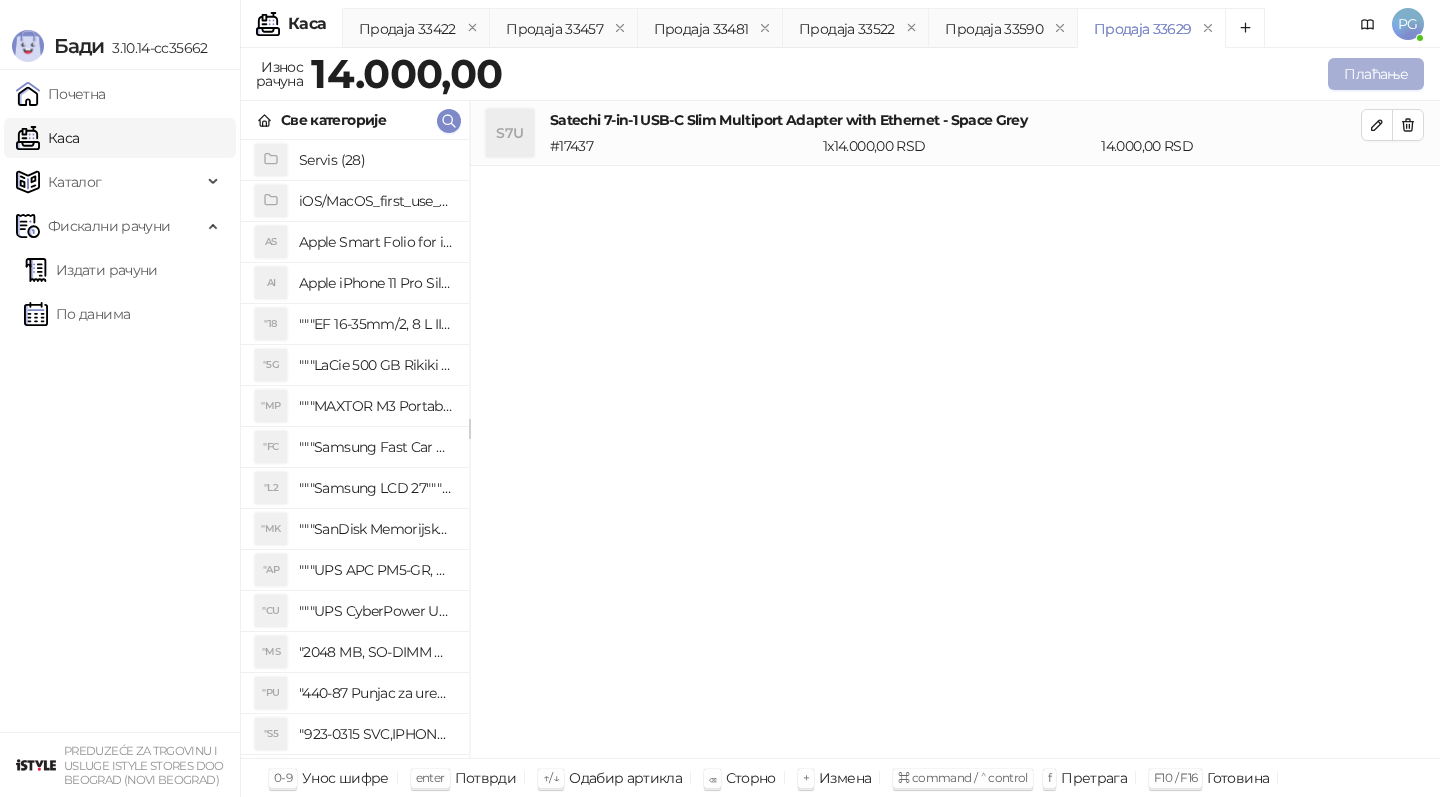 click on "Плаћање" at bounding box center [1376, 74] 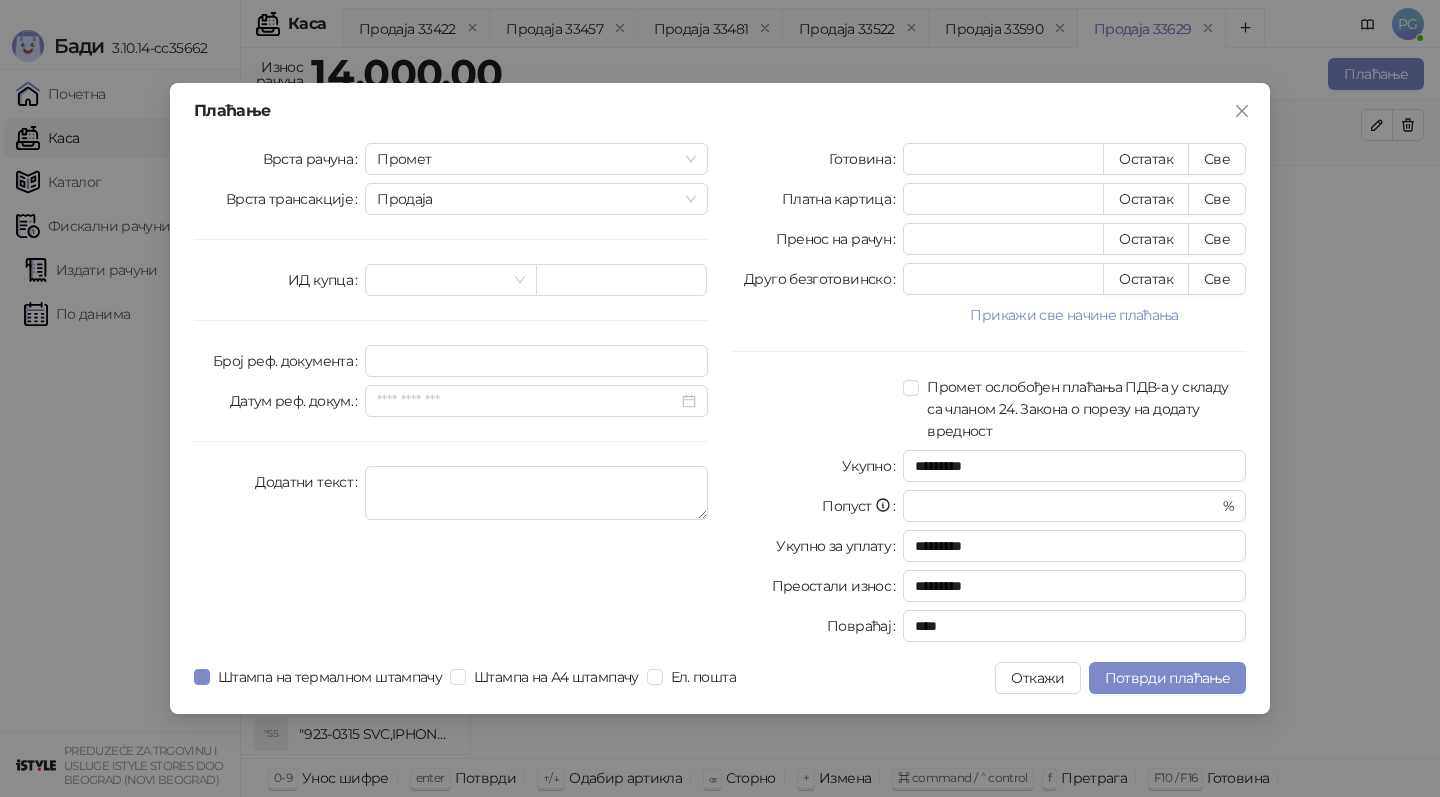 click on "Врста рачуна Промет Врста трансакције Продаја ИД купца Број реф. документа Датум реф. докум. Додатни текст" at bounding box center [451, 396] 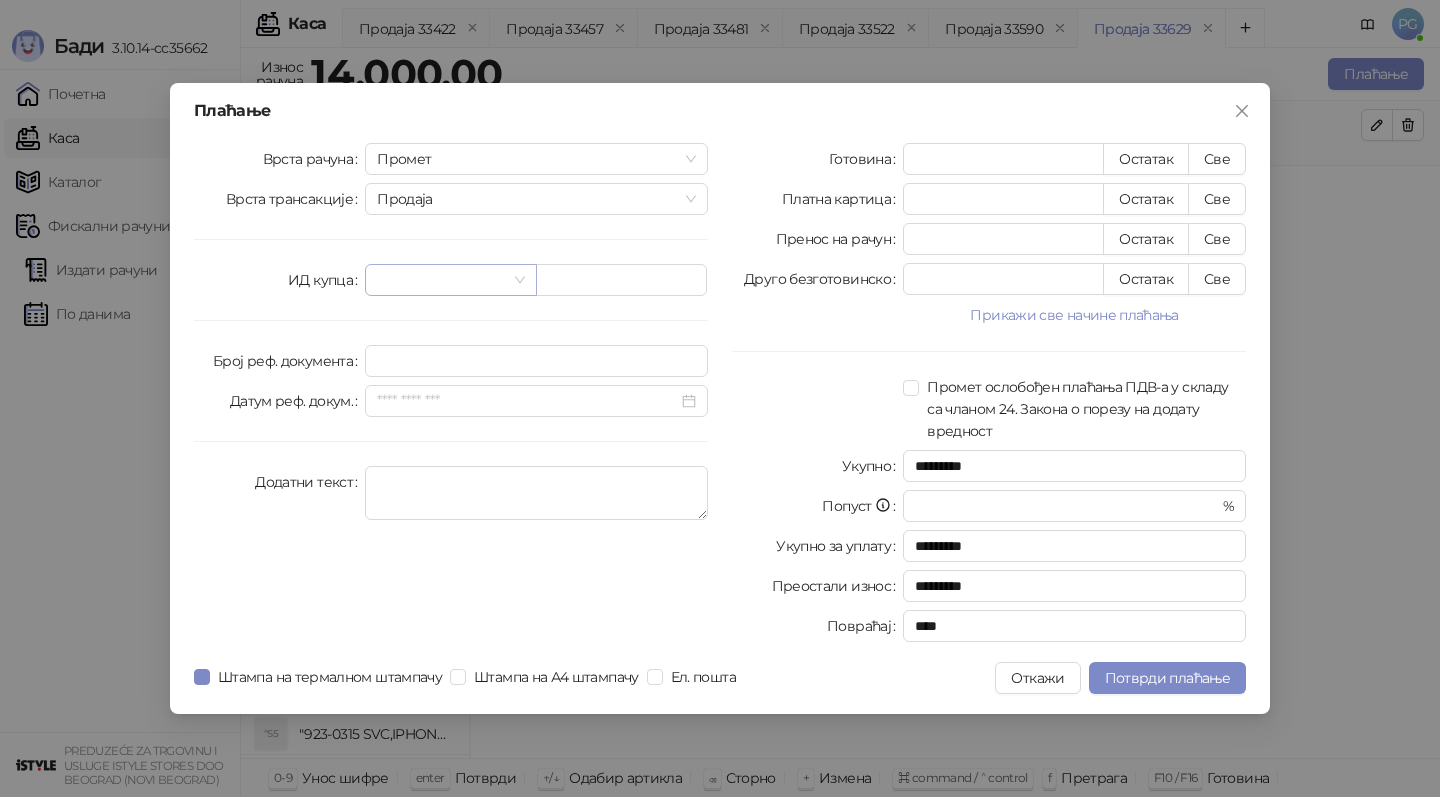 click at bounding box center (450, 280) 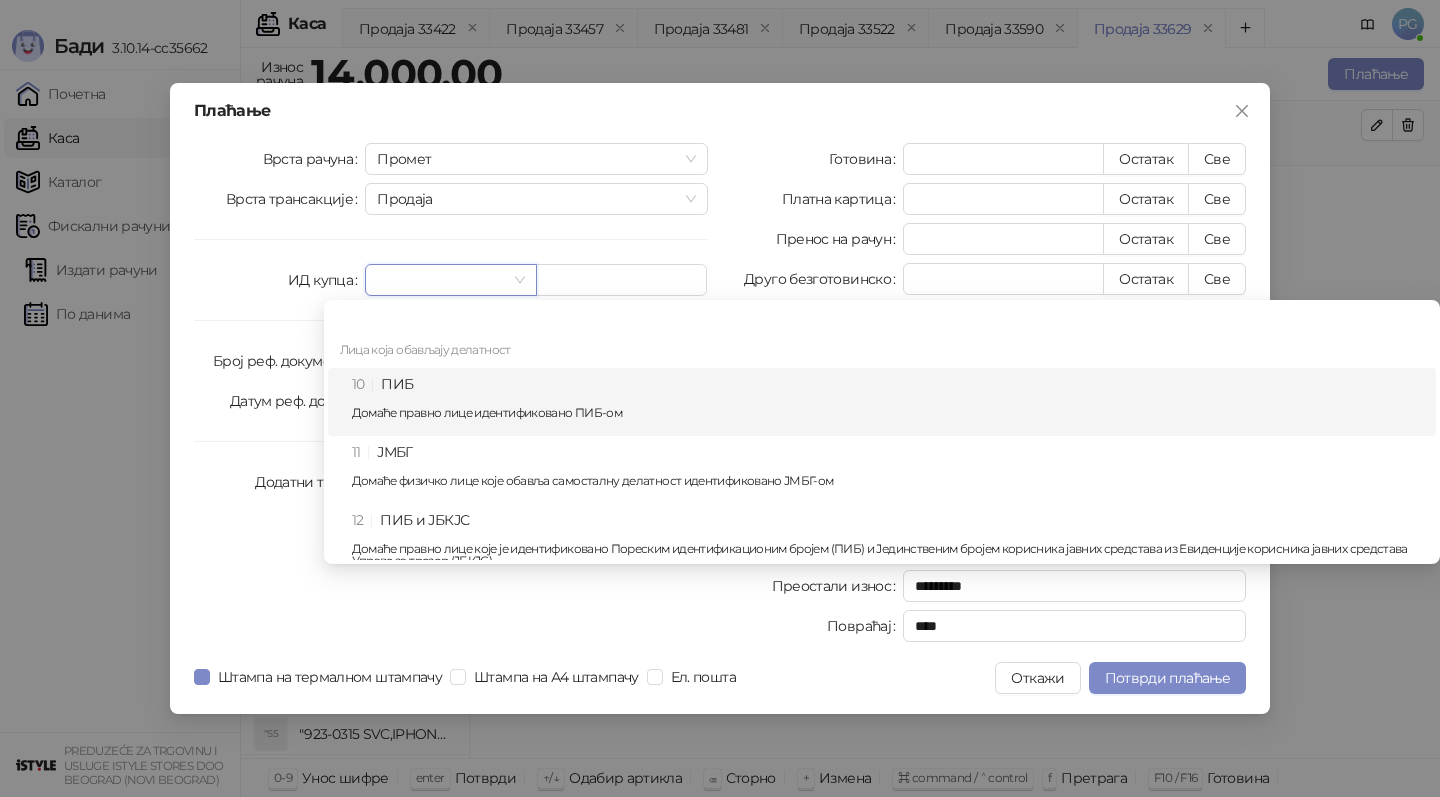 click on "10 ПИБ Домаће правно лице идентификовано ПИБ-ом" at bounding box center (888, 402) 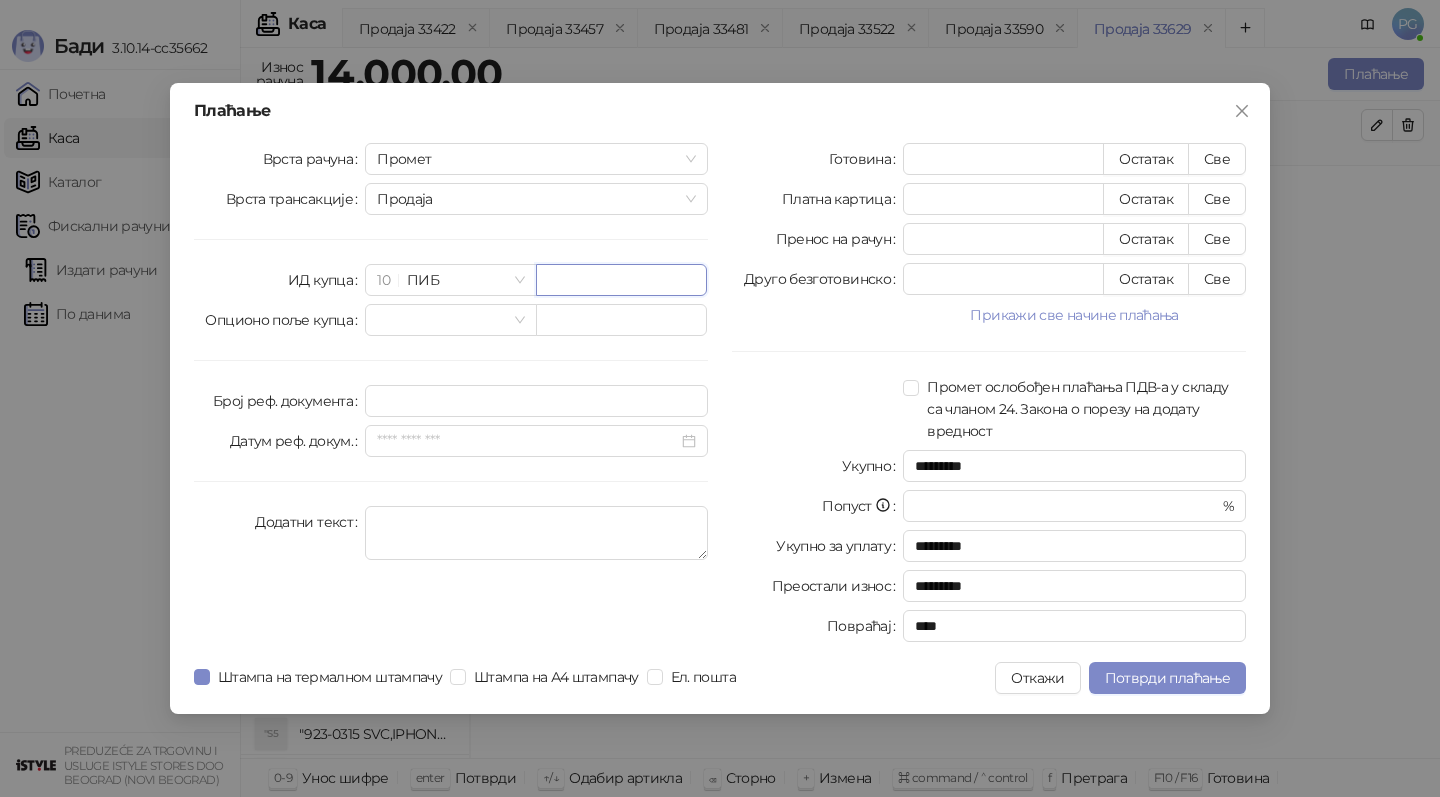 paste on "*********" 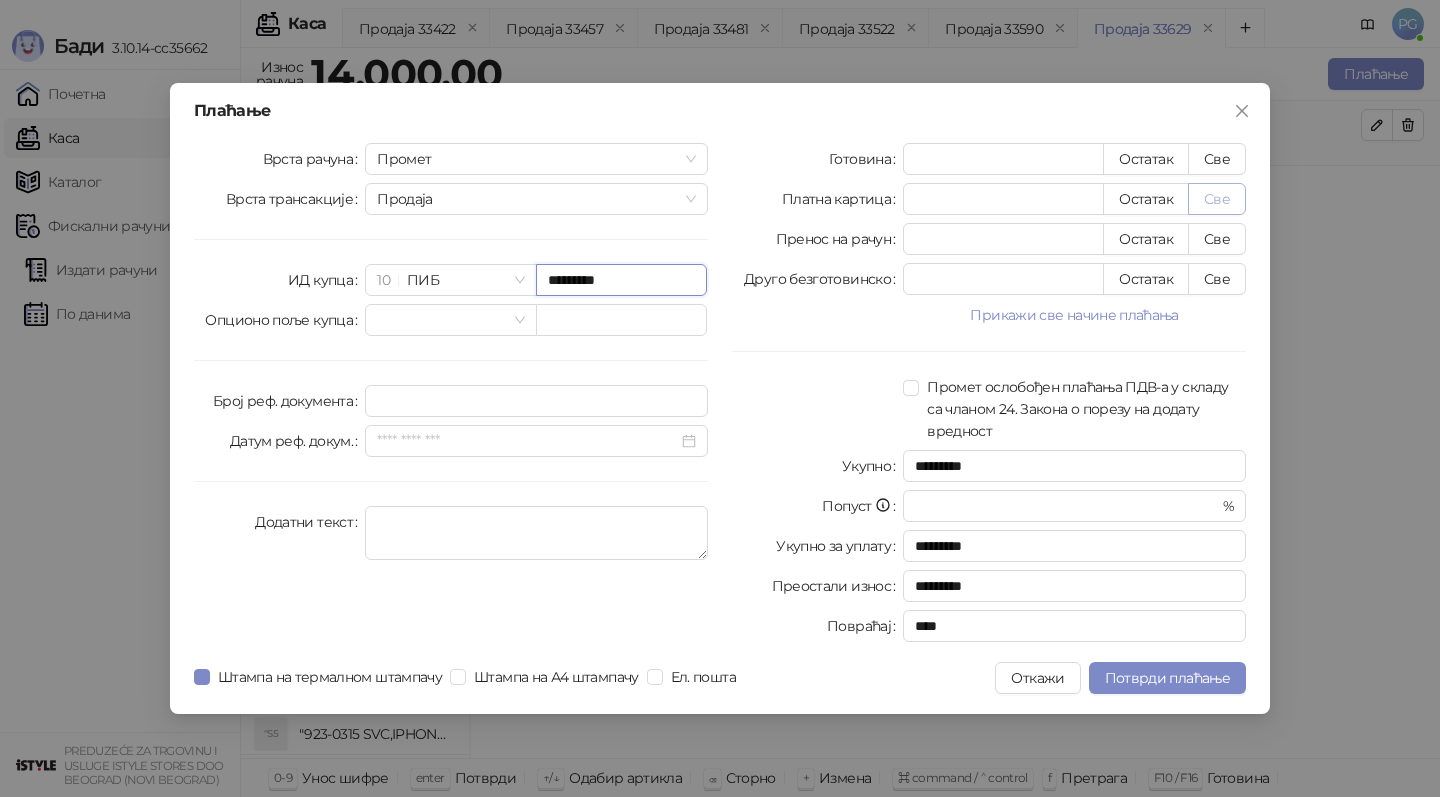 type on "*********" 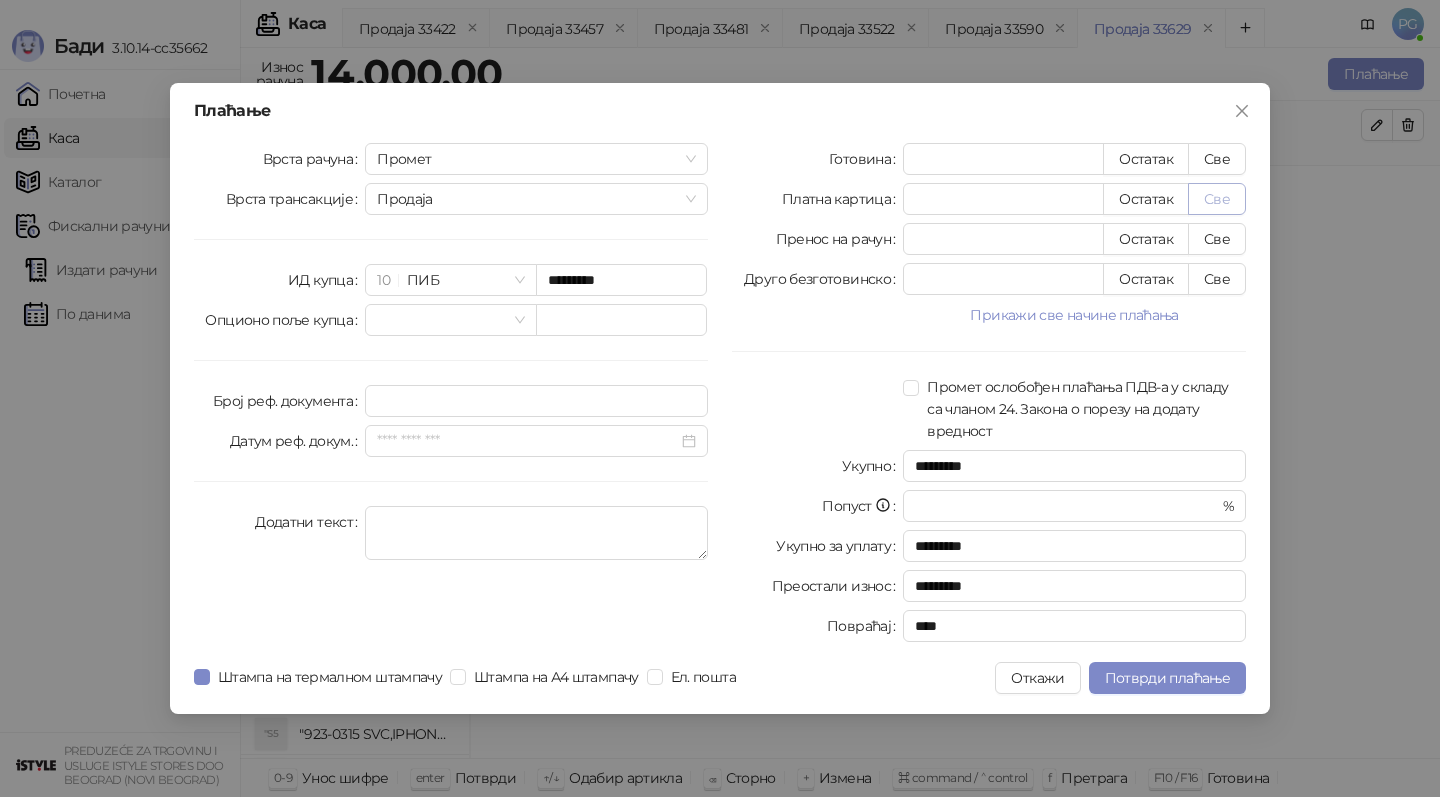 click on "Све" at bounding box center (1217, 199) 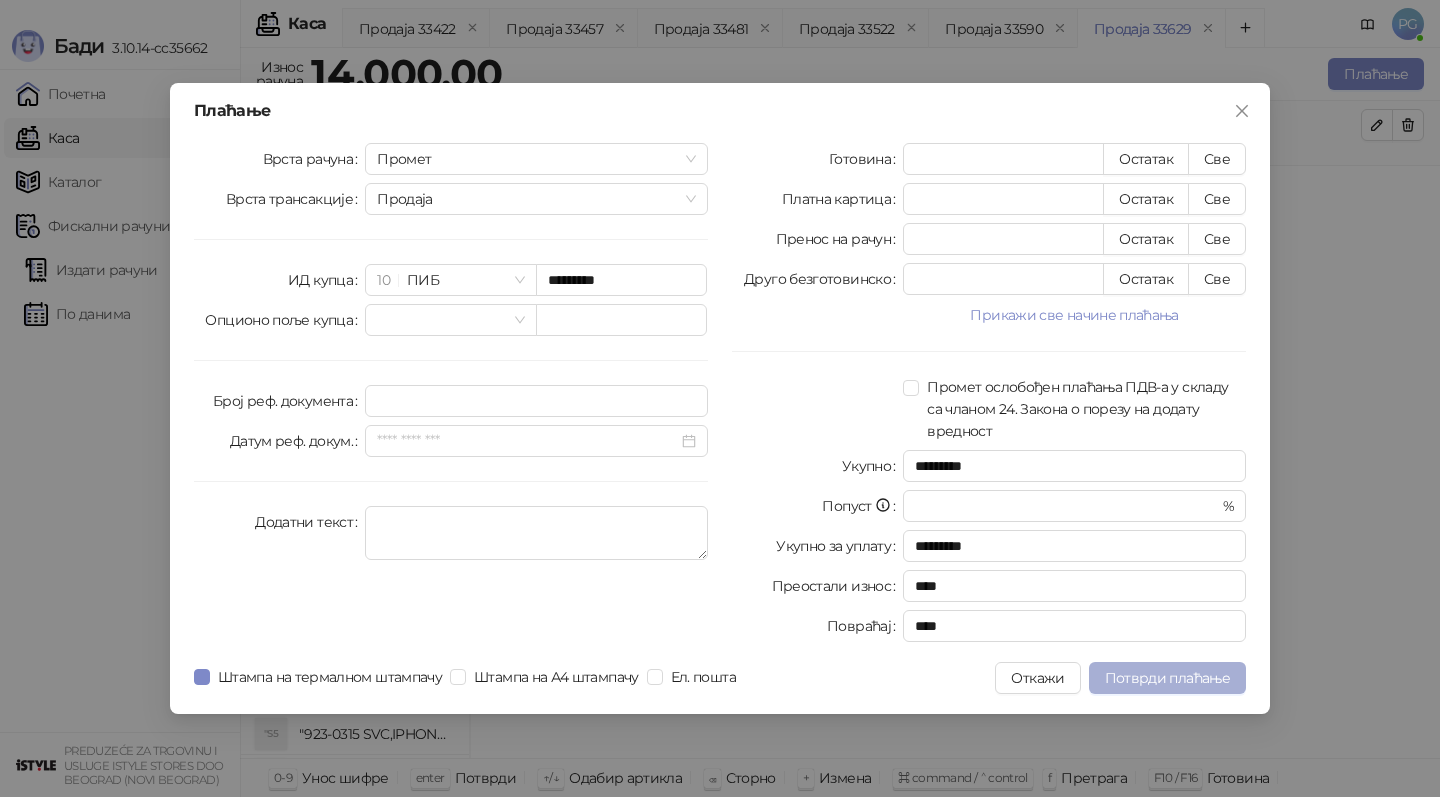 click on "Потврди плаћање" at bounding box center (1167, 678) 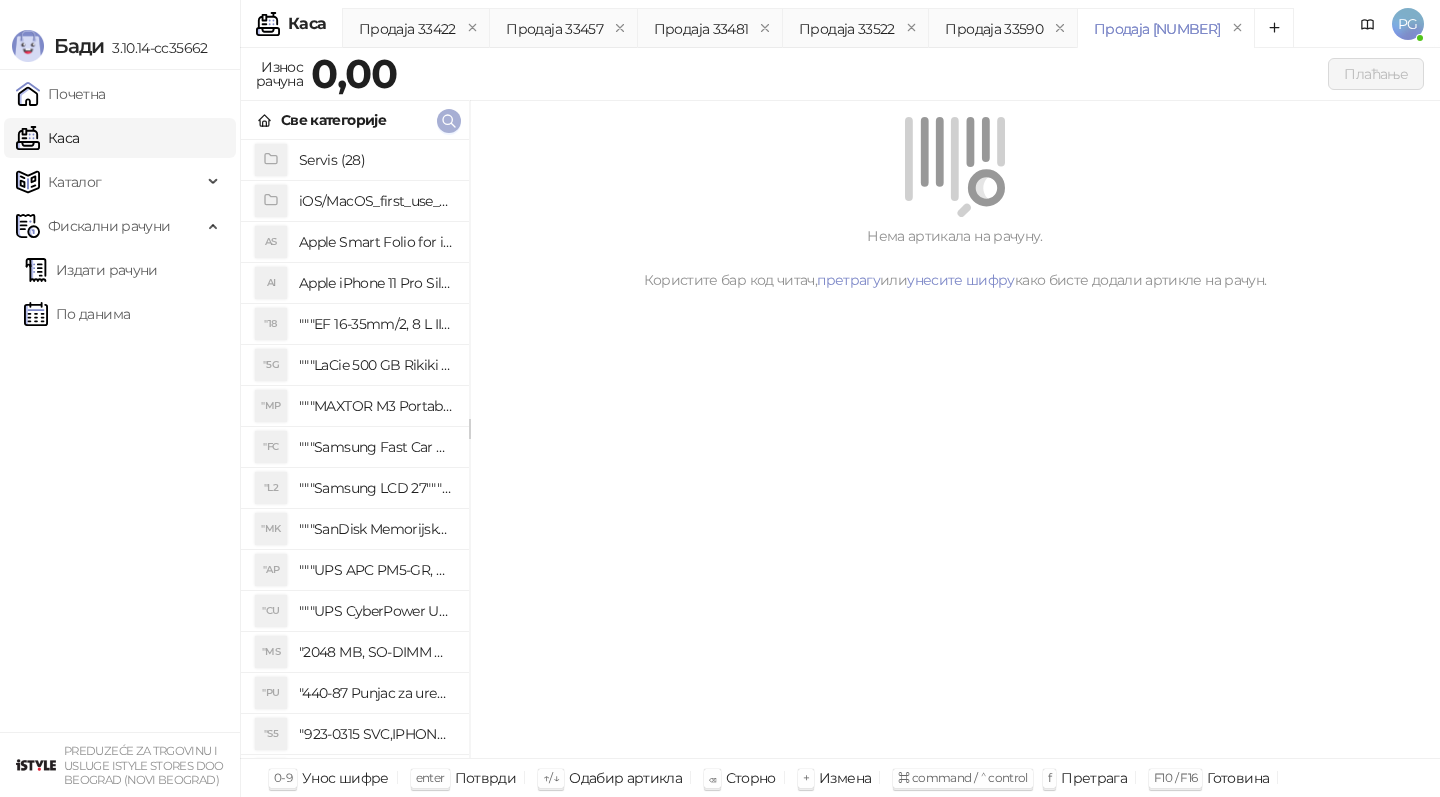 click 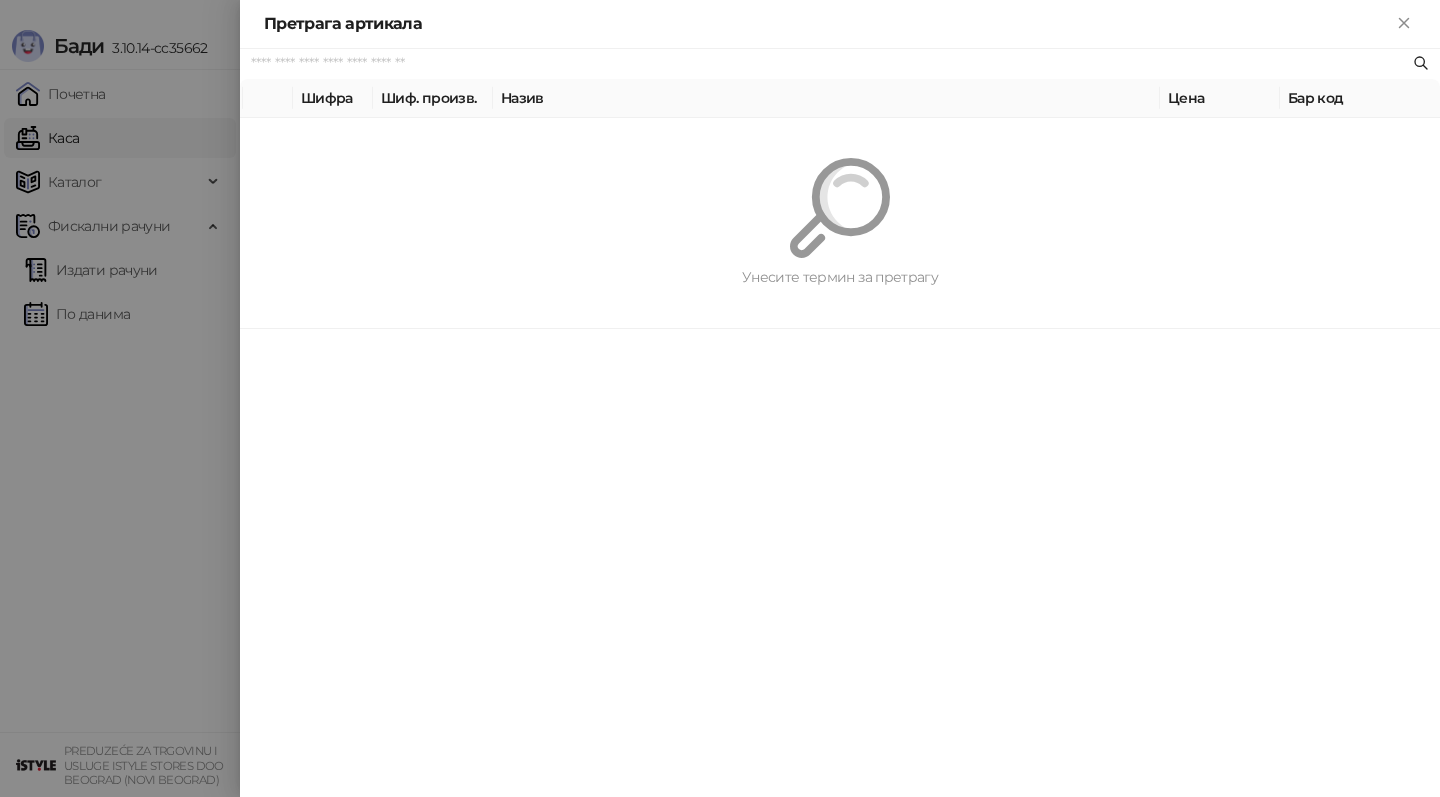 paste on "**********" 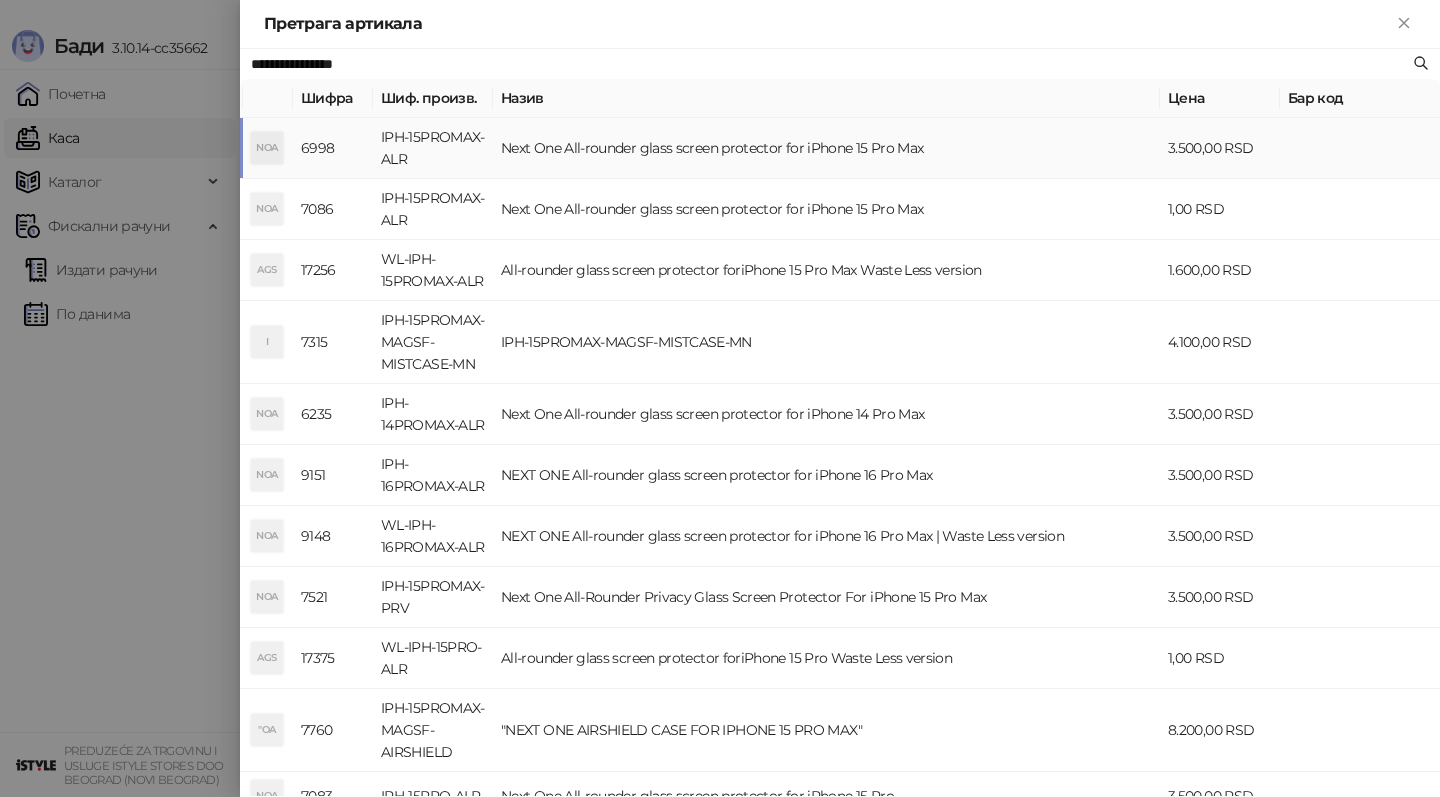 type on "**********" 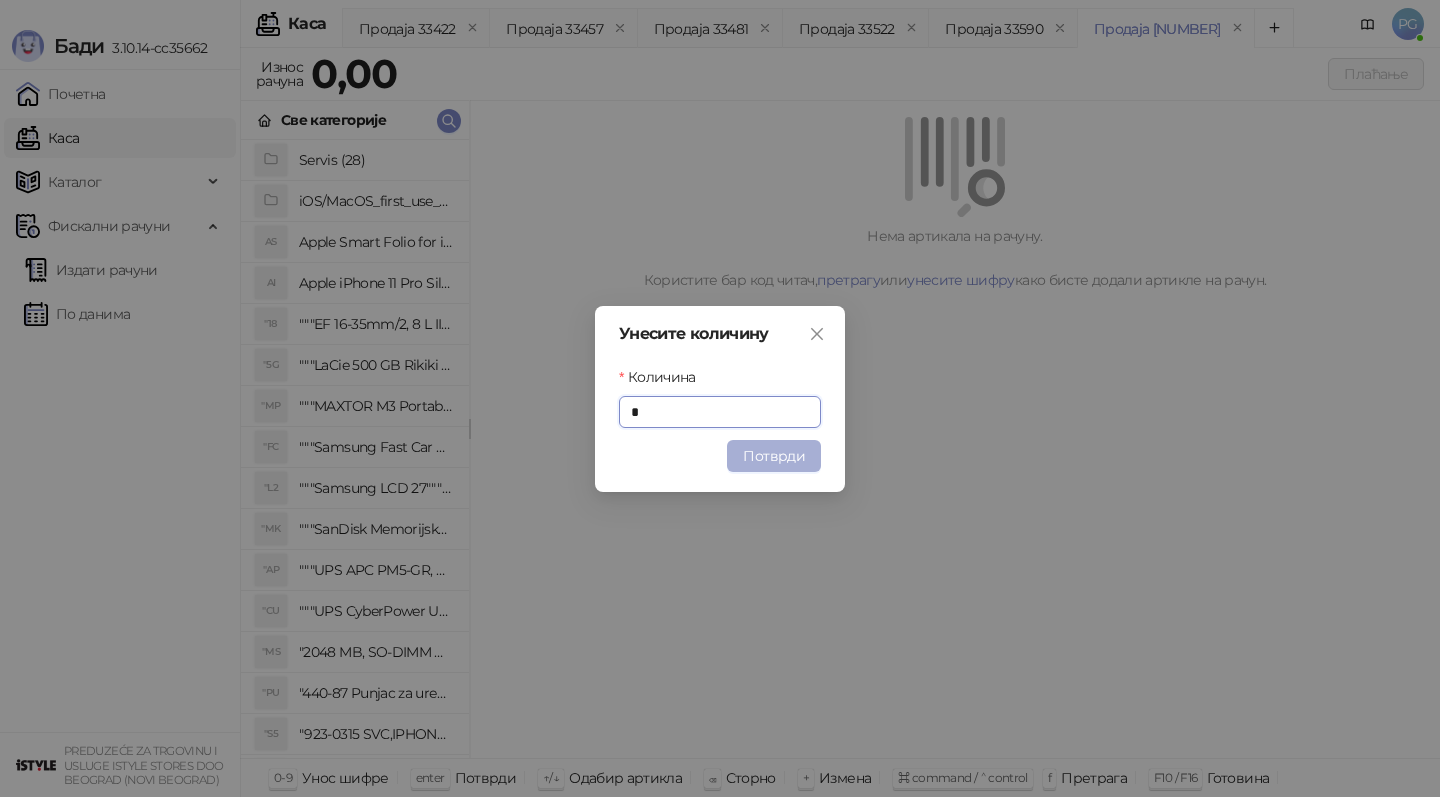 click on "Потврди" at bounding box center (774, 456) 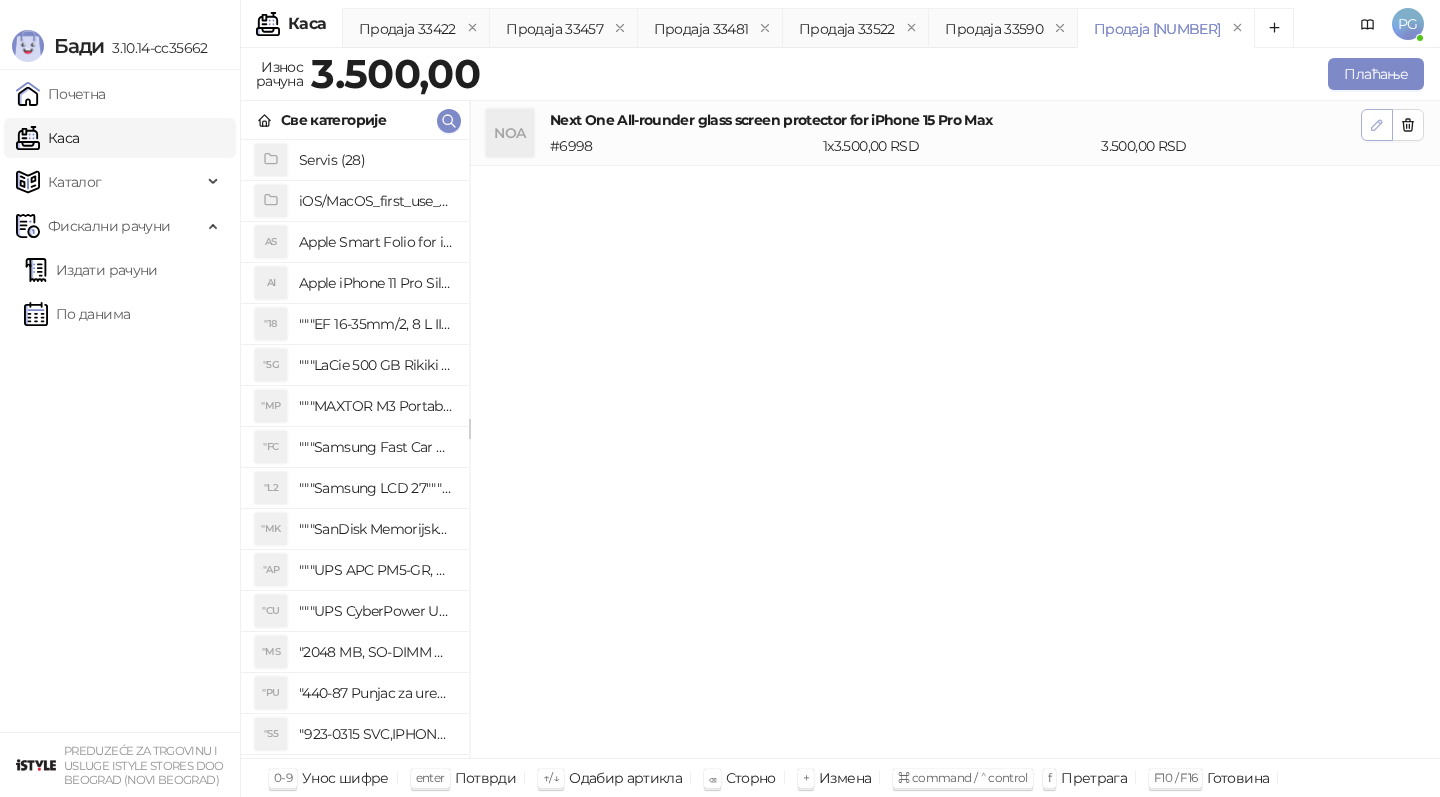 click at bounding box center (1377, 125) 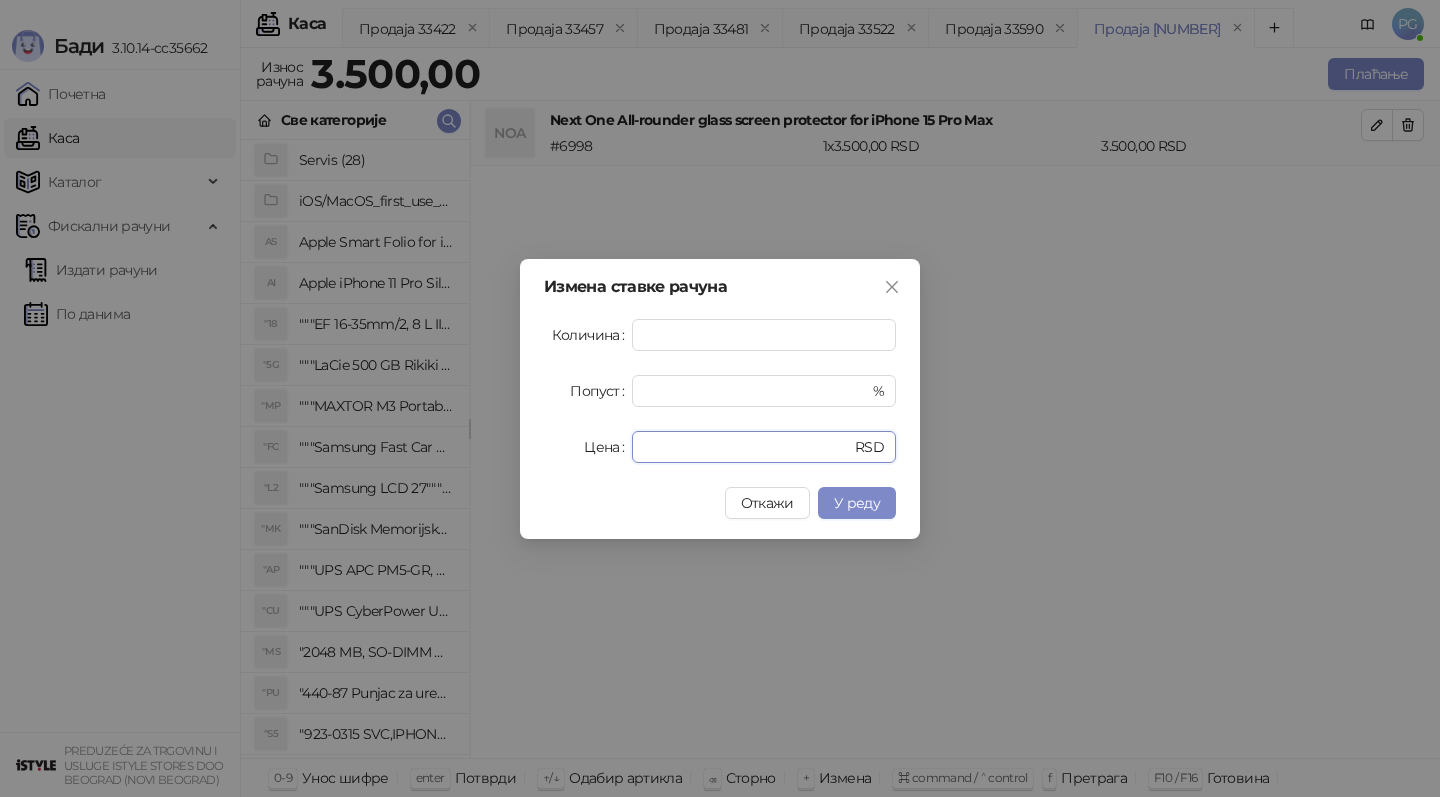 drag, startPoint x: 668, startPoint y: 444, endPoint x: 494, endPoint y: 444, distance: 174 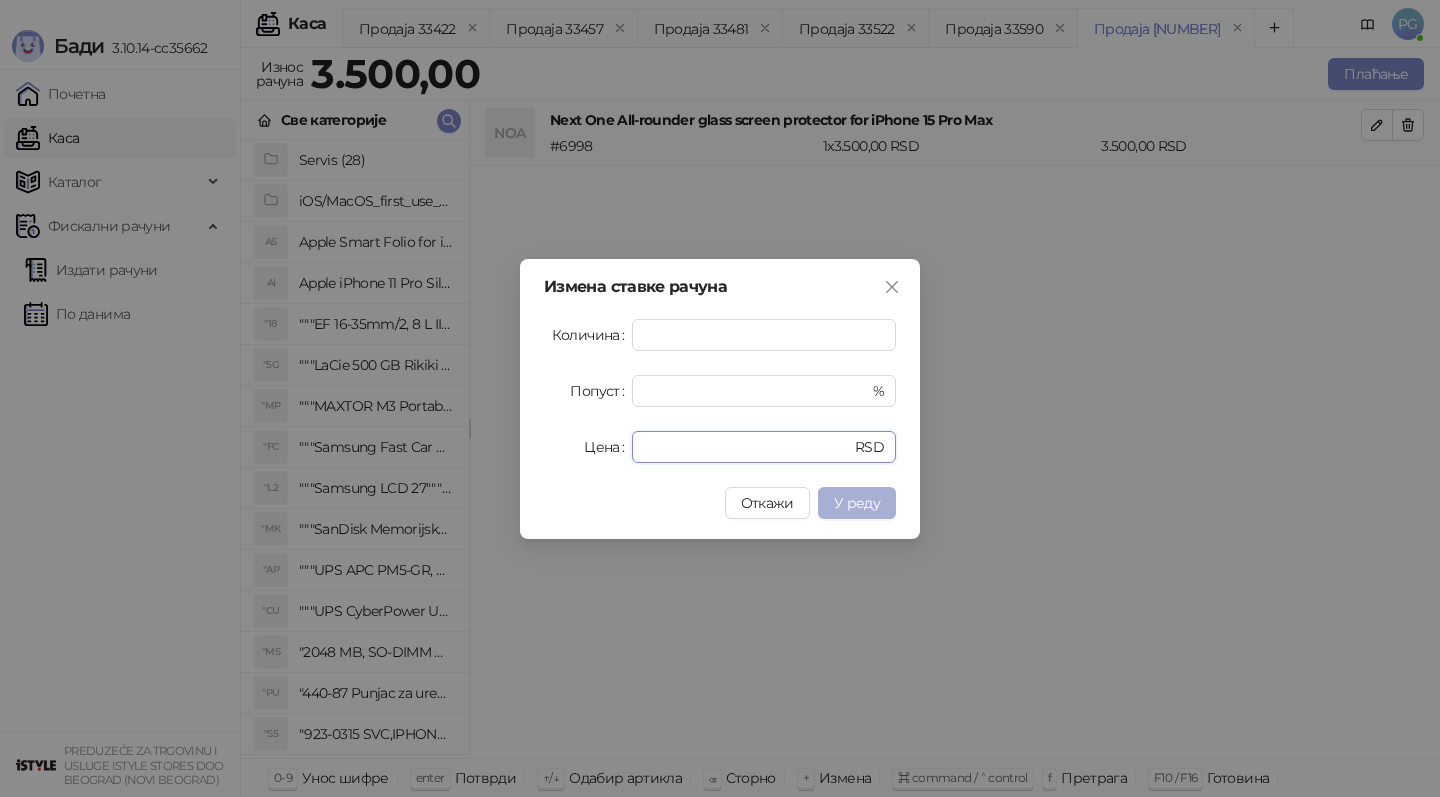 type on "*" 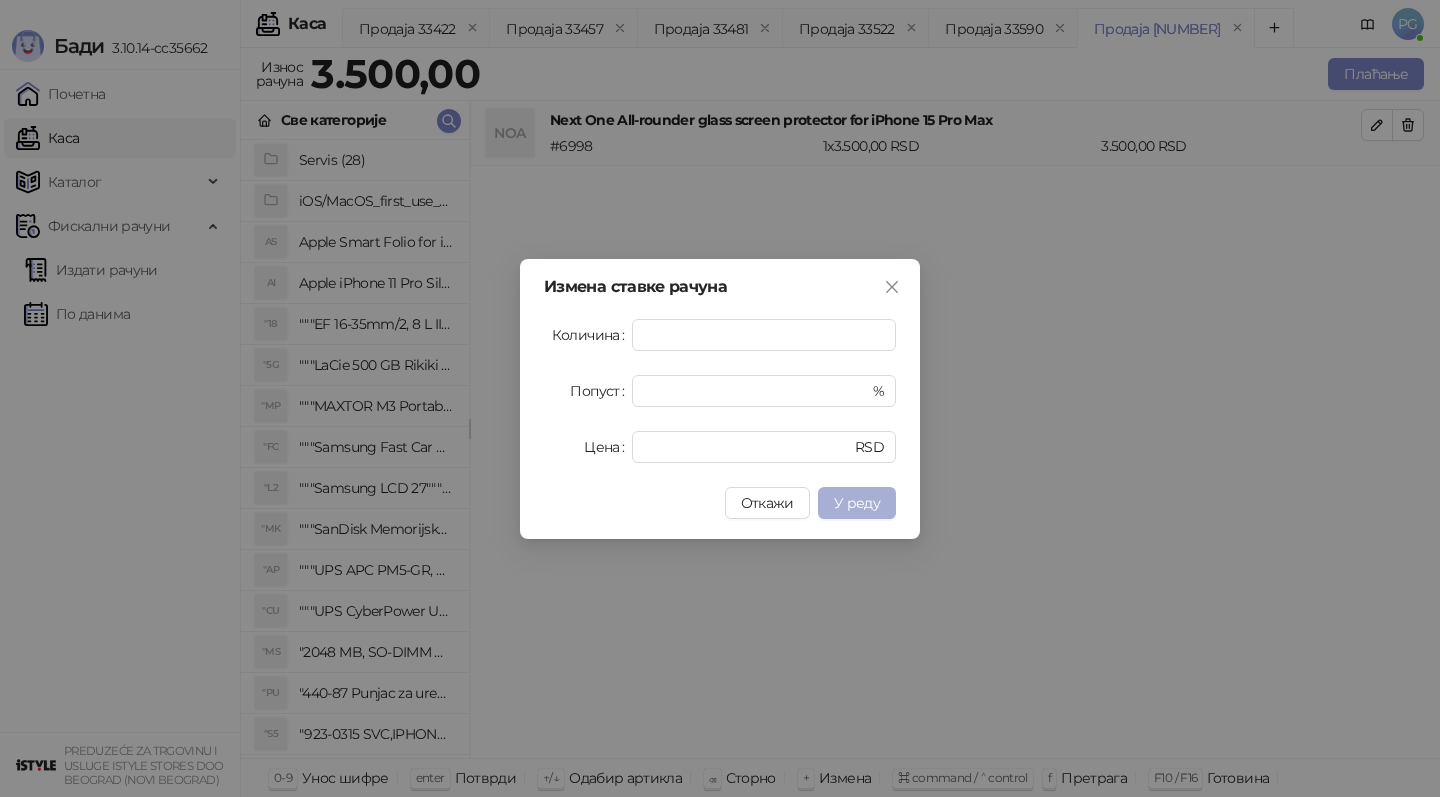 click on "У реду" at bounding box center [857, 503] 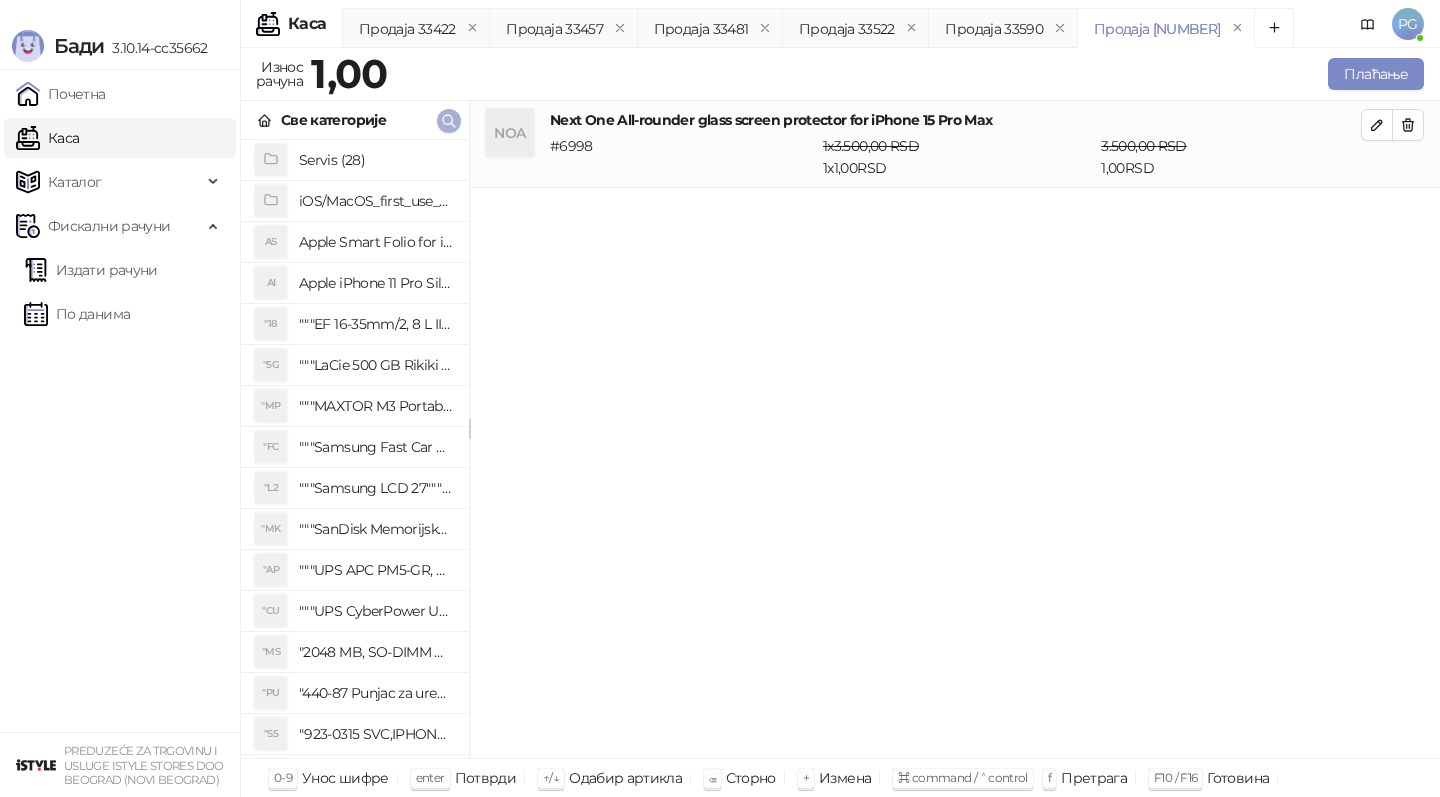 click at bounding box center [449, 120] 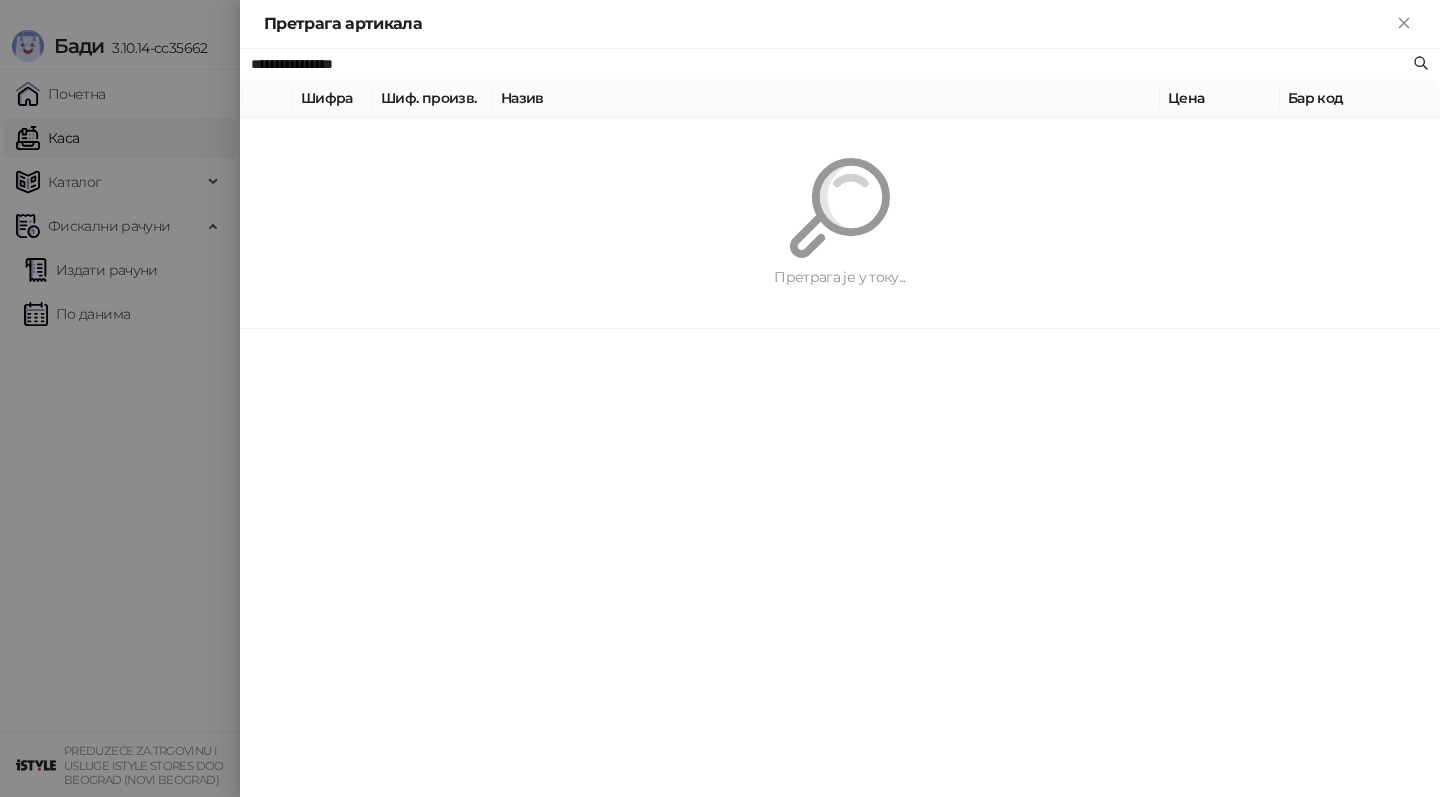 paste on "*********" 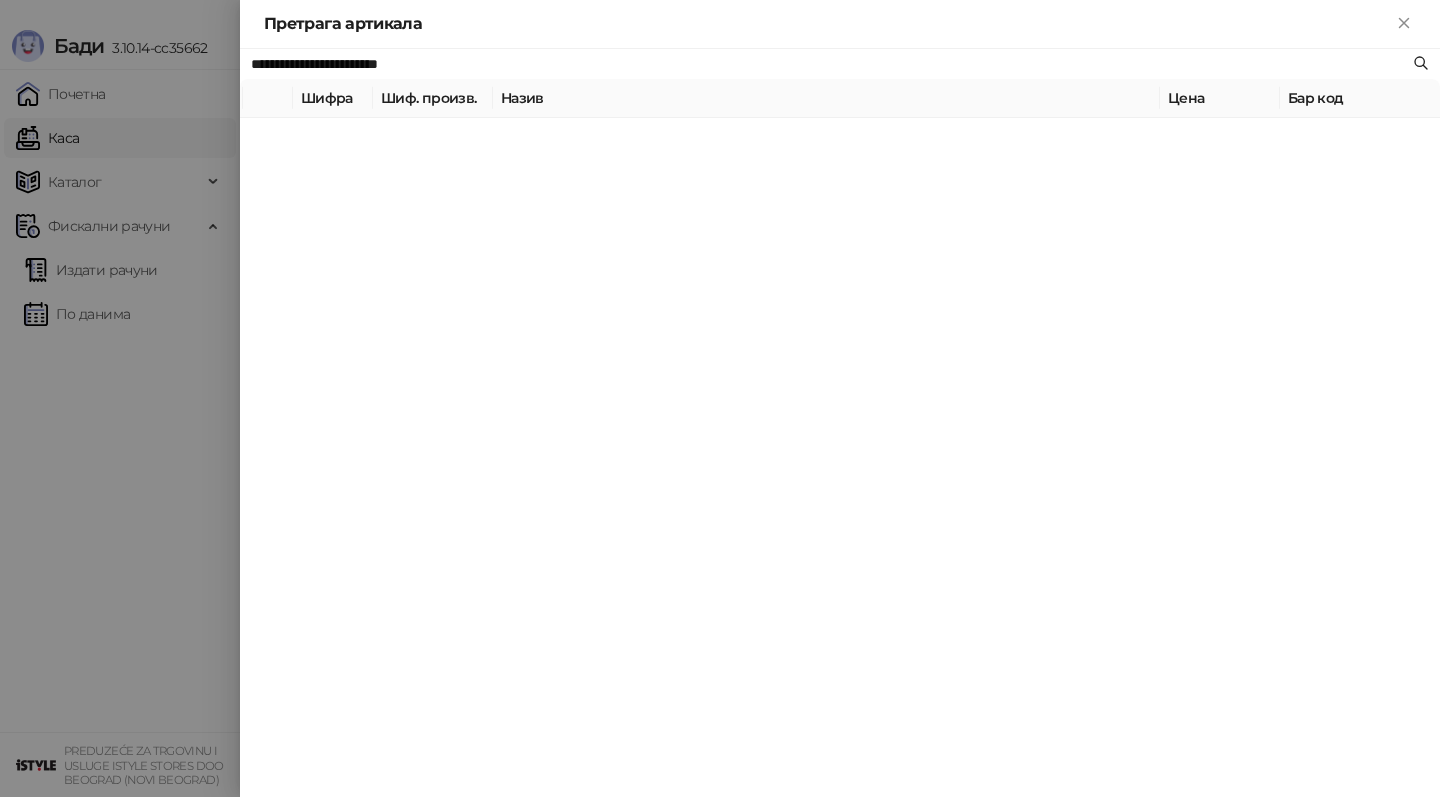 type on "**********" 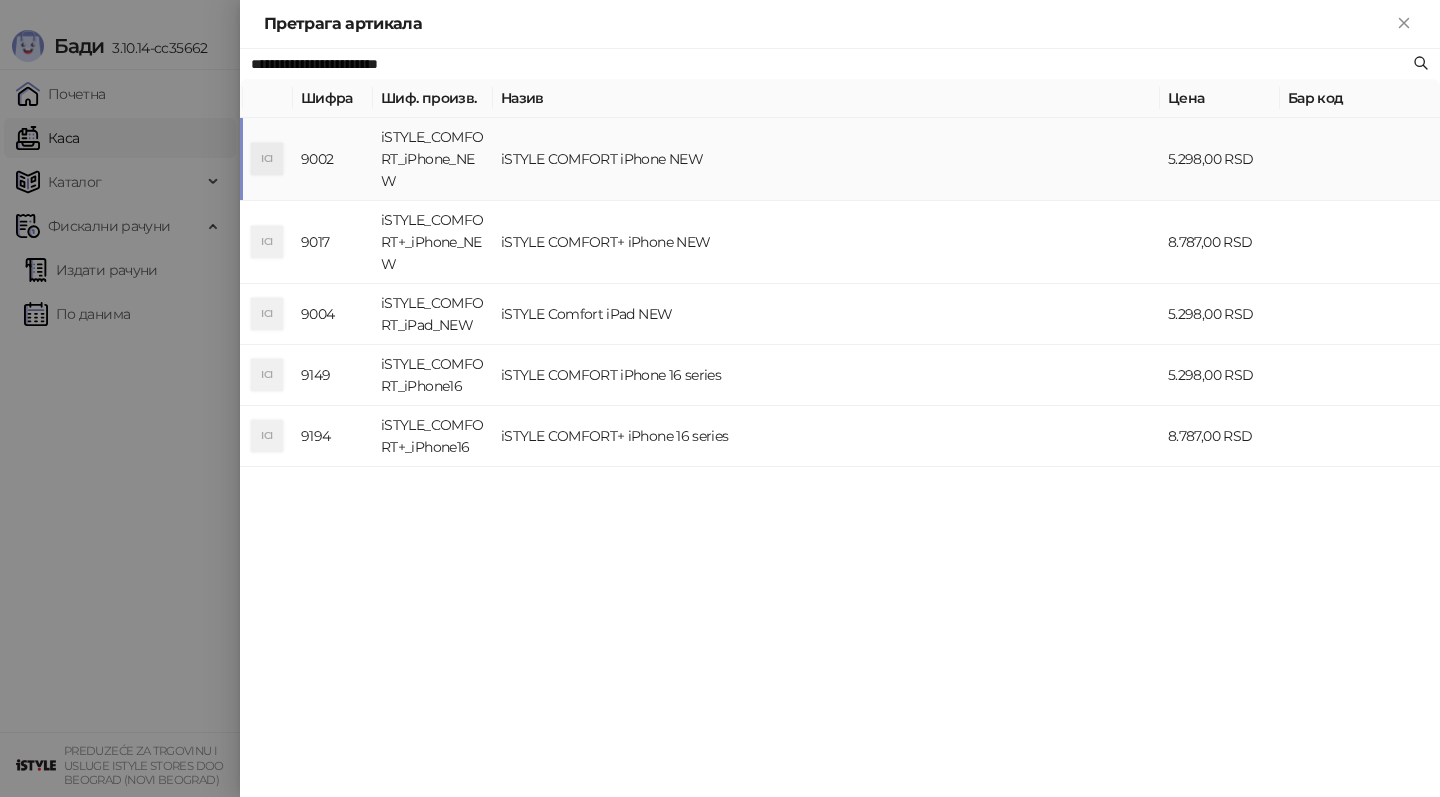 click on "iSTYLE_COMFORT_iPhone_NEW" at bounding box center [433, 159] 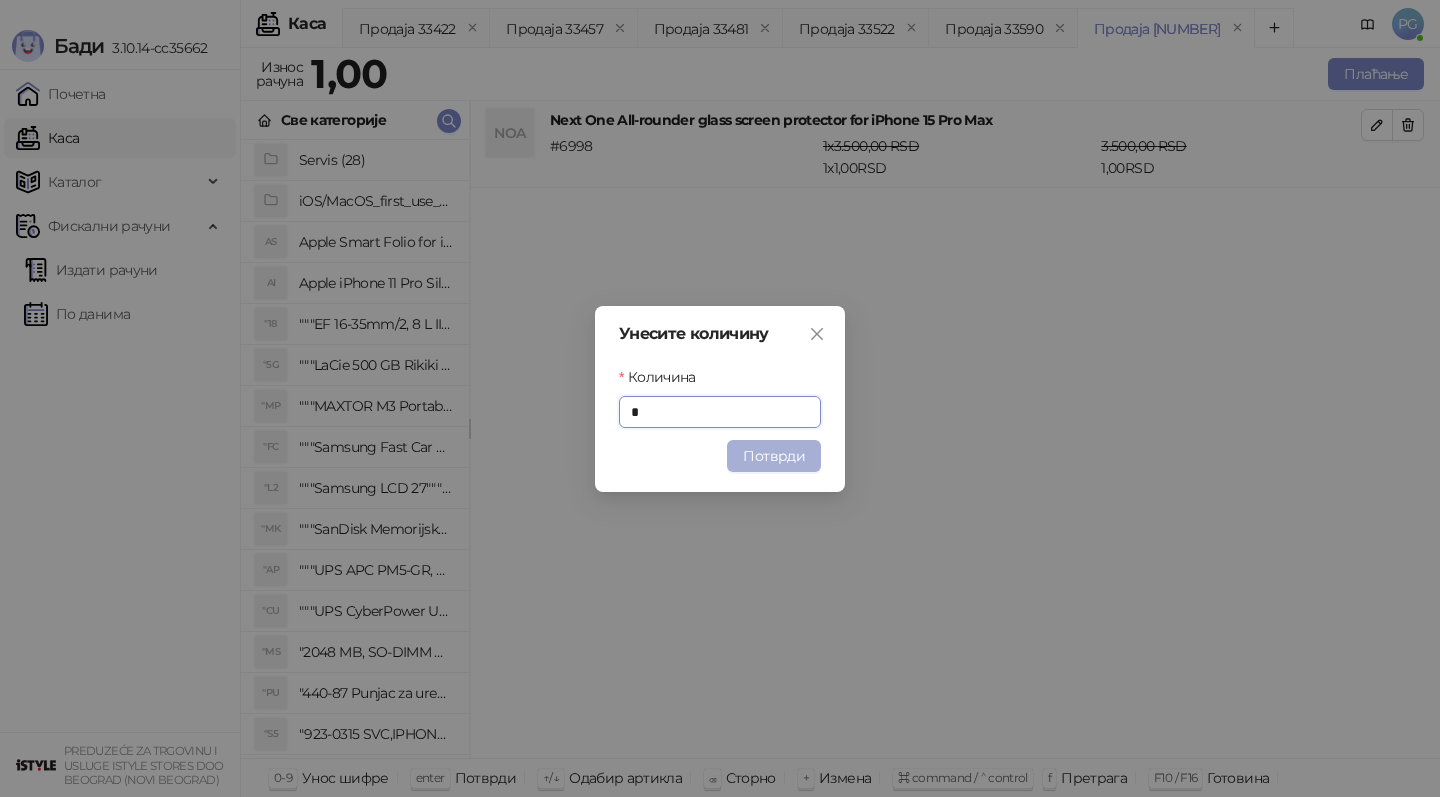 click on "Потврди" at bounding box center [774, 456] 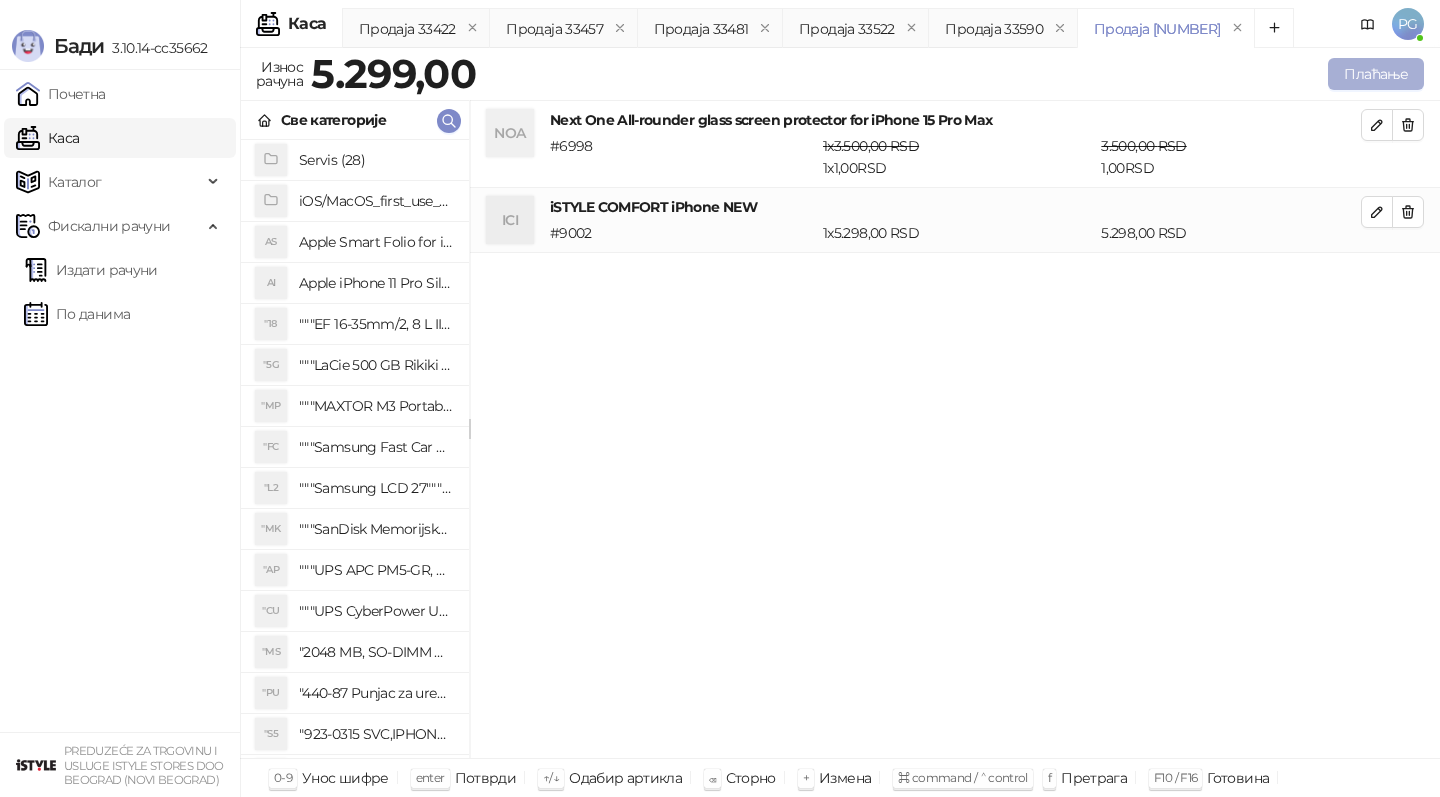 click on "Плаћање" at bounding box center [1376, 74] 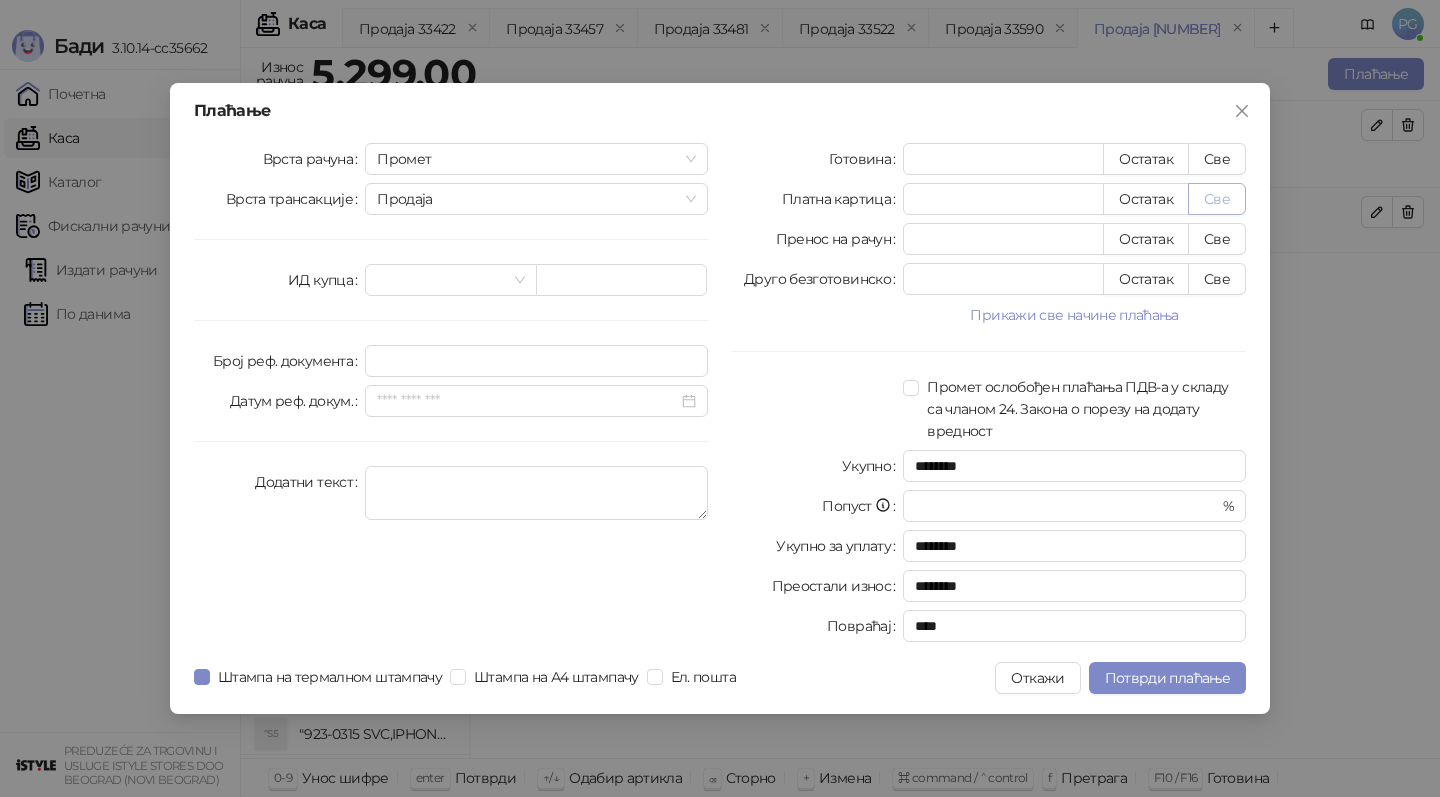 click on "Све" at bounding box center [1217, 199] 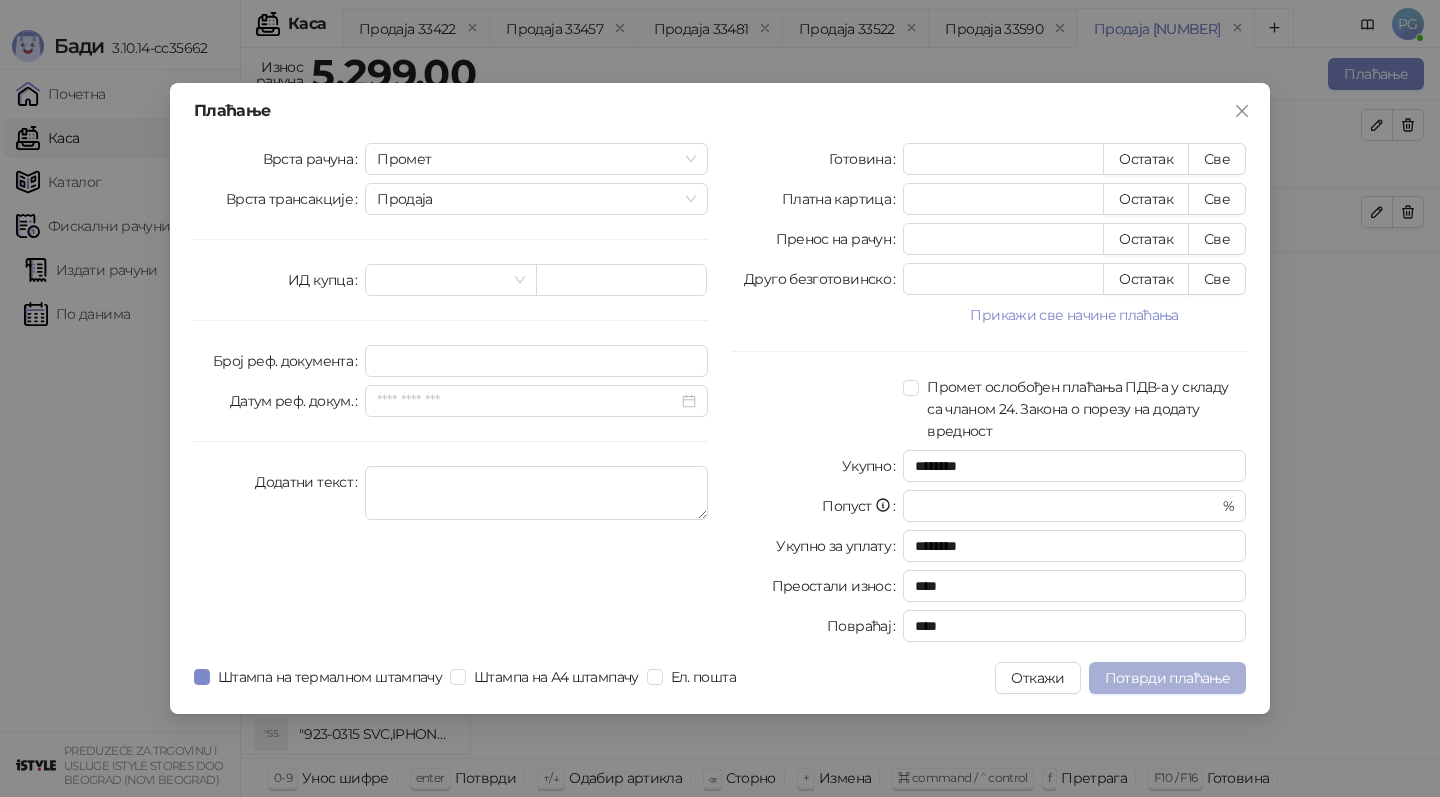 click on "Потврди плаћање" at bounding box center [1167, 678] 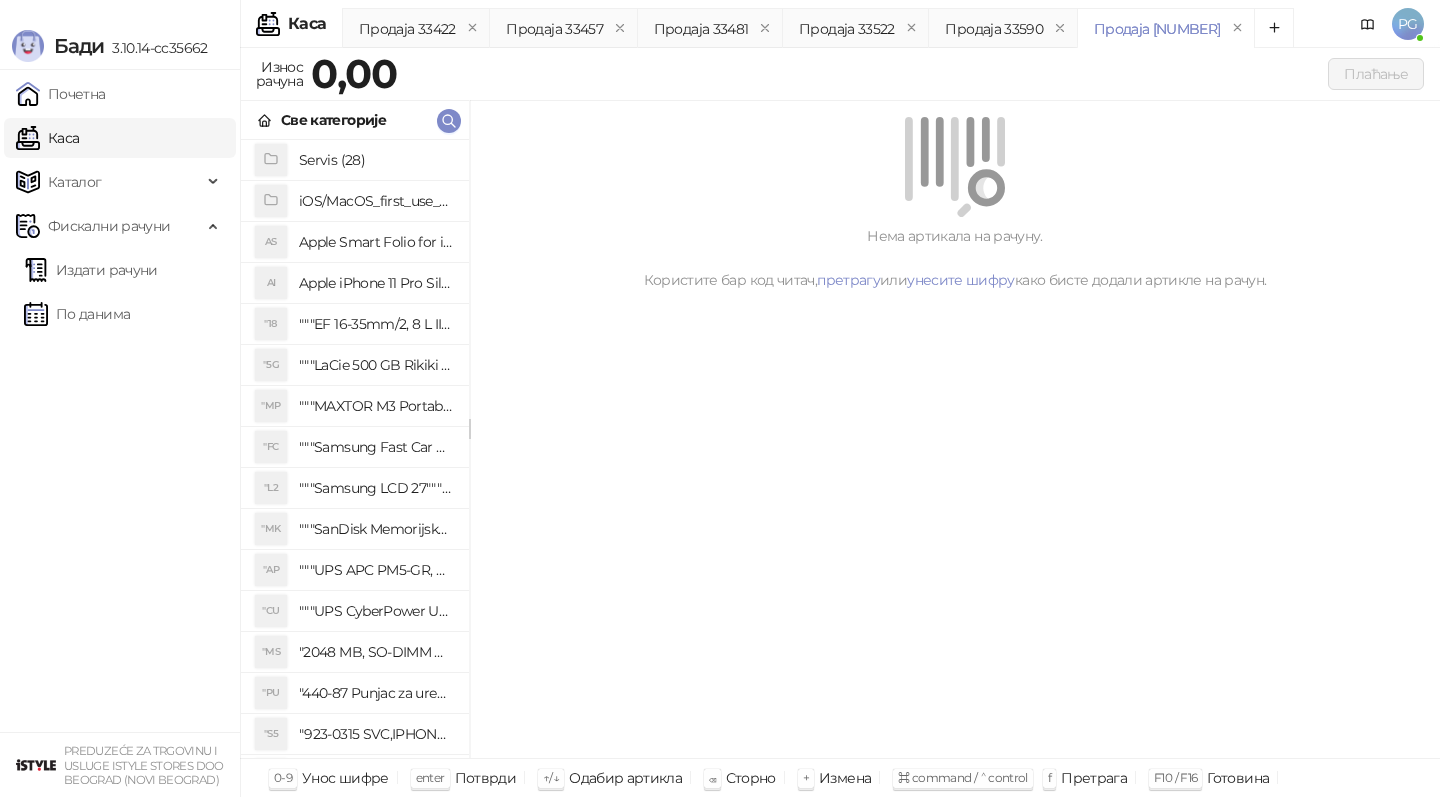 click on "Све категорије" at bounding box center (355, 120) 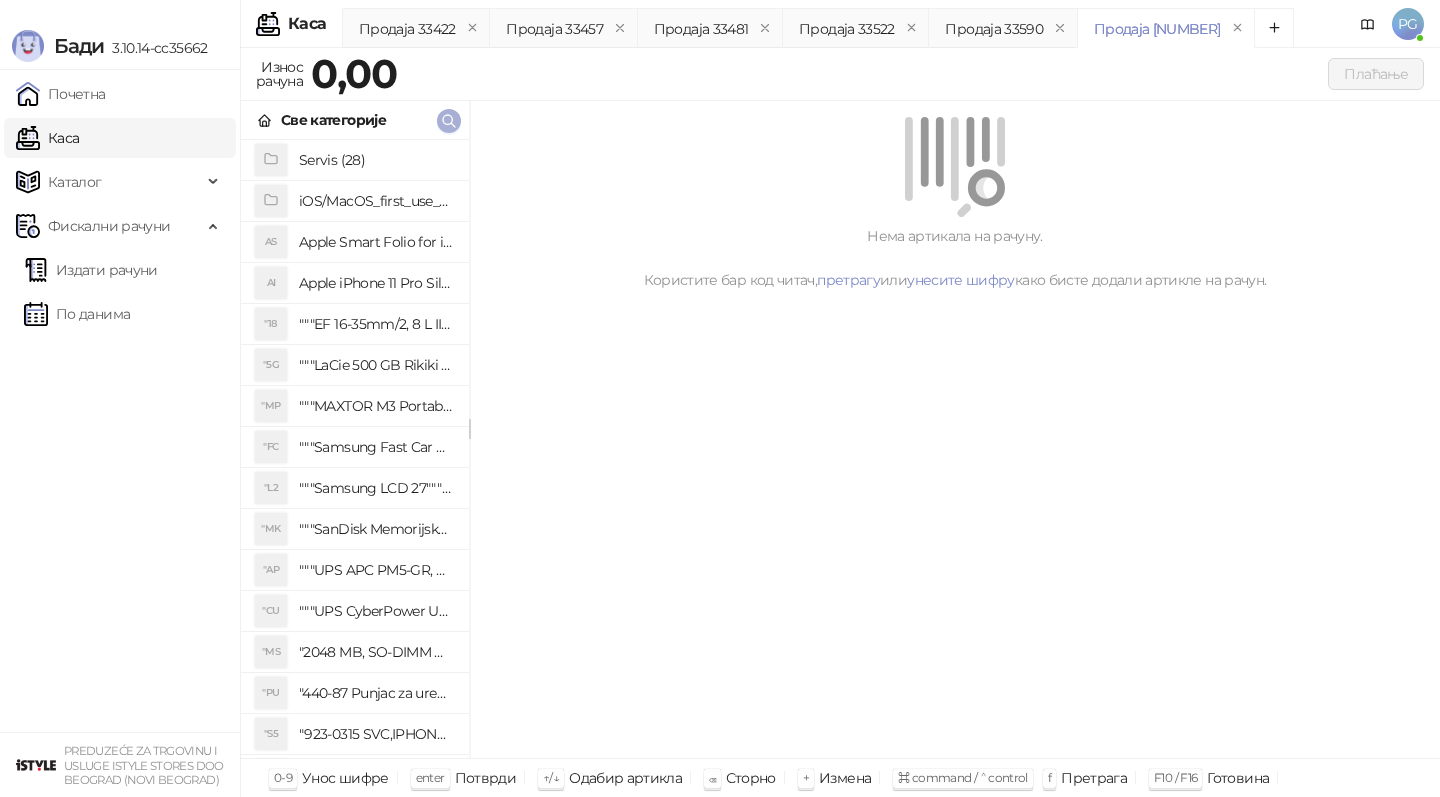 click at bounding box center [449, 120] 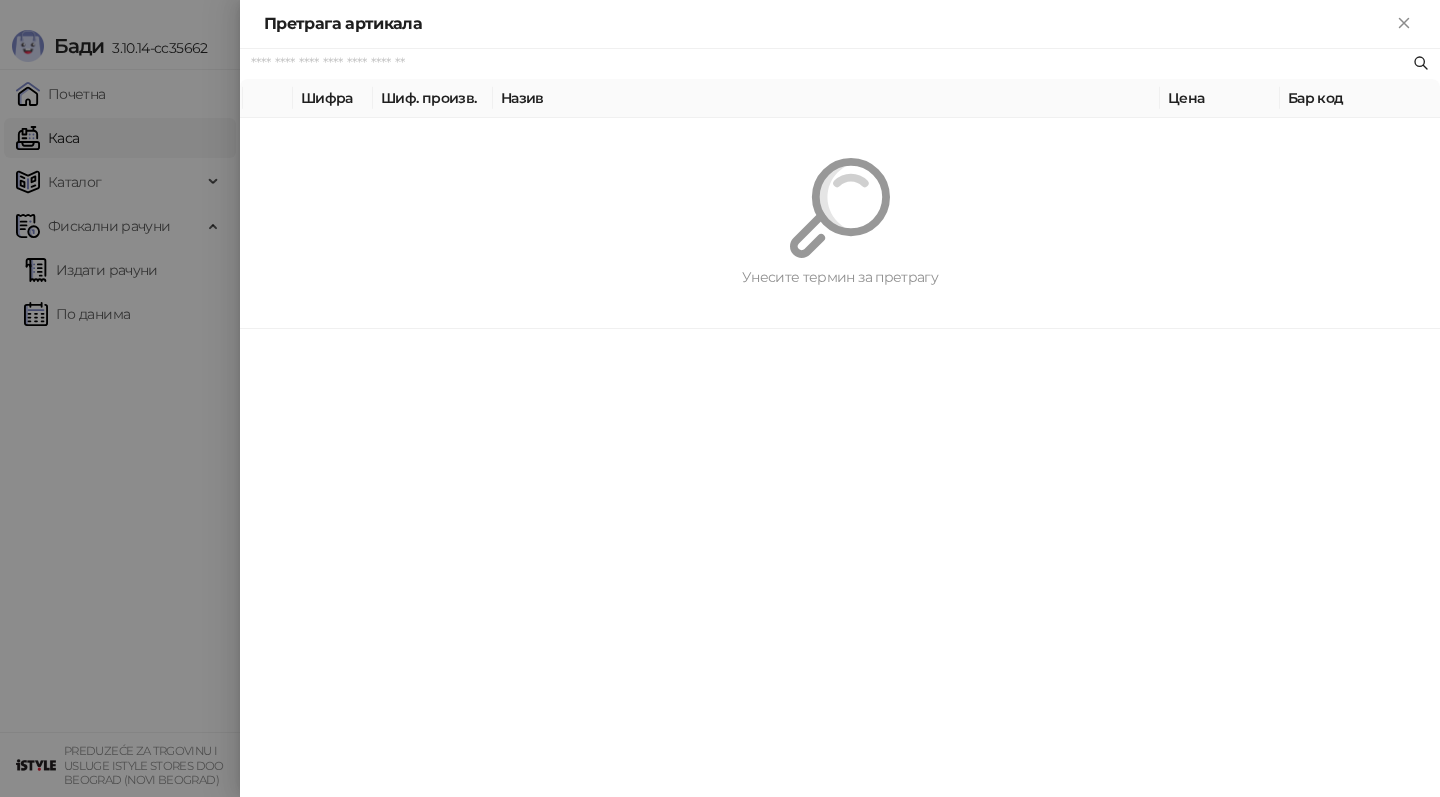 paste on "*********" 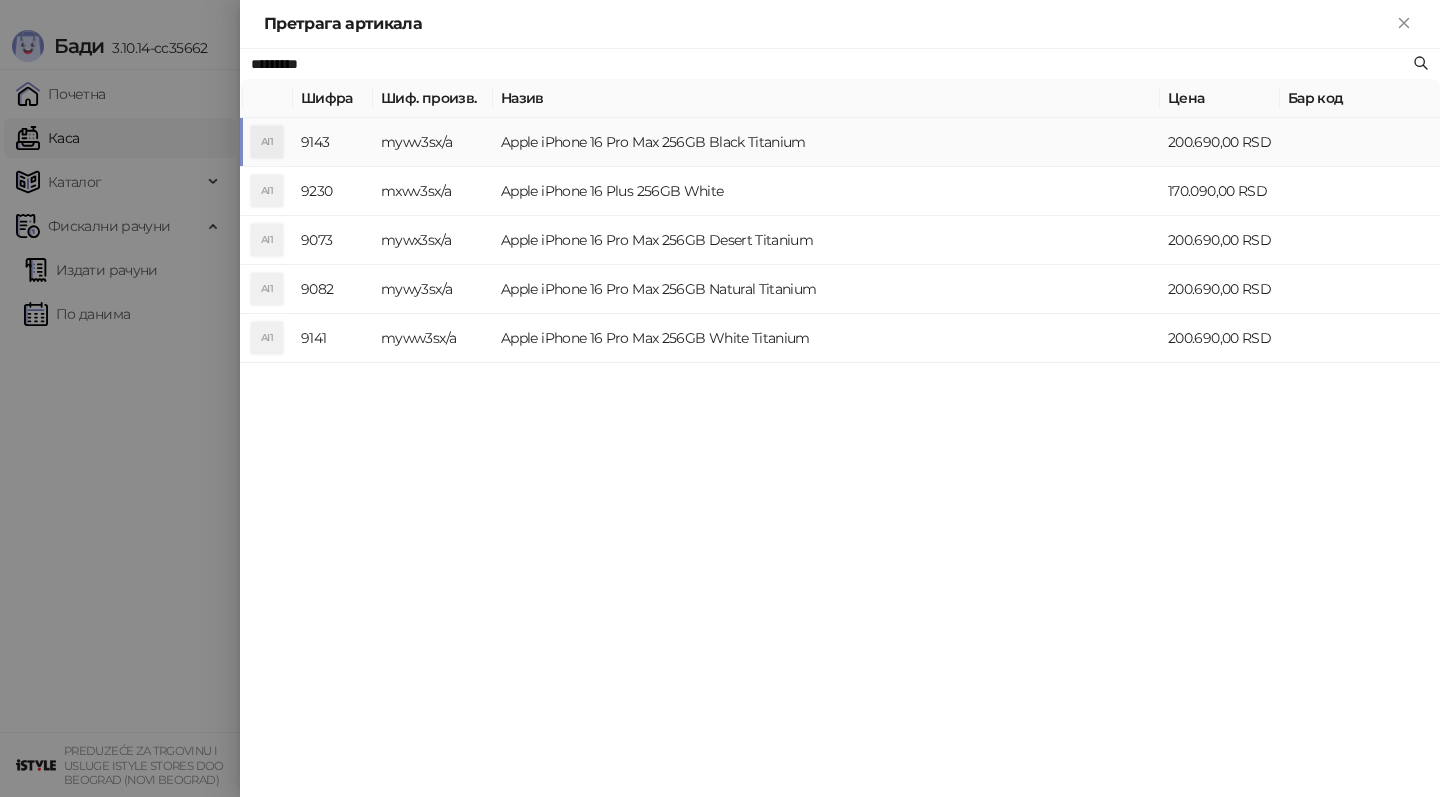 type on "*********" 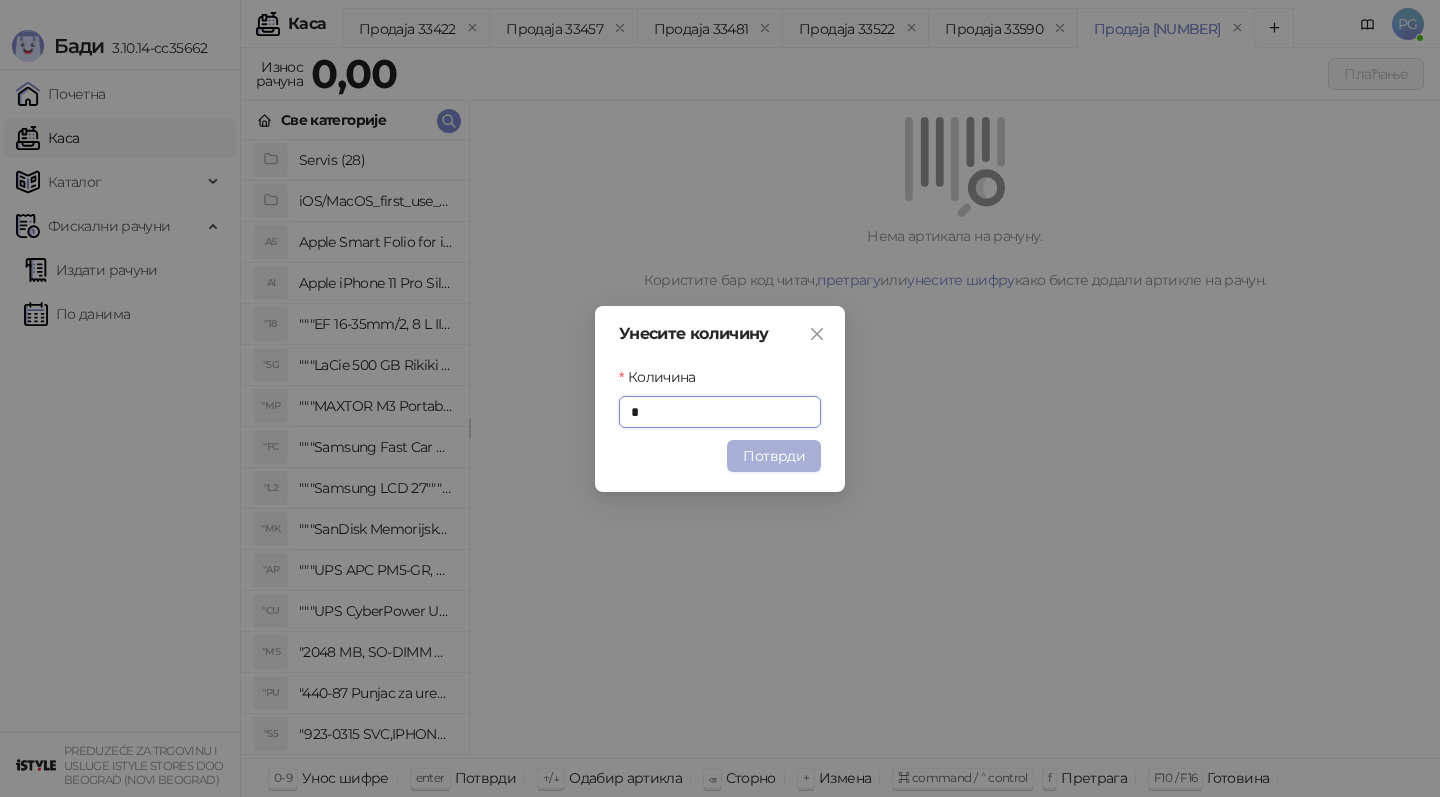 click on "Потврди" at bounding box center [774, 456] 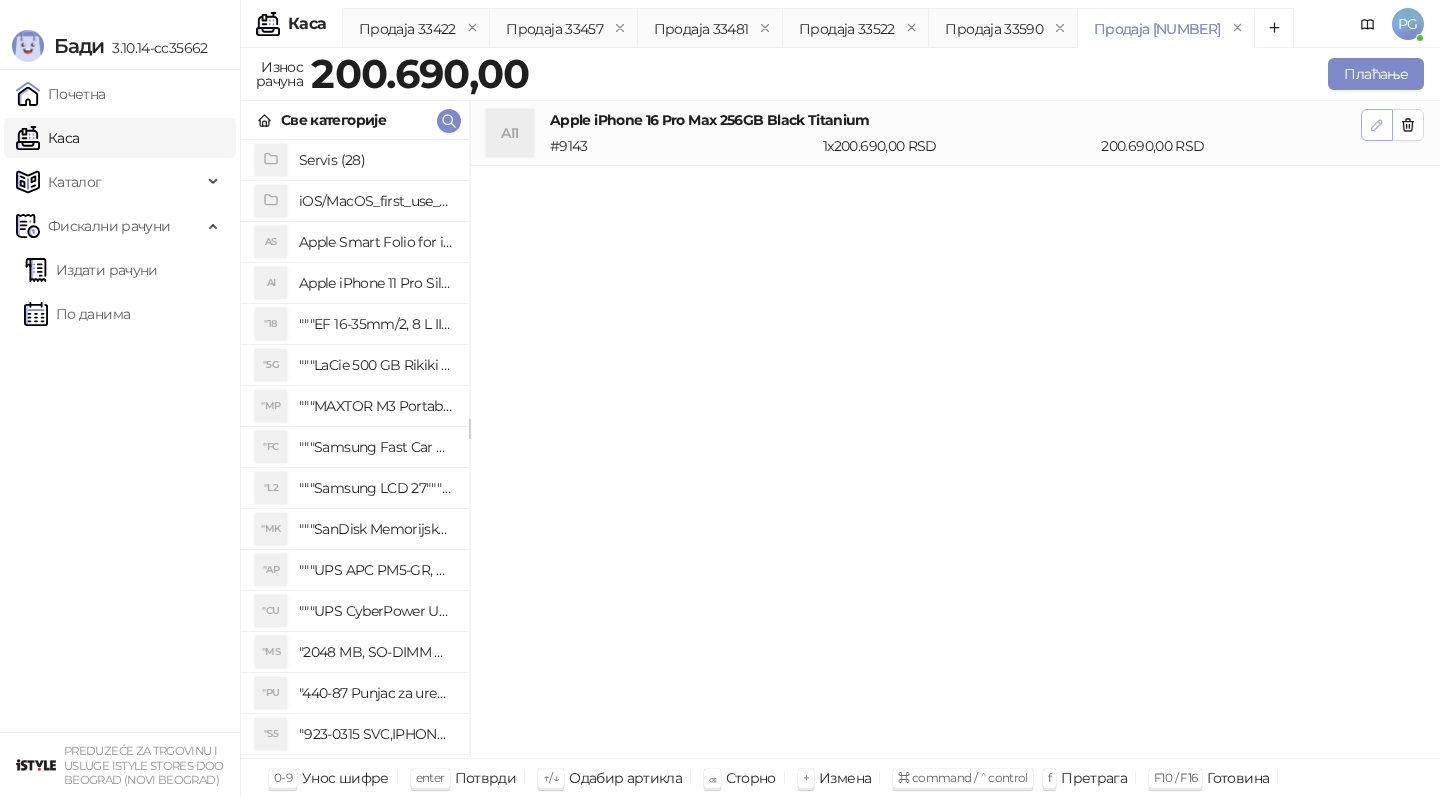click 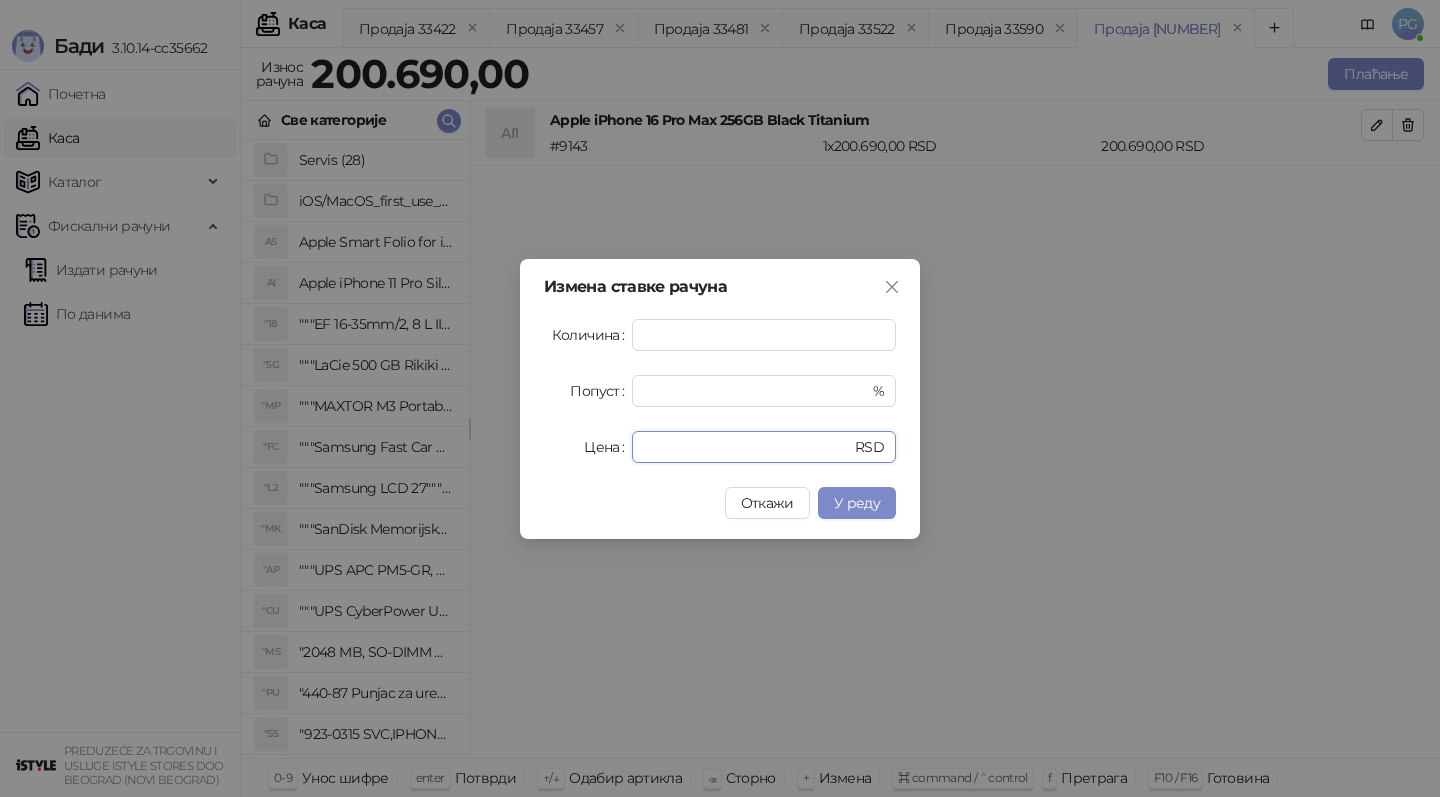 drag, startPoint x: 730, startPoint y: 443, endPoint x: 442, endPoint y: 446, distance: 288.01562 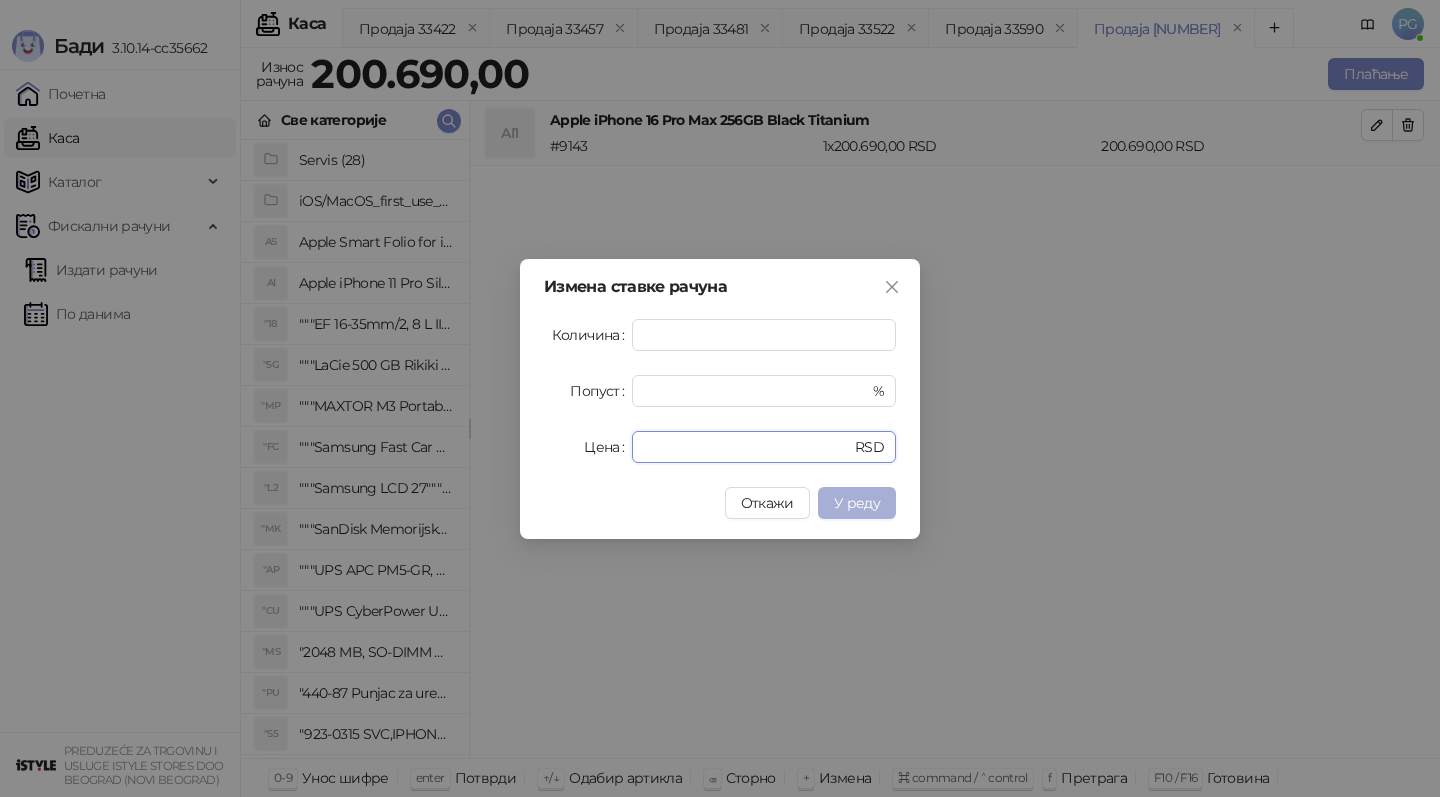 type on "******" 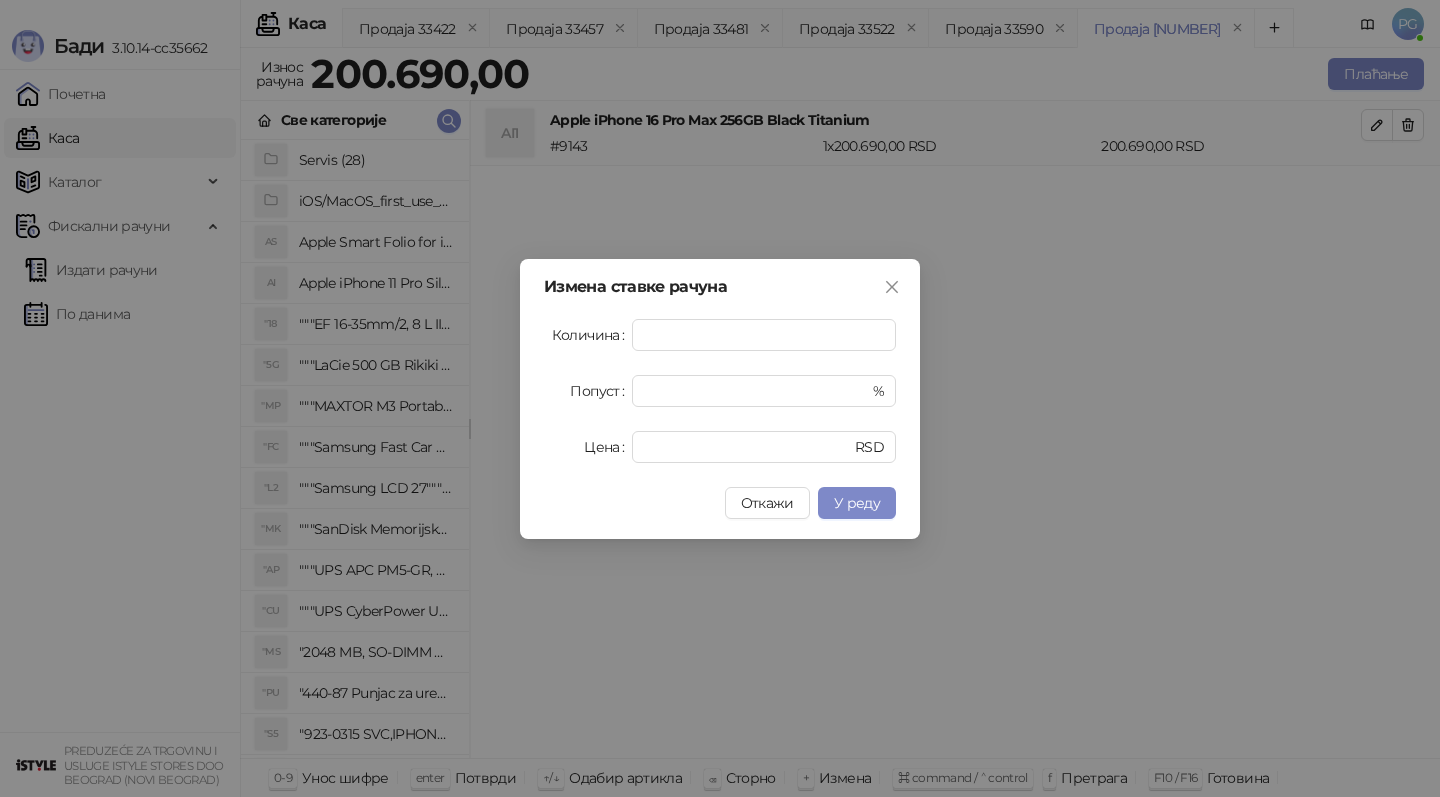 click on "У реду" at bounding box center [857, 503] 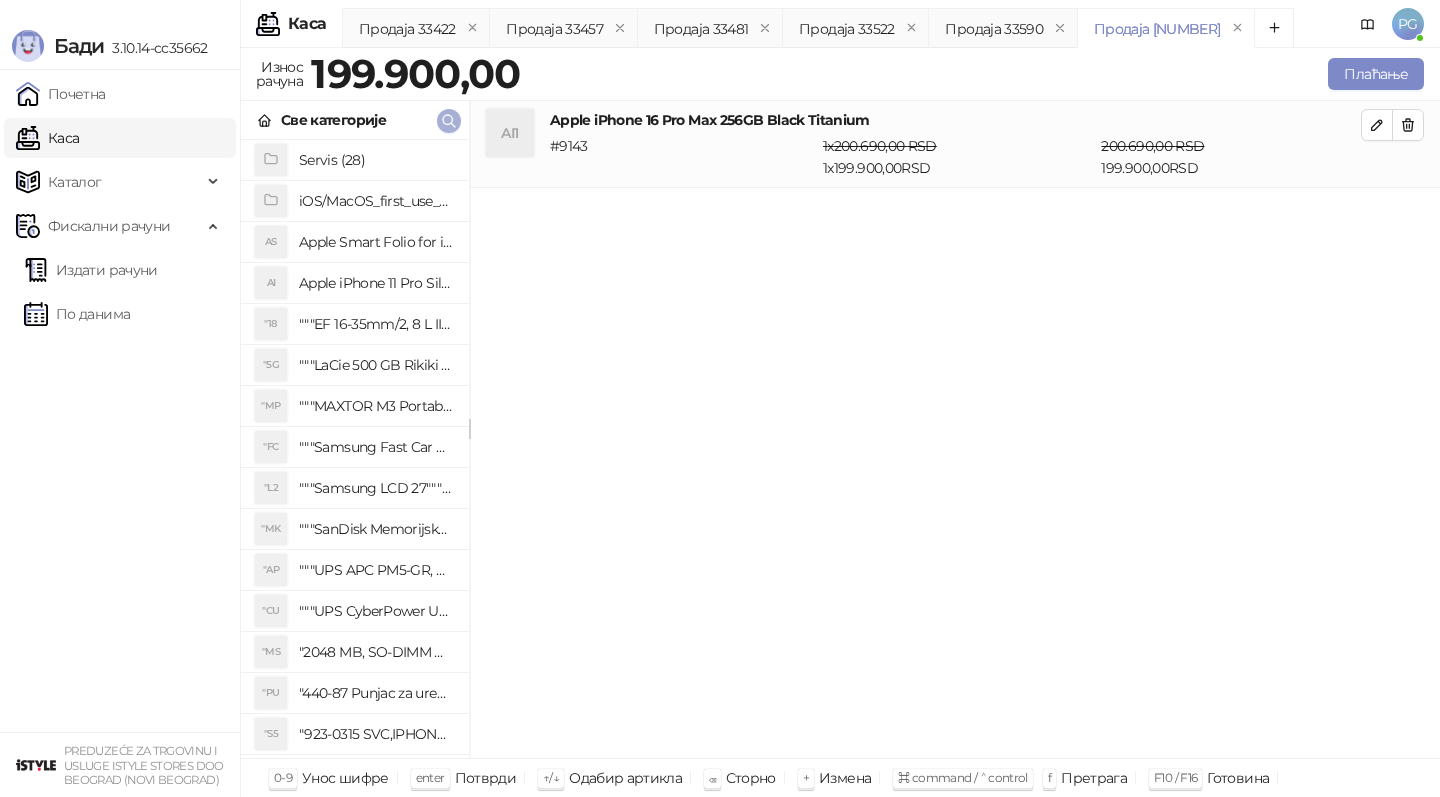 click on "Све категорије" at bounding box center (355, 120) 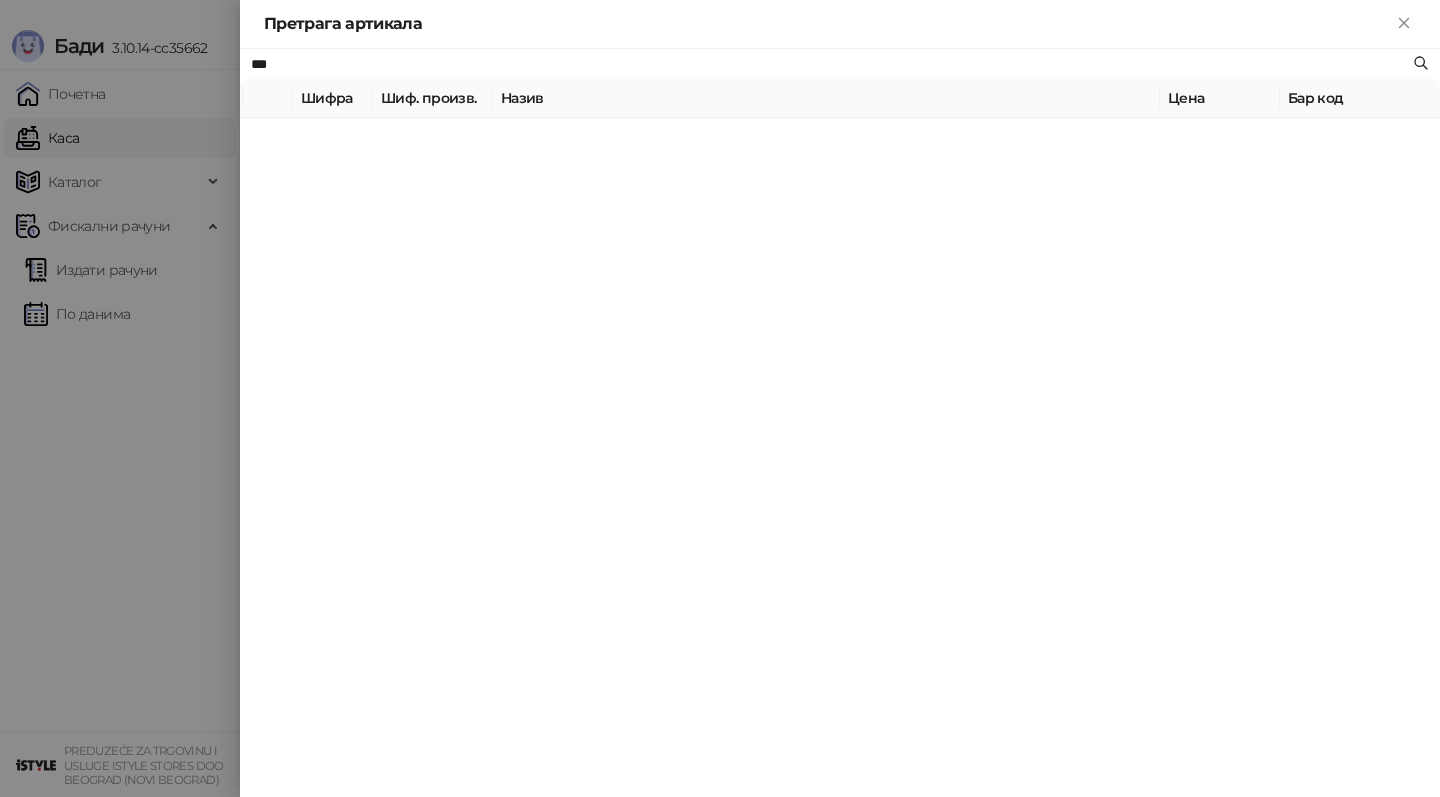 type on "***" 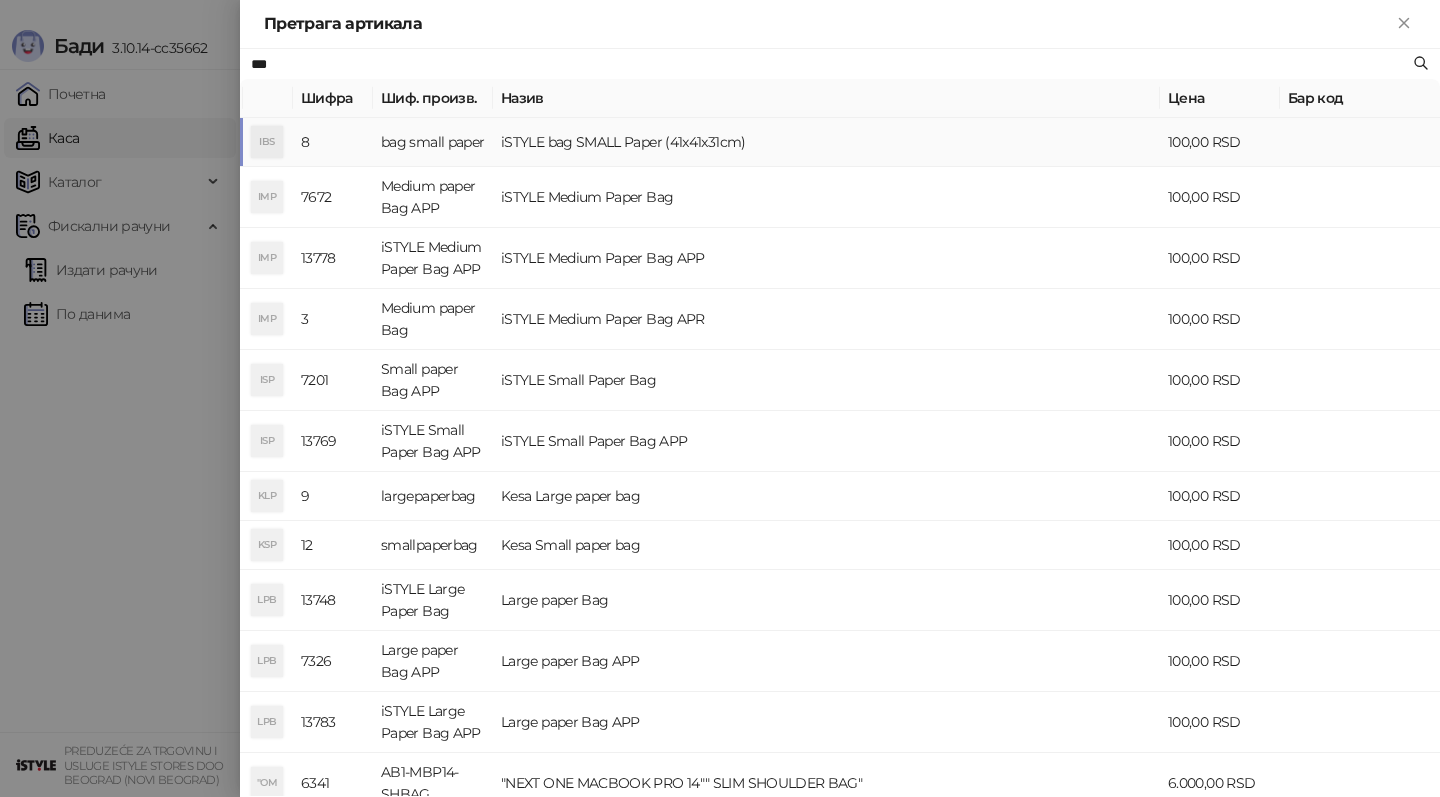 click on "bag small paper" at bounding box center [433, 142] 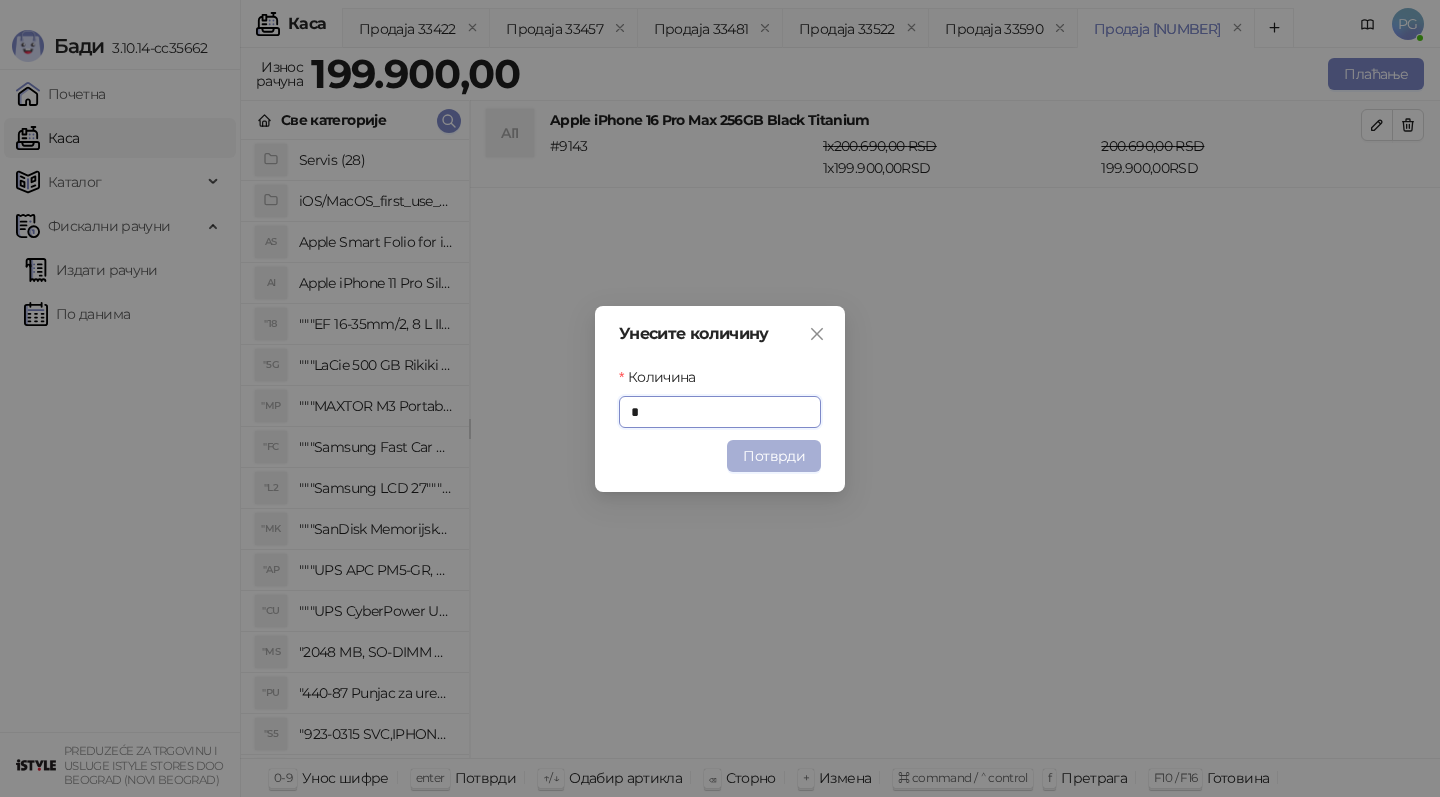 click on "Потврди" at bounding box center [774, 456] 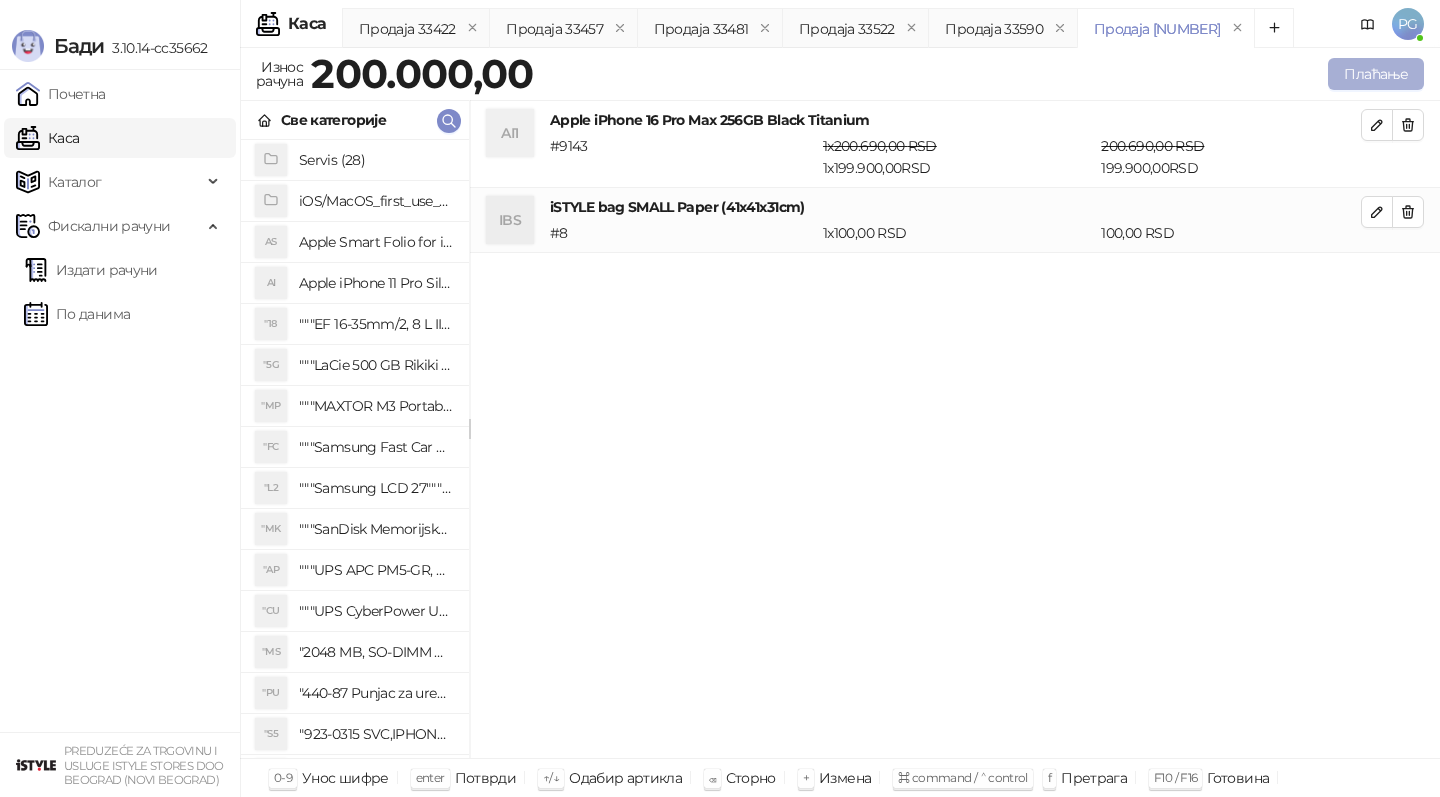click on "Плаћање" at bounding box center [1376, 74] 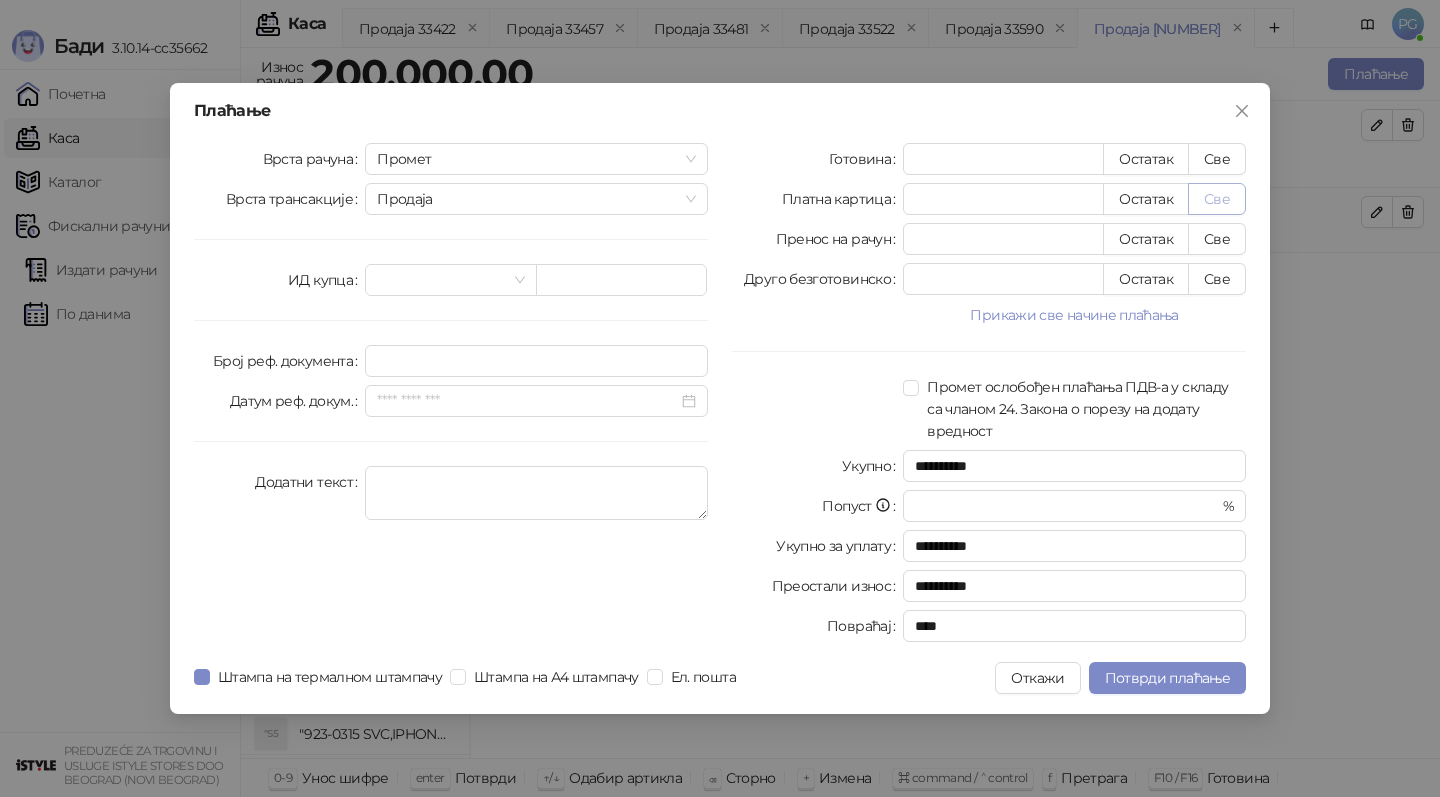 click on "Све" at bounding box center (1217, 199) 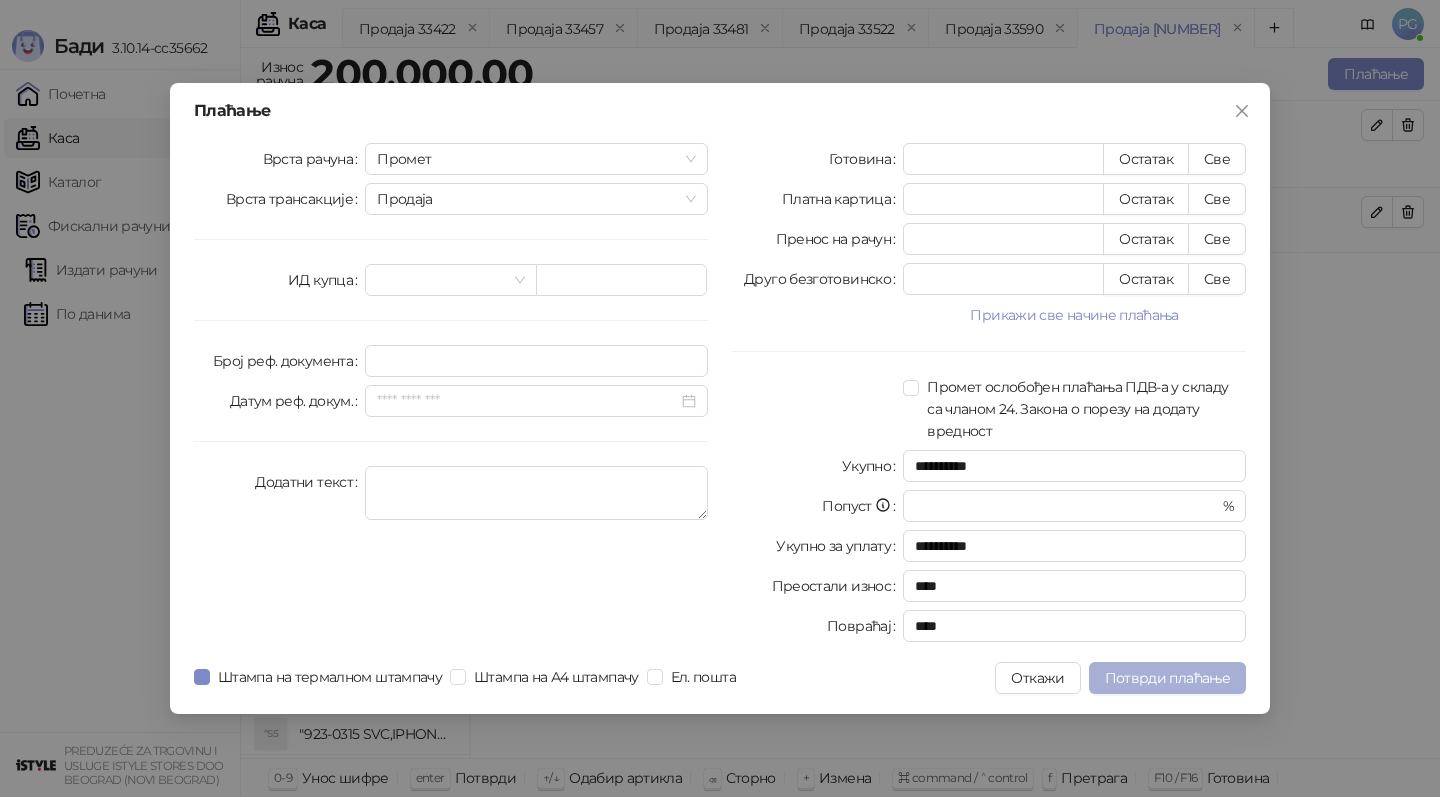click on "Потврди плаћање" at bounding box center (1167, 678) 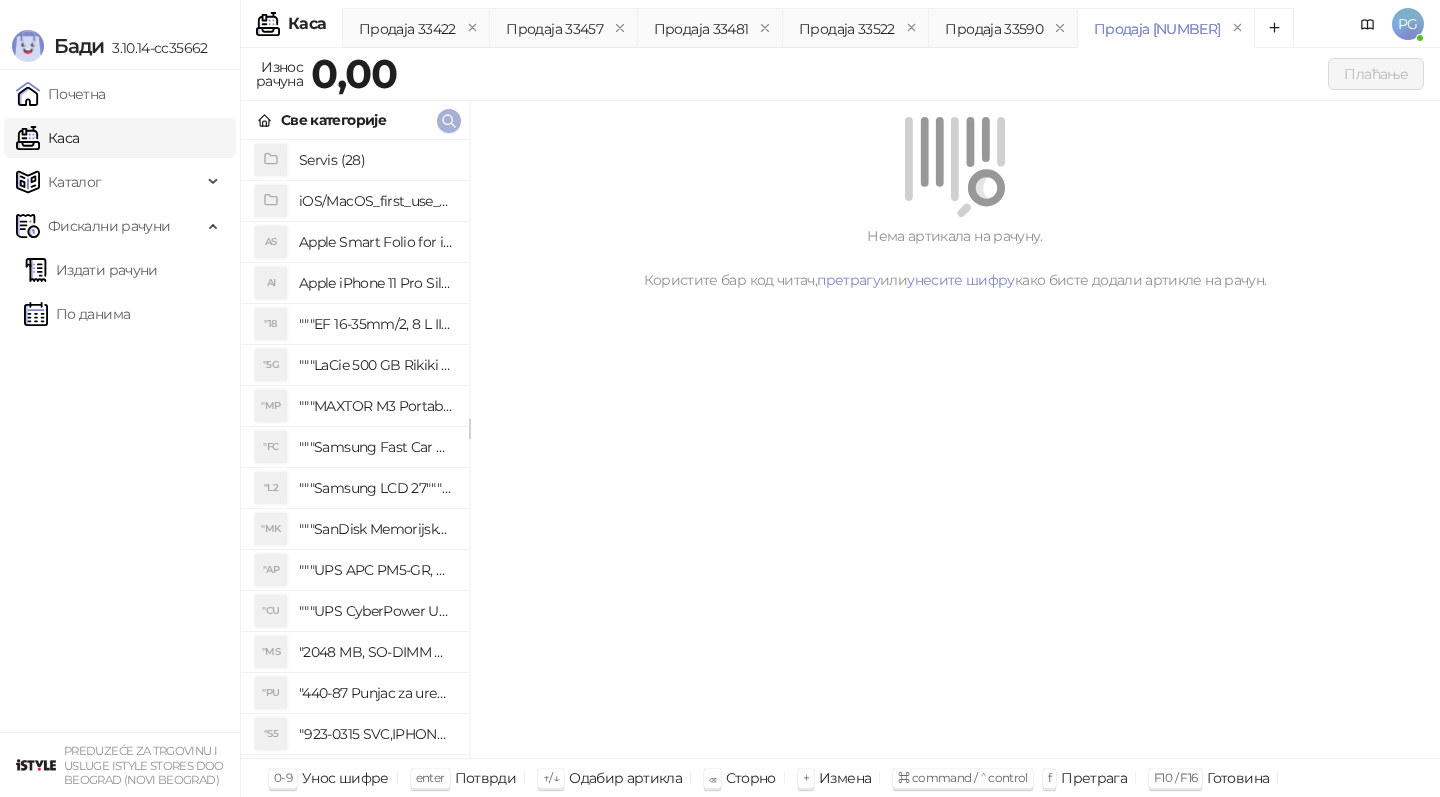click 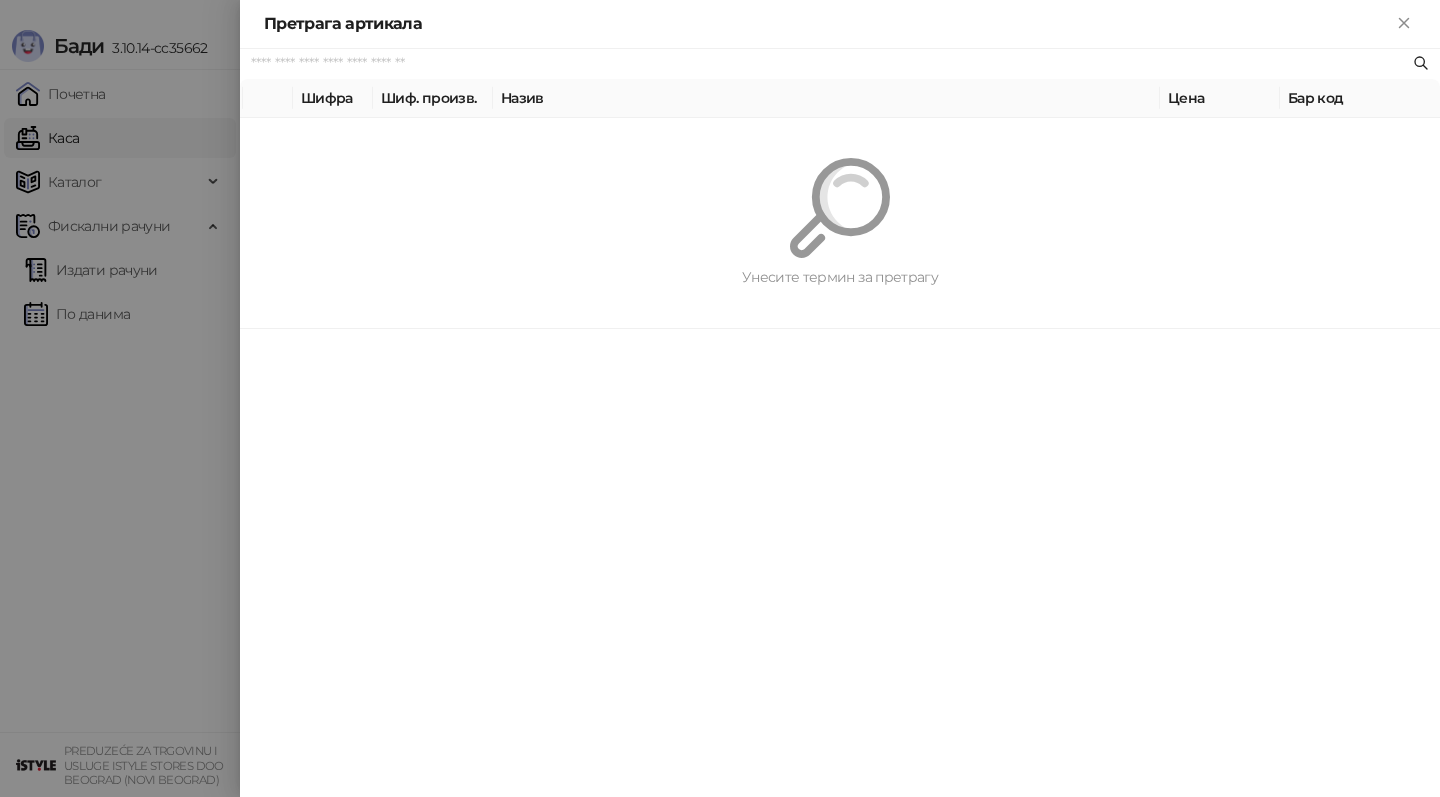paste on "*********" 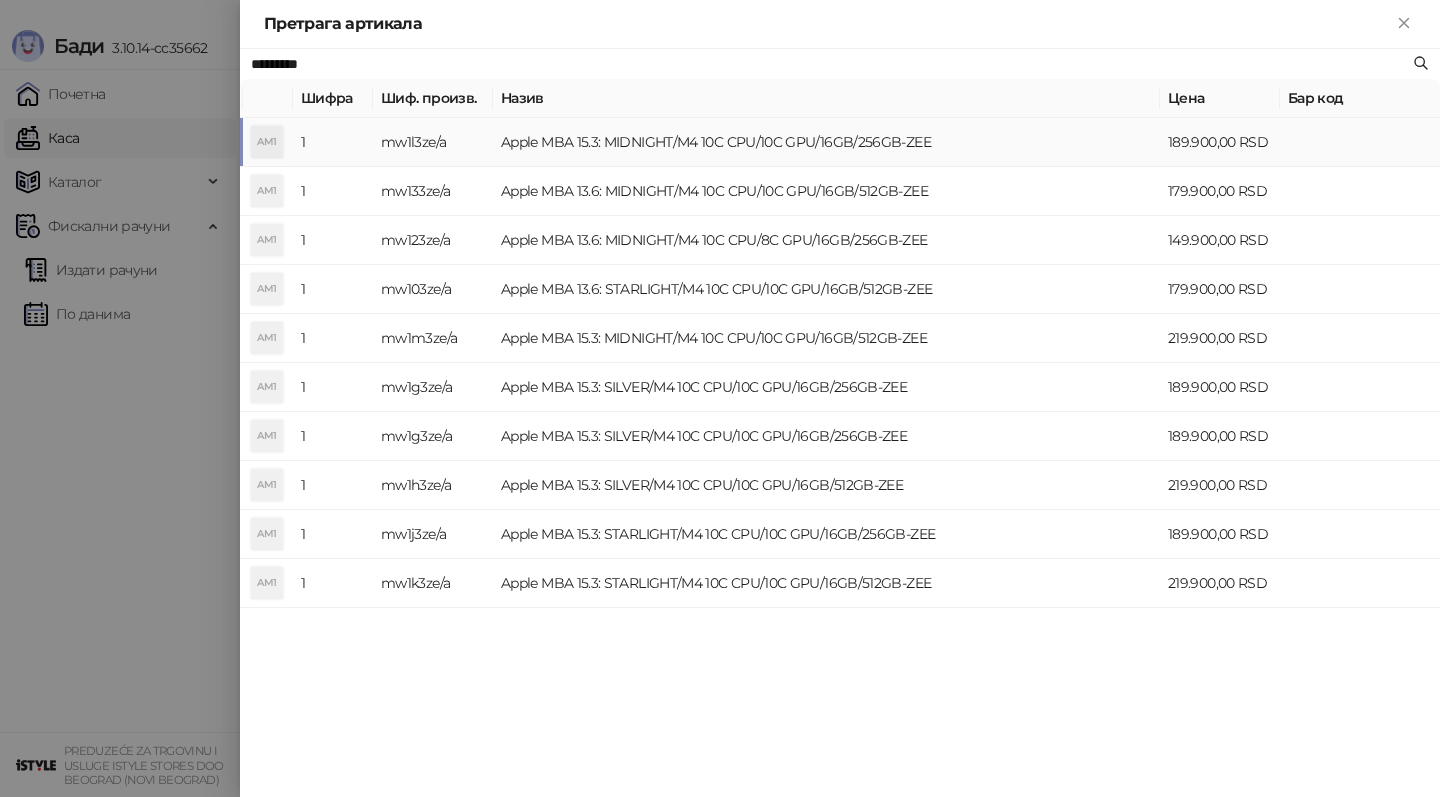 type on "*********" 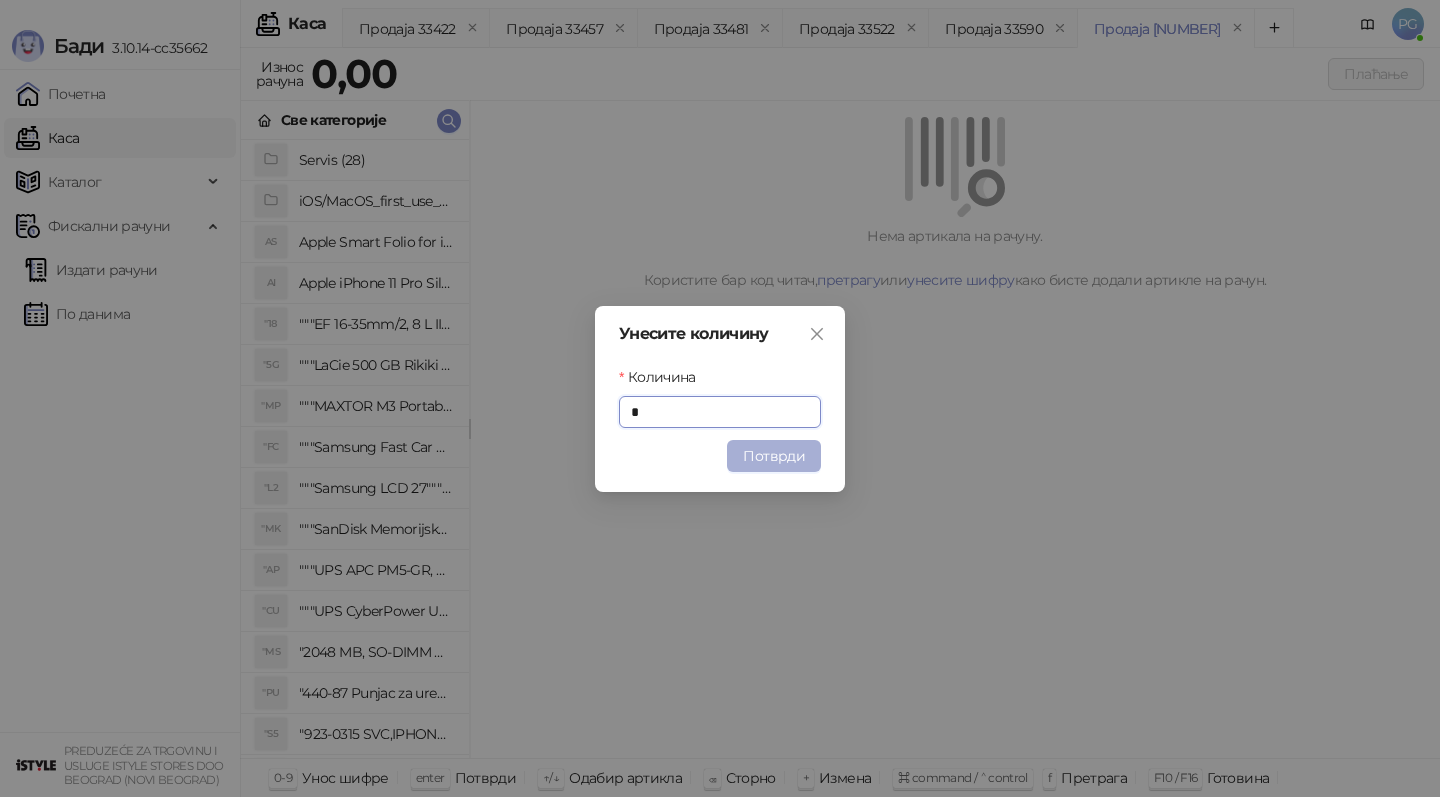 click on "Потврди" at bounding box center [774, 456] 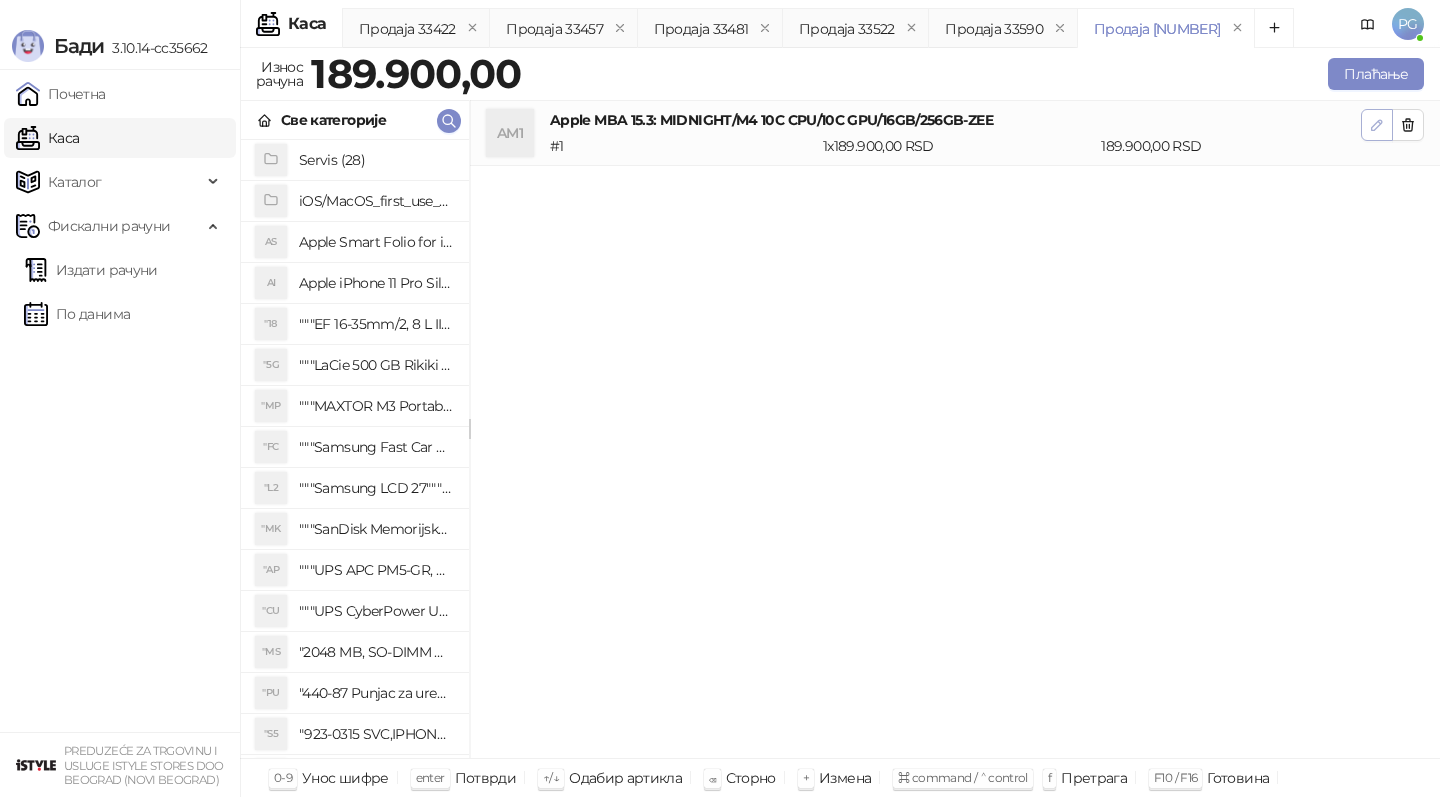 click 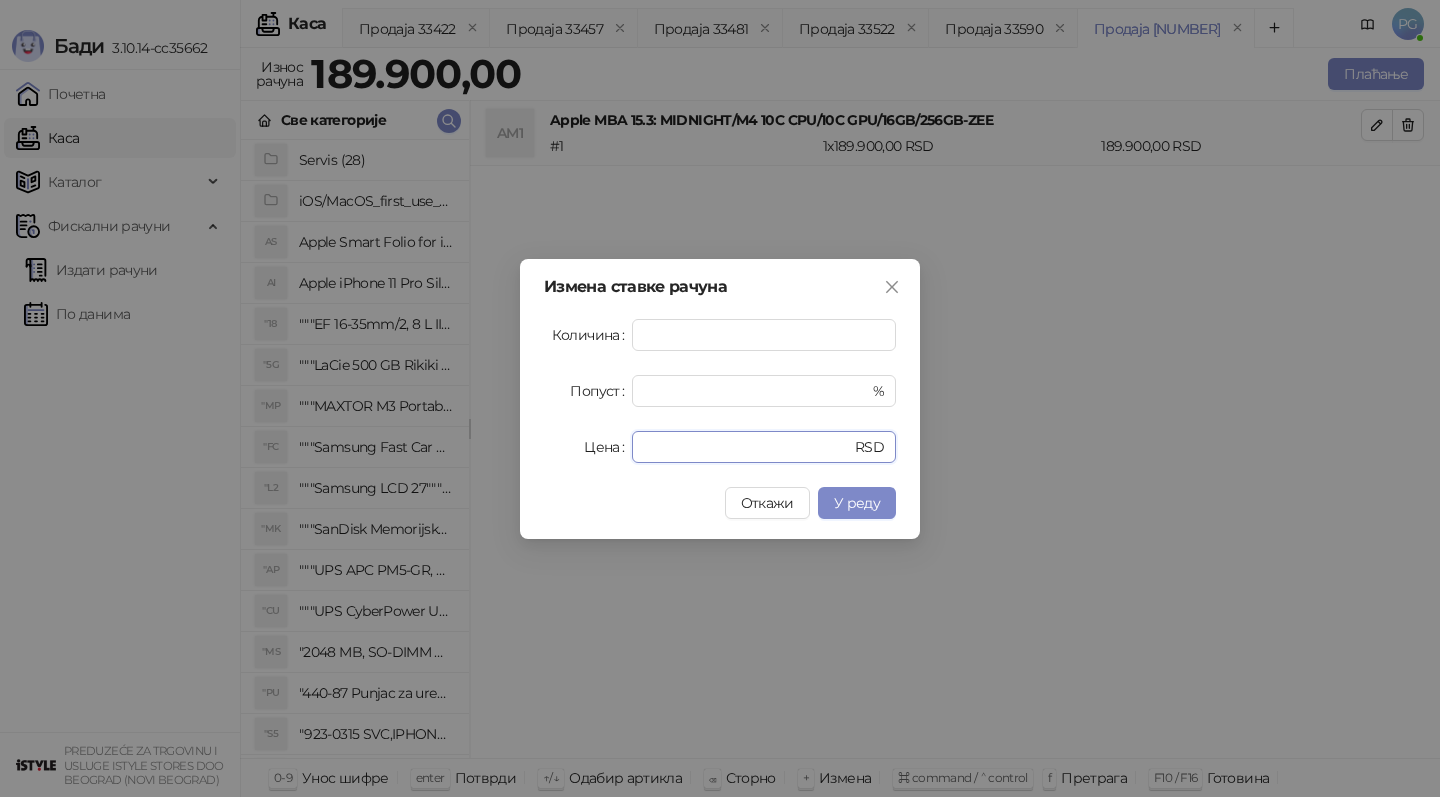 drag, startPoint x: 707, startPoint y: 444, endPoint x: 510, endPoint y: 439, distance: 197.06345 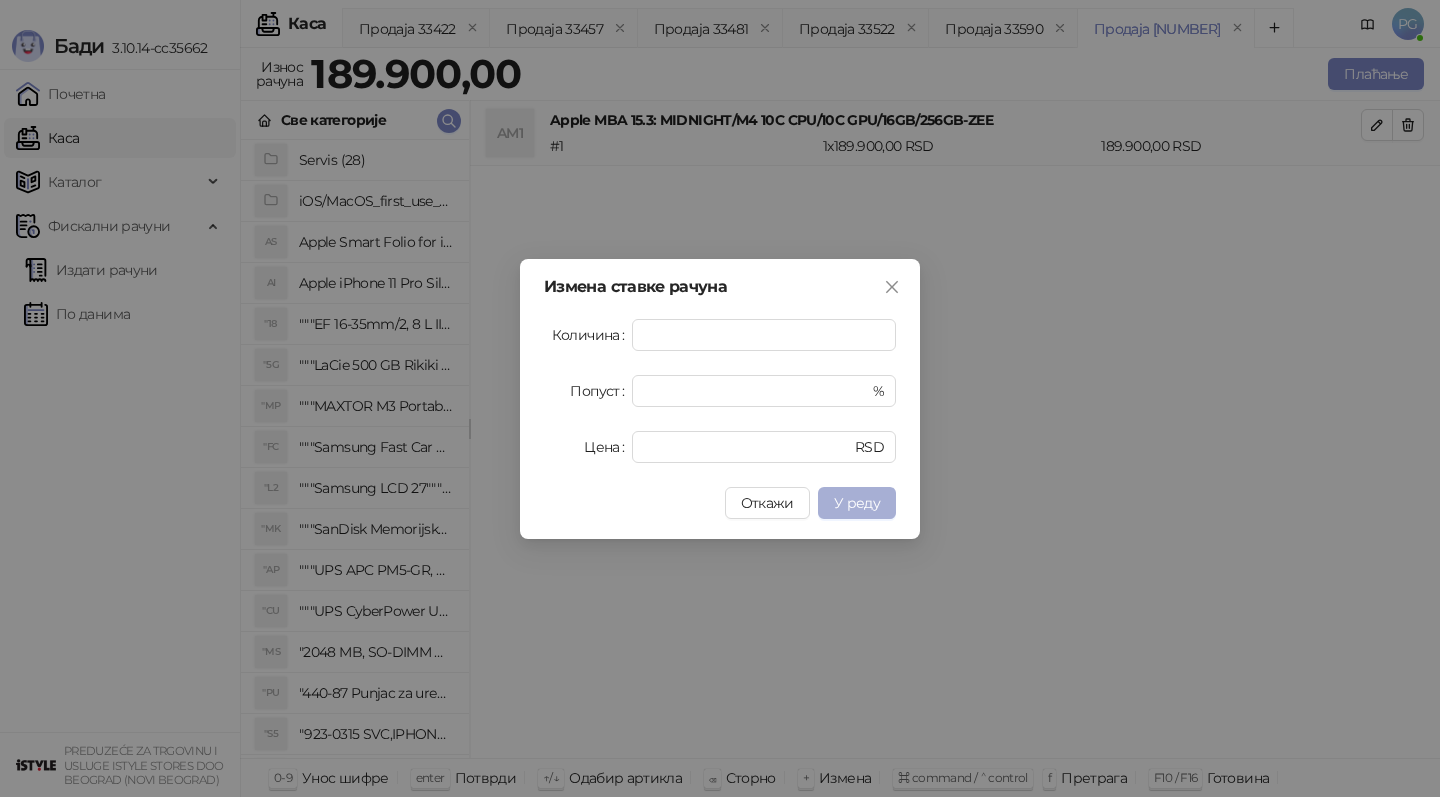 type on "******" 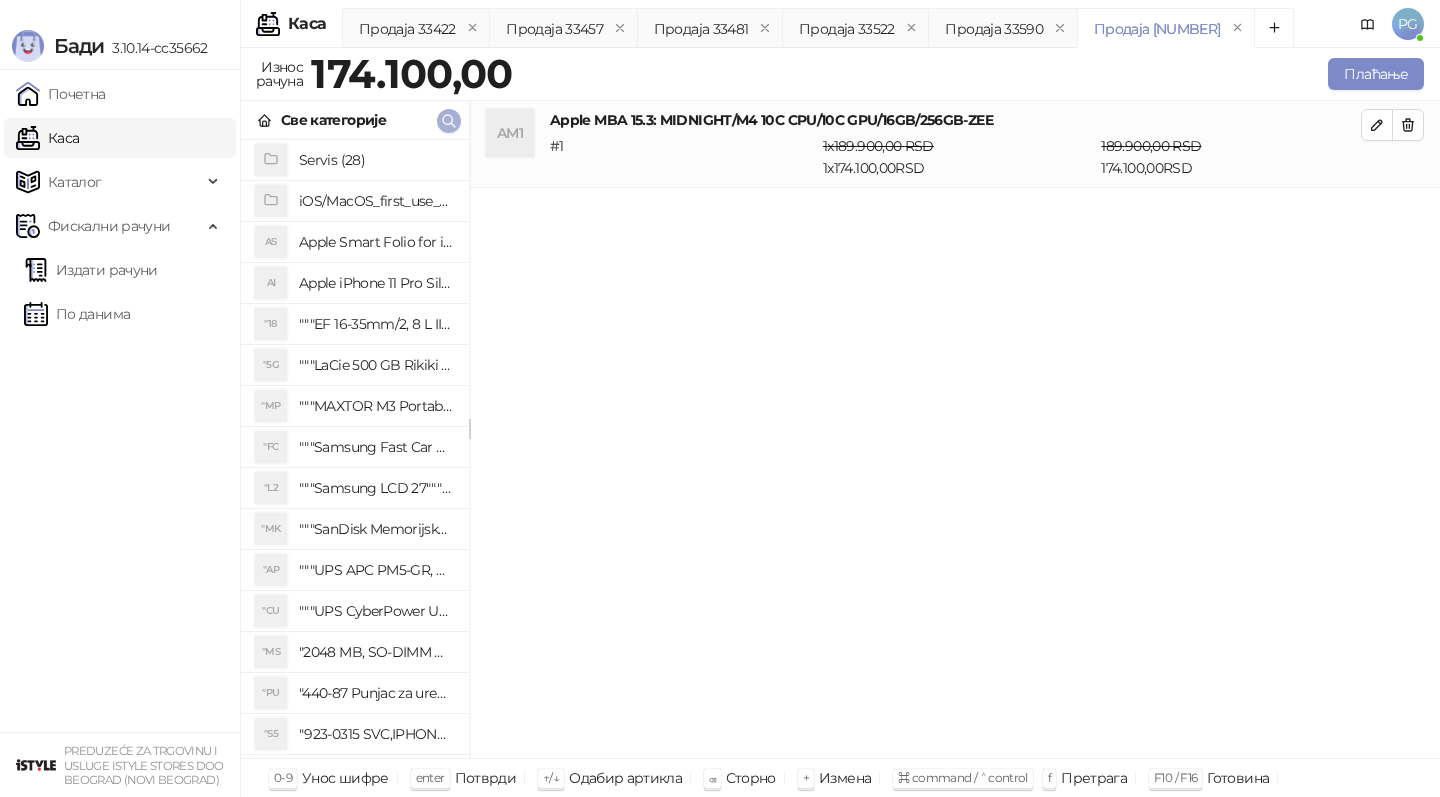 click 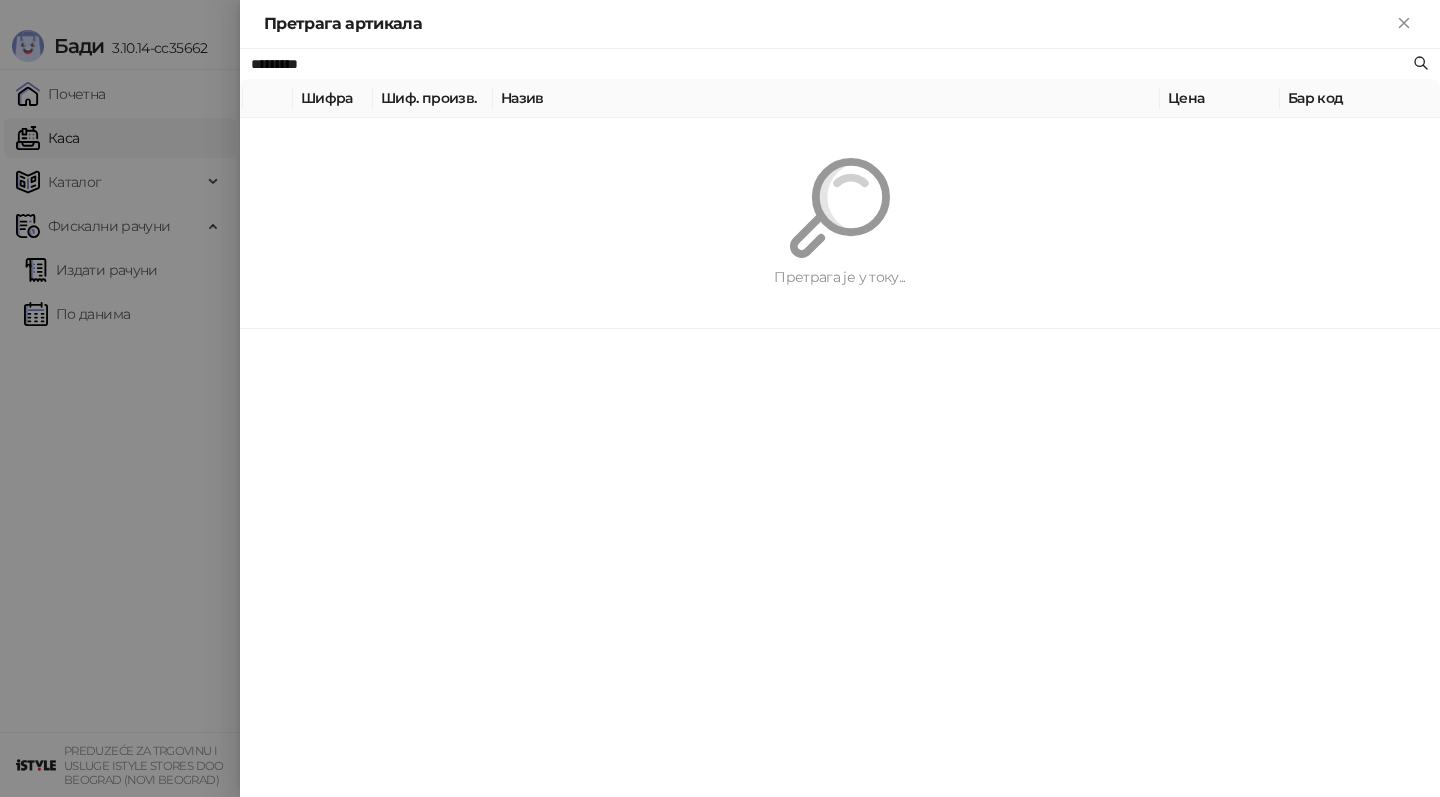 paste on "******" 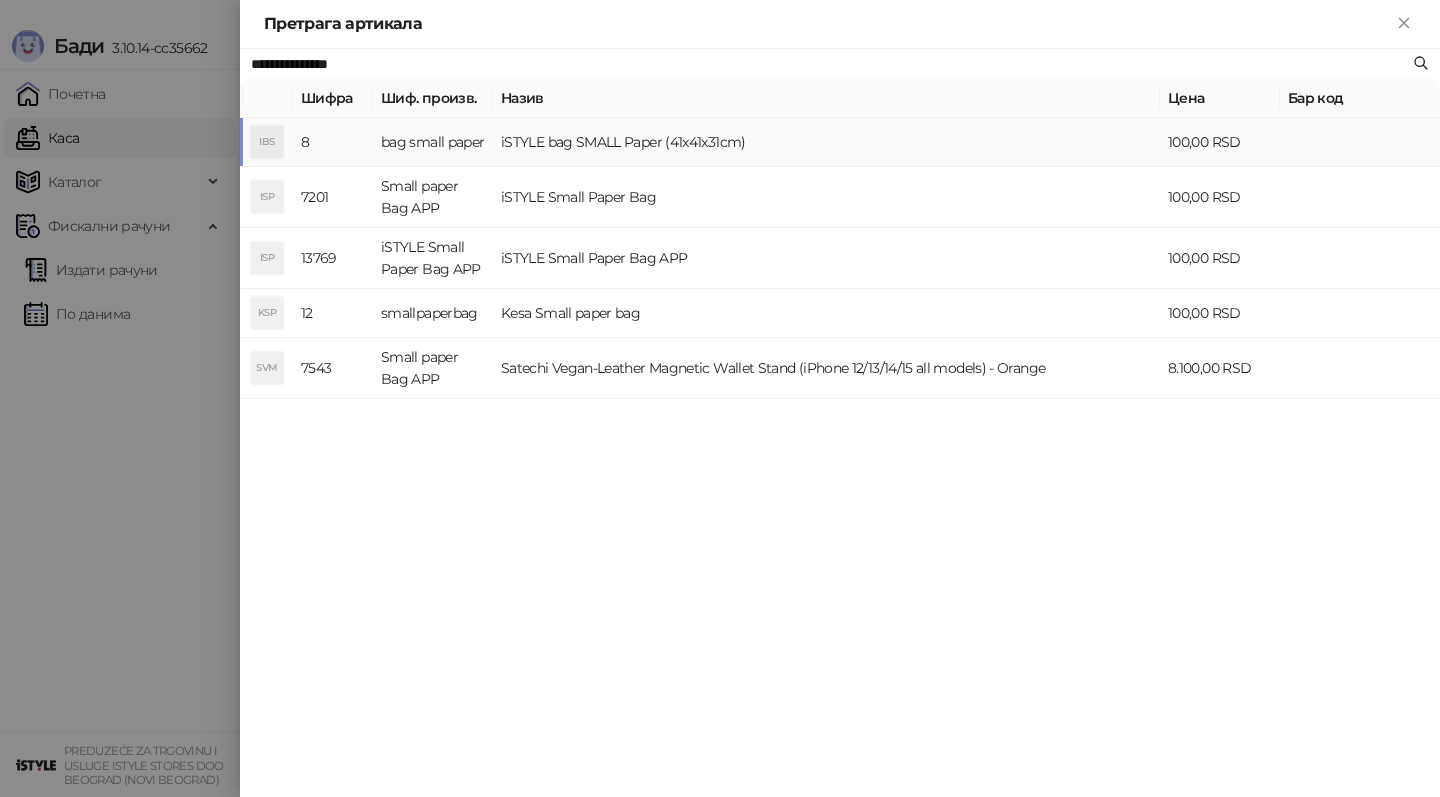 type on "**********" 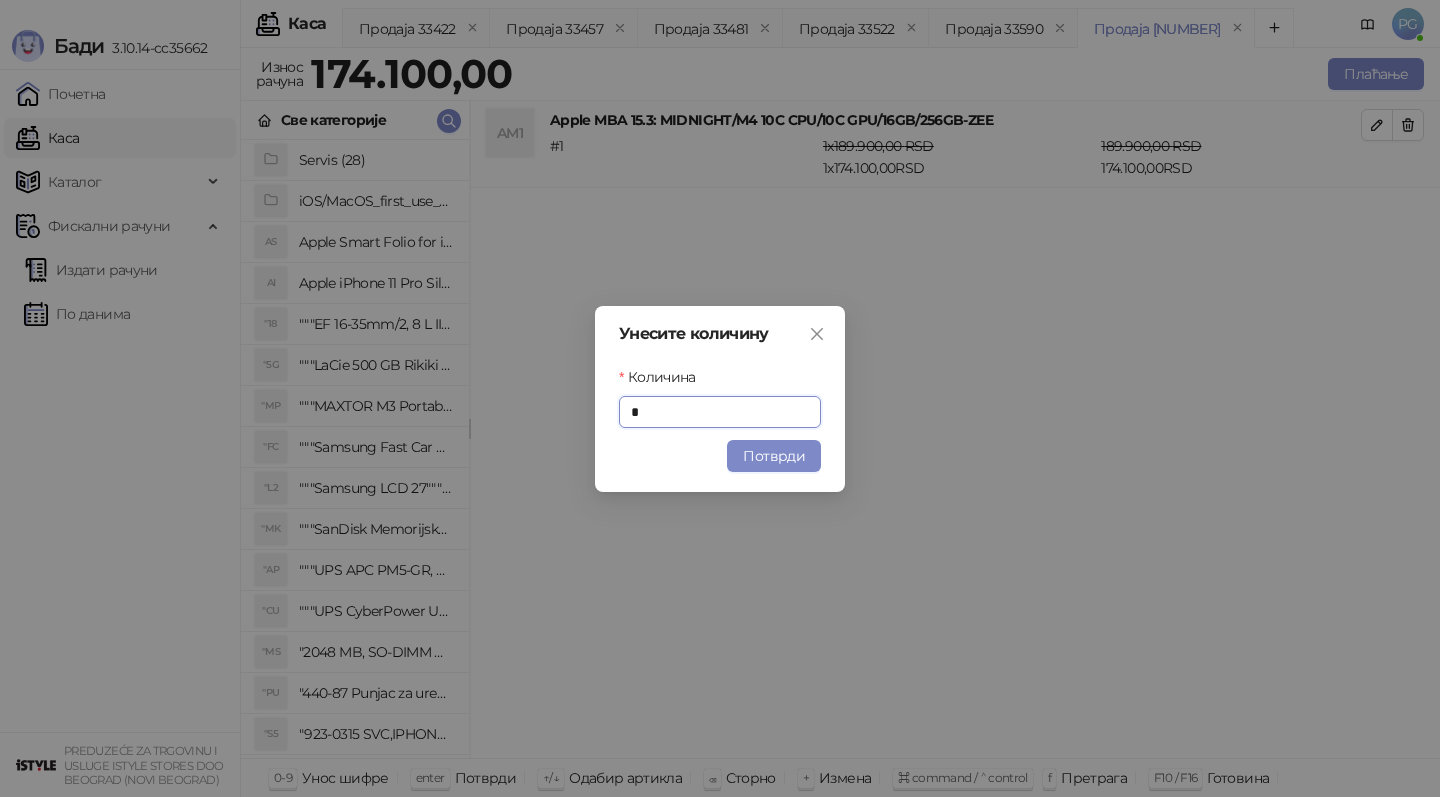 click on "Потврди" at bounding box center (774, 456) 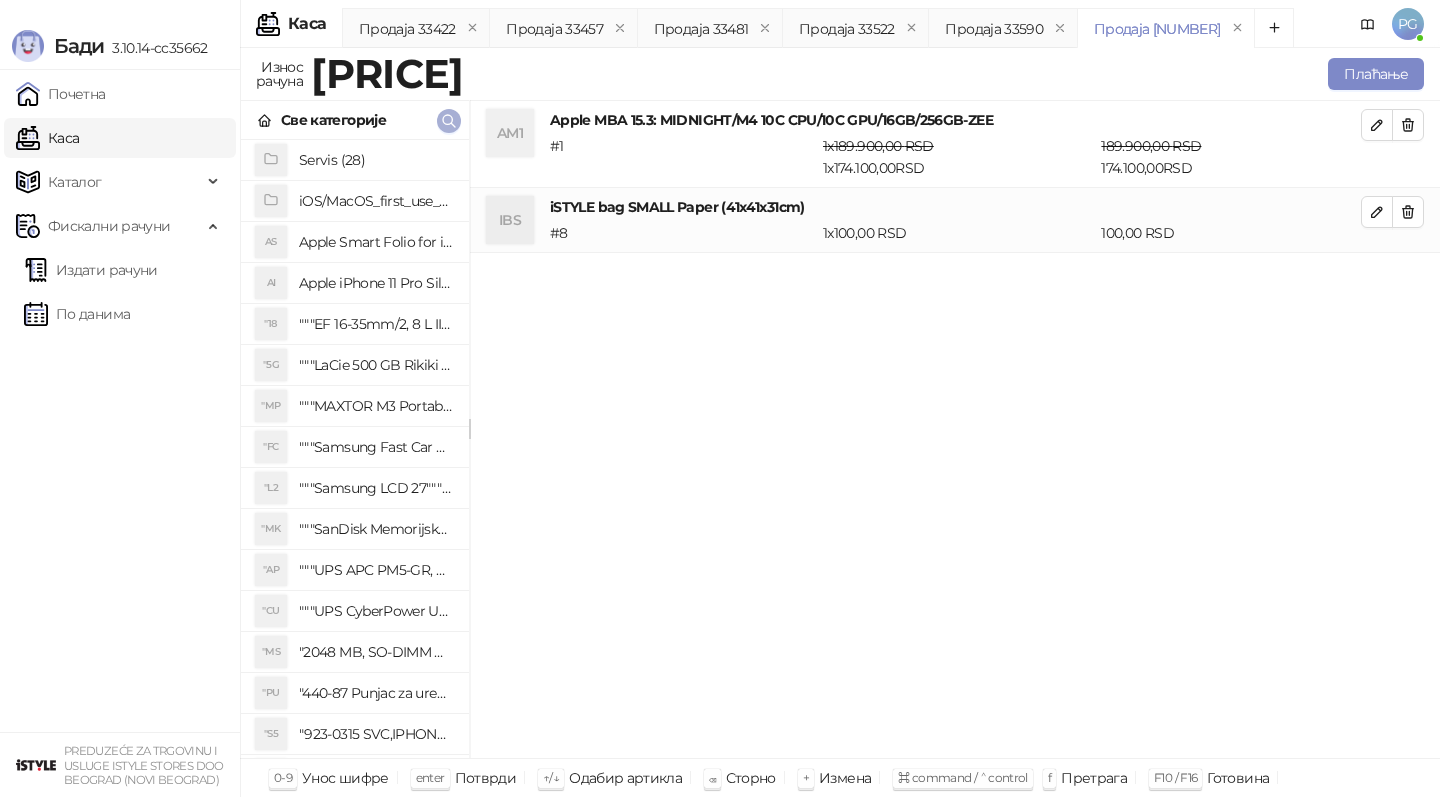 type 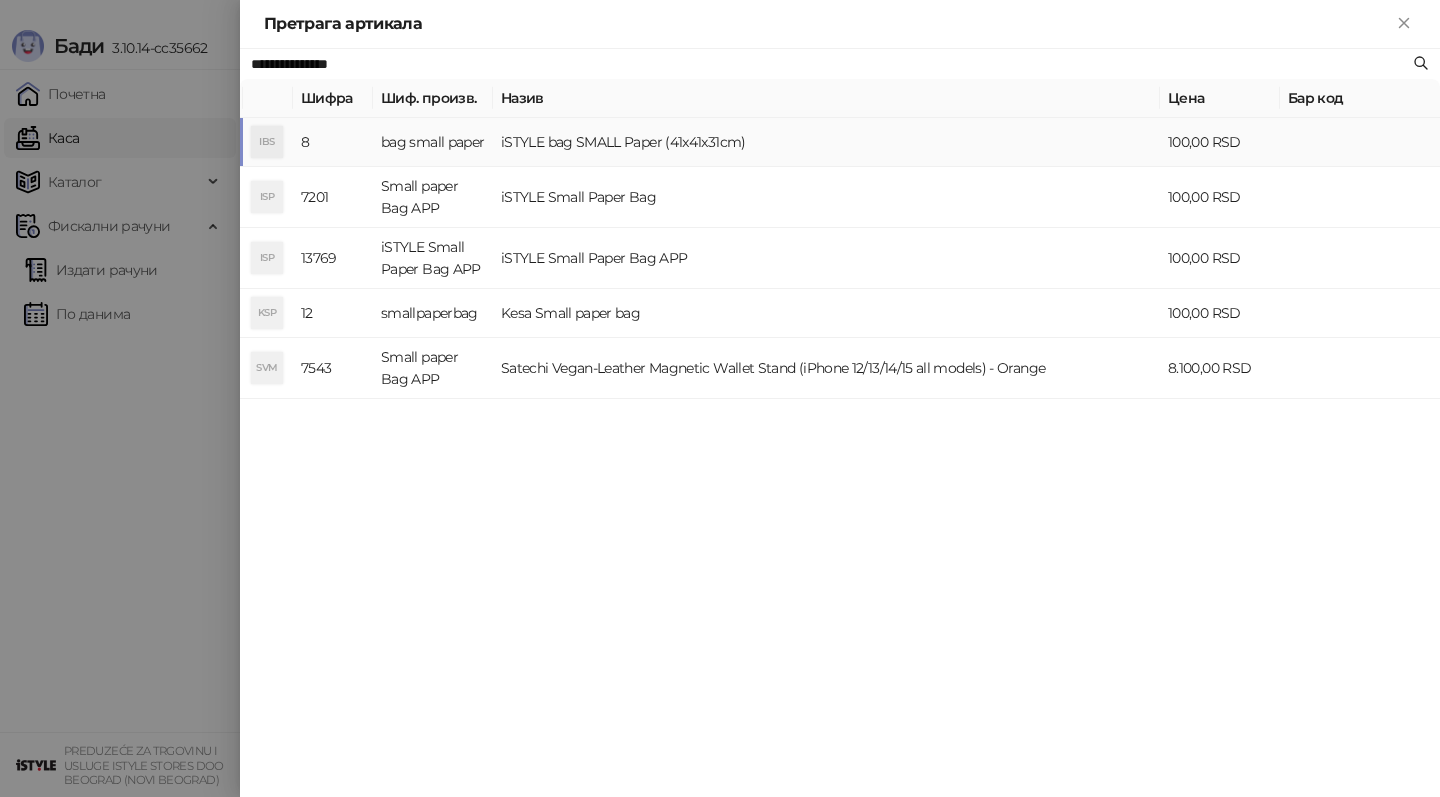 paste on "*******" 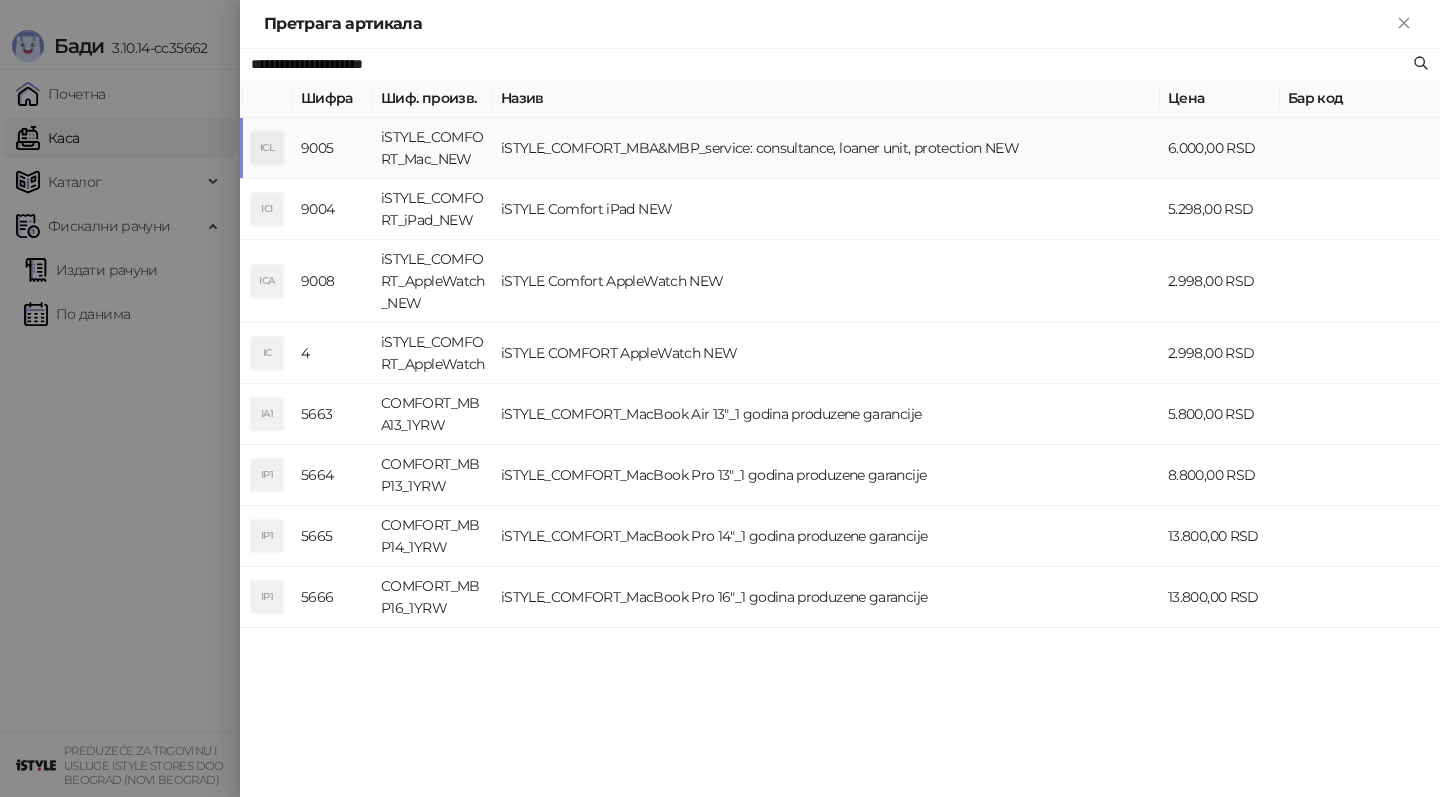 click on "iSTYLE_COMFORT_Mac_NEW" at bounding box center (433, 148) 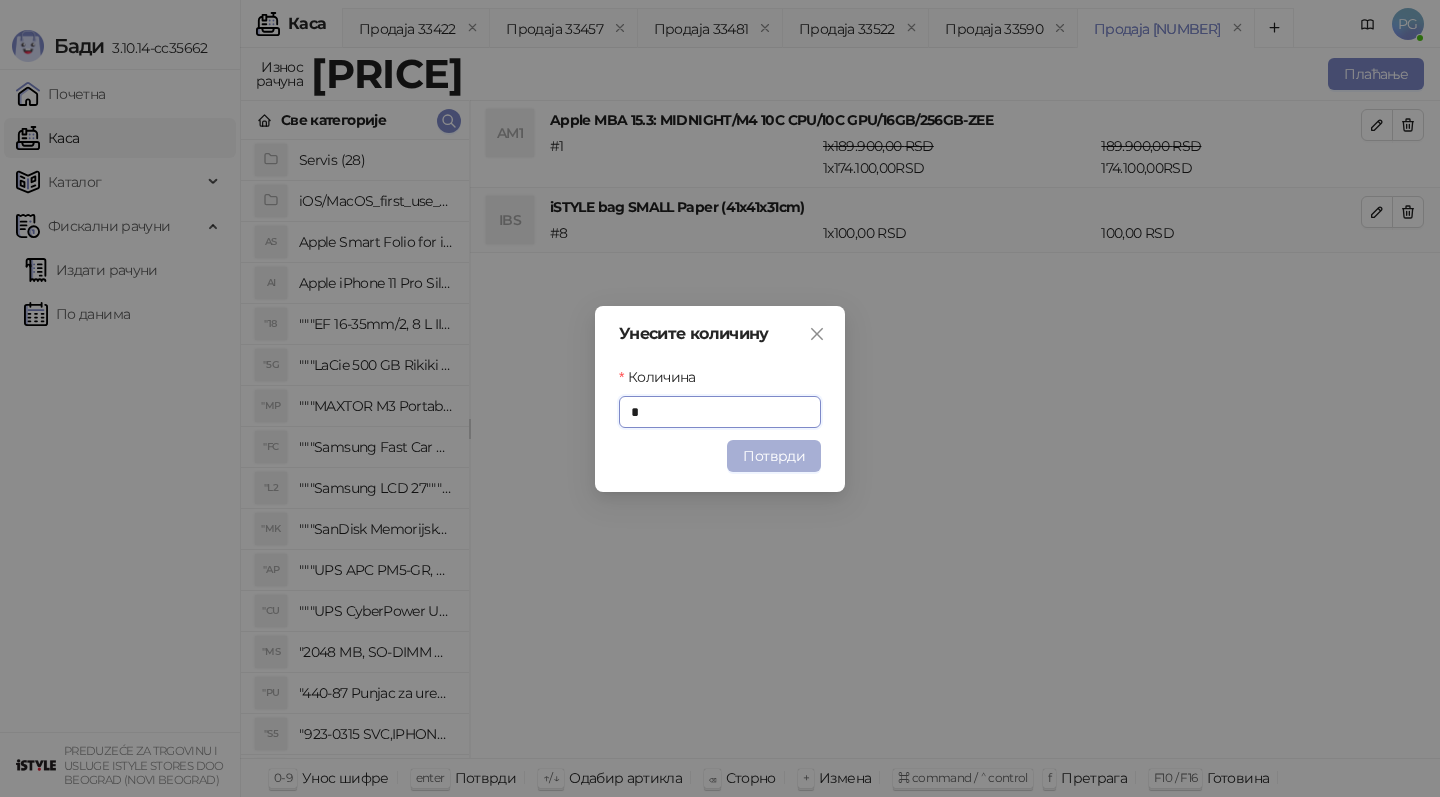 click on "Потврди" at bounding box center (774, 456) 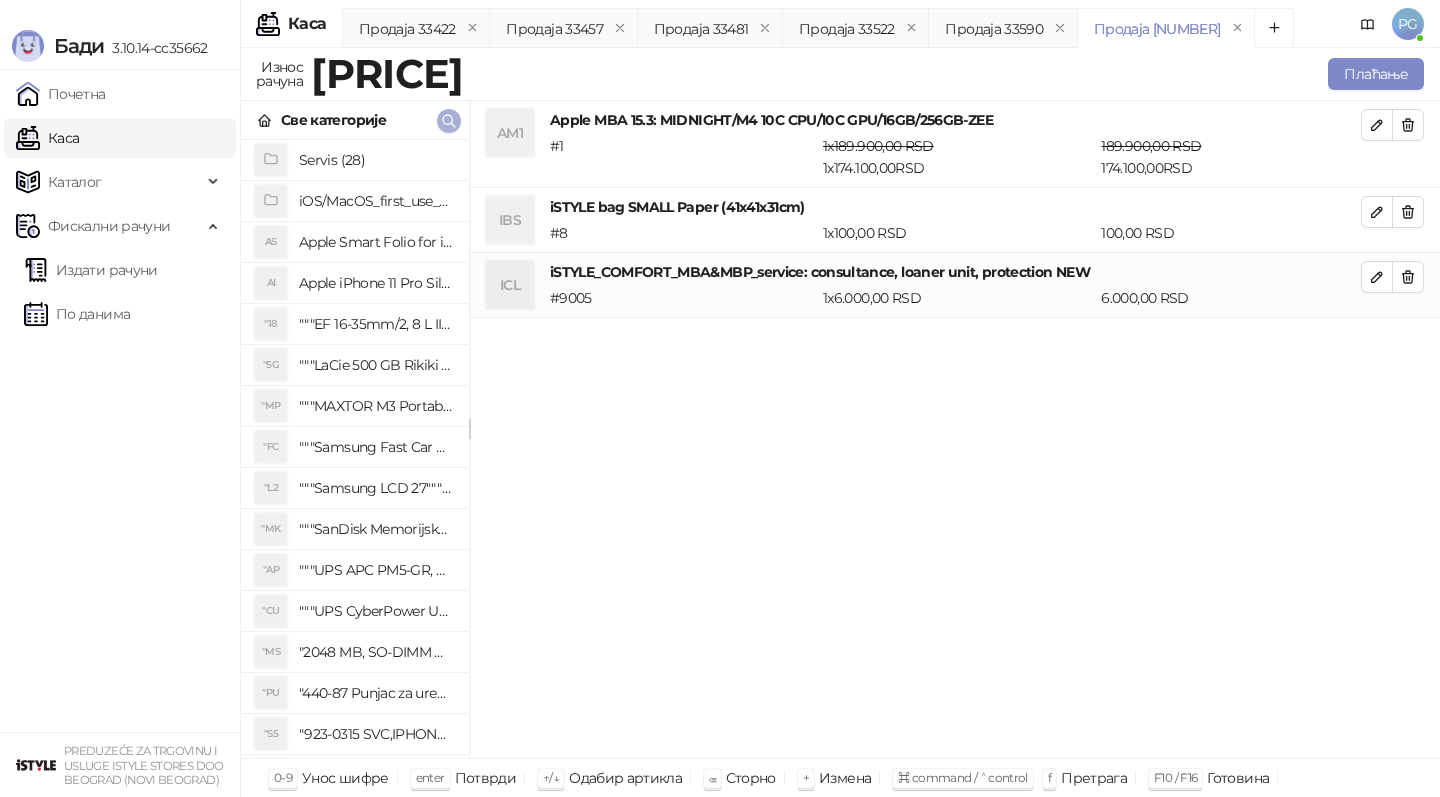 click at bounding box center [449, 121] 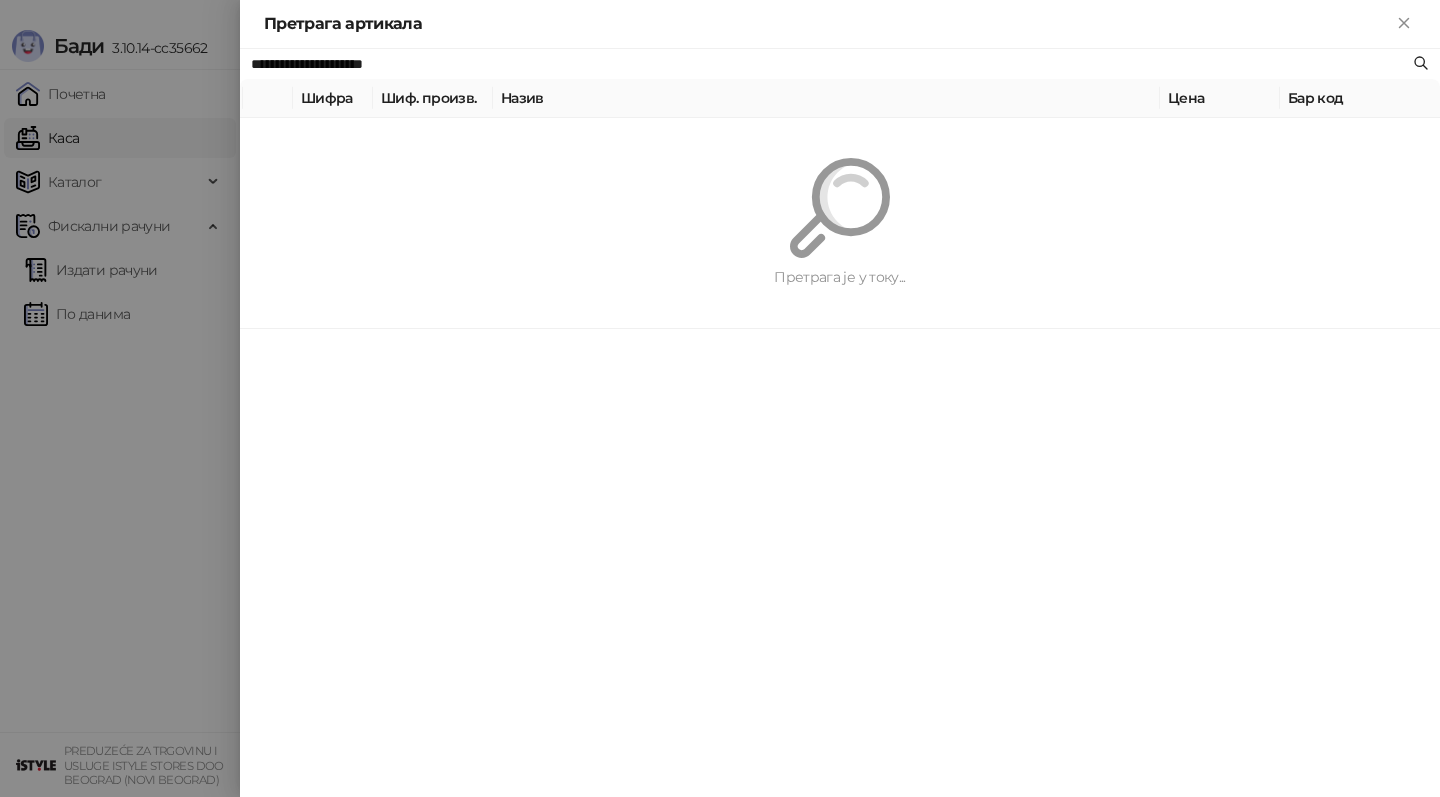 paste 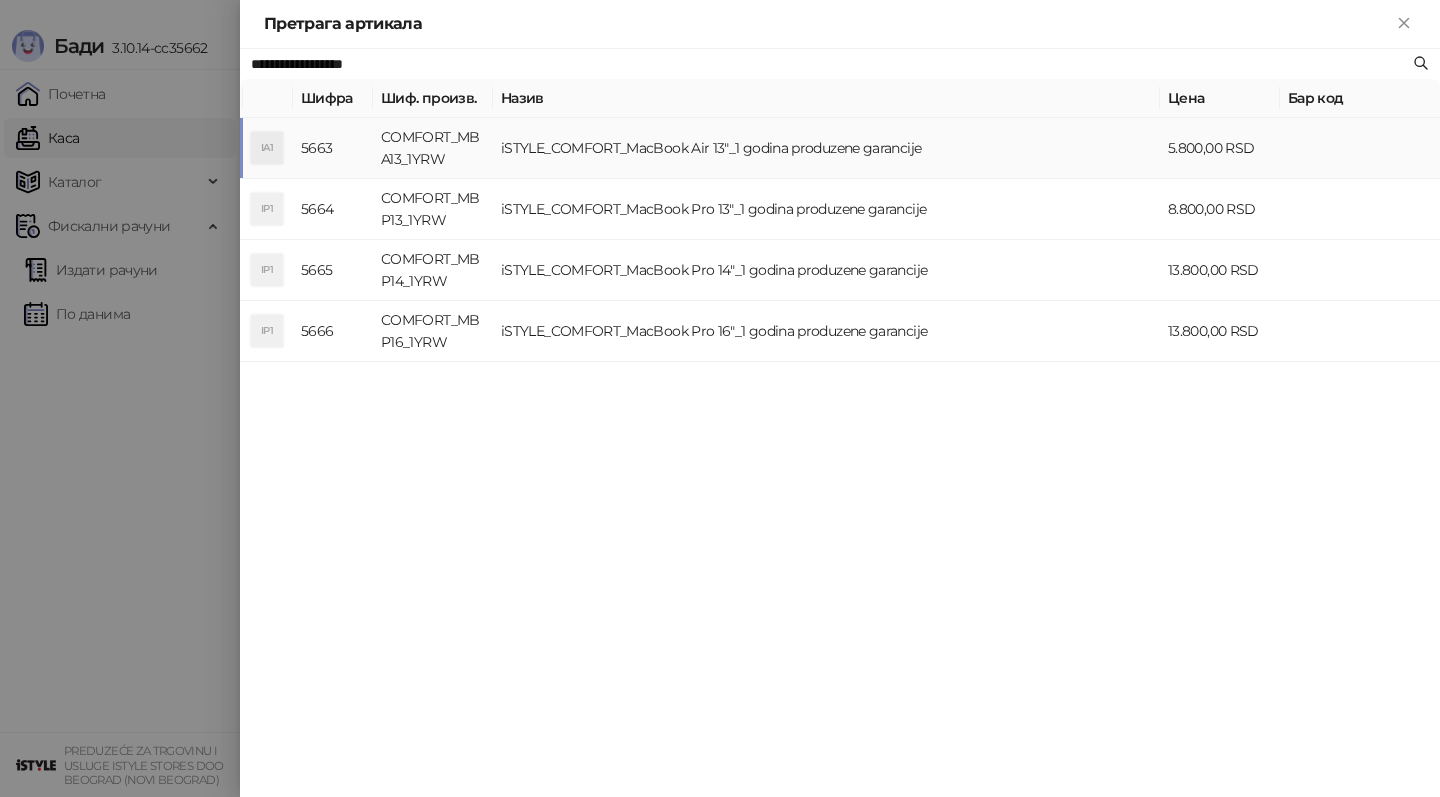 type on "**********" 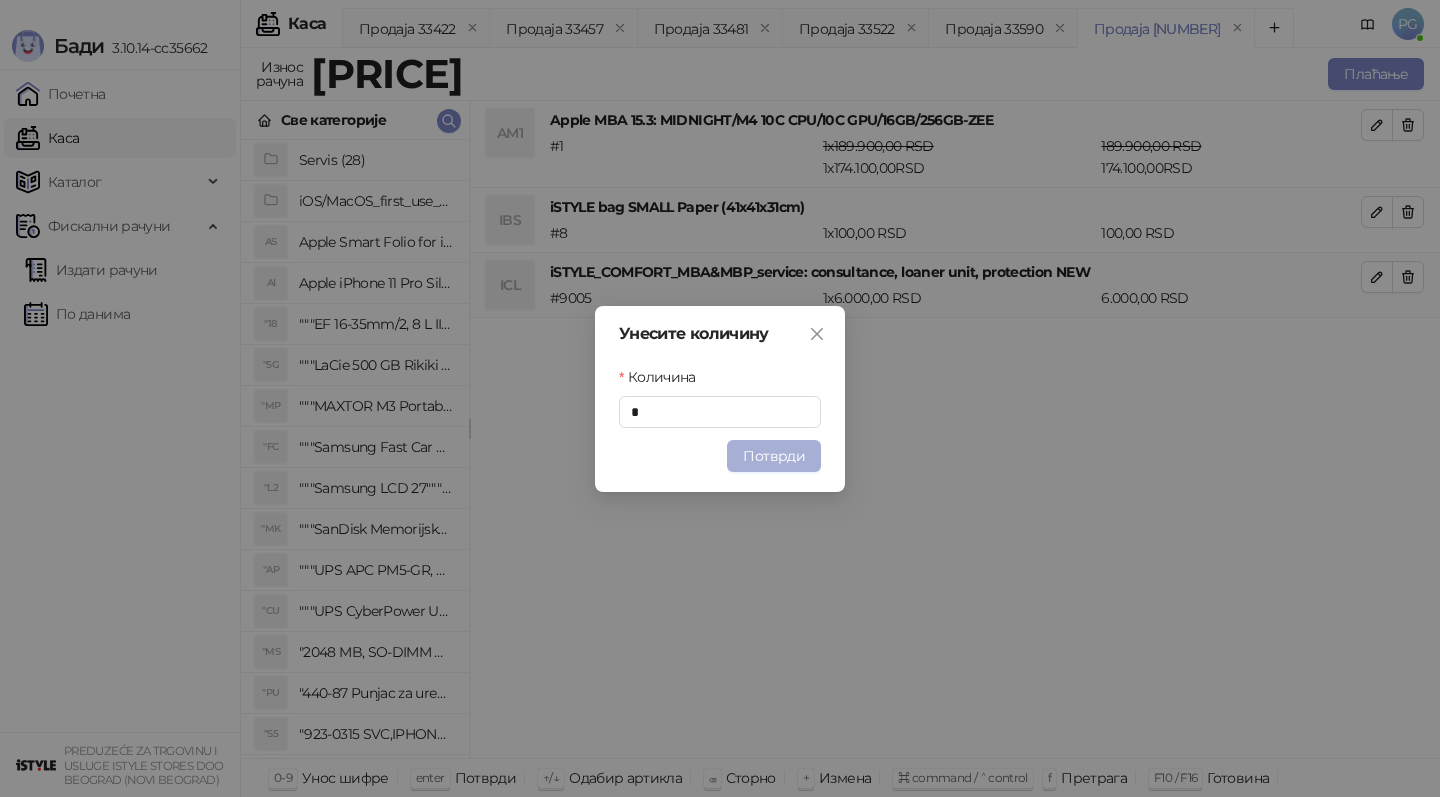 click on "Потврди" at bounding box center (774, 456) 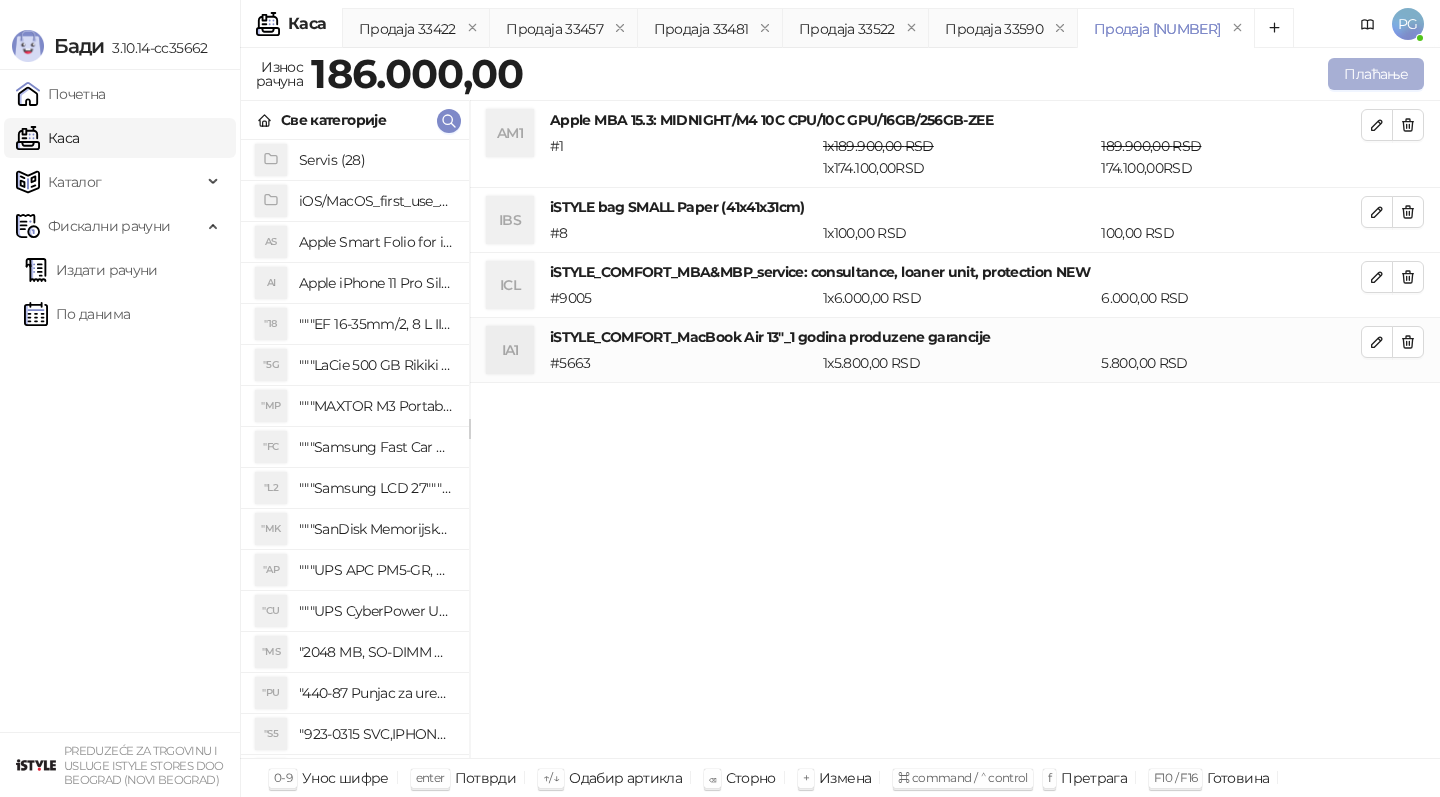 click on "Плаћање" at bounding box center [1376, 74] 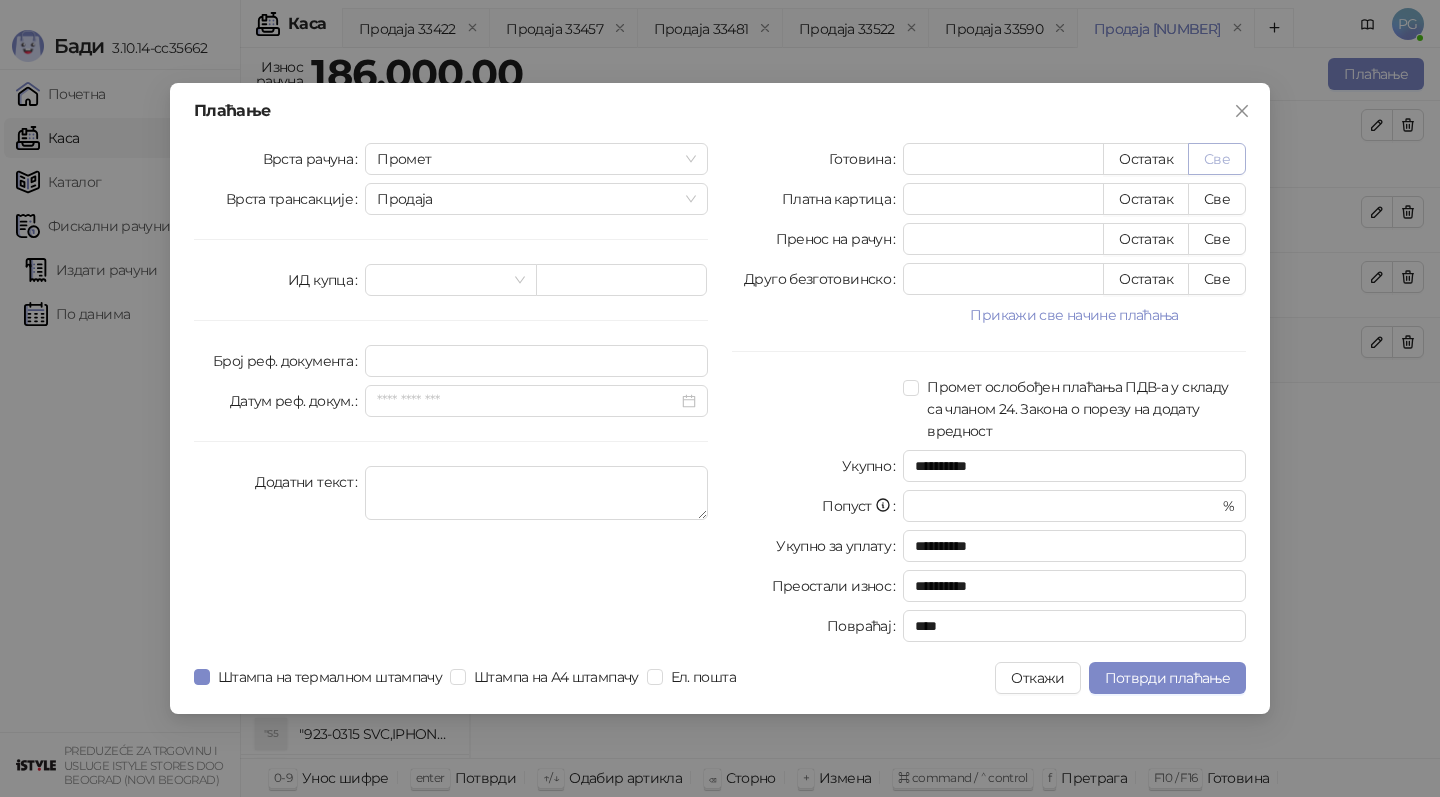 click on "Све" at bounding box center (1217, 159) 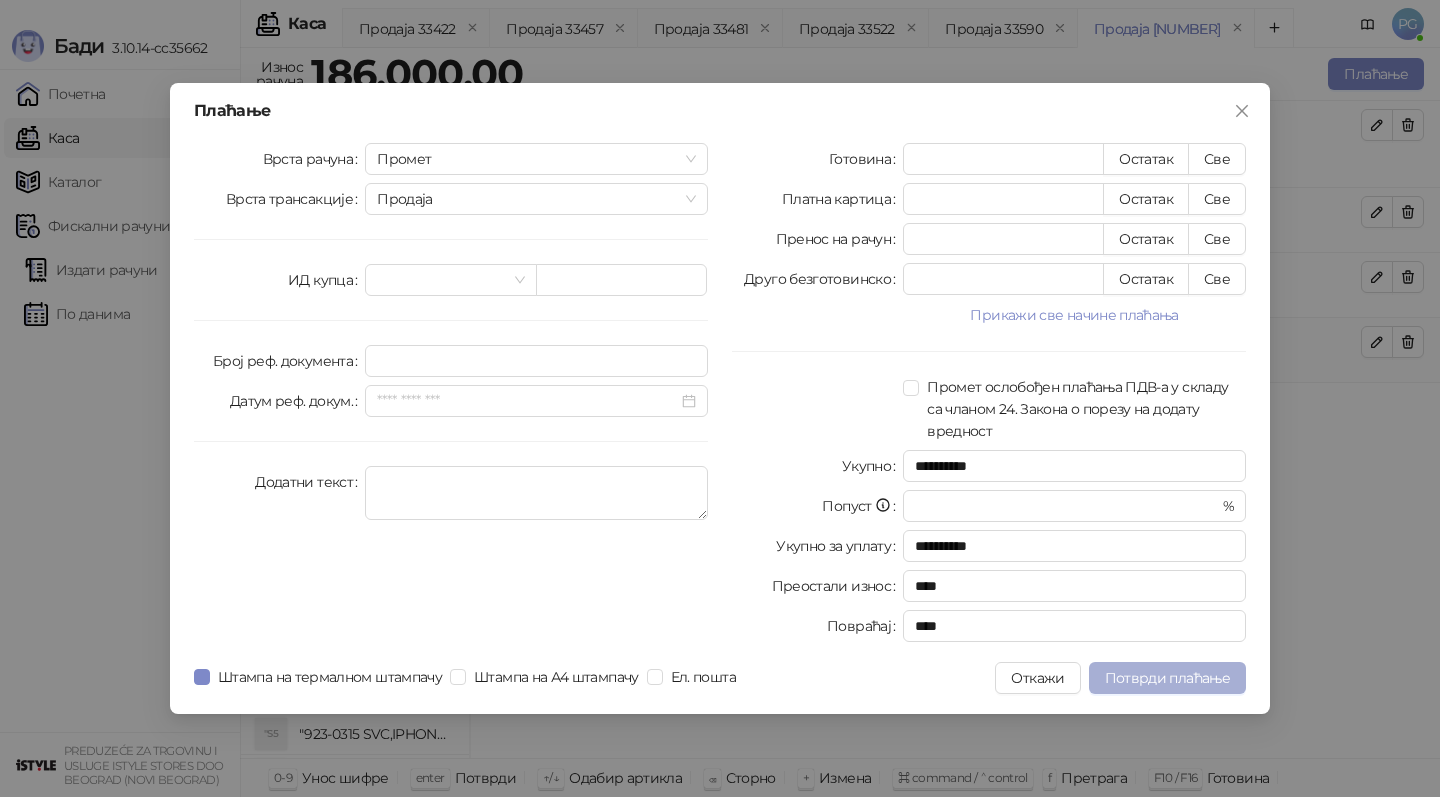 click on "Потврди плаћање" at bounding box center (1167, 678) 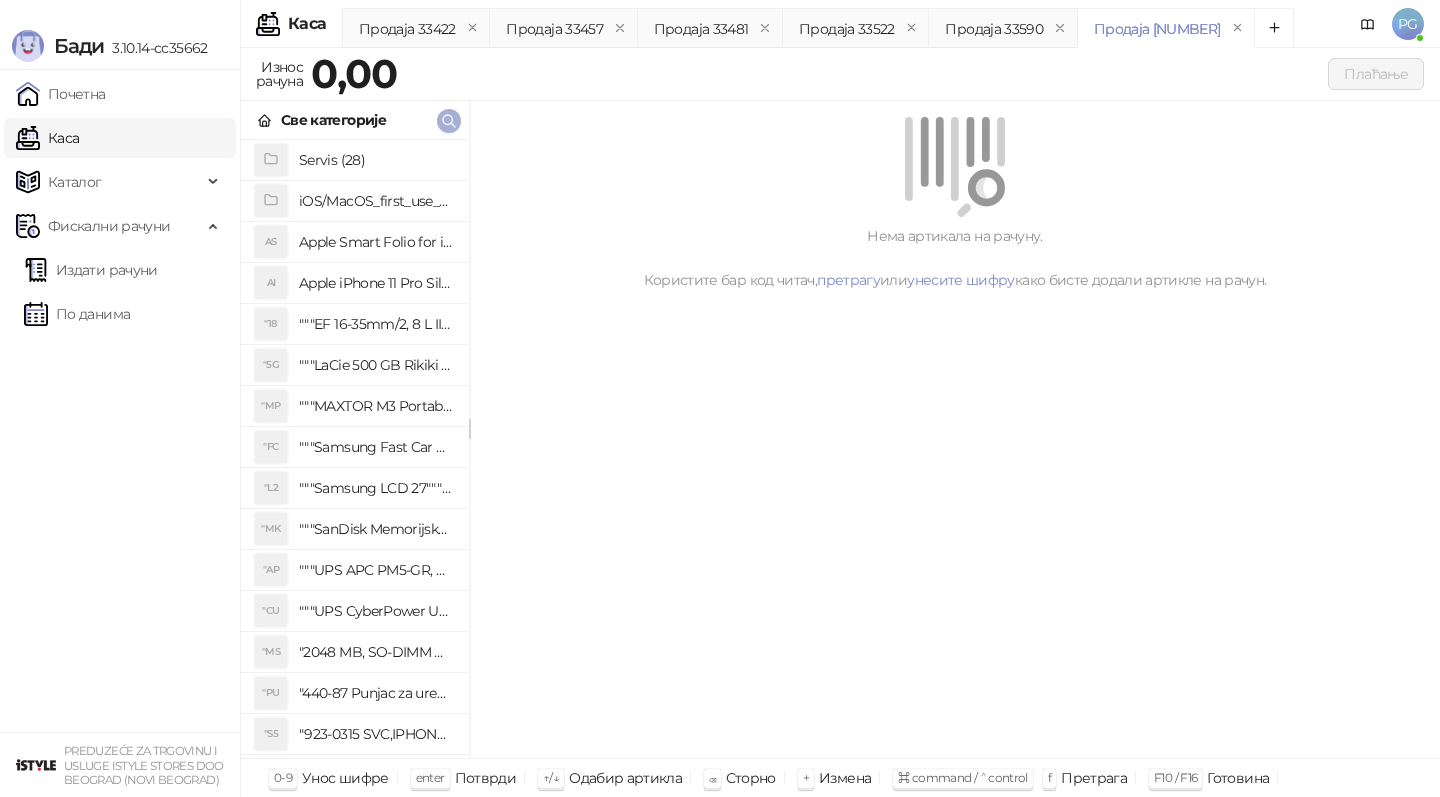 click at bounding box center (449, 121) 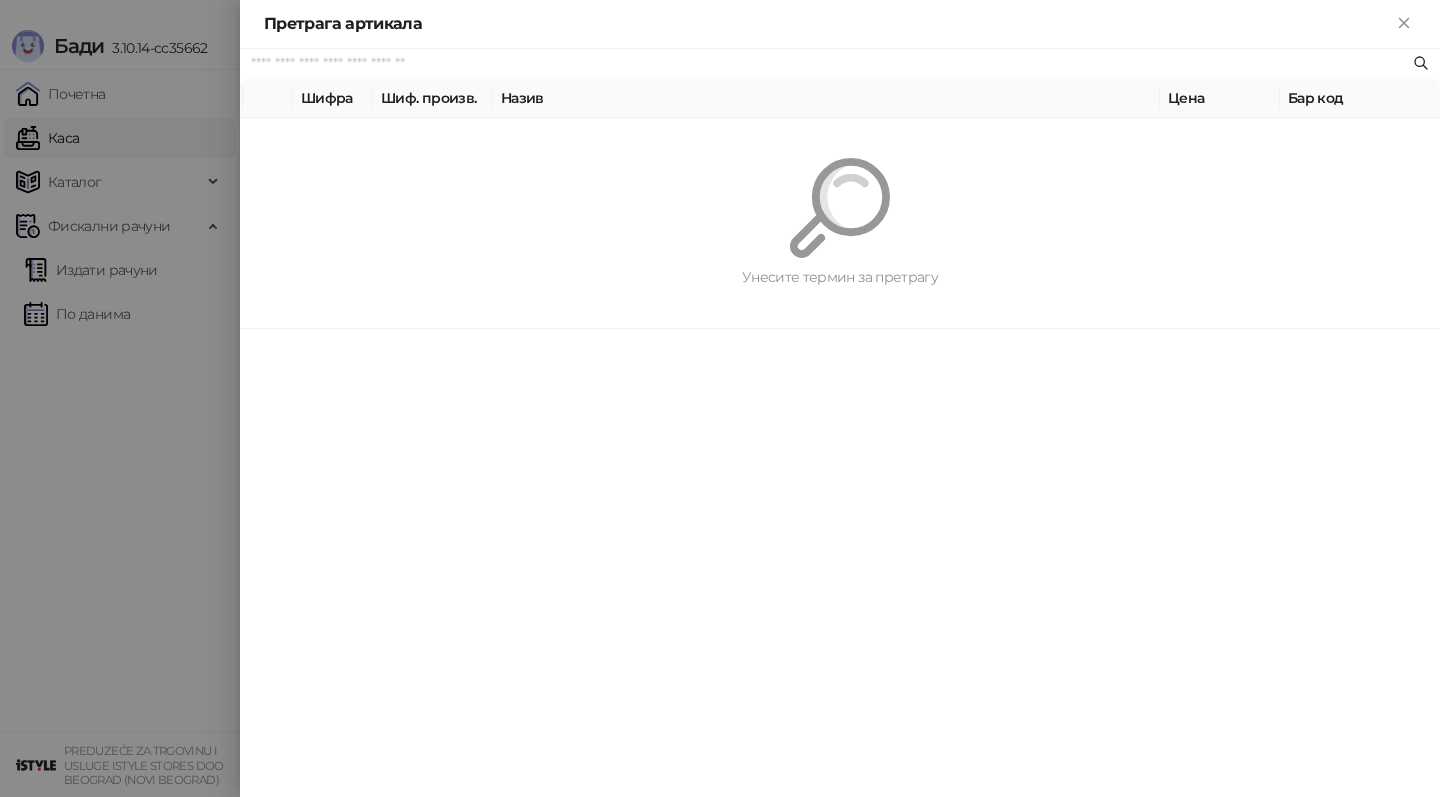paste on "*********" 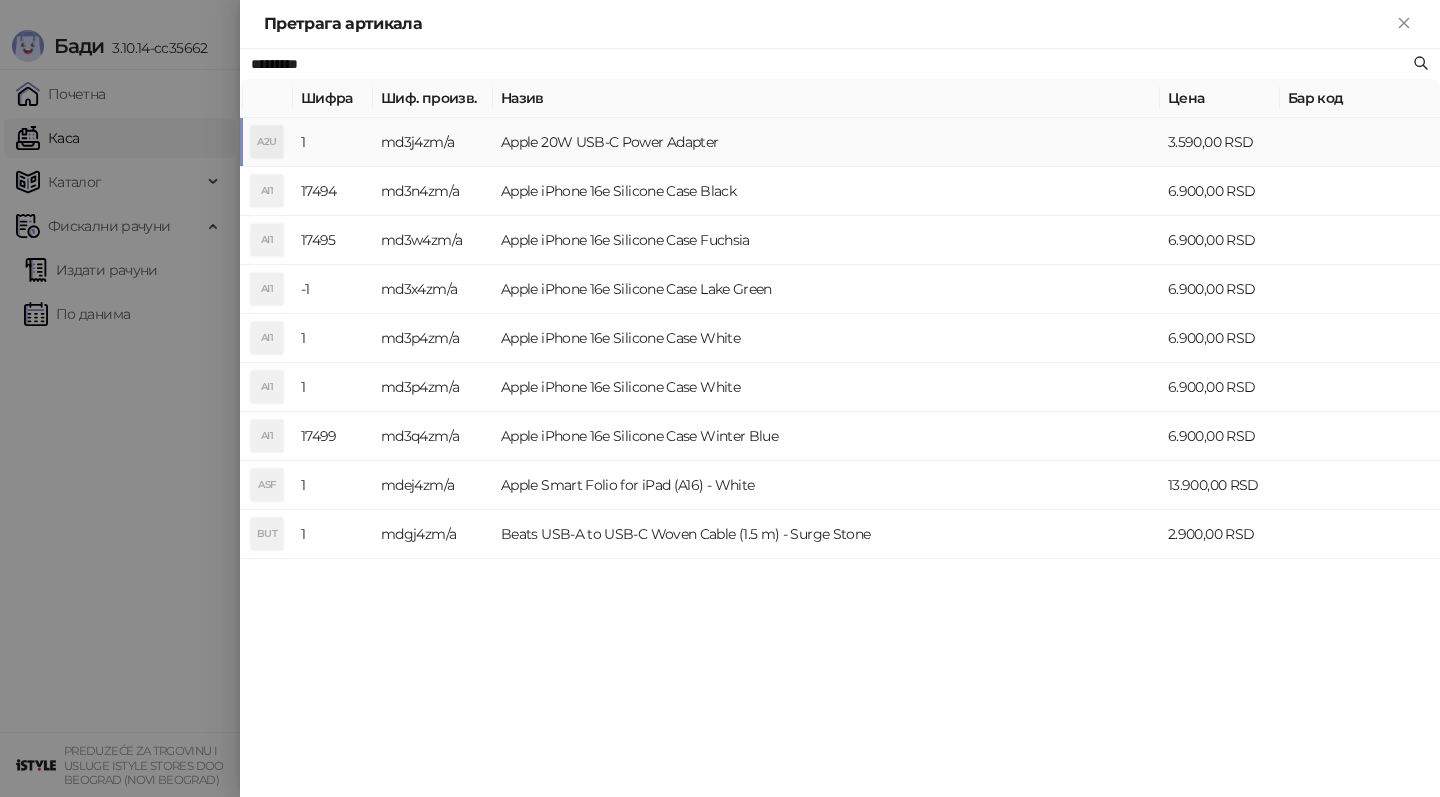 type on "*********" 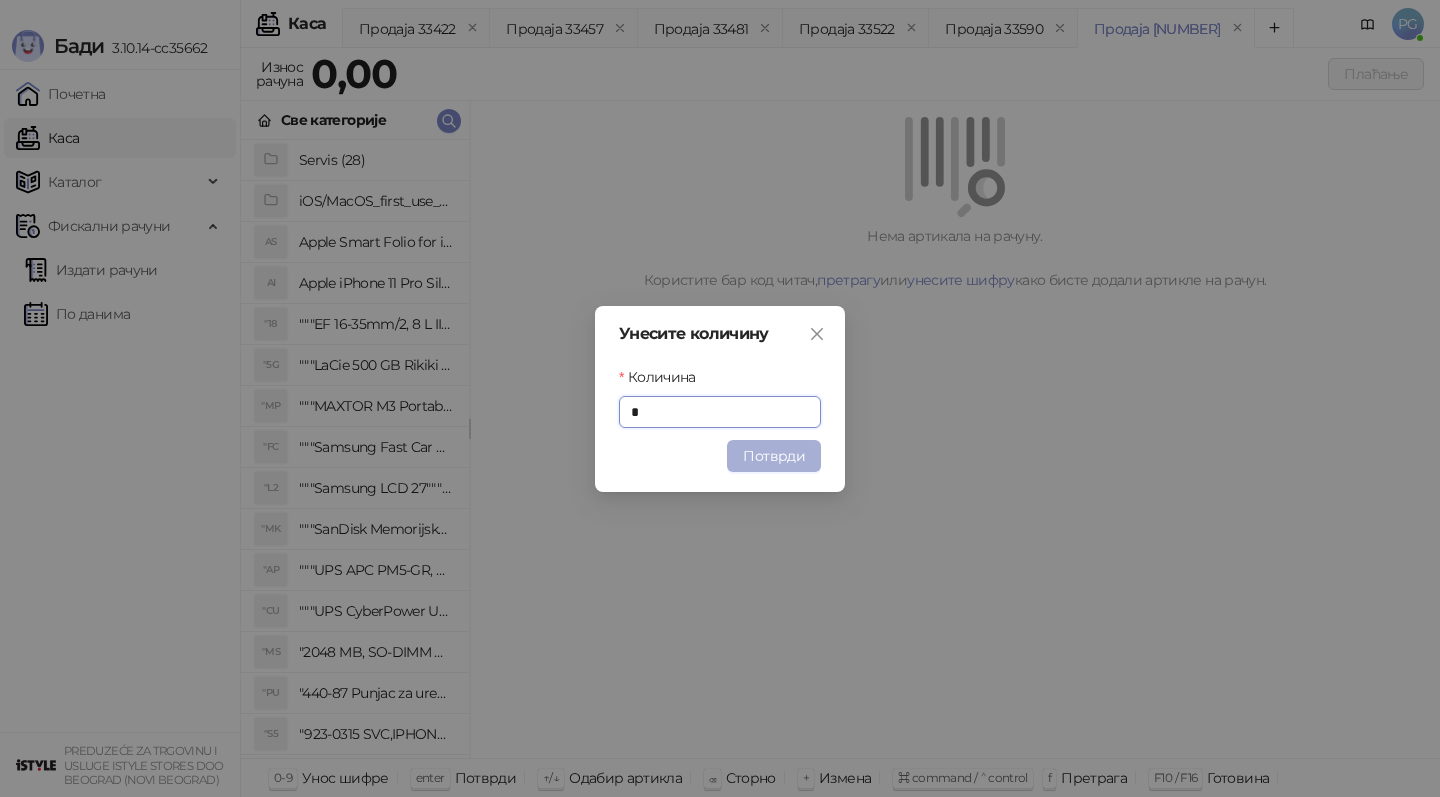 click on "Потврди" at bounding box center [774, 456] 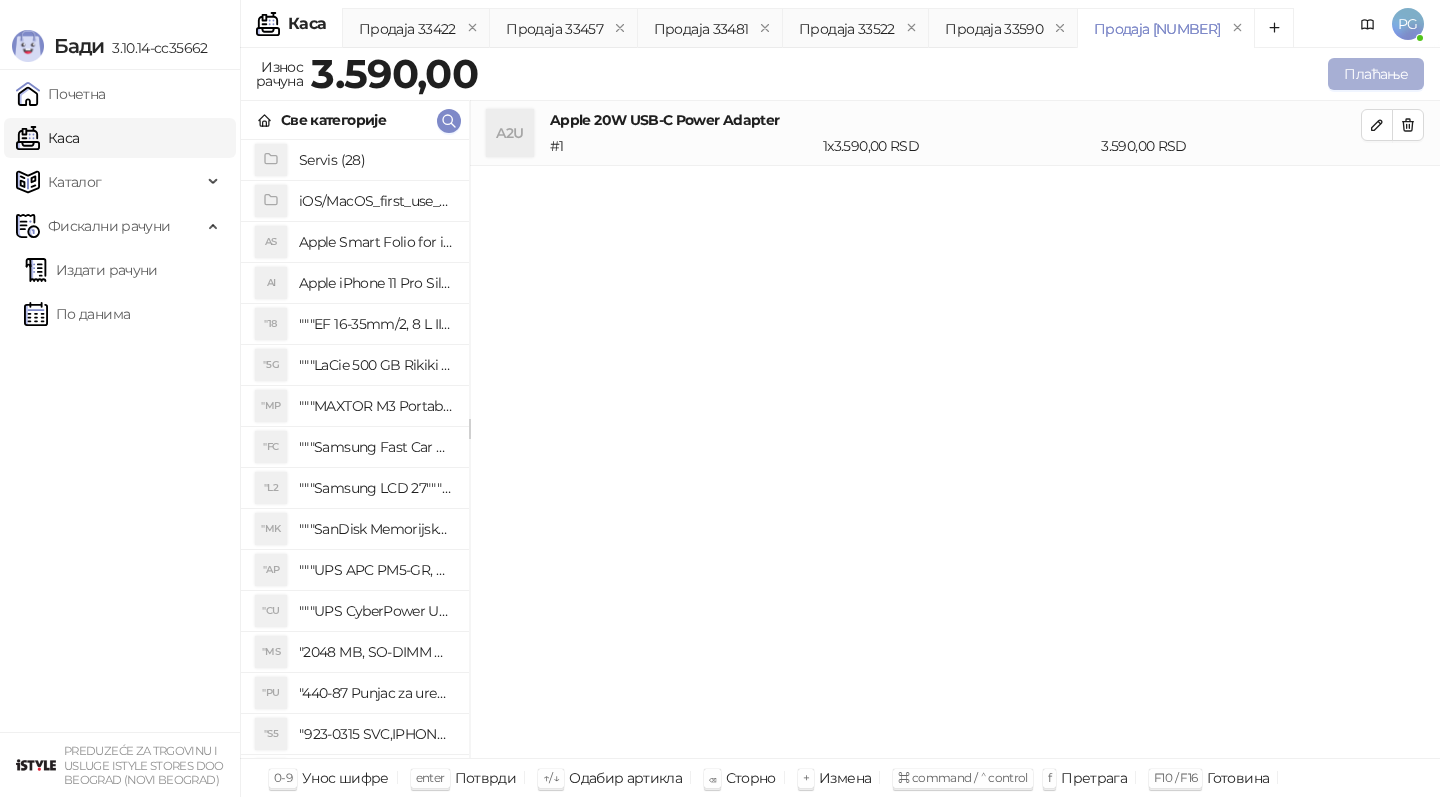 click on "Плаћање" at bounding box center [1376, 74] 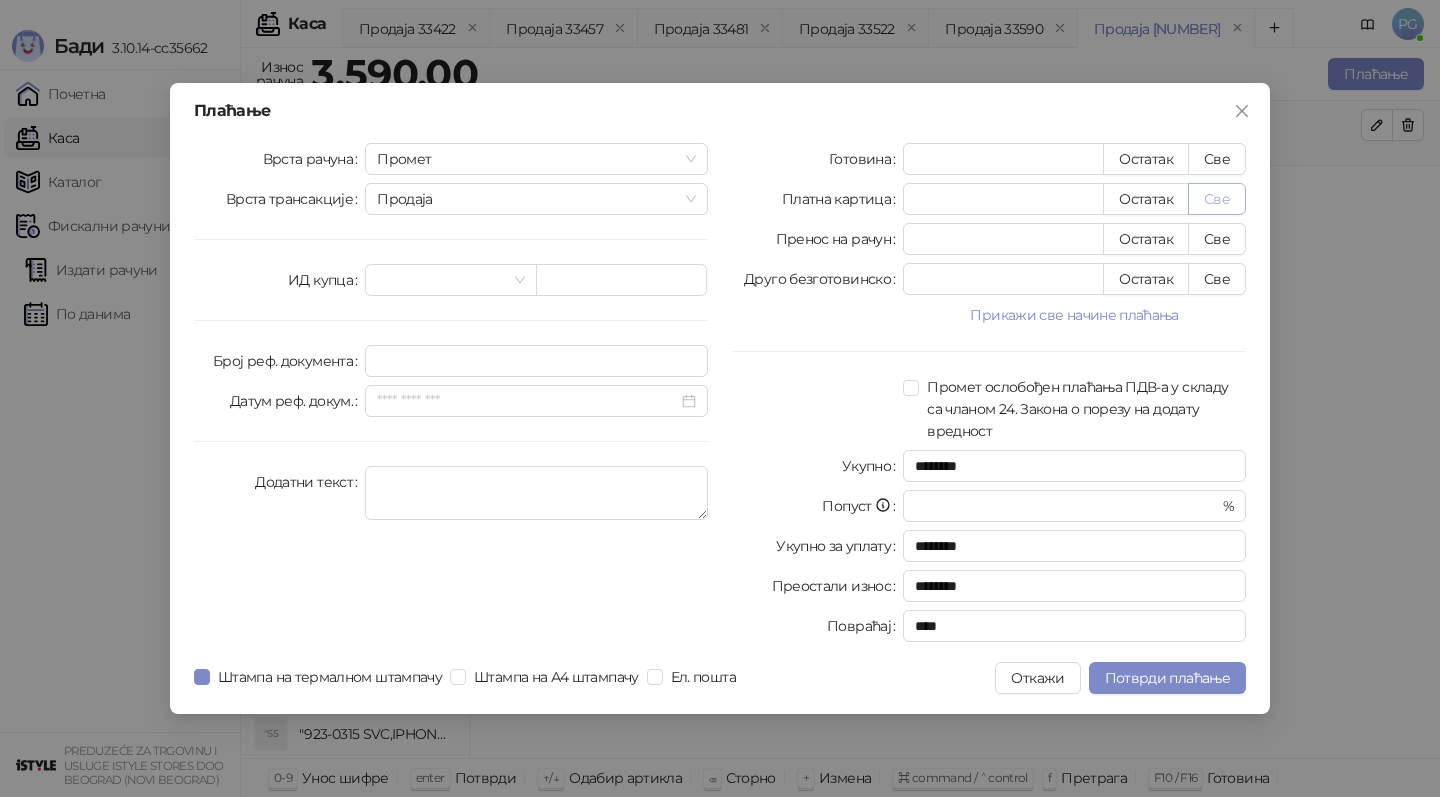 click on "Све" at bounding box center [1217, 199] 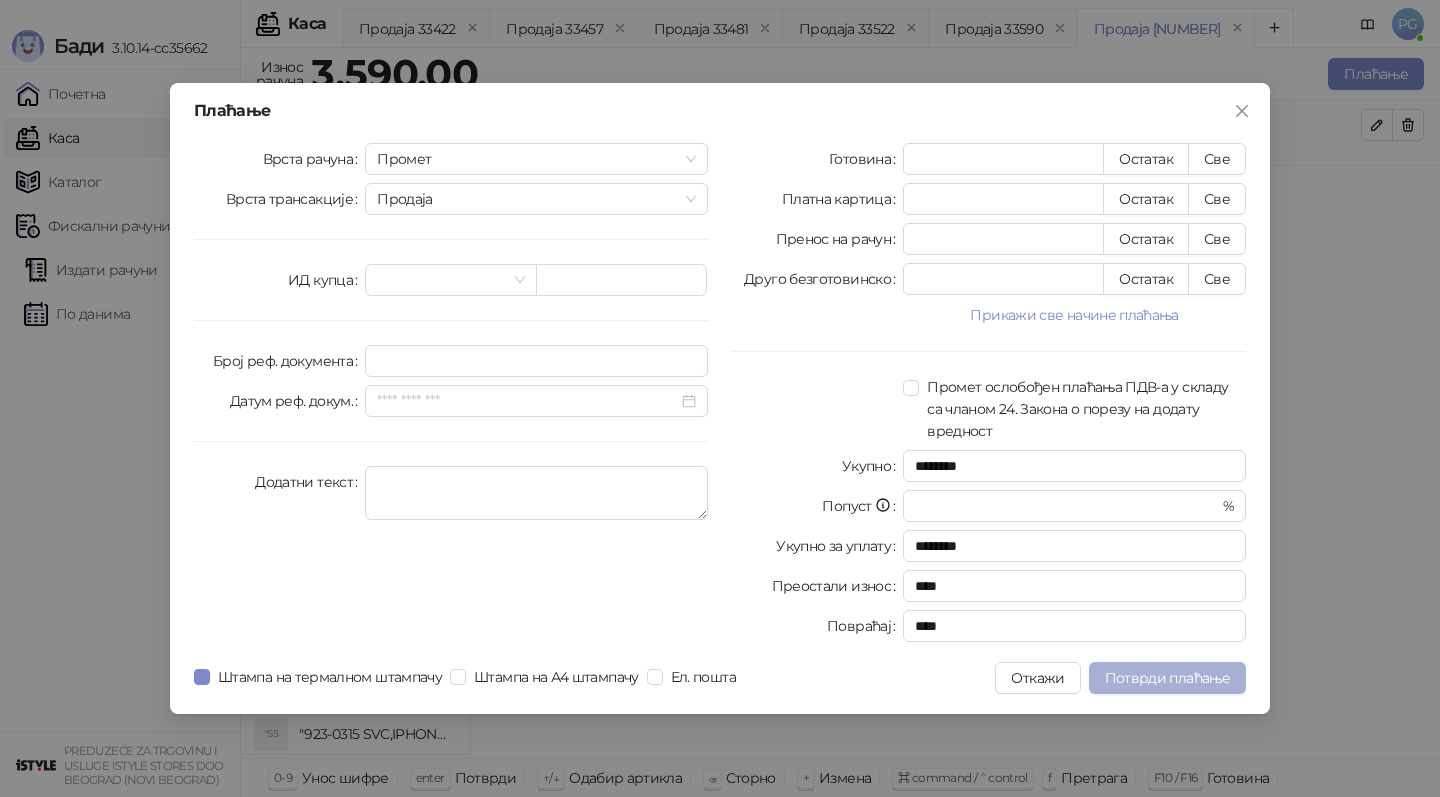 click on "Потврди плаћање" at bounding box center [1167, 678] 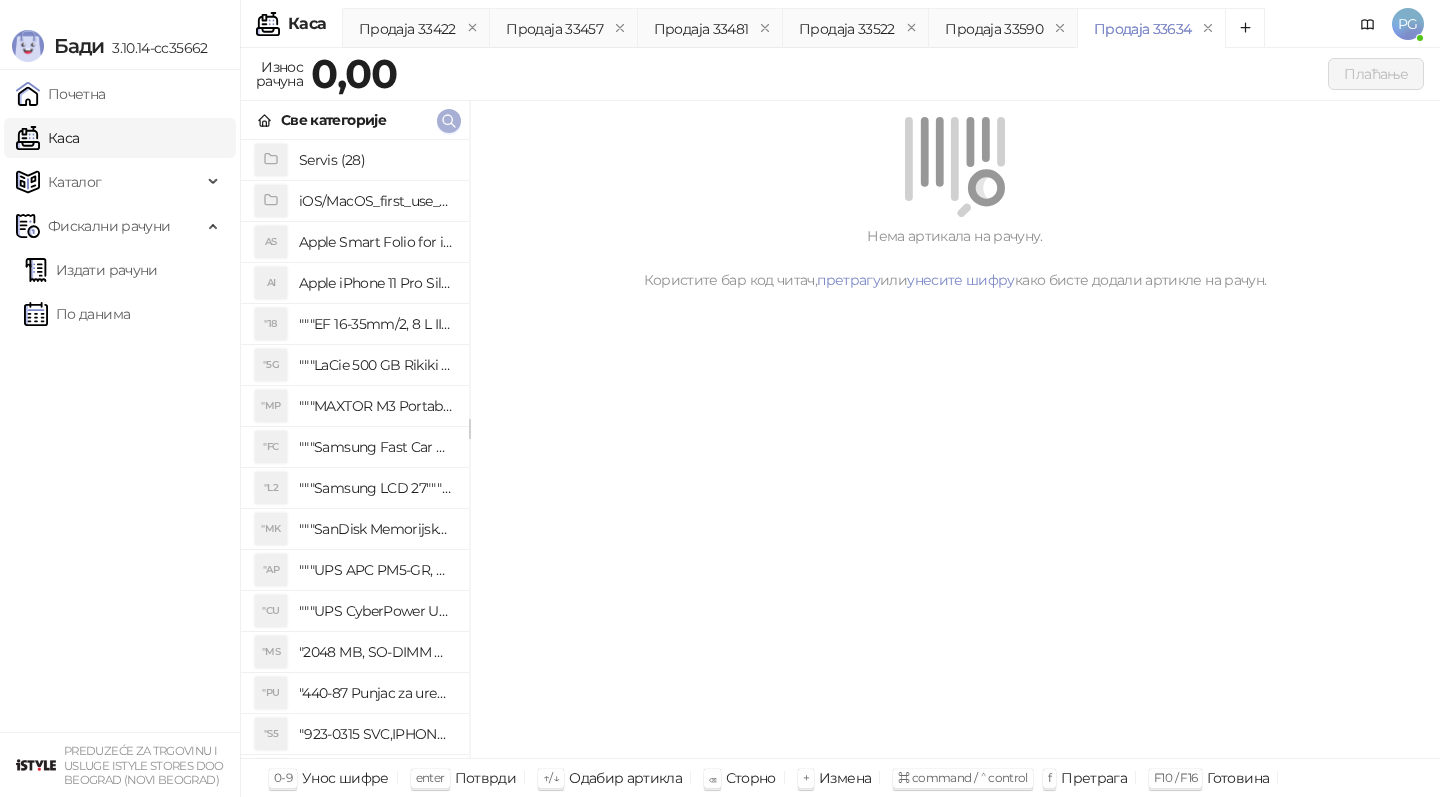 click 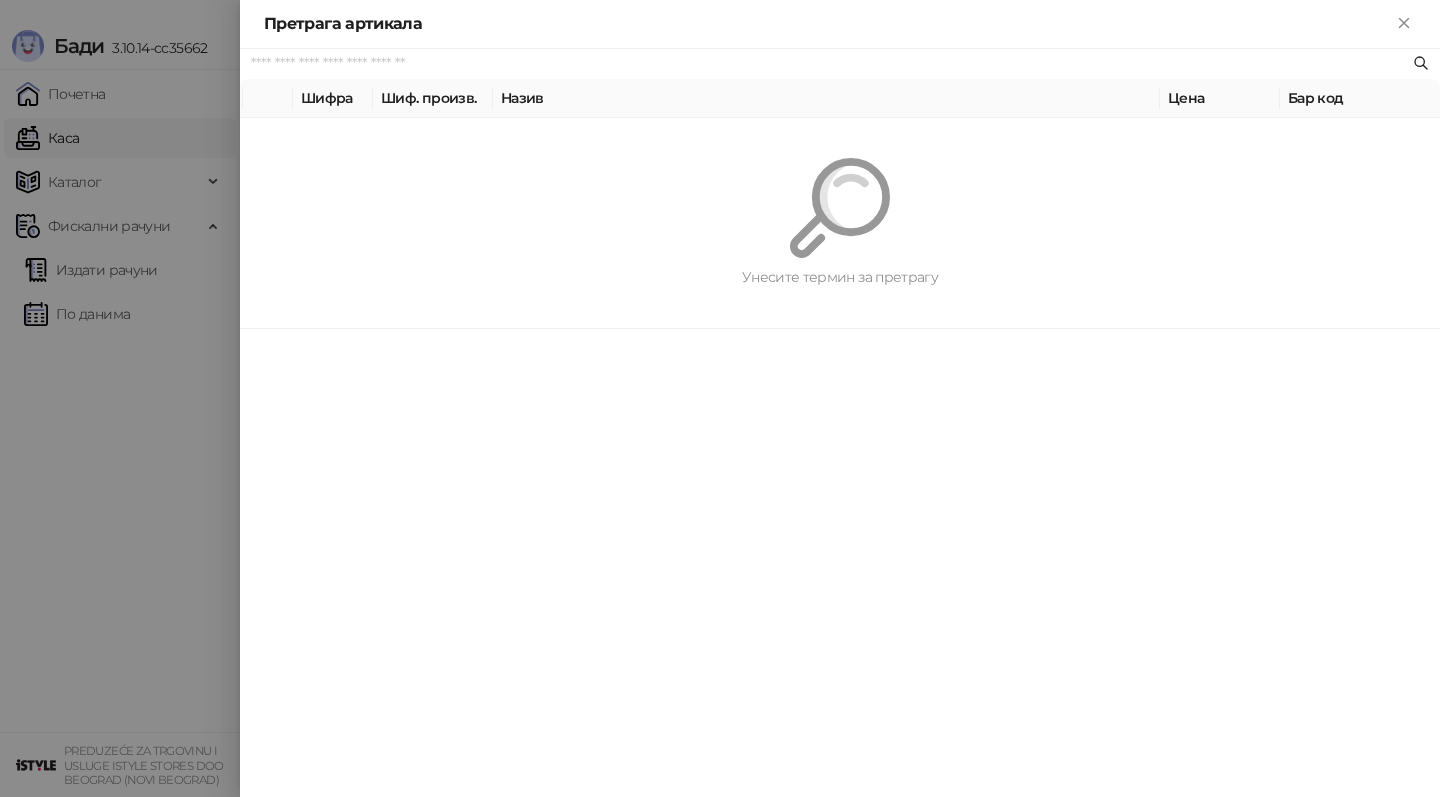 paste on "*********" 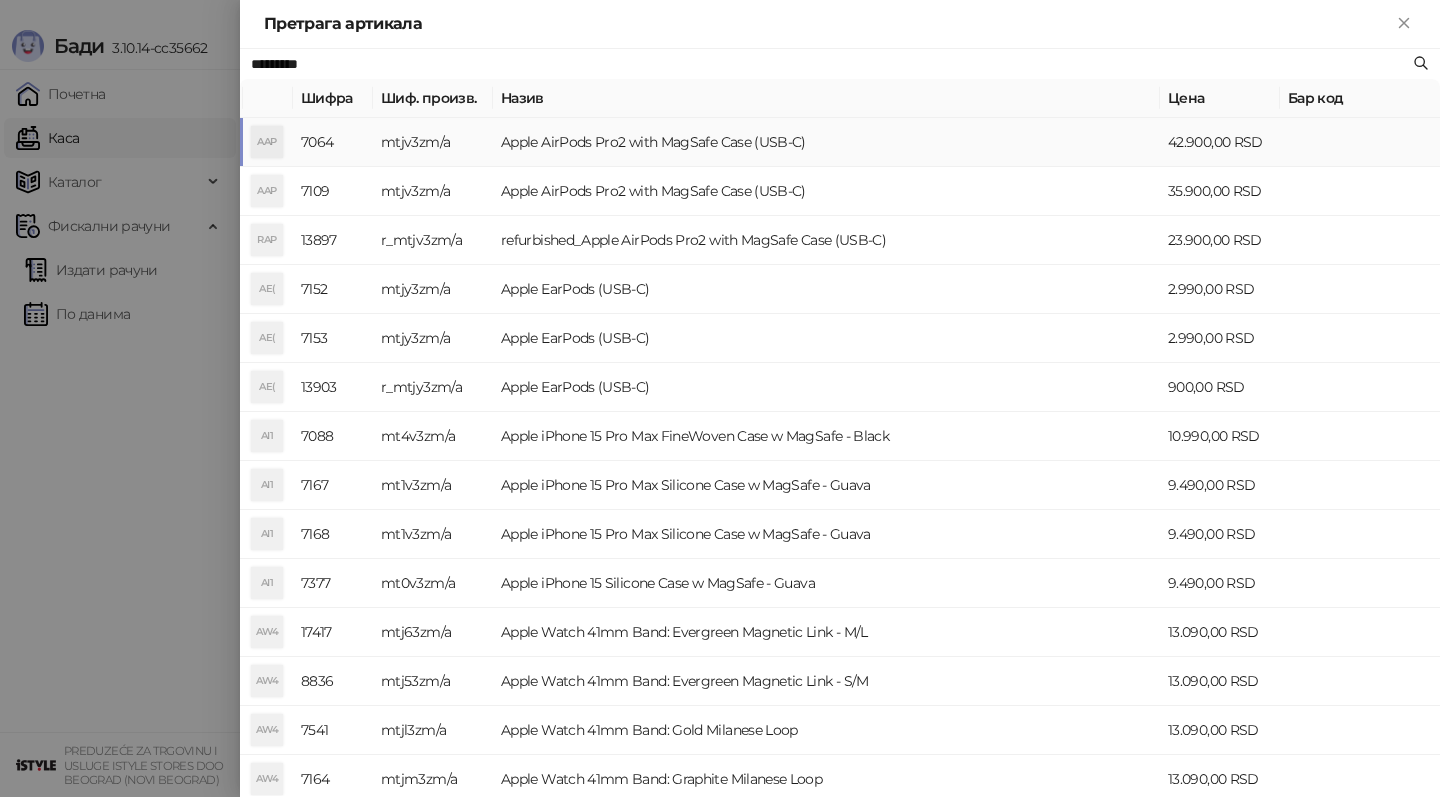 type on "*********" 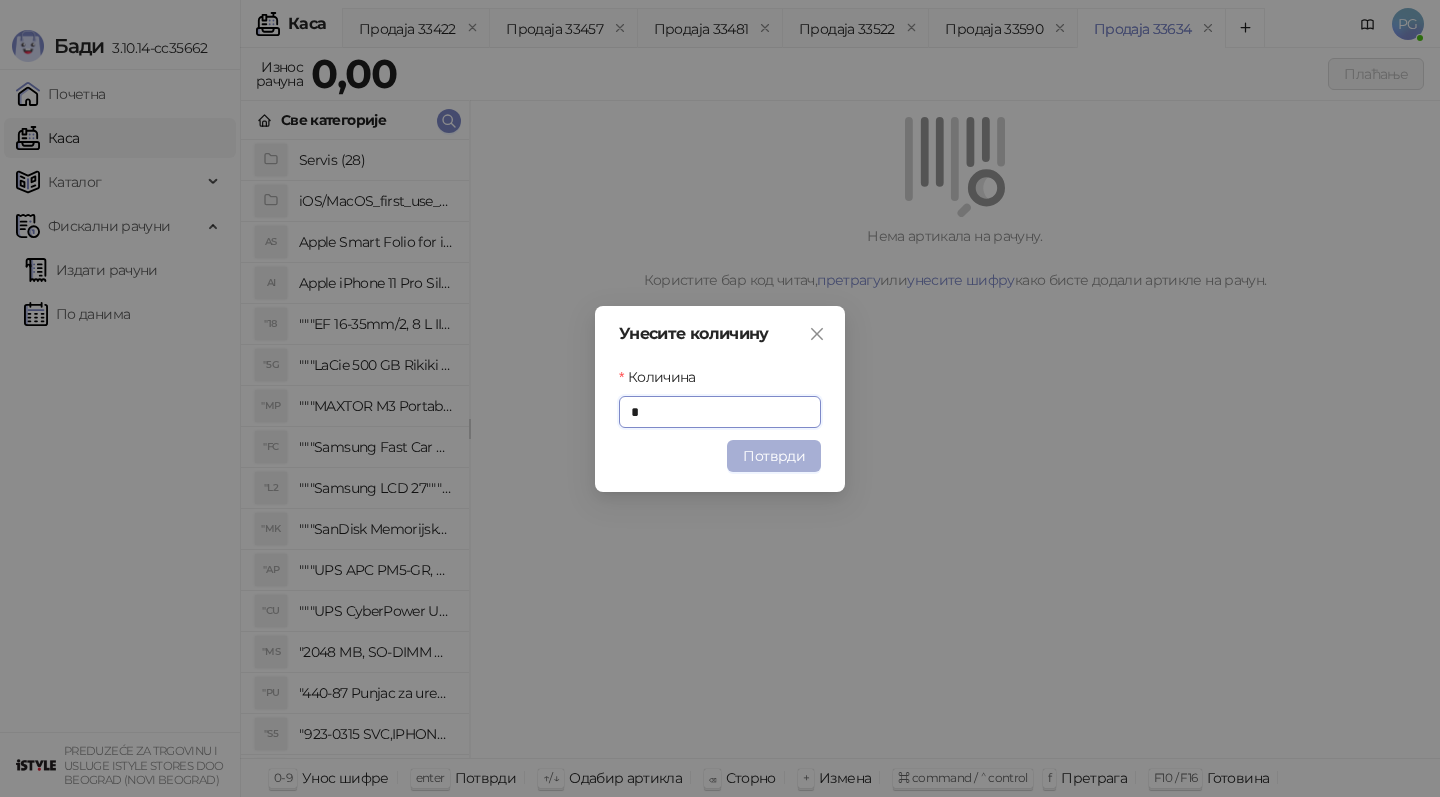 click on "Потврди" at bounding box center (774, 456) 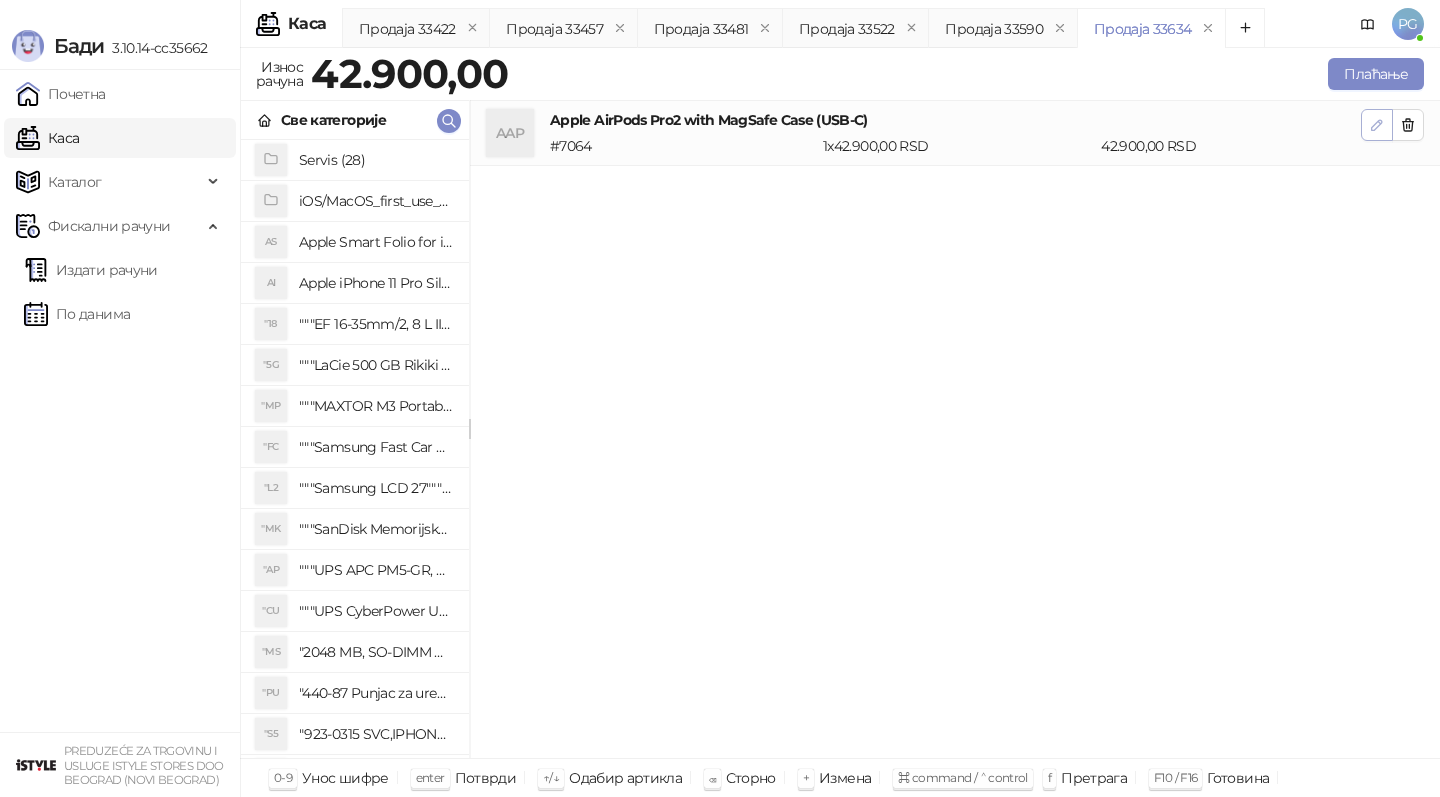 click 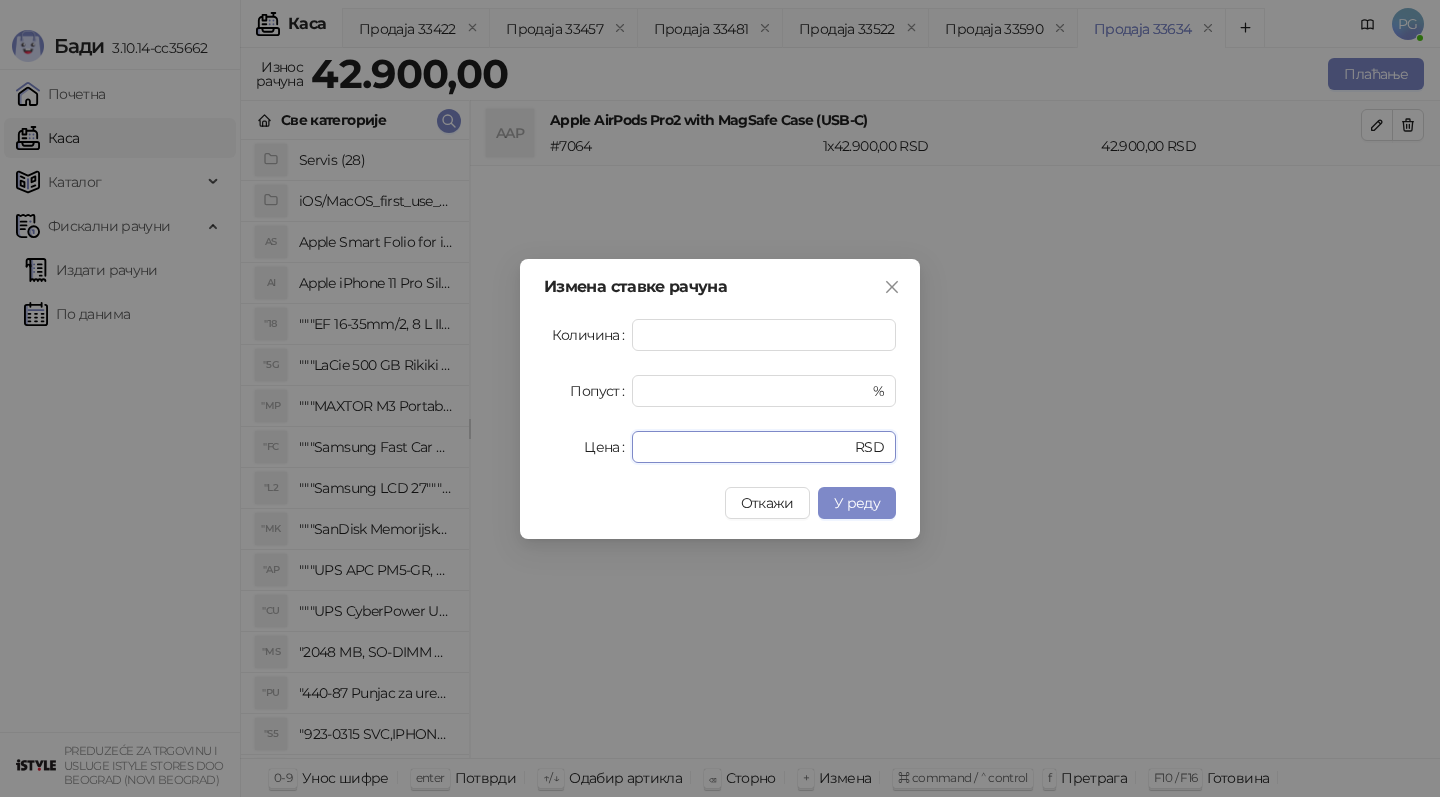 drag, startPoint x: 659, startPoint y: 453, endPoint x: 614, endPoint y: 450, distance: 45.099888 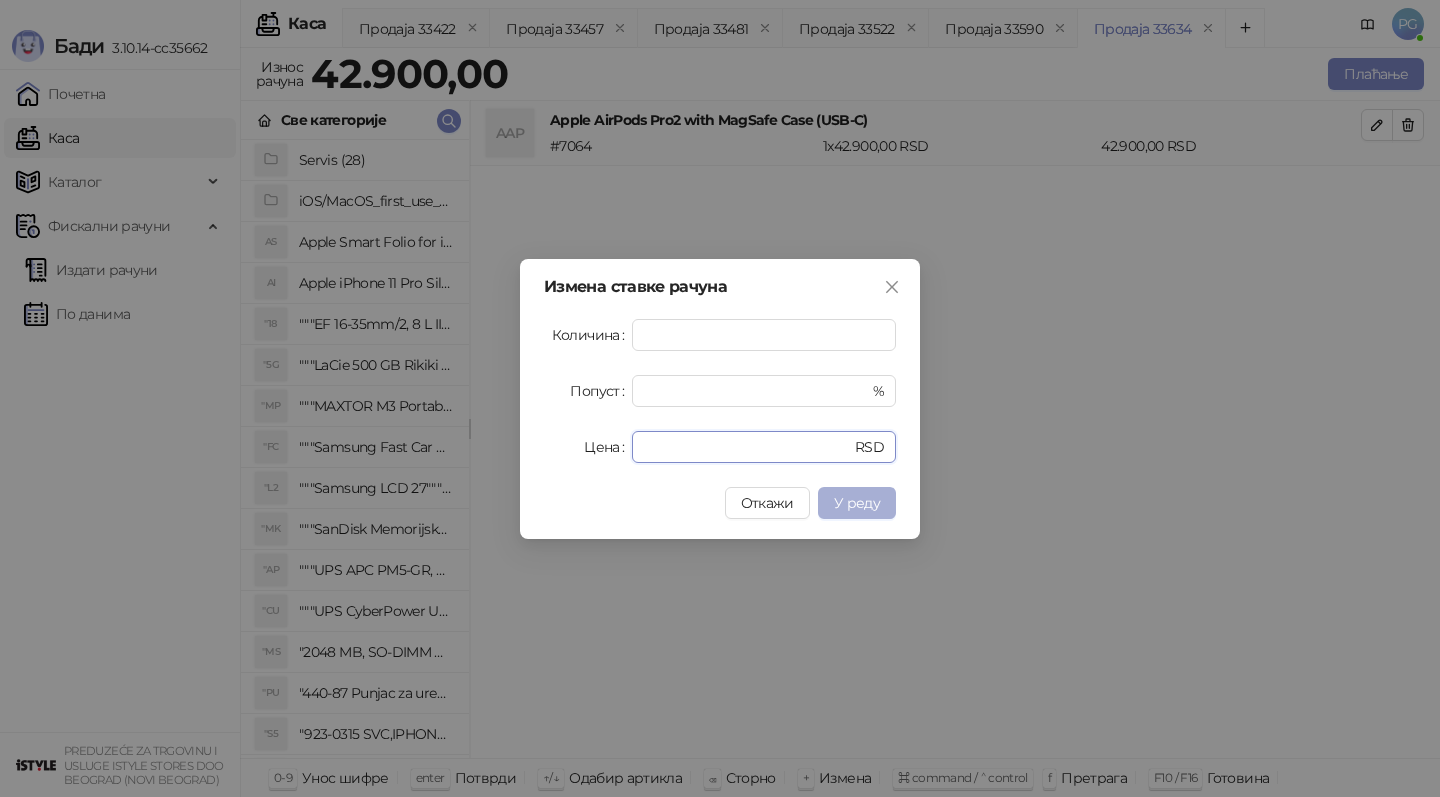 type on "*****" 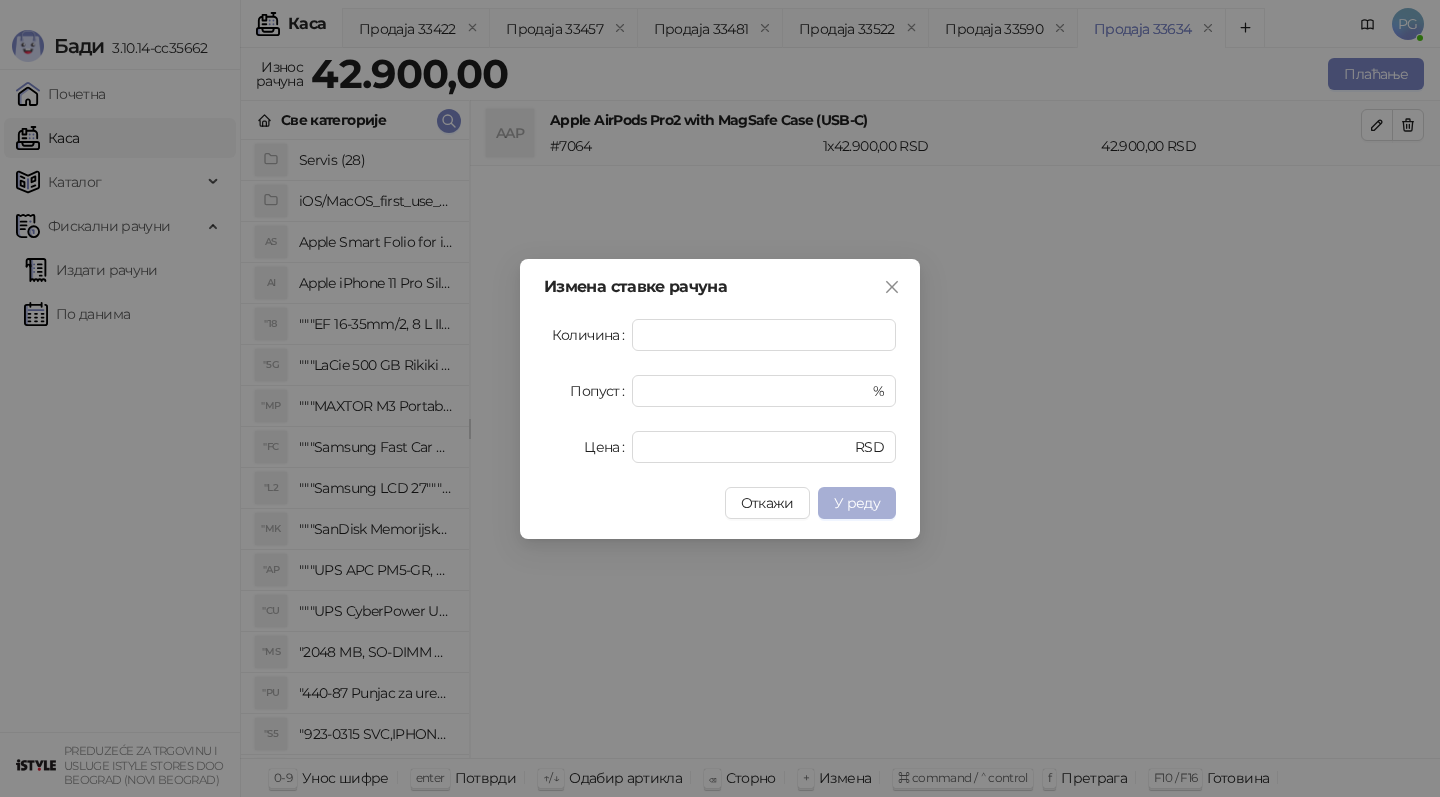 click on "У реду" at bounding box center (857, 503) 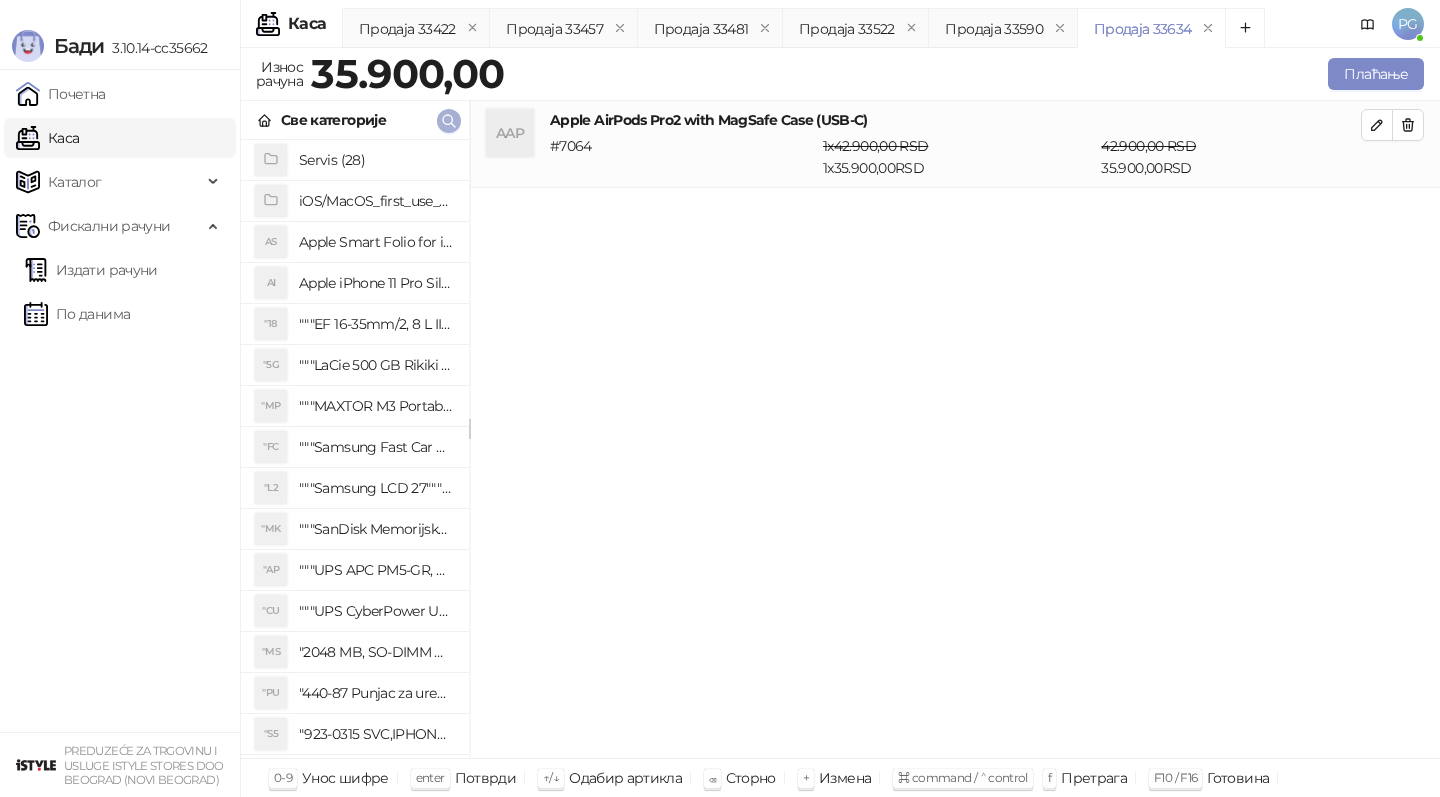 click 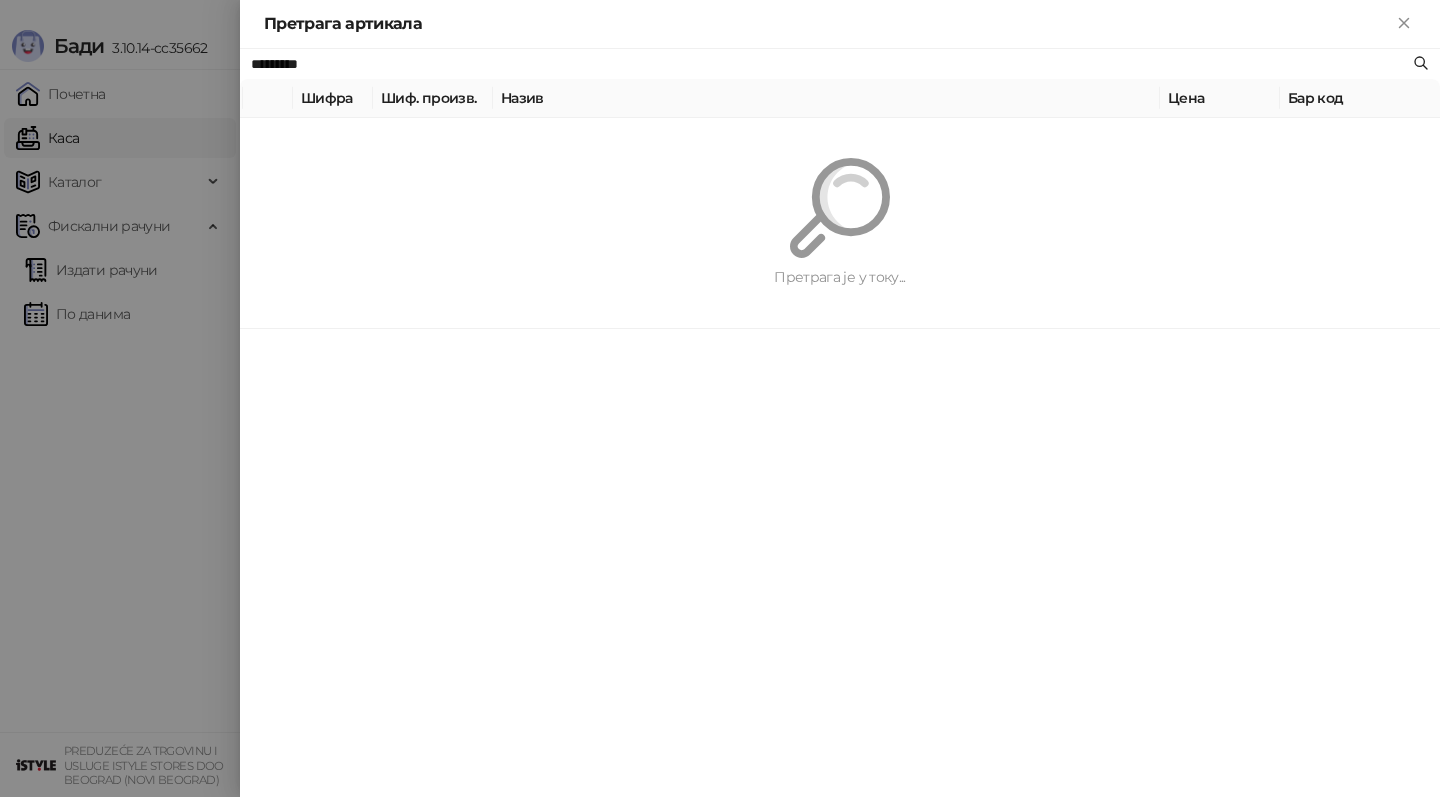 paste on "****" 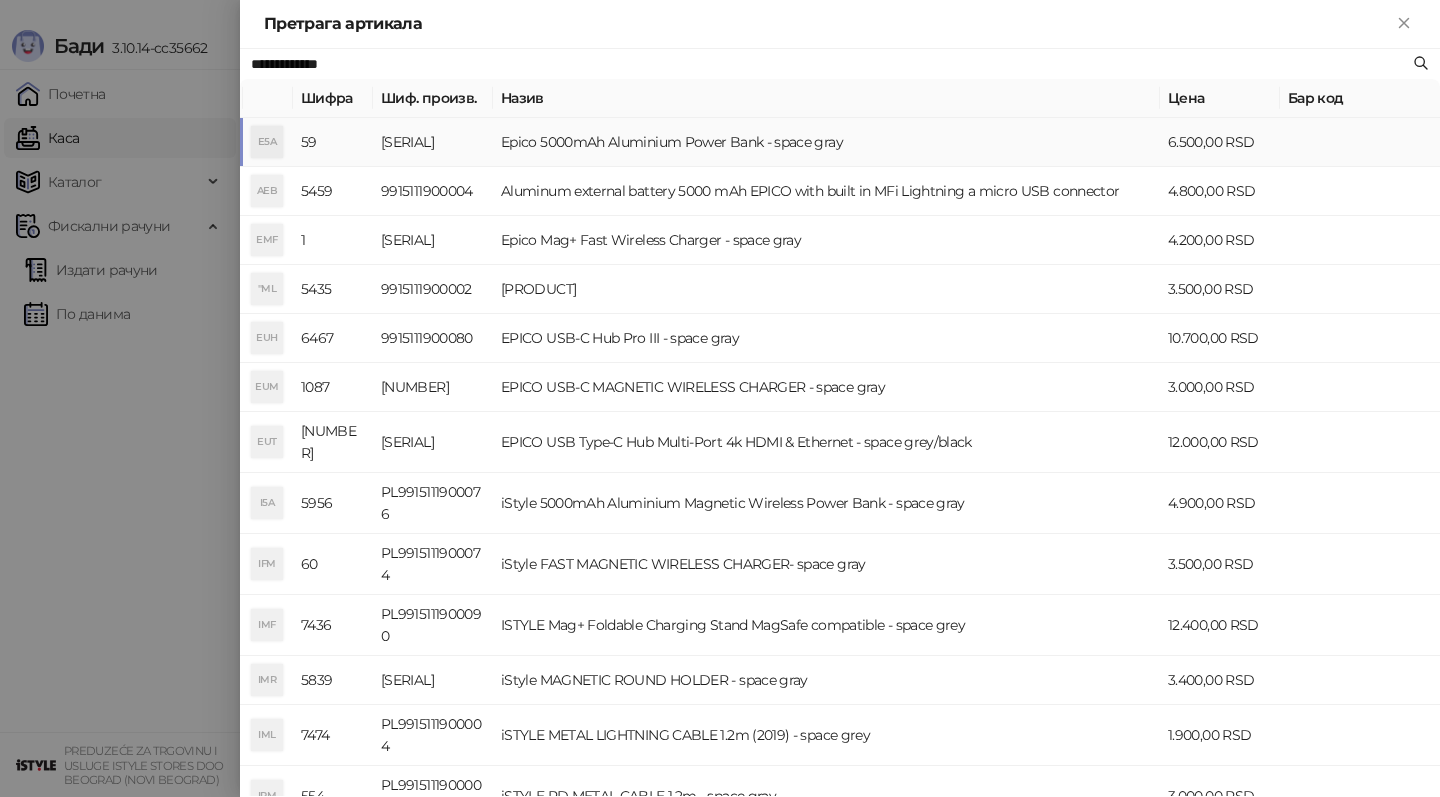 type on "**********" 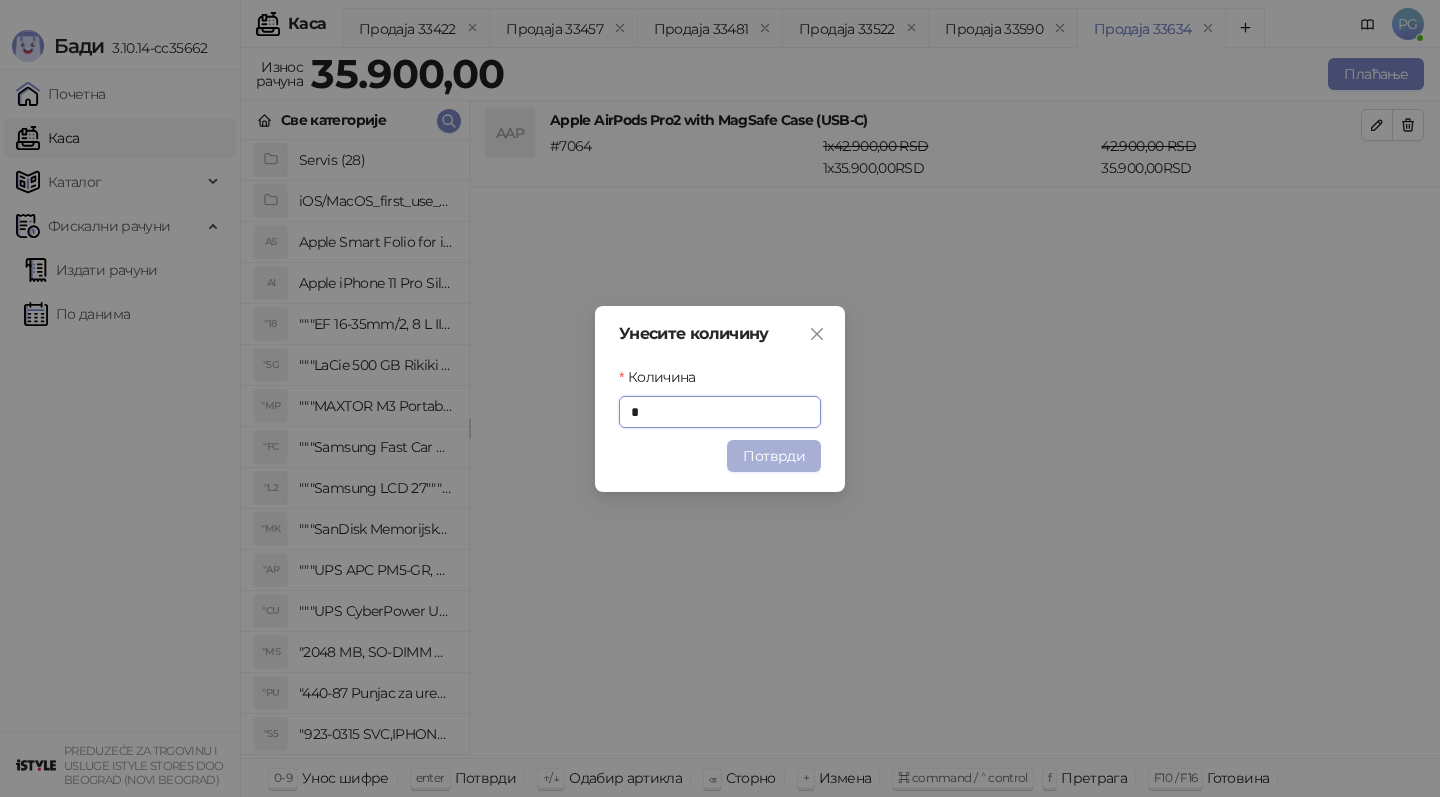 click on "Потврди" at bounding box center [774, 456] 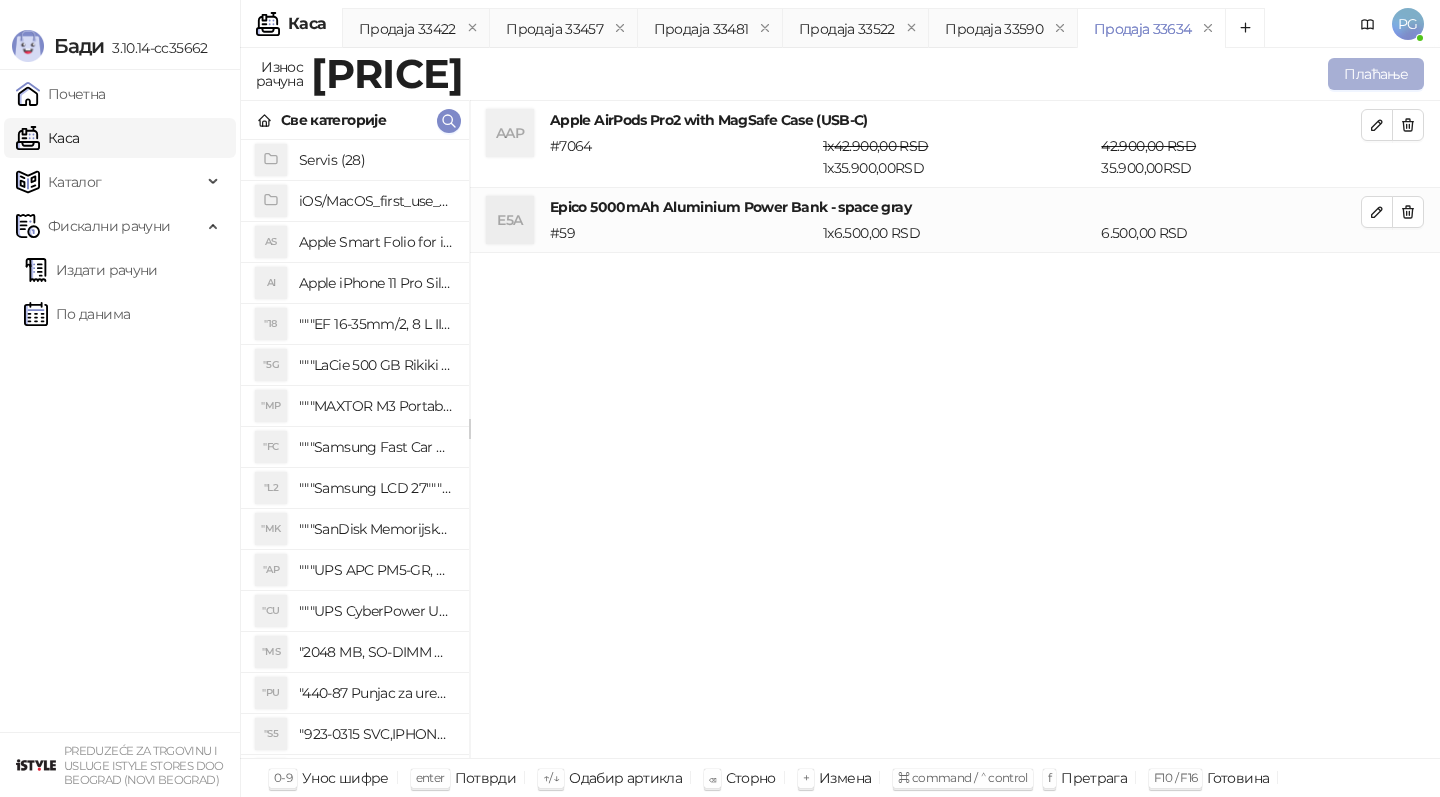 click on "Плаћање" at bounding box center (1376, 74) 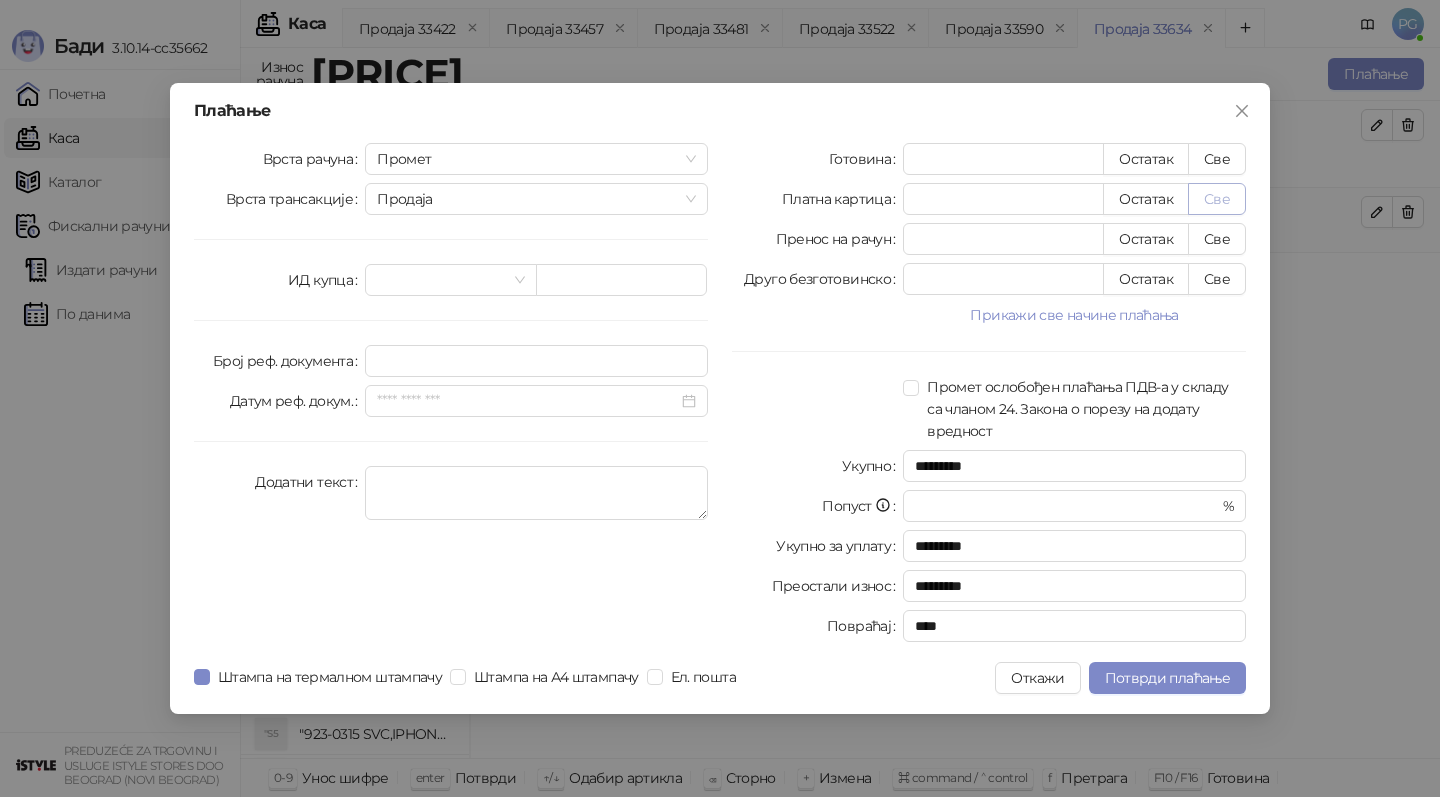 click on "Све" at bounding box center [1217, 199] 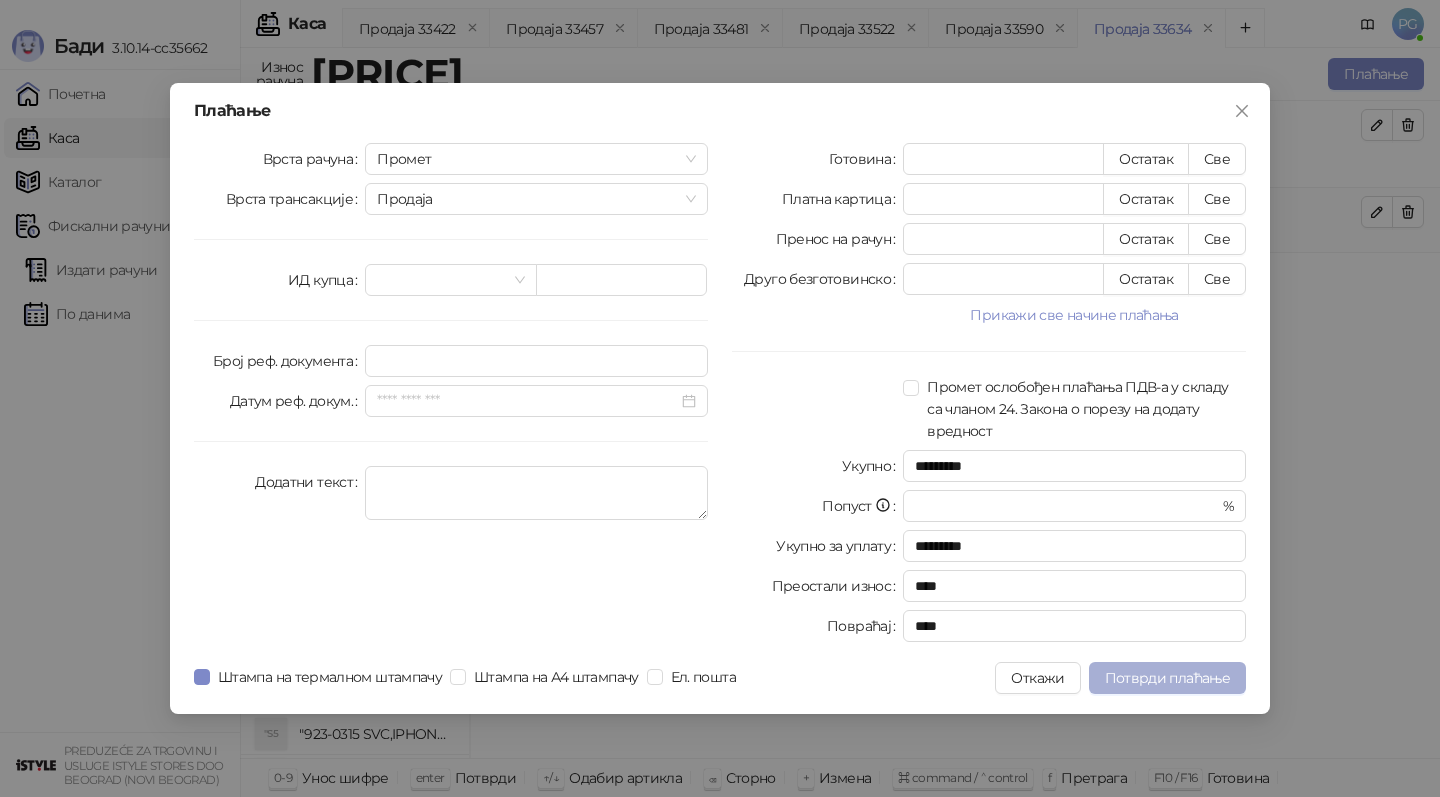 click on "Потврди плаћање" at bounding box center (1167, 678) 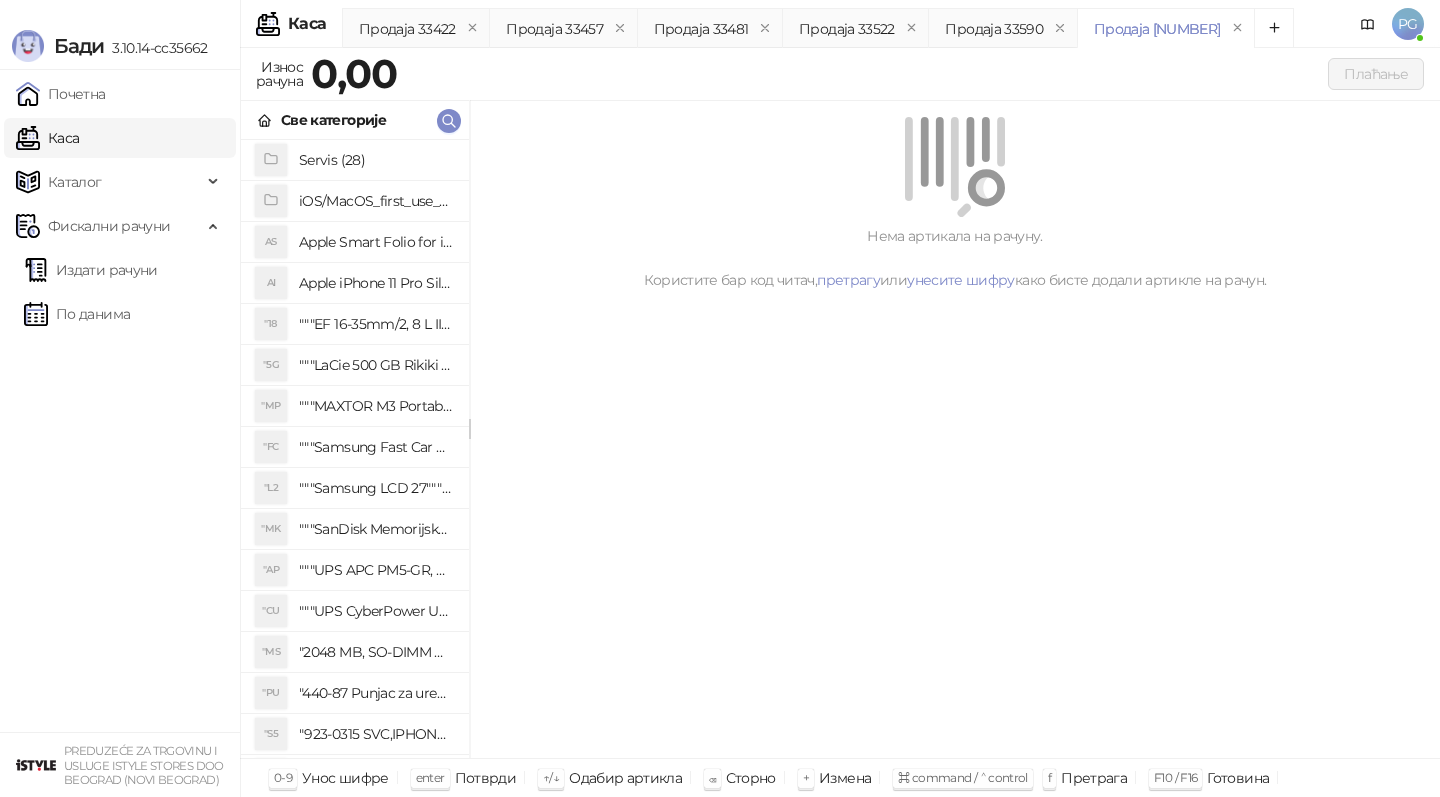 click on "Све категорије" at bounding box center [355, 120] 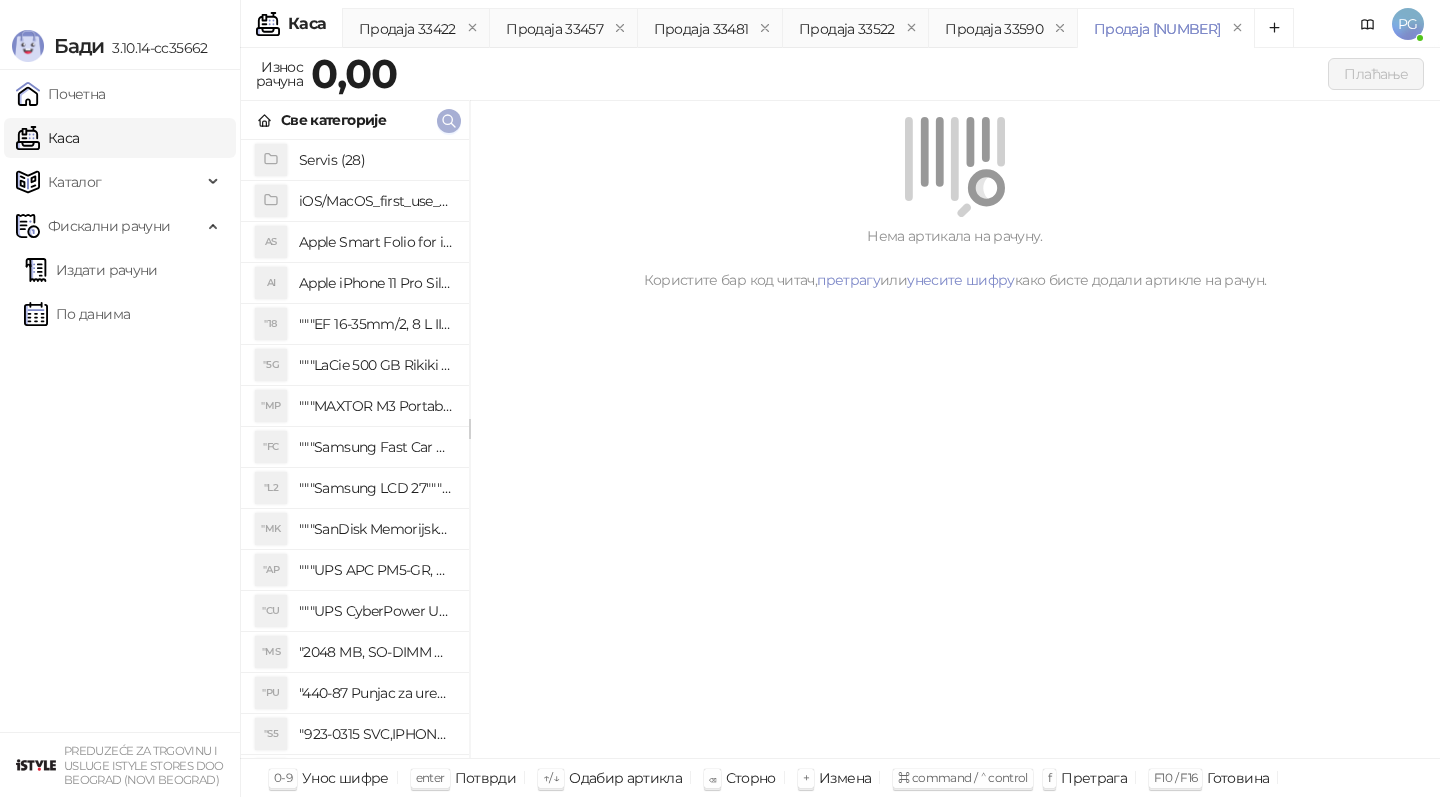 click 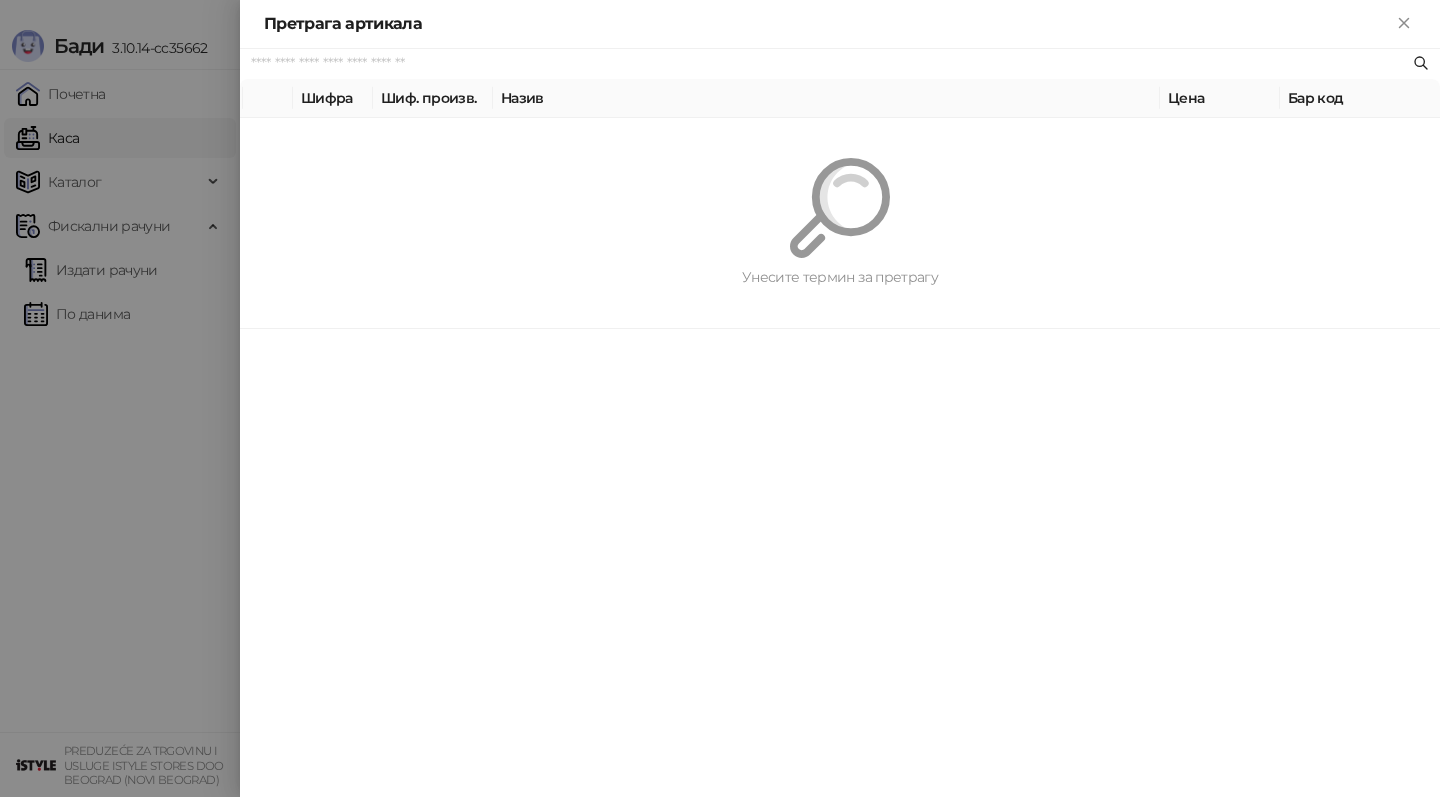 paste on "*********" 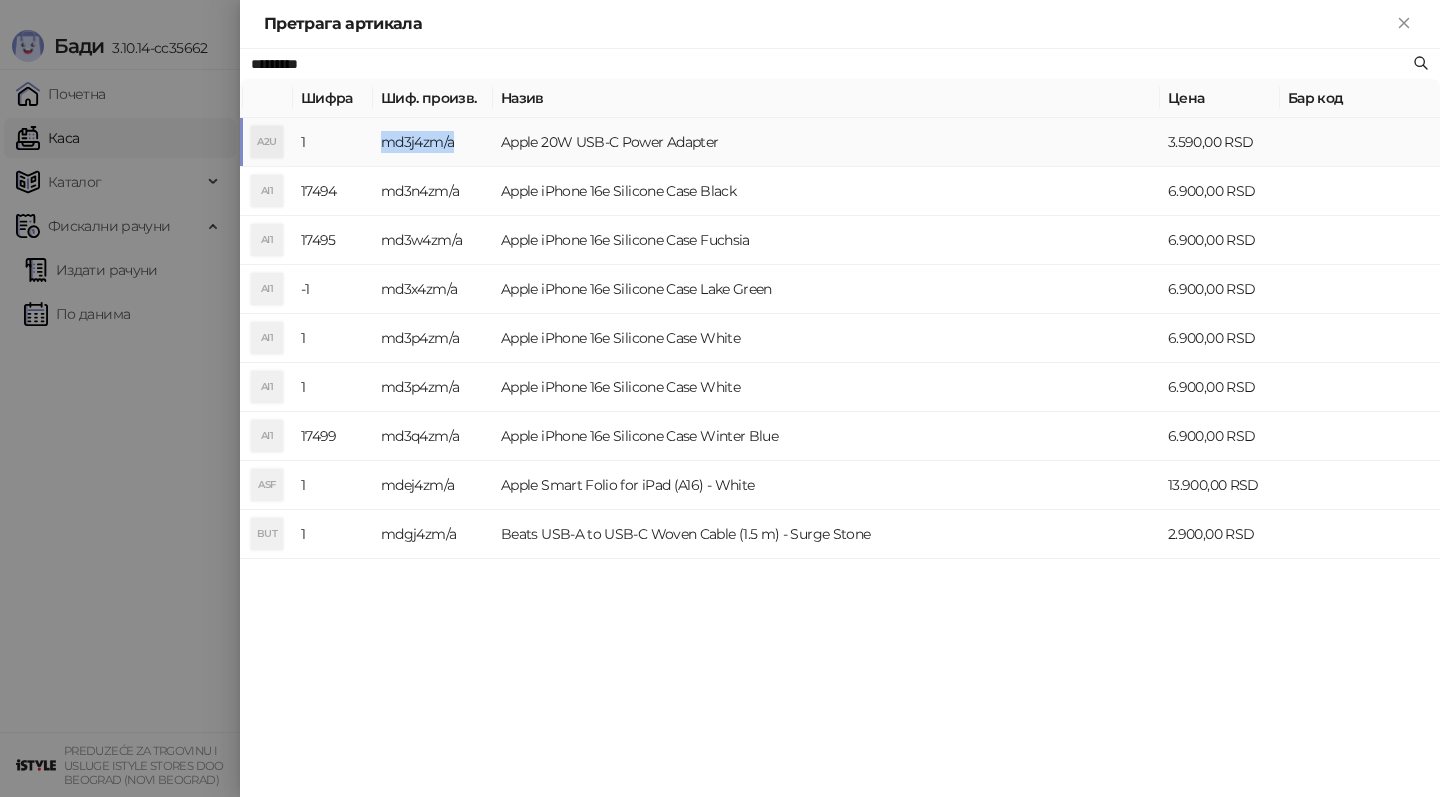 click on "md3j4zm/a" at bounding box center (433, 142) 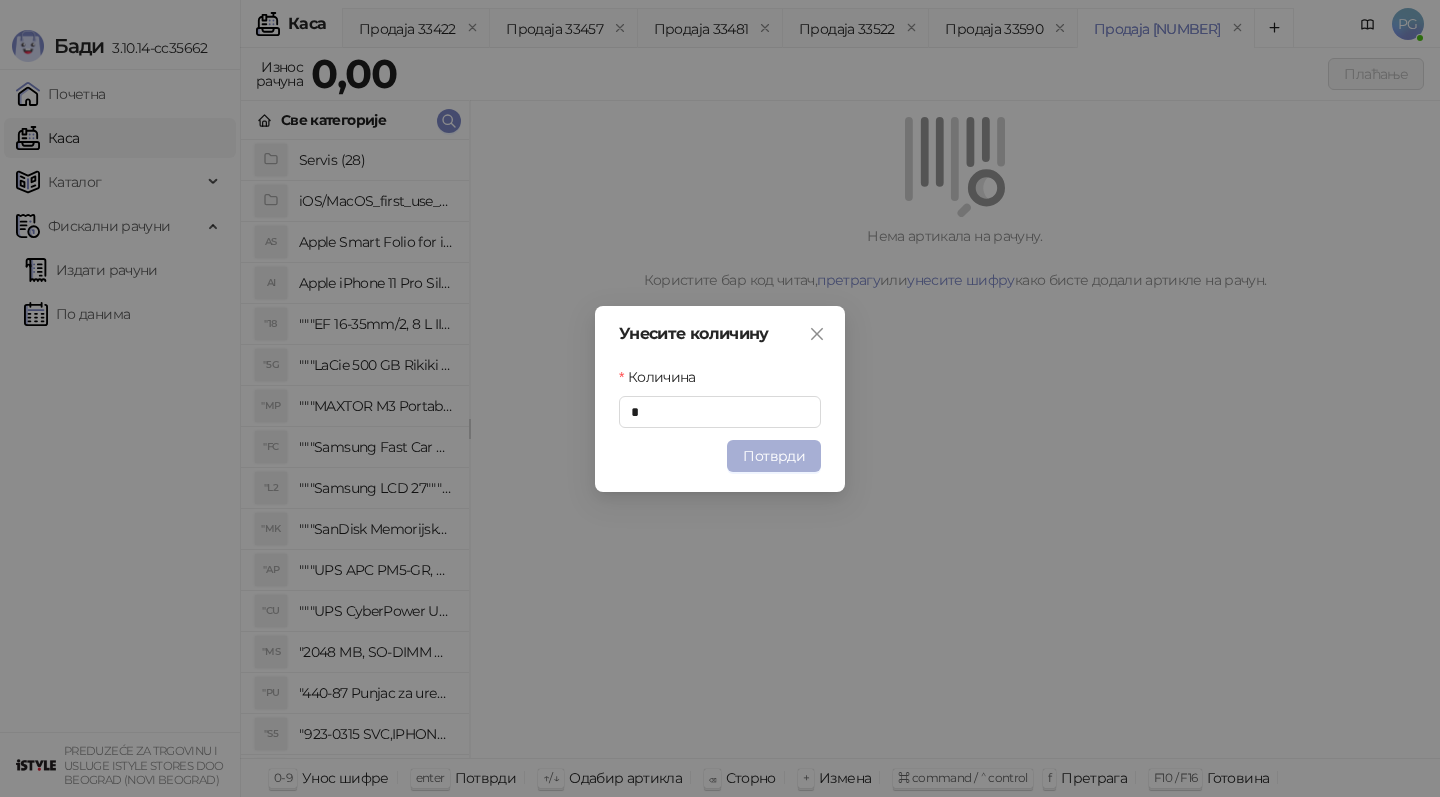 click on "Потврди" at bounding box center (774, 456) 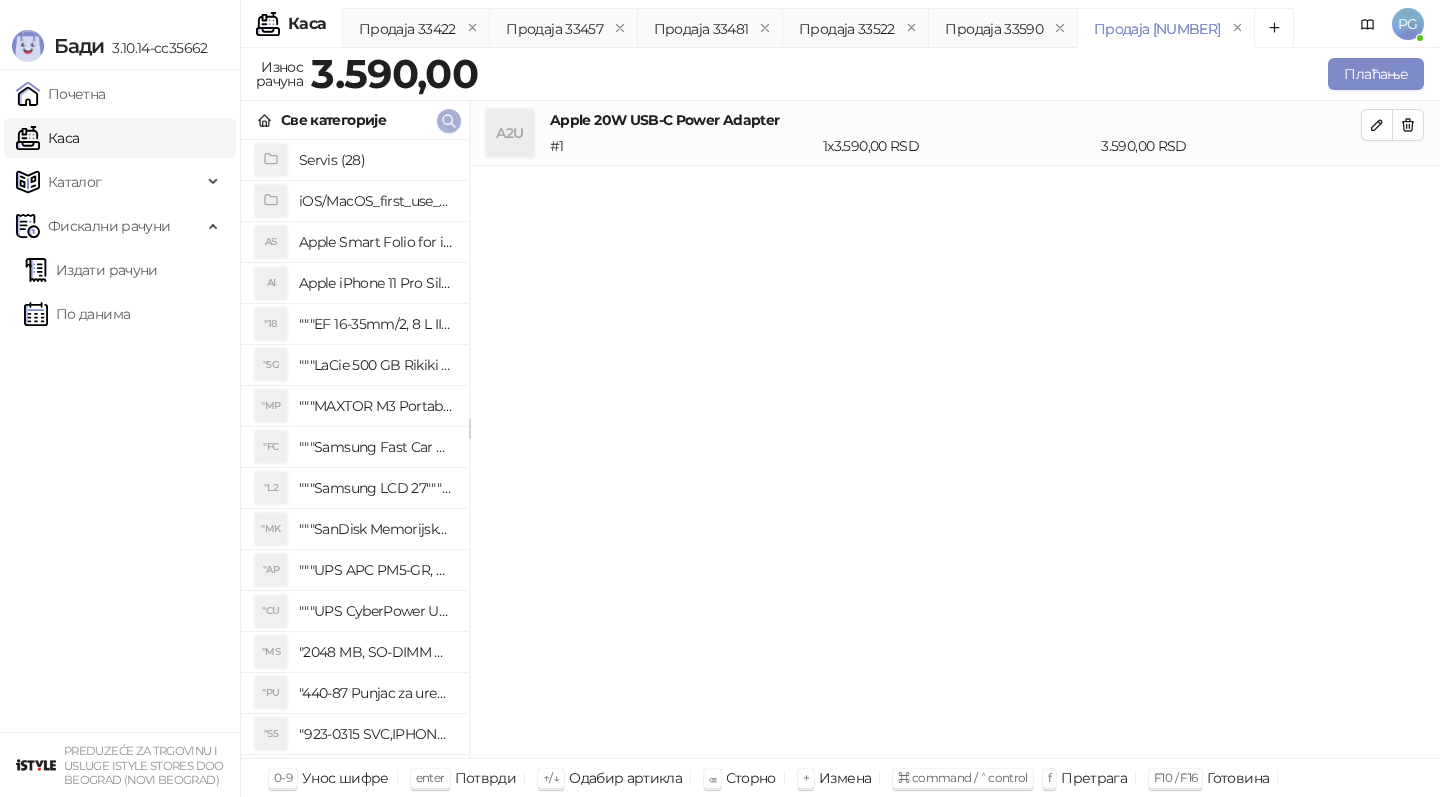 click at bounding box center [449, 121] 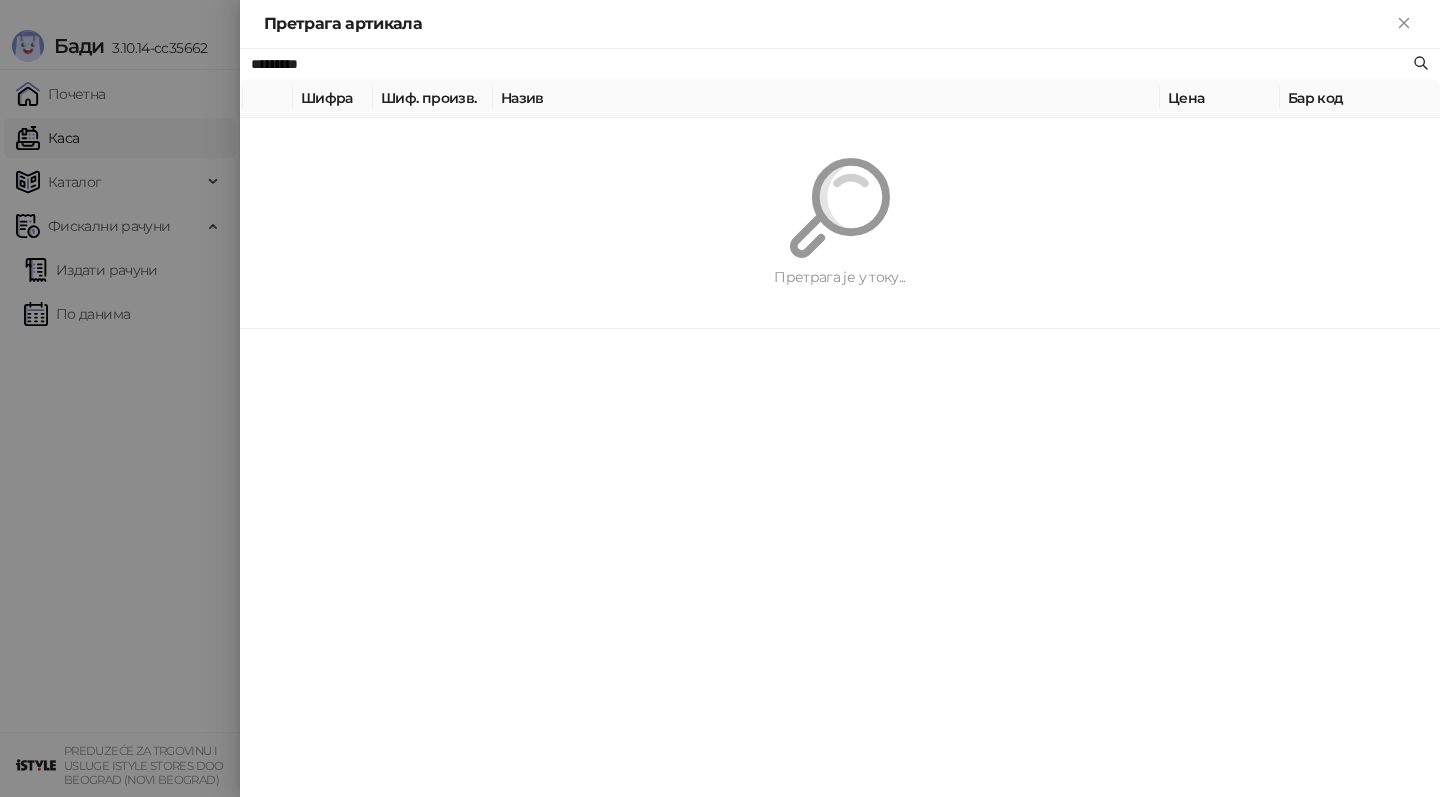 paste 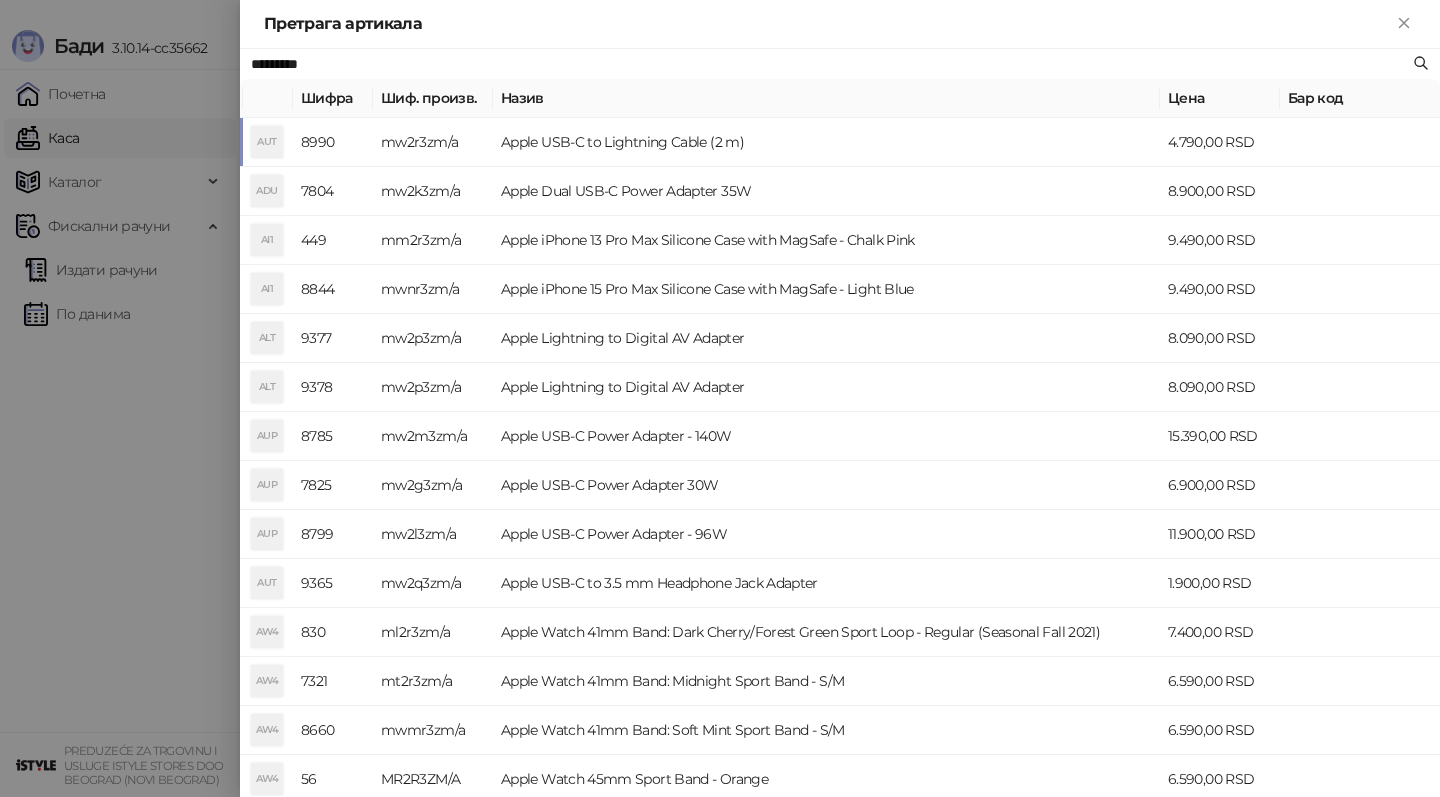 click at bounding box center (720, 398) 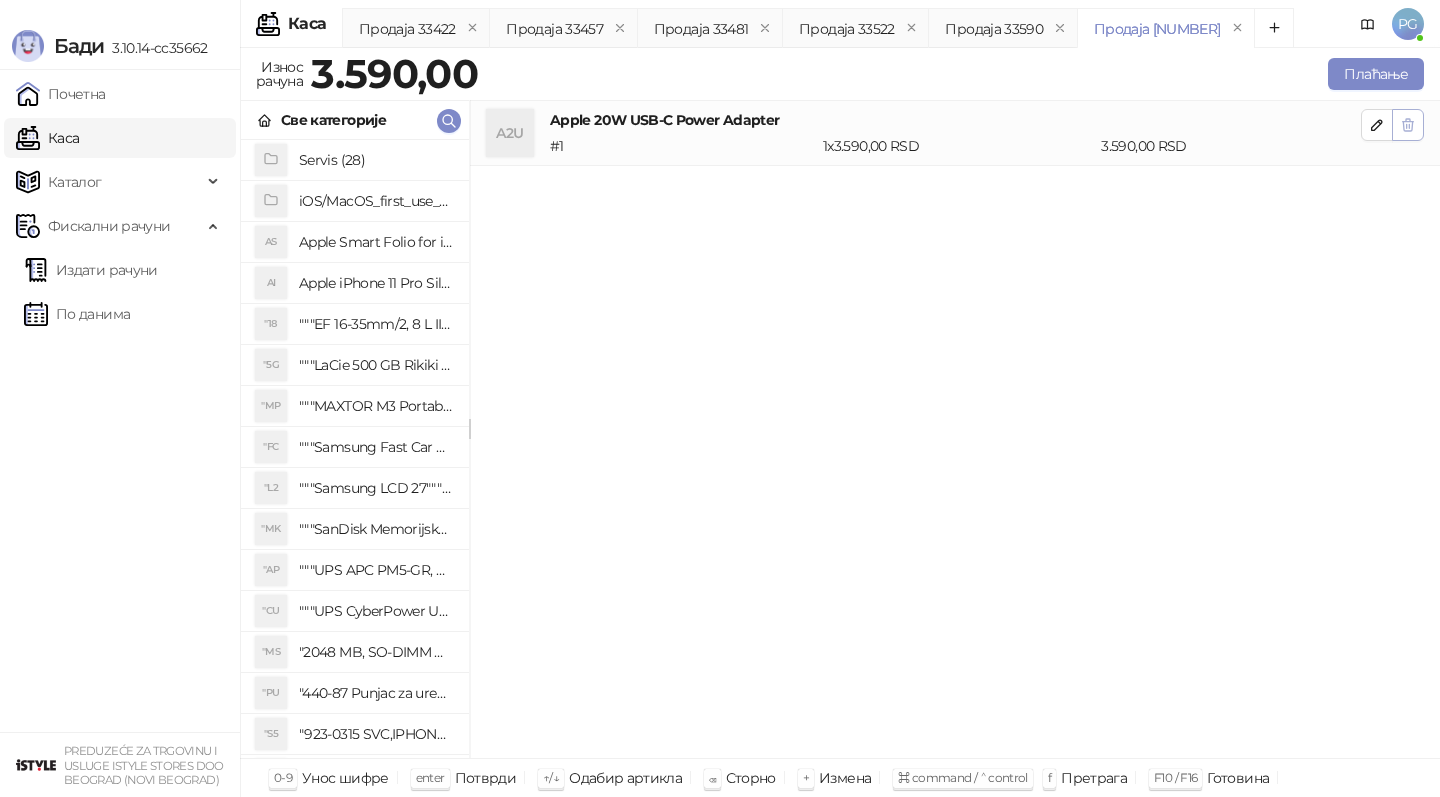 click 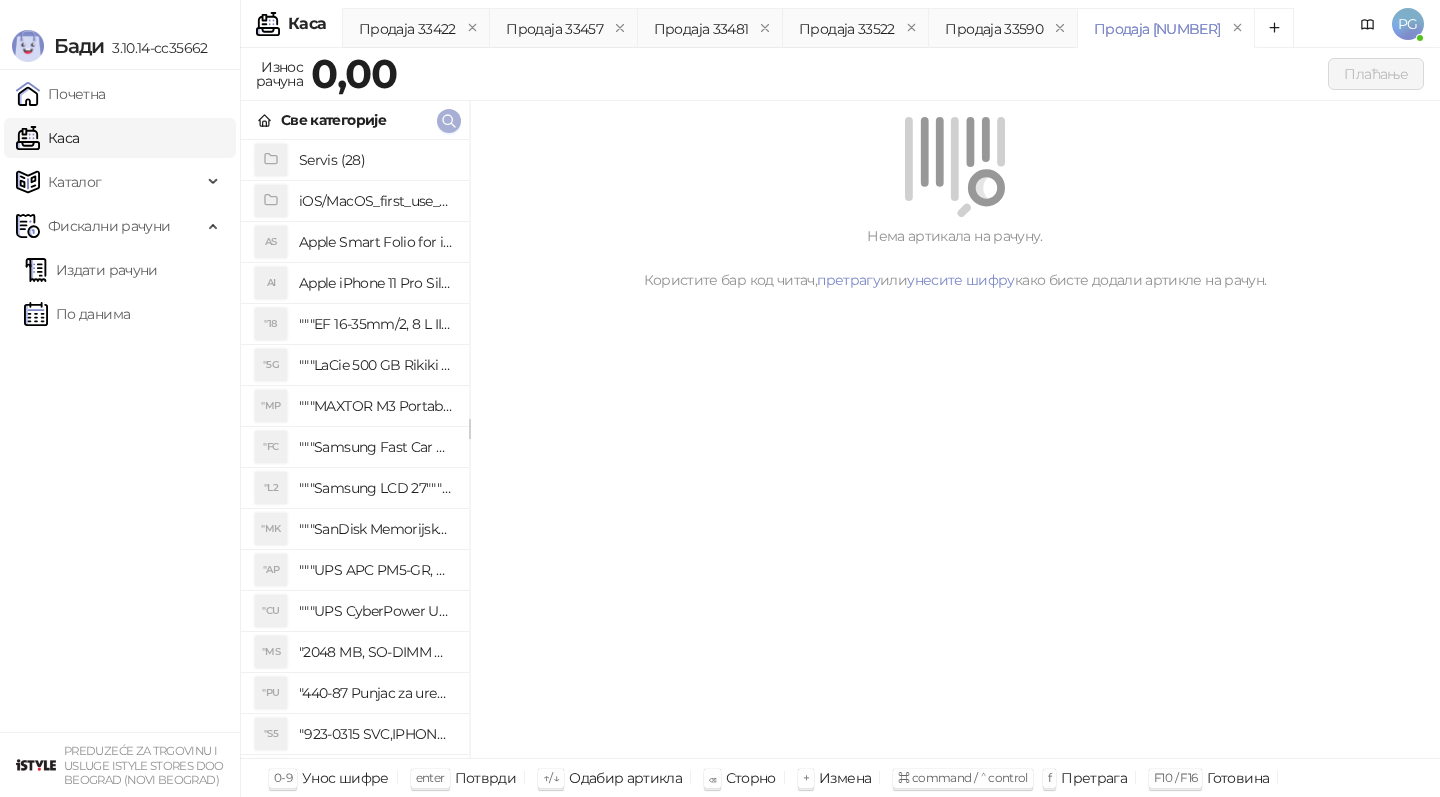 click at bounding box center [449, 121] 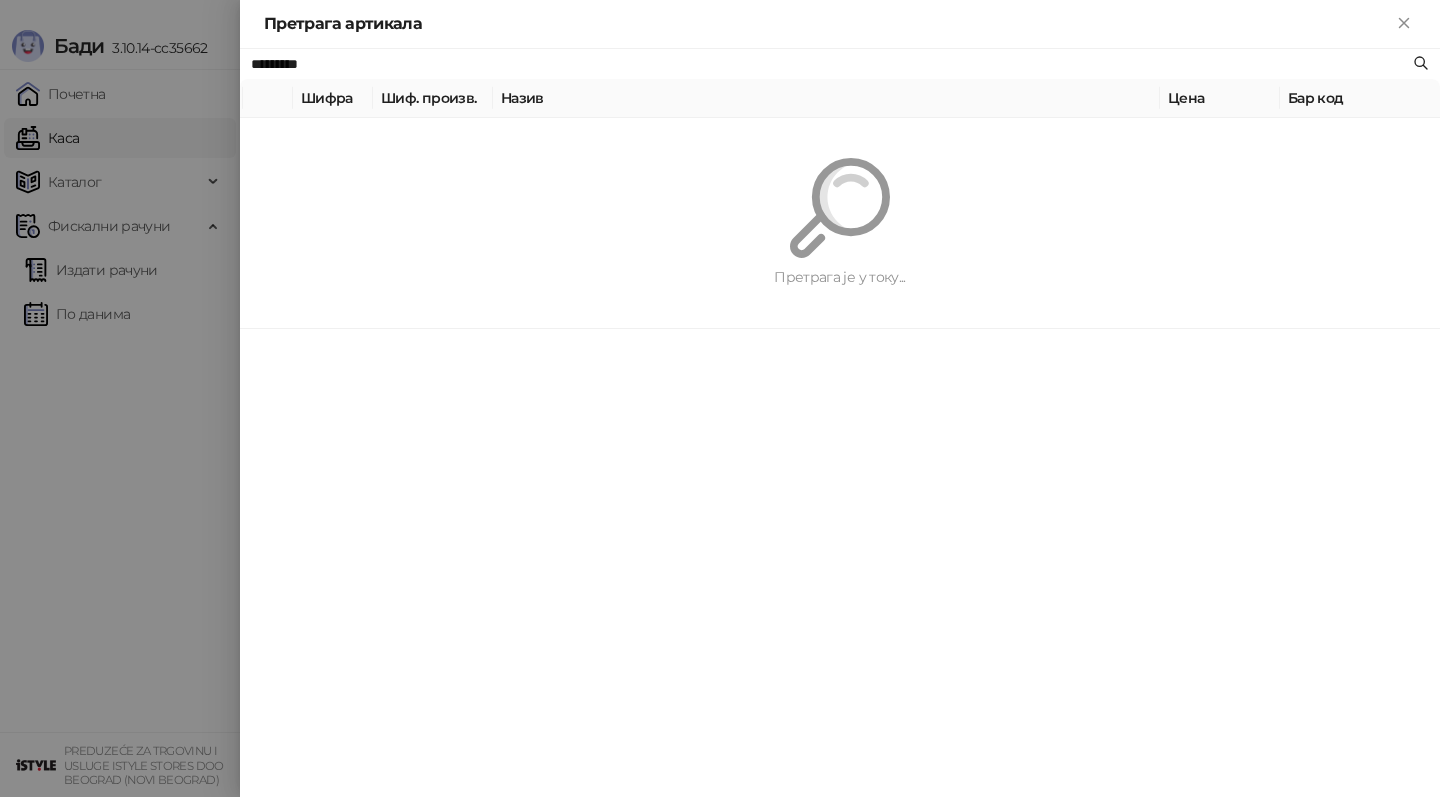 paste 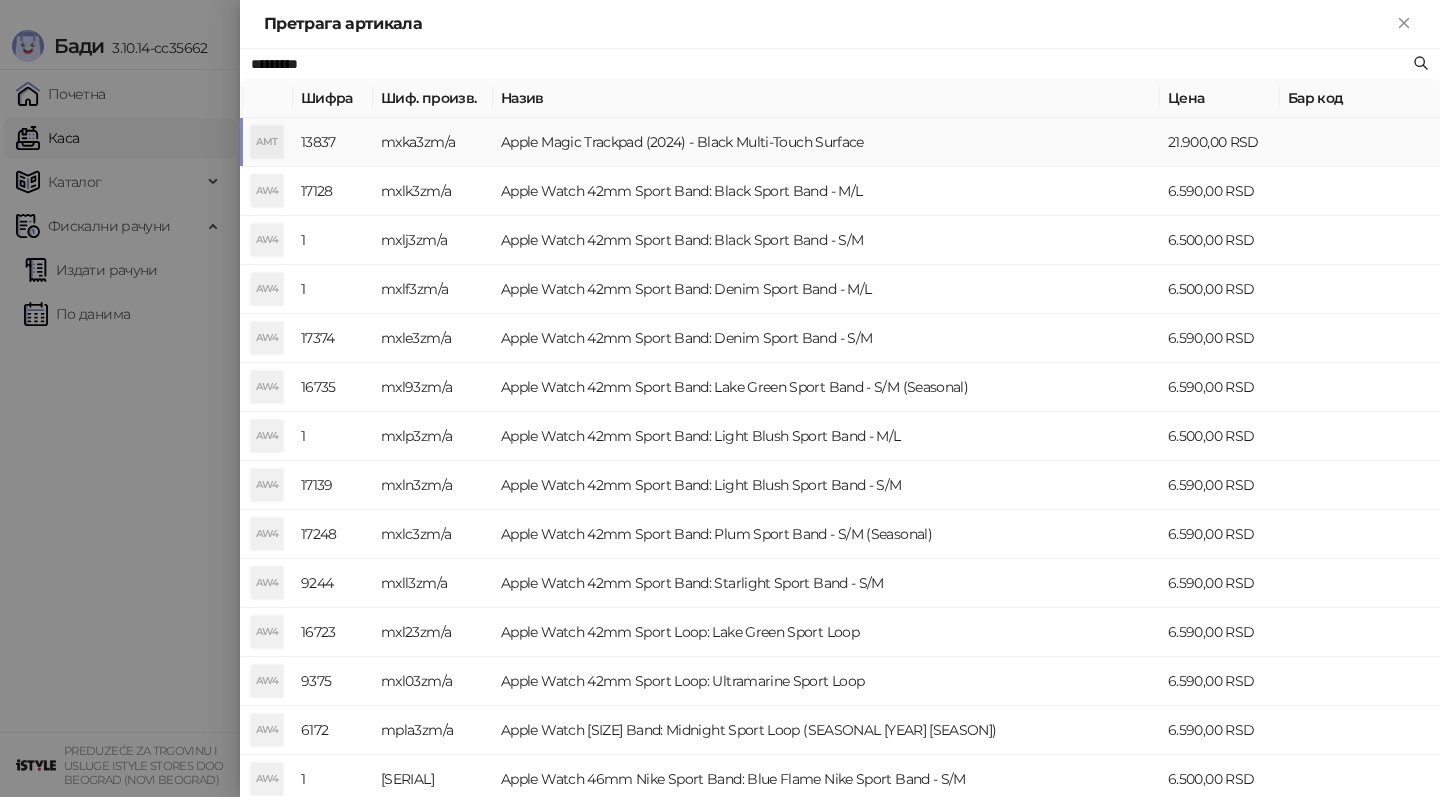 click on "mxka3zm/a" at bounding box center (433, 142) 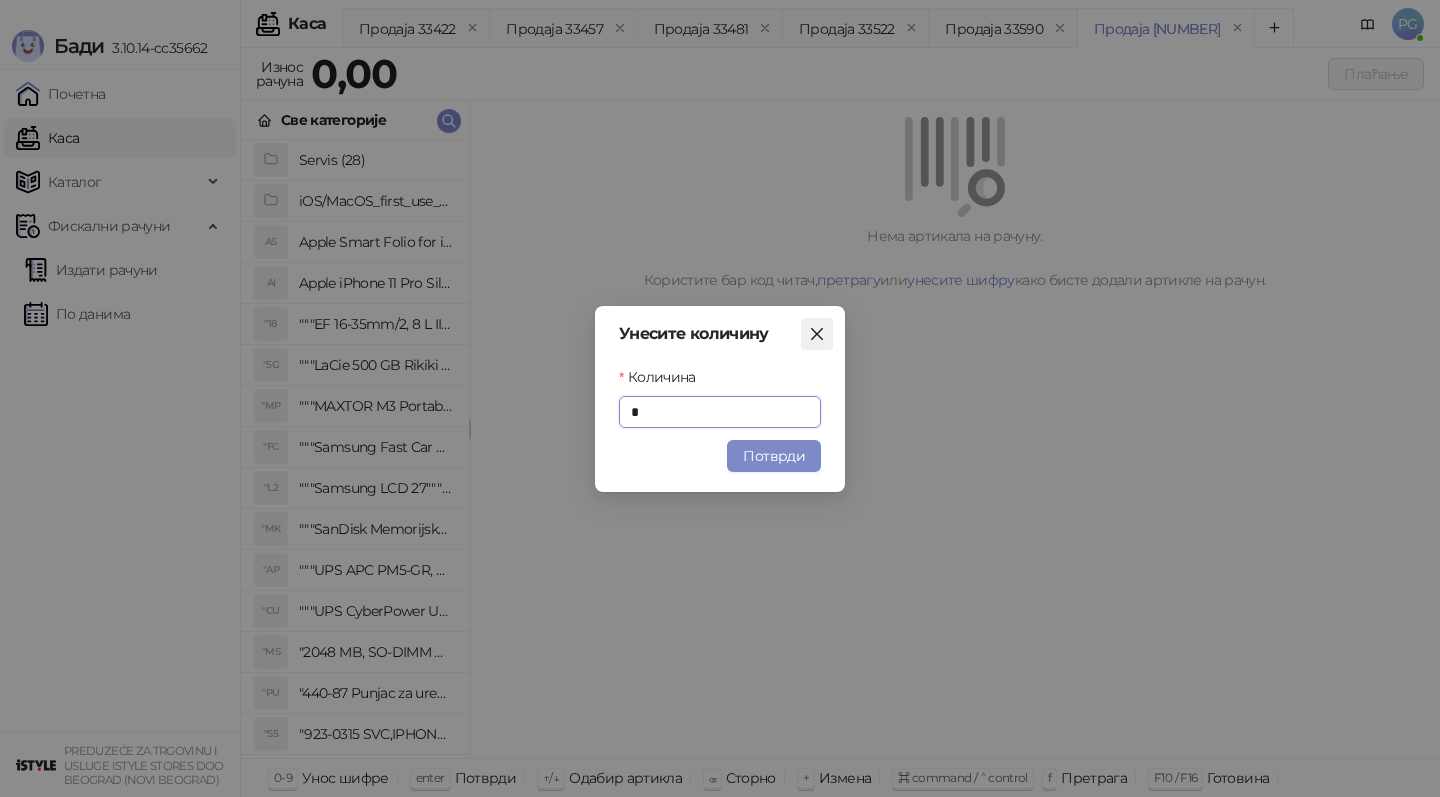 click at bounding box center [817, 334] 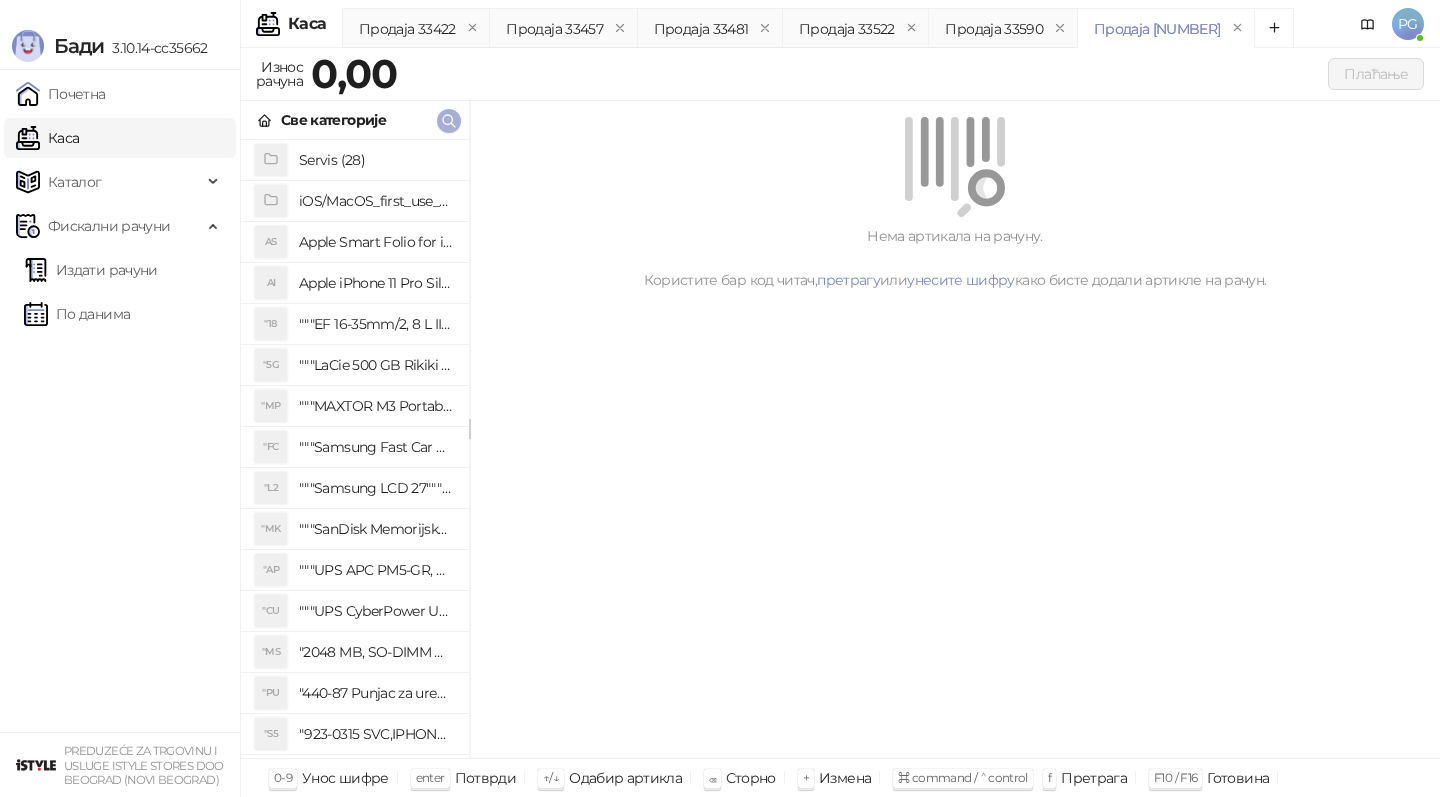 click at bounding box center (449, 121) 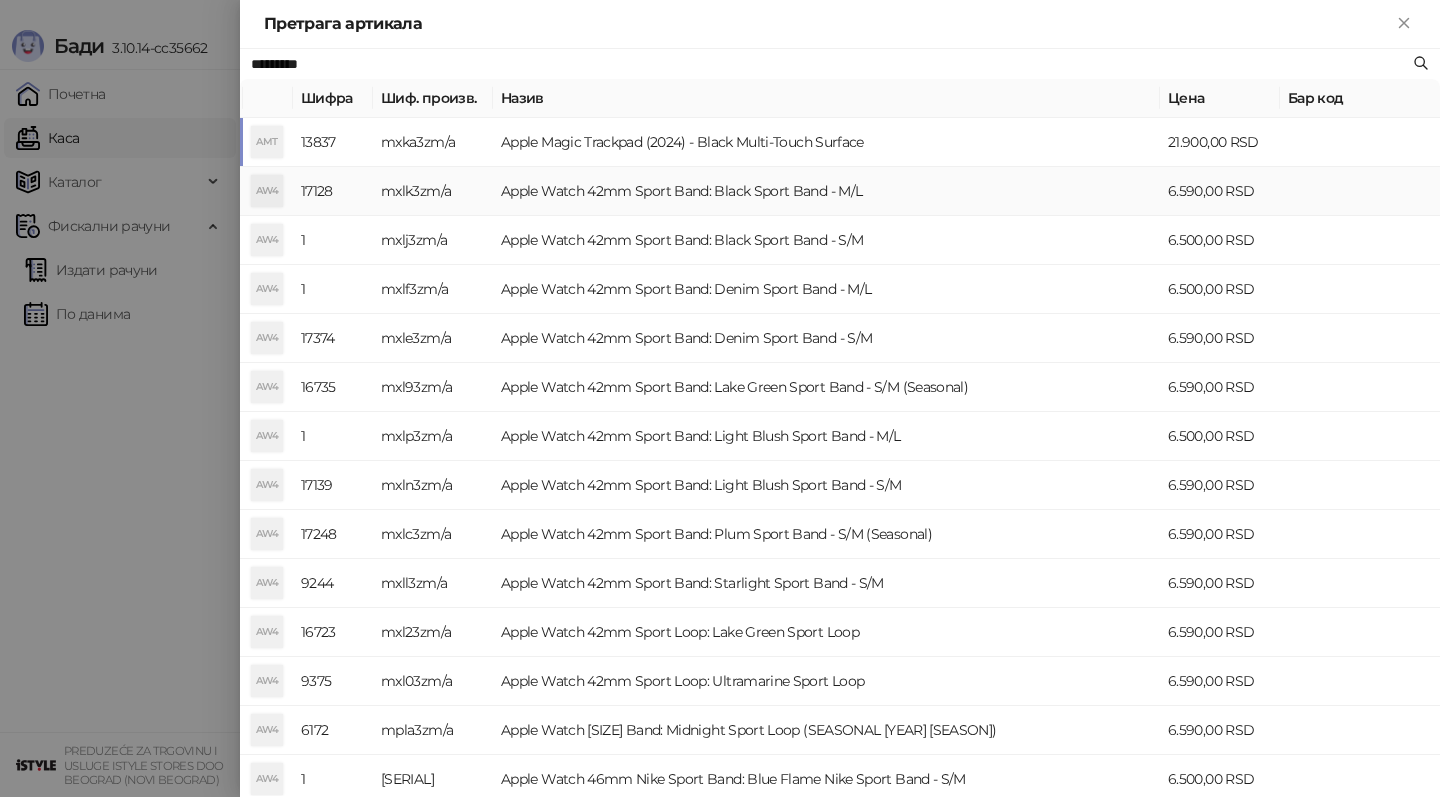 click on "Apple Watch 42mm Sport Band:  Black Sport Band - M/L" at bounding box center (826, 191) 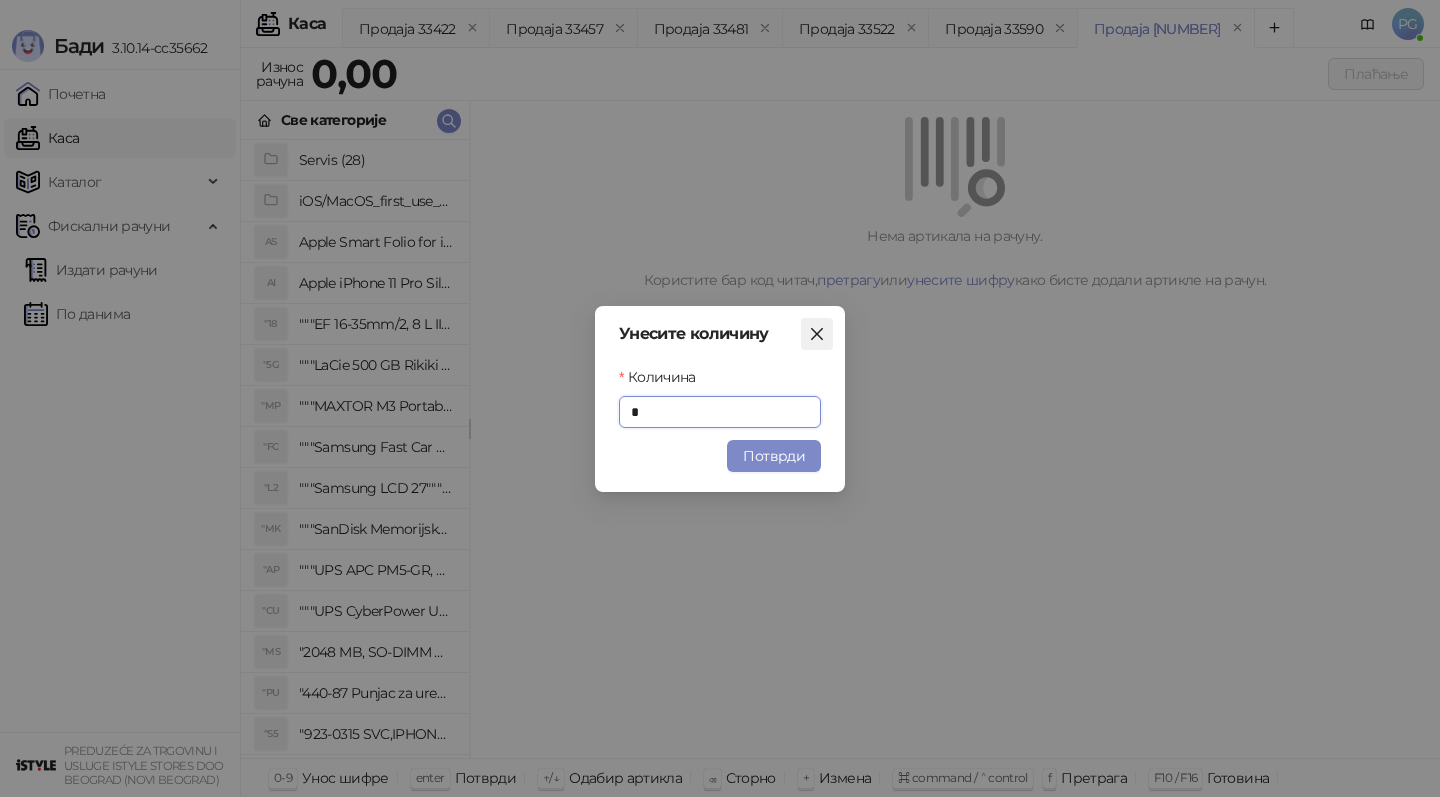 click 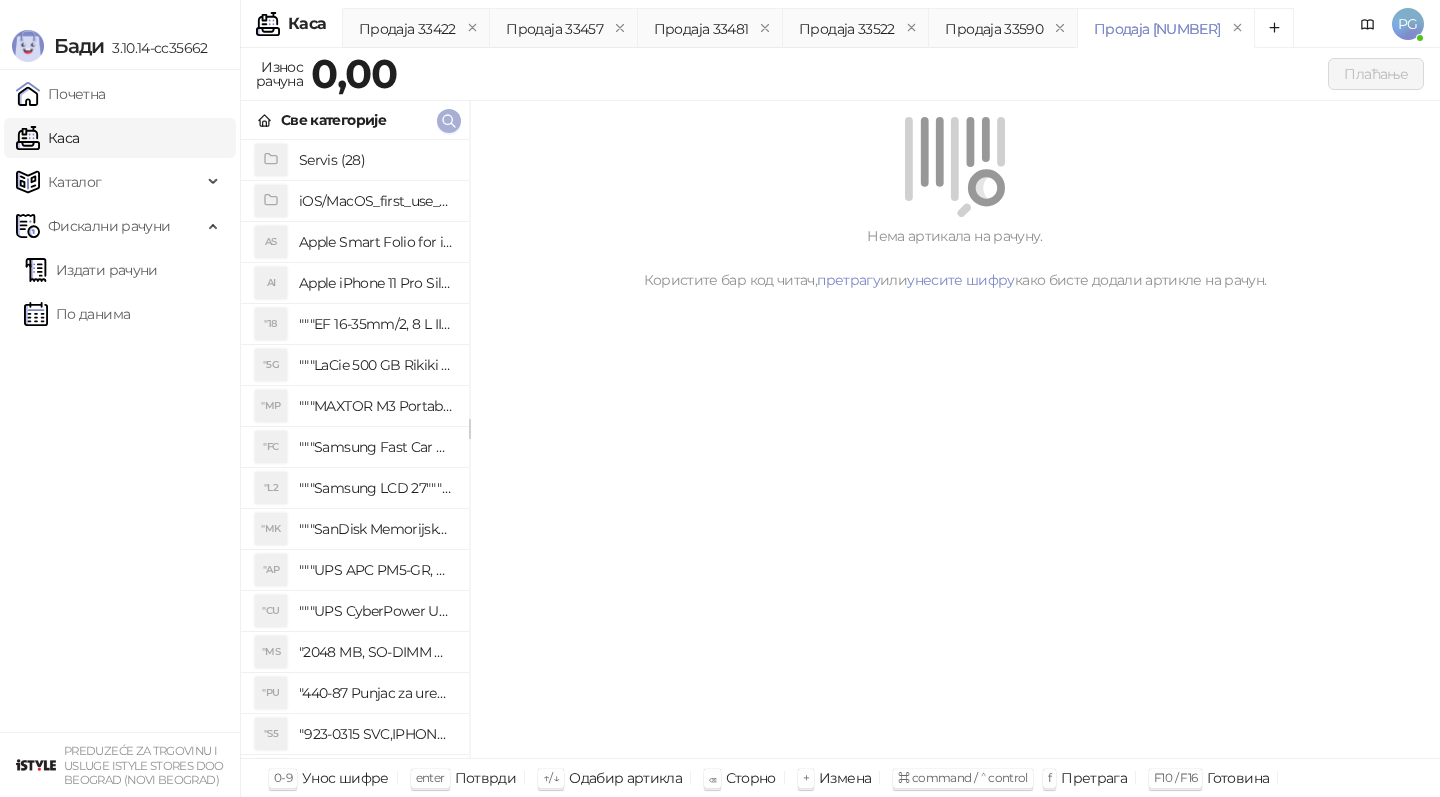 click 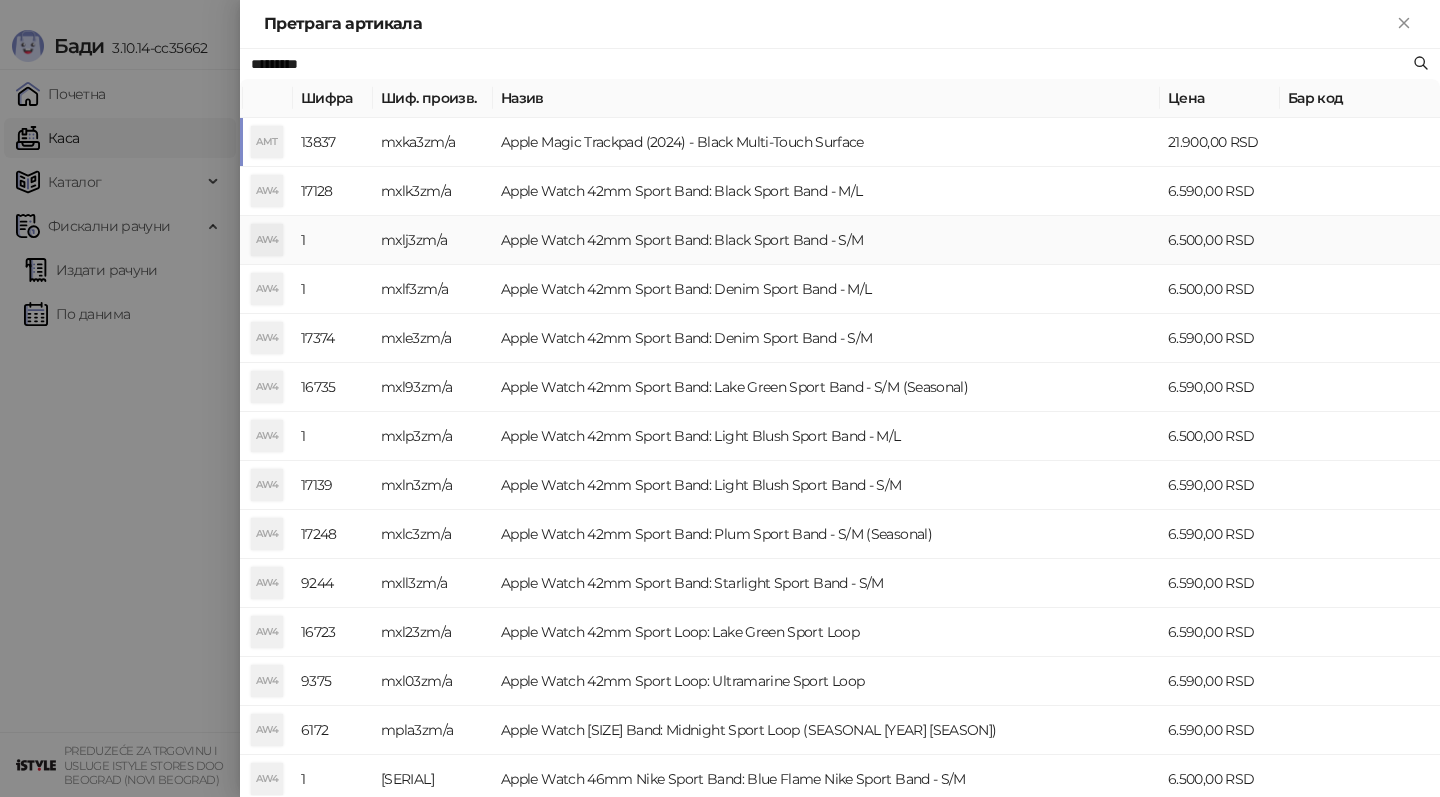 click on "Apple Watch 42mm Sport Band:  Black Sport Band - S/M" at bounding box center (826, 240) 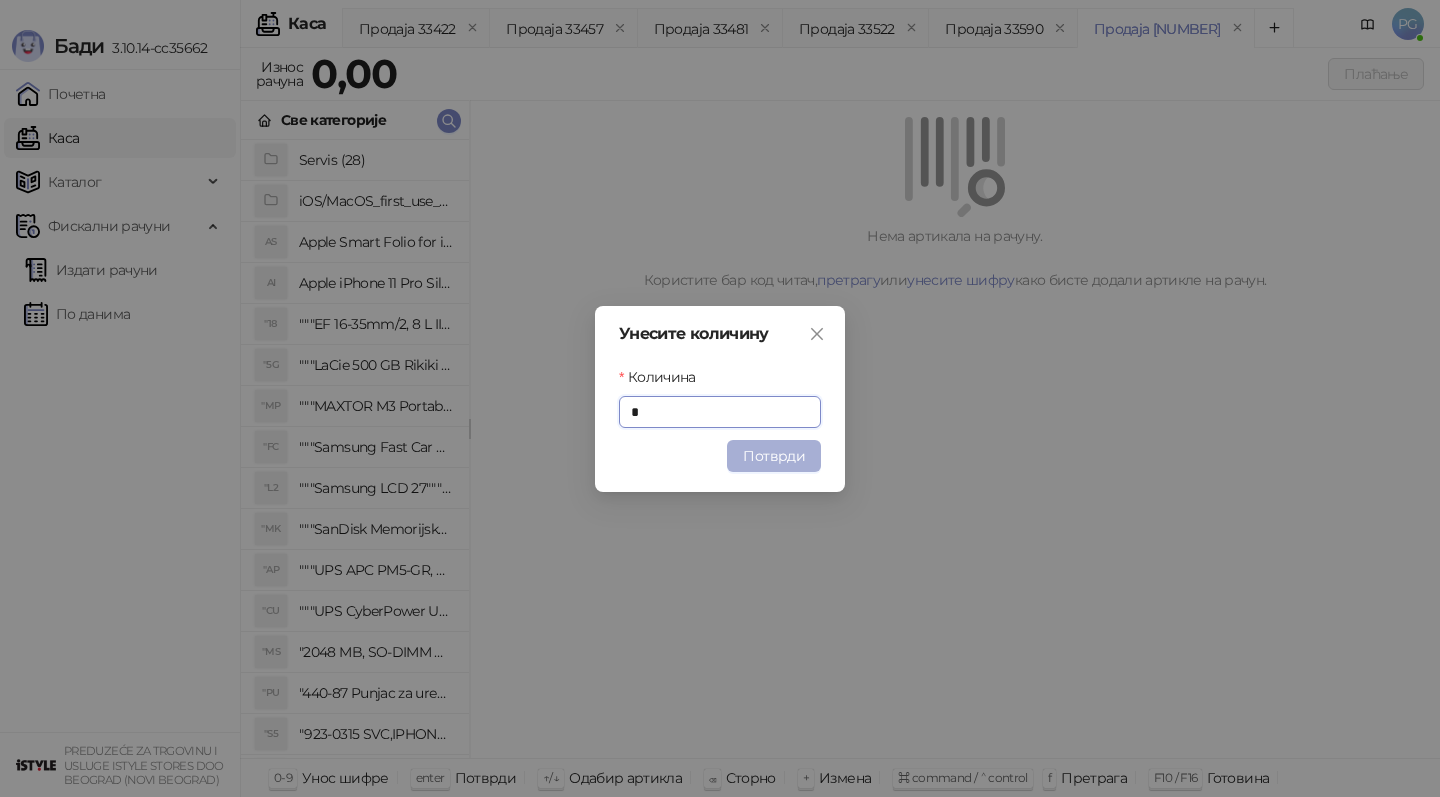 click on "Потврди" at bounding box center (774, 456) 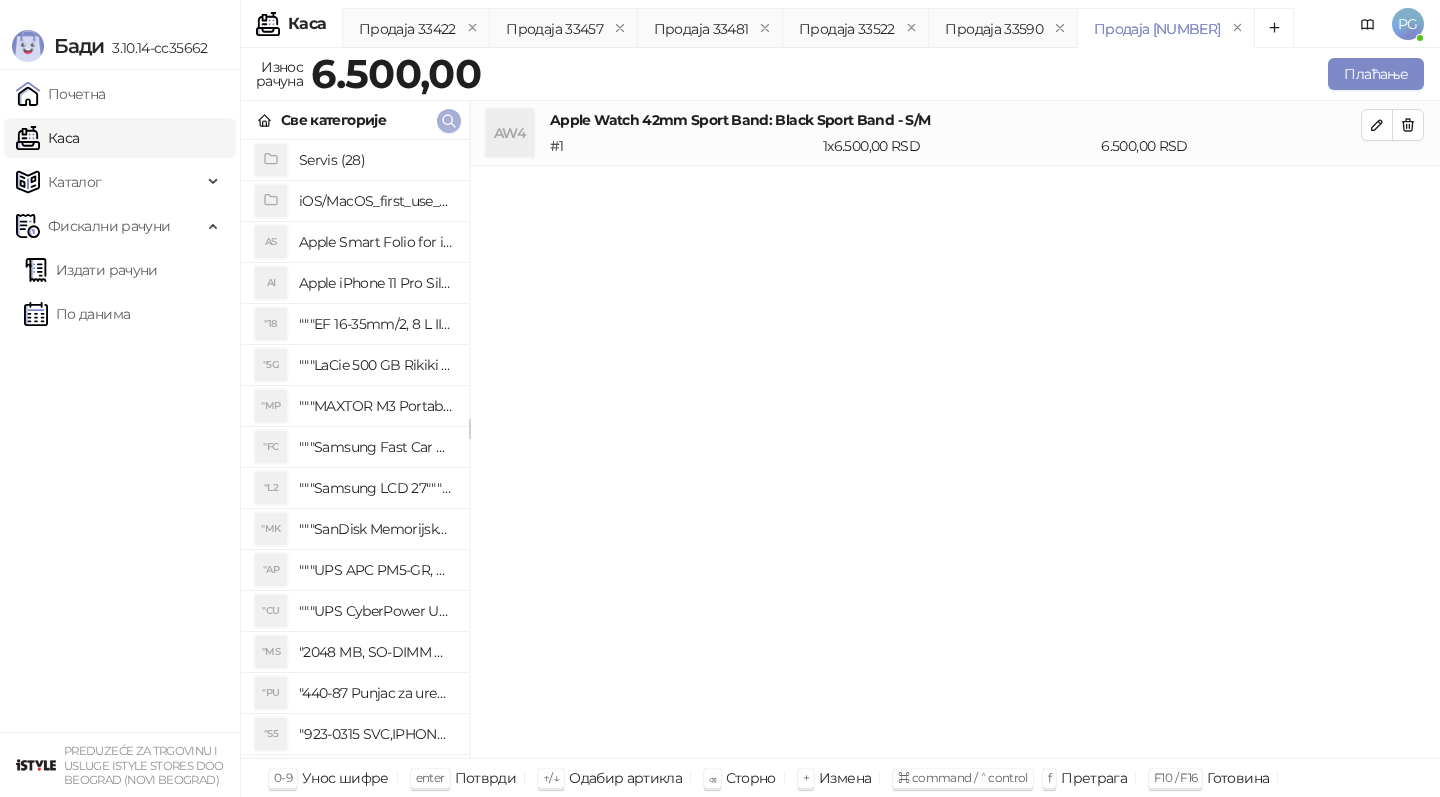 click 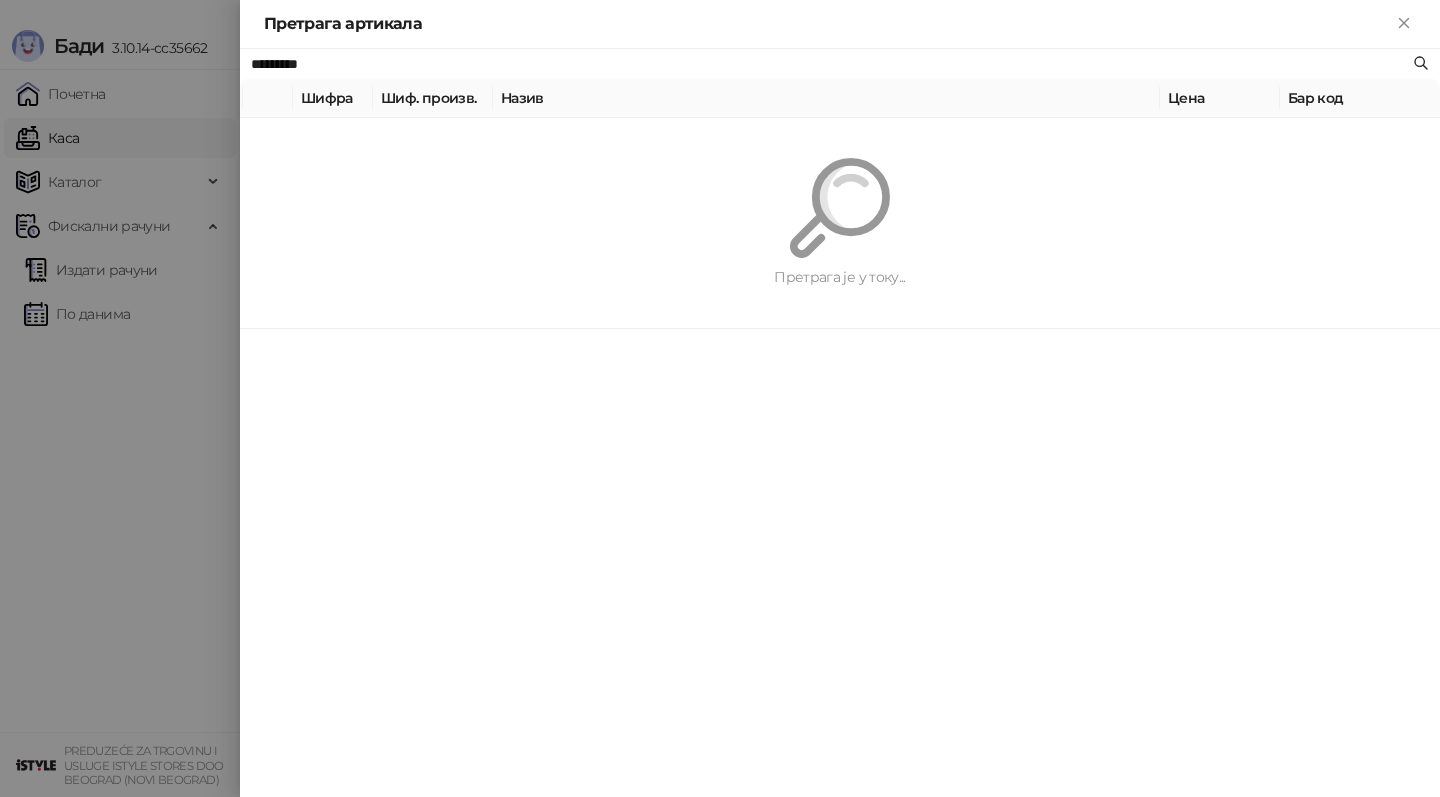 paste on "*******" 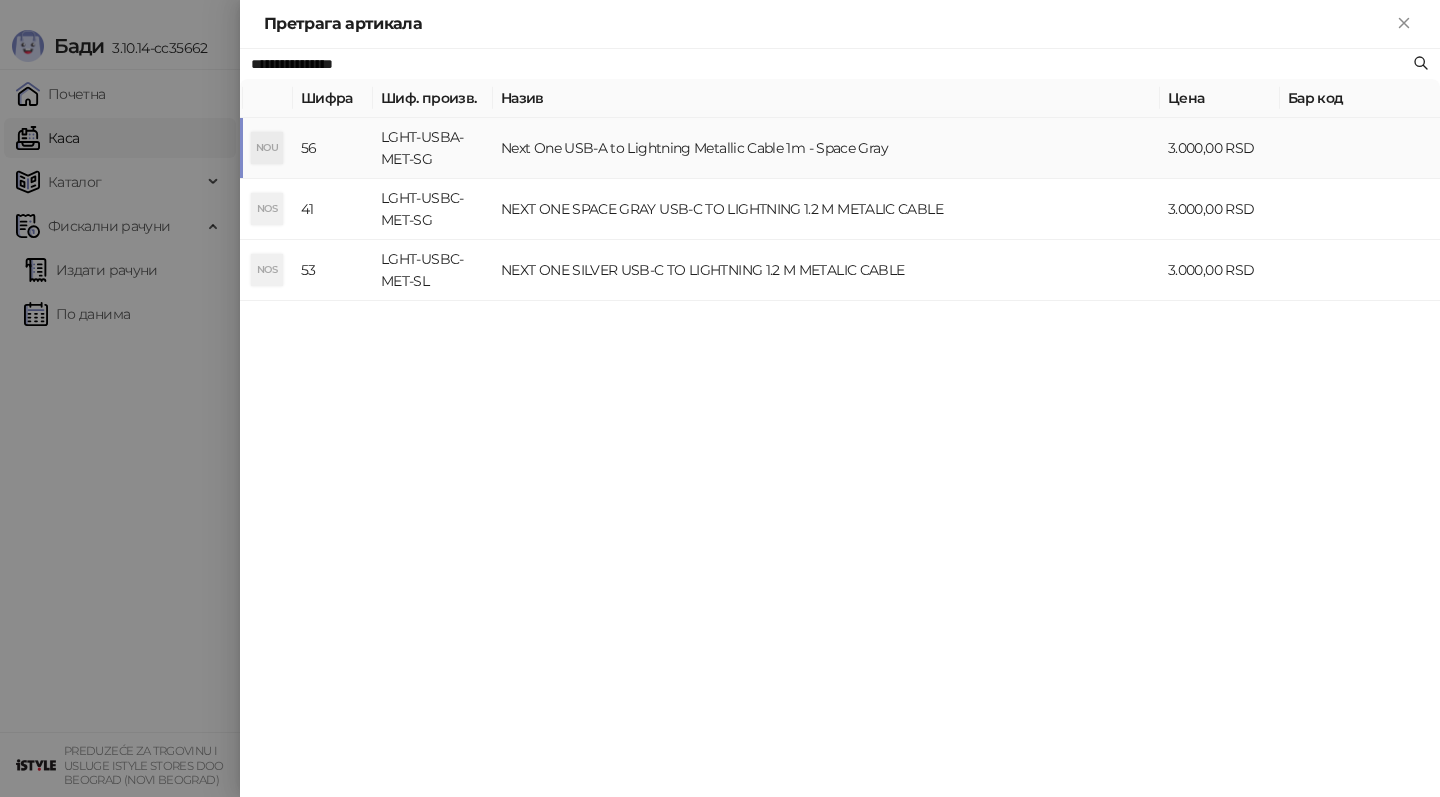 type on "**********" 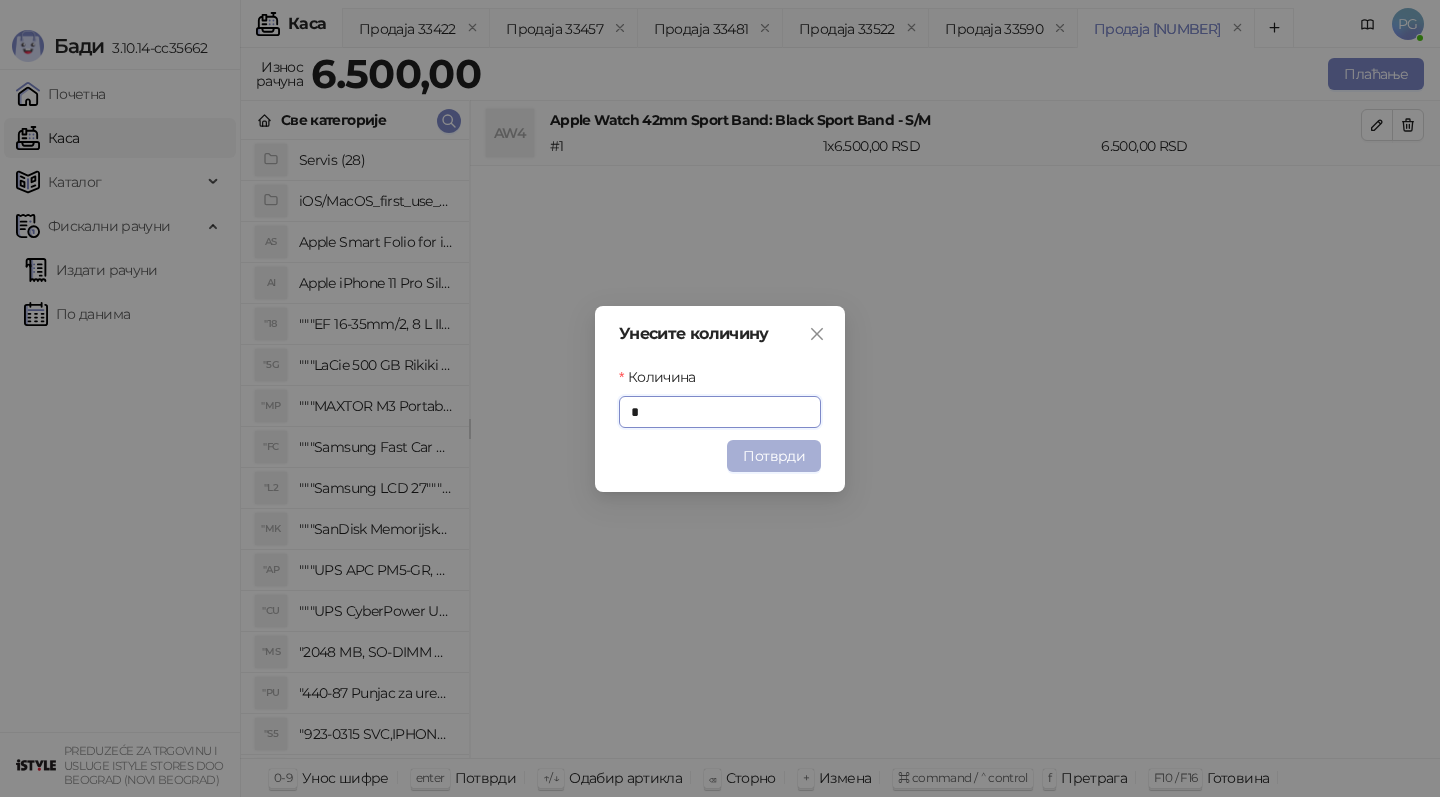 click on "Потврди" at bounding box center (774, 456) 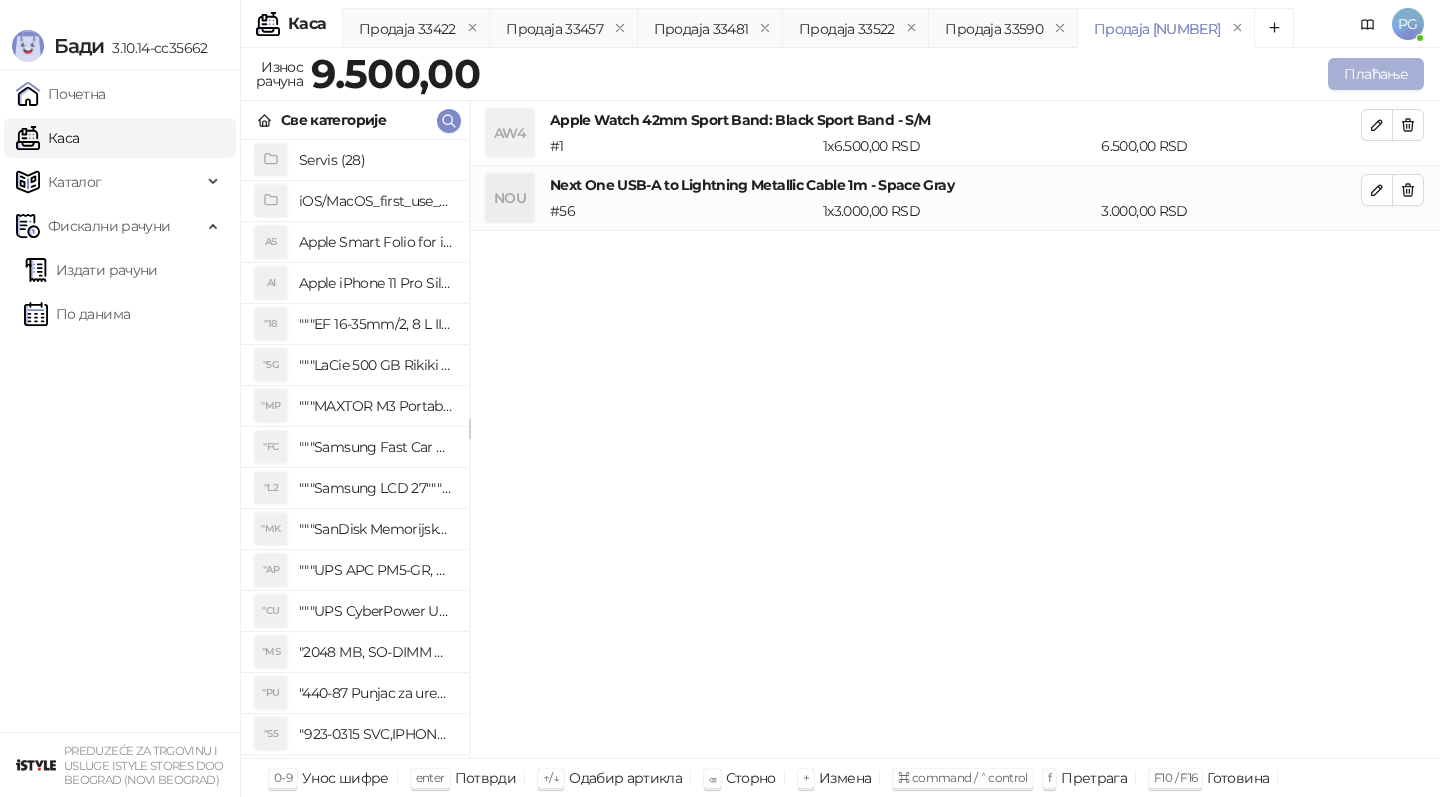 click on "Плаћање" at bounding box center [1376, 74] 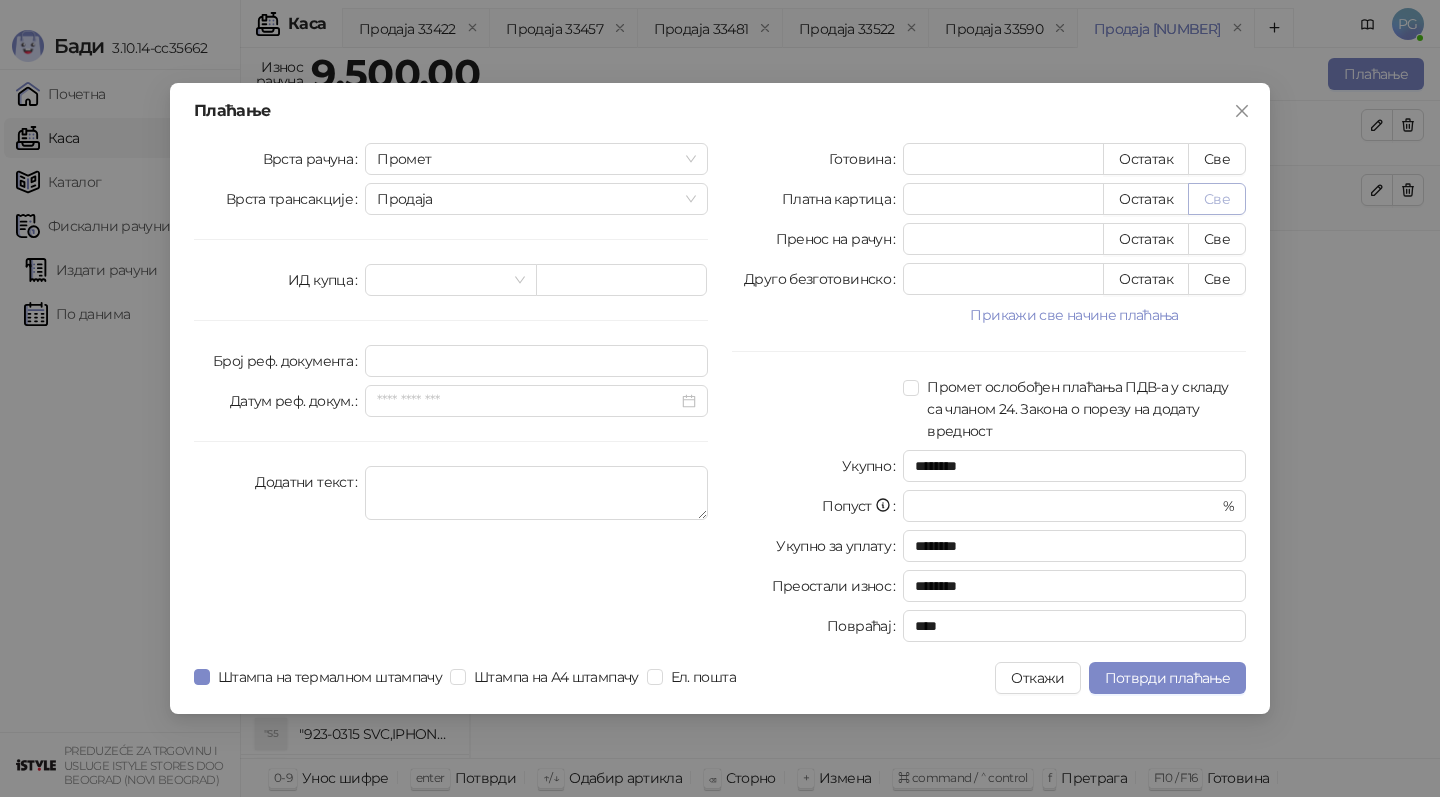 click on "Све" at bounding box center (1217, 199) 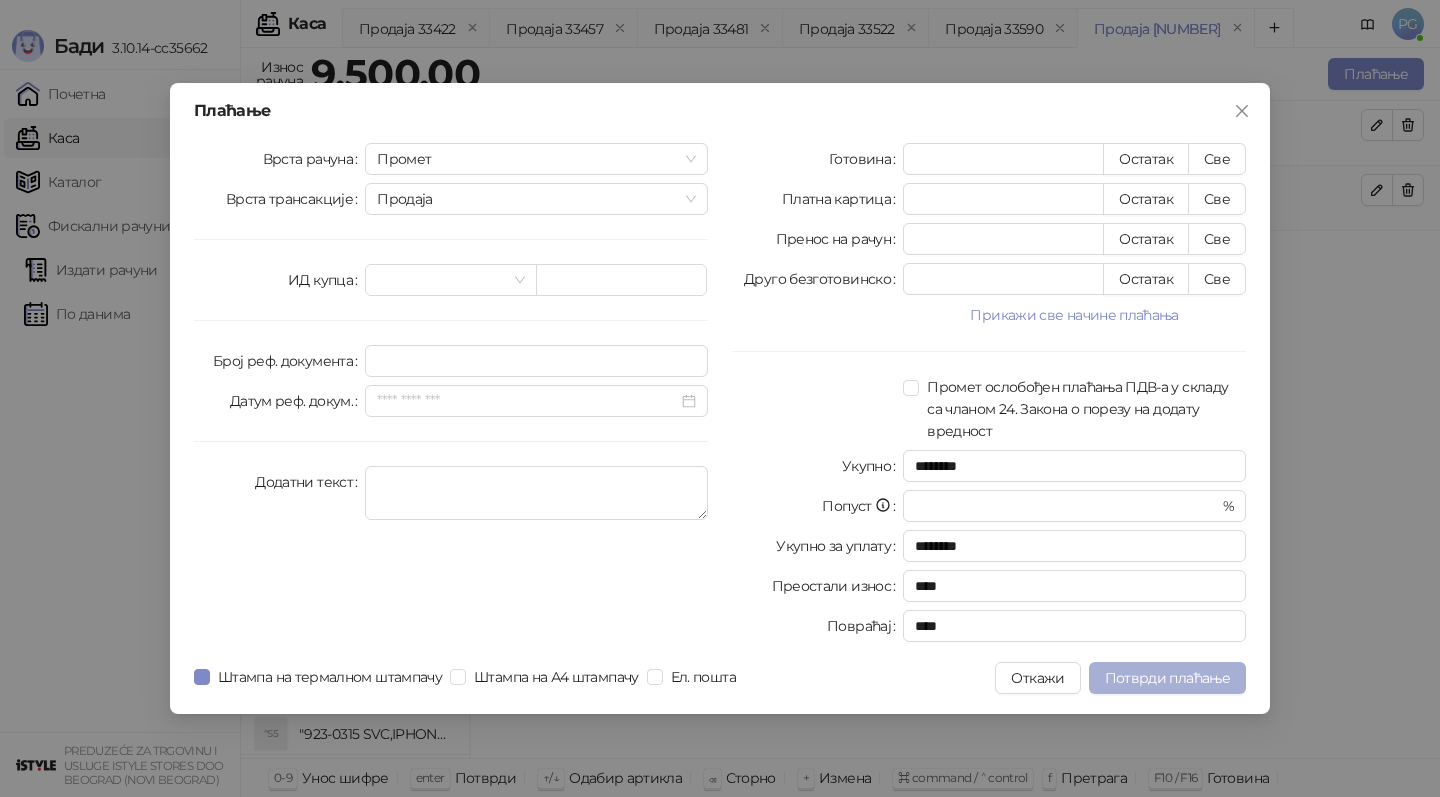 click on "Потврди плаћање" at bounding box center [1167, 678] 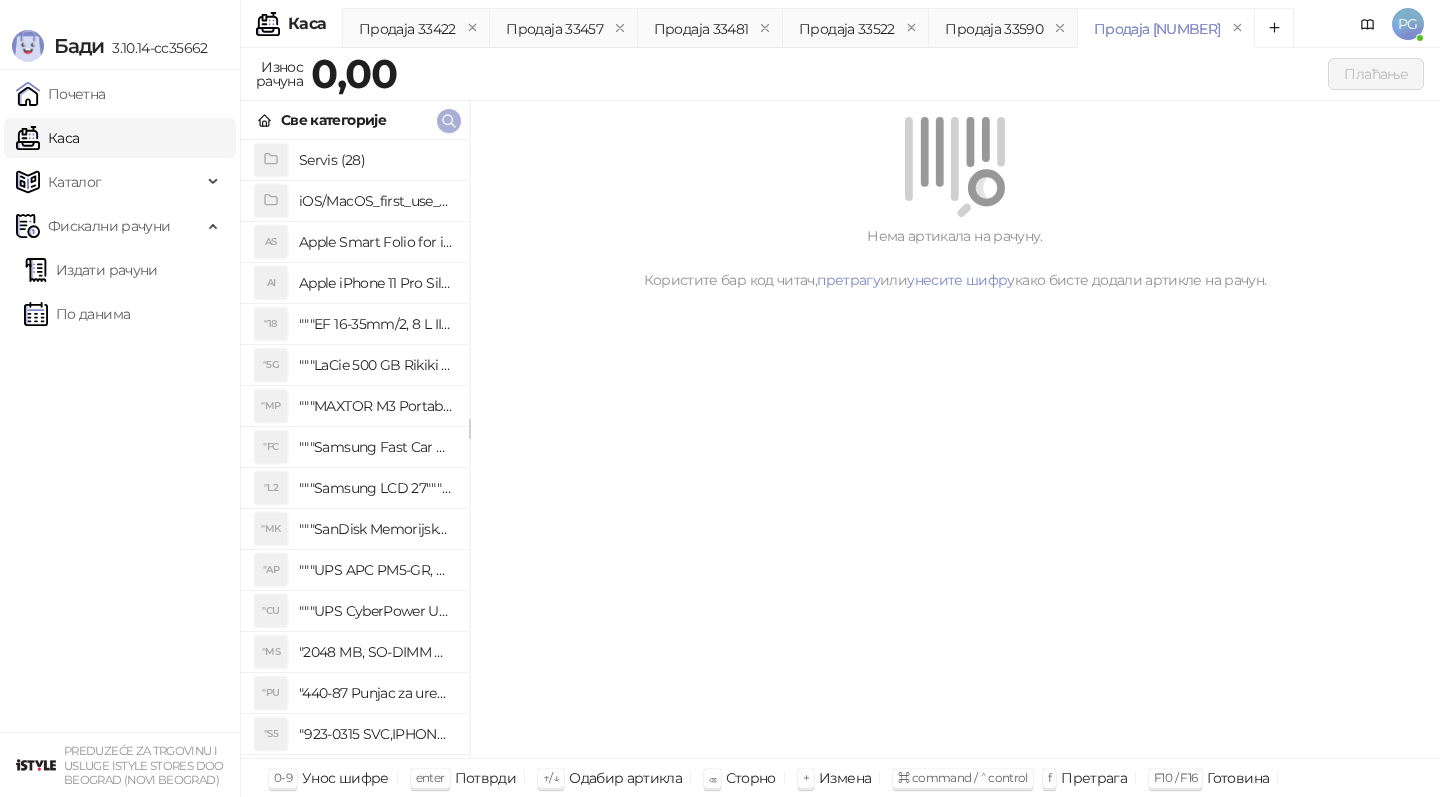 click 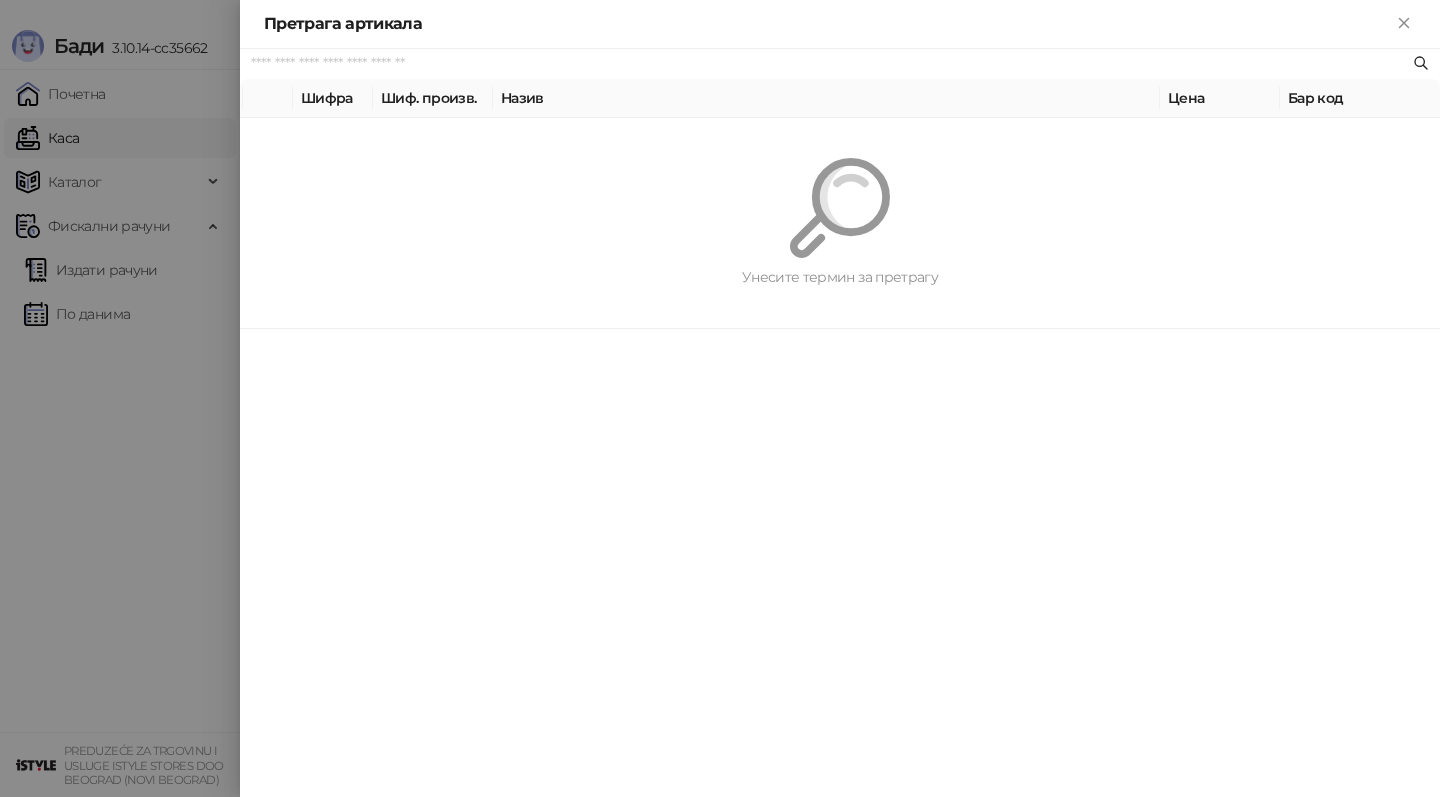 paste on "*********" 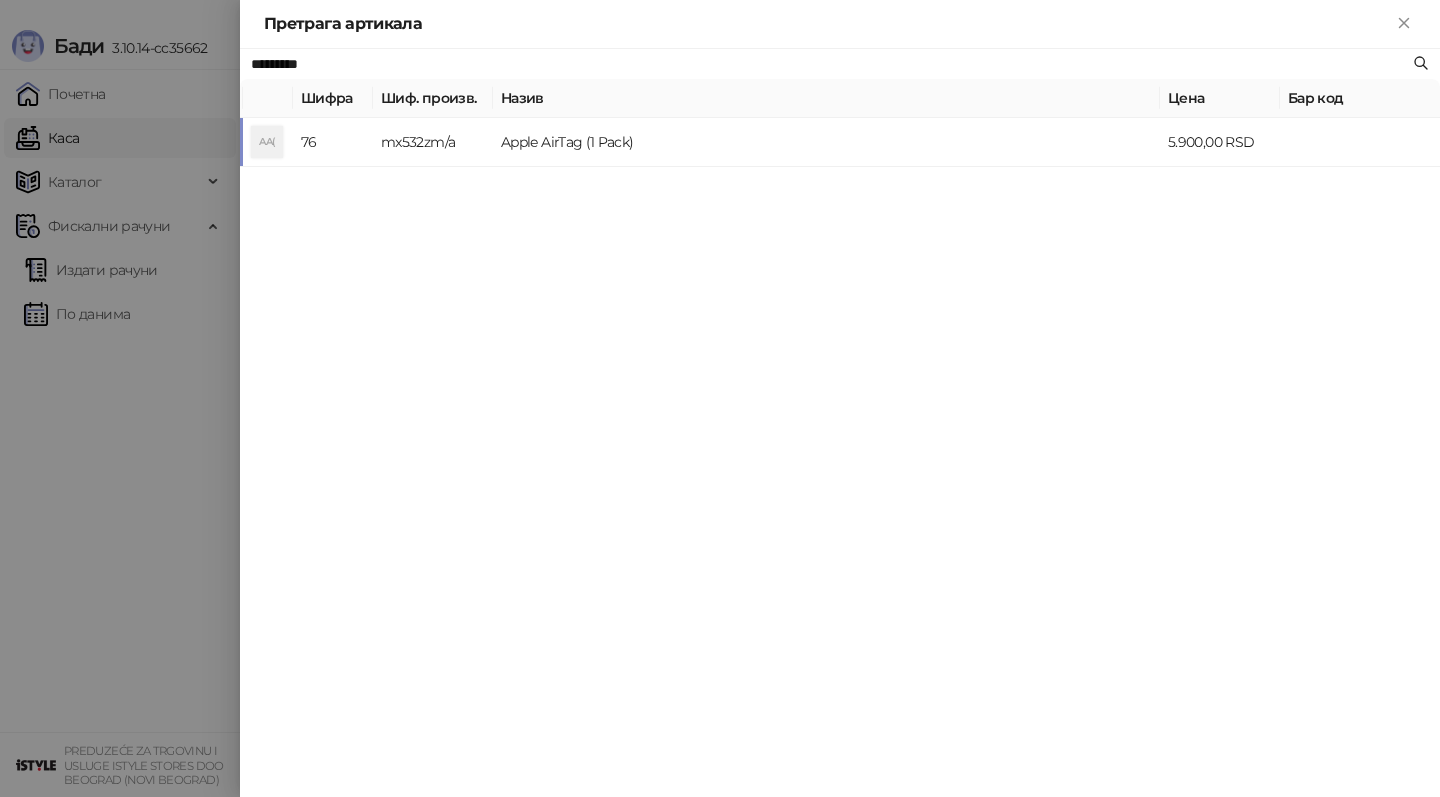 type on "*********" 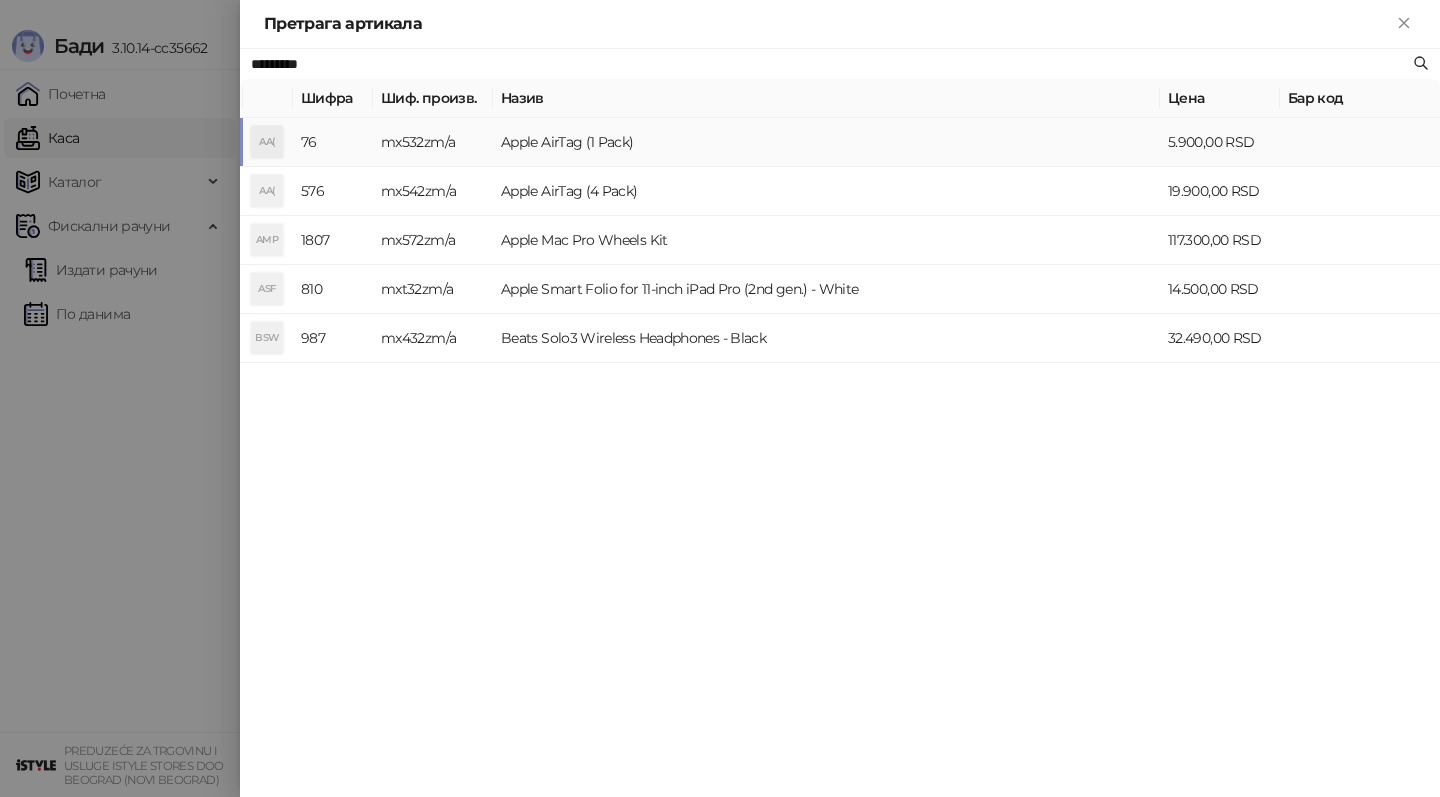 click on "mx532zm/a" at bounding box center (433, 142) 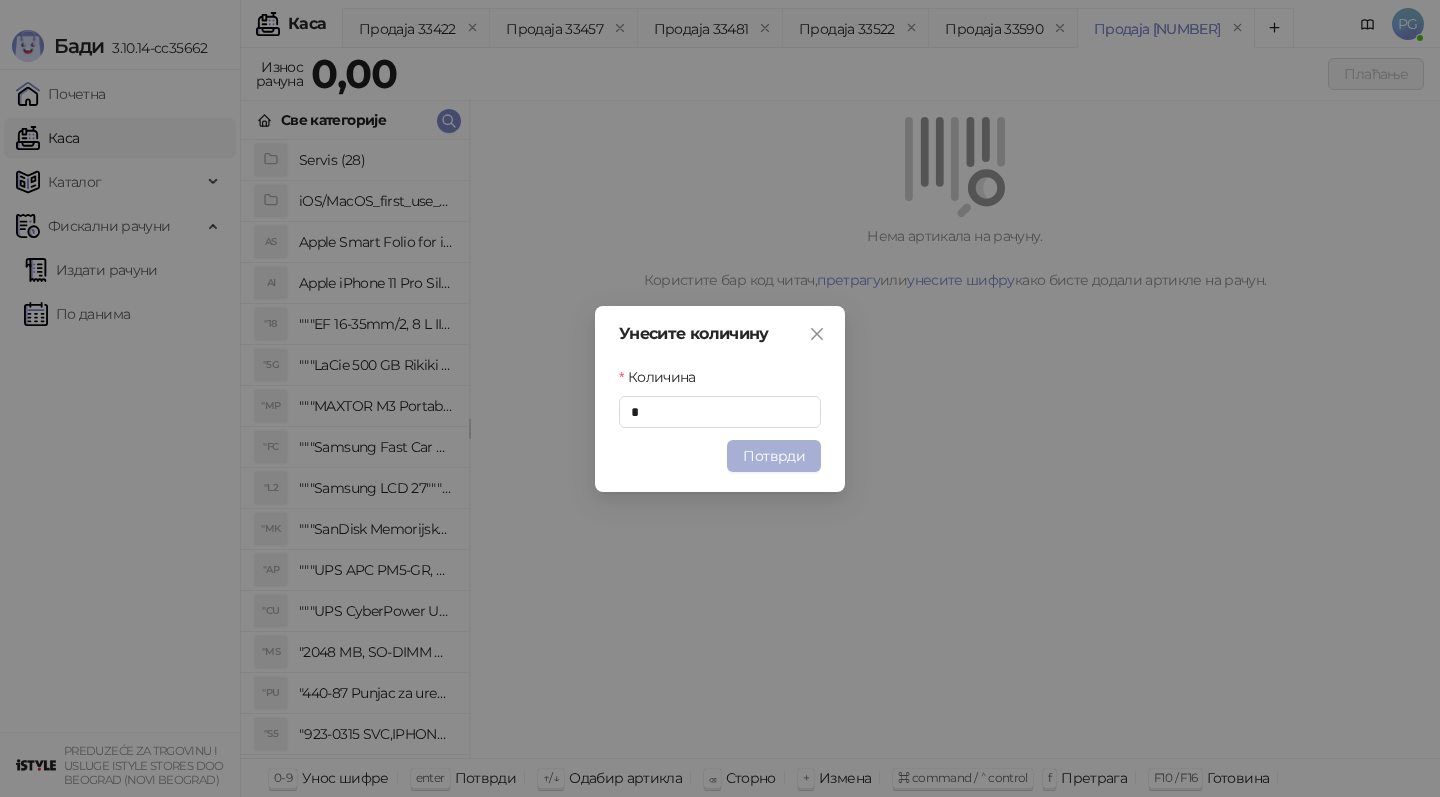 click on "Потврди" at bounding box center [774, 456] 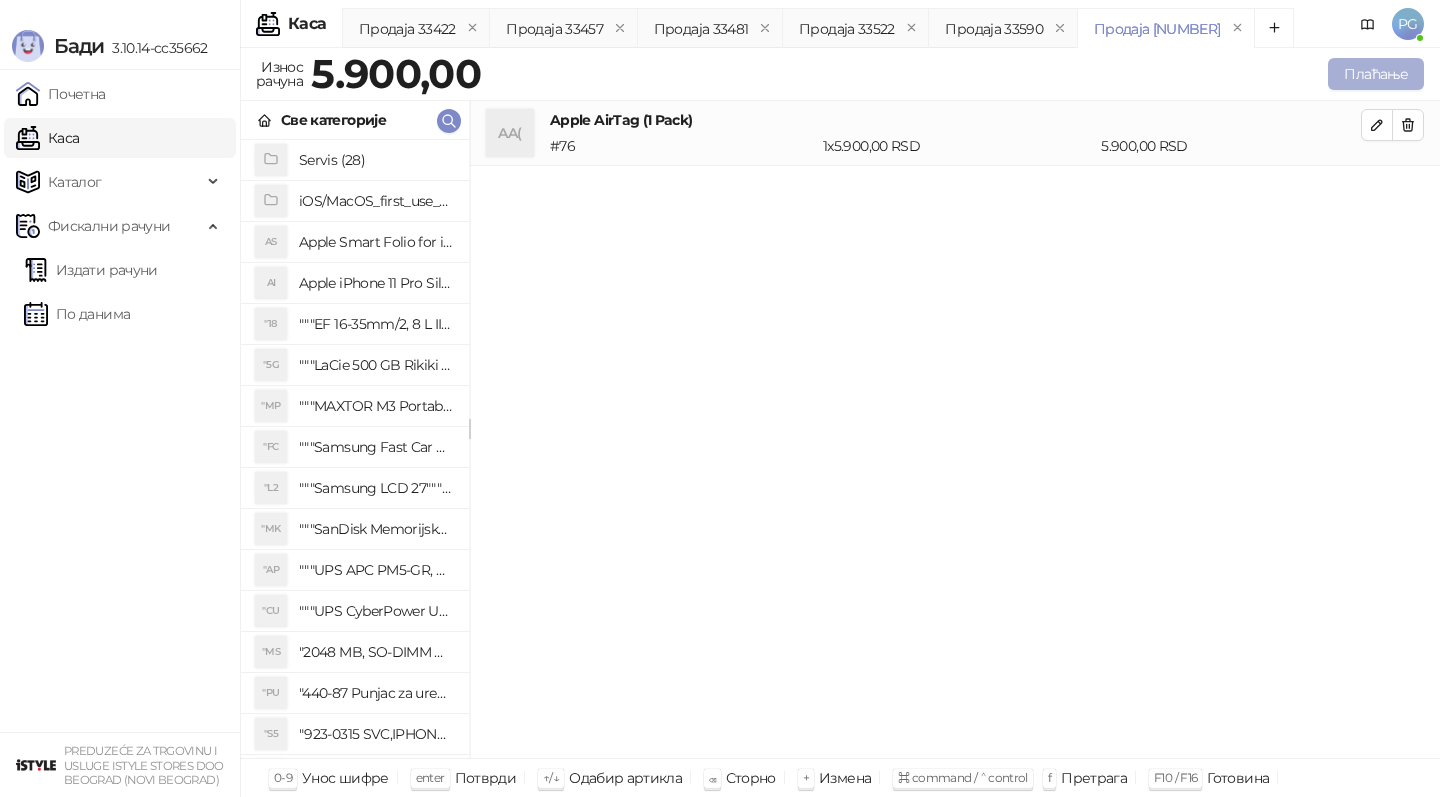 click on "Плаћање" at bounding box center (1376, 74) 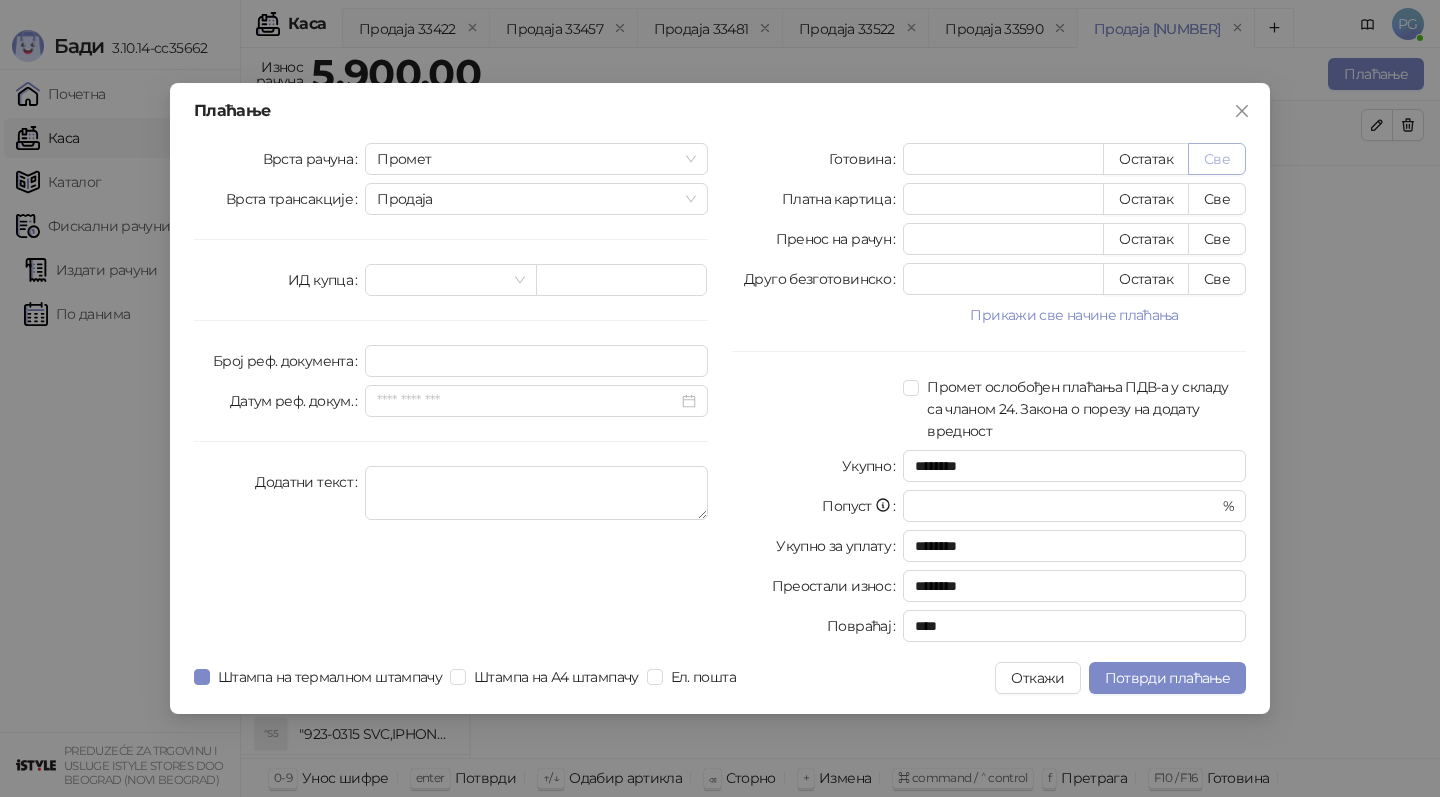 click on "Све" at bounding box center [1217, 159] 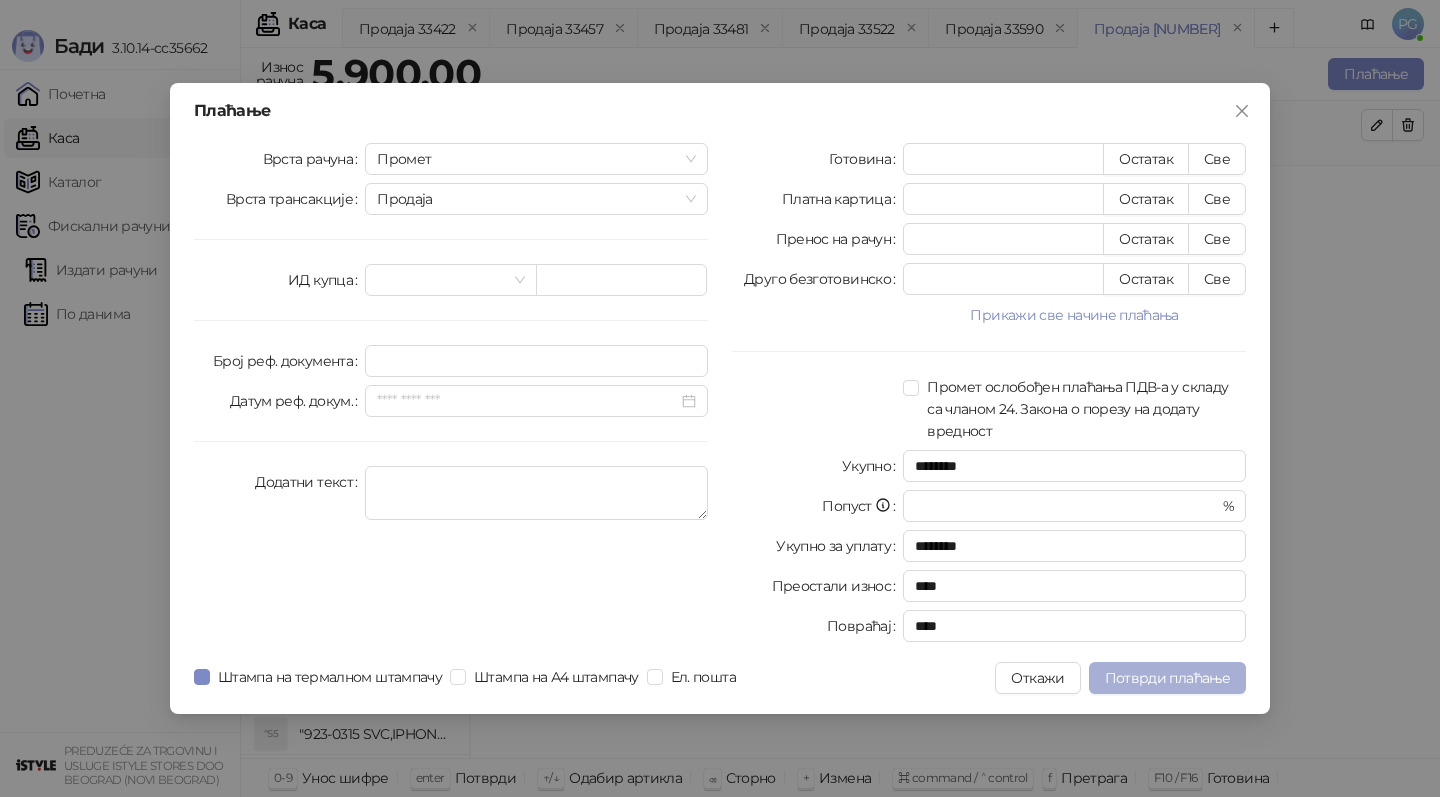 click on "Потврди плаћање" at bounding box center [1167, 678] 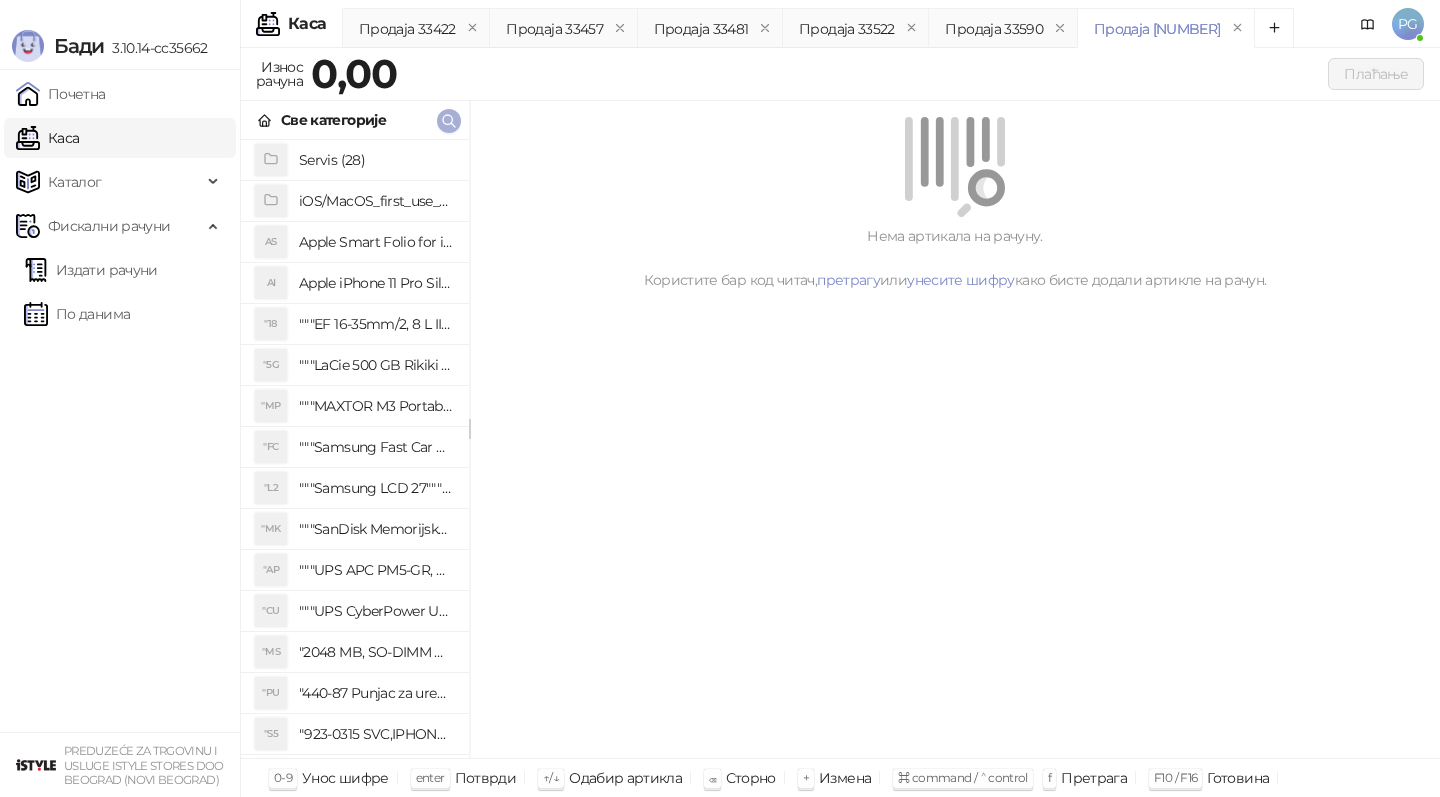 click 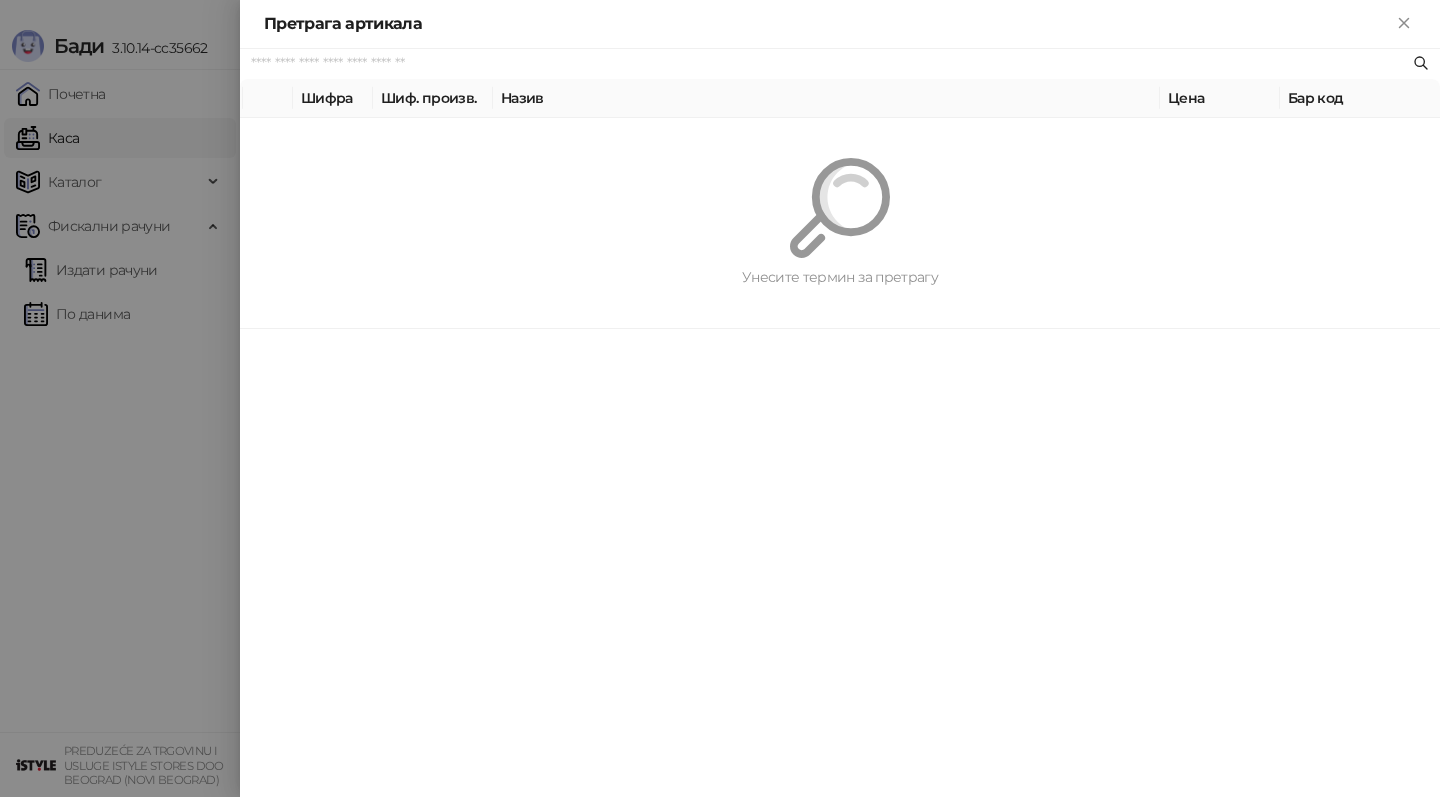 paste on "*********" 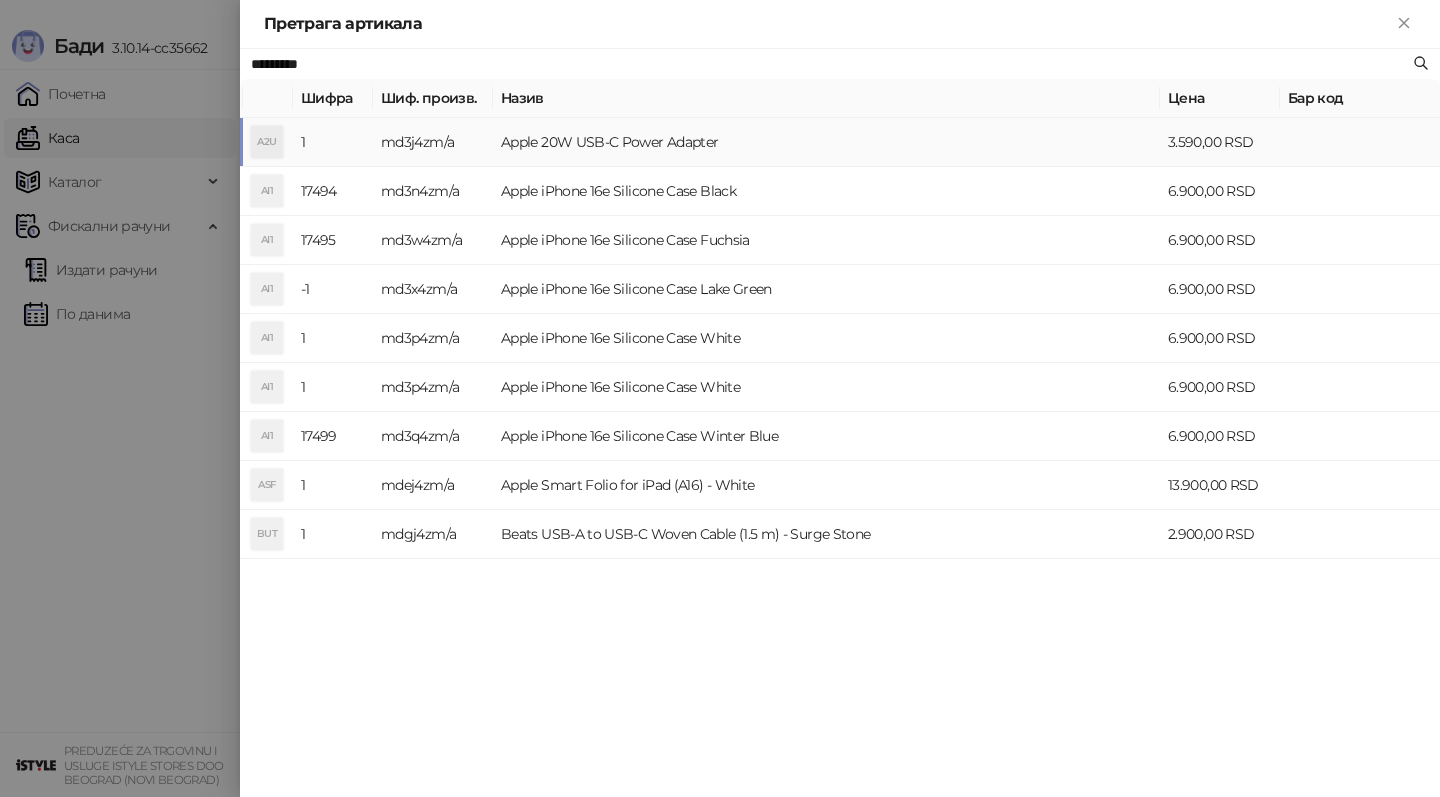 click on "md3j4zm/a" at bounding box center (433, 142) 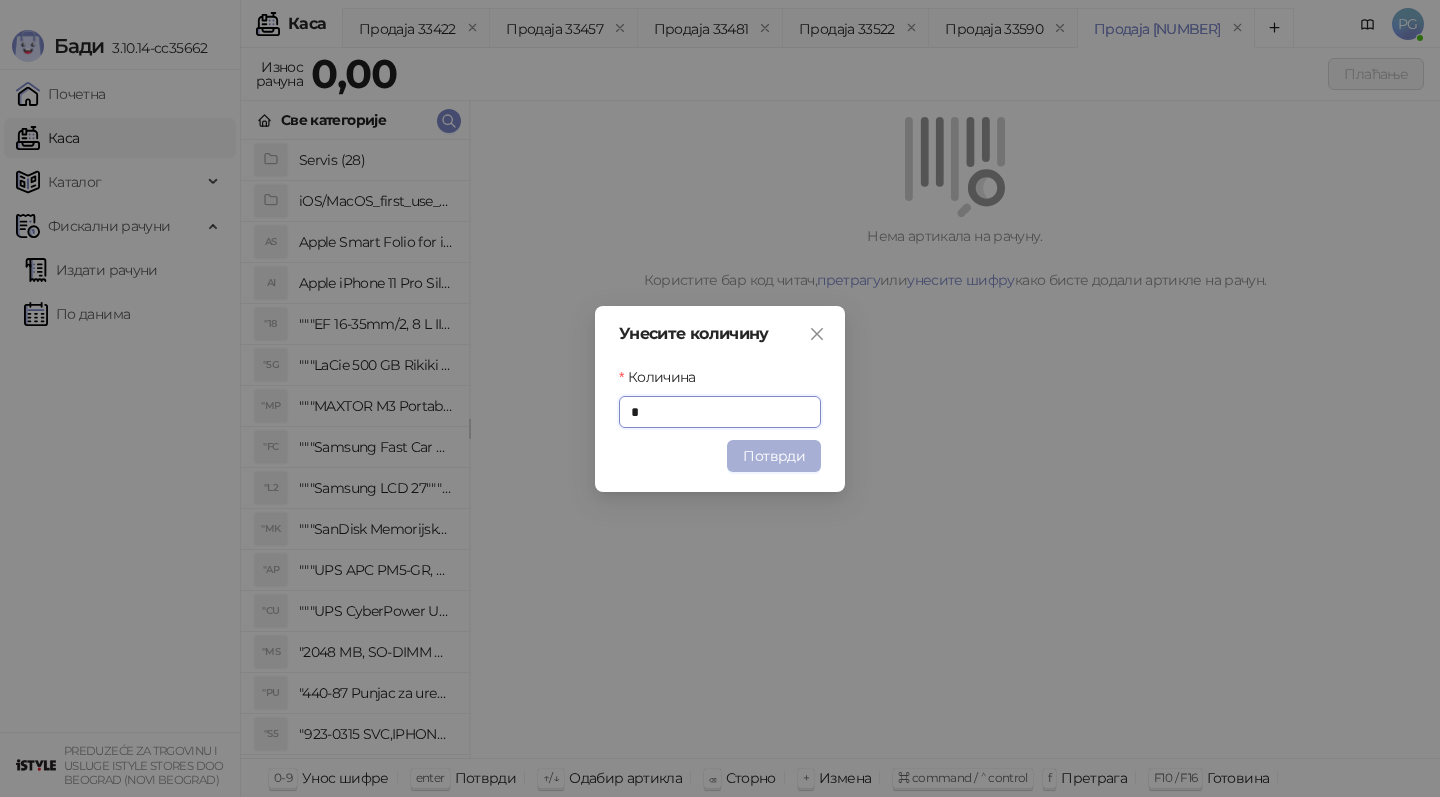 click on "Потврди" at bounding box center (774, 456) 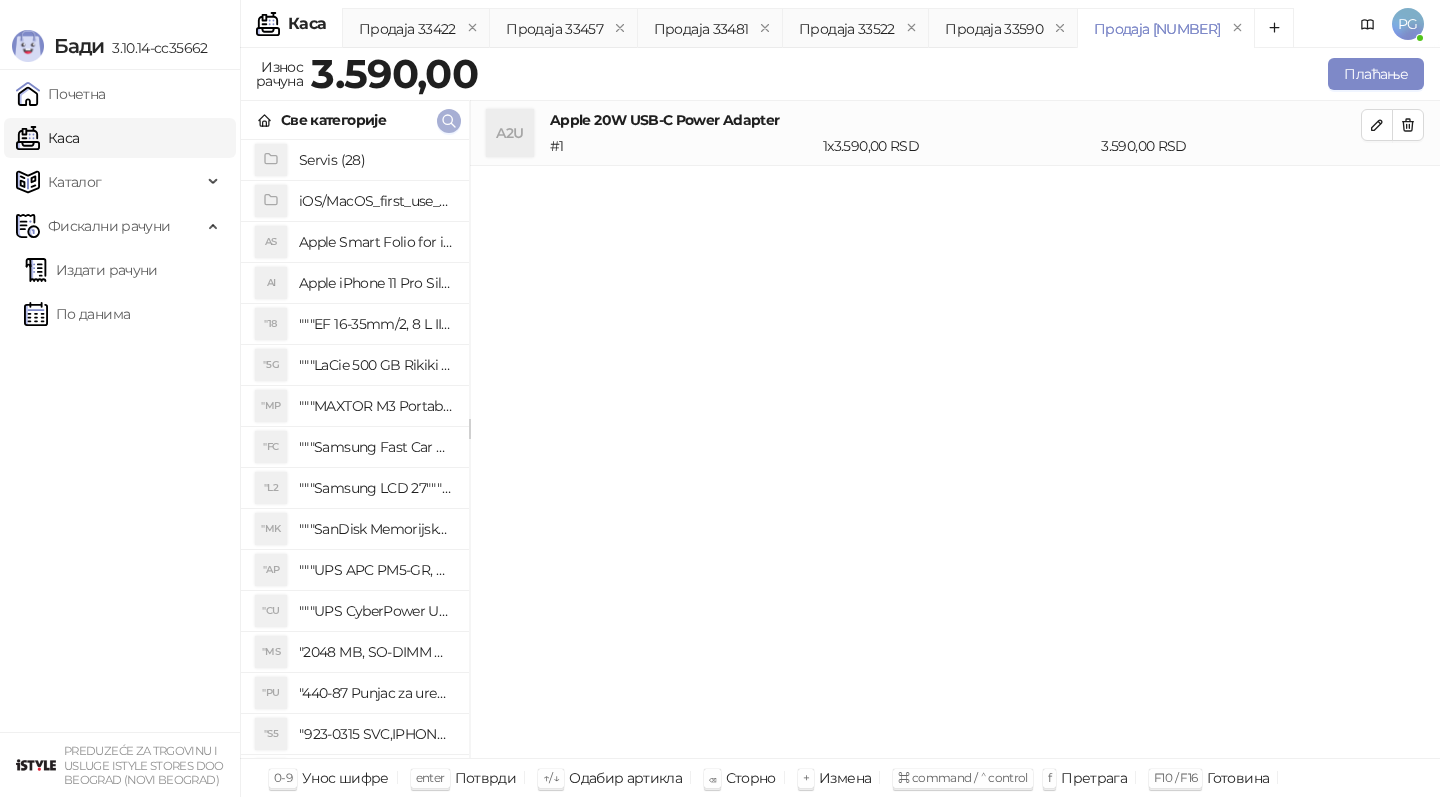 click 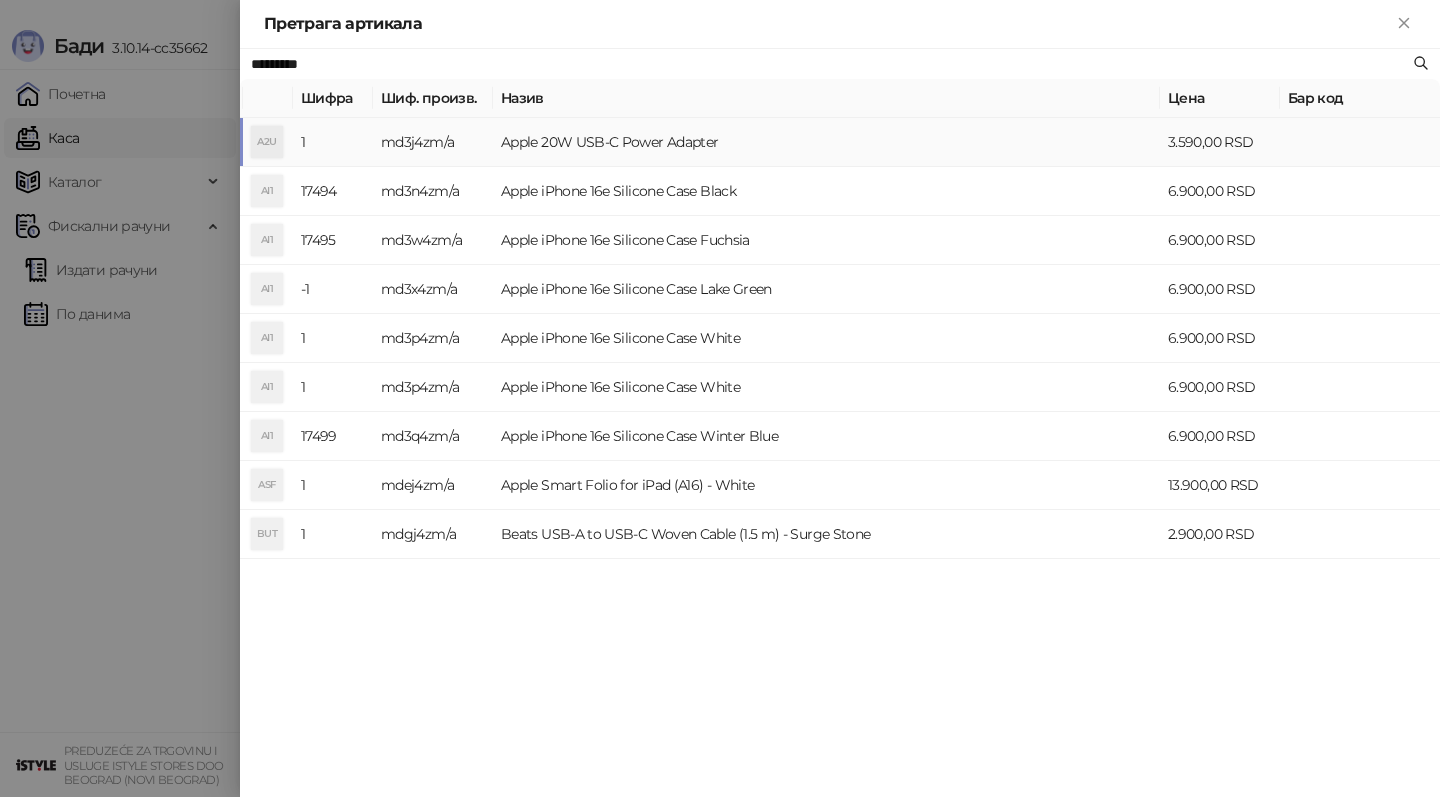 click on "md3j4zm/a" at bounding box center (433, 142) 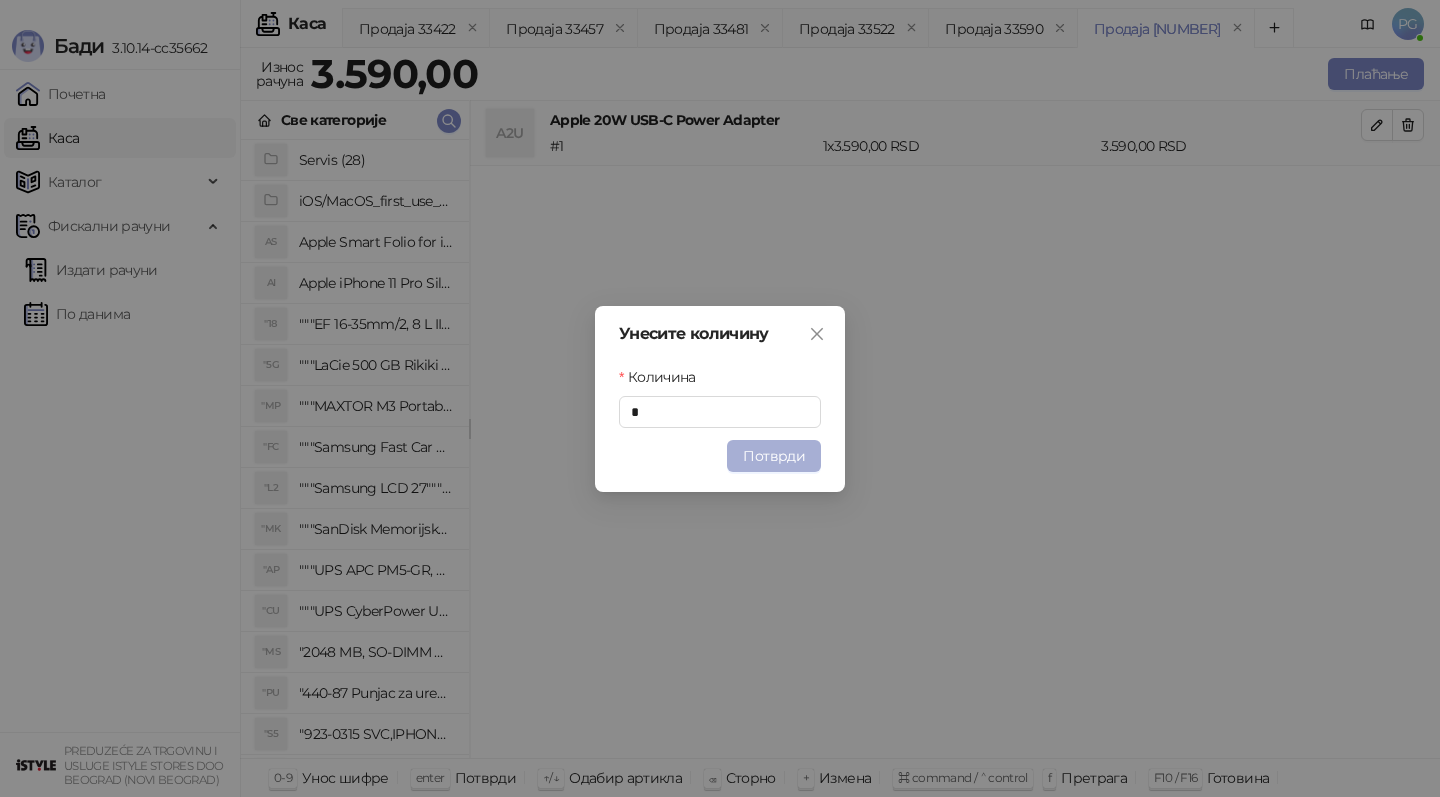 click on "Потврди" at bounding box center (774, 456) 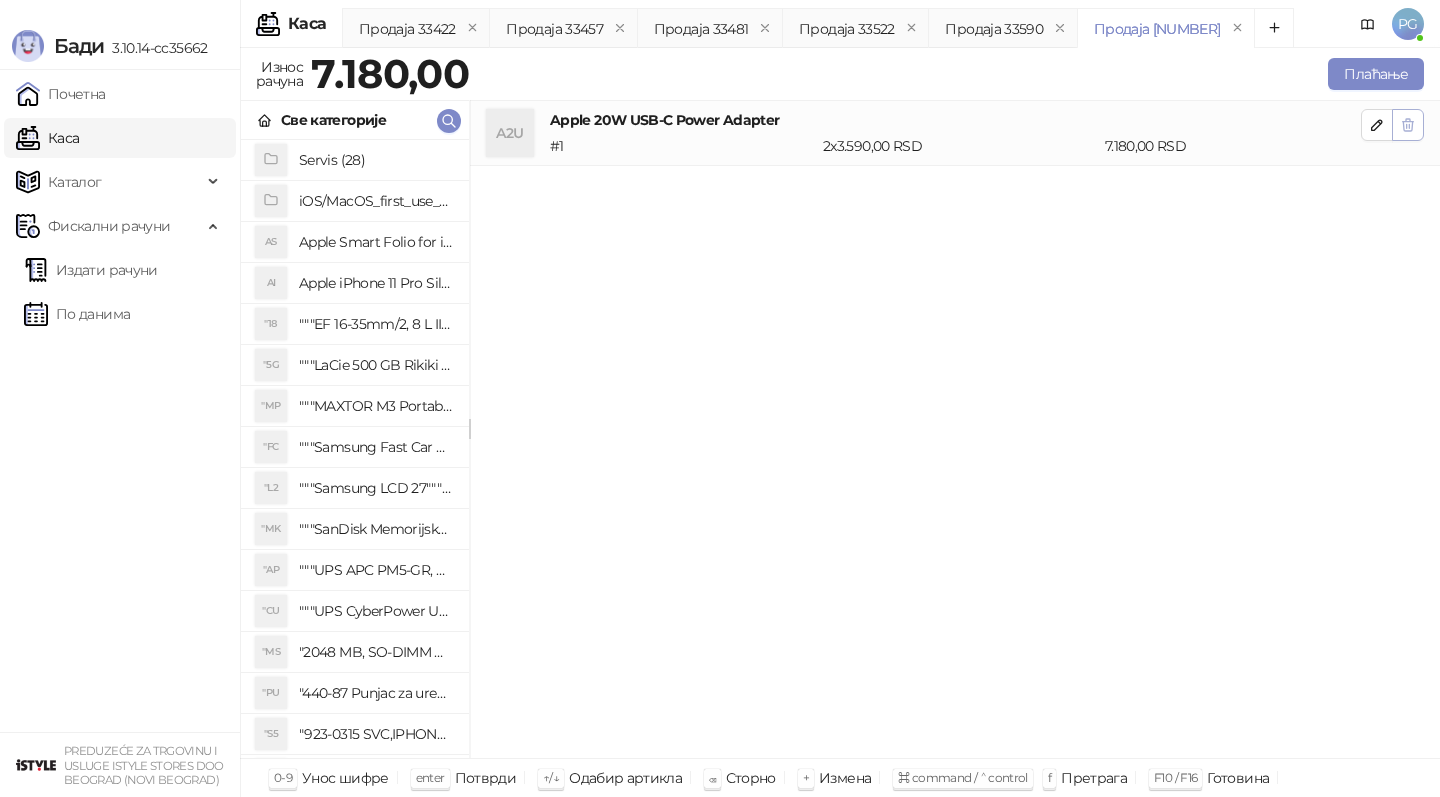 click 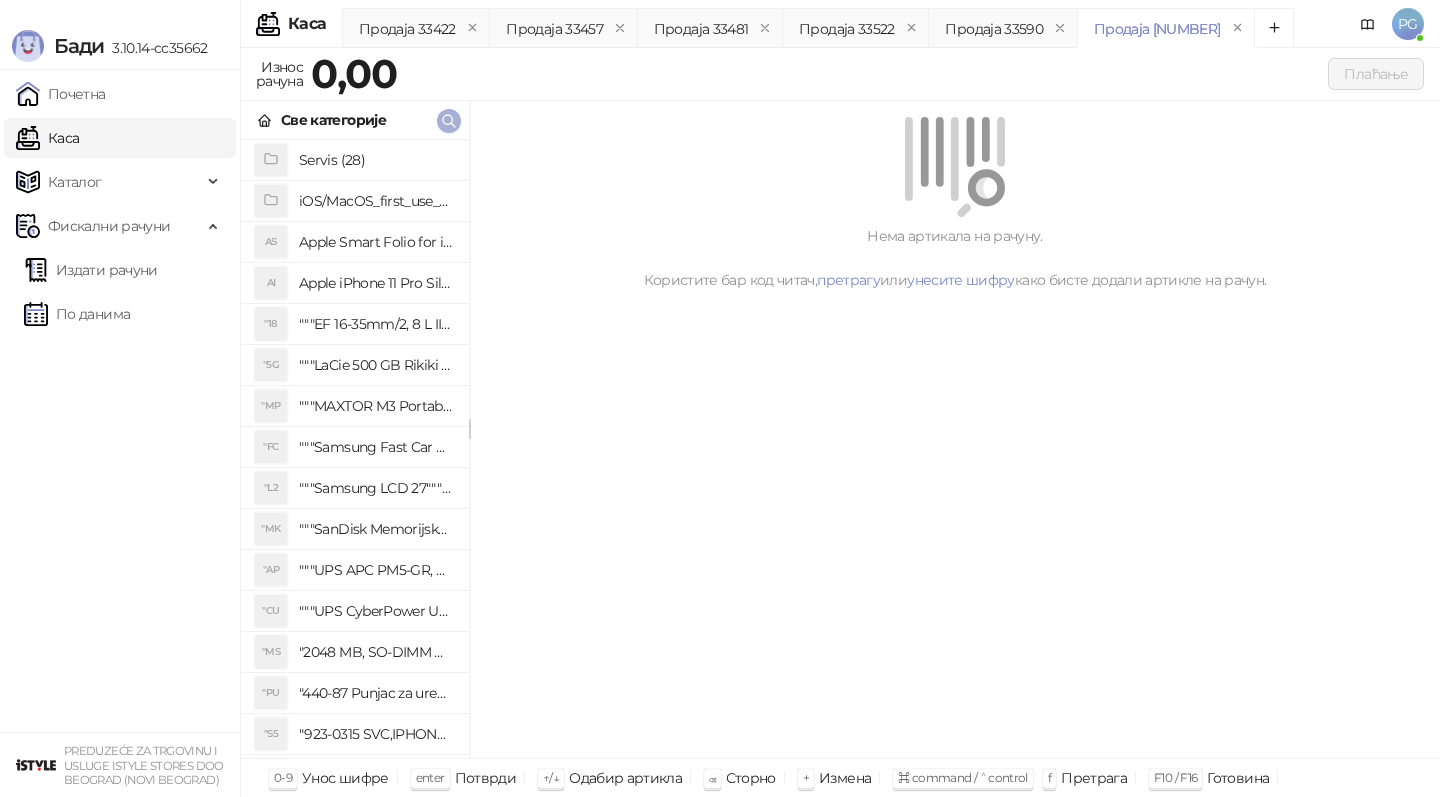 click 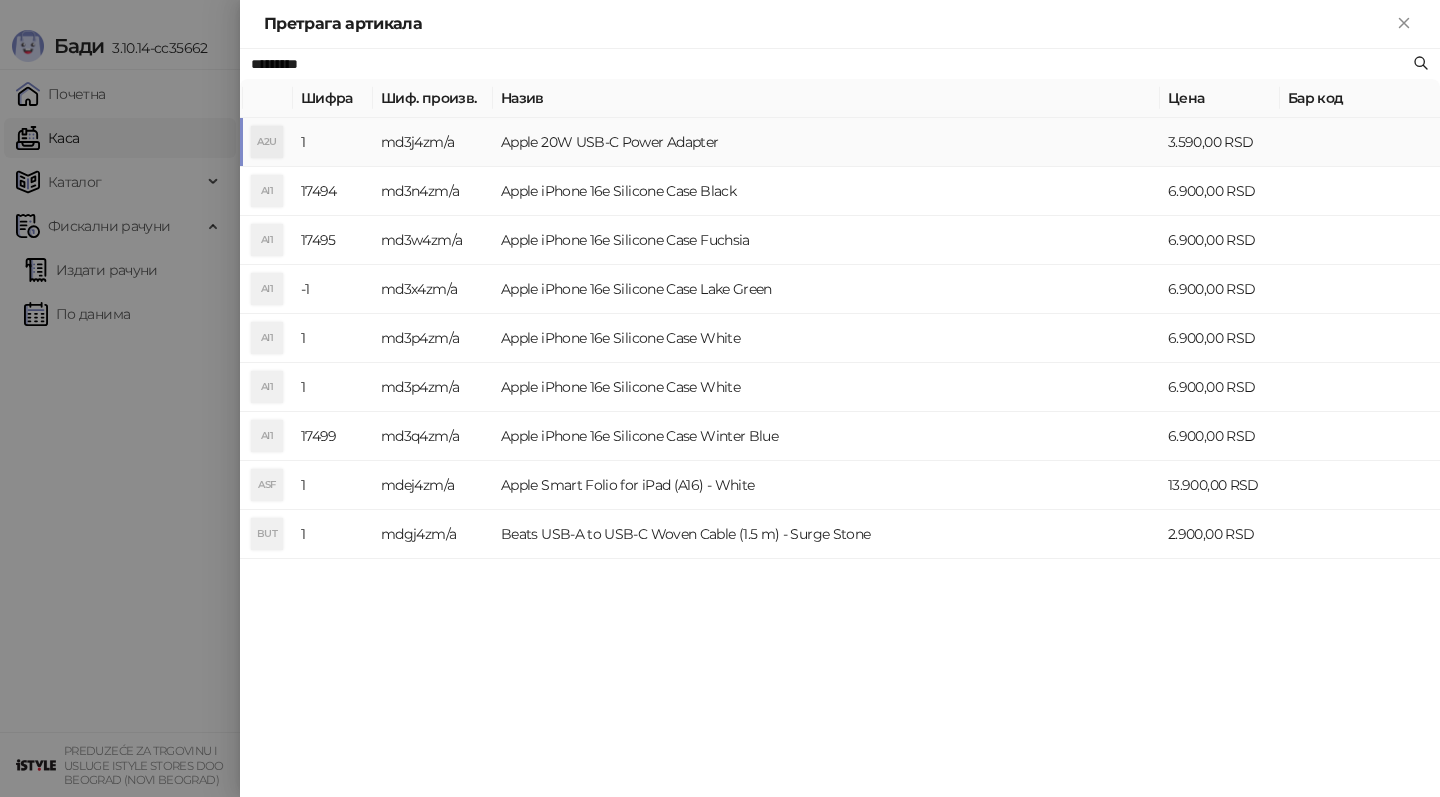 click on "md3j4zm/a" at bounding box center (433, 142) 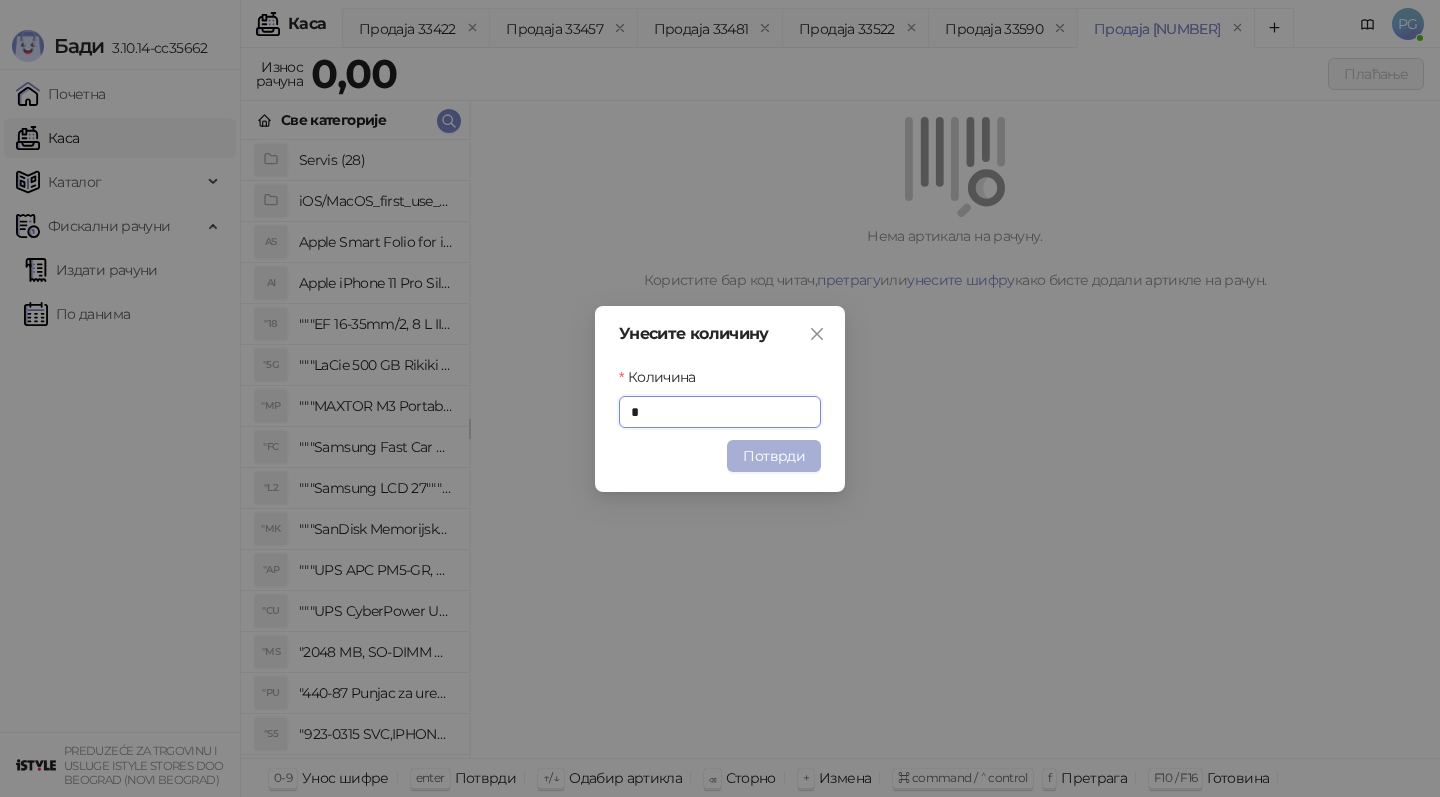 click on "Потврди" at bounding box center [774, 456] 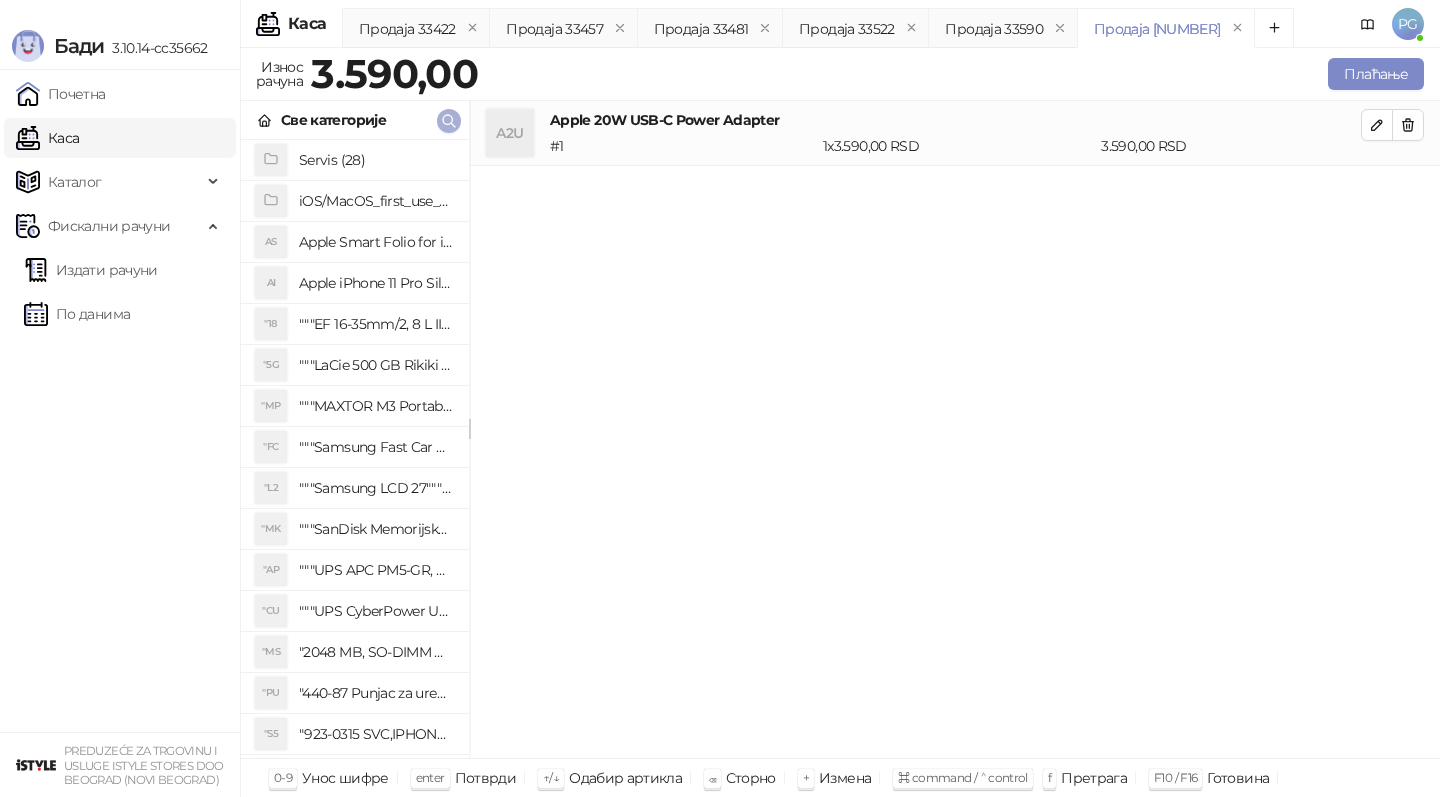 click 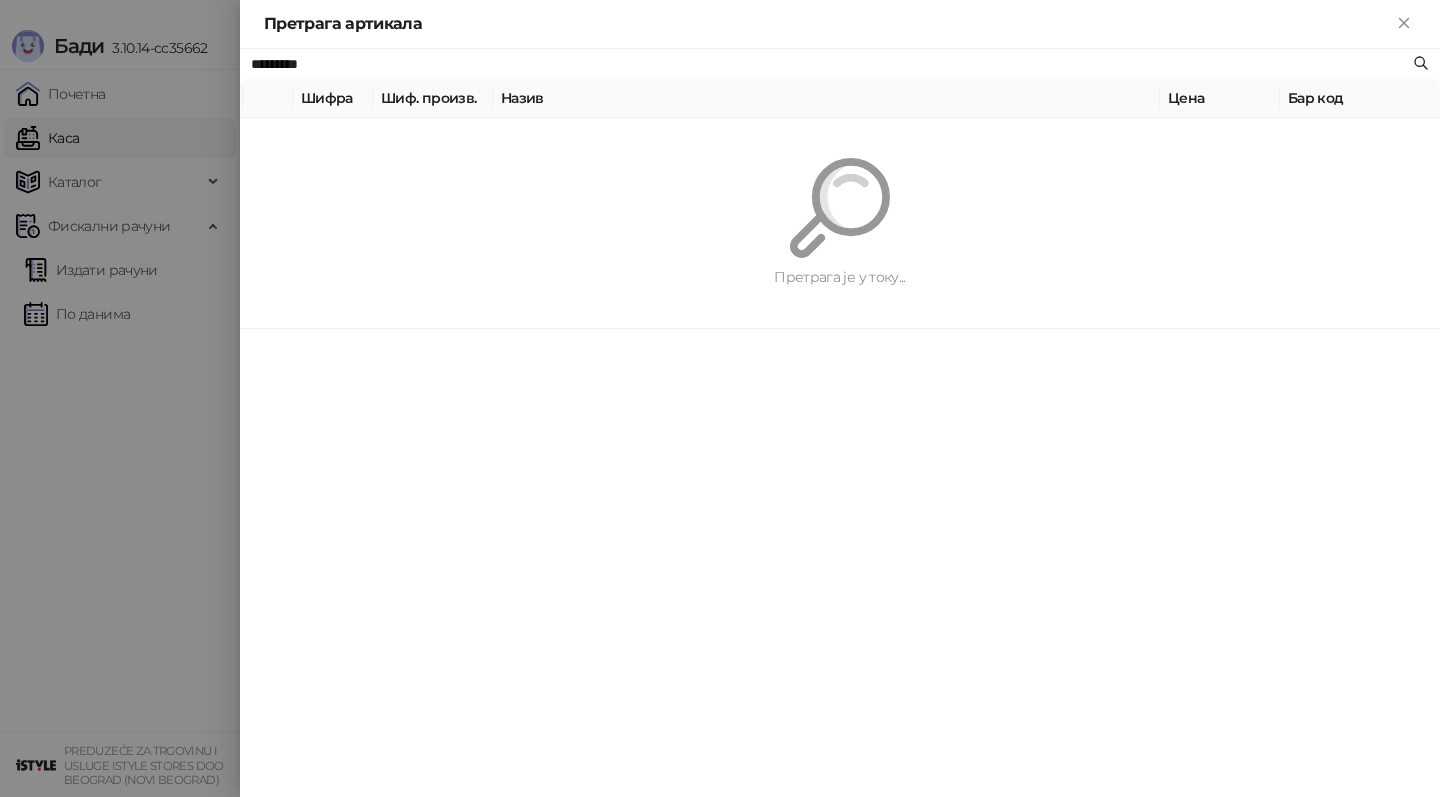 paste 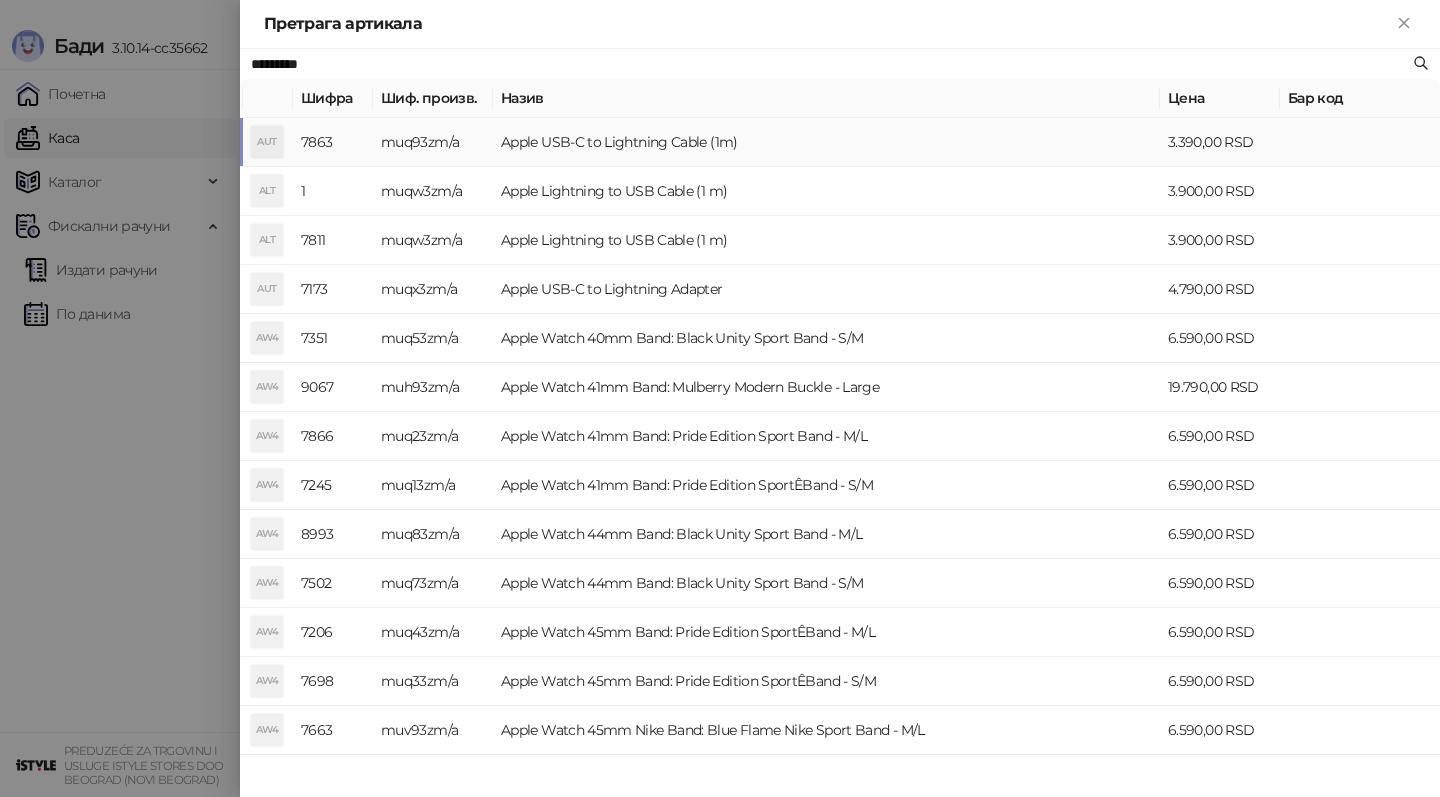 type on "*********" 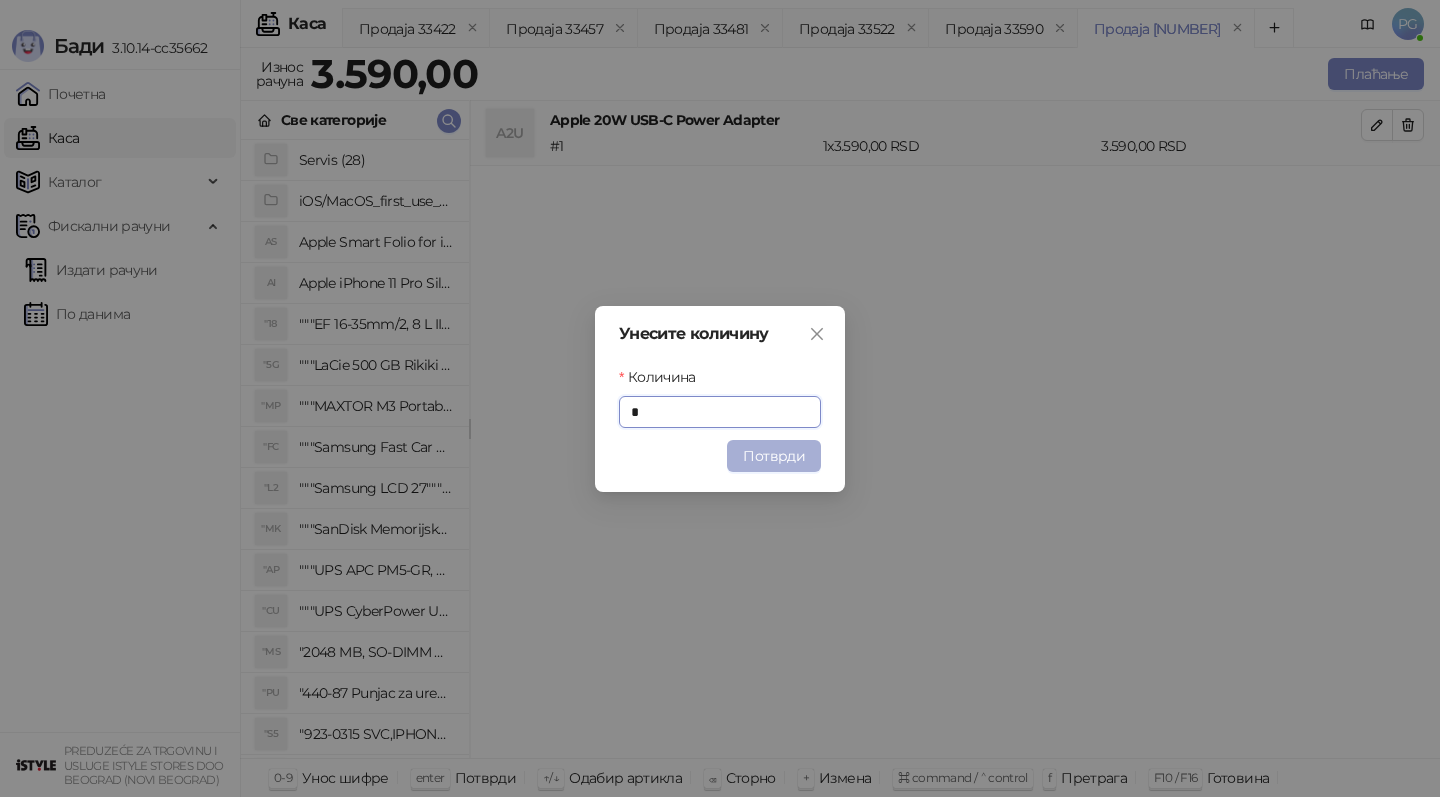 click on "Потврди" at bounding box center (774, 456) 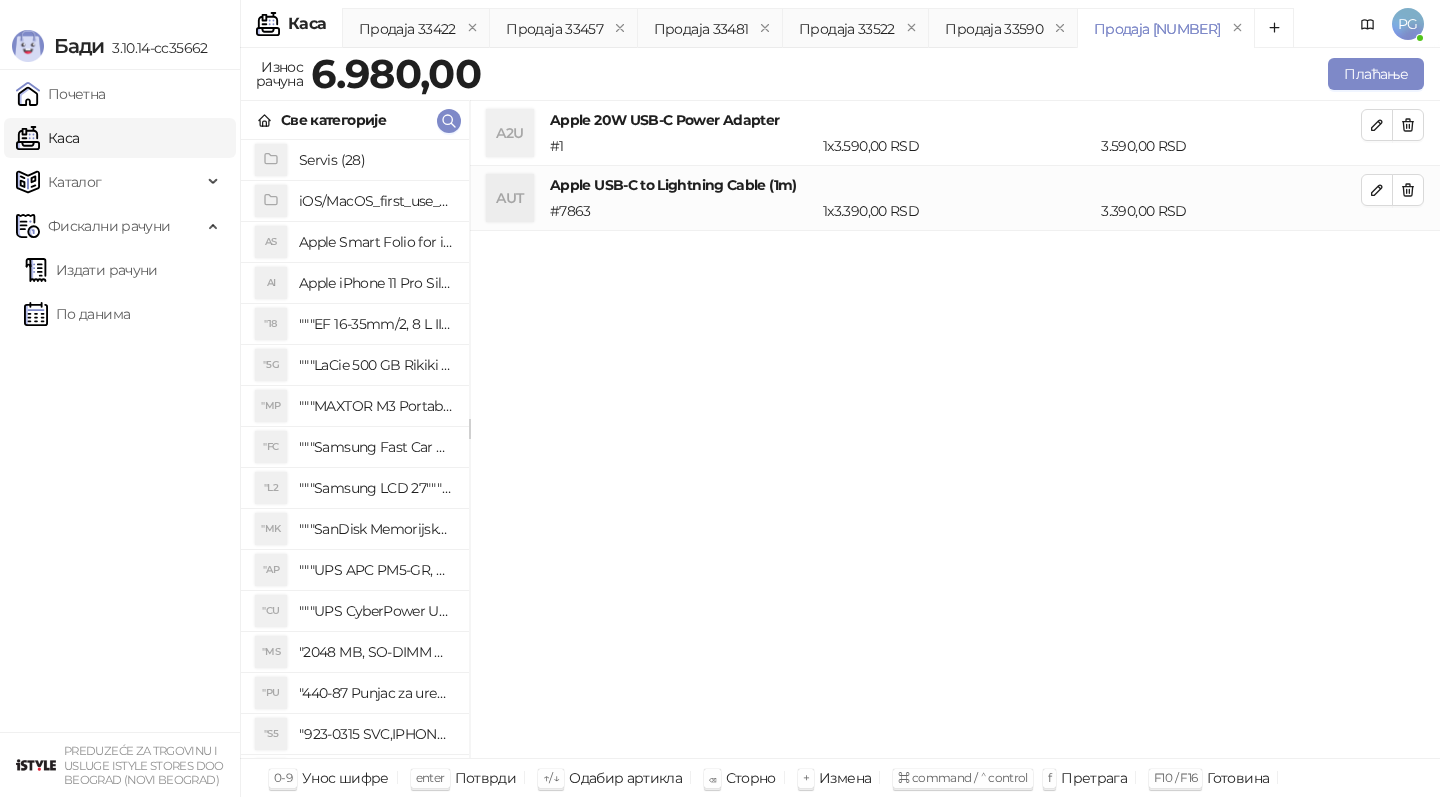 click on "Износ рачуна [PRICE] Плаћање" at bounding box center (840, 77) 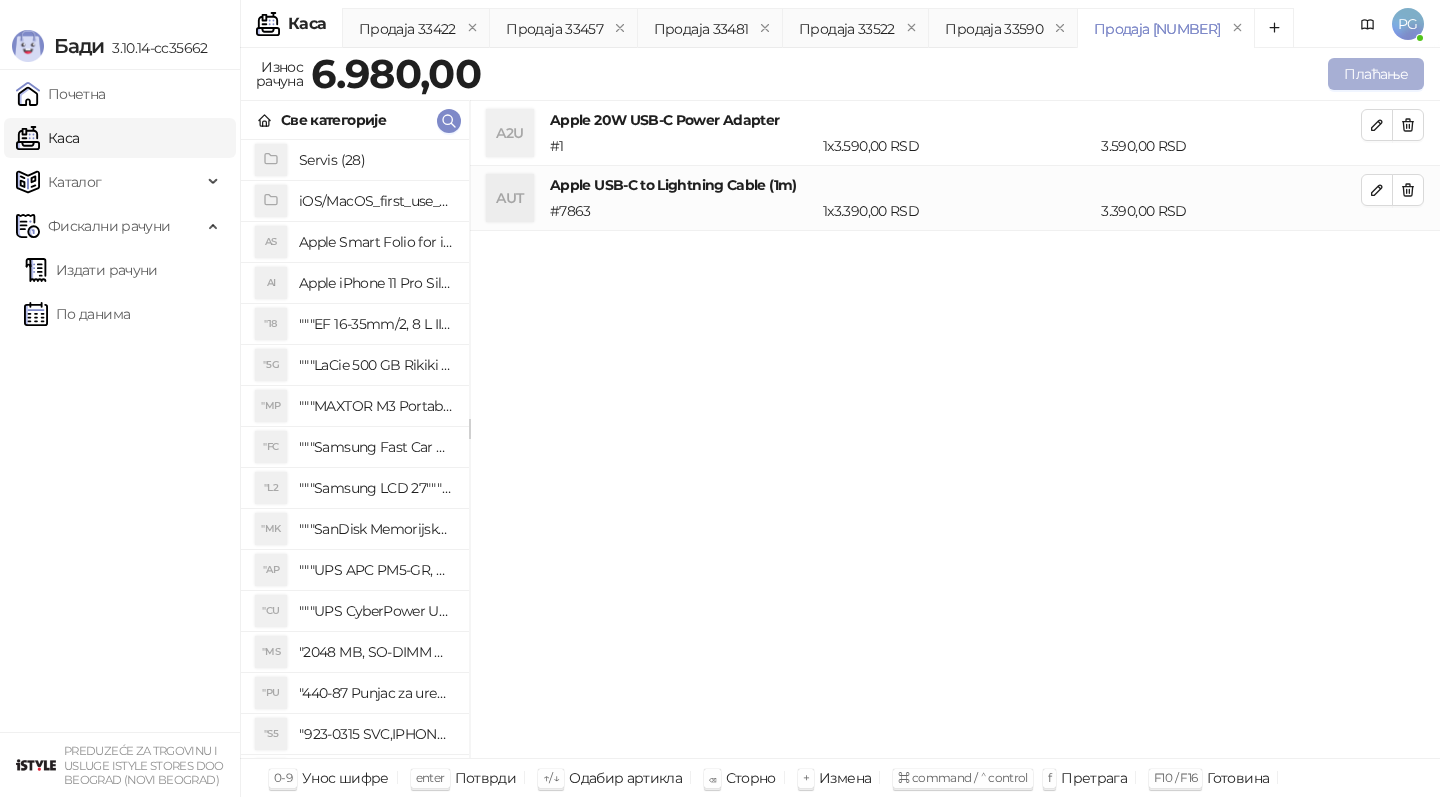 click on "Плаћање" at bounding box center [1376, 74] 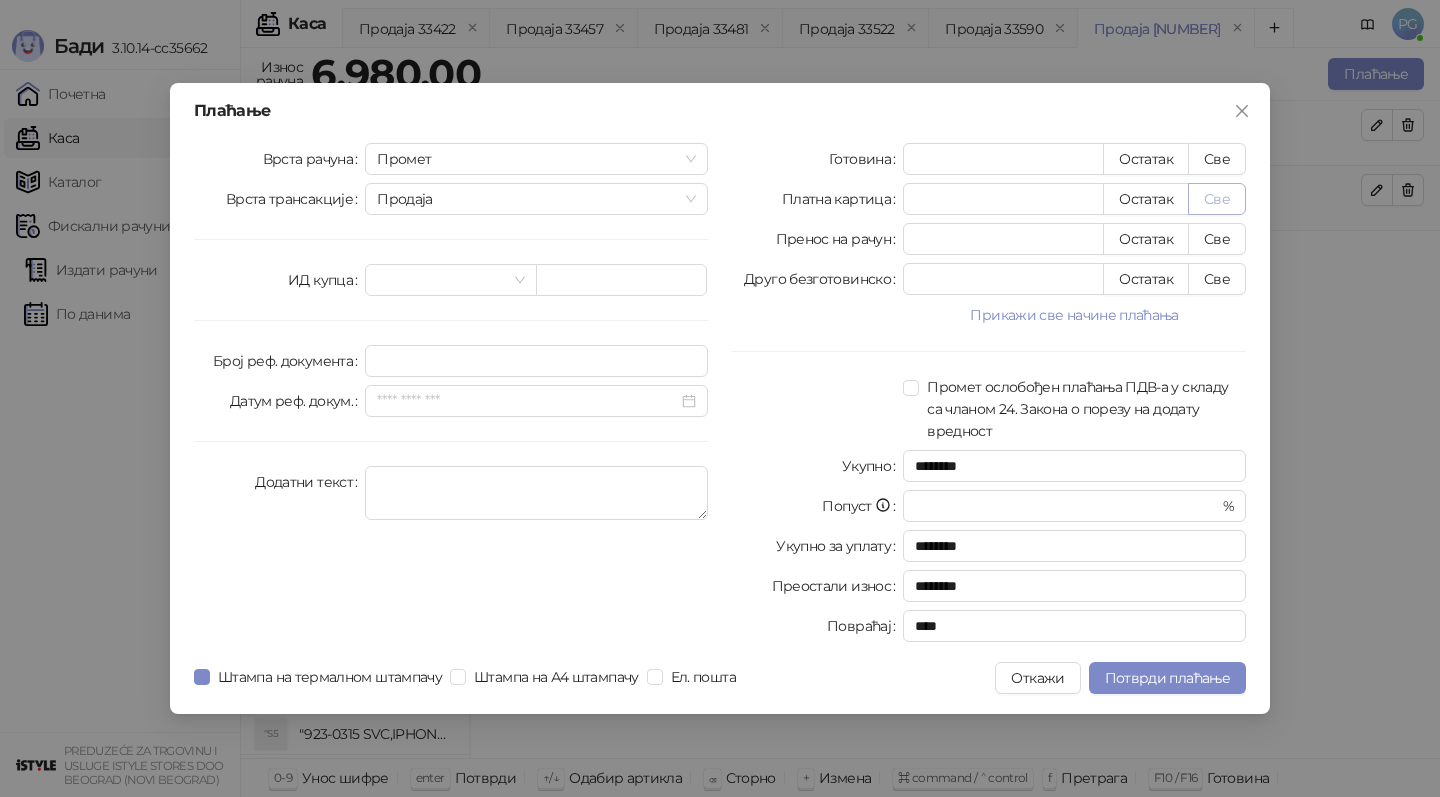 click on "Све" at bounding box center (1217, 199) 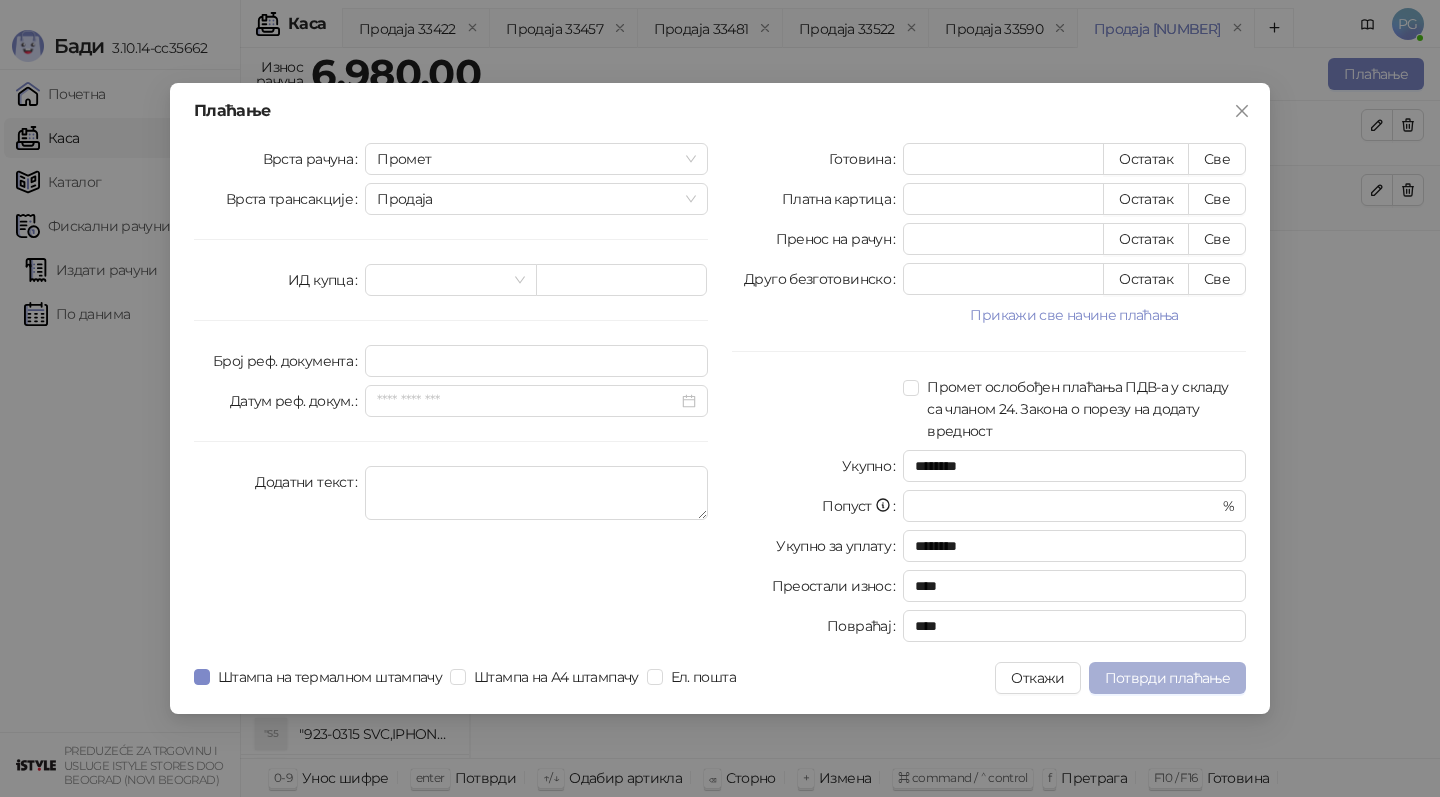 click on "Потврди плаћање" at bounding box center [1167, 678] 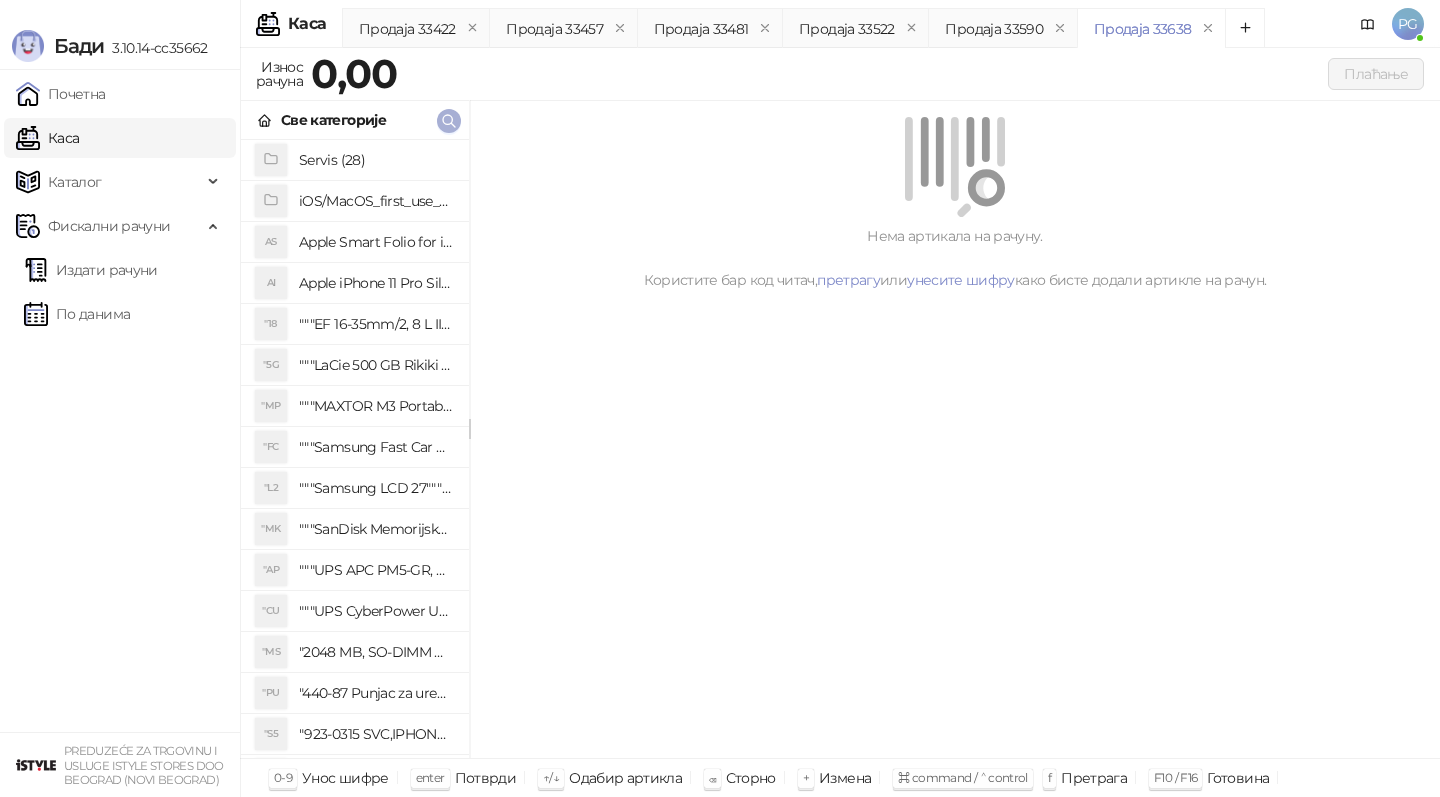 click 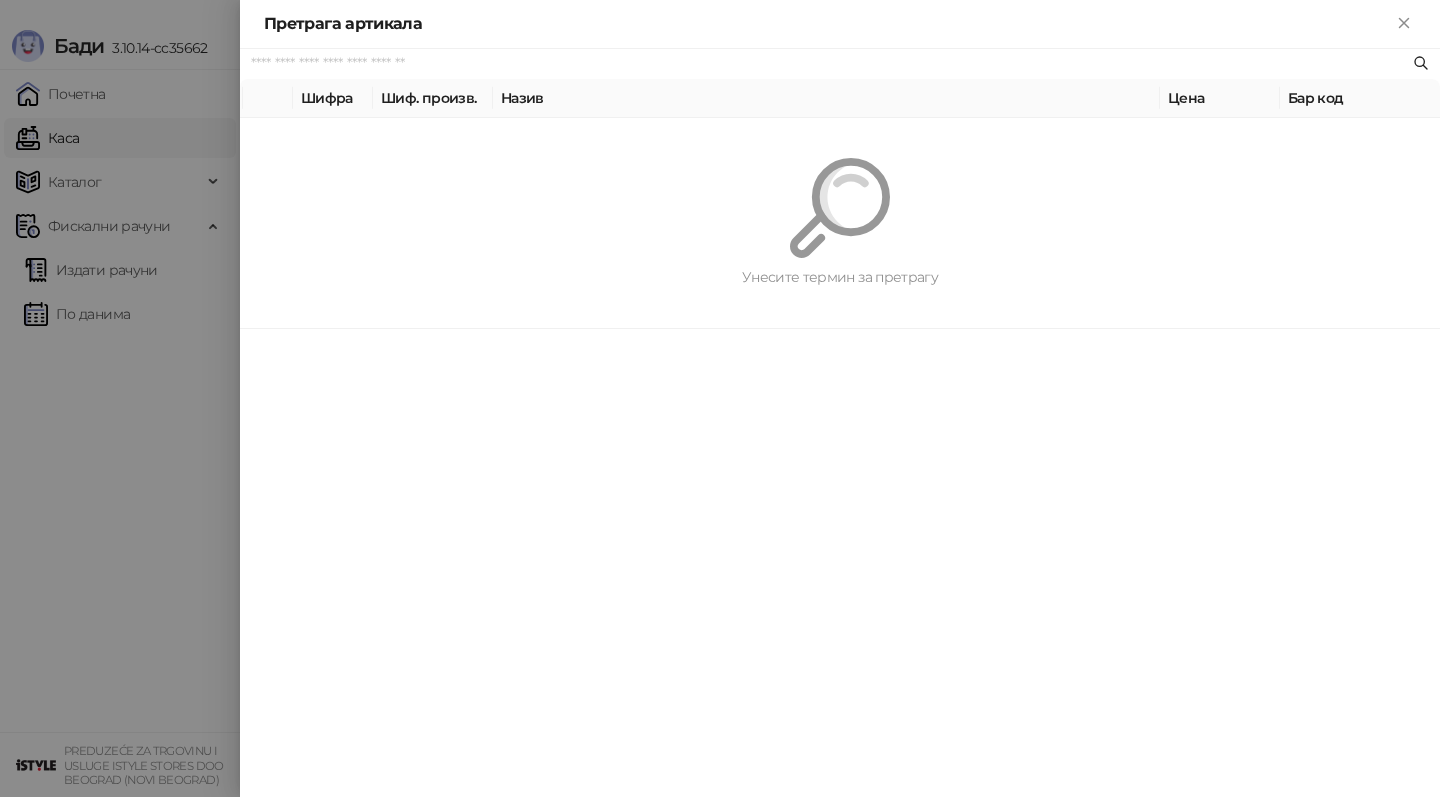 paste on "**********" 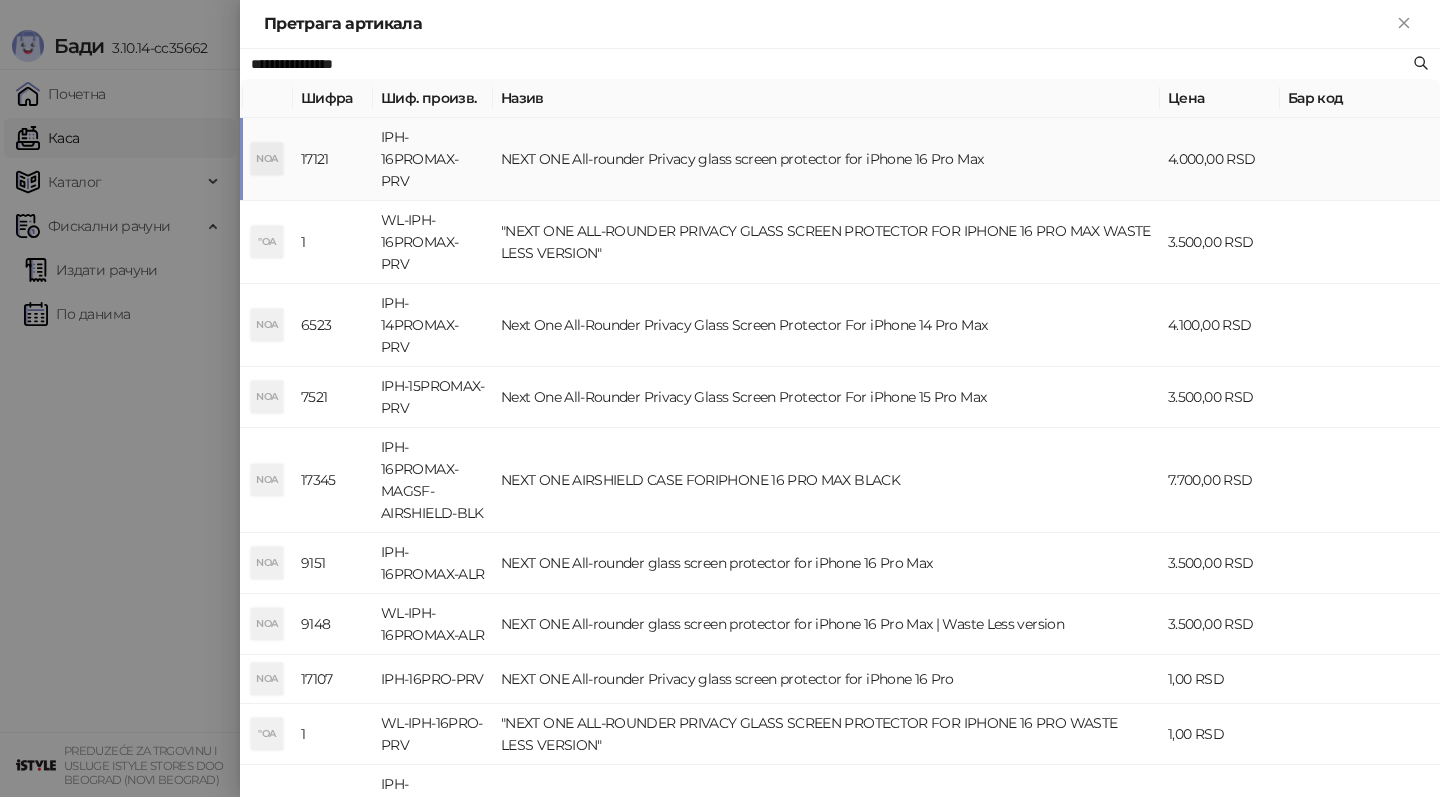type on "**********" 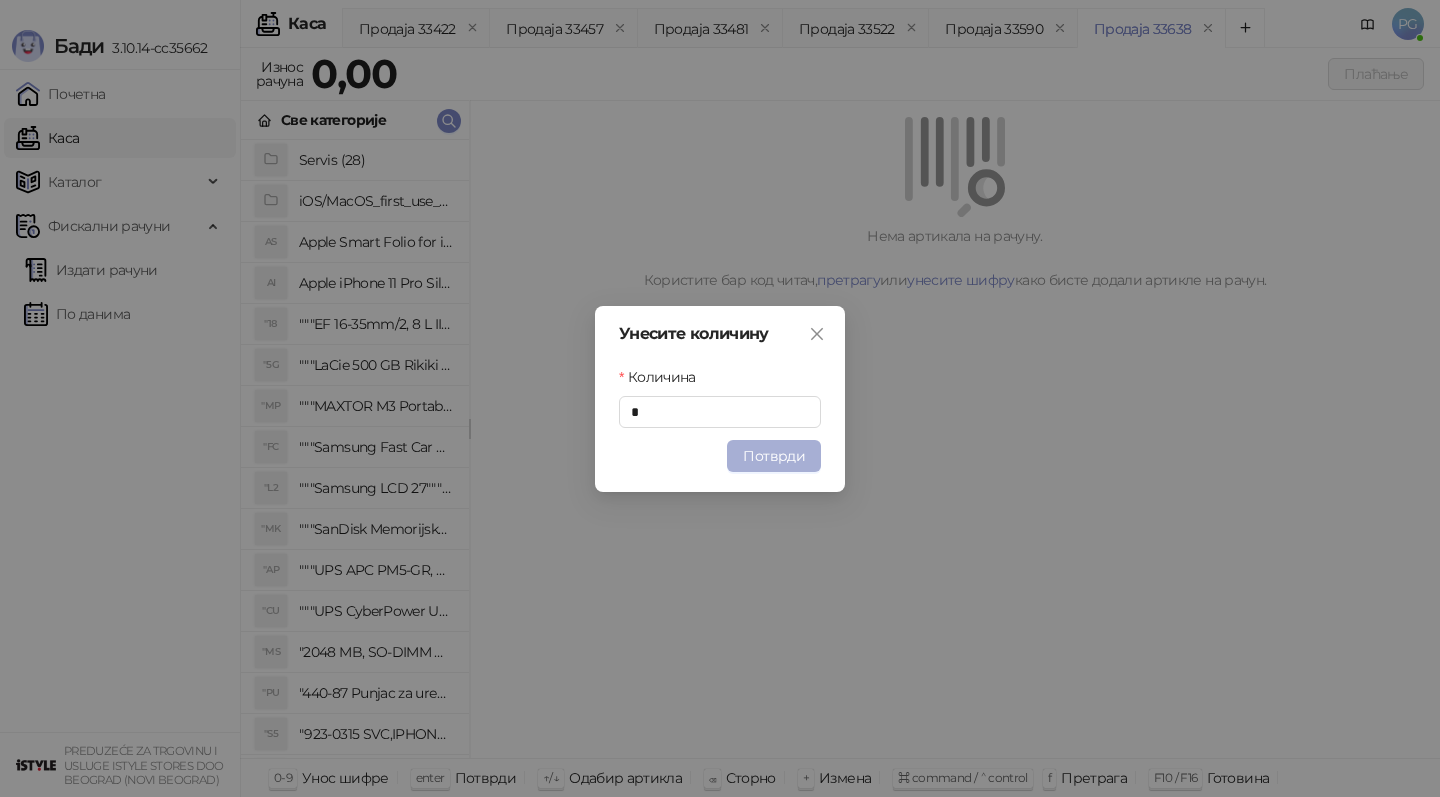 click on "Потврди" at bounding box center [774, 456] 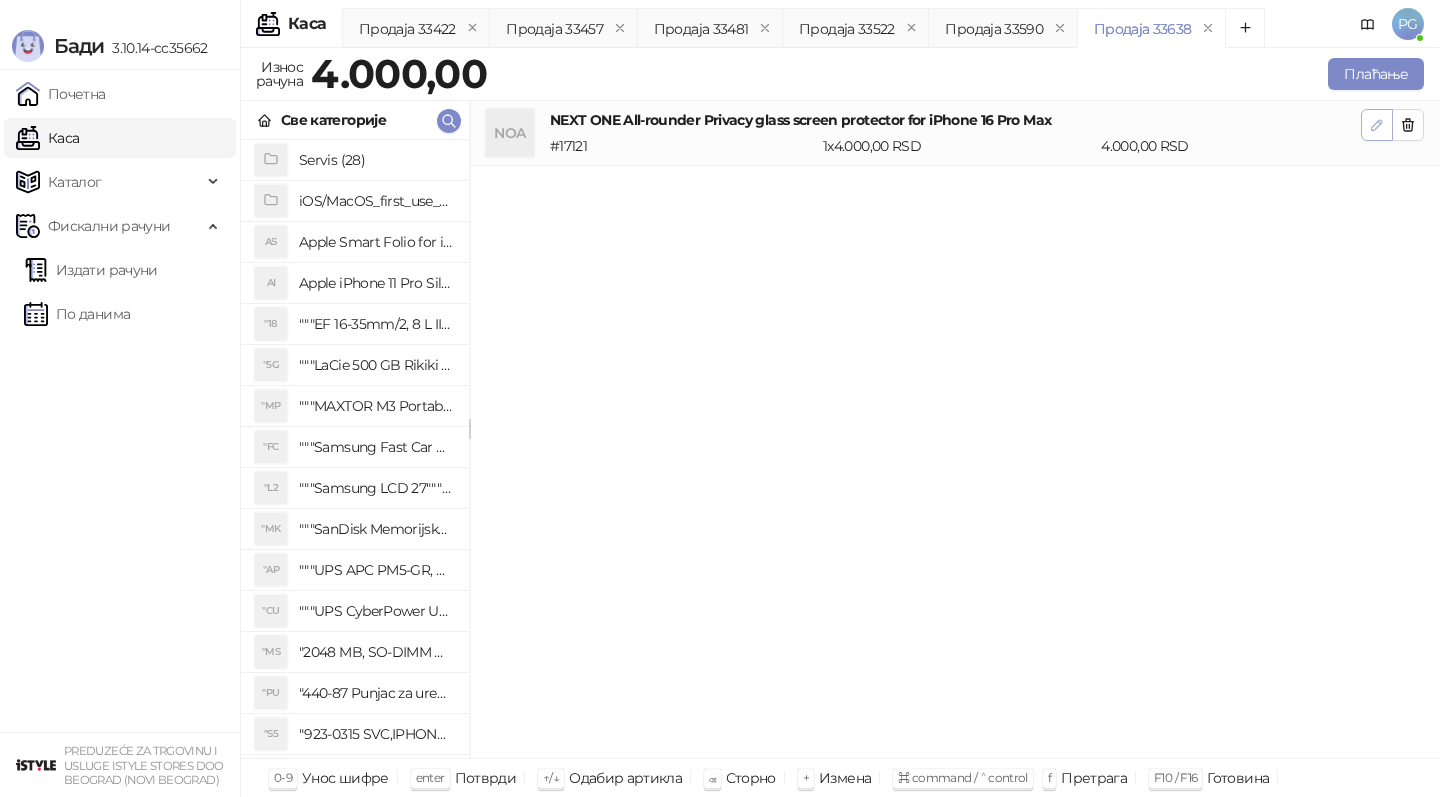 click at bounding box center (1377, 125) 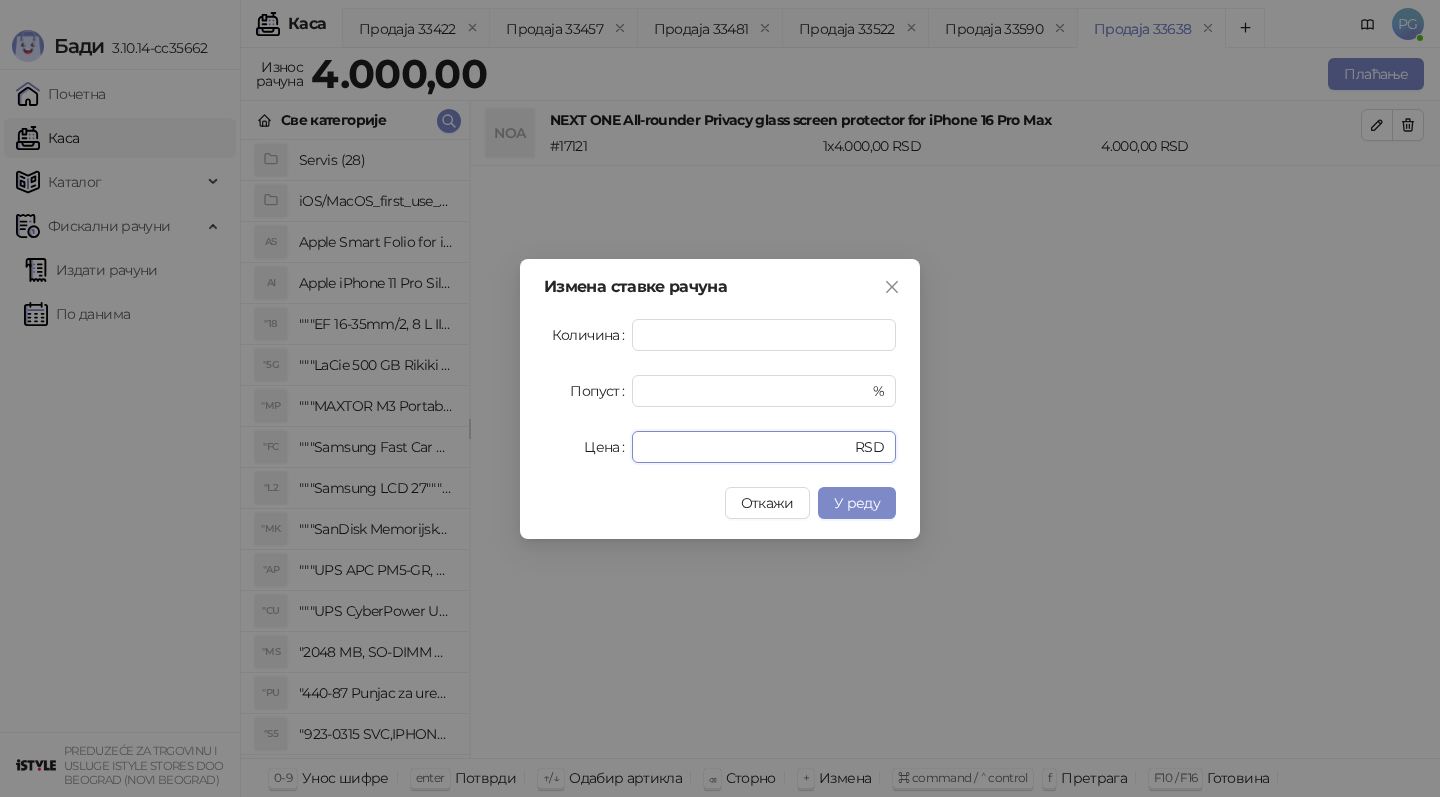 drag, startPoint x: 693, startPoint y: 450, endPoint x: 603, endPoint y: 446, distance: 90.088844 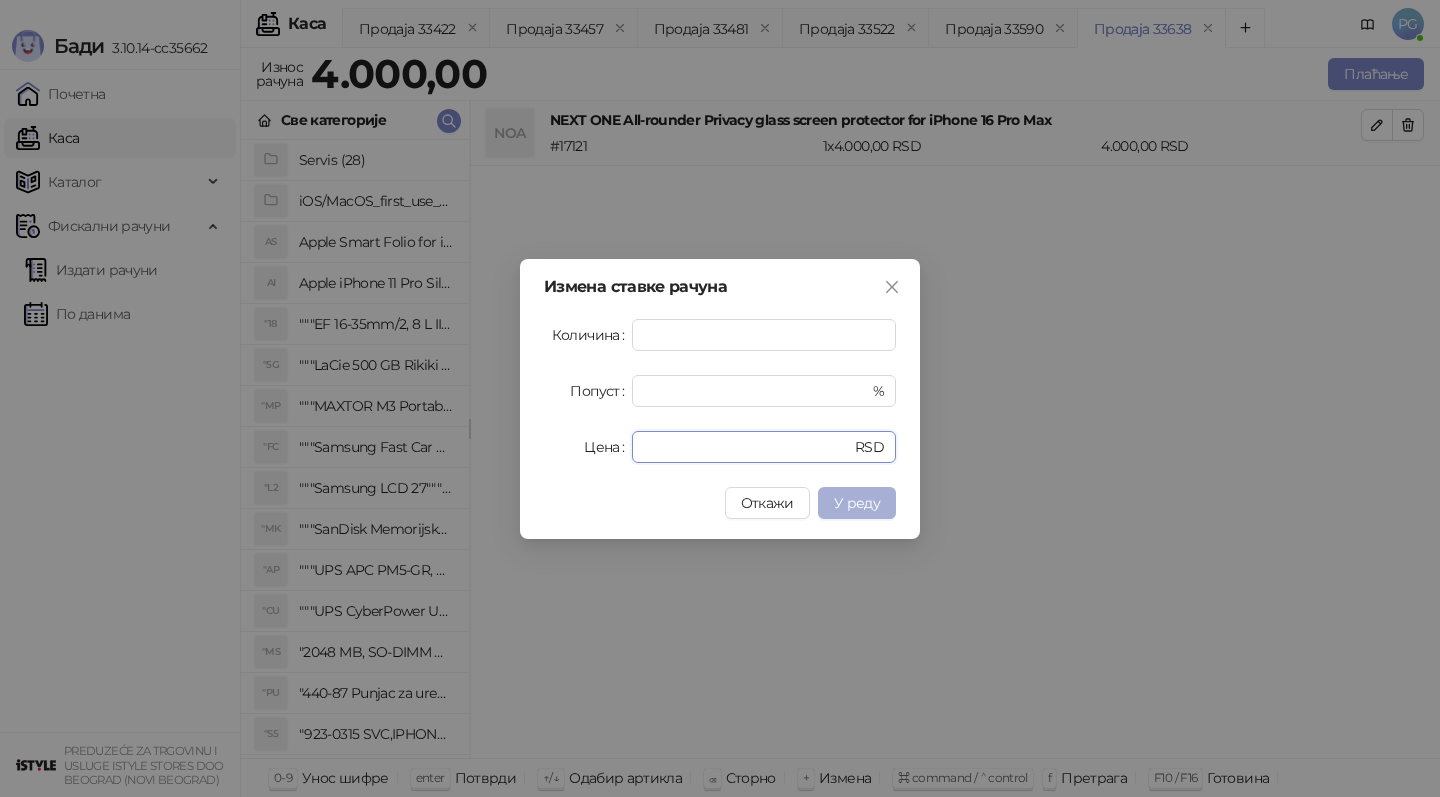 type on "*" 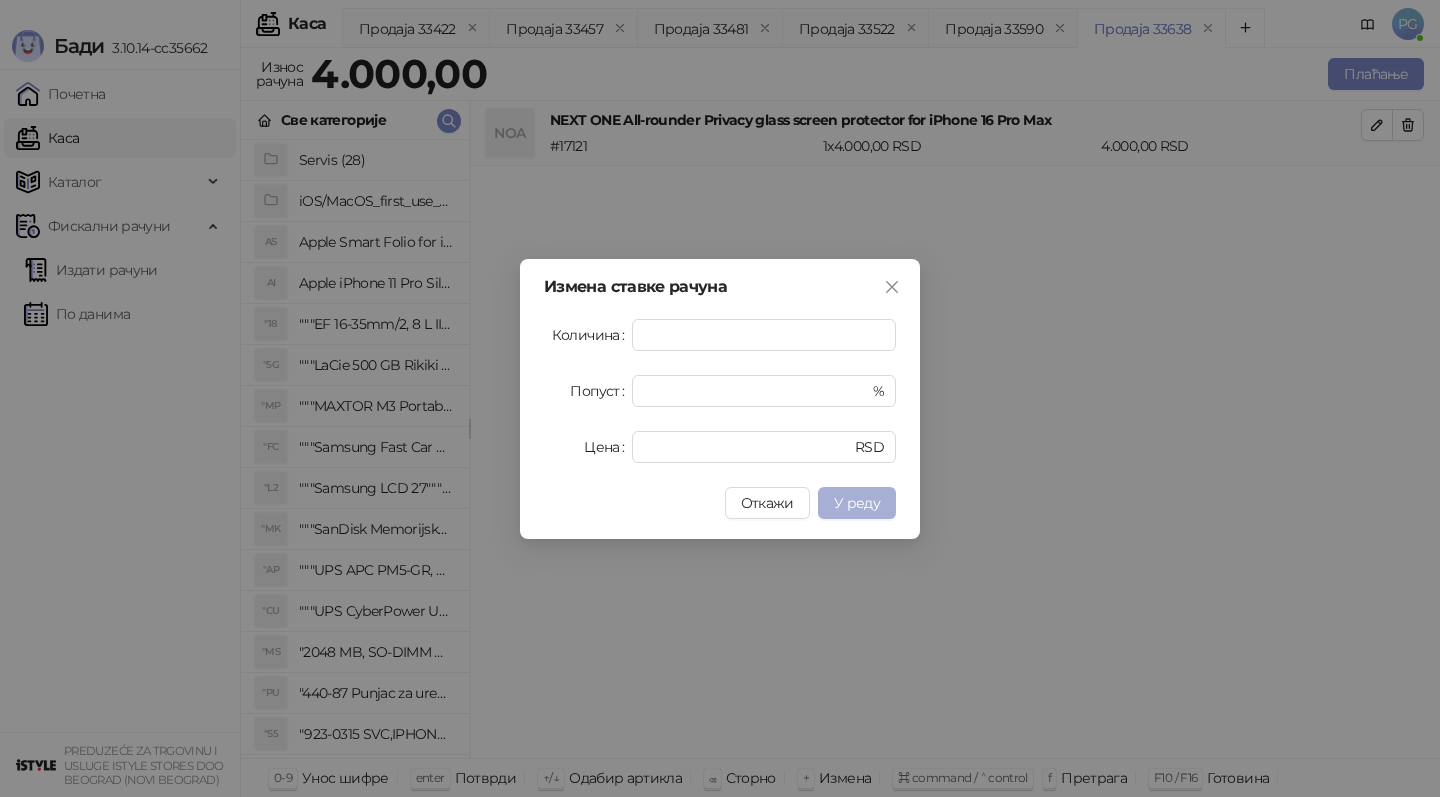 click on "У реду" at bounding box center (857, 503) 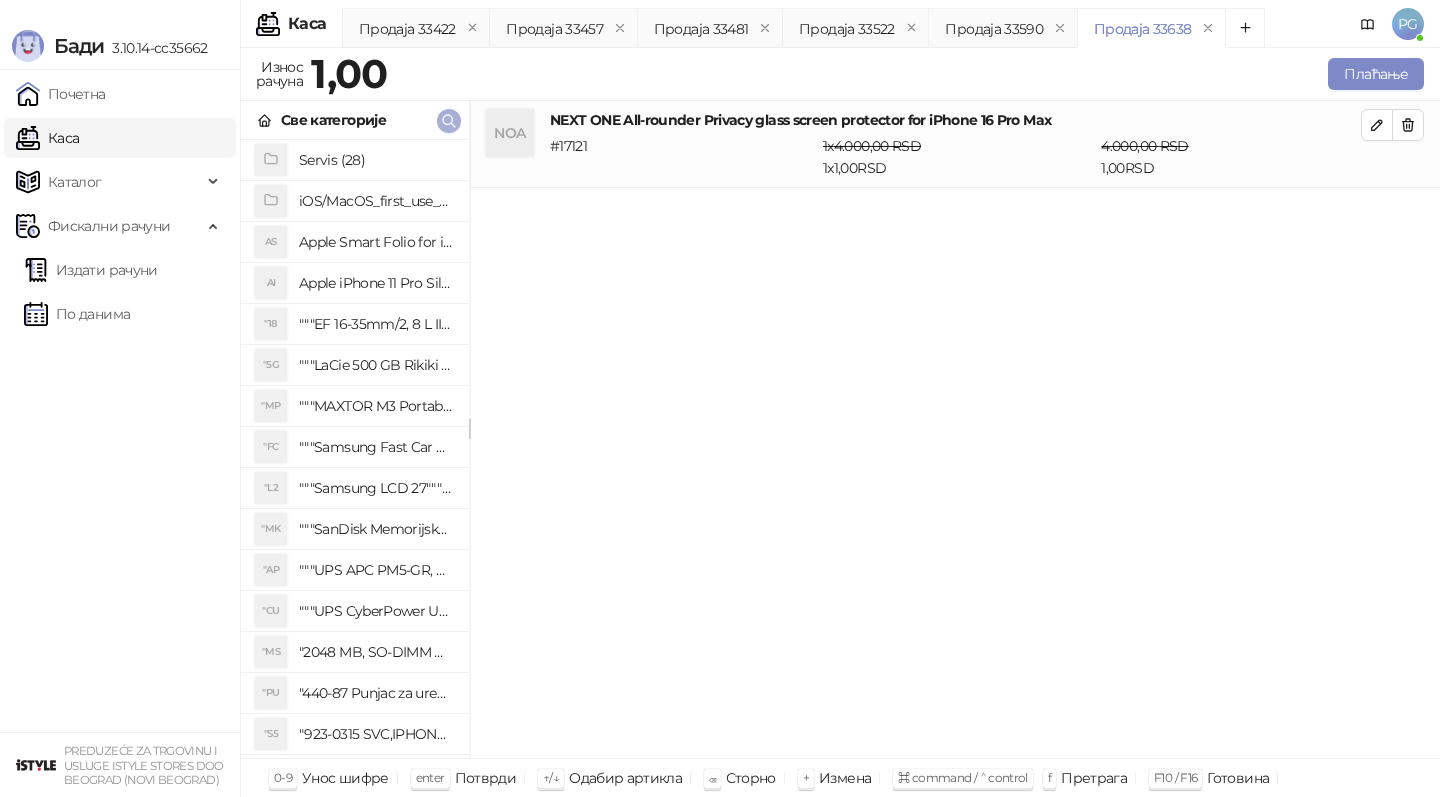 click 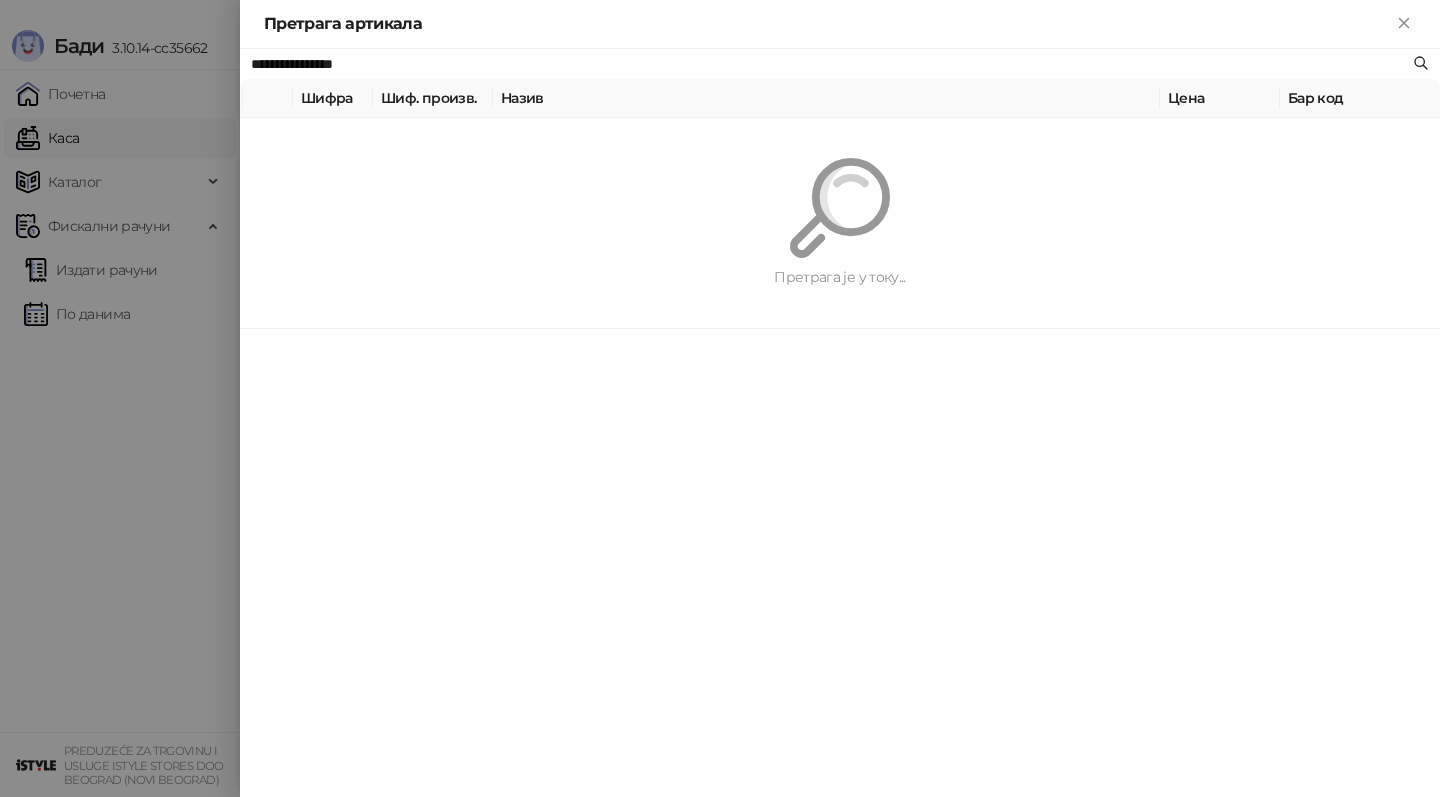 paste on "**********" 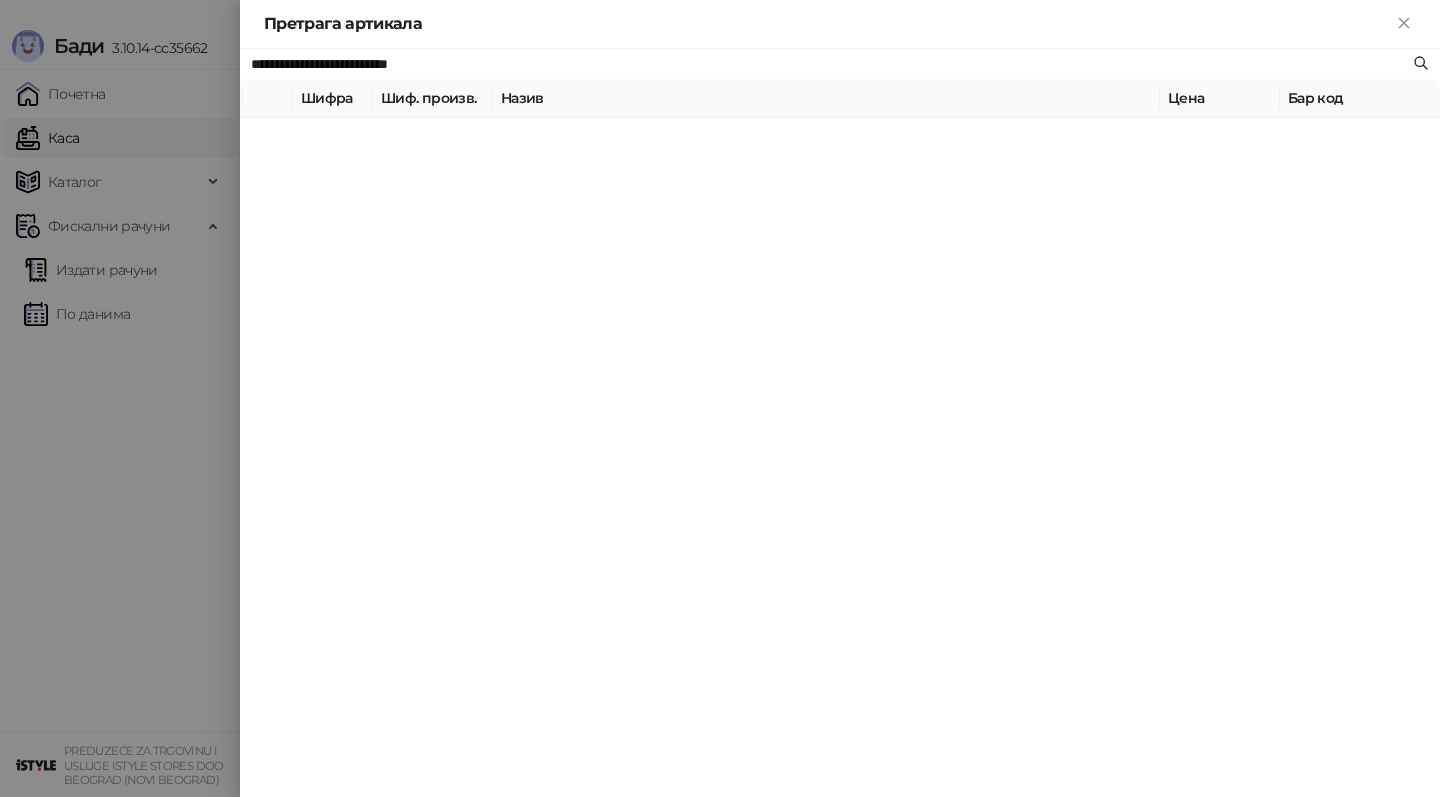 type on "**********" 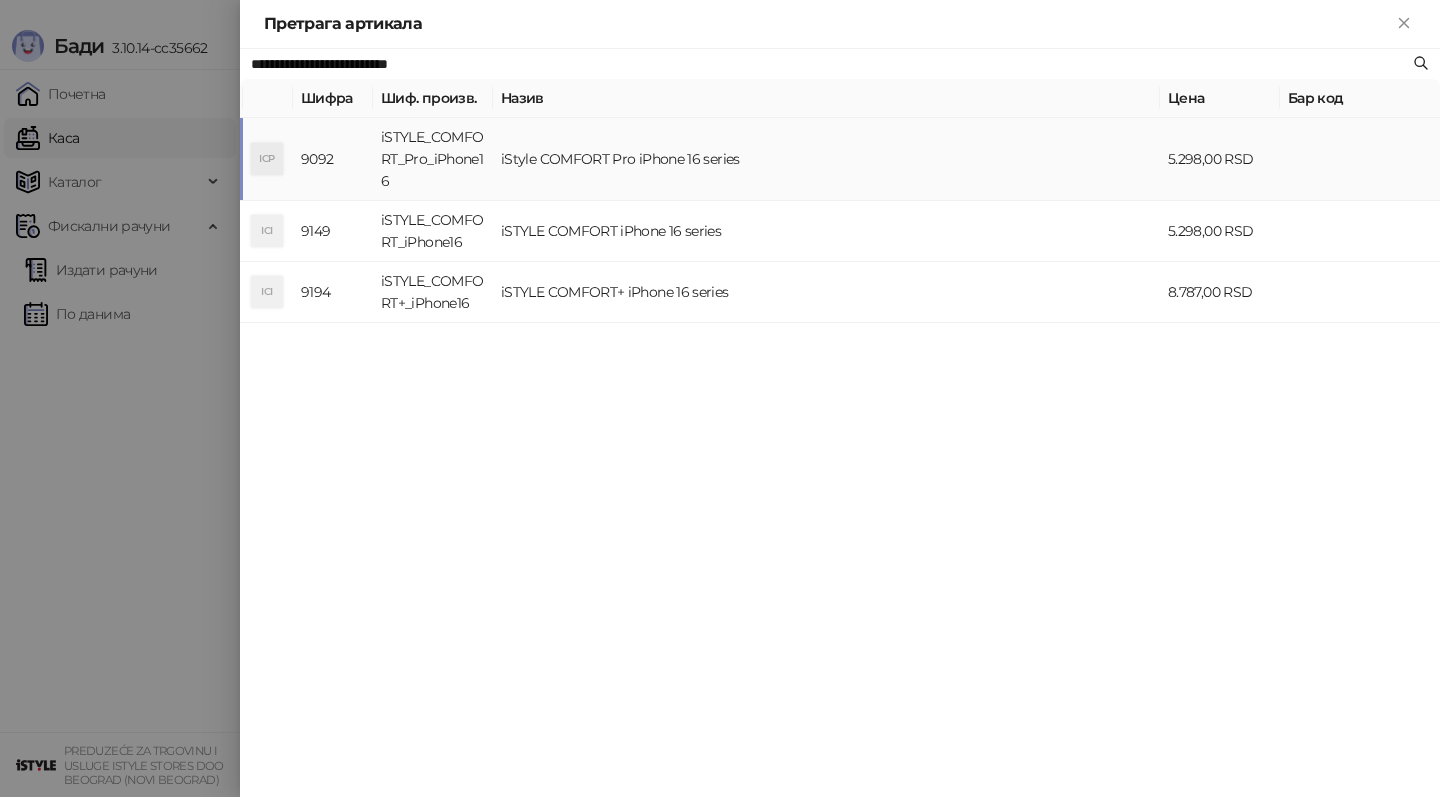 click on "iSTYLE_COMFORT_Pro_iPhone16" at bounding box center (433, 159) 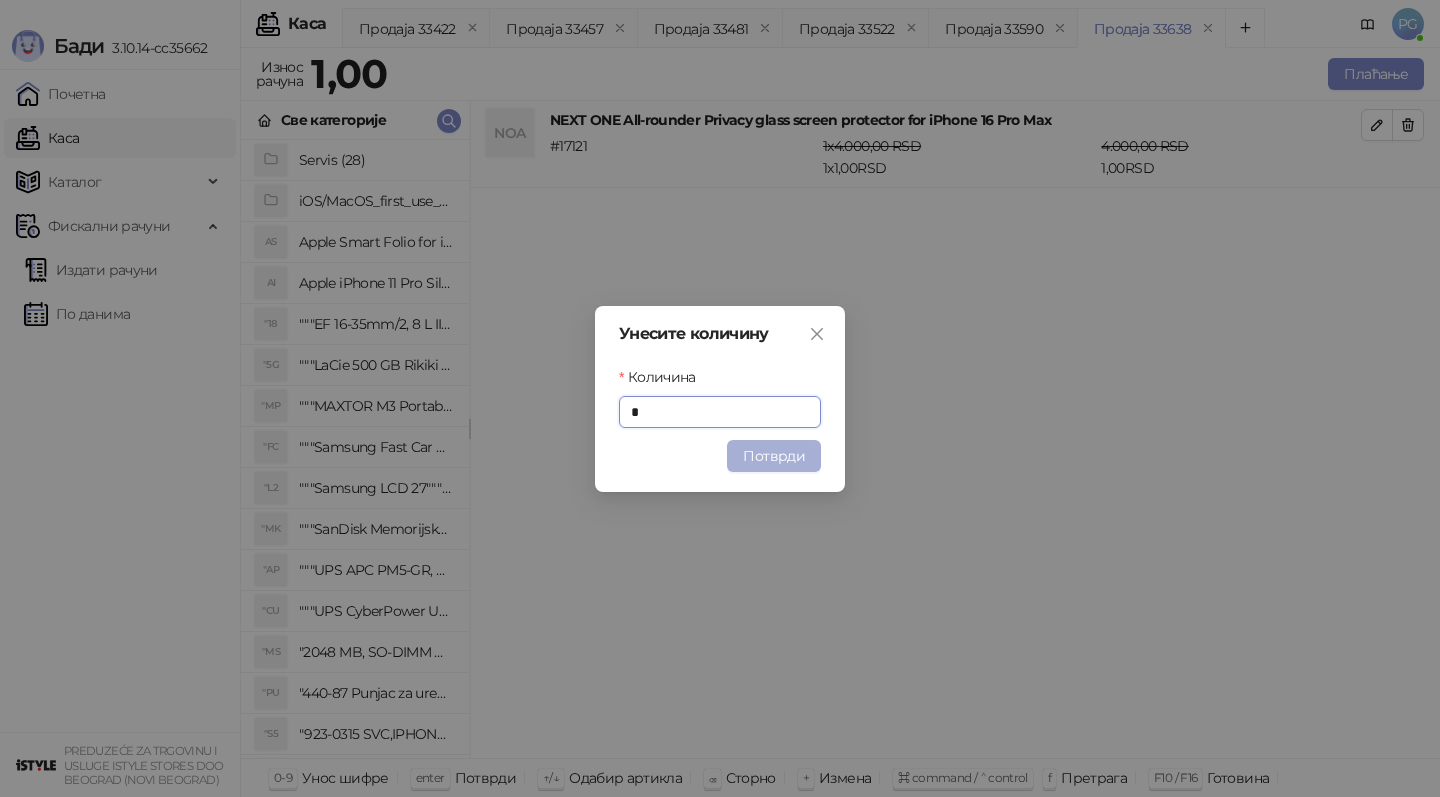 click on "Потврди" at bounding box center [774, 456] 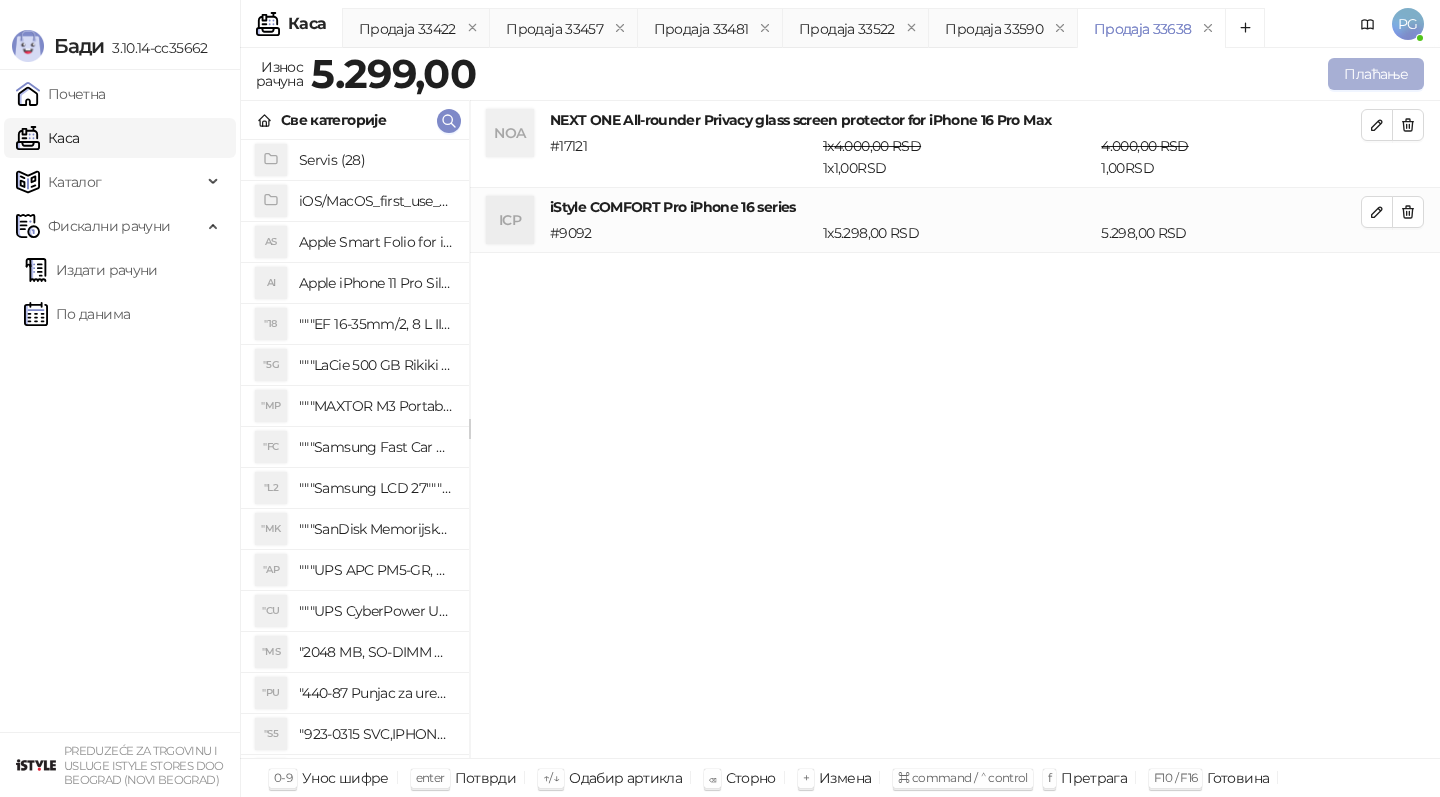 click on "Плаћање" at bounding box center [1376, 74] 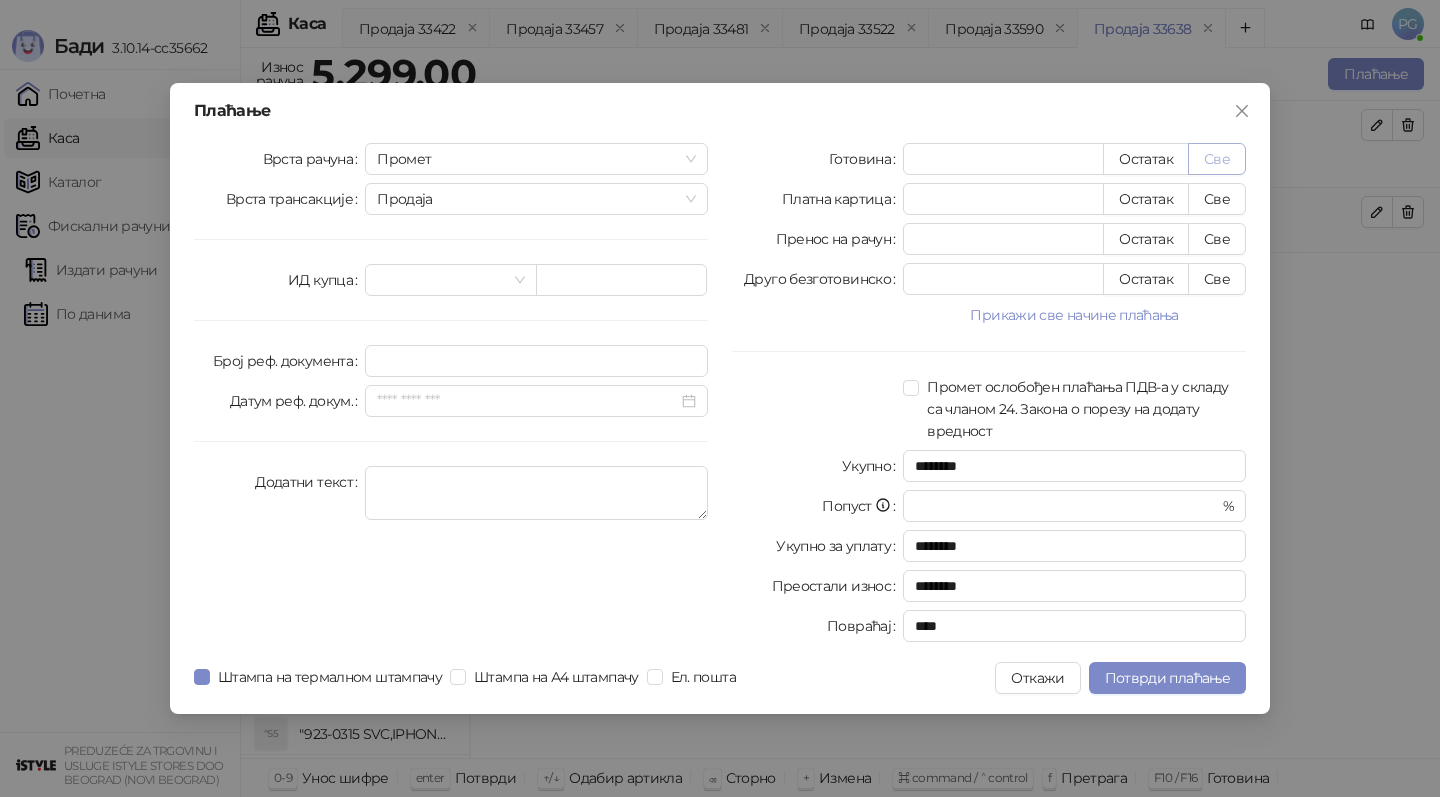 click on "Све" at bounding box center [1217, 159] 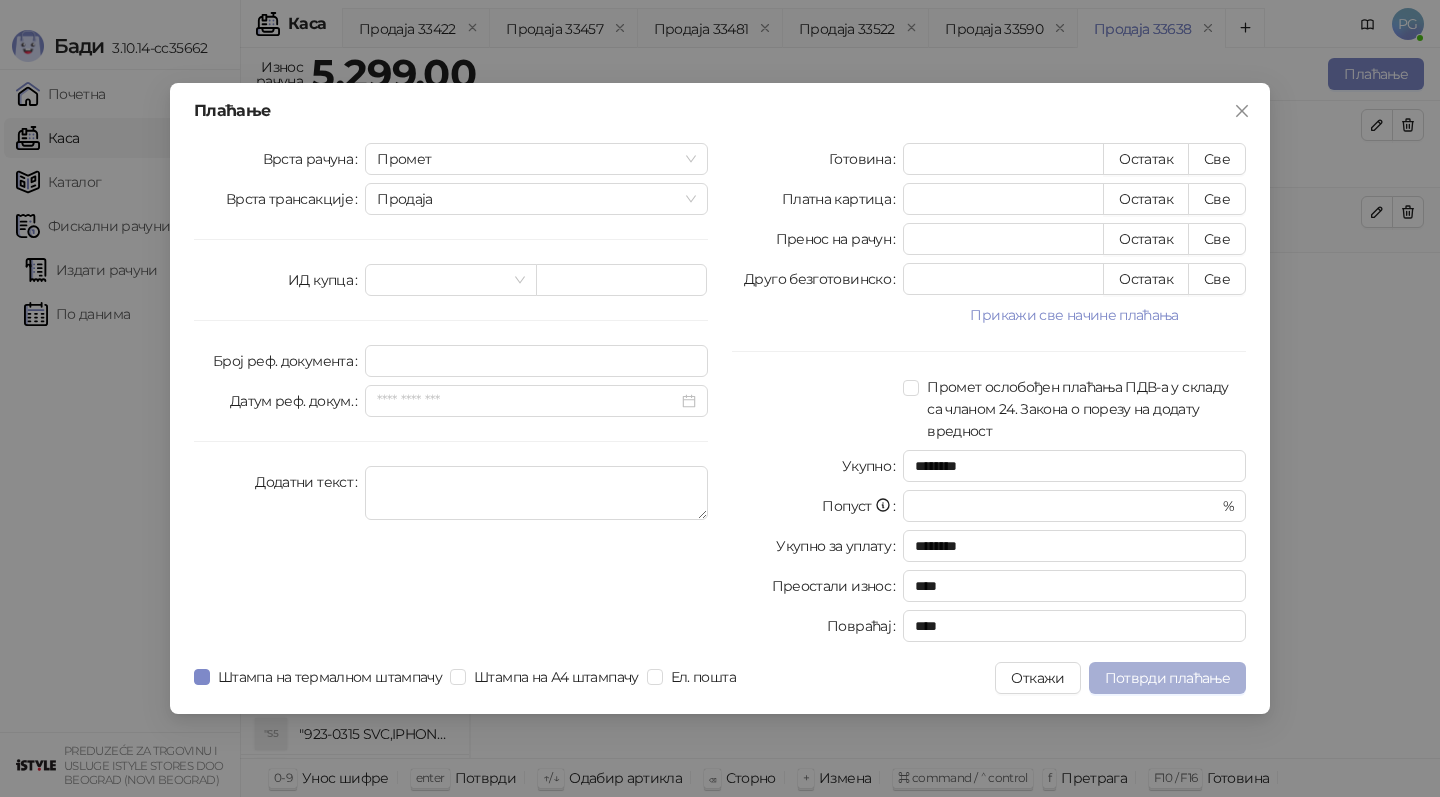 click on "Потврди плаћање" at bounding box center [1167, 678] 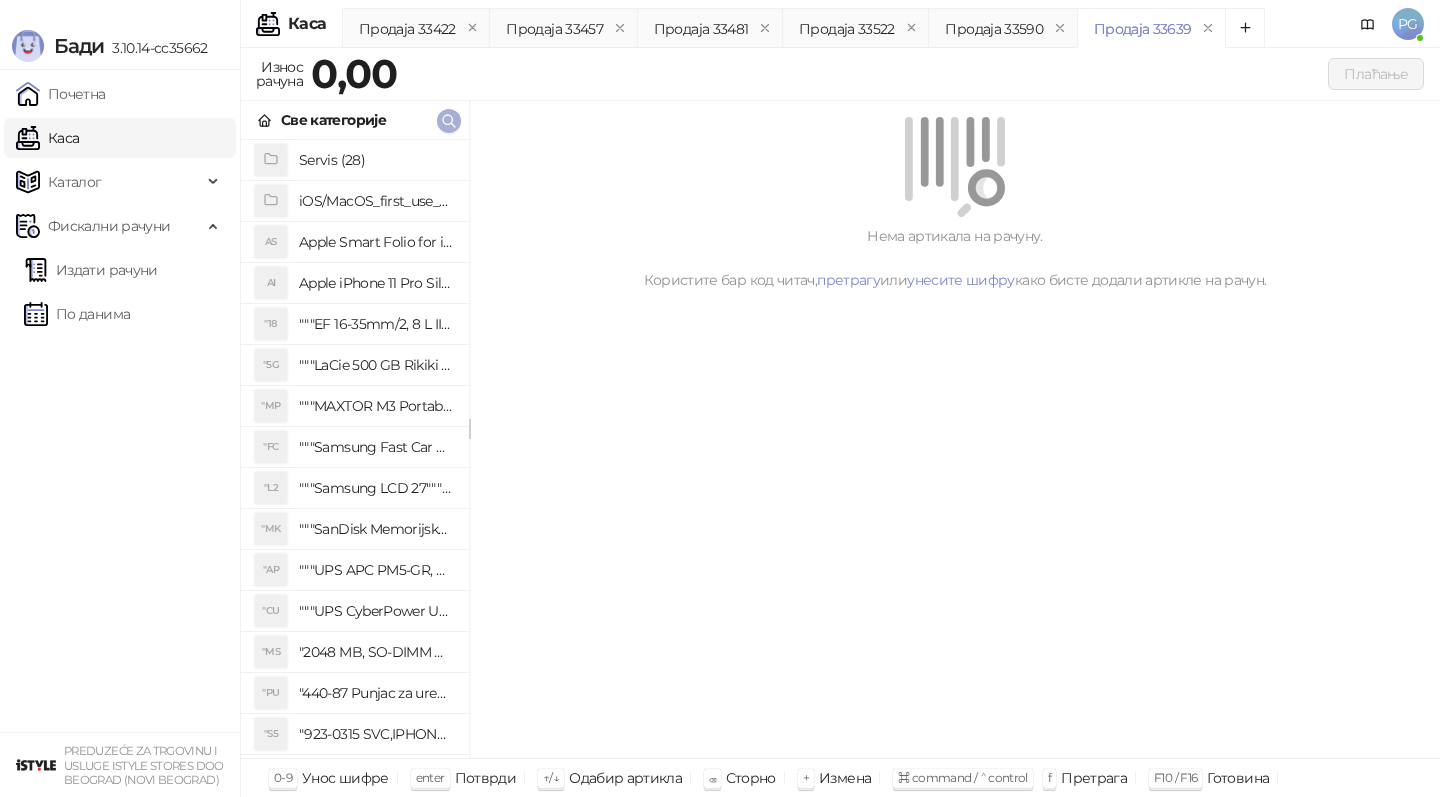 click at bounding box center [449, 121] 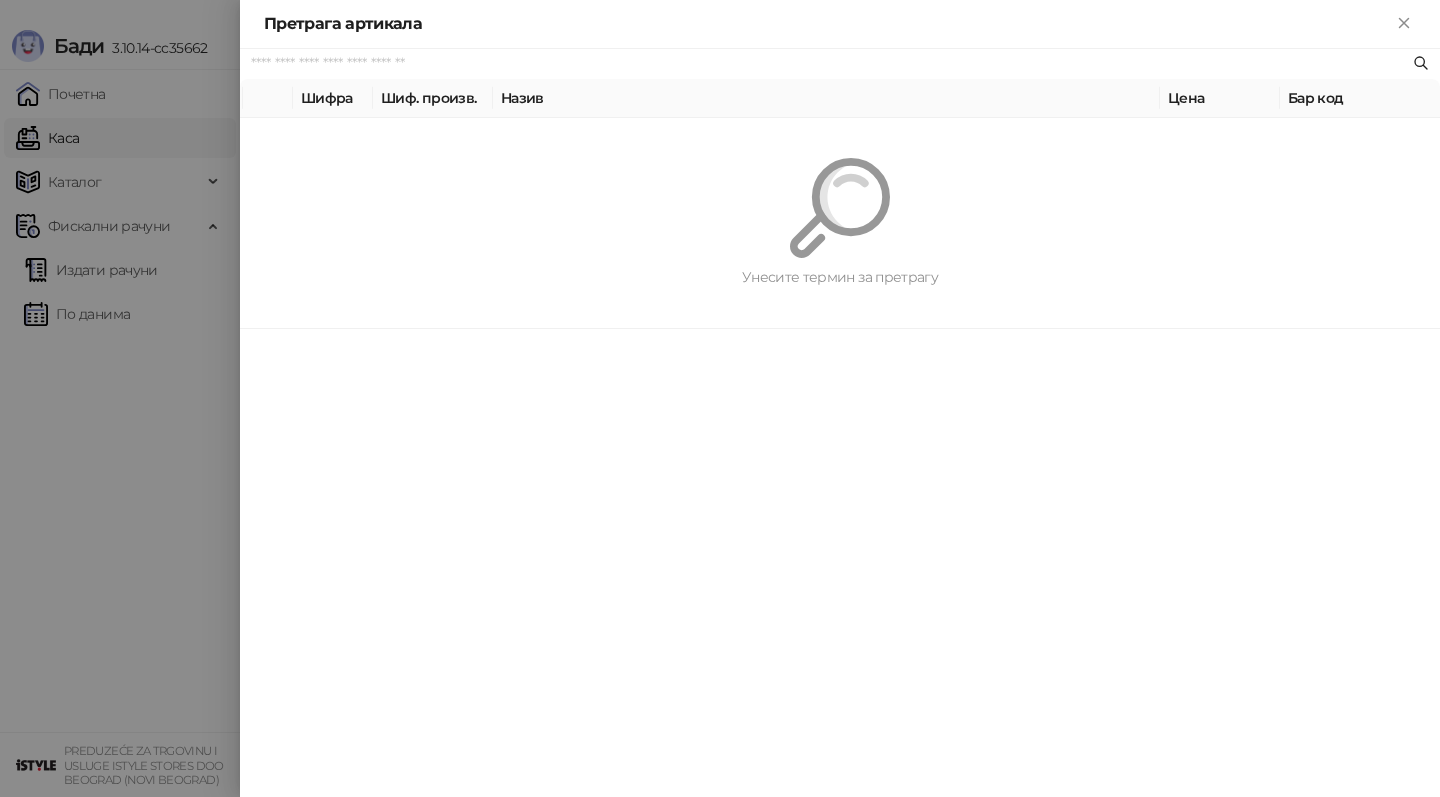 paste on "*********" 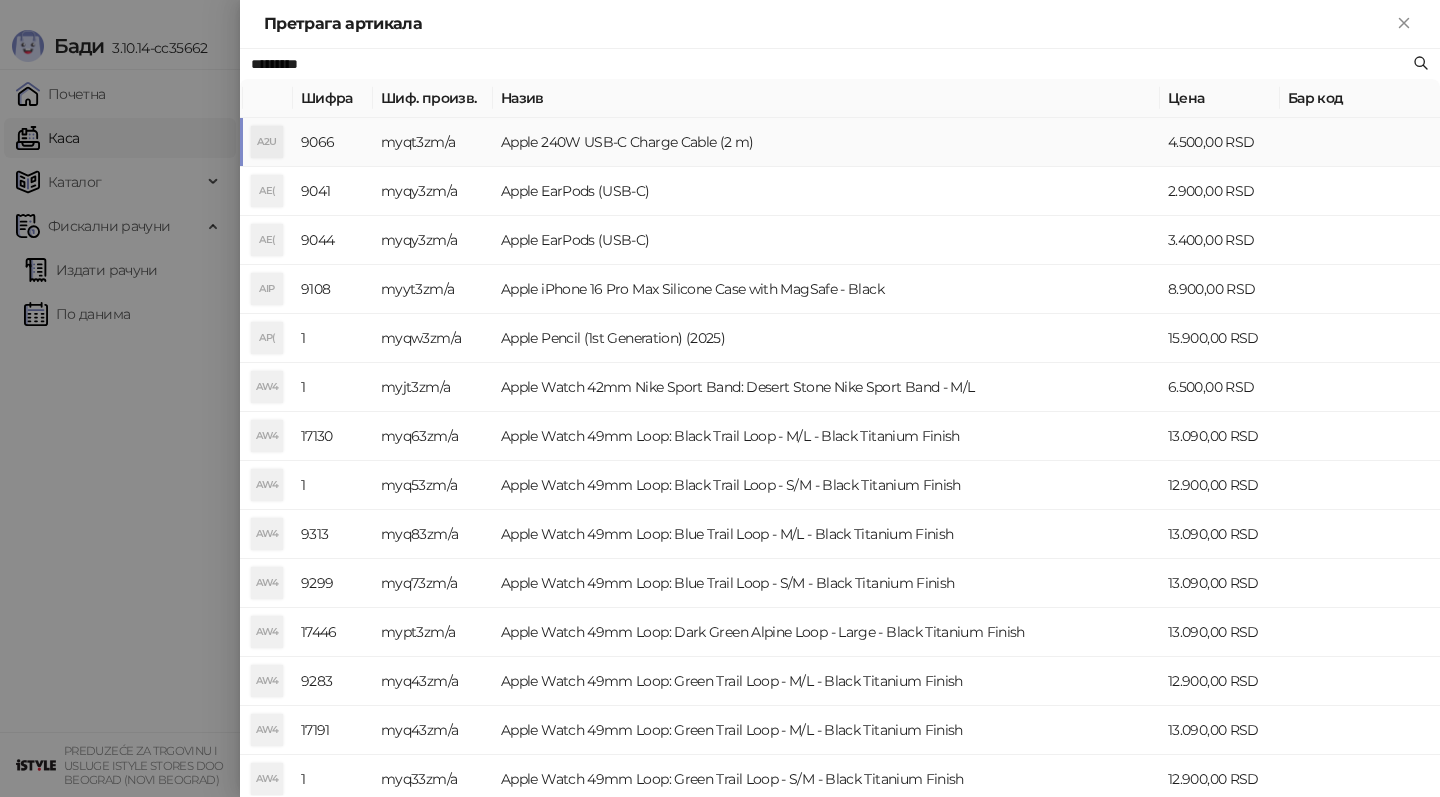 click on "myqt3zm/a" at bounding box center [433, 142] 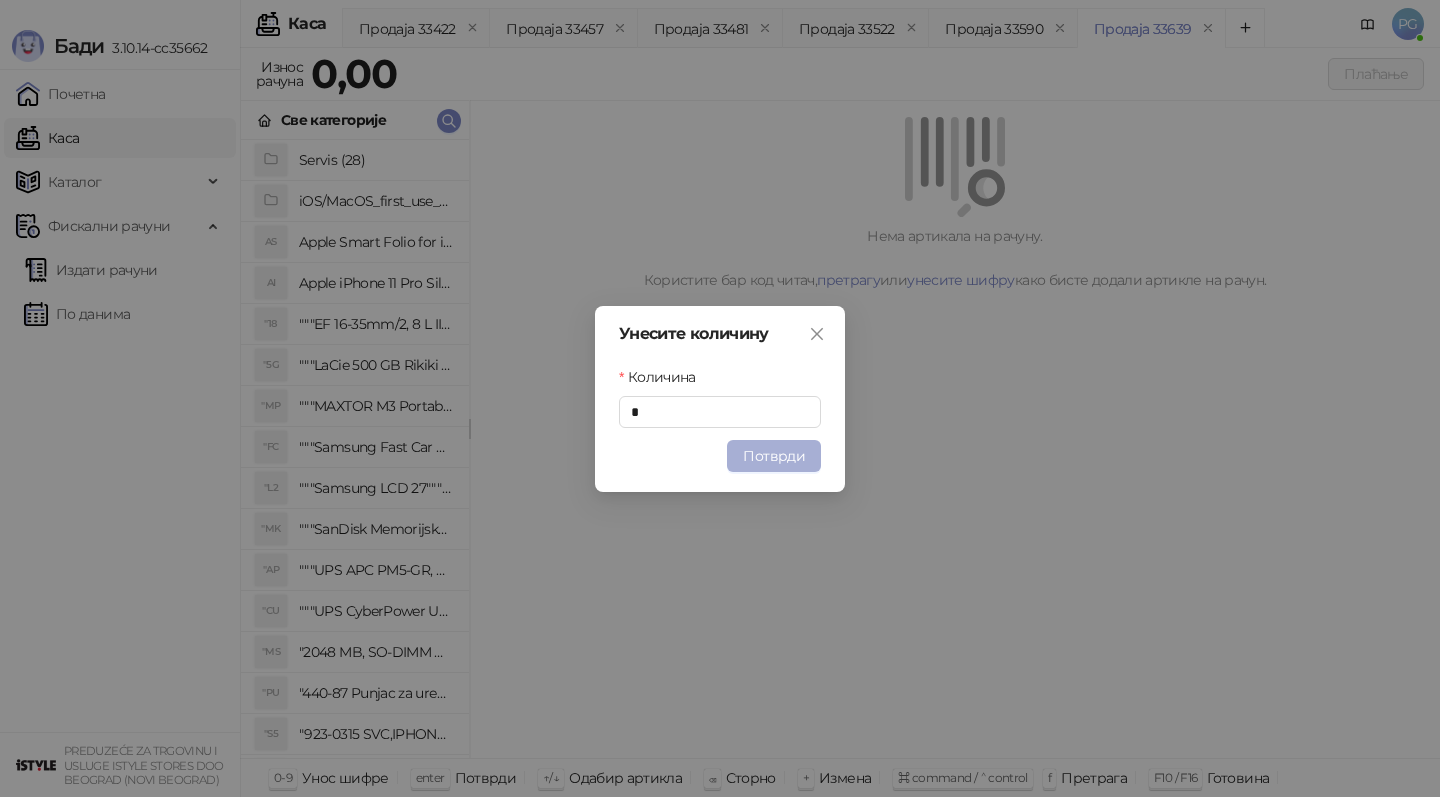 click on "Потврди" at bounding box center [774, 456] 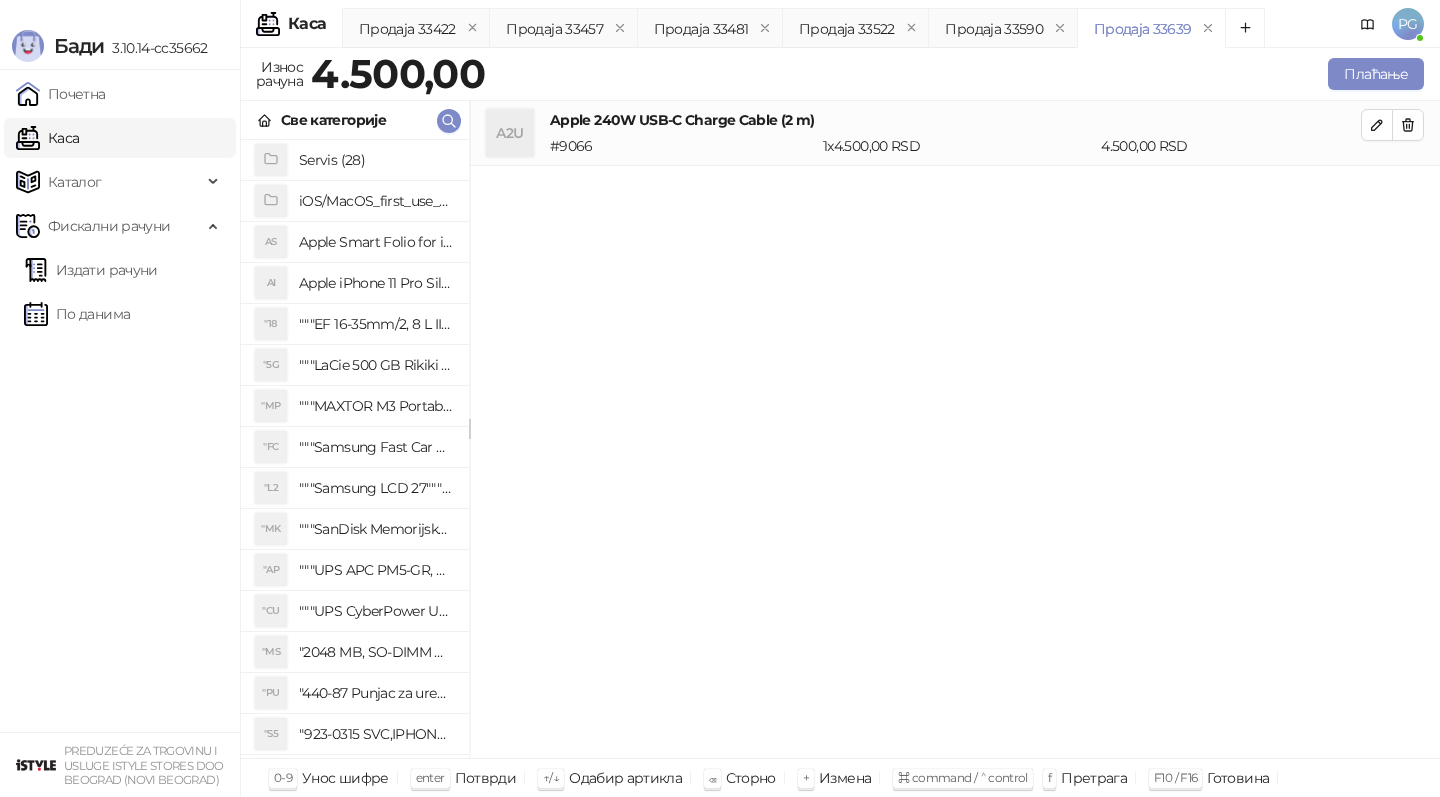 click on "Све категорије" at bounding box center [355, 120] 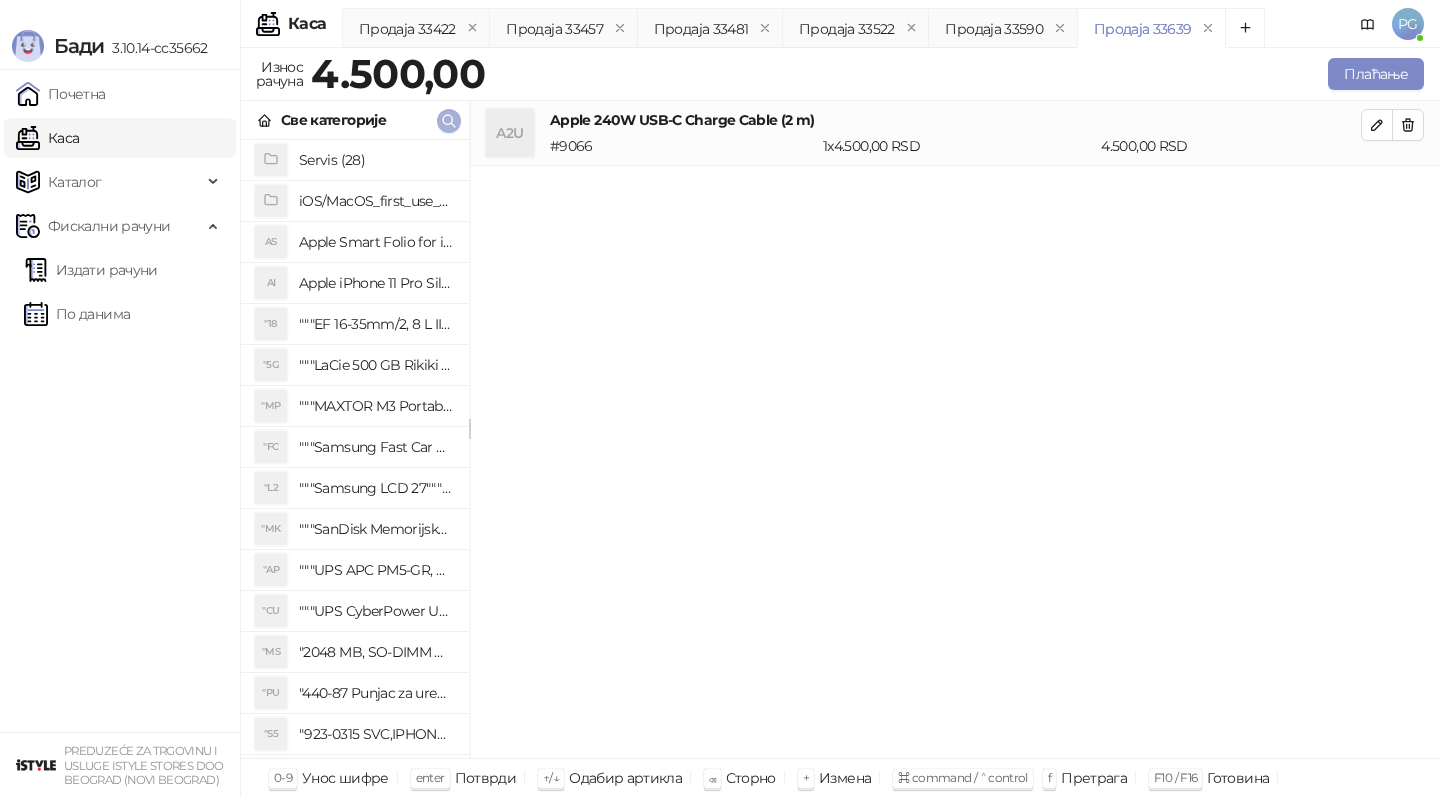 click 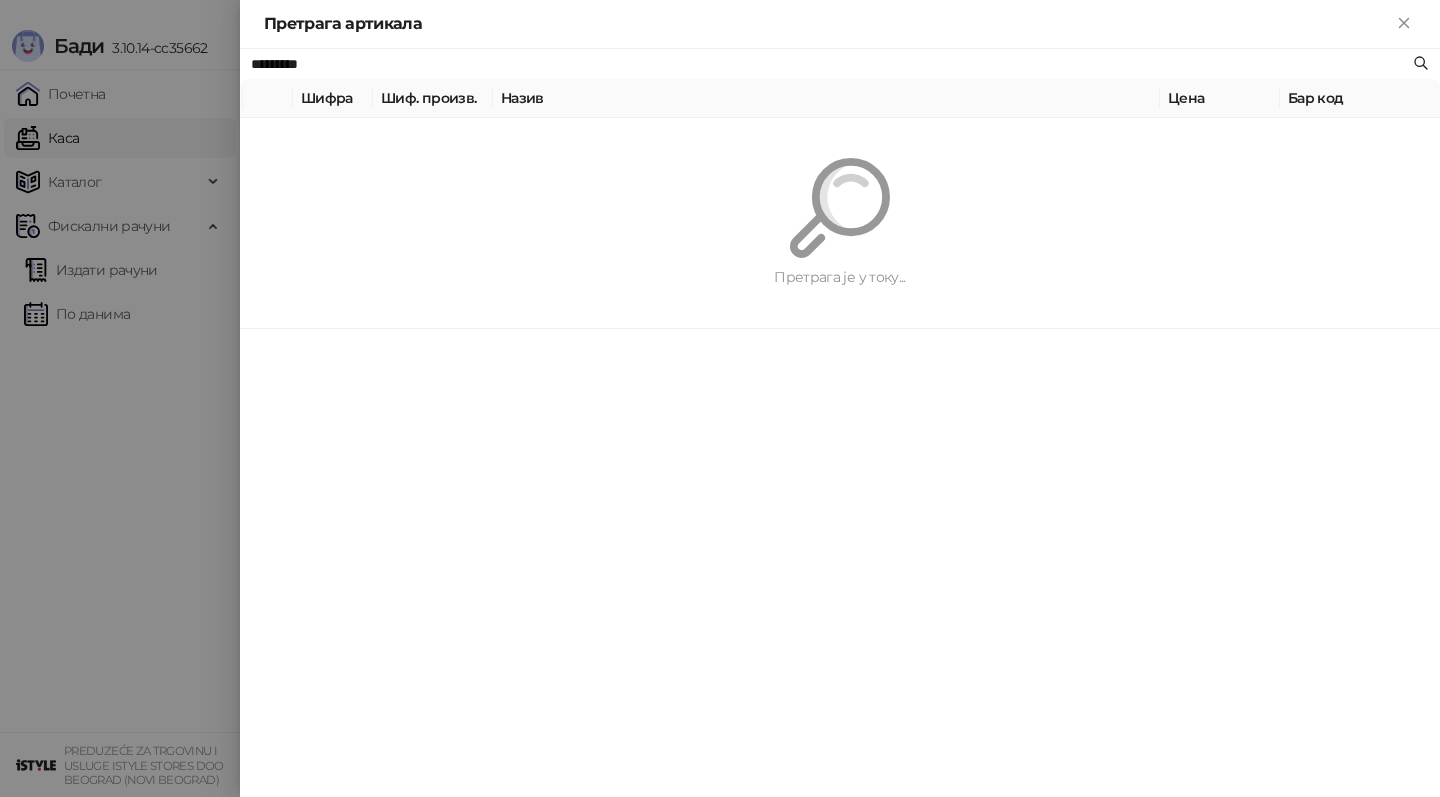paste 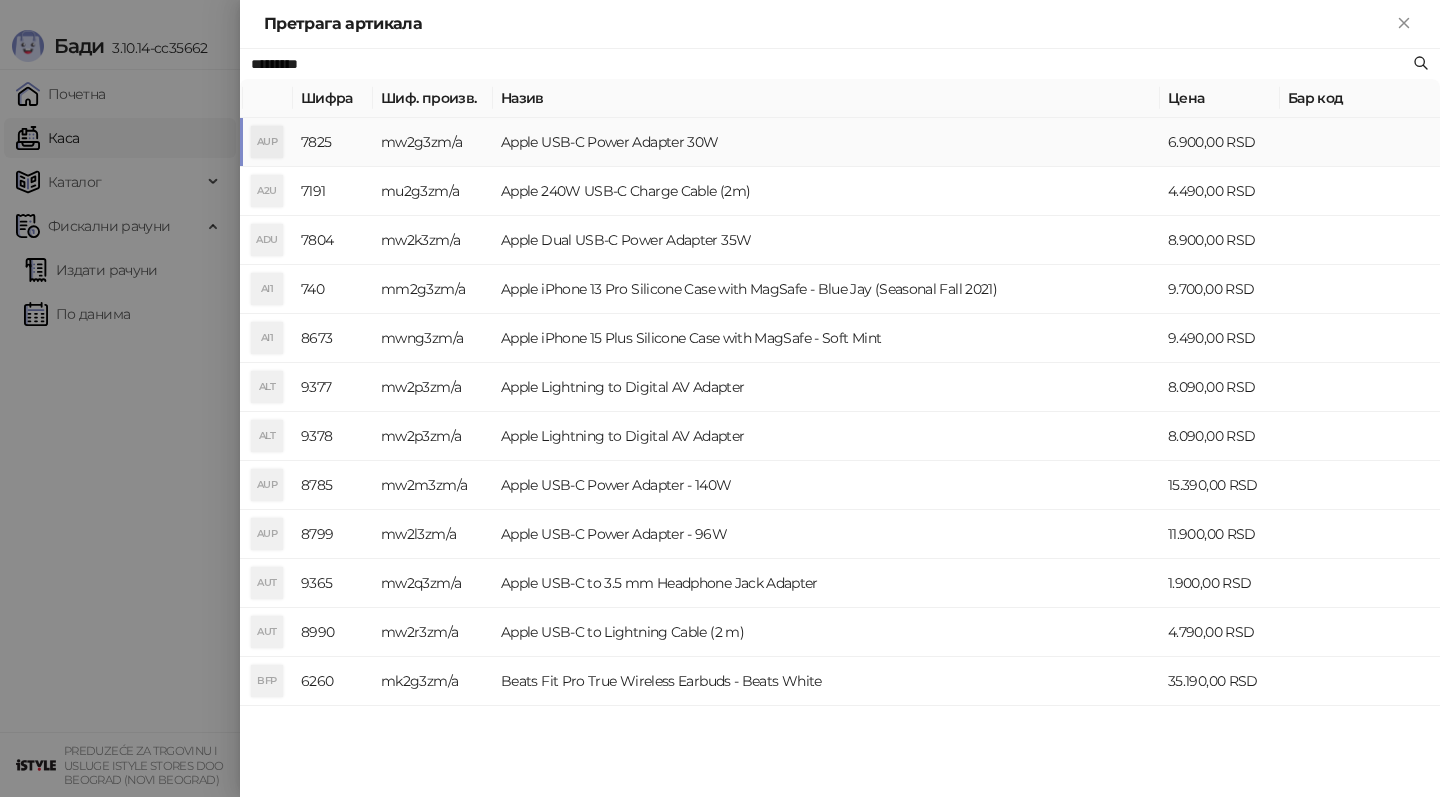type on "*********" 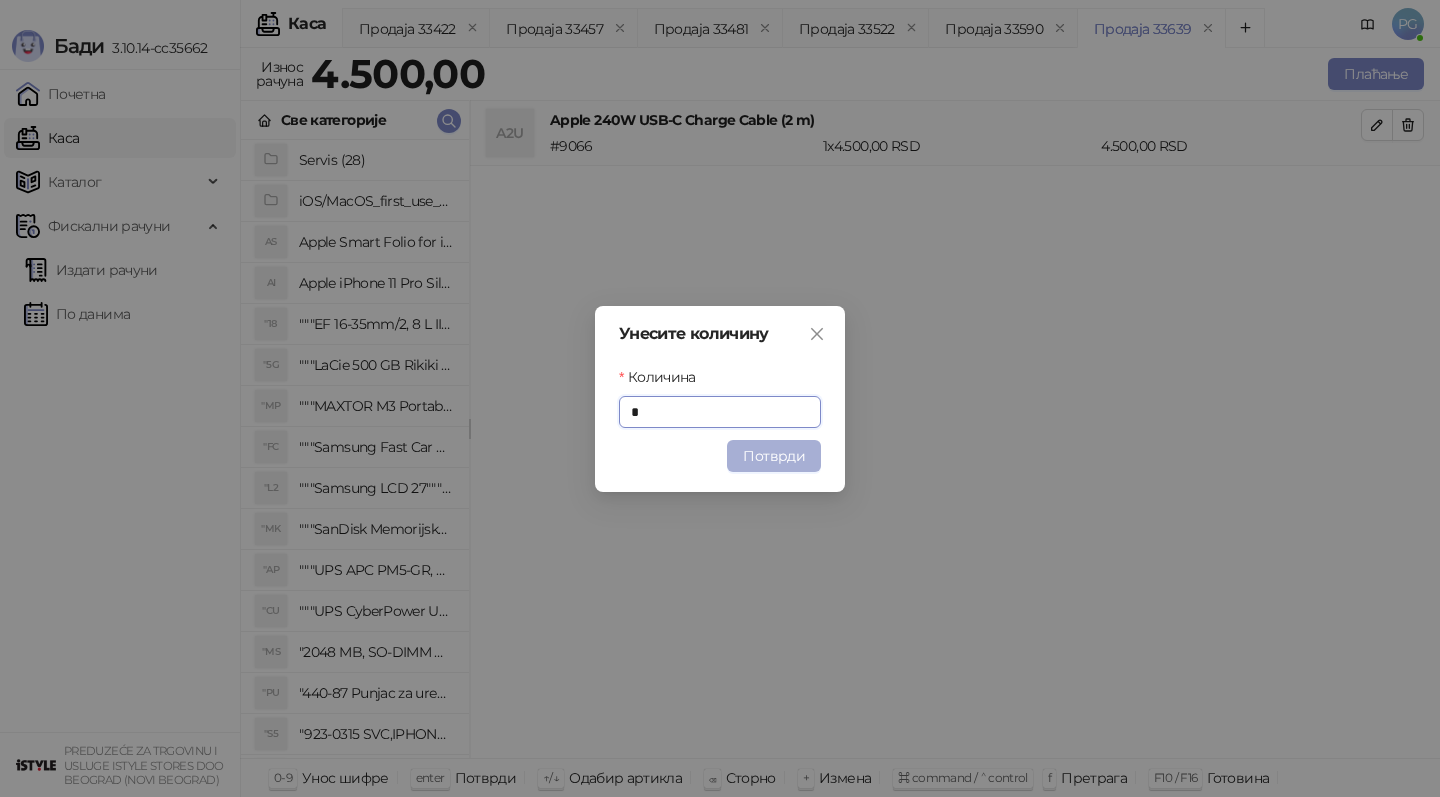 click on "Потврди" at bounding box center [774, 456] 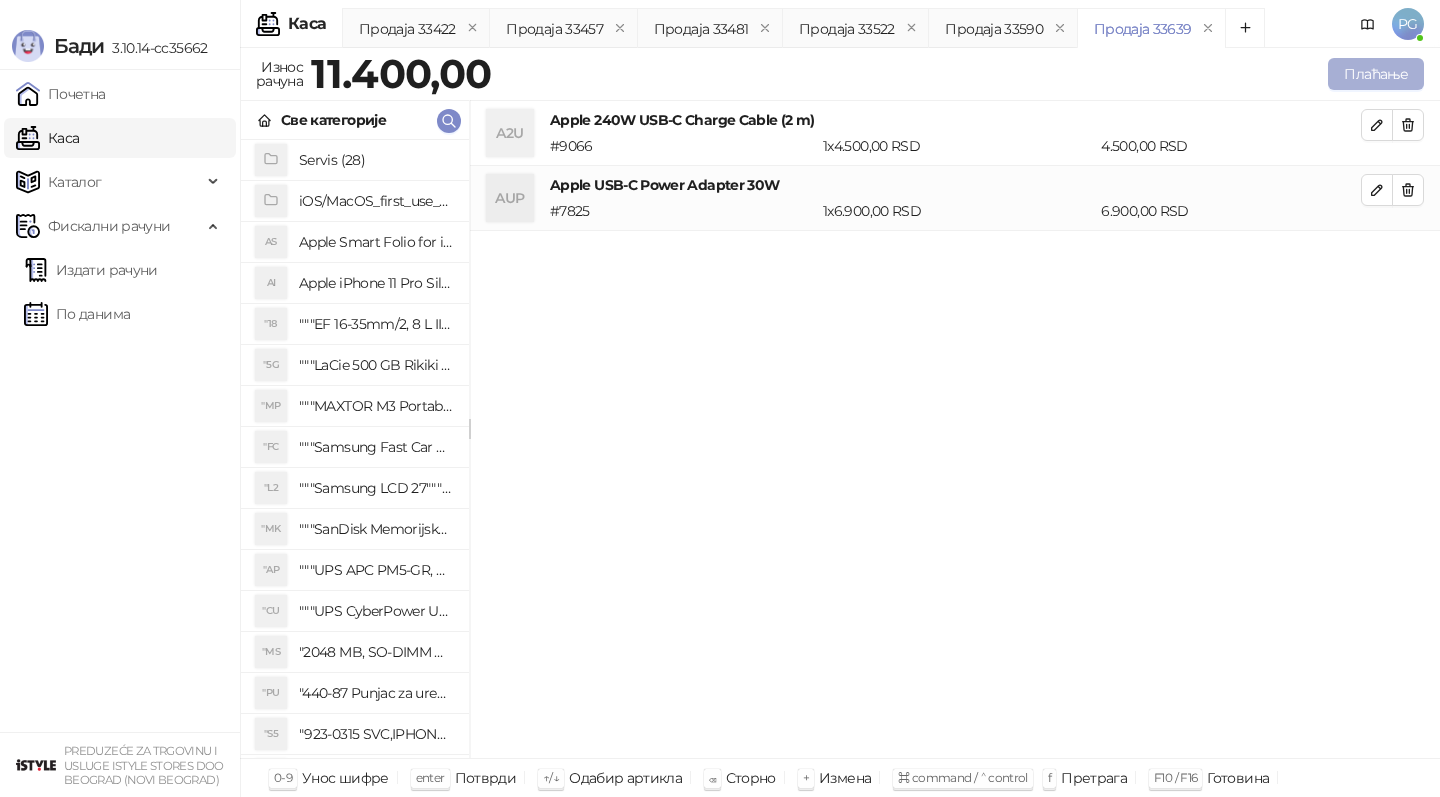 click on "Плаћање" at bounding box center (1376, 74) 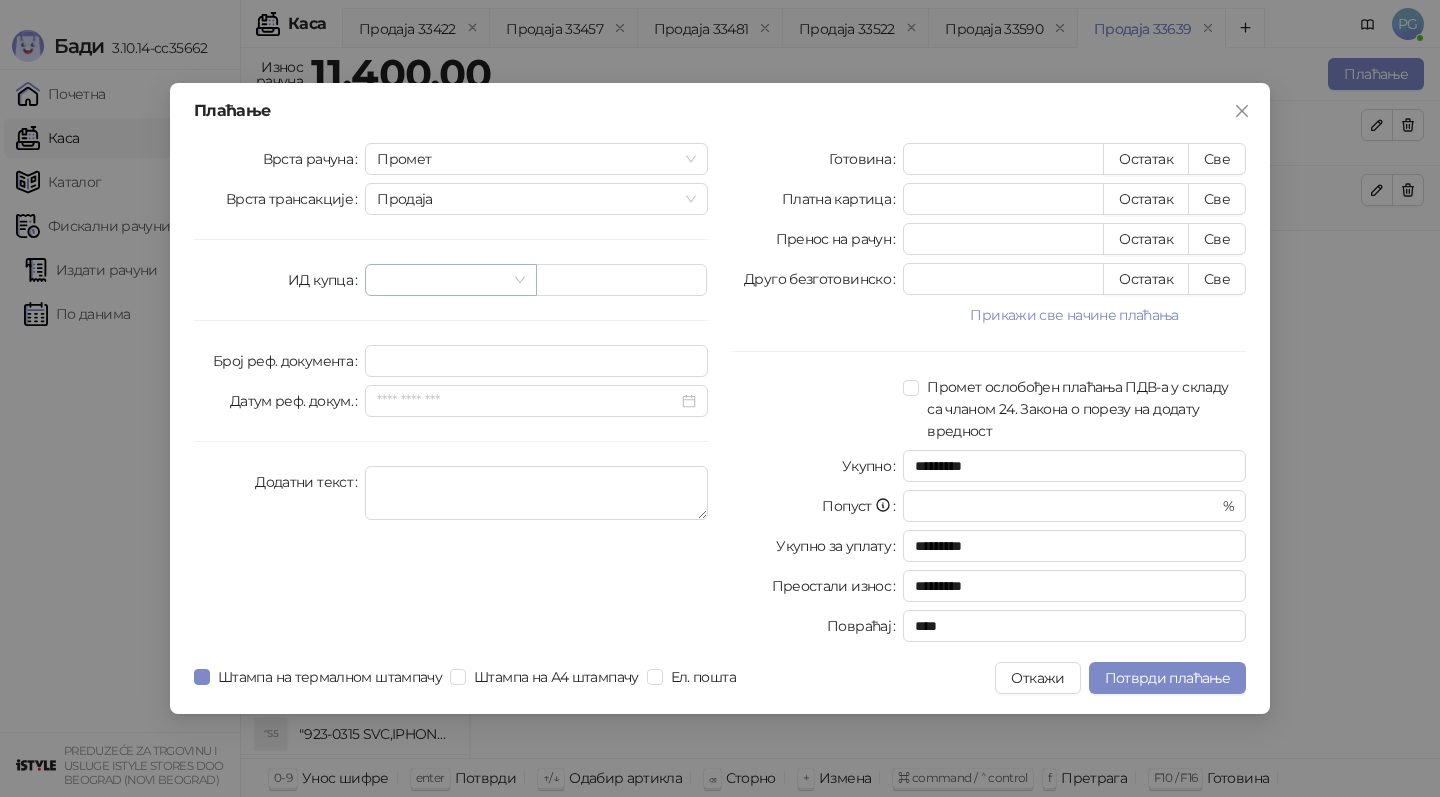 click at bounding box center (441, 280) 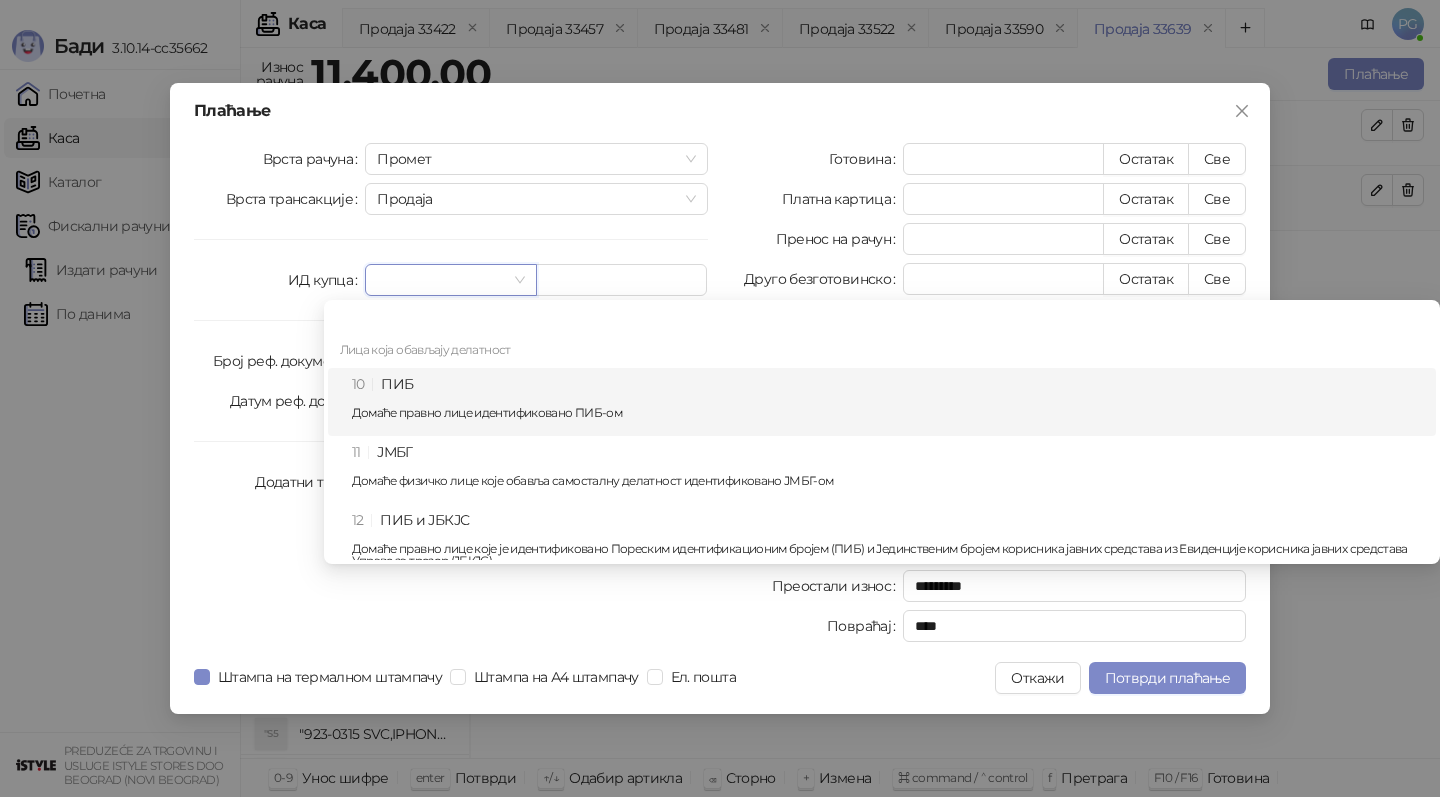 click on "10 ПИБ Домаће правно лице идентификовано ПИБ-ом" at bounding box center (888, 402) 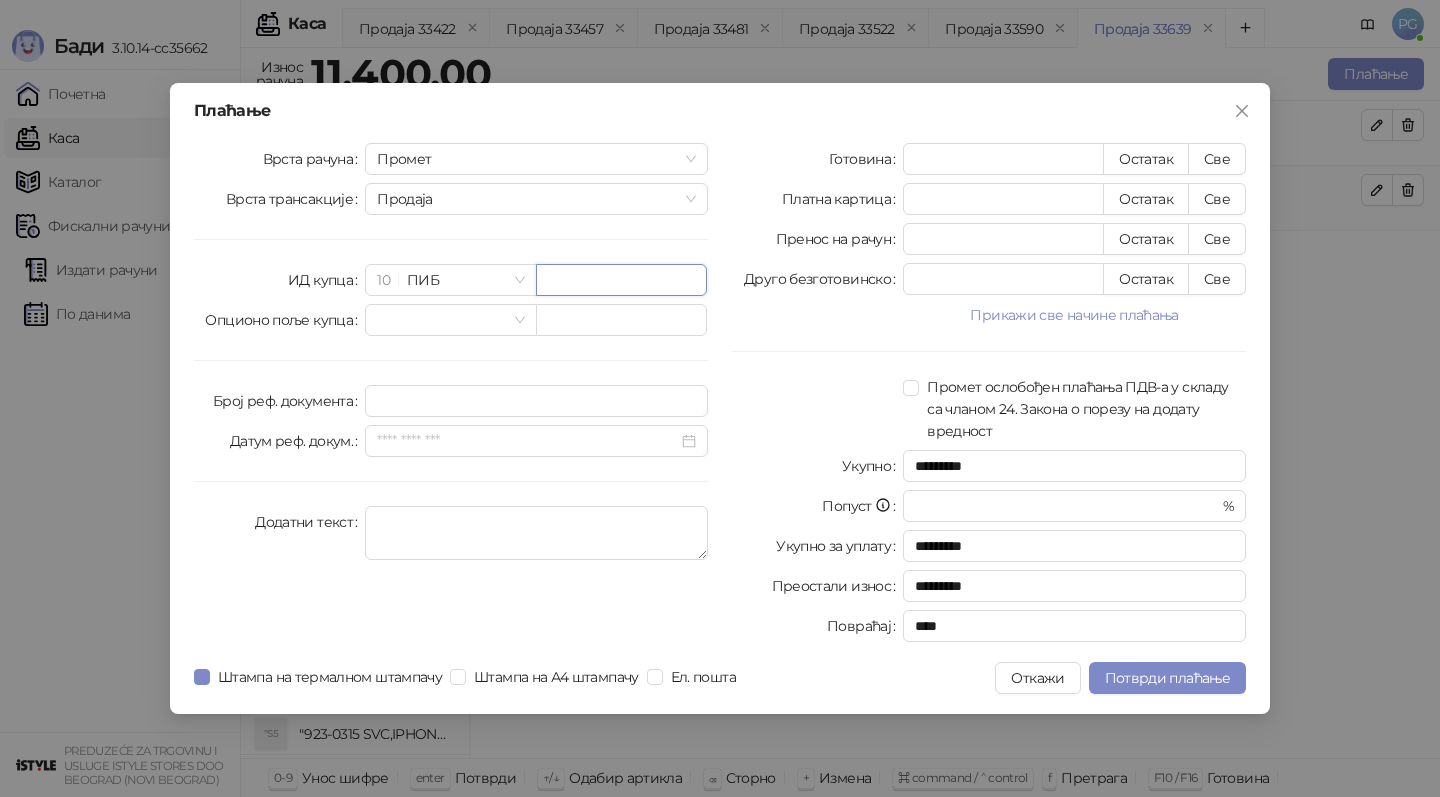 paste on "*********" 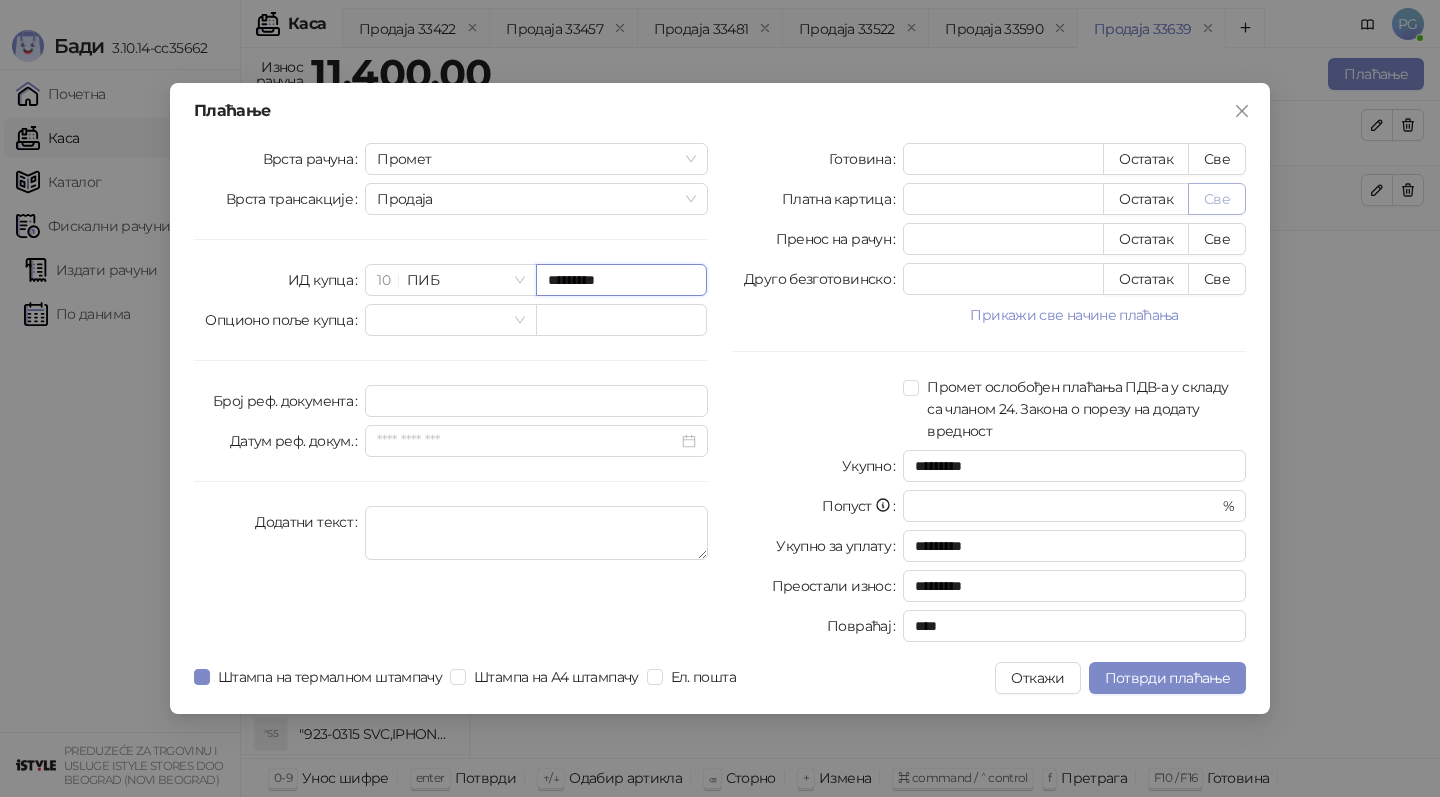 type on "*********" 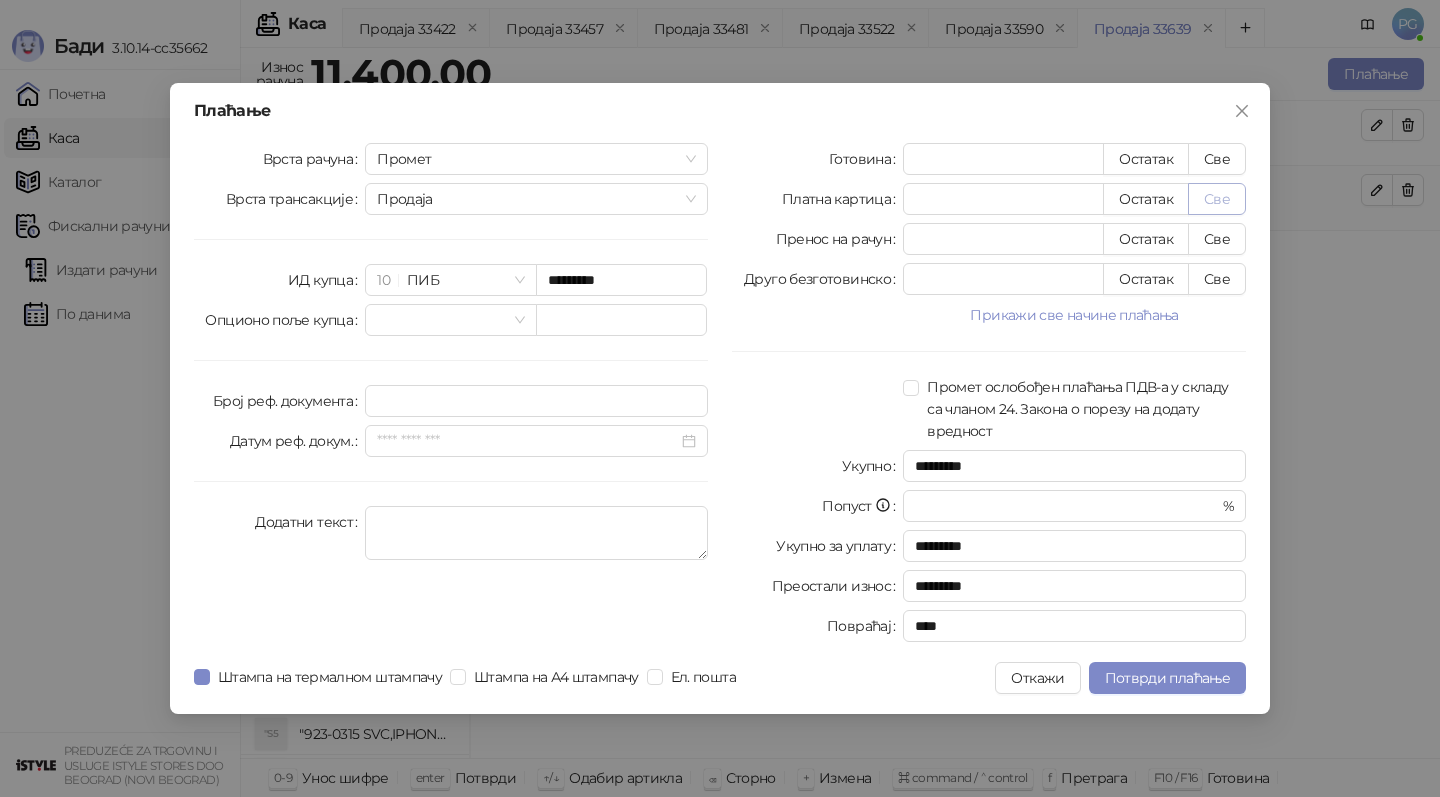 click on "Све" at bounding box center [1217, 199] 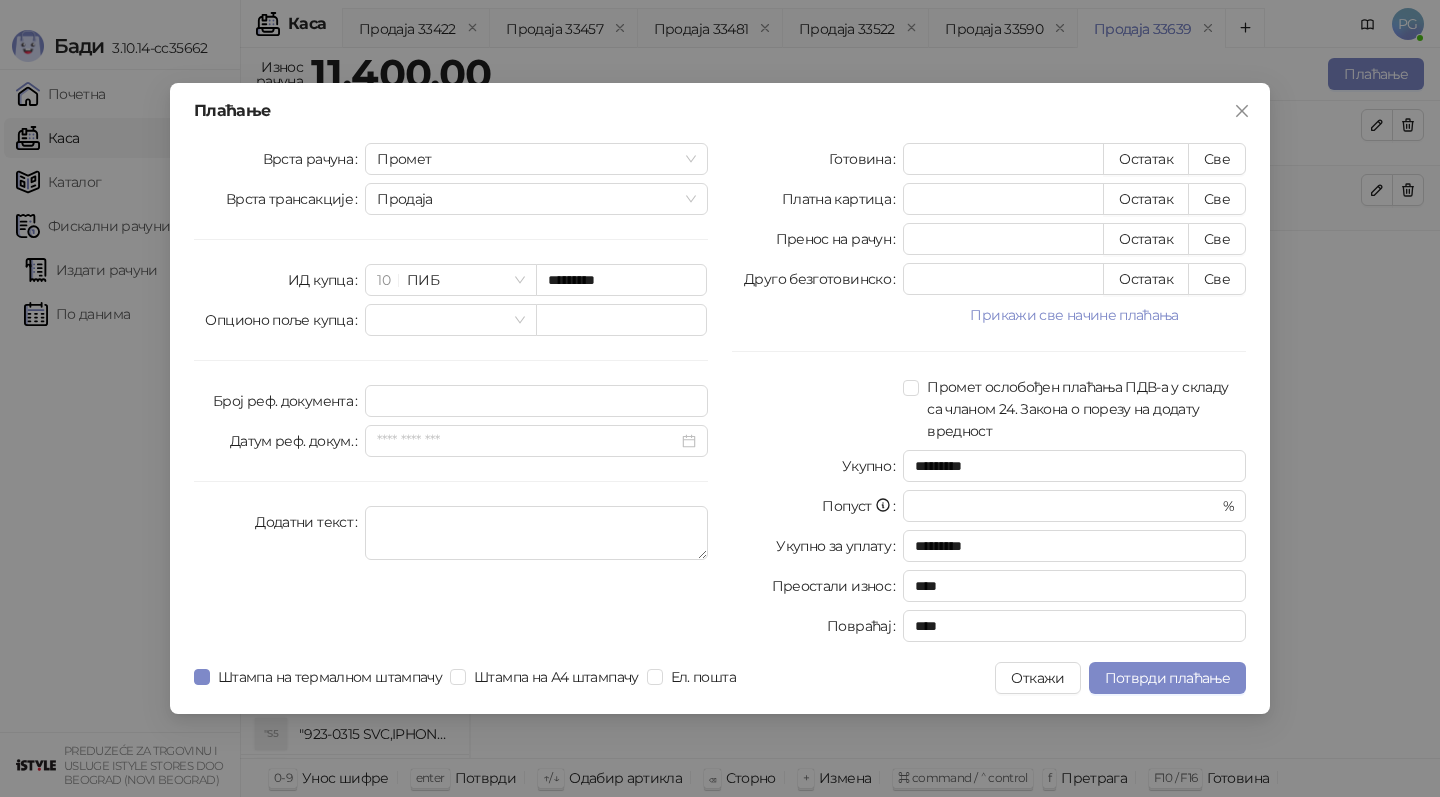 click on "Плаћање Врста рачуна Промет Врста трансакције Продаја ИД купца [CUSTOMER_ID] ПИБ ********* Опционо поље купца Број реф. документа Датум реф. докум. Додатни текст Готовина * Остатак Све Платна картица ***** Остатак Све Пренос на рачун * Остатак Све Друго безготовинско * Остатак Све Прикажи све начине плаћања Чек * Остатак Све Ваучер * Остатак Све Инстант плаћање * Остатак Све   Промет ослобођен плаћања ПДВ-а у складу са чланом 24. Закона о порезу на додату вредност Укупно ********* Попуст   * % Укупно за уплату ********* Преостали износ **** Повраћај **** Штампа на термалном штампачу Ел. пошта" at bounding box center [720, 398] 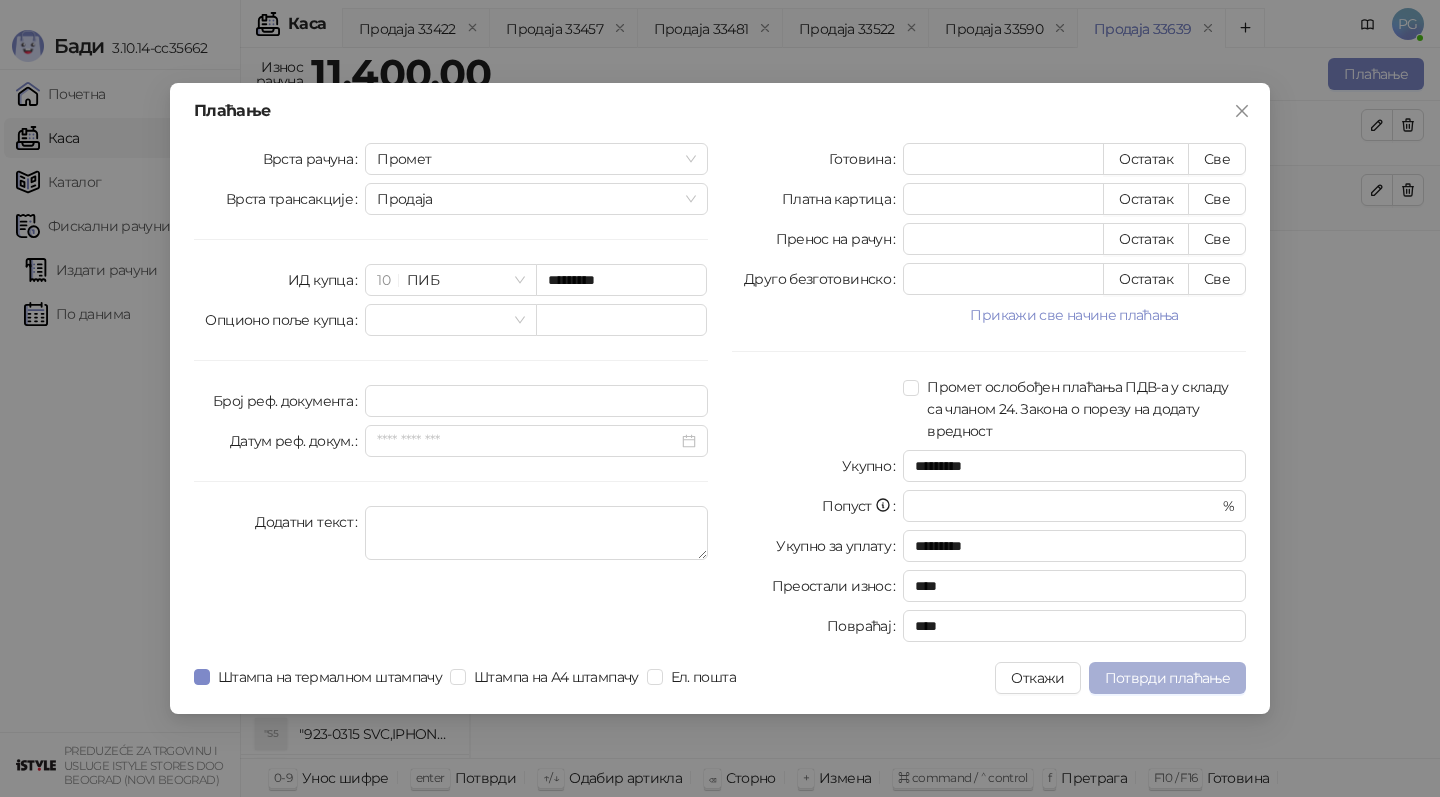 click on "Потврди плаћање" at bounding box center [1167, 678] 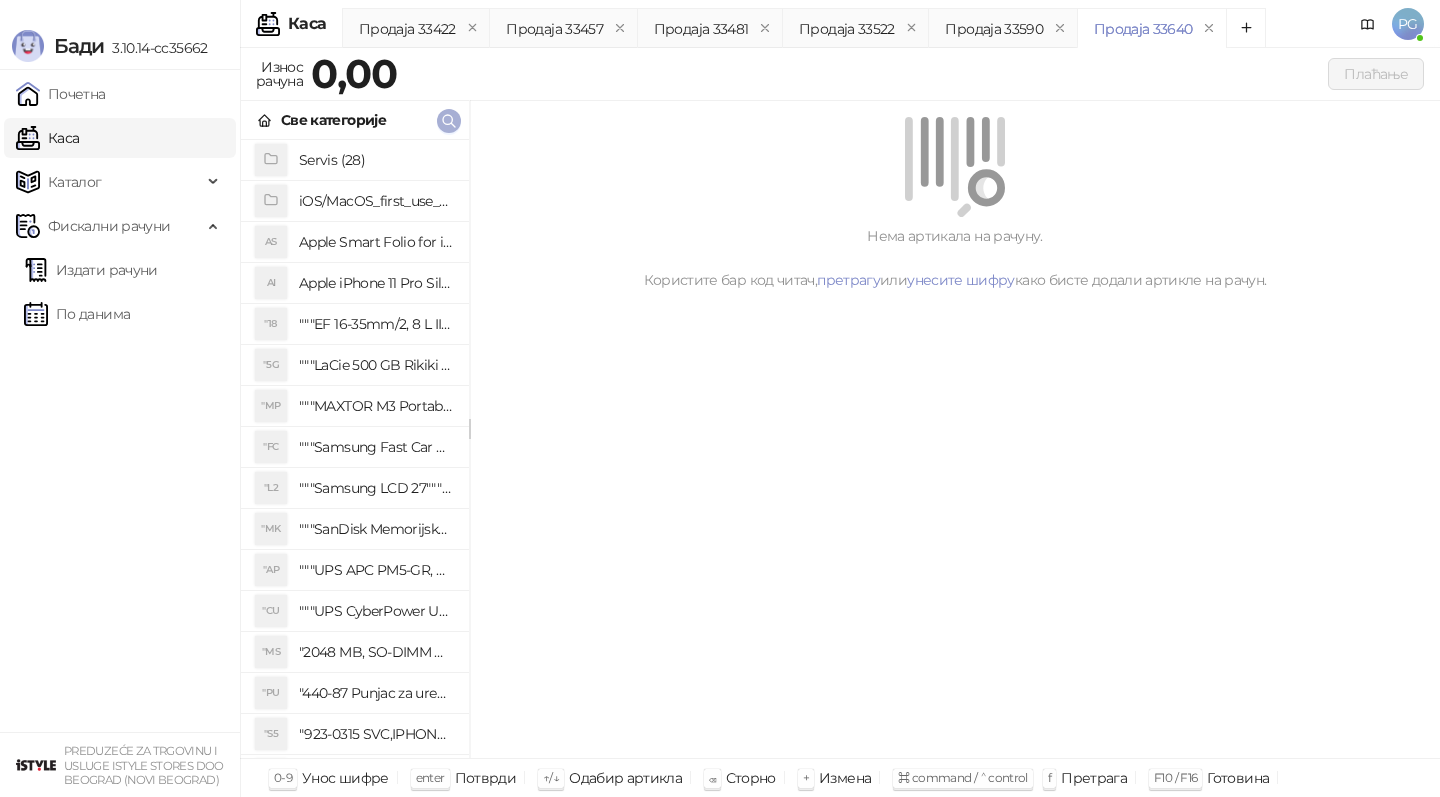 click 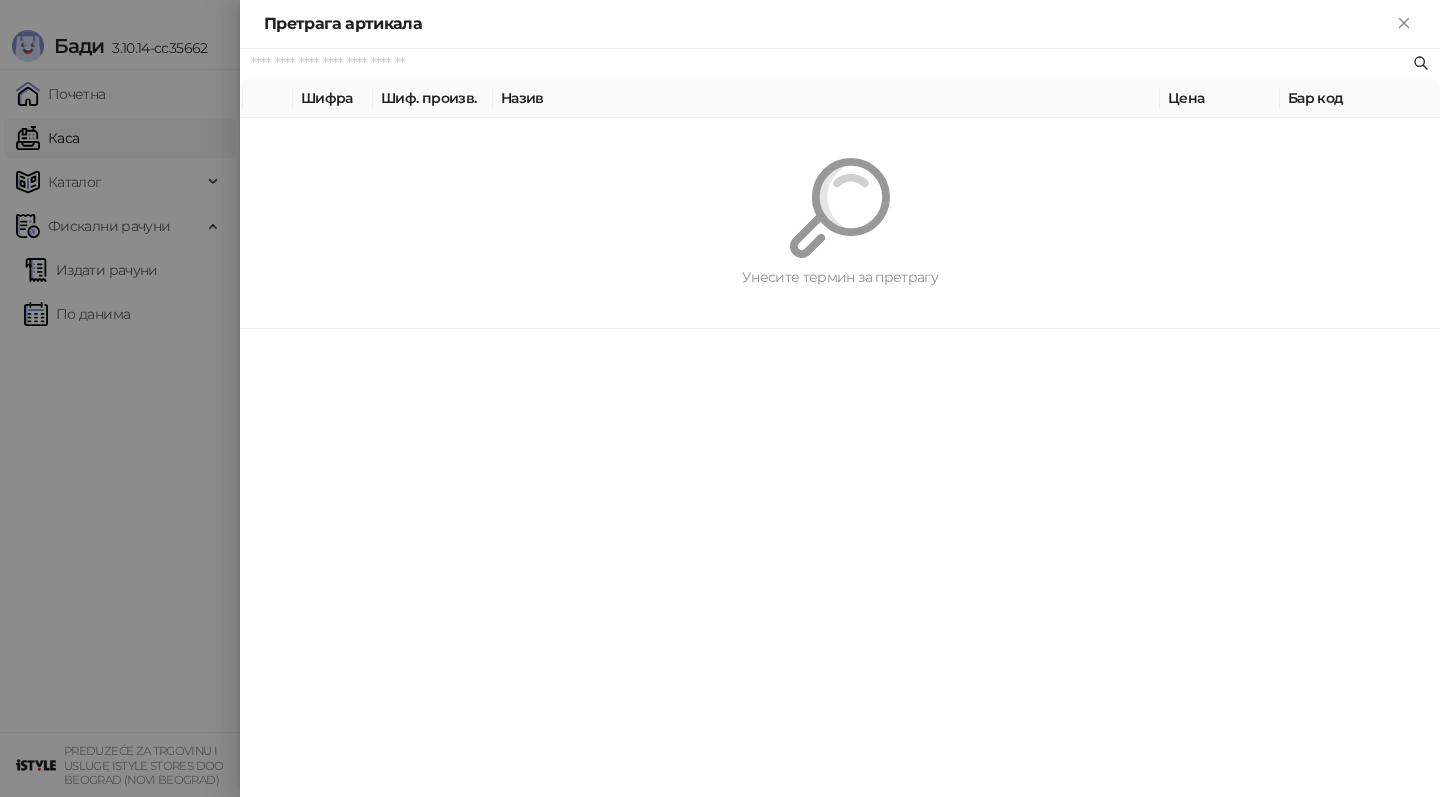 paste on "*********" 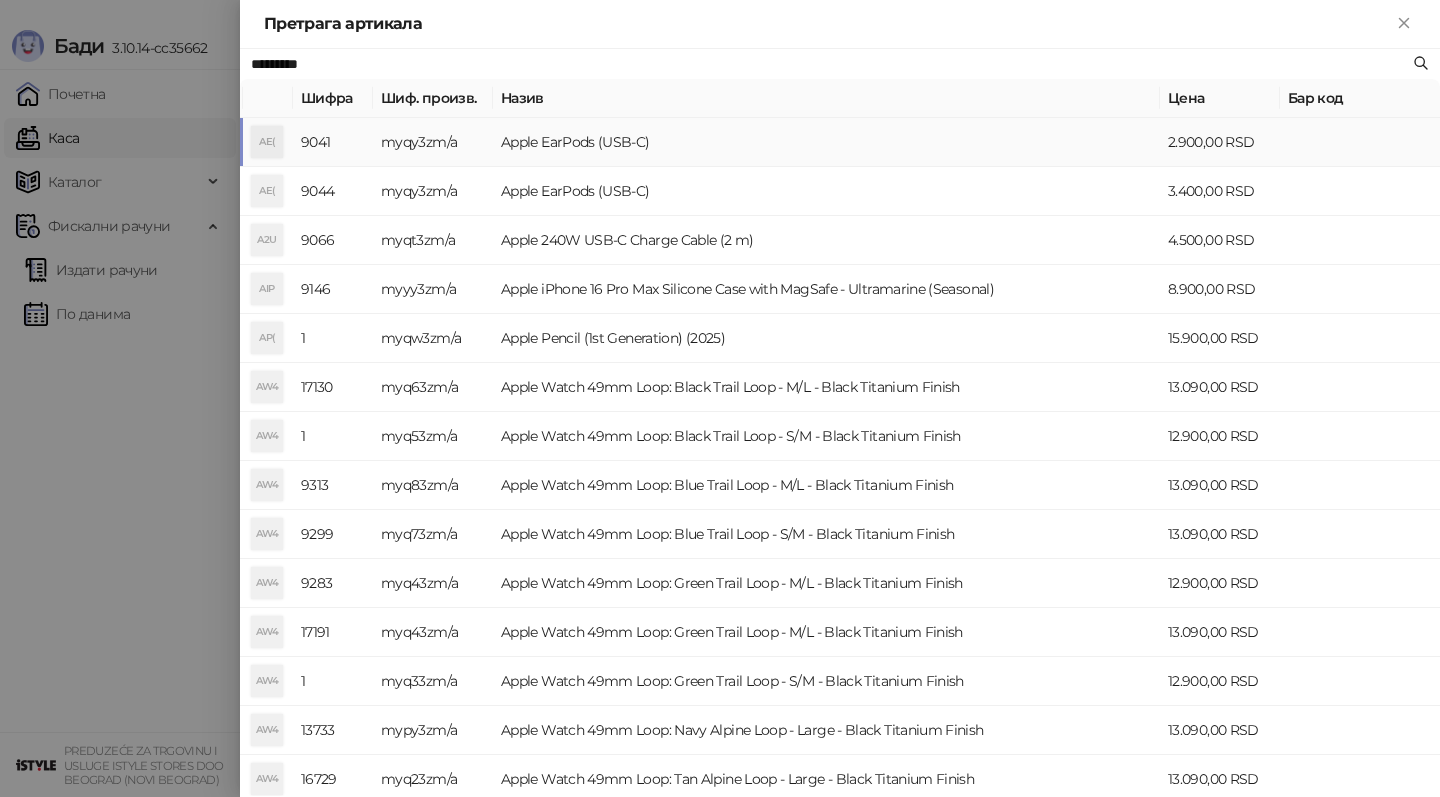 type on "*********" 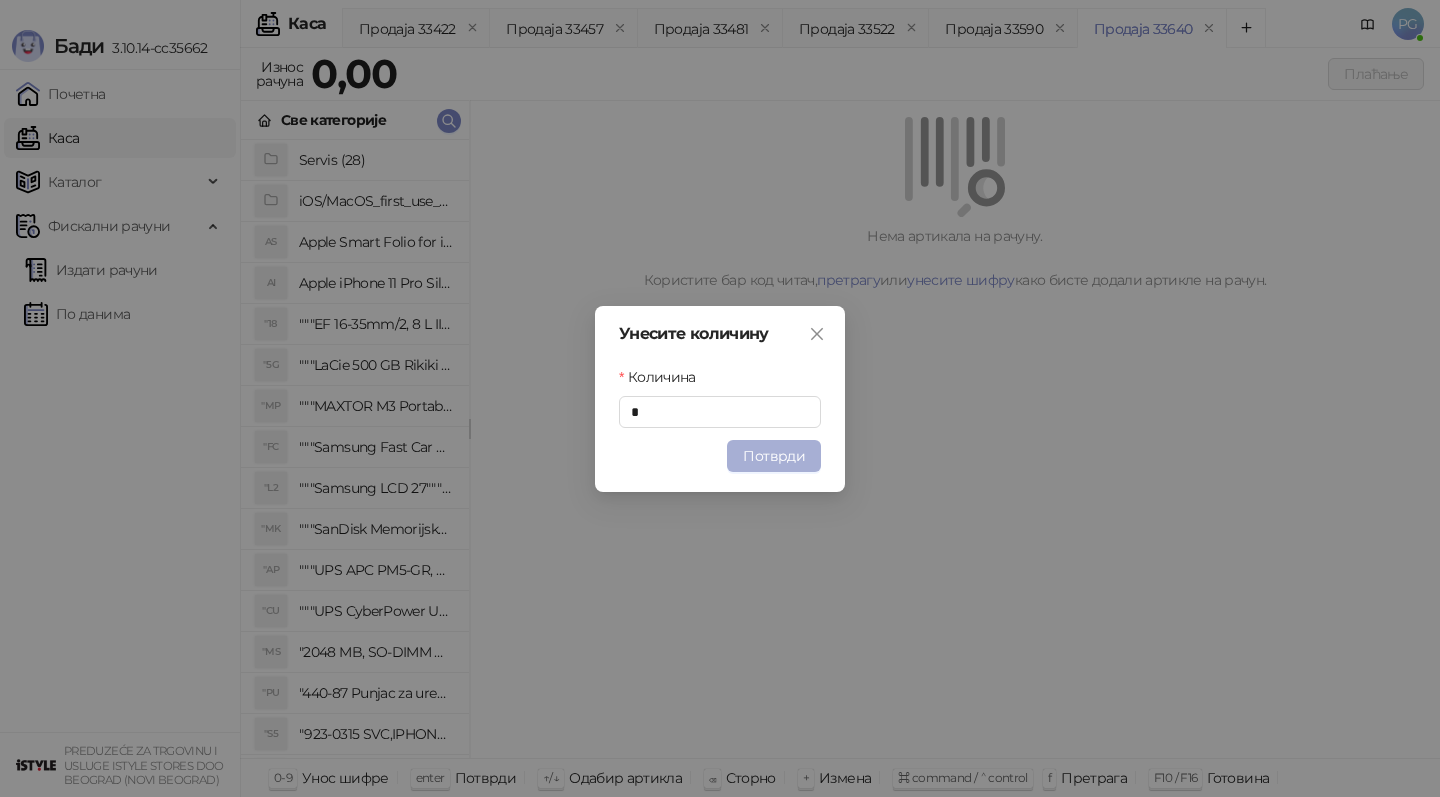 click on "Потврди" at bounding box center (774, 456) 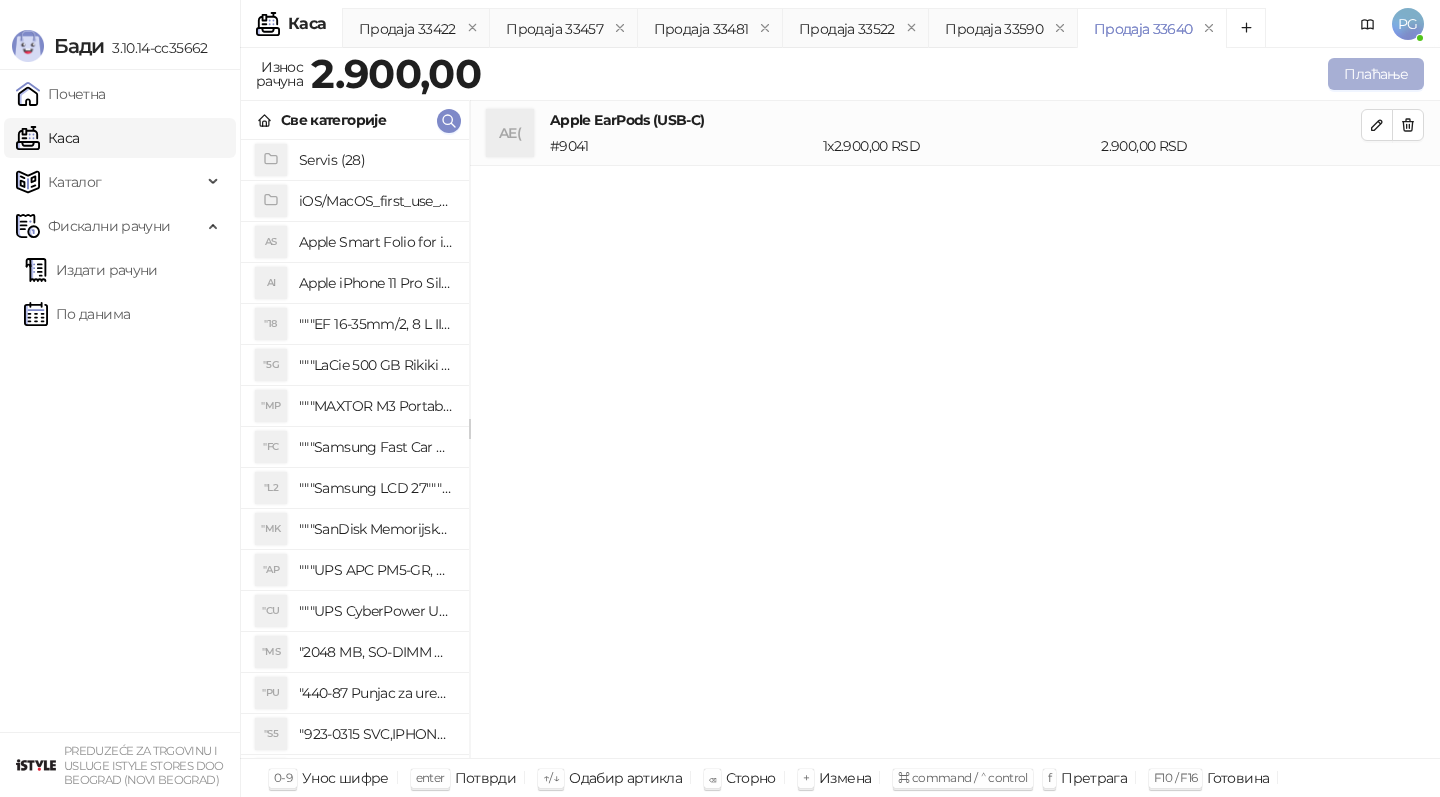 click on "Плаћање" at bounding box center [1376, 74] 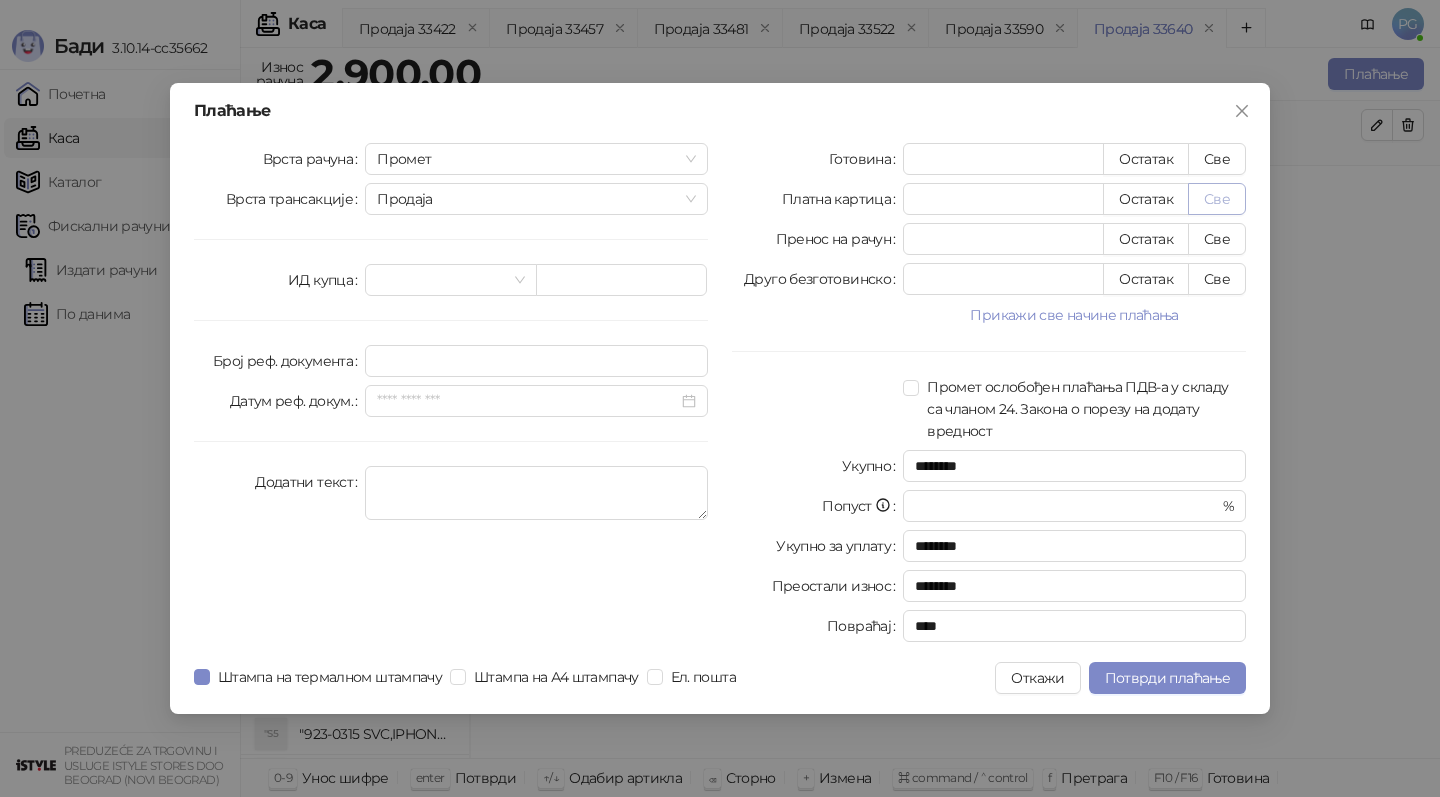 click on "Све" at bounding box center (1217, 199) 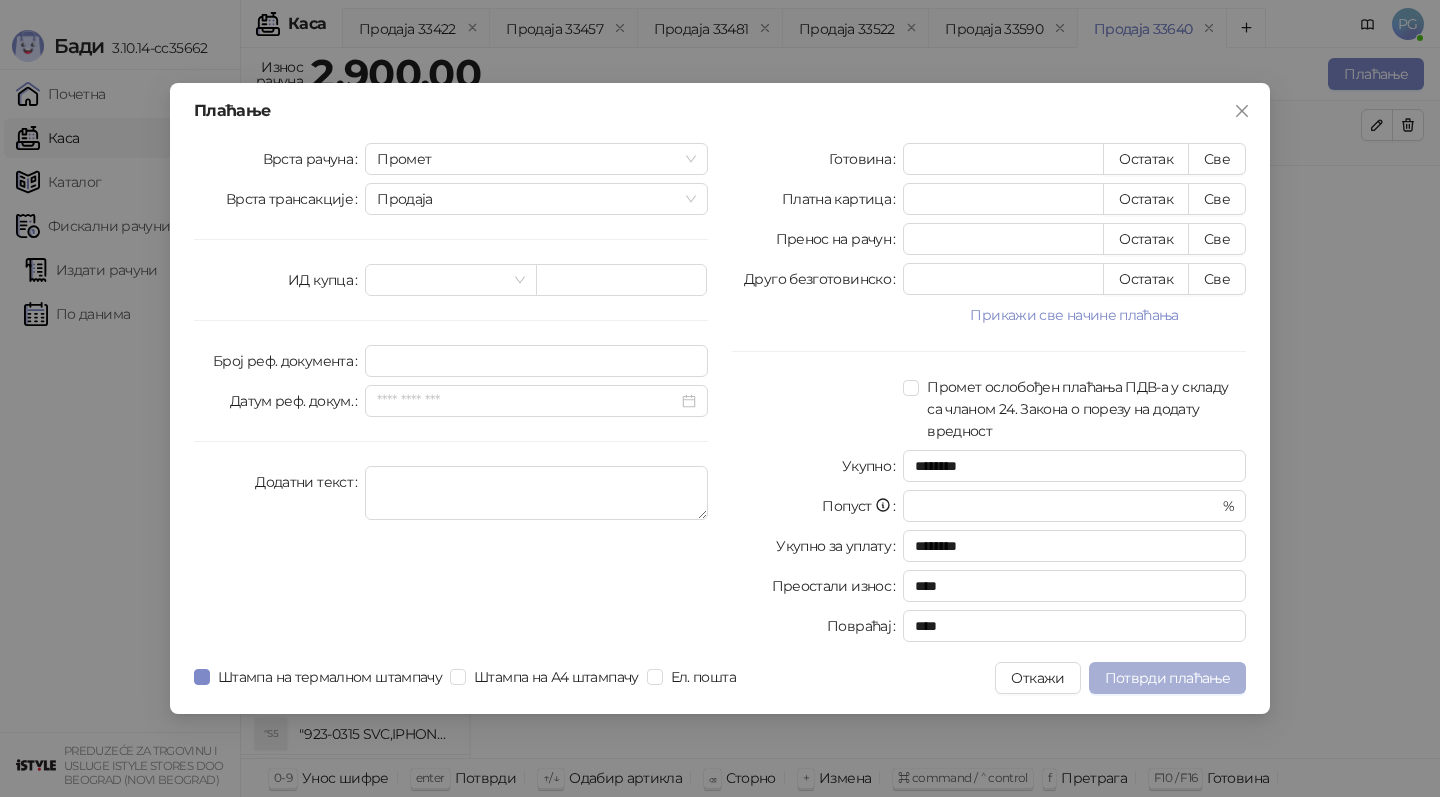 click on "Потврди плаћање" at bounding box center (1167, 678) 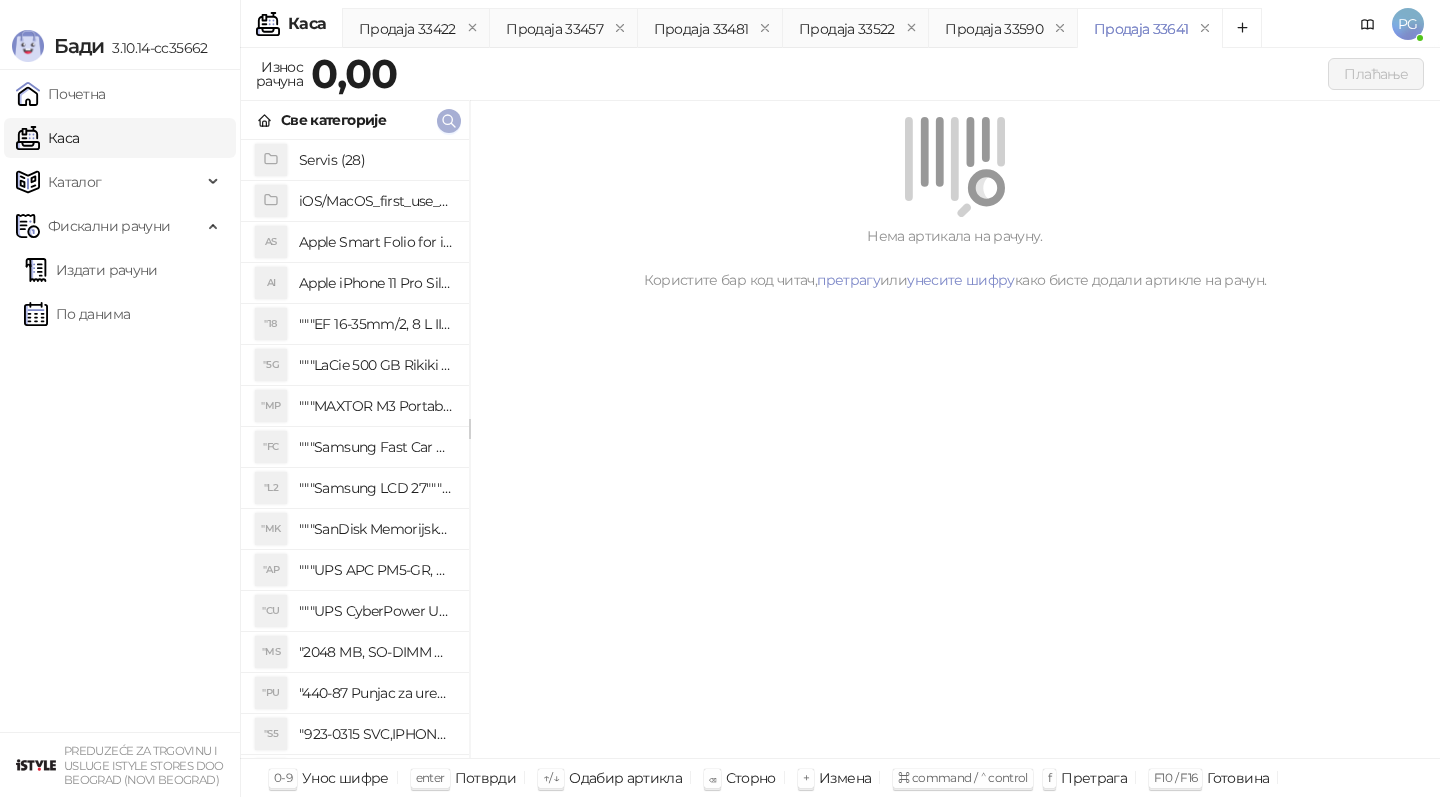 click 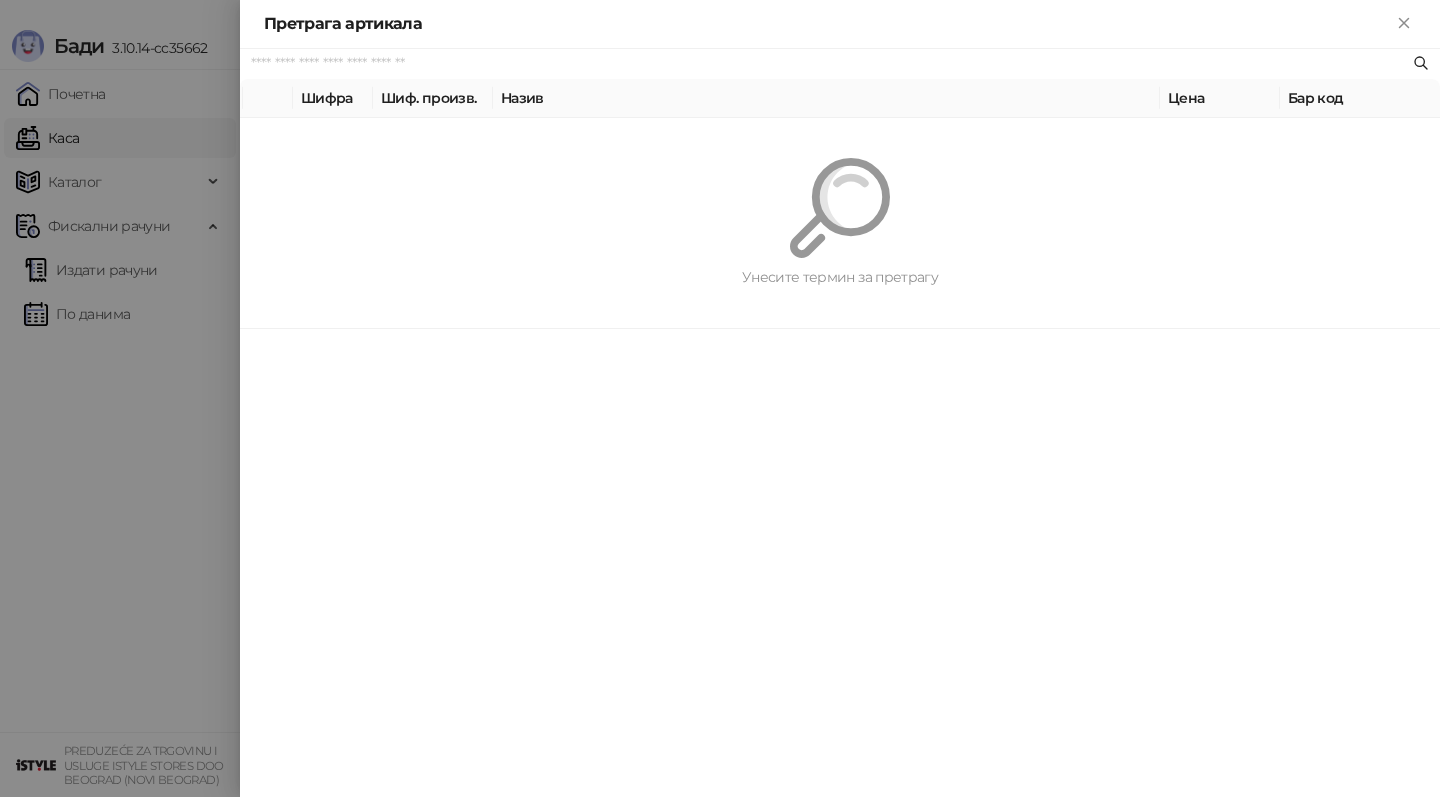 paste on "*********" 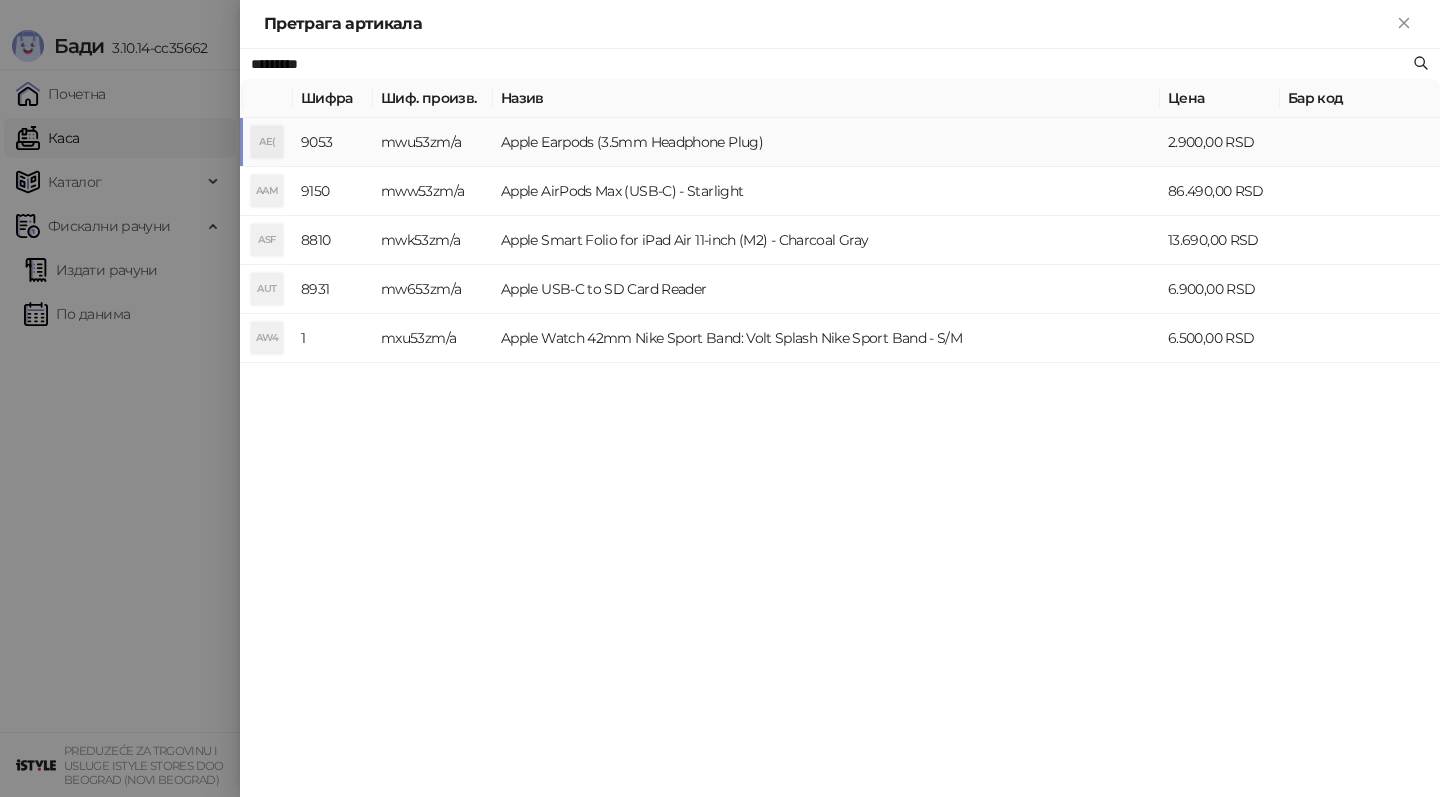 click on "mwu53zm/a" at bounding box center [433, 142] 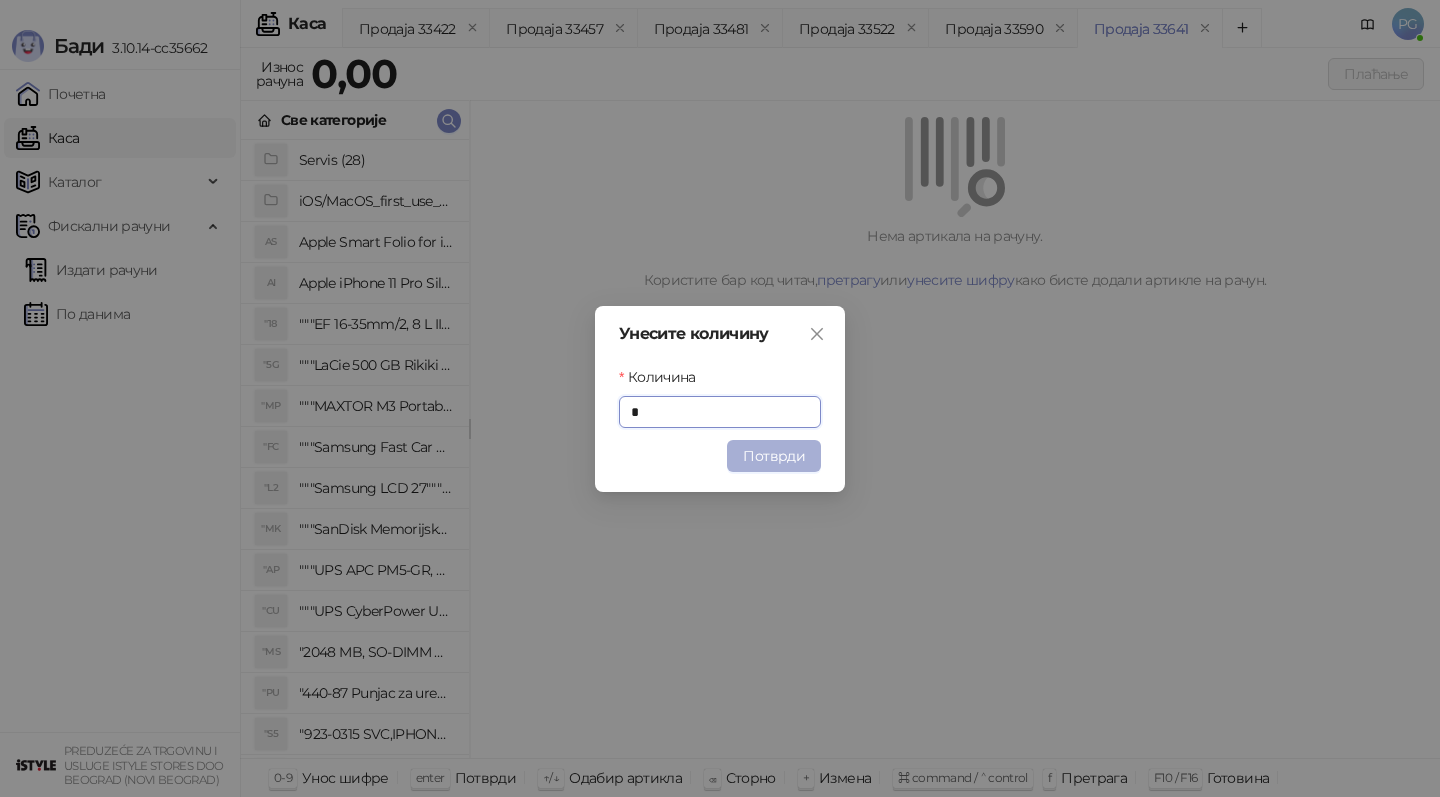 click on "Потврди" at bounding box center [774, 456] 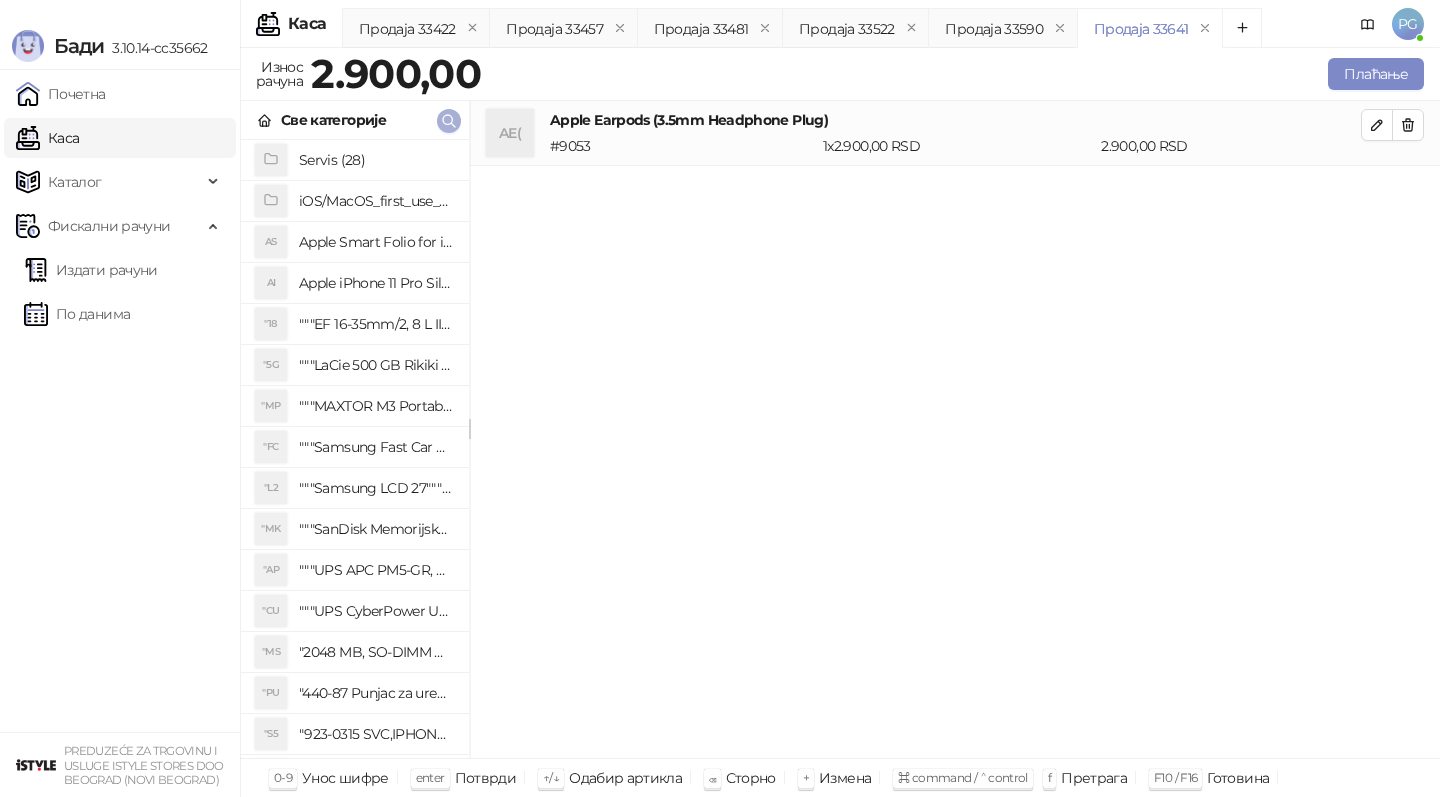 click 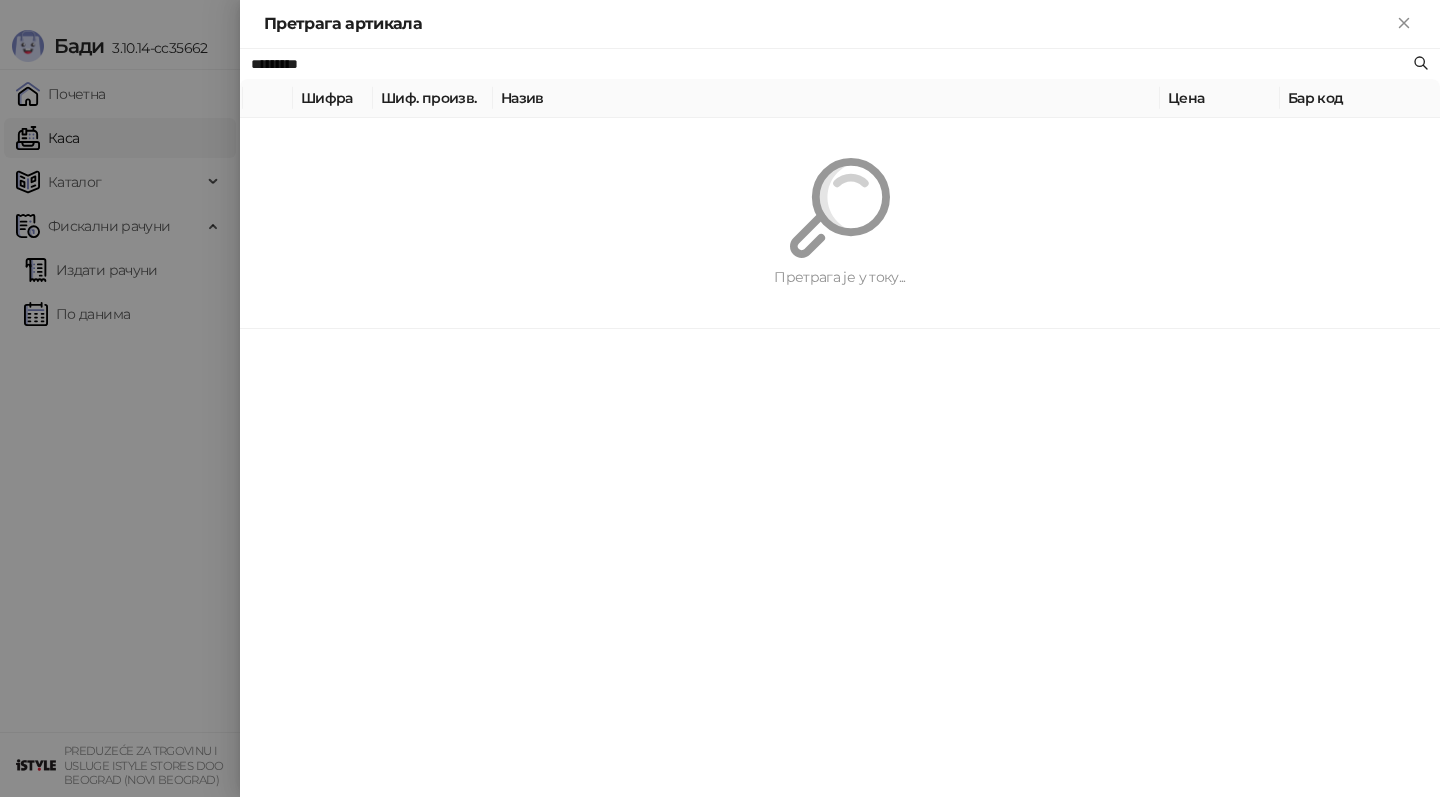 paste 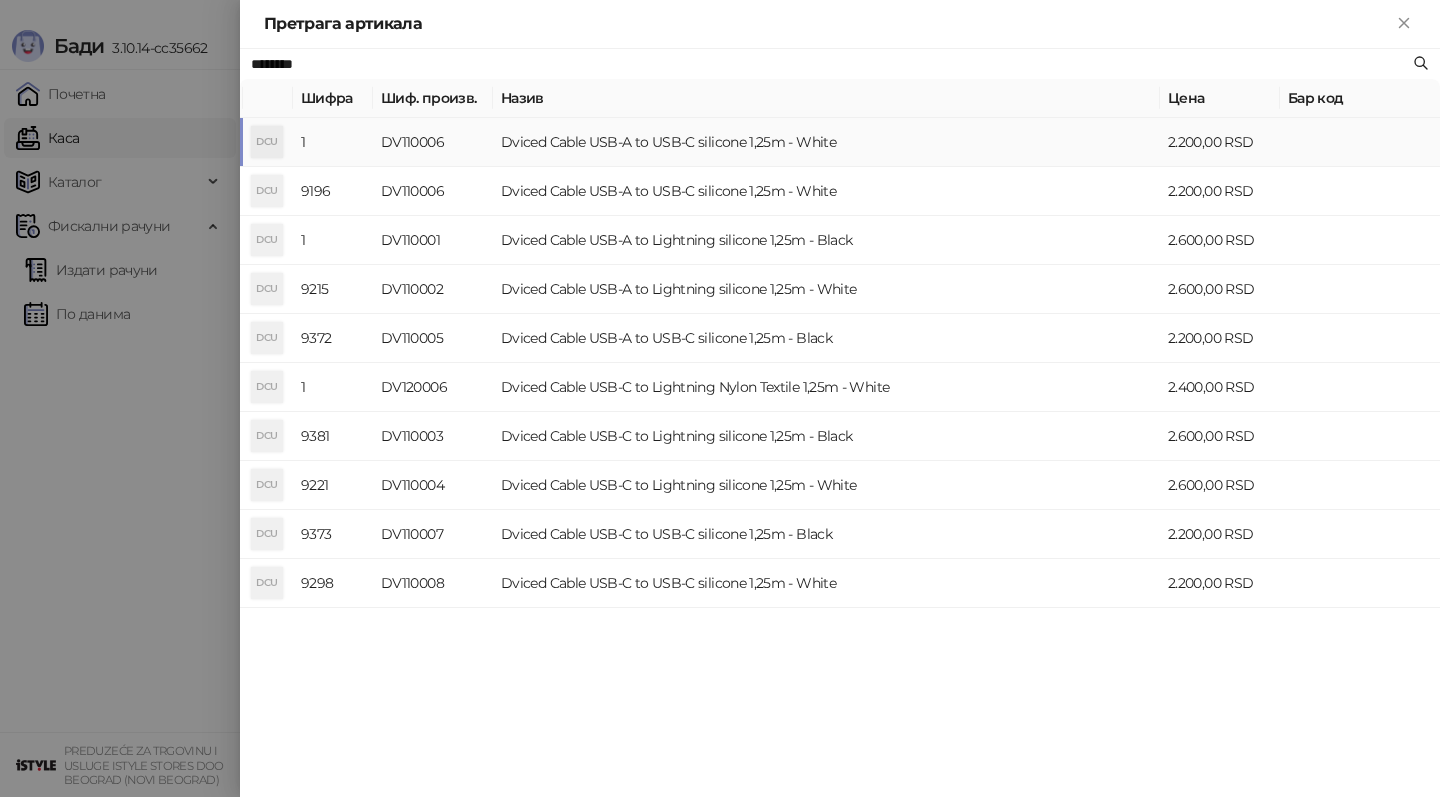 type on "********" 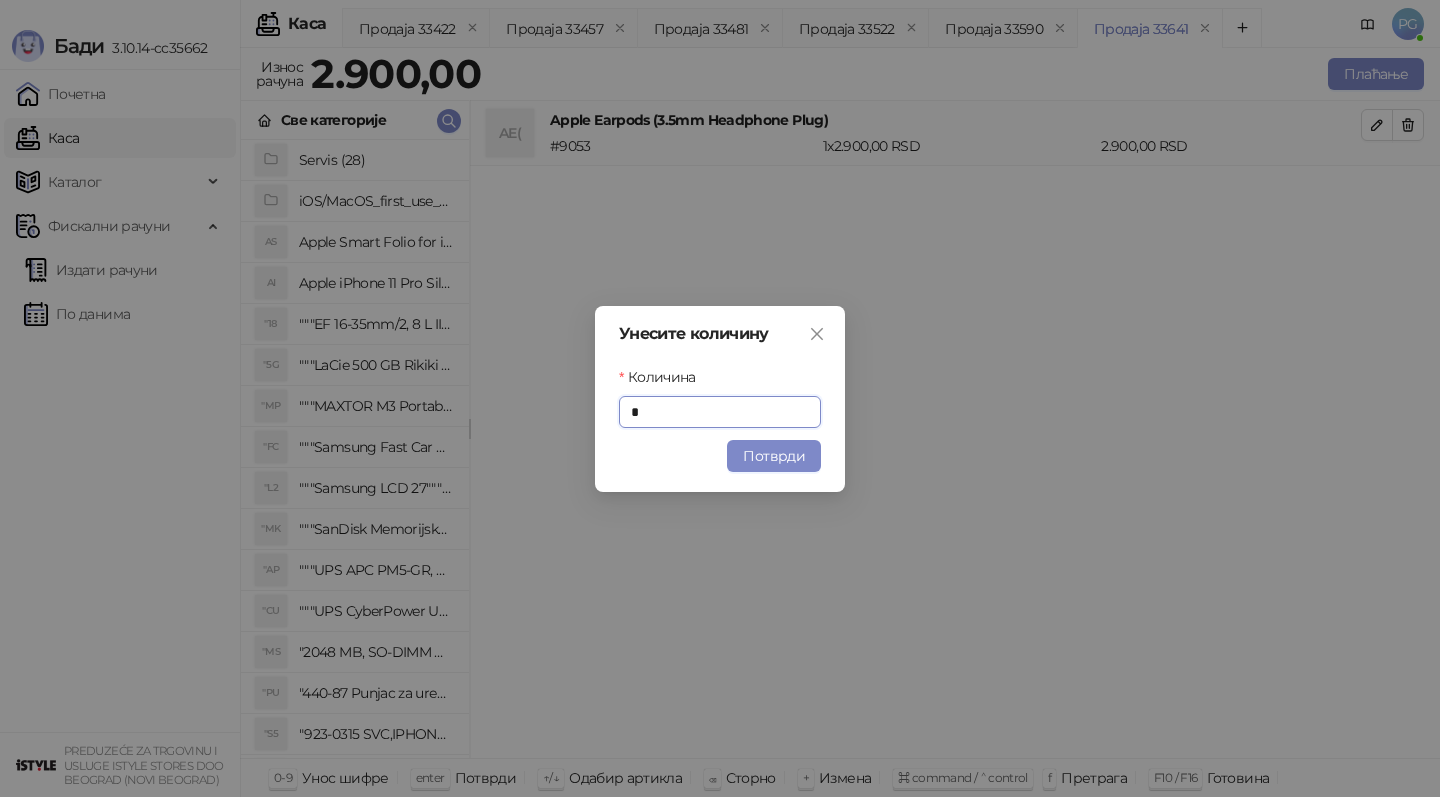 click on "Потврди" at bounding box center [774, 456] 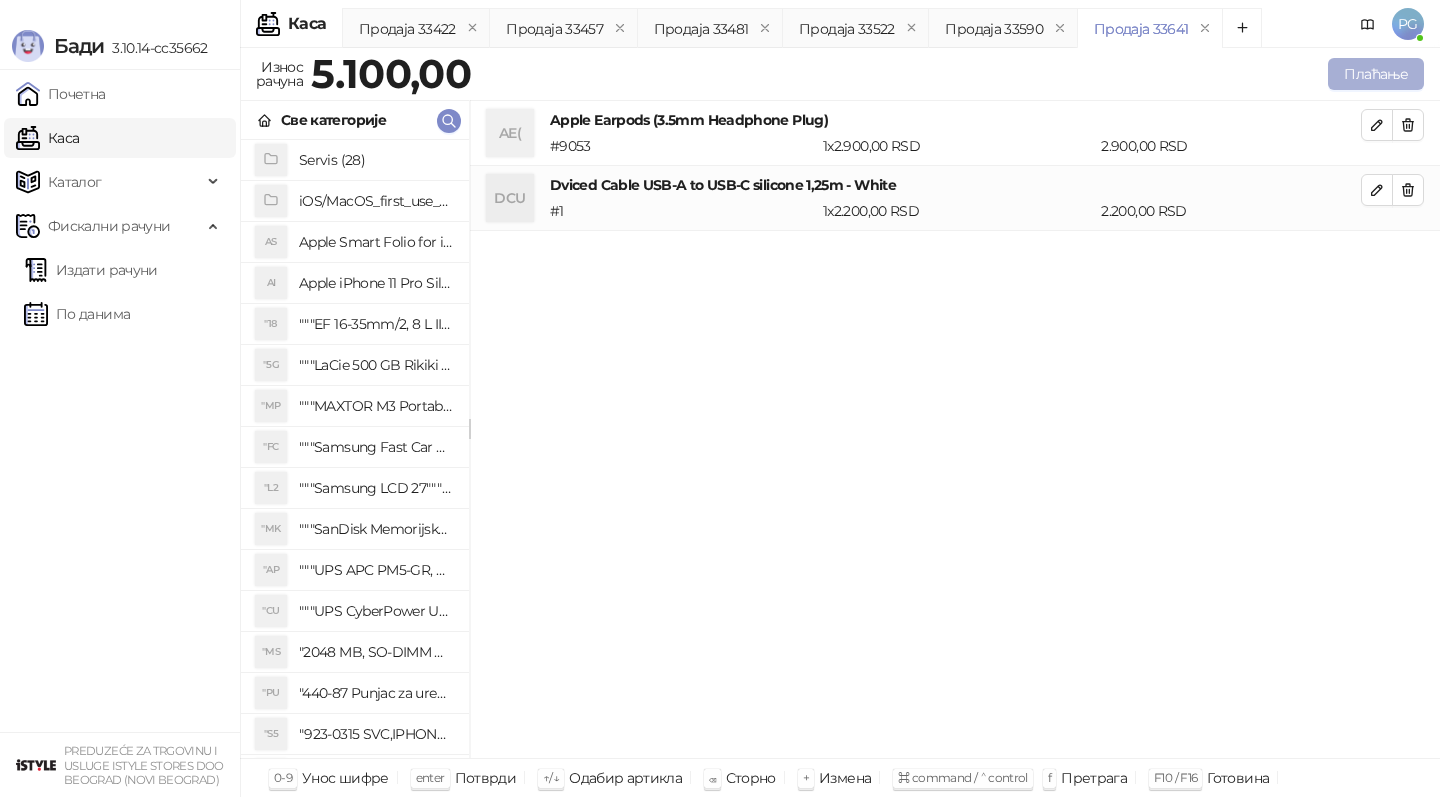 click on "Плаћање" at bounding box center (1376, 74) 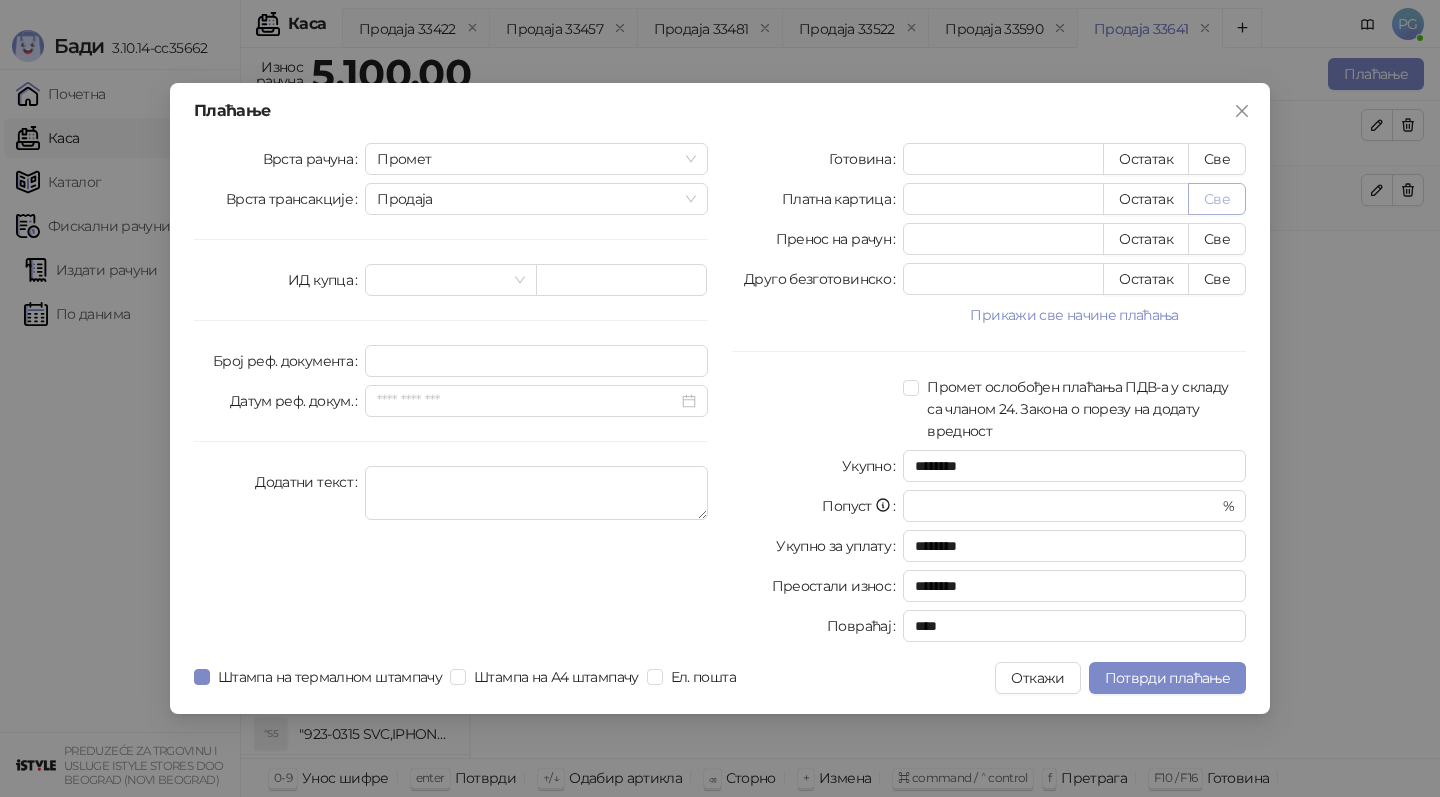 click on "Све" at bounding box center [1217, 199] 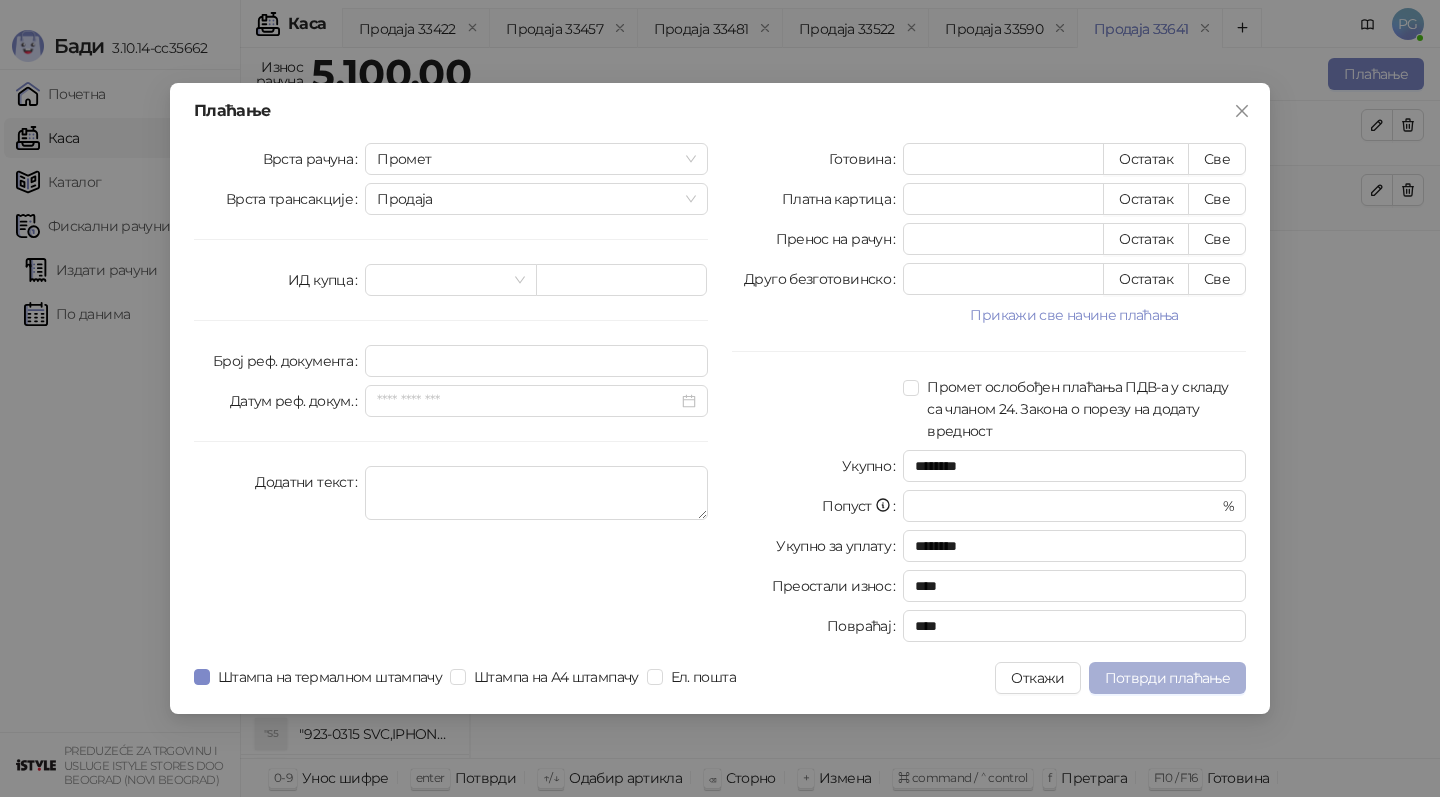 click on "Потврди плаћање" at bounding box center [1167, 678] 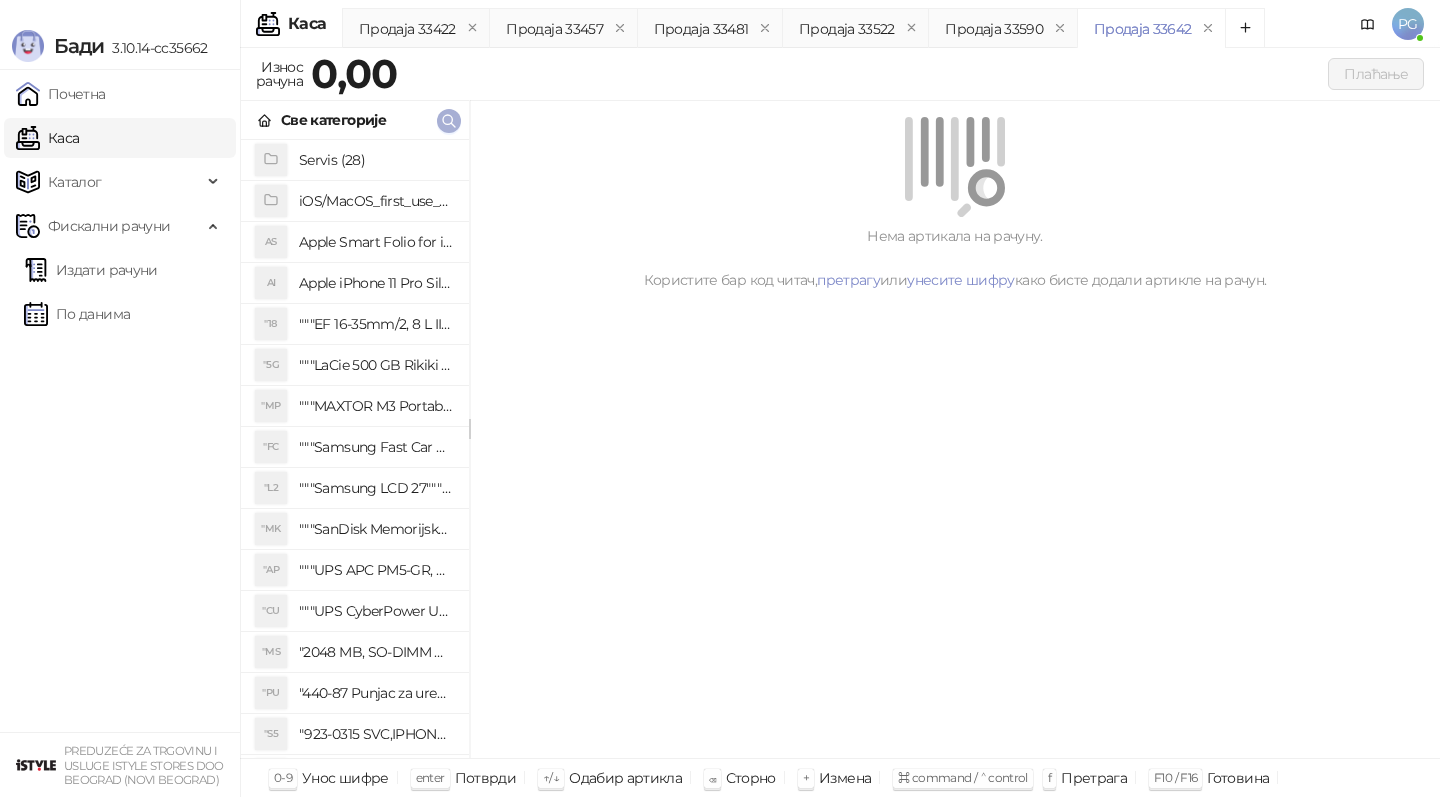 click 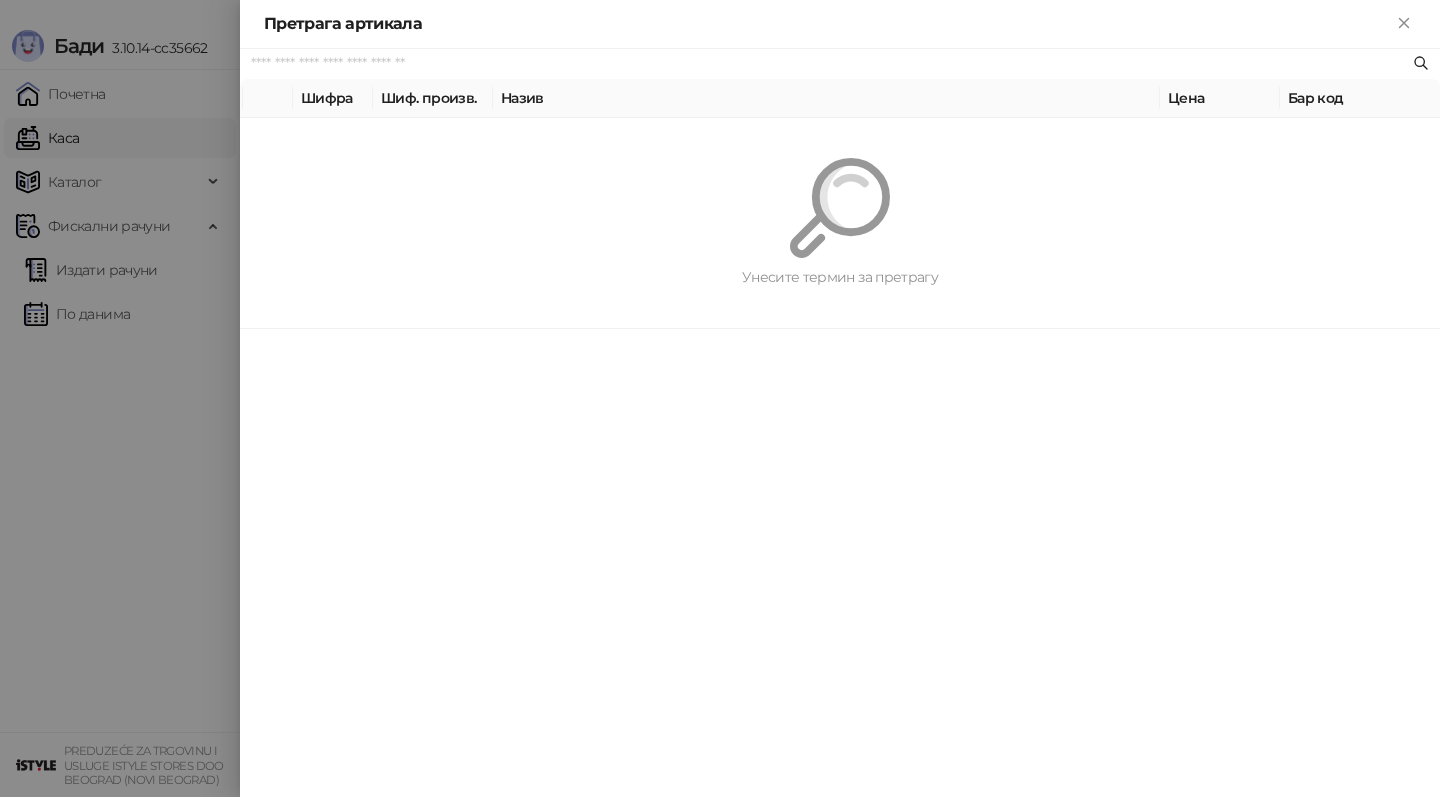 paste on "**" 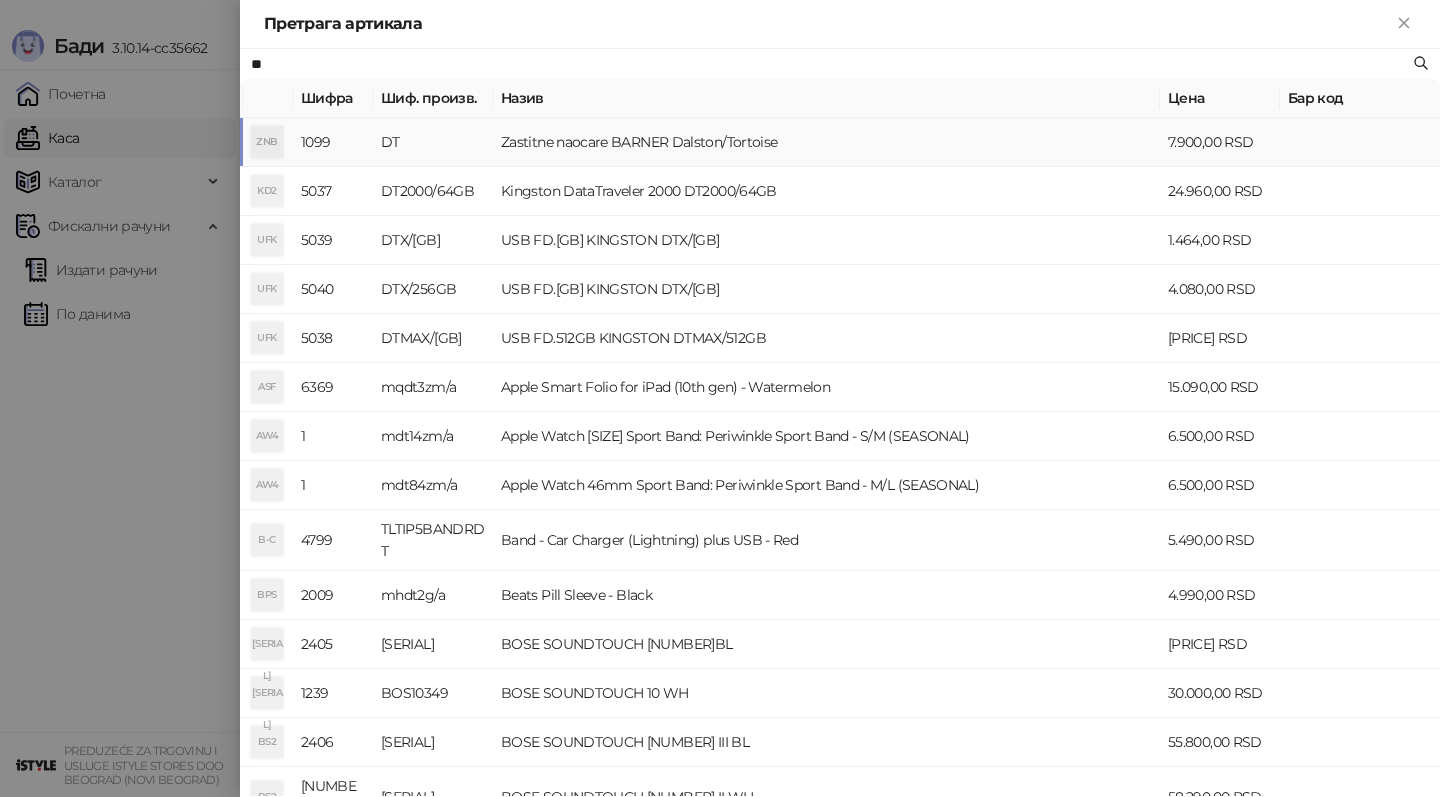 type on "**" 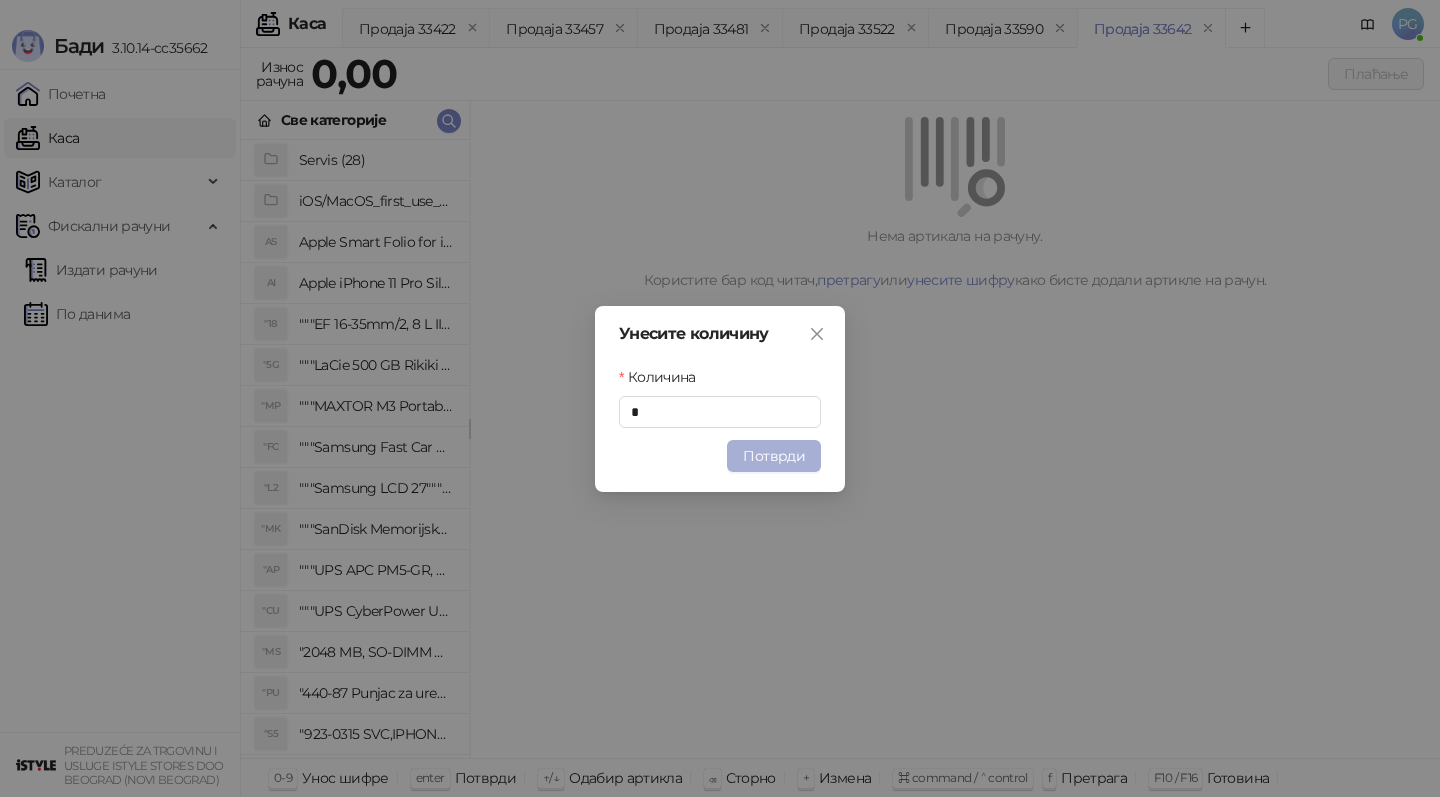click on "Потврди" at bounding box center (774, 456) 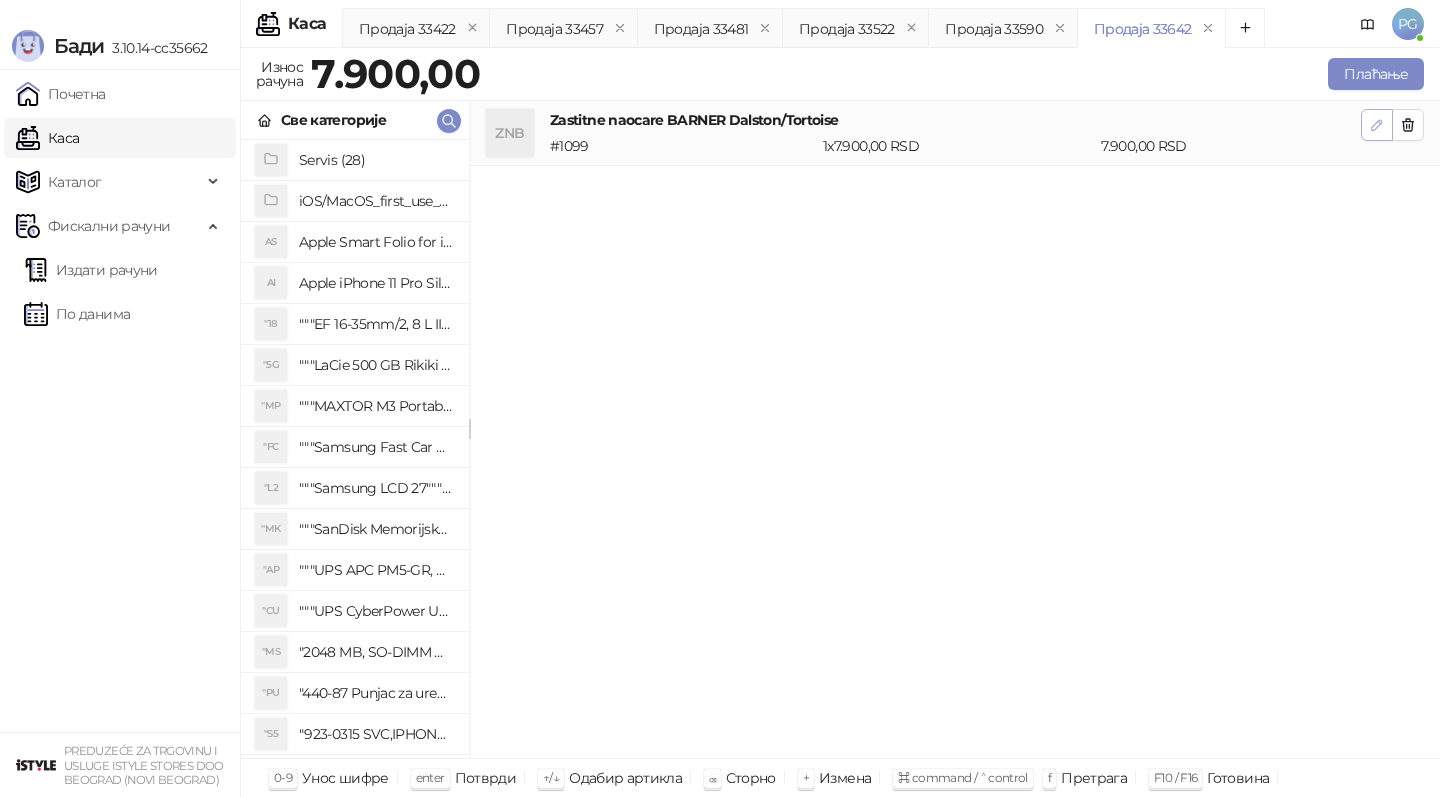 click at bounding box center [1377, 125] 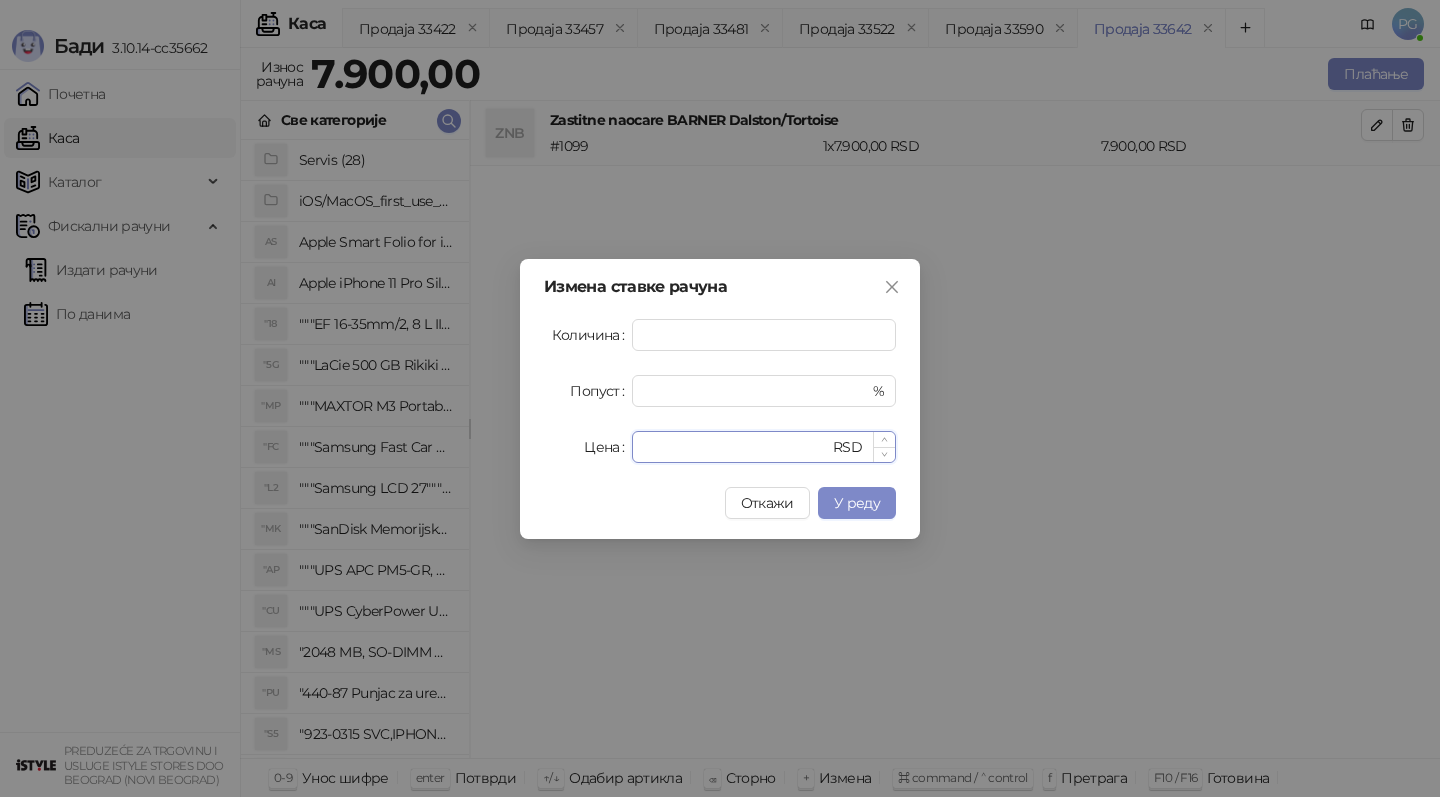 click on "****" at bounding box center (736, 447) 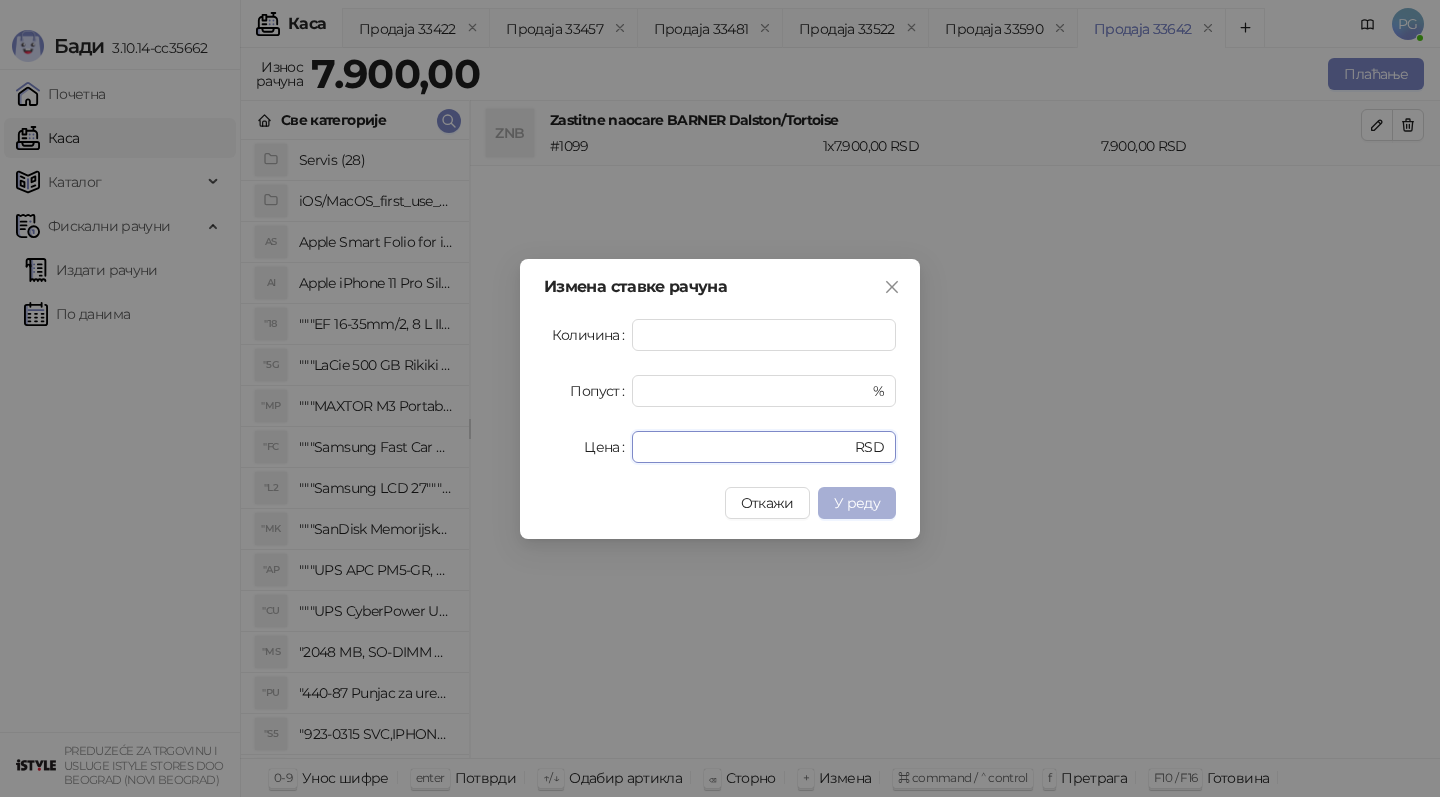 type on "****" 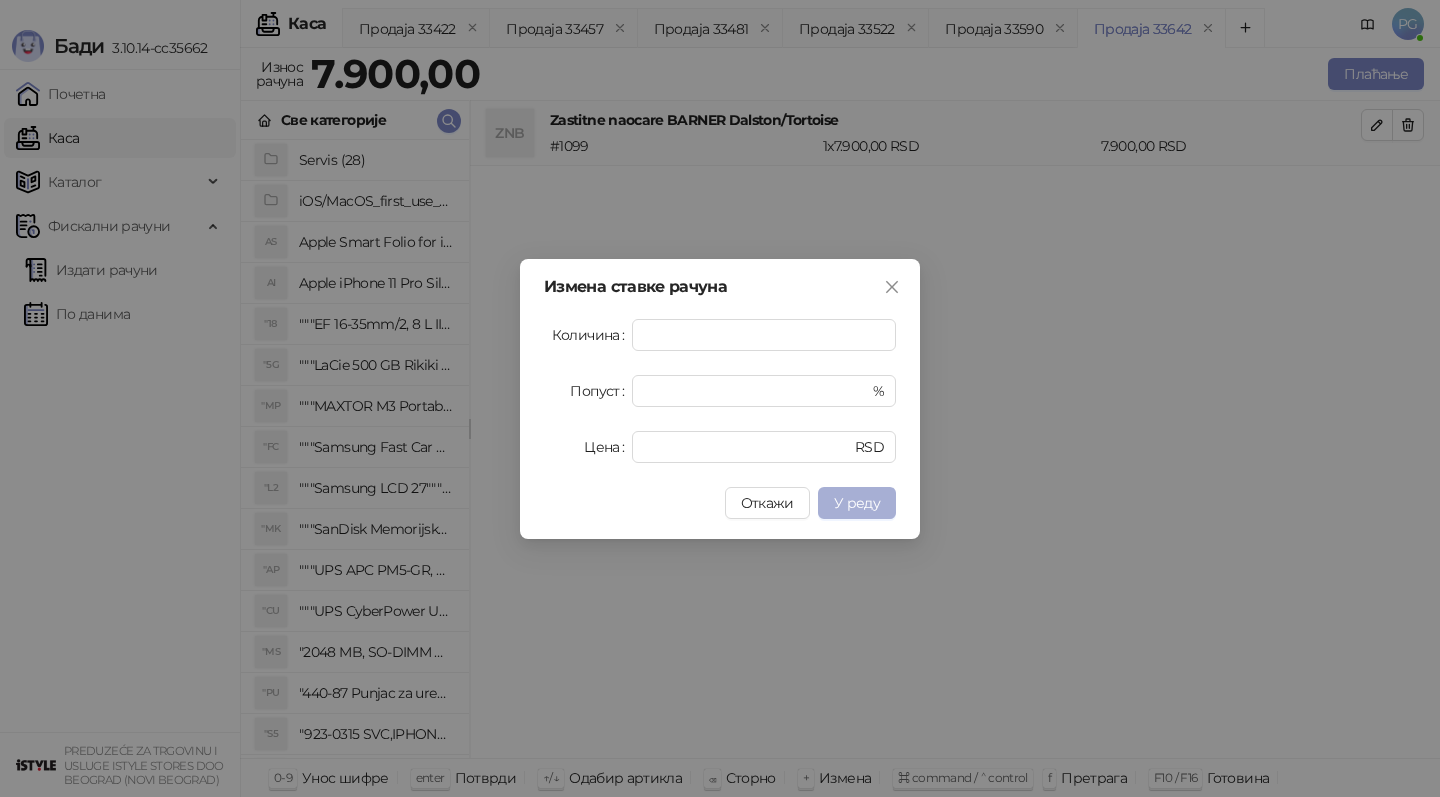 click on "У реду" at bounding box center [857, 503] 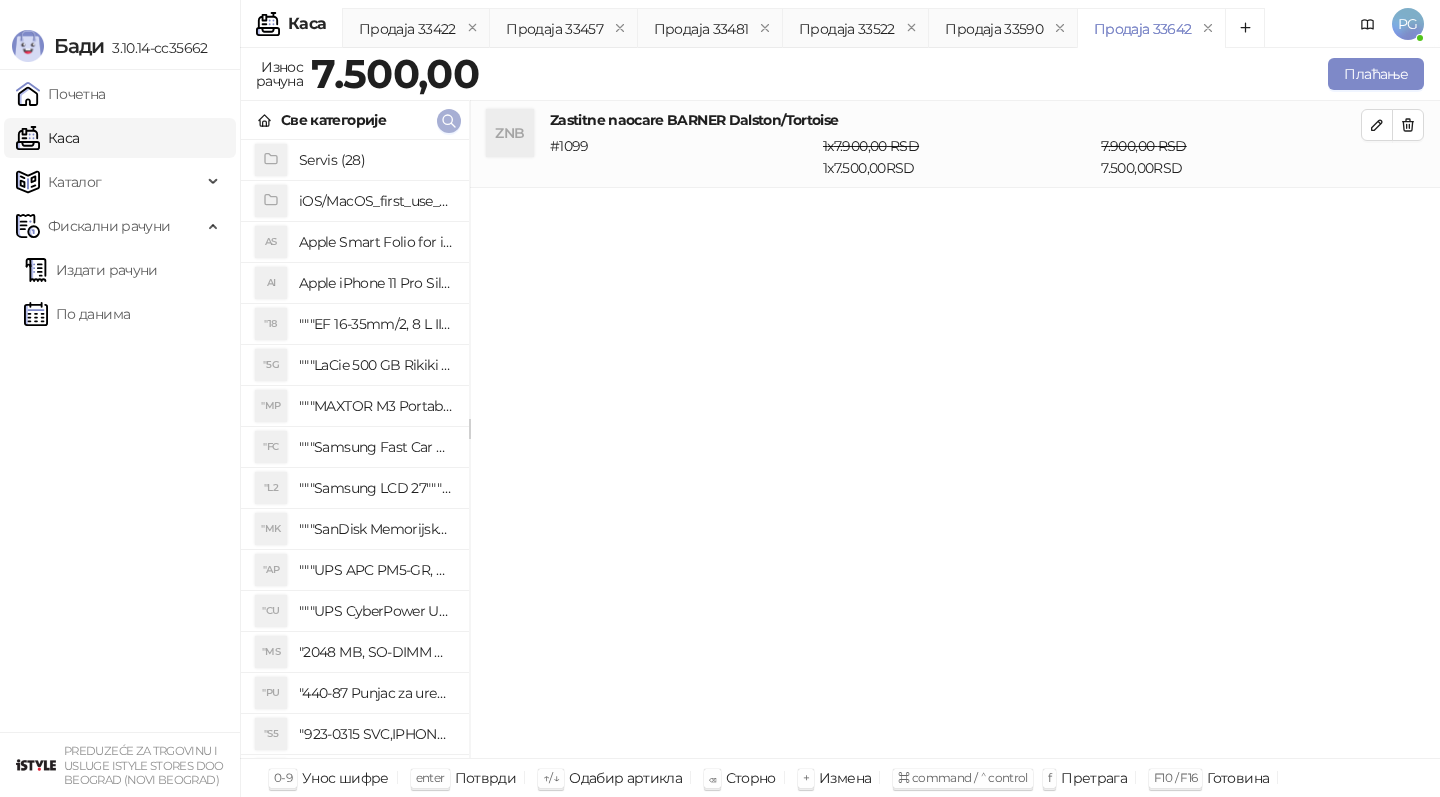 click 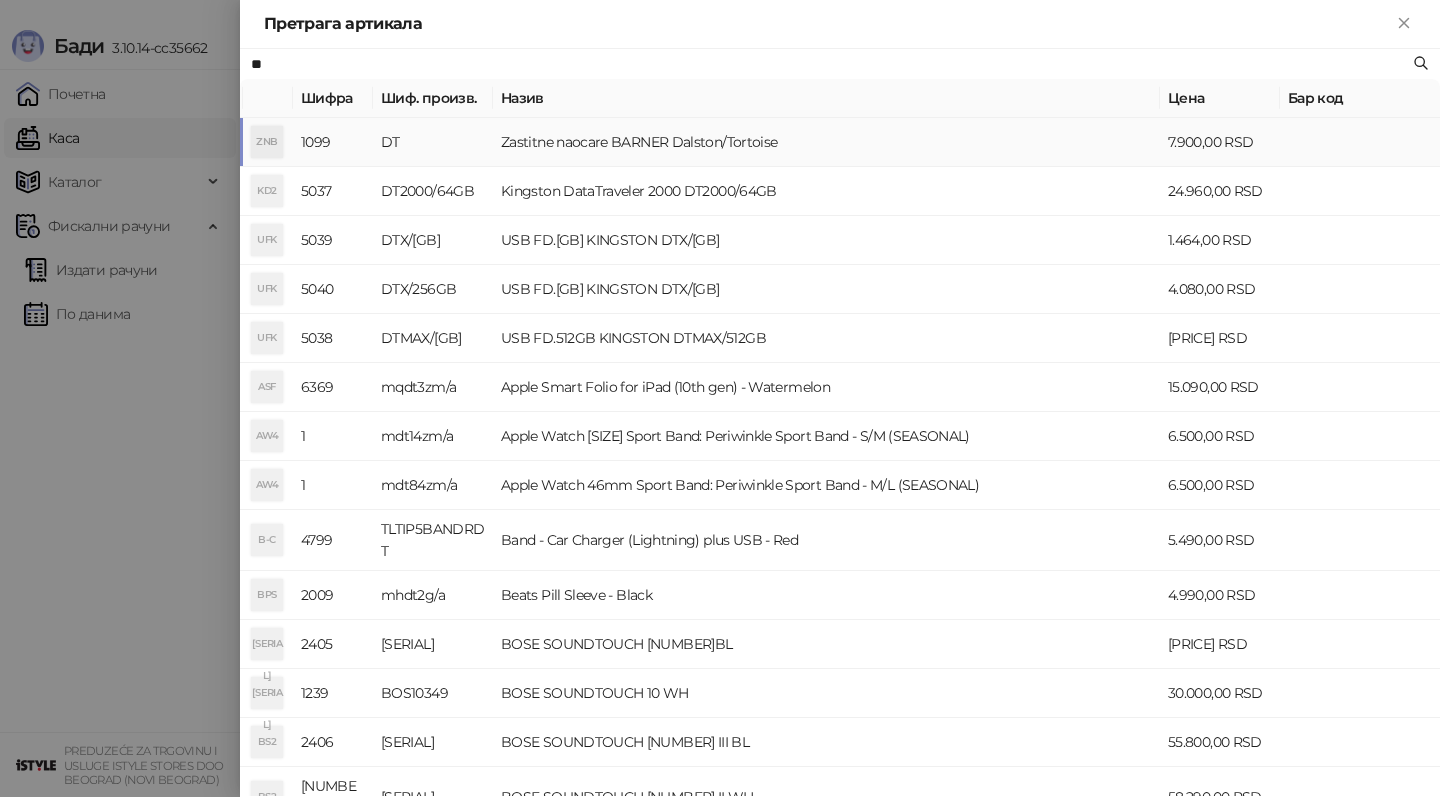 click on "DT" at bounding box center [433, 142] 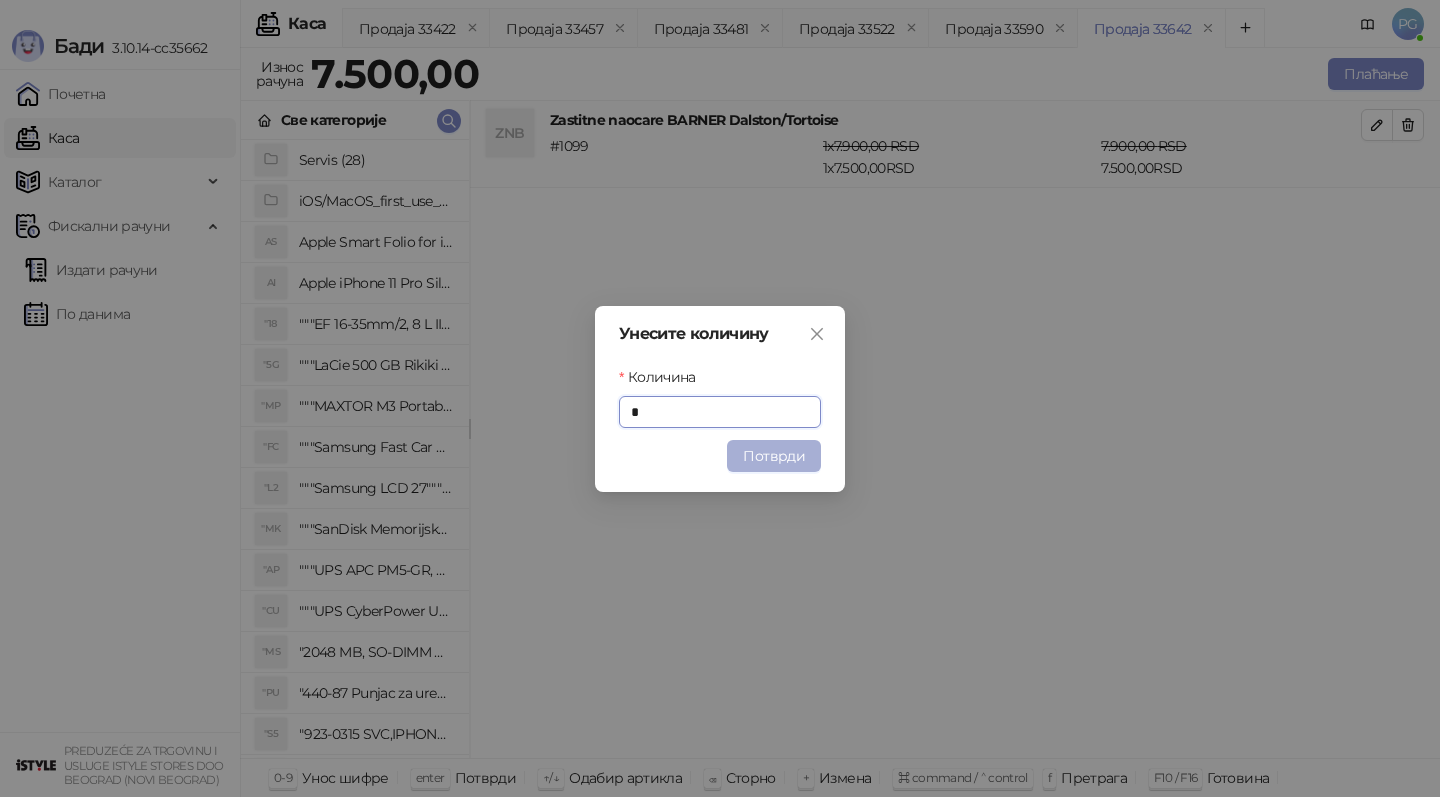 click on "Потврди" at bounding box center (774, 456) 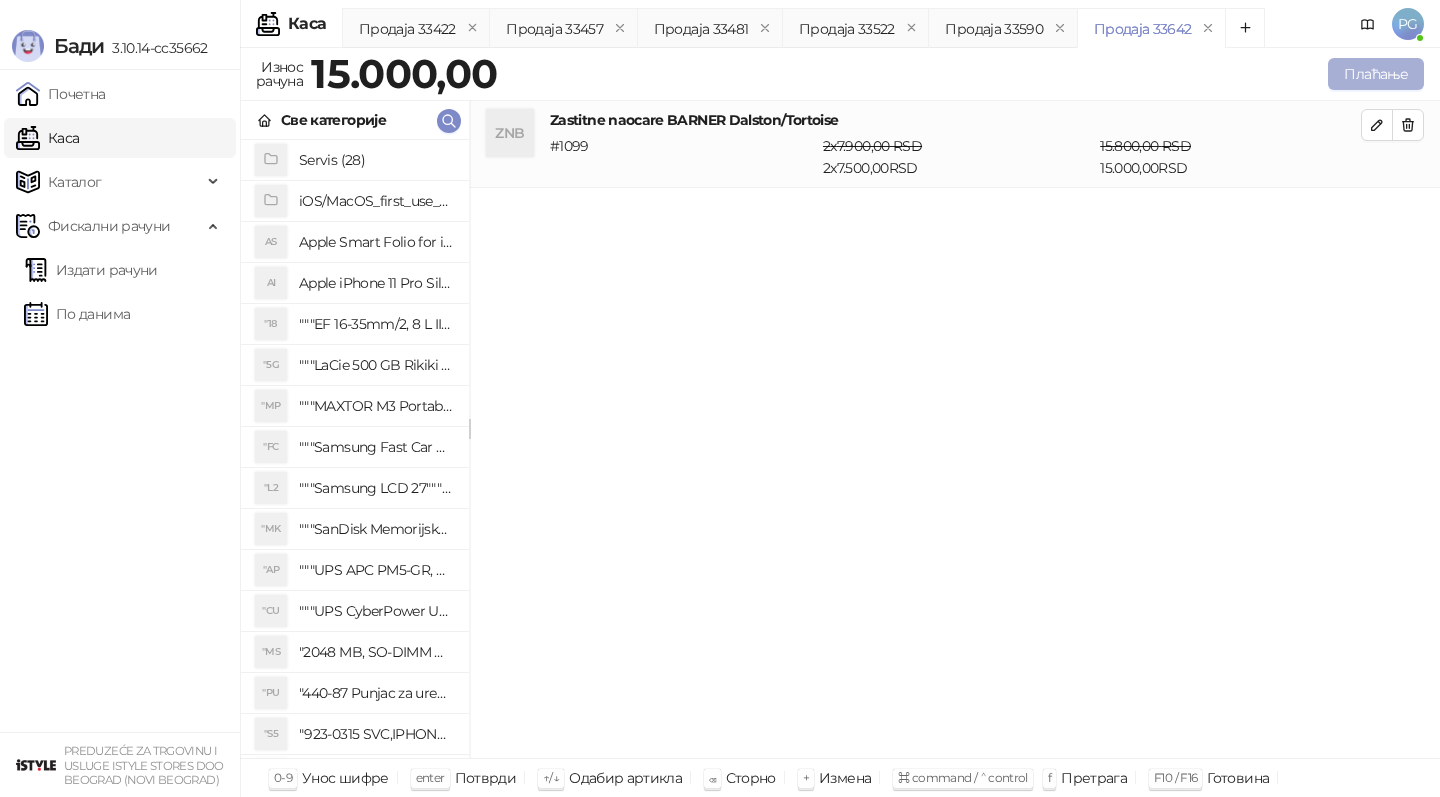 click on "Плаћање" at bounding box center (1376, 74) 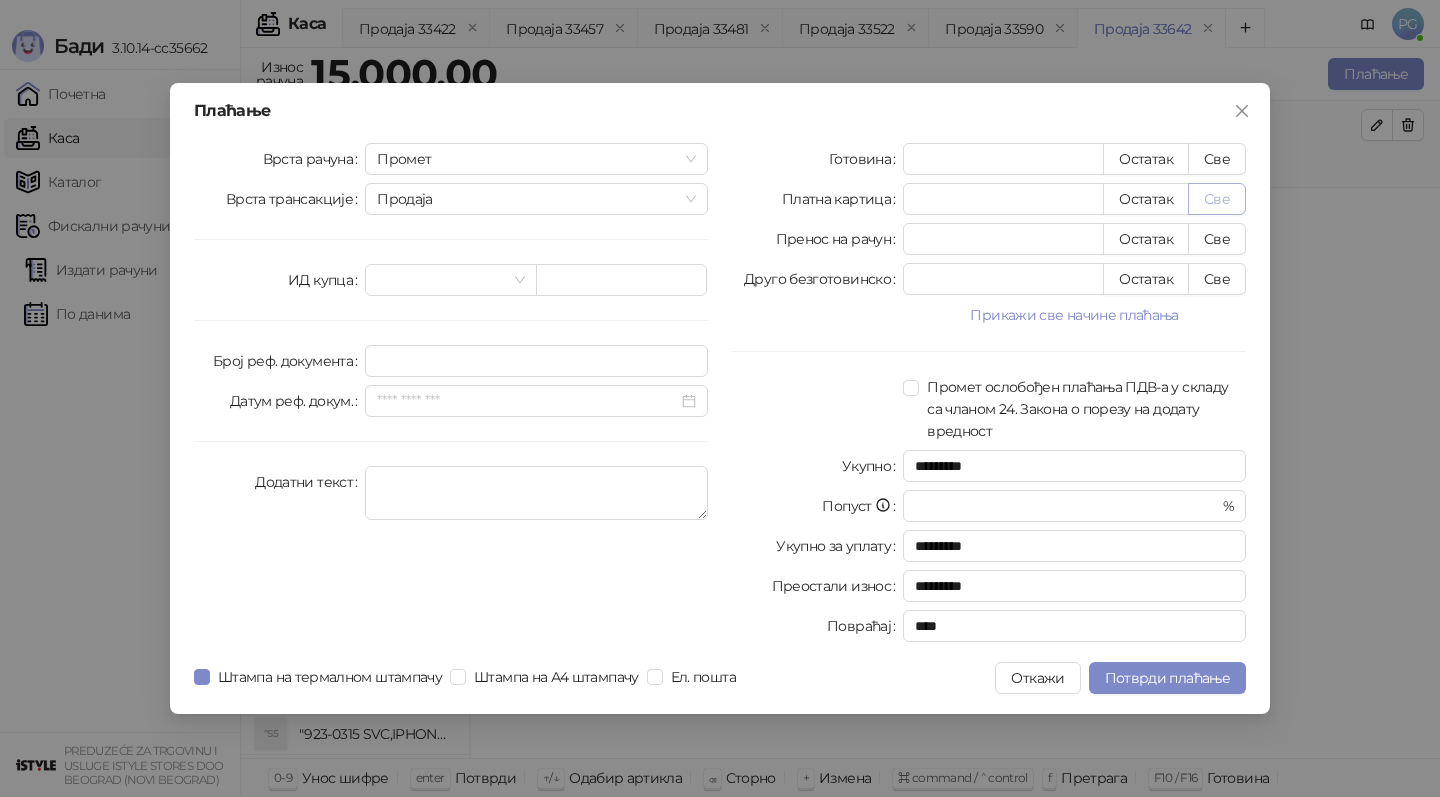 click on "Све" at bounding box center (1217, 199) 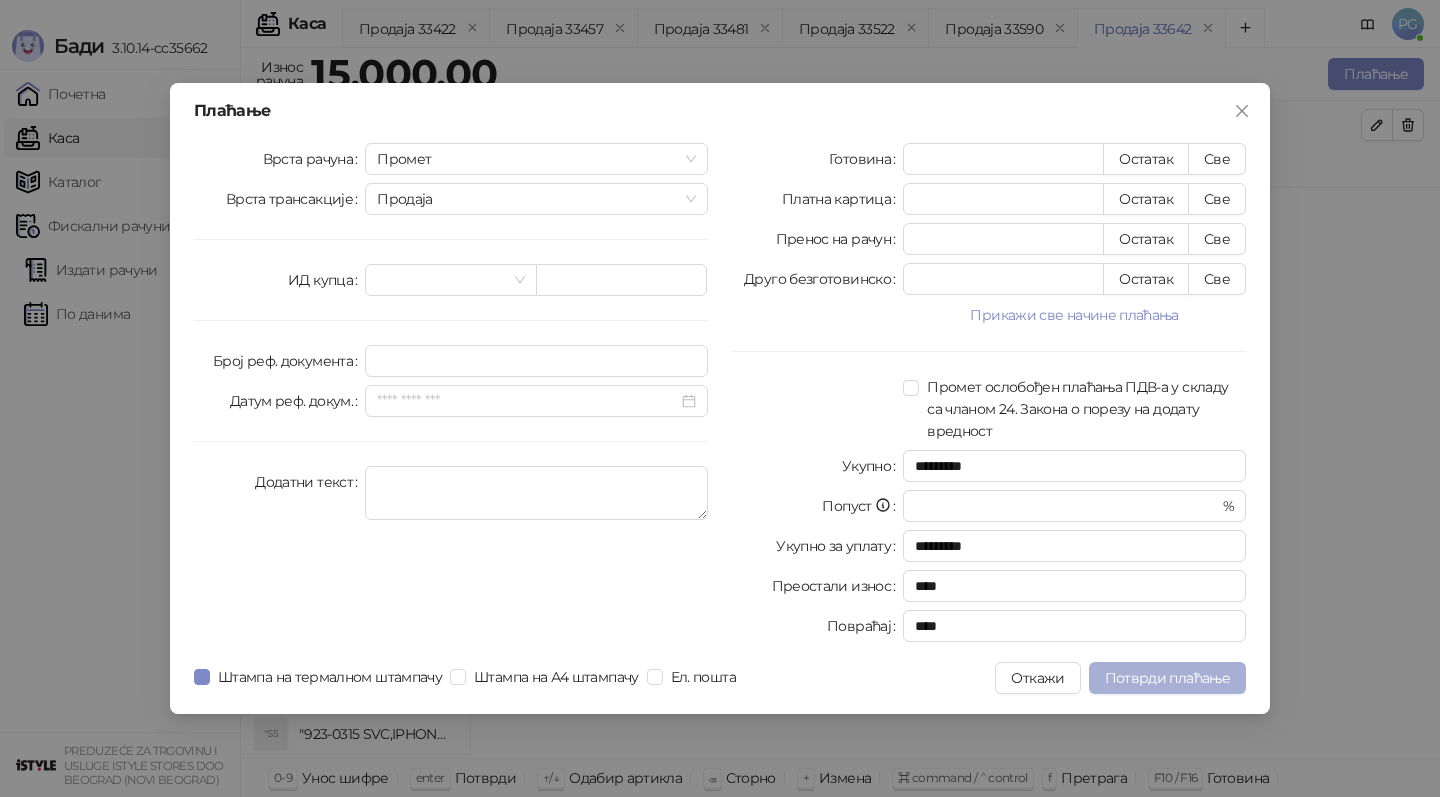 click on "Потврди плаћање" at bounding box center [1167, 678] 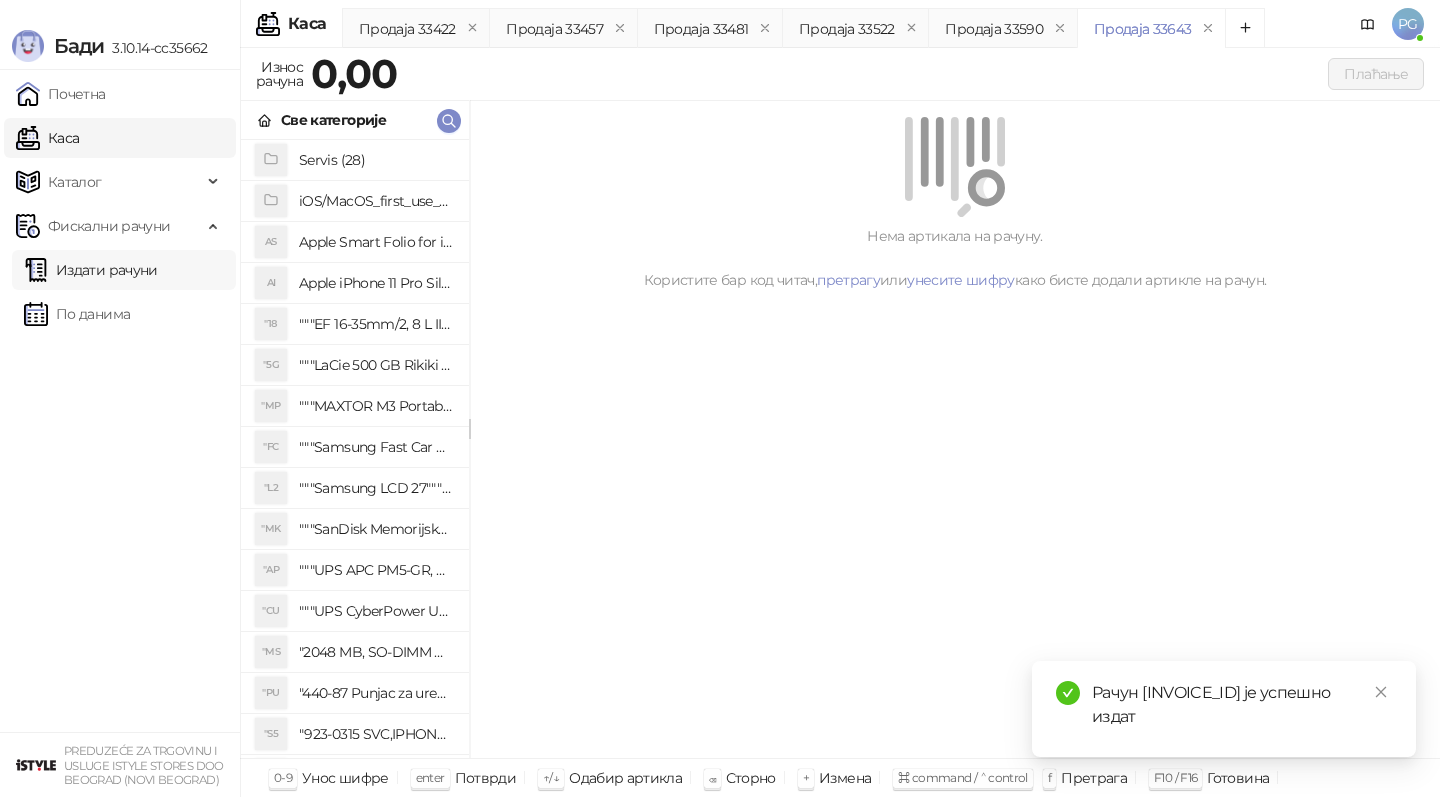 click on "Издати рачуни" at bounding box center (91, 270) 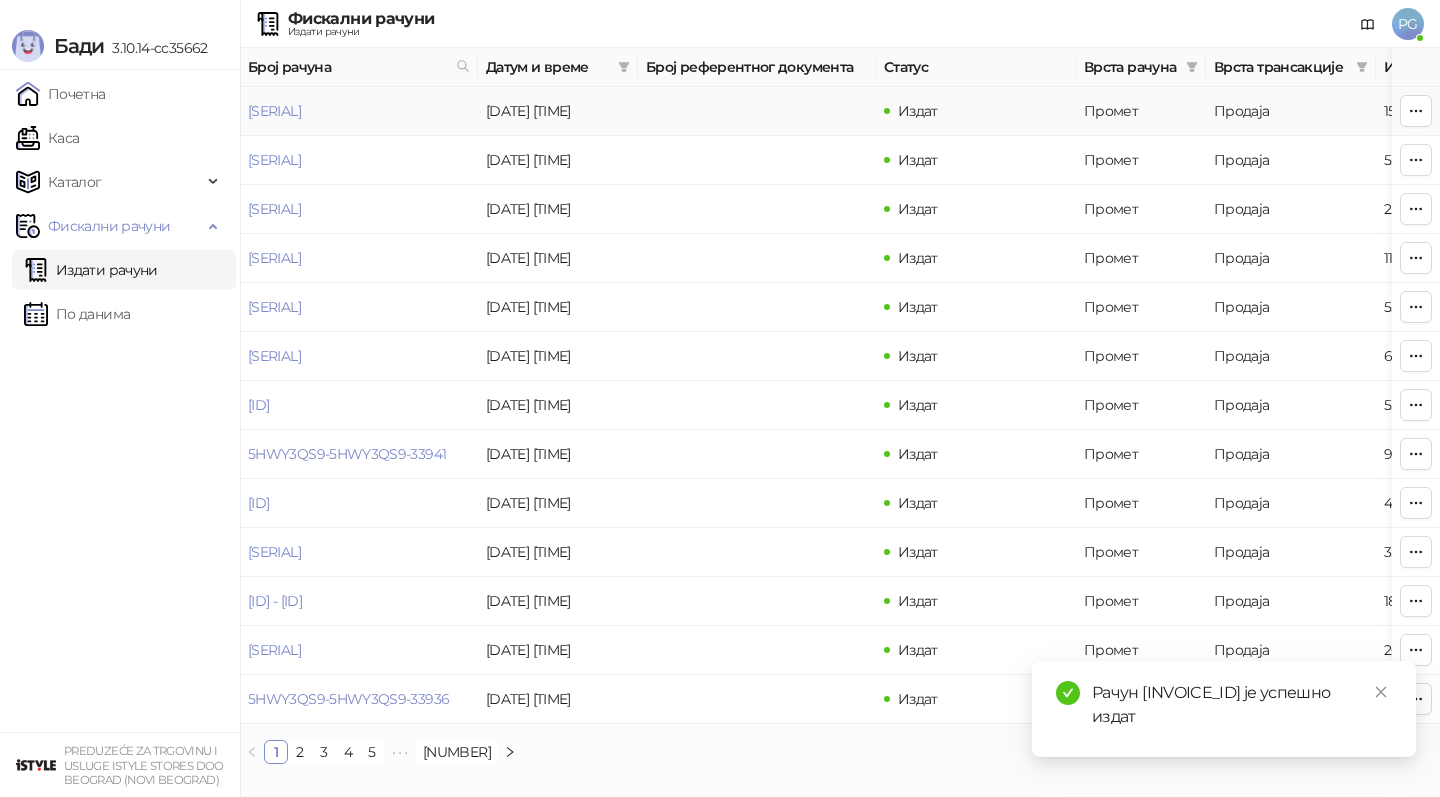 click on "[SERIAL]" at bounding box center [274, 111] 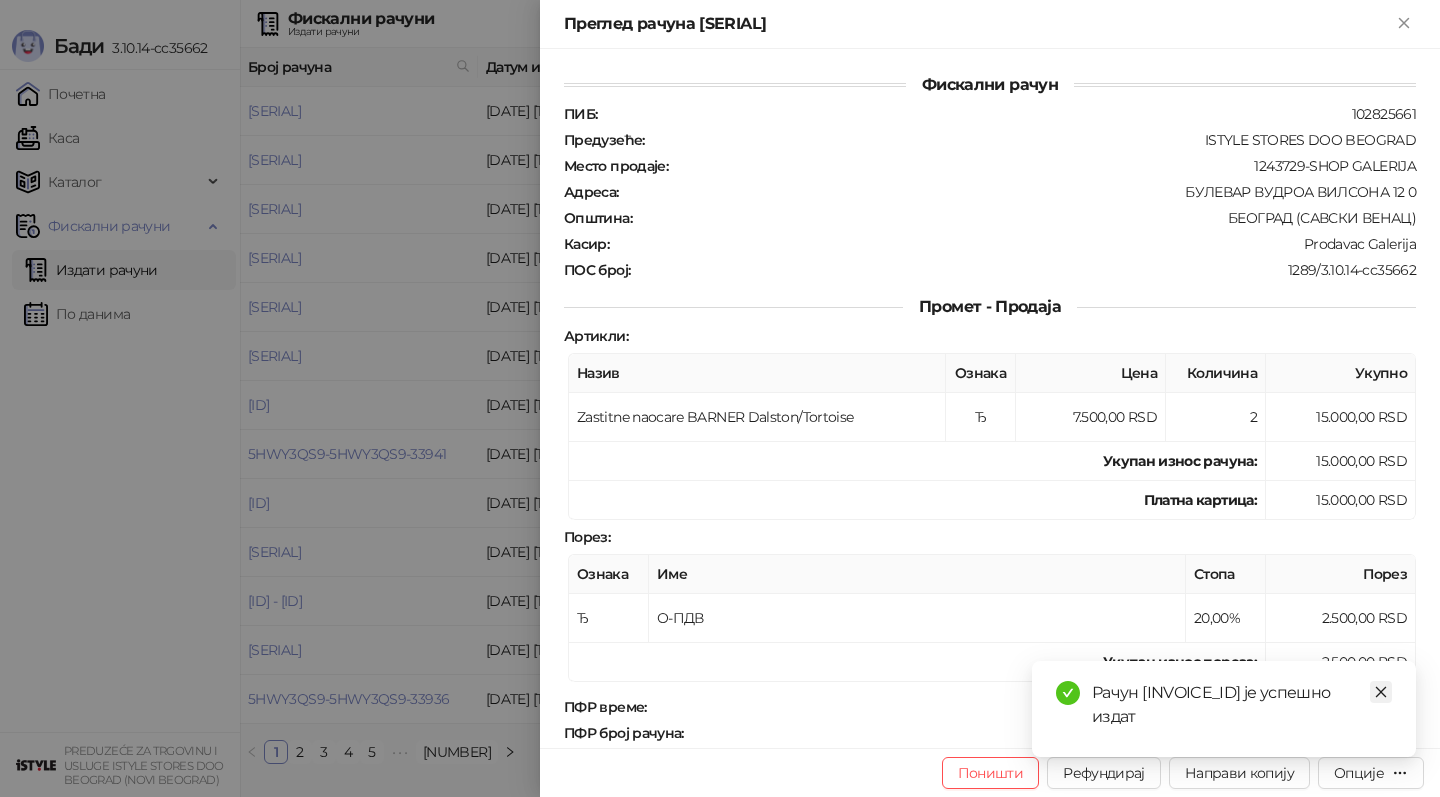 click at bounding box center [1381, 692] 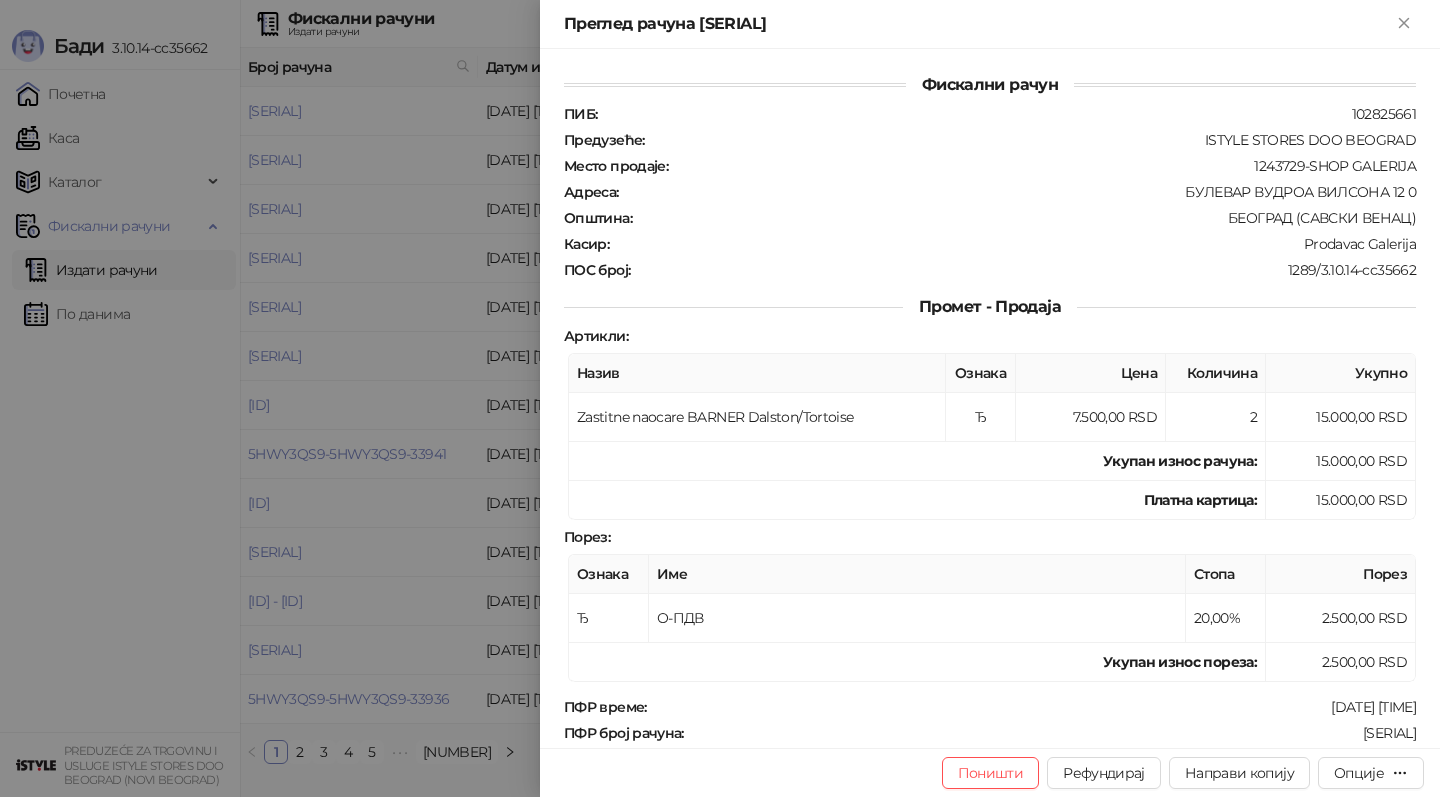 click on "[DATE] [TIME]" at bounding box center (1033, 707) 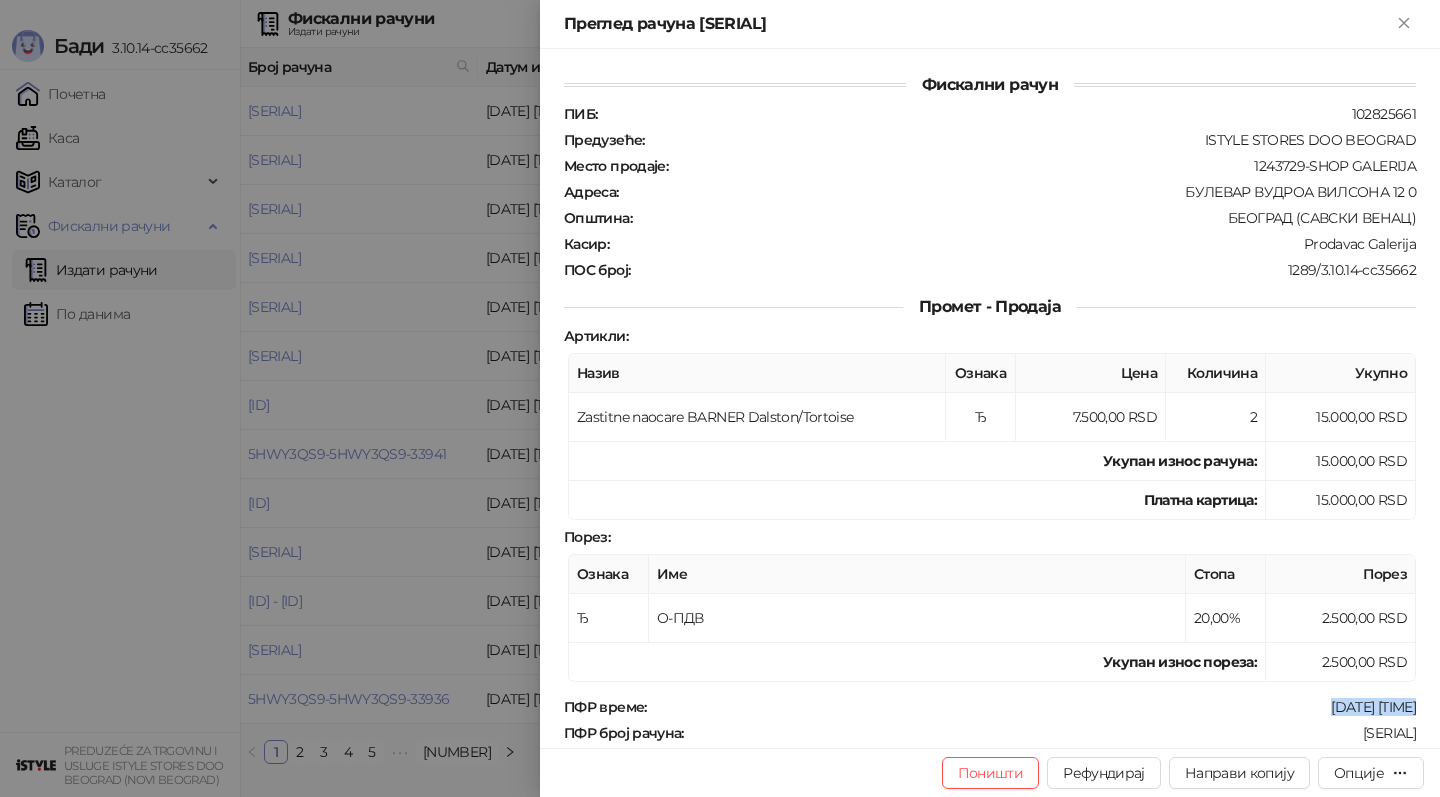 drag, startPoint x: 1379, startPoint y: 698, endPoint x: 1379, endPoint y: 717, distance: 19 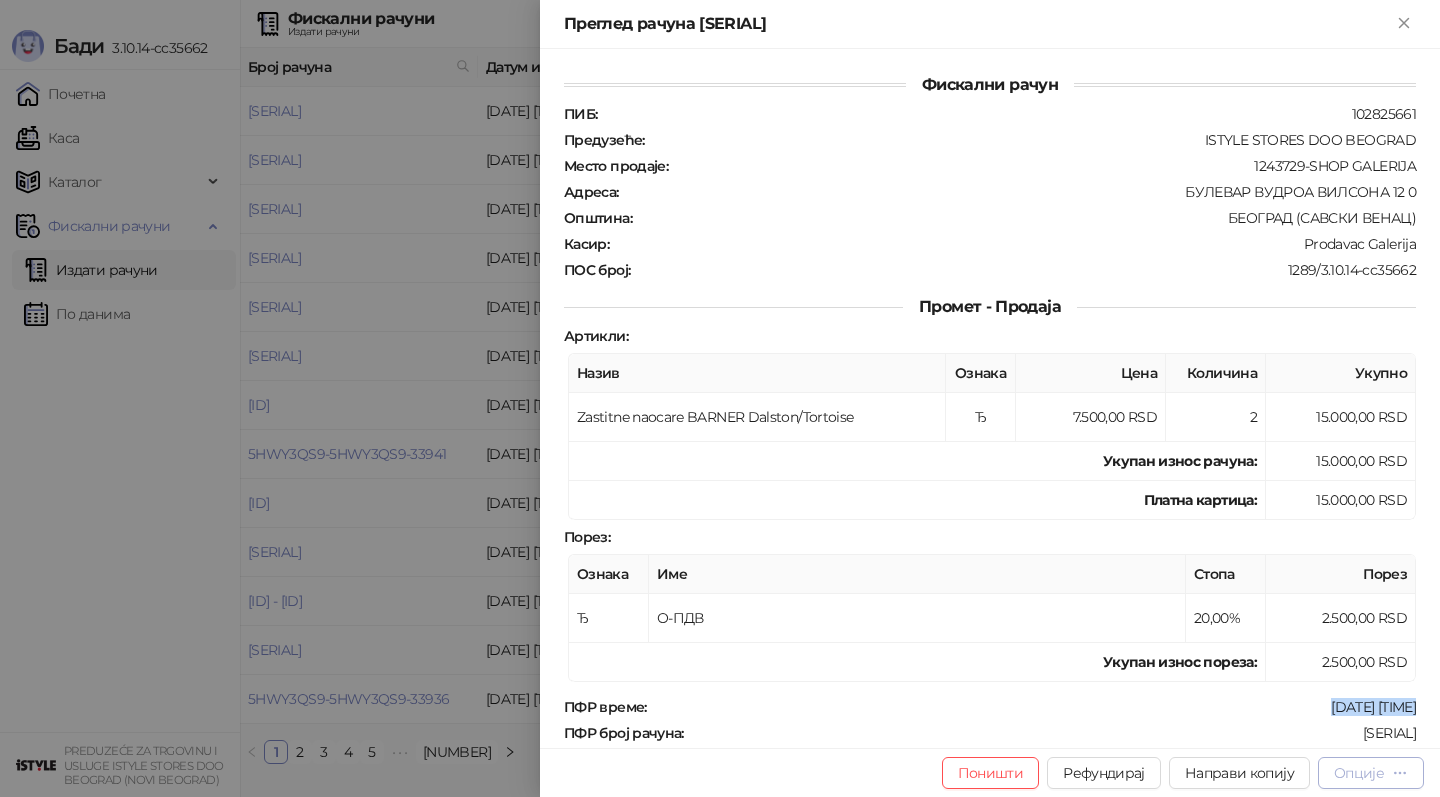 click on "Опције" at bounding box center [1359, 773] 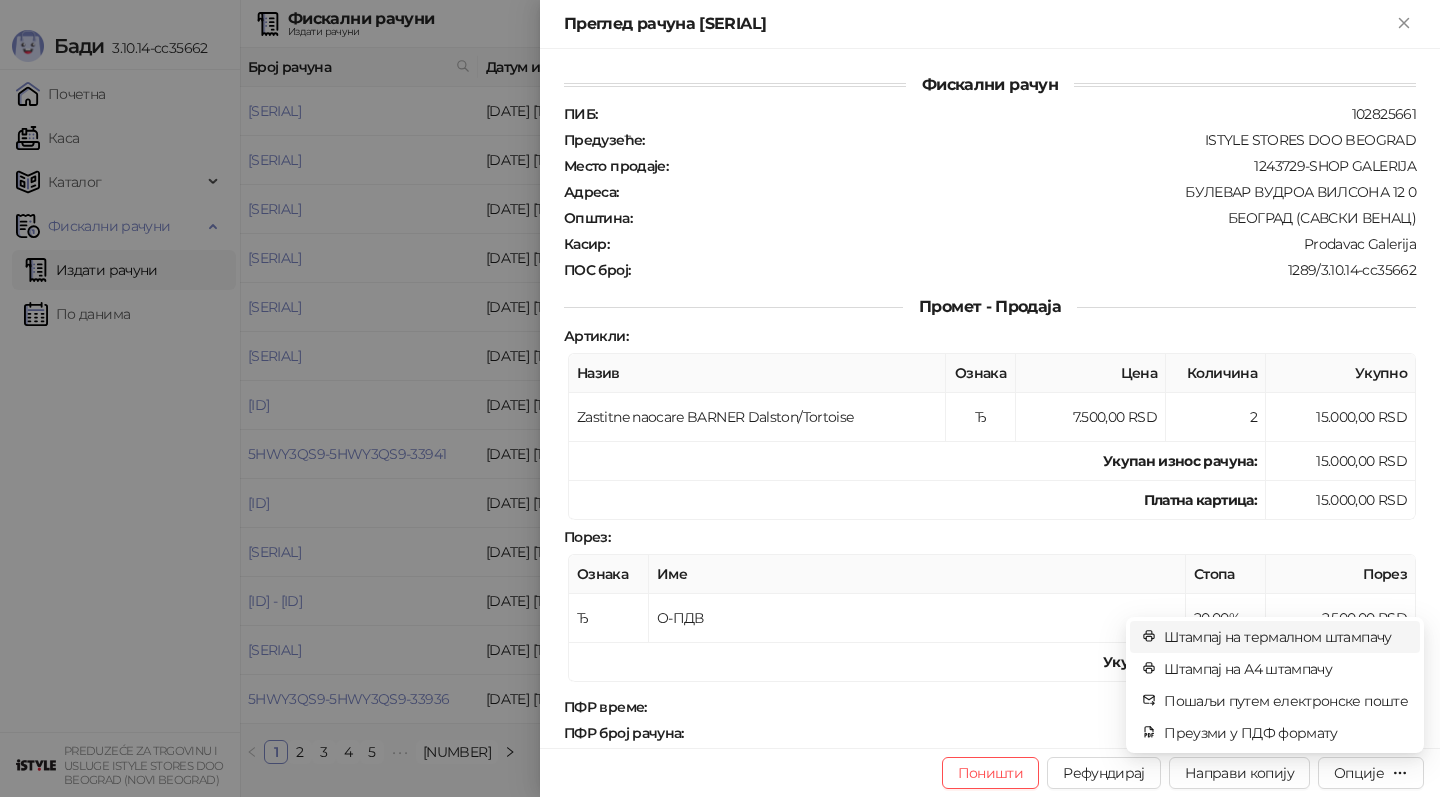 click on "Штампај на термалном штампачу" at bounding box center [1286, 637] 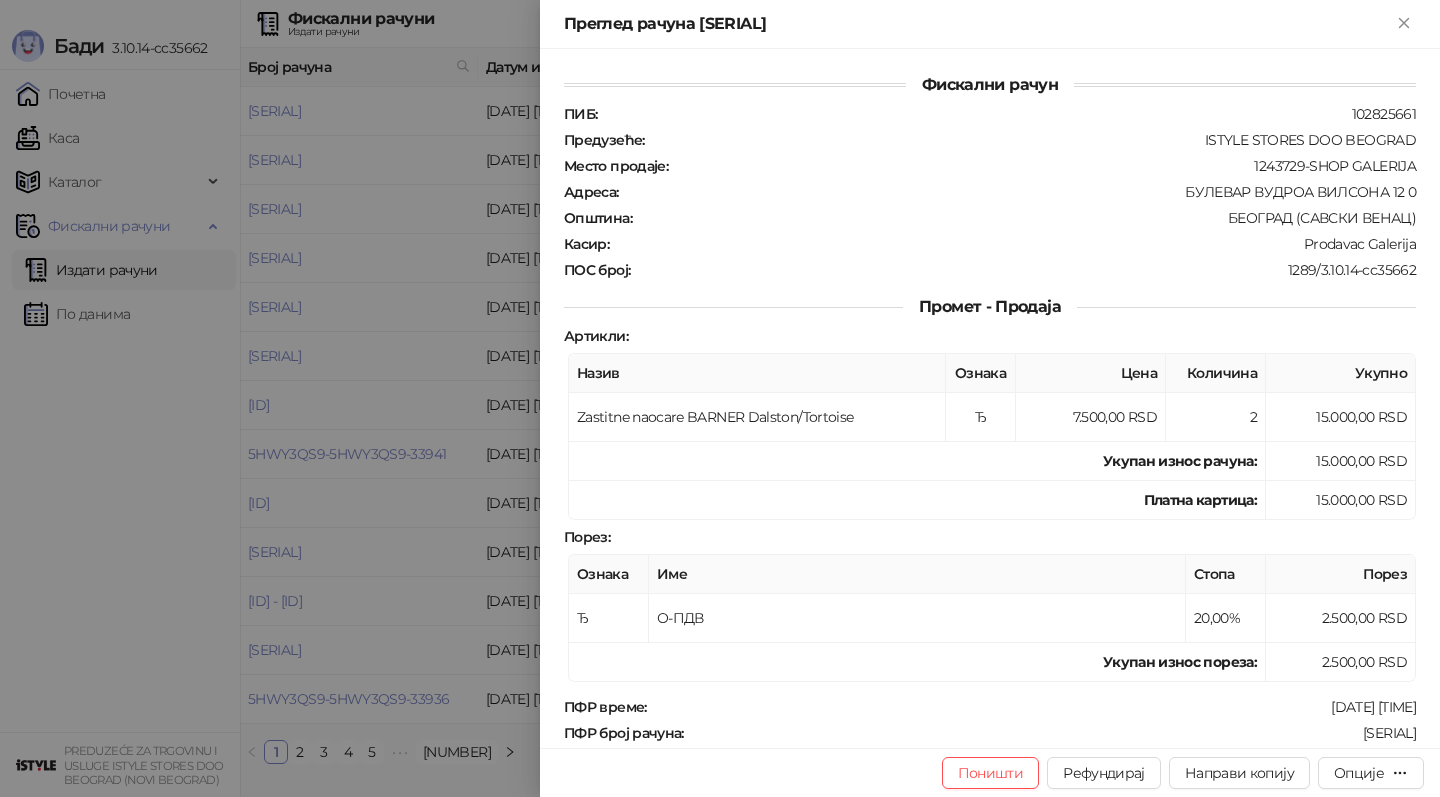 click at bounding box center [720, 398] 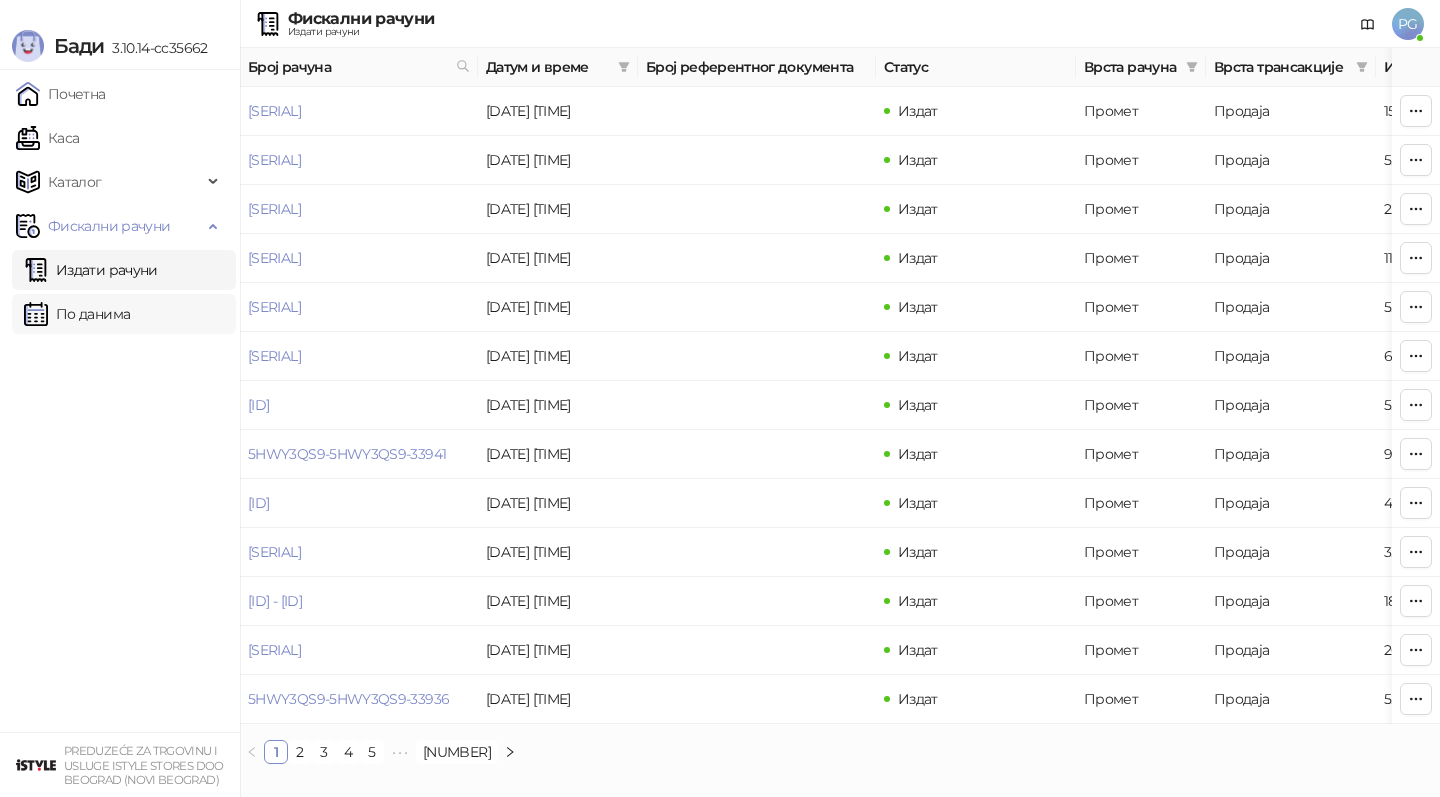 click on "По данима" at bounding box center (77, 314) 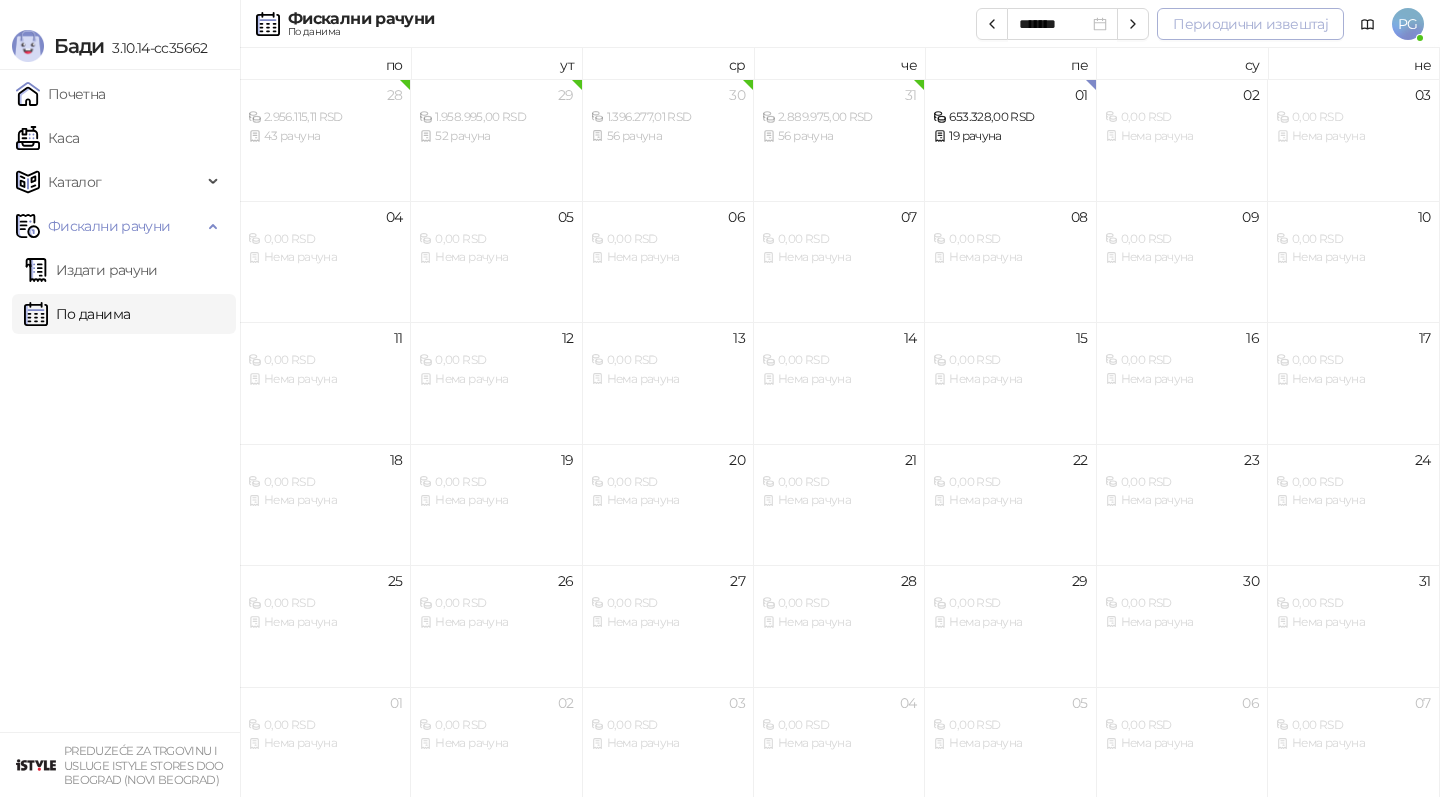 click on "Периодични извештај" at bounding box center (1250, 24) 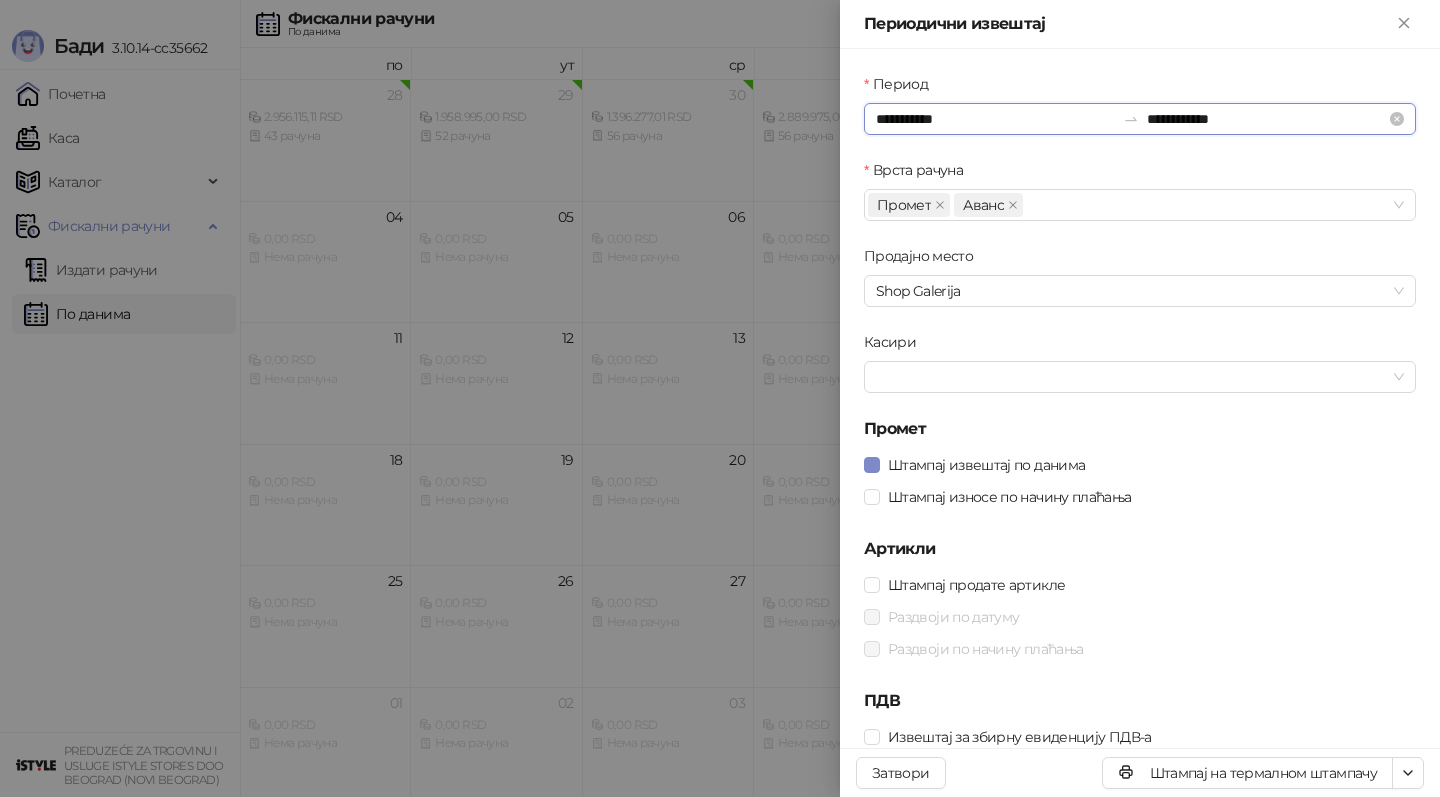 click on "**********" at bounding box center (995, 119) 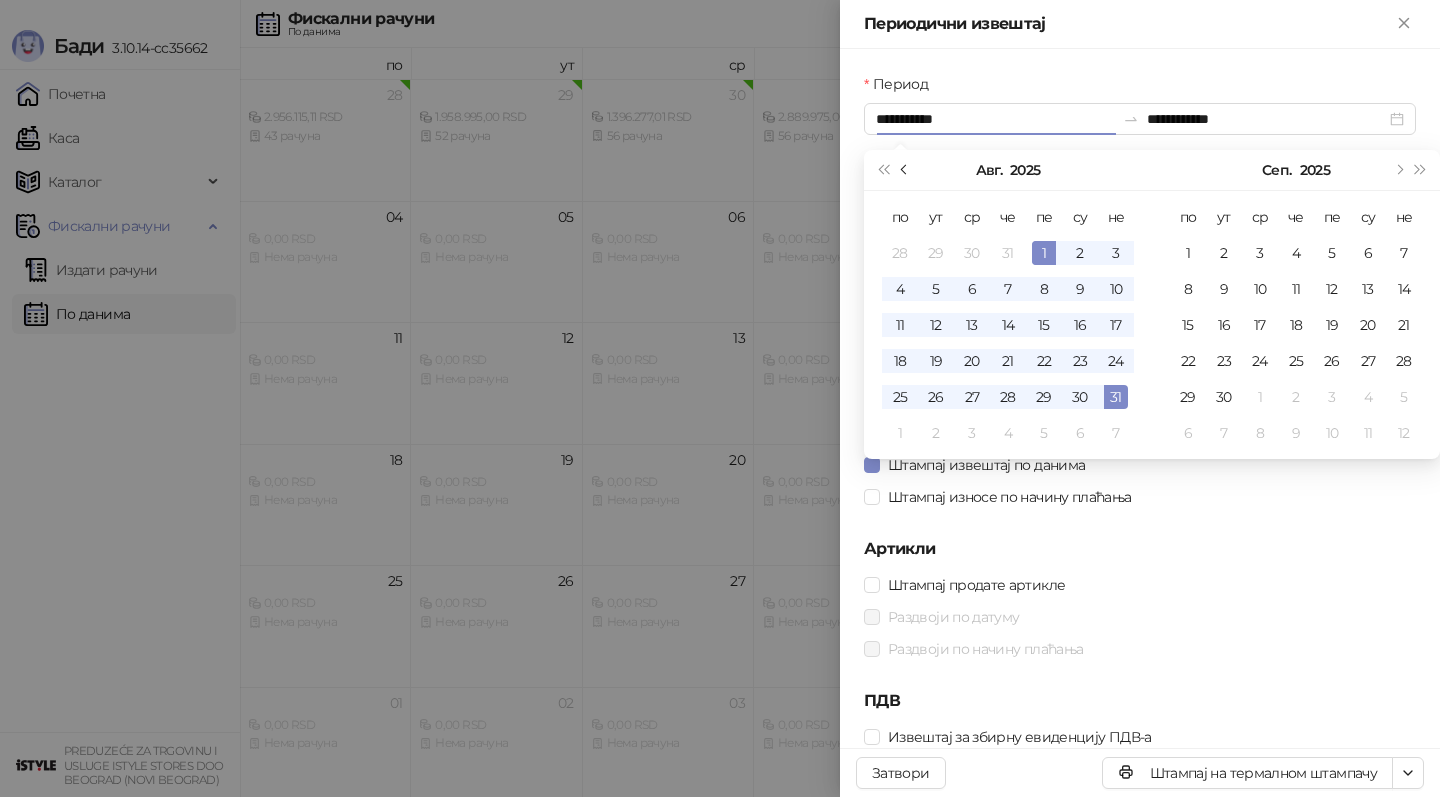 click at bounding box center (906, 170) 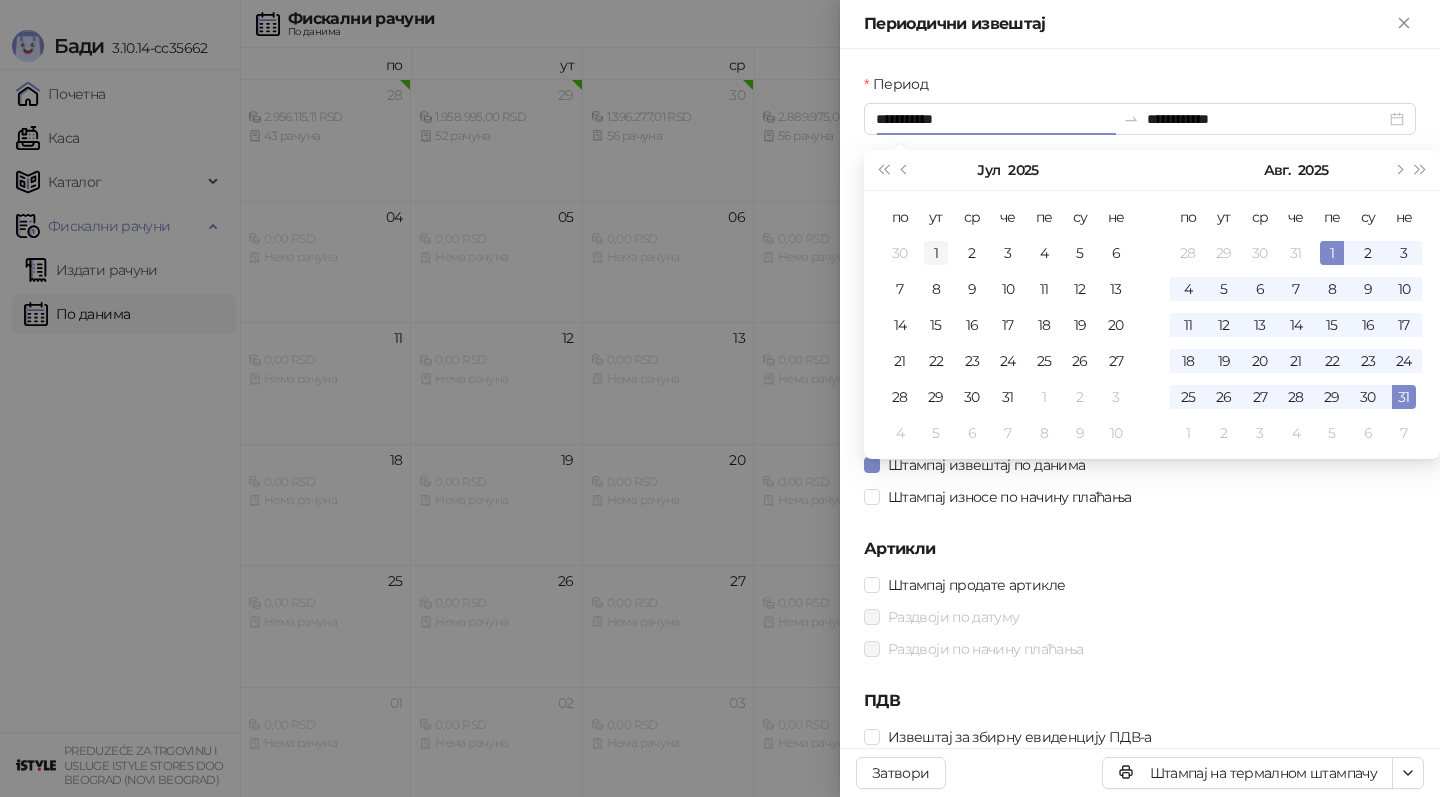 type on "**********" 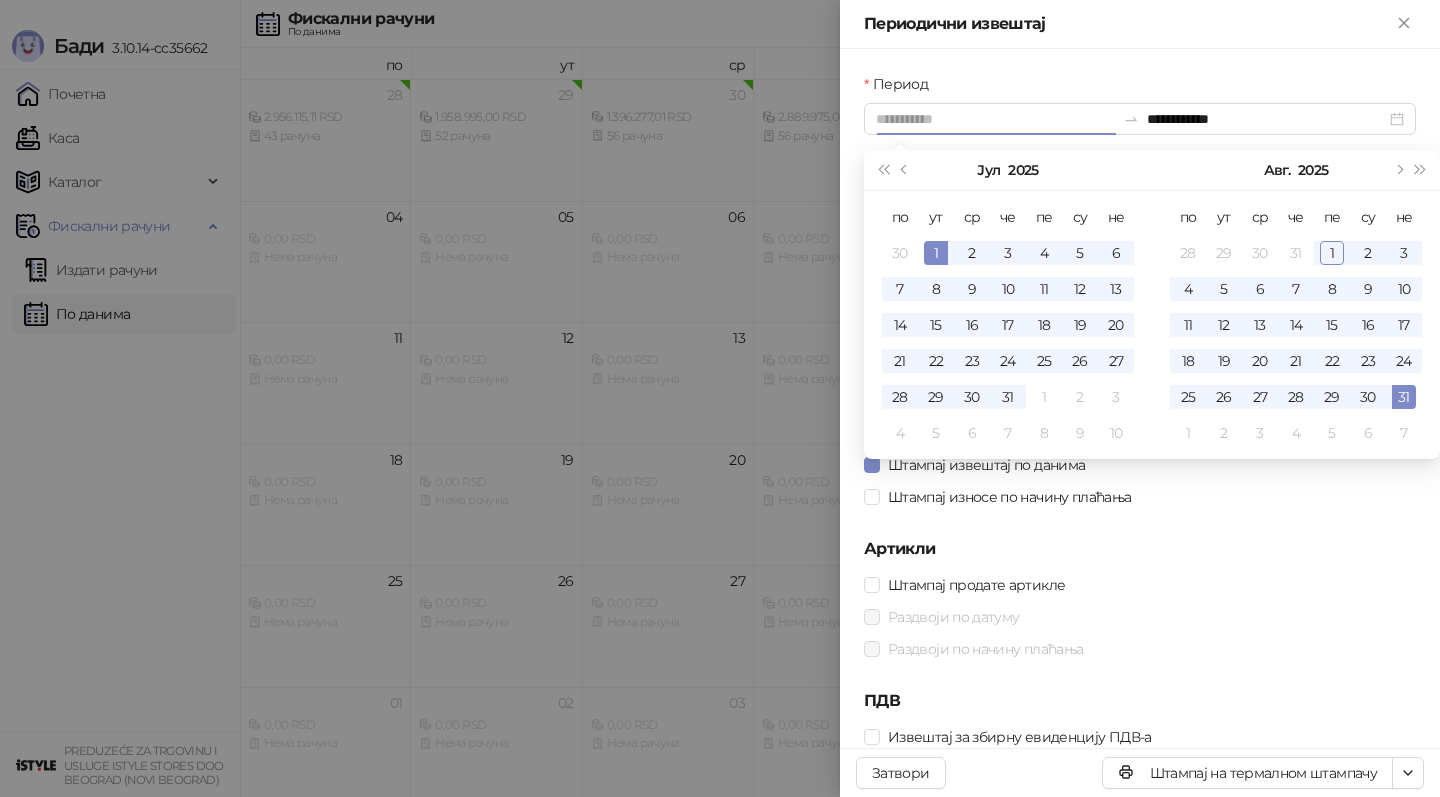 click on "1" at bounding box center [936, 253] 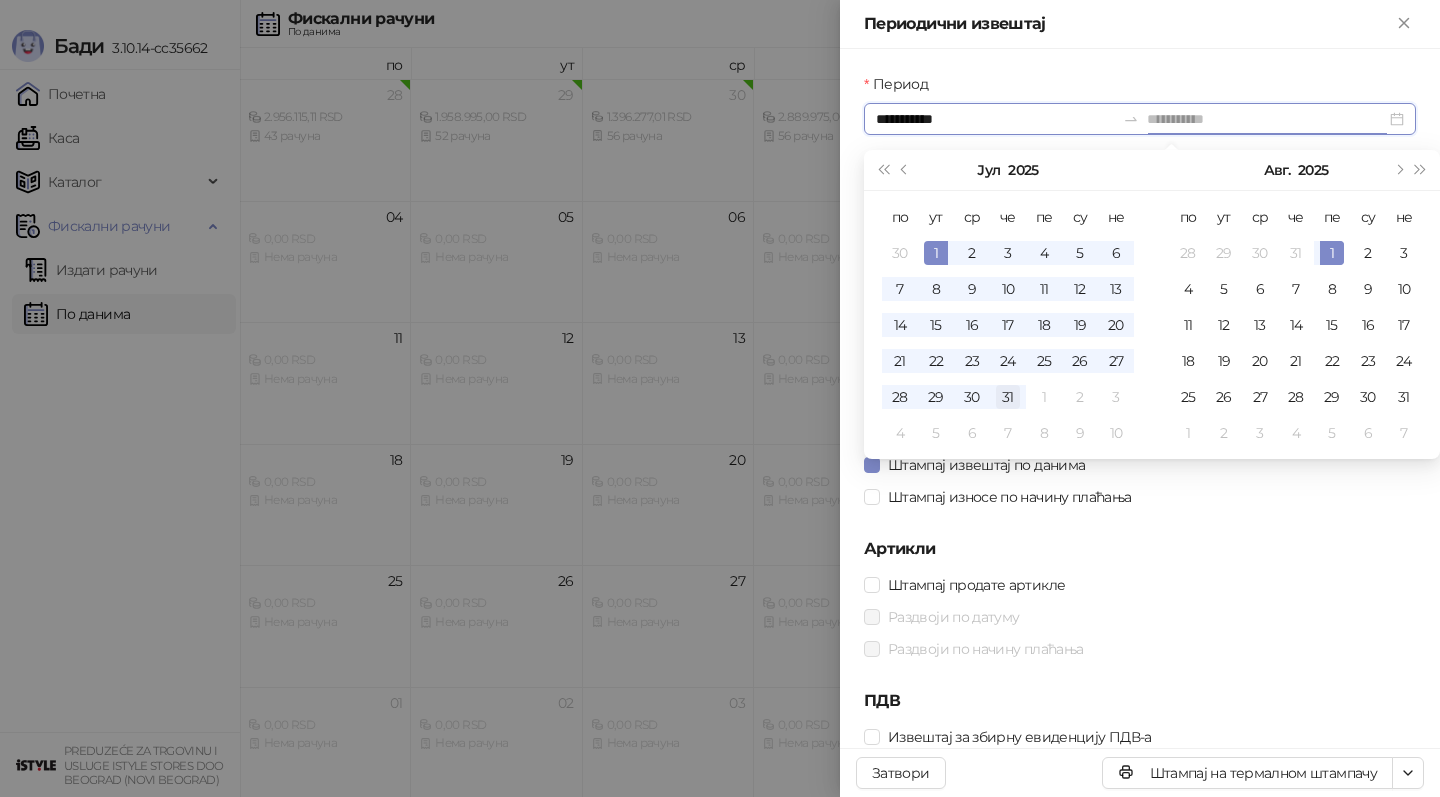 type on "**********" 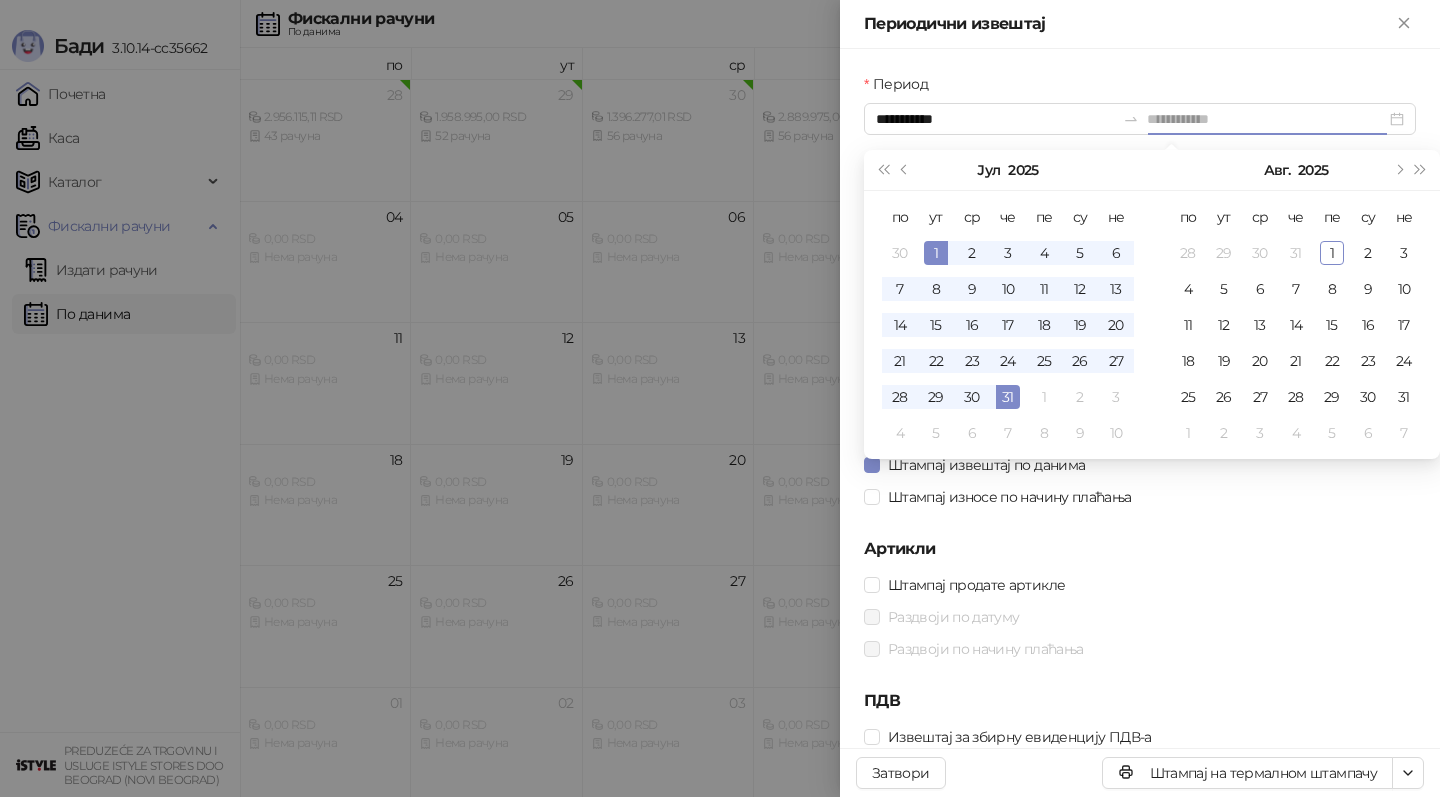 click on "31" at bounding box center [1008, 397] 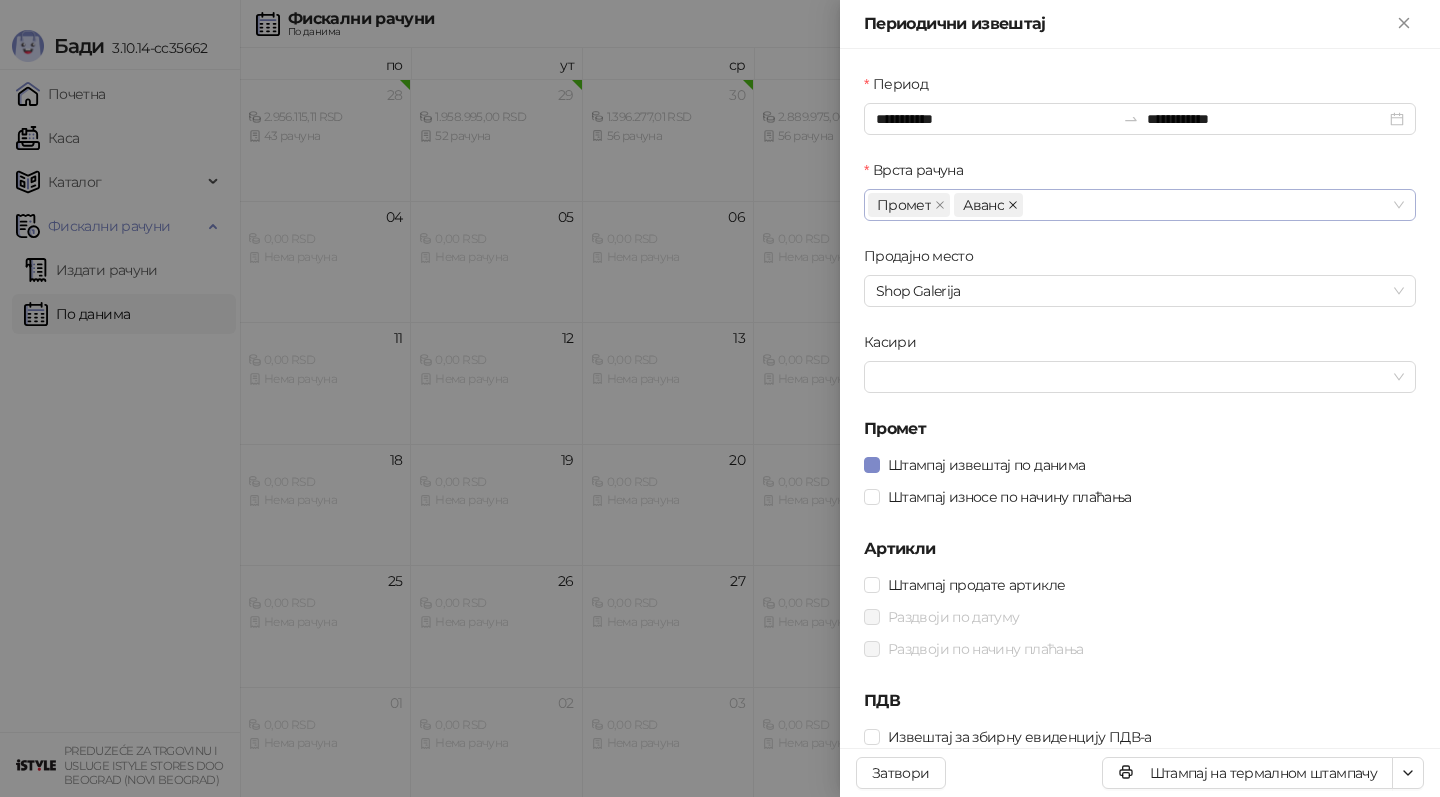 click 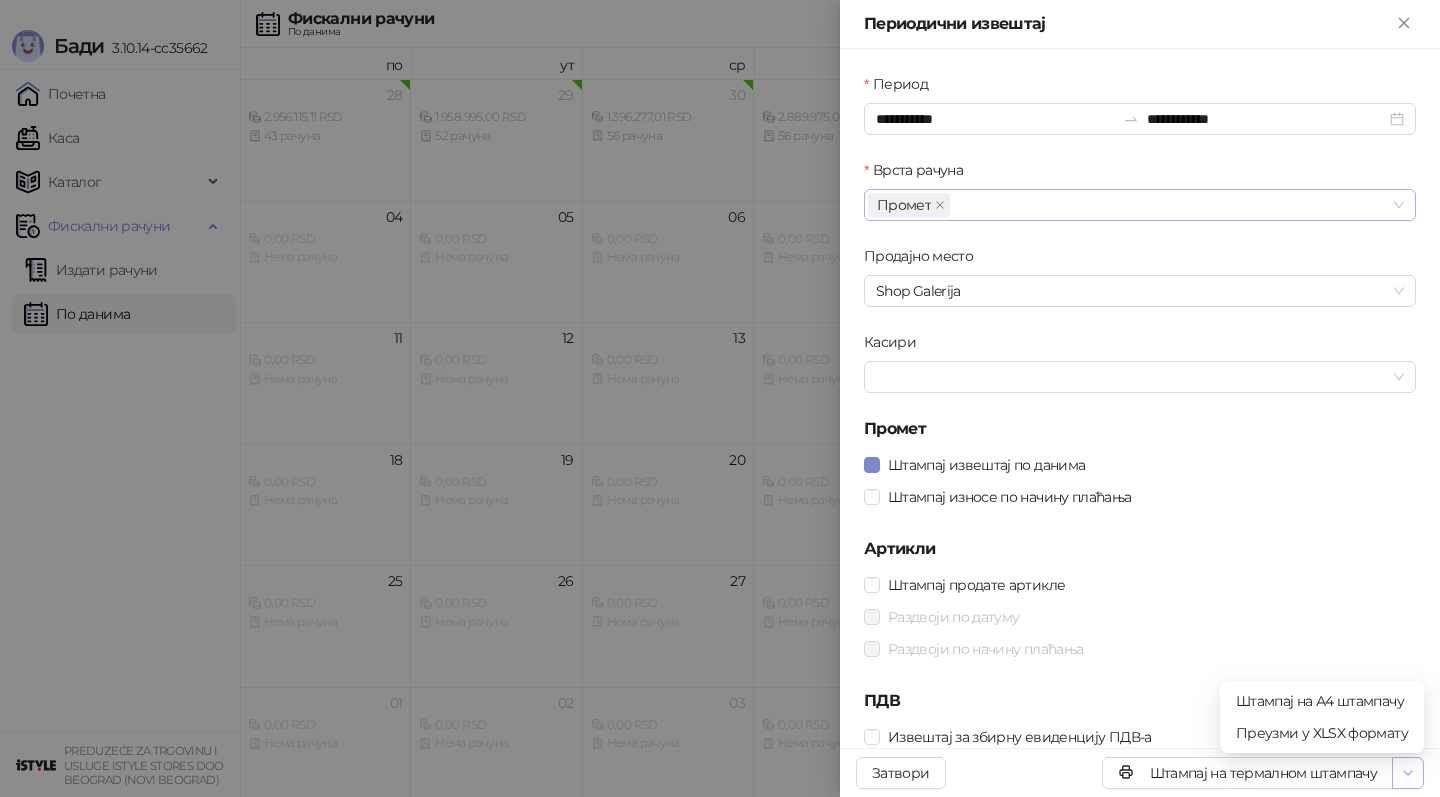 click 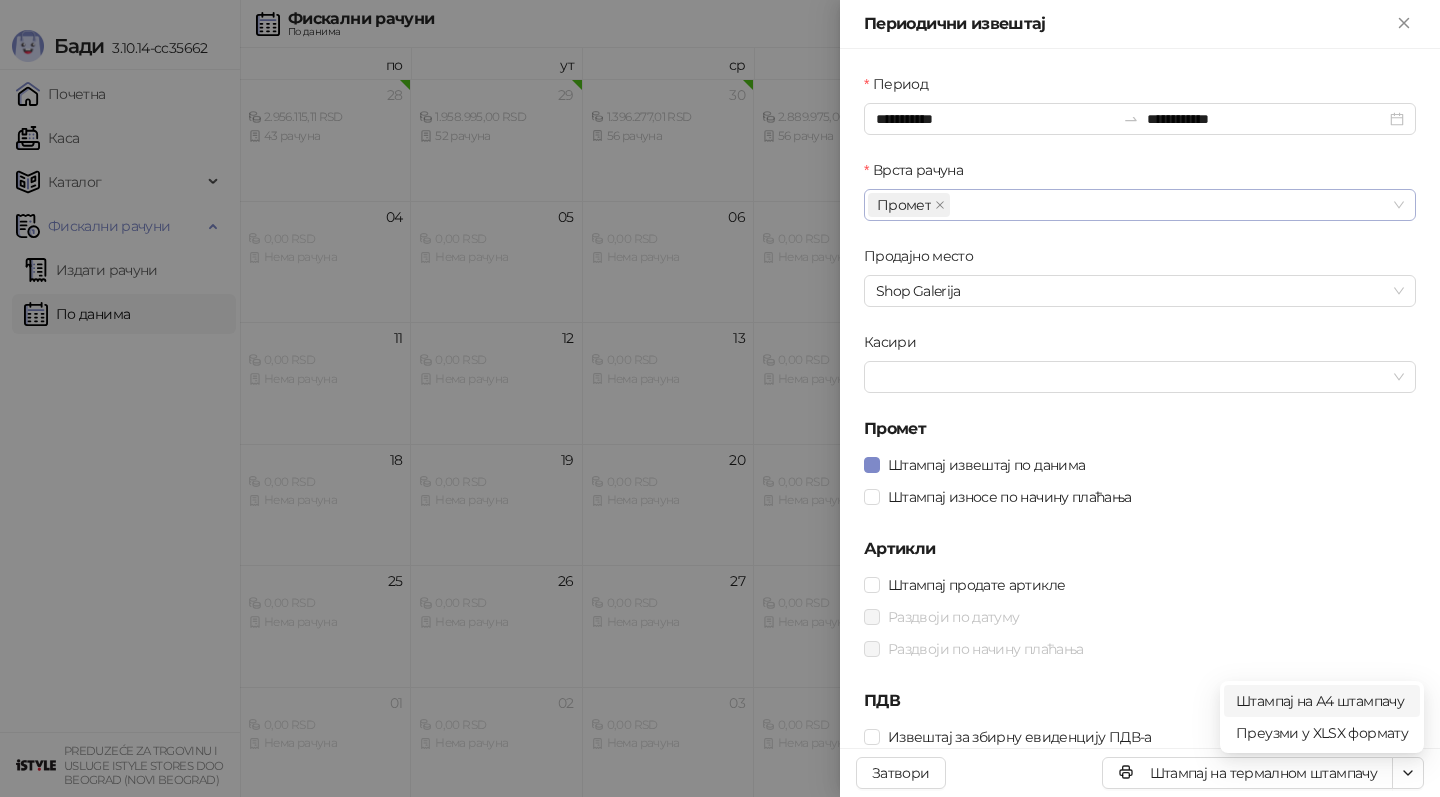 click on "Штампај на А4 штампачу" at bounding box center (1322, 701) 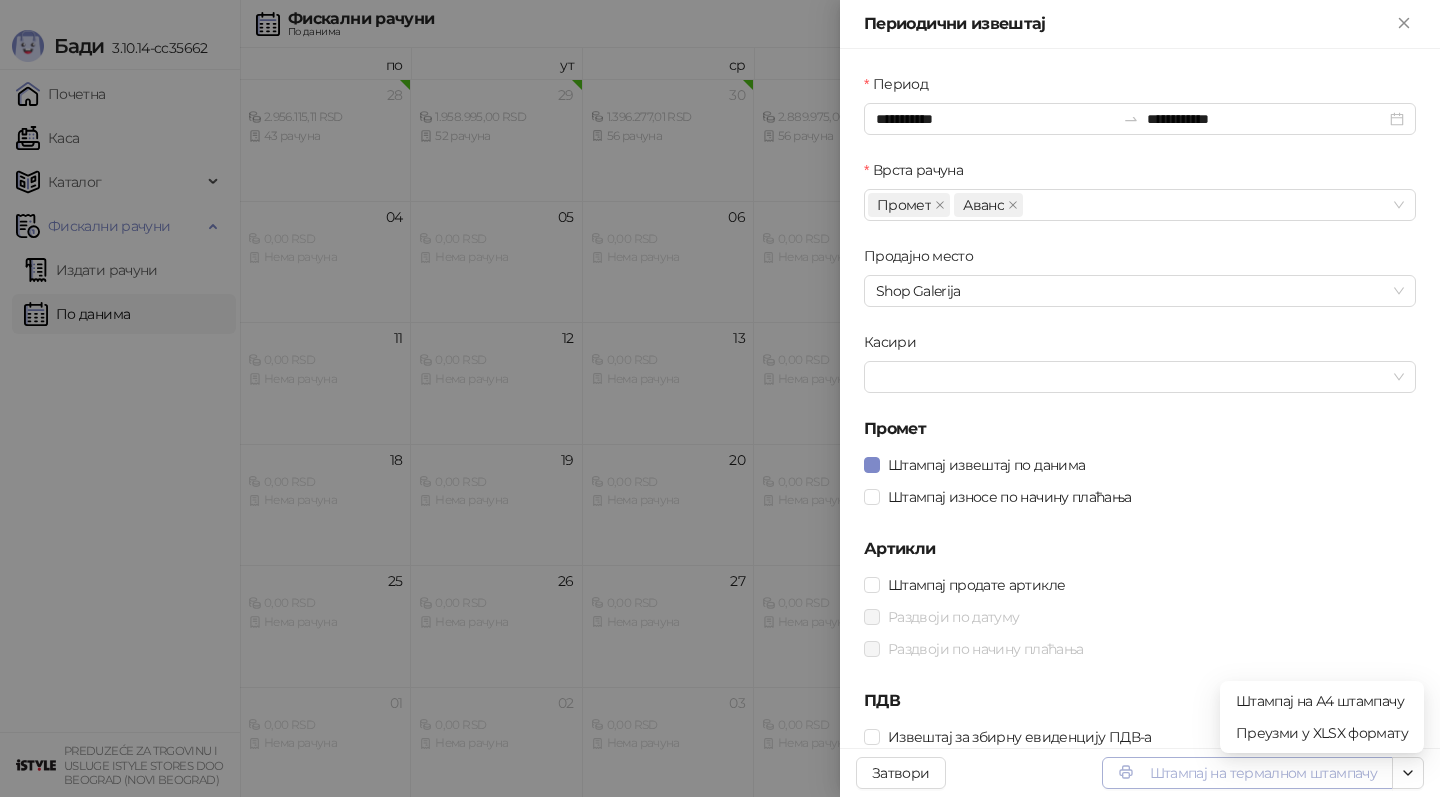 click 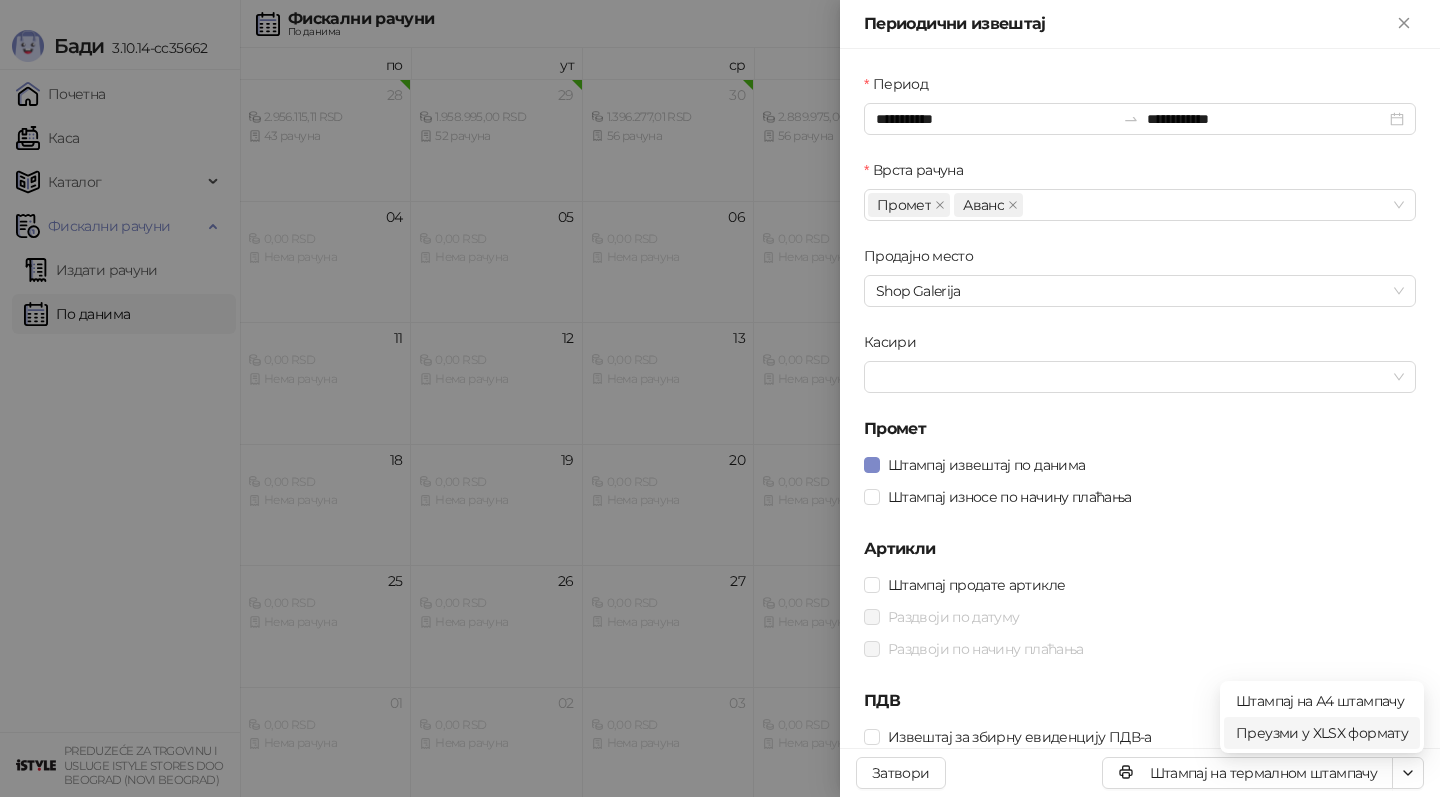 click on "Преузми у XLSX формату" at bounding box center [1322, 733] 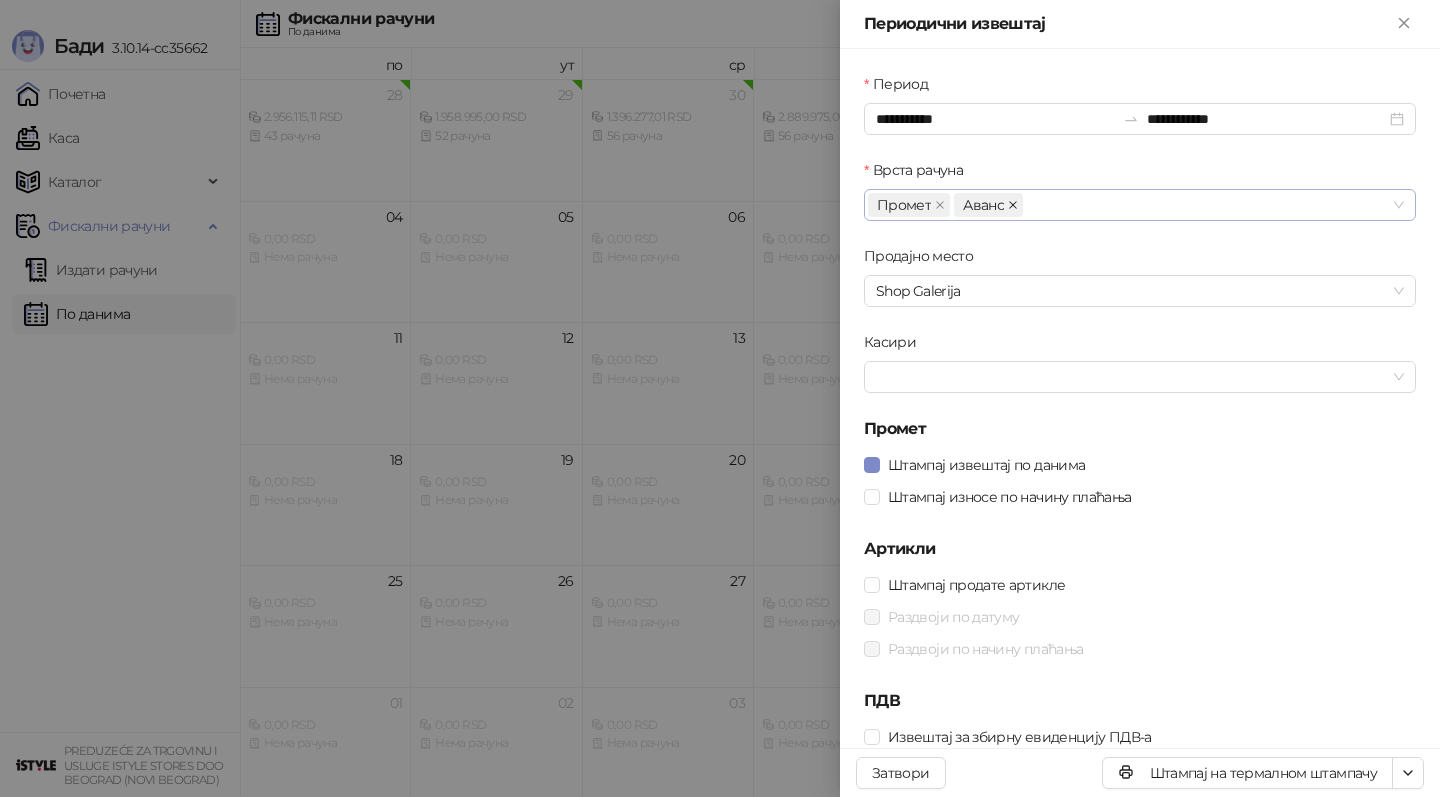 click 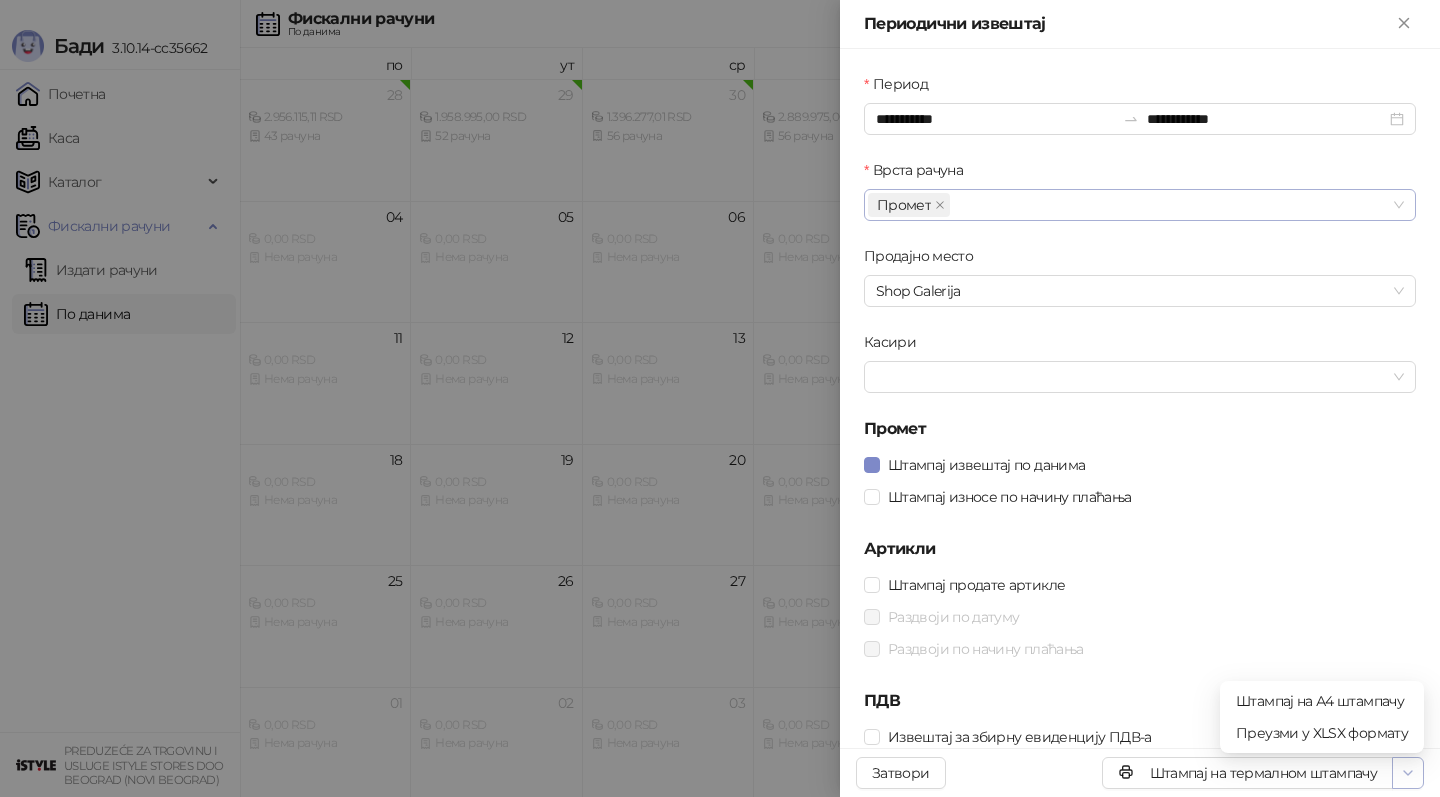 click 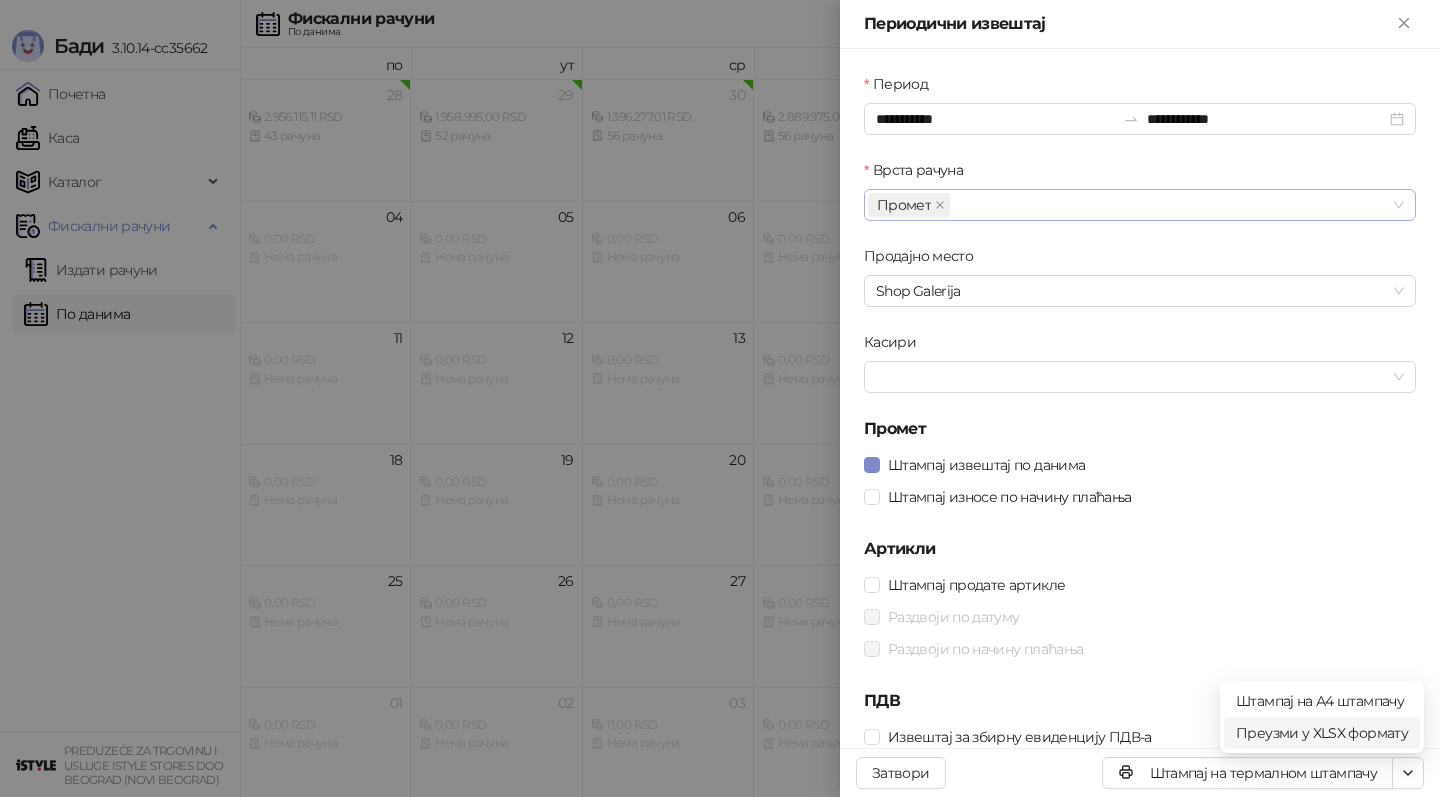 click on "Преузми у XLSX формату" at bounding box center (1322, 733) 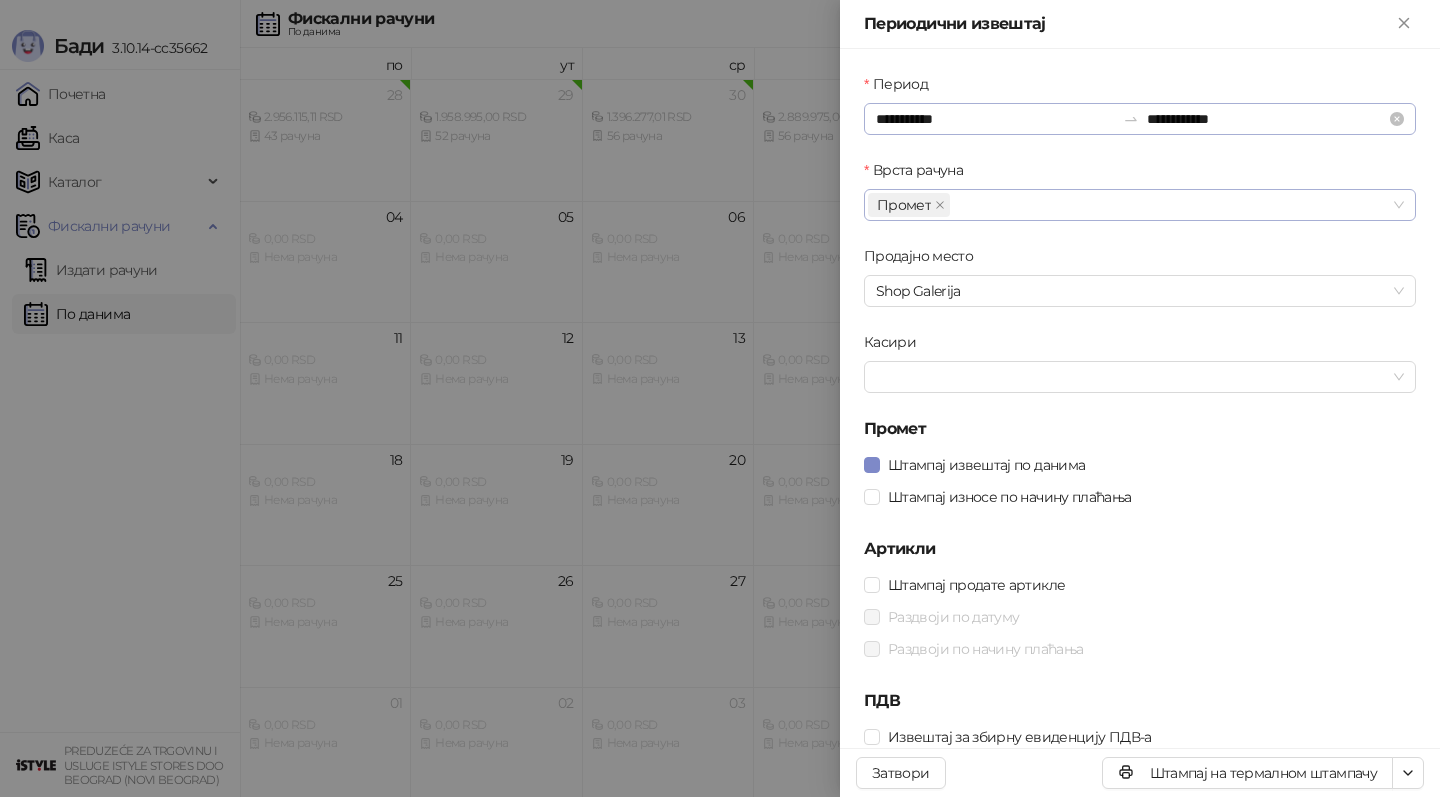 click on "**********" at bounding box center (1140, 119) 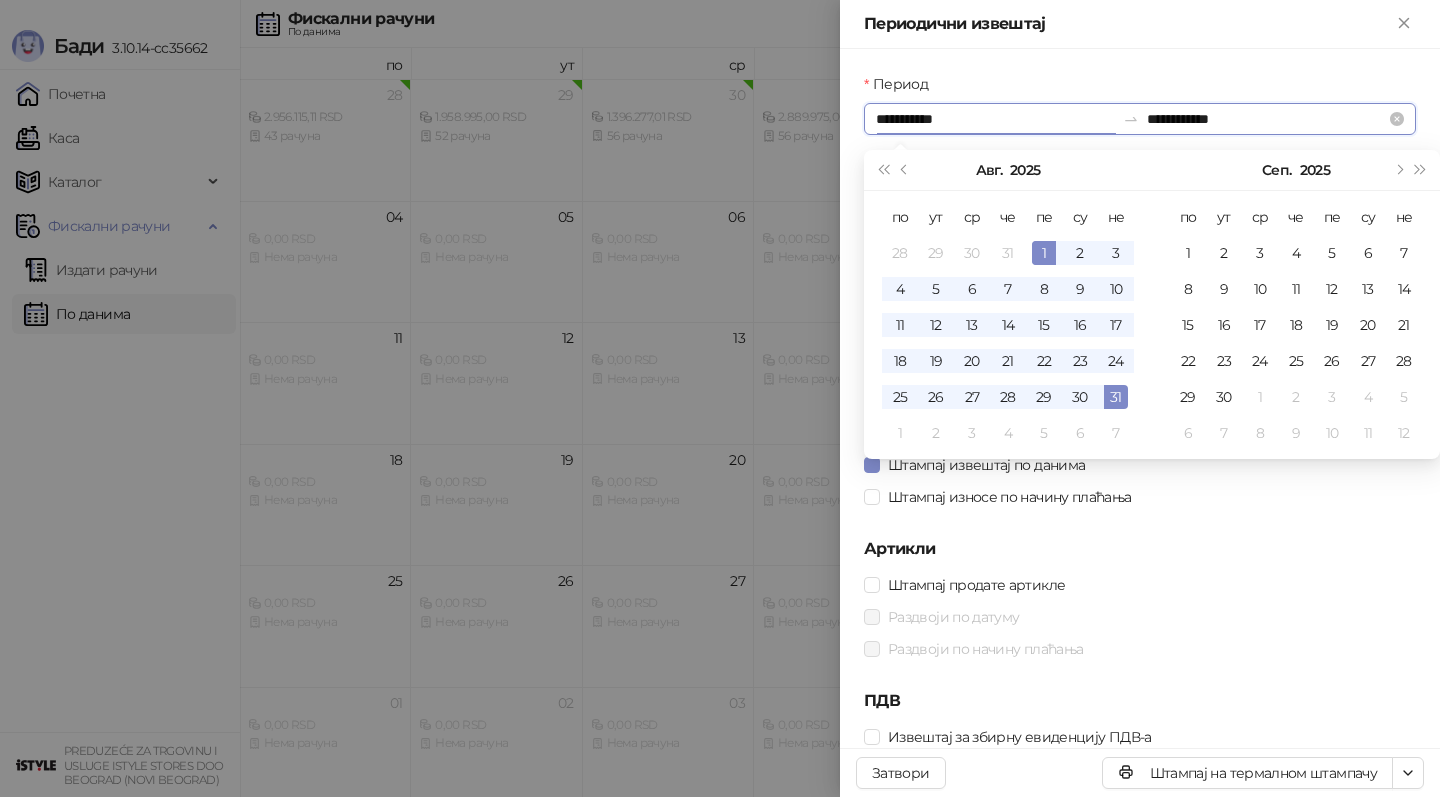 click on "**********" at bounding box center (995, 119) 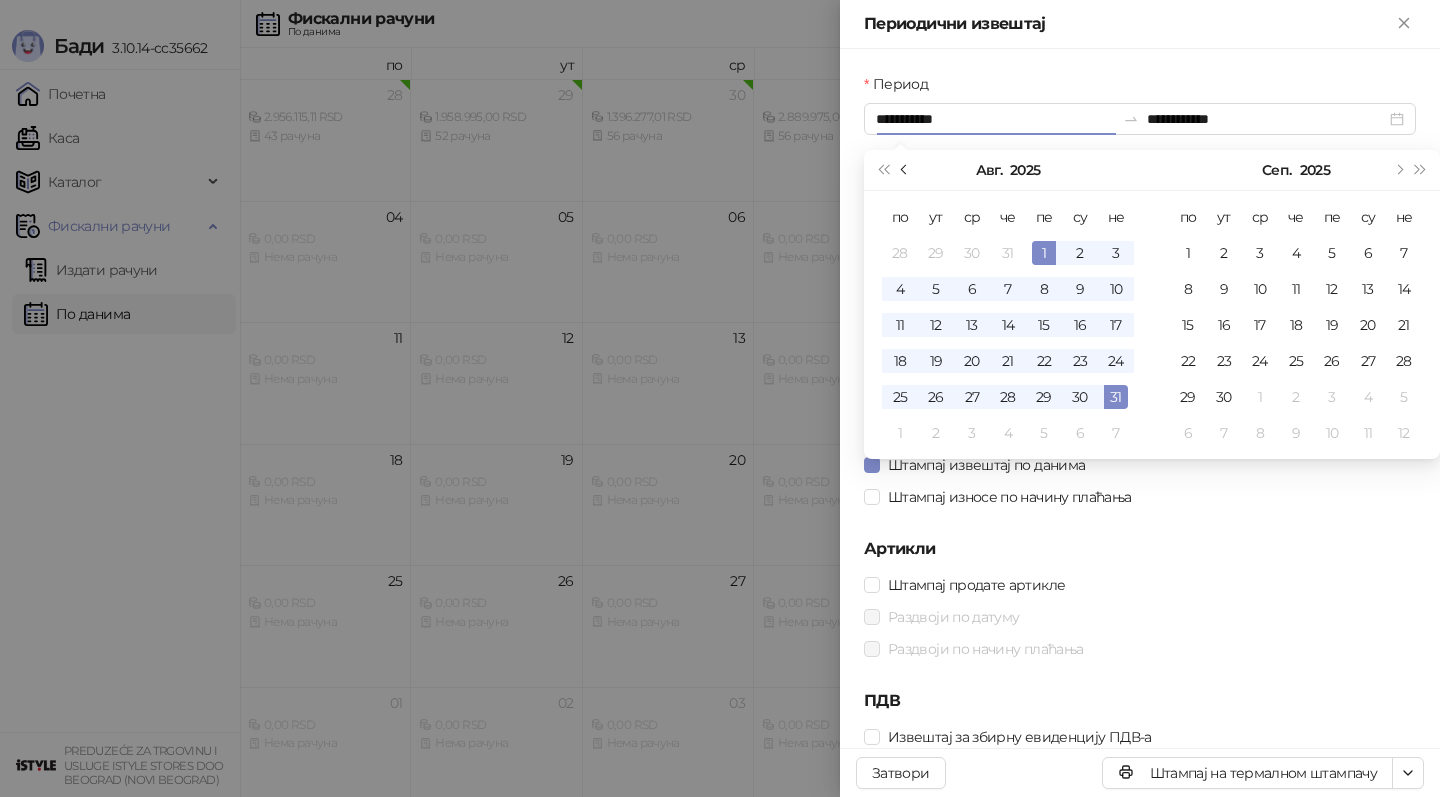 click at bounding box center (906, 170) 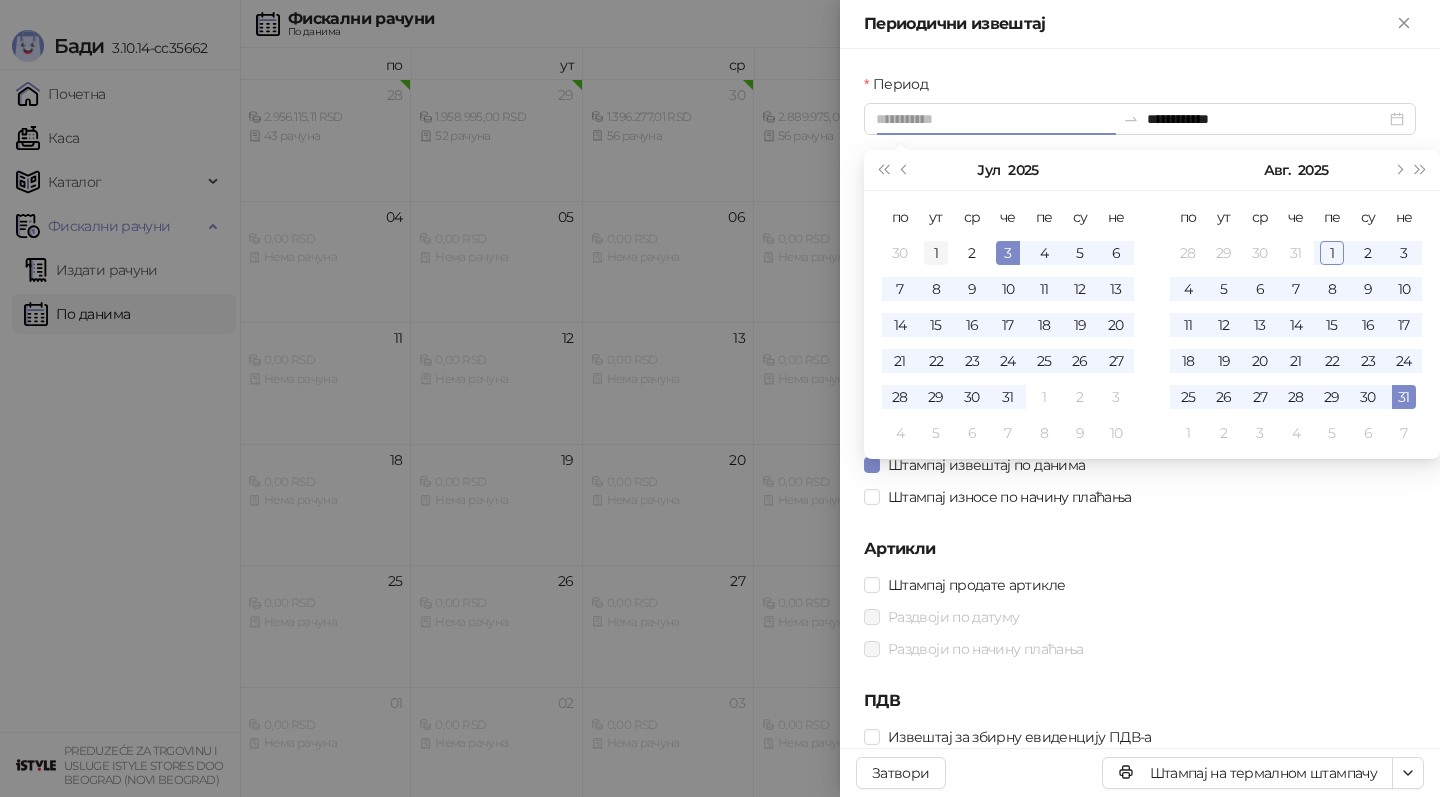 type on "**********" 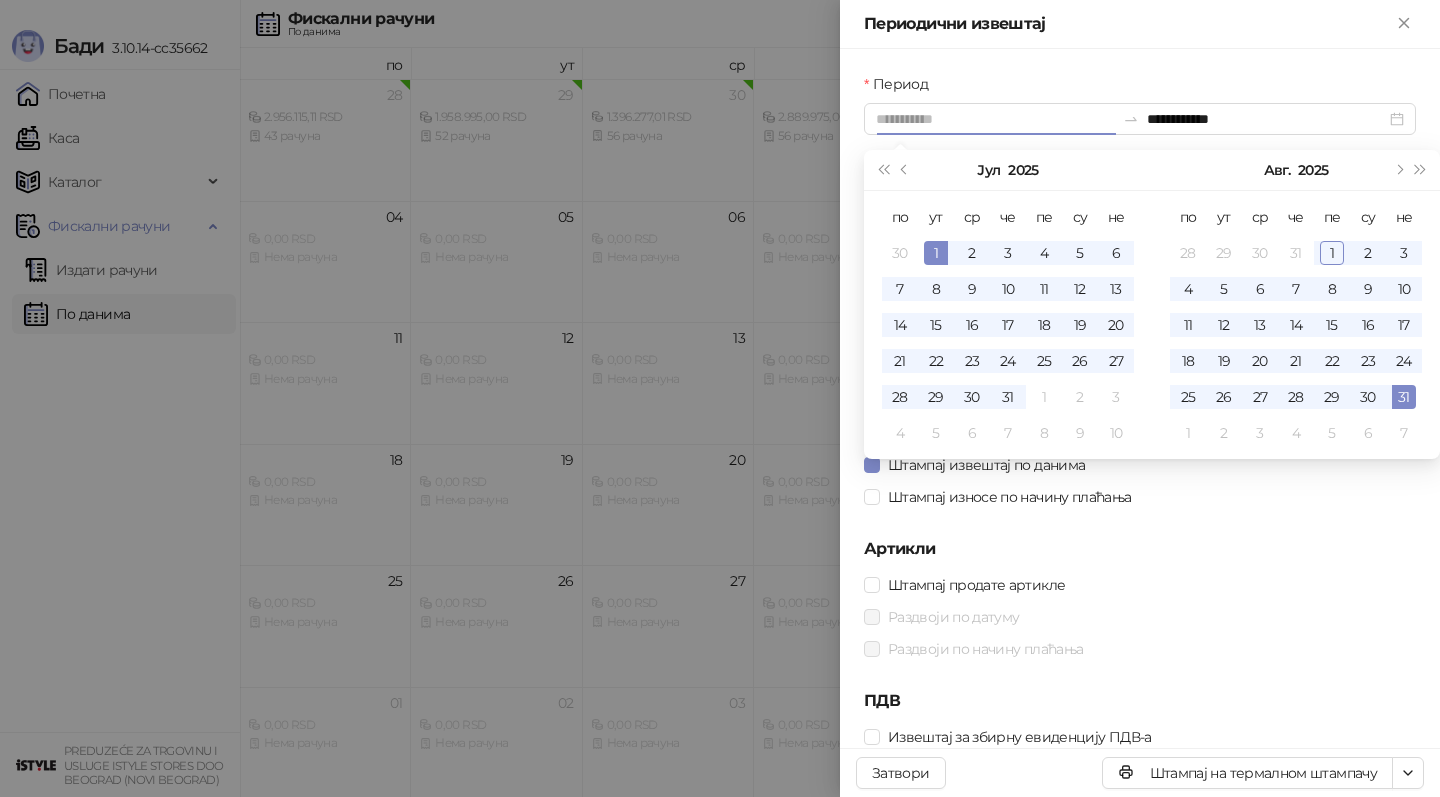 click on "1" at bounding box center (936, 253) 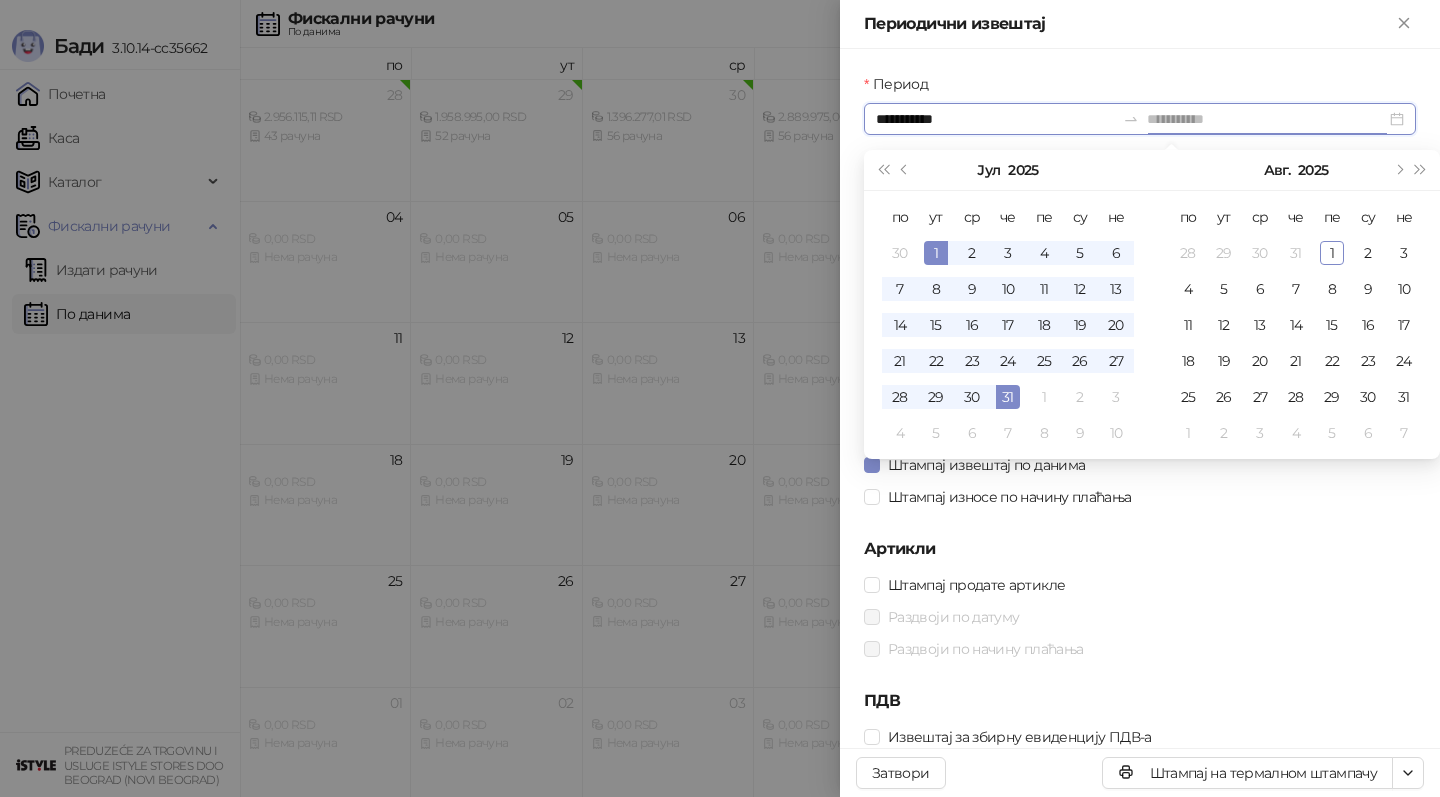 type on "**********" 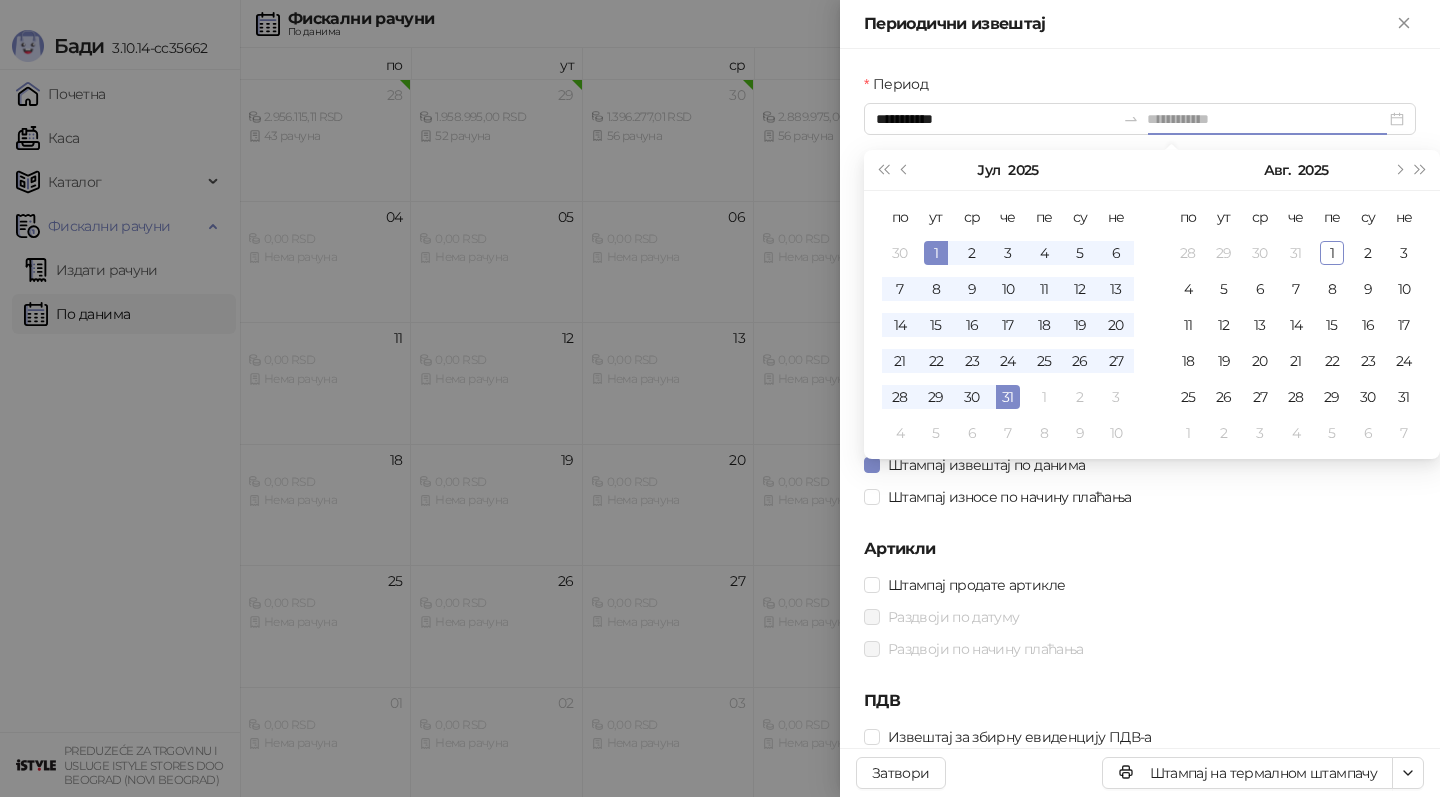click on "31" at bounding box center (1008, 397) 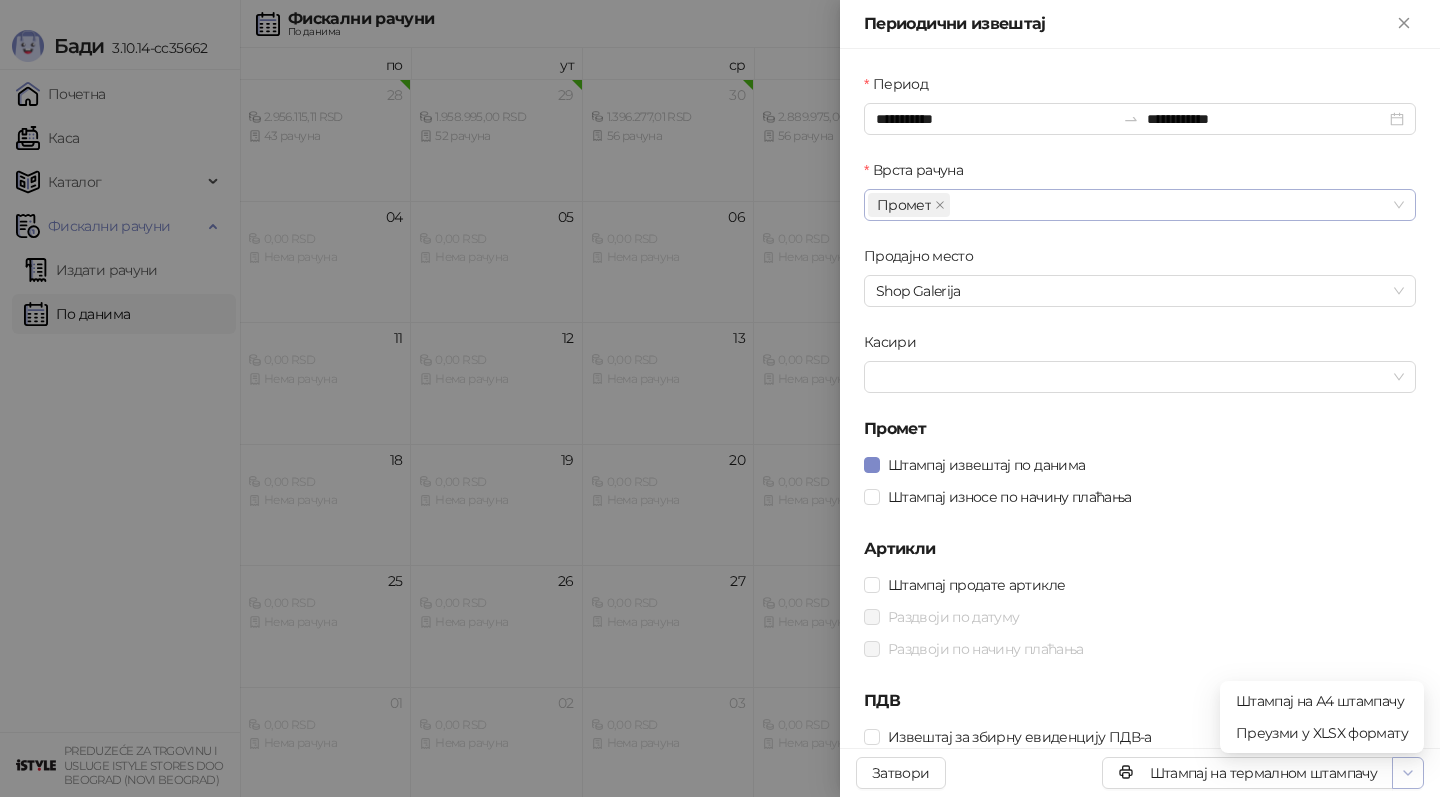 click 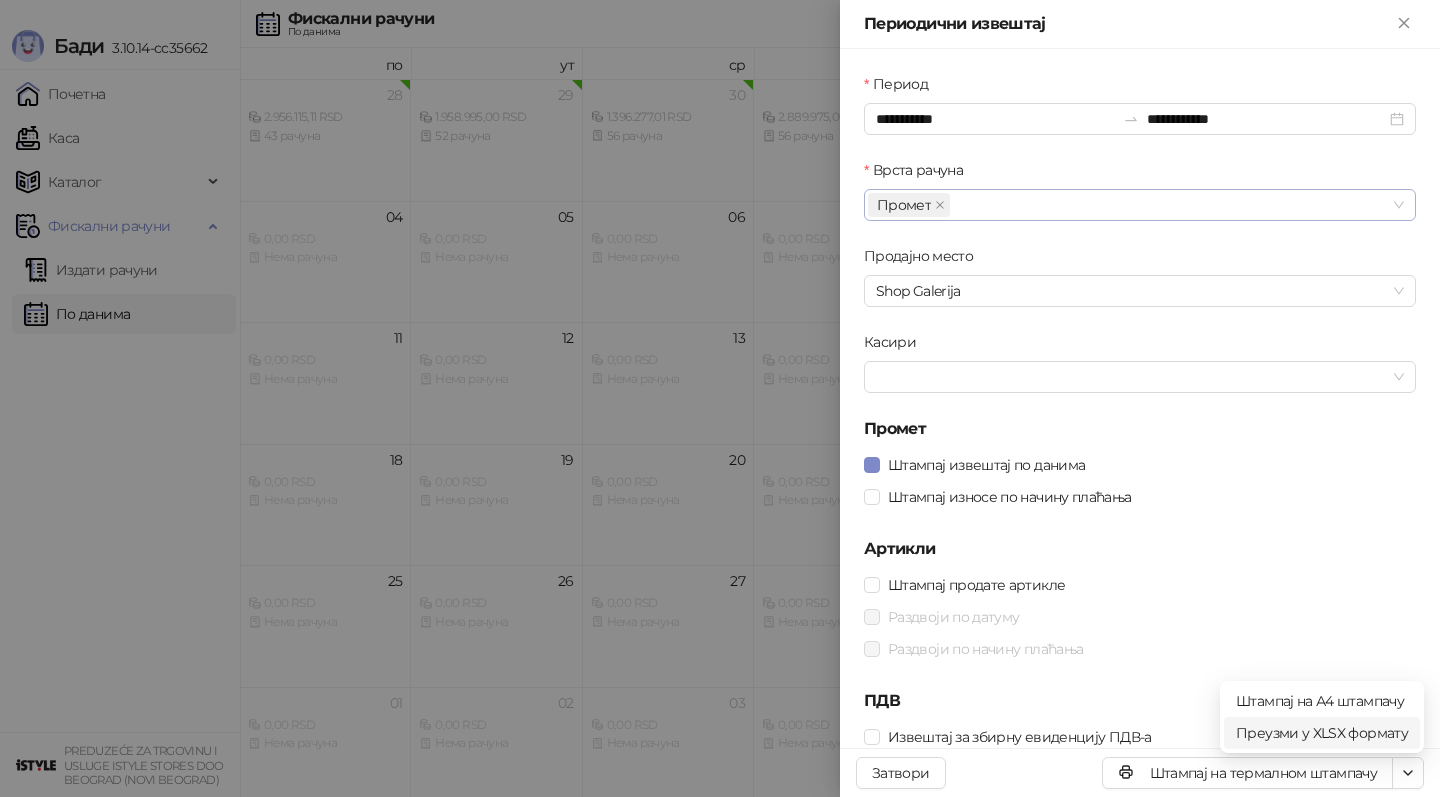 click on "Преузми у XLSX формату" at bounding box center [1322, 733] 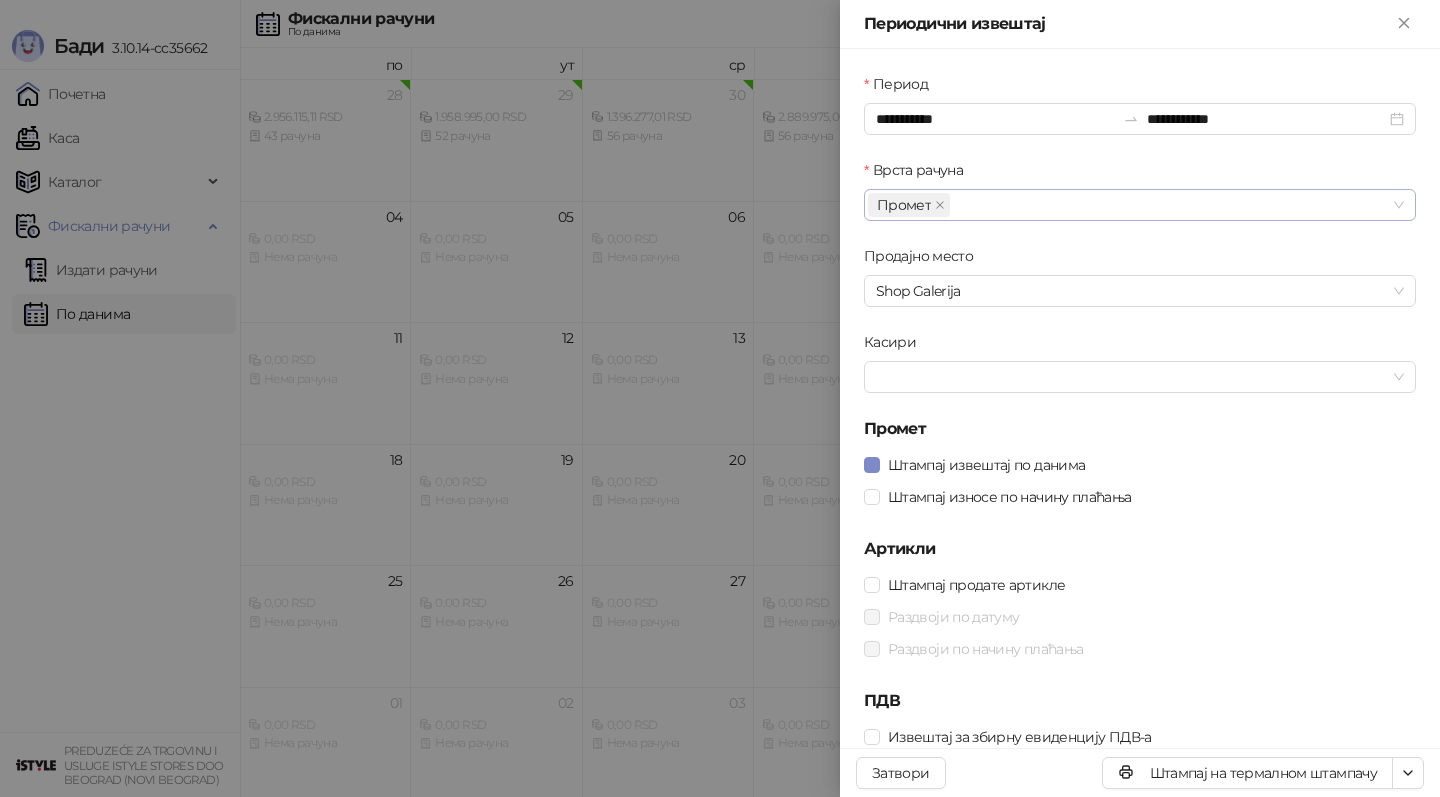 scroll, scrollTop: 5, scrollLeft: 0, axis: vertical 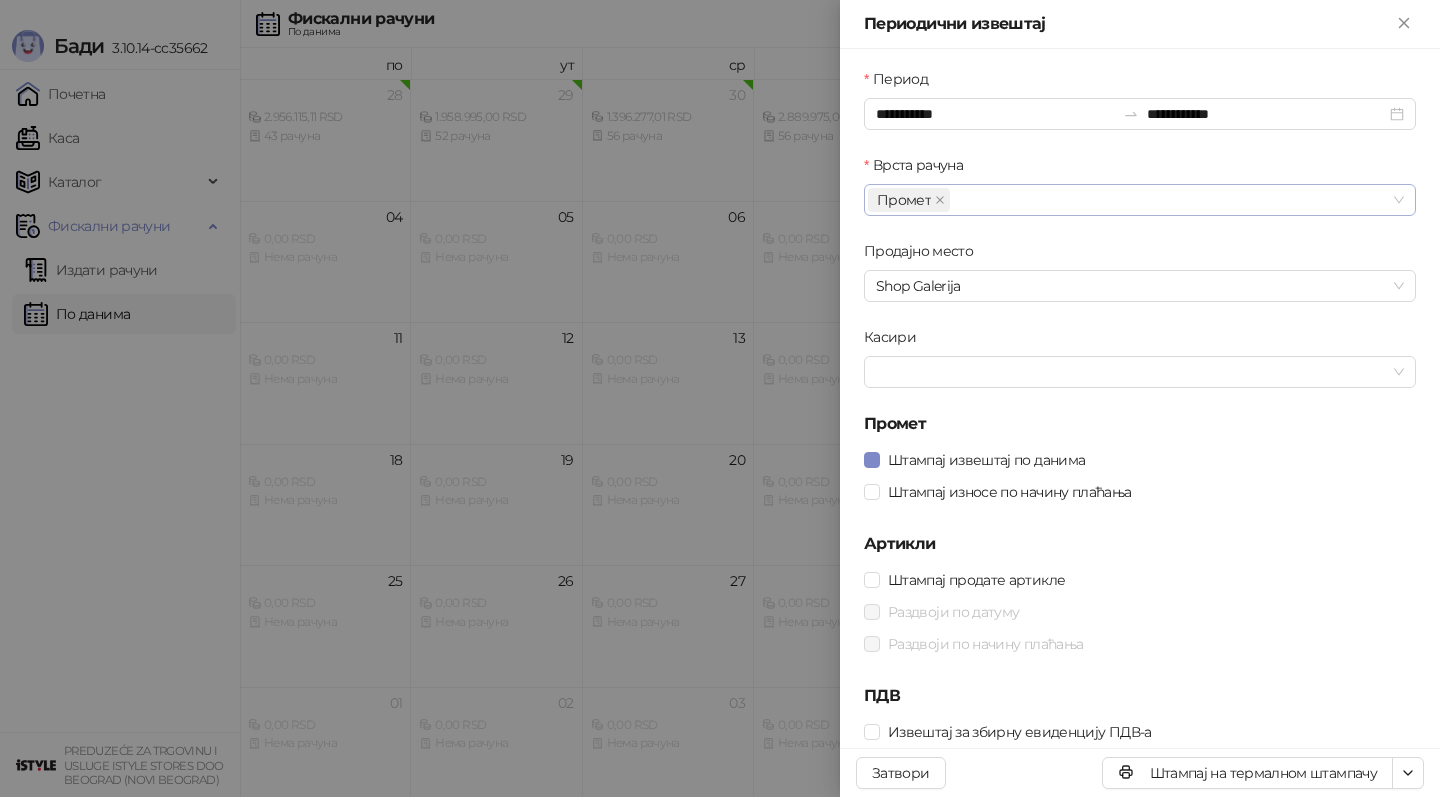 click at bounding box center (720, 398) 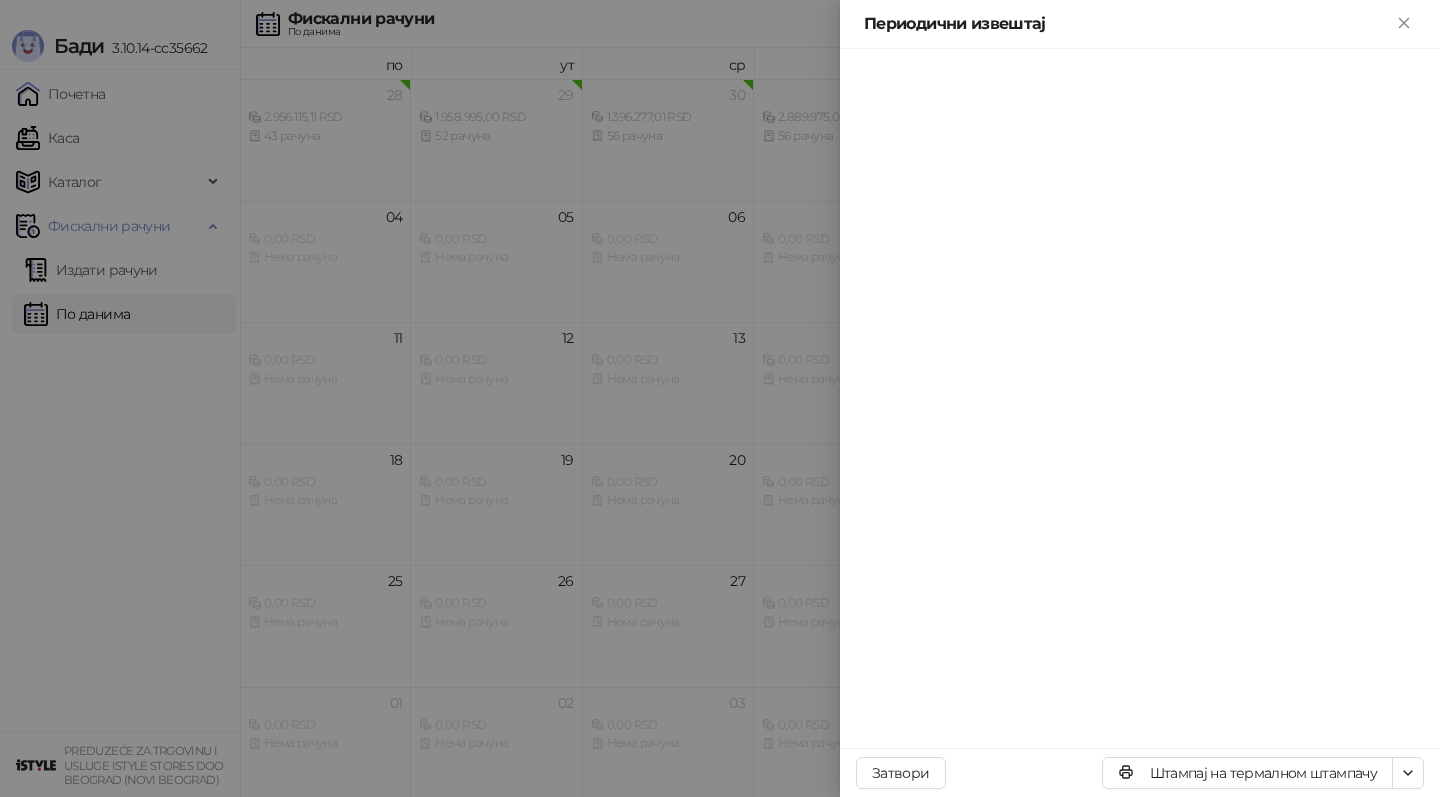 scroll, scrollTop: 0, scrollLeft: 0, axis: both 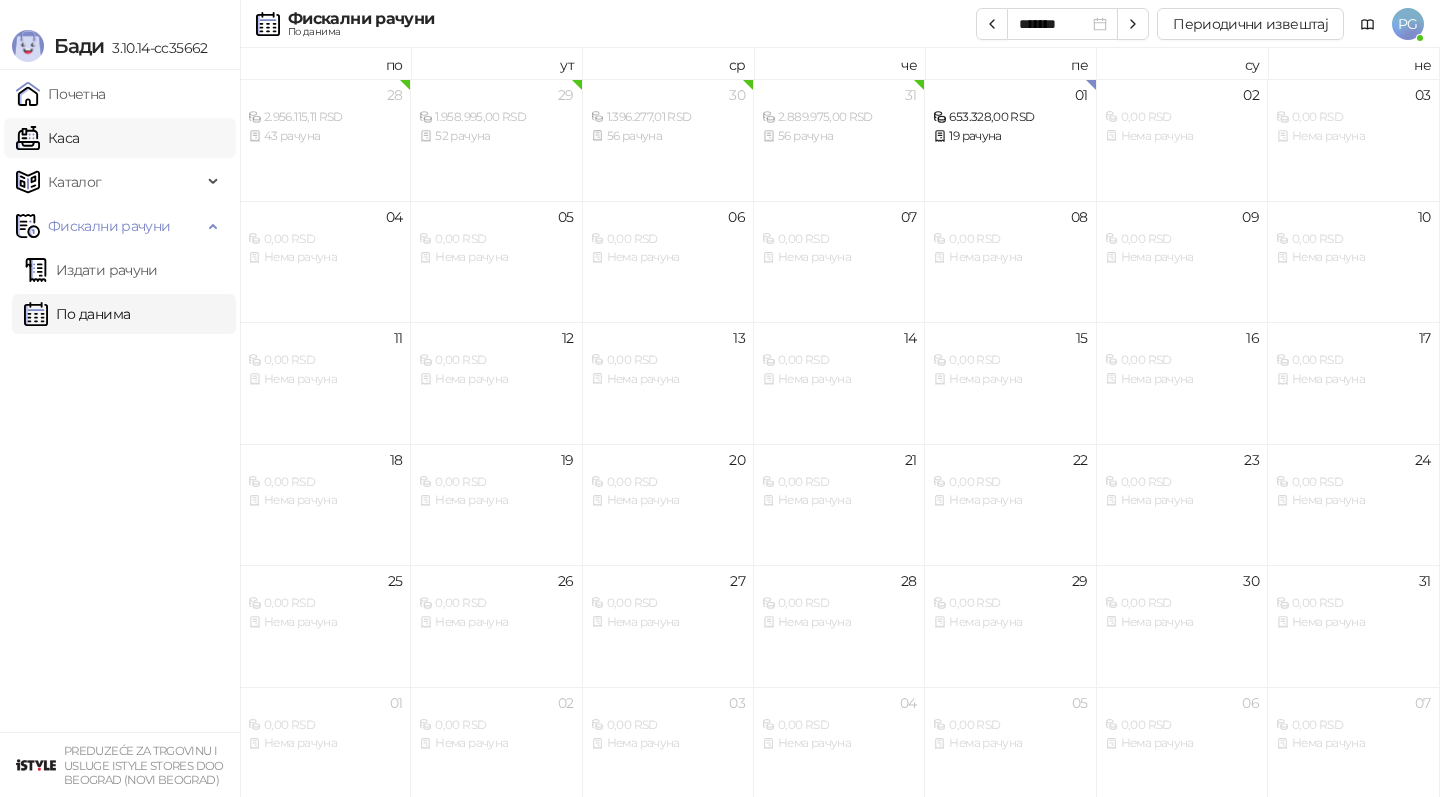 click on "Каса" at bounding box center (47, 138) 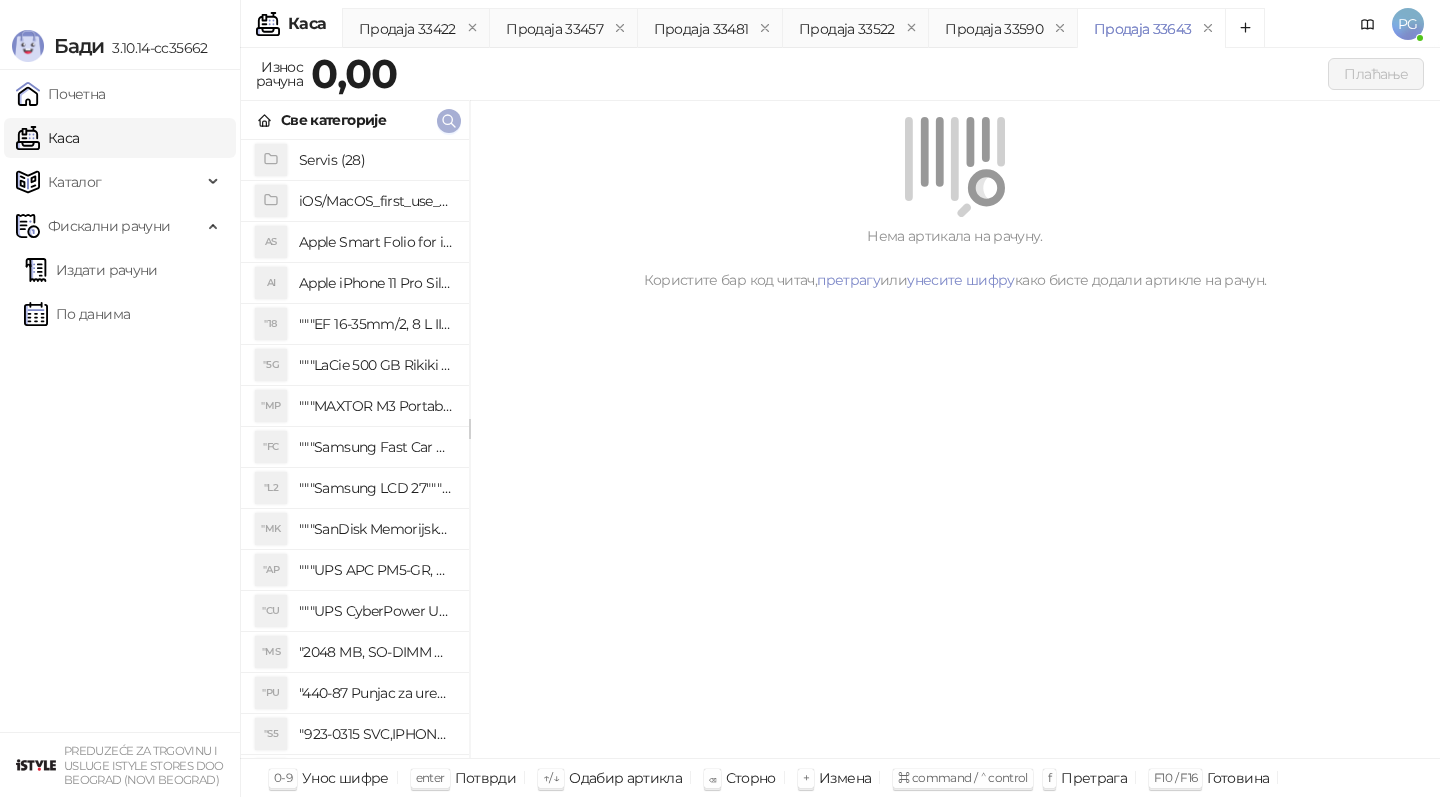 click 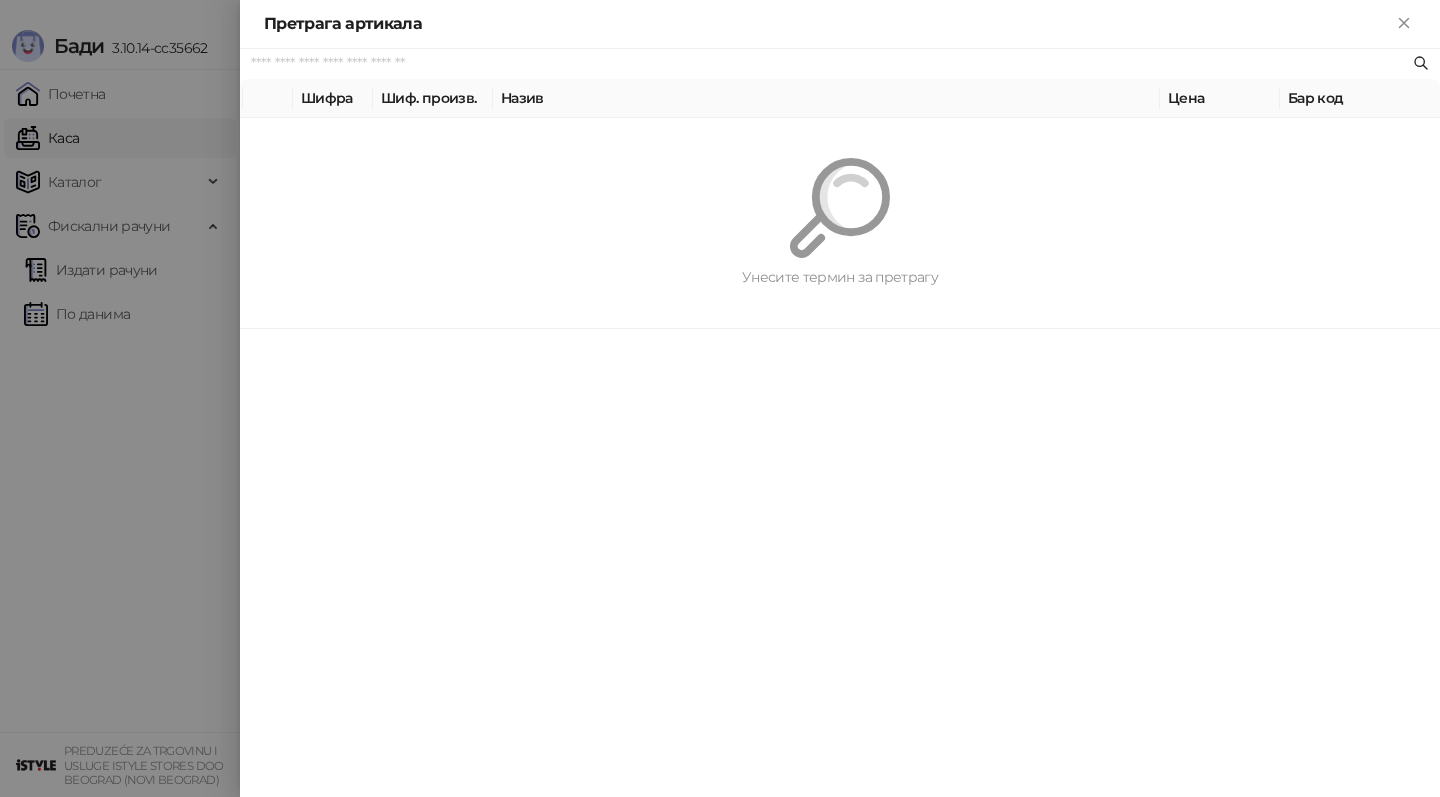 paste on "**********" 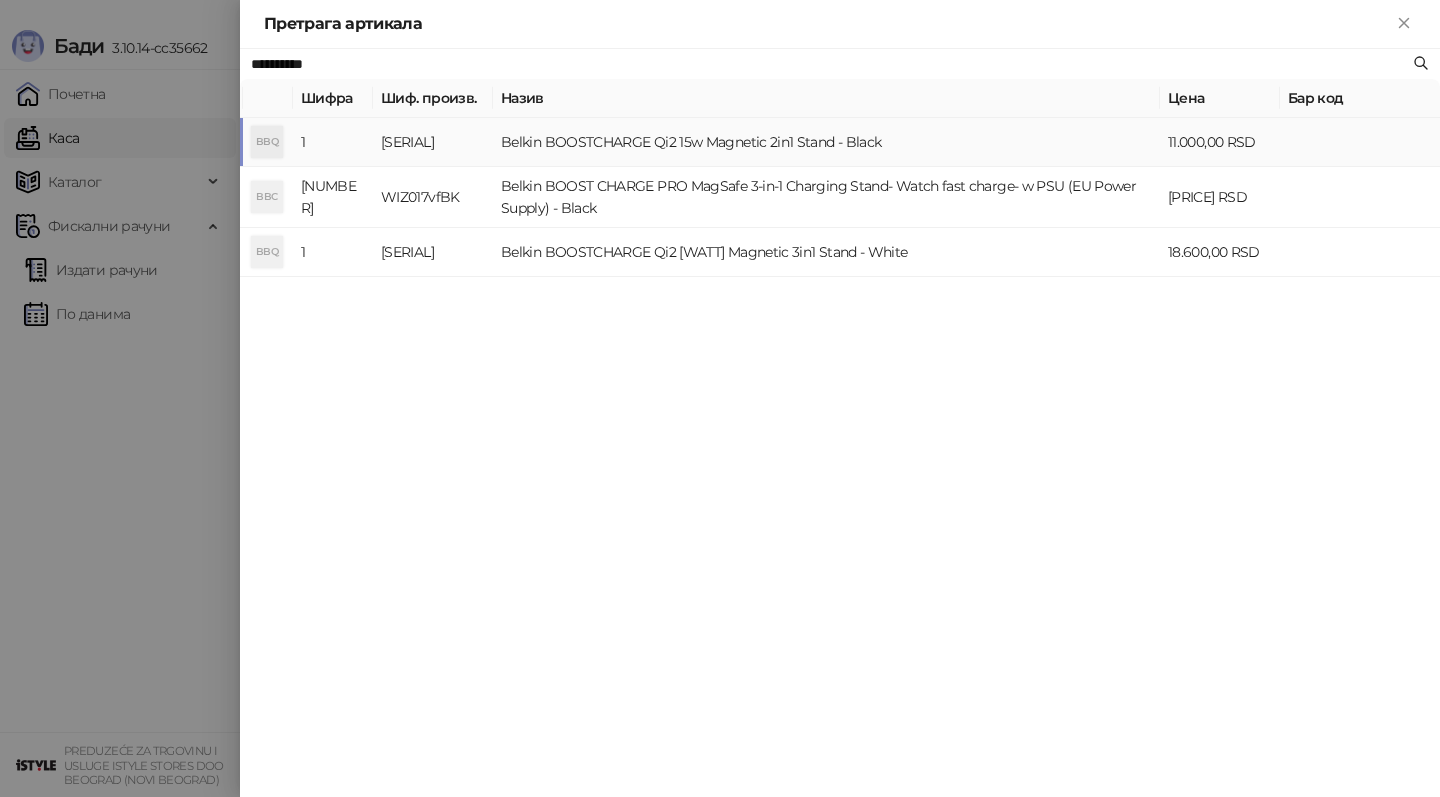 click on "[SERIAL]" at bounding box center [433, 142] 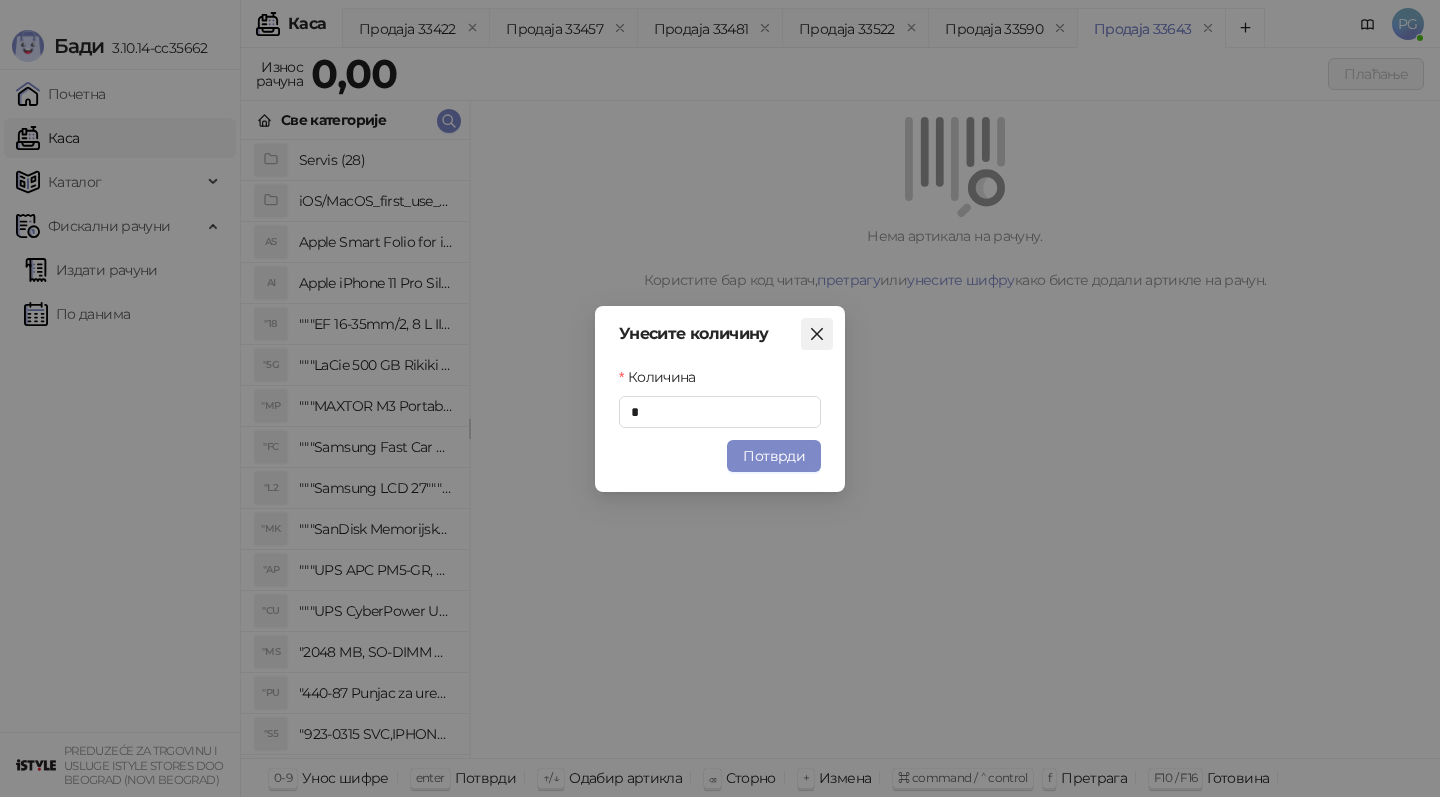 click 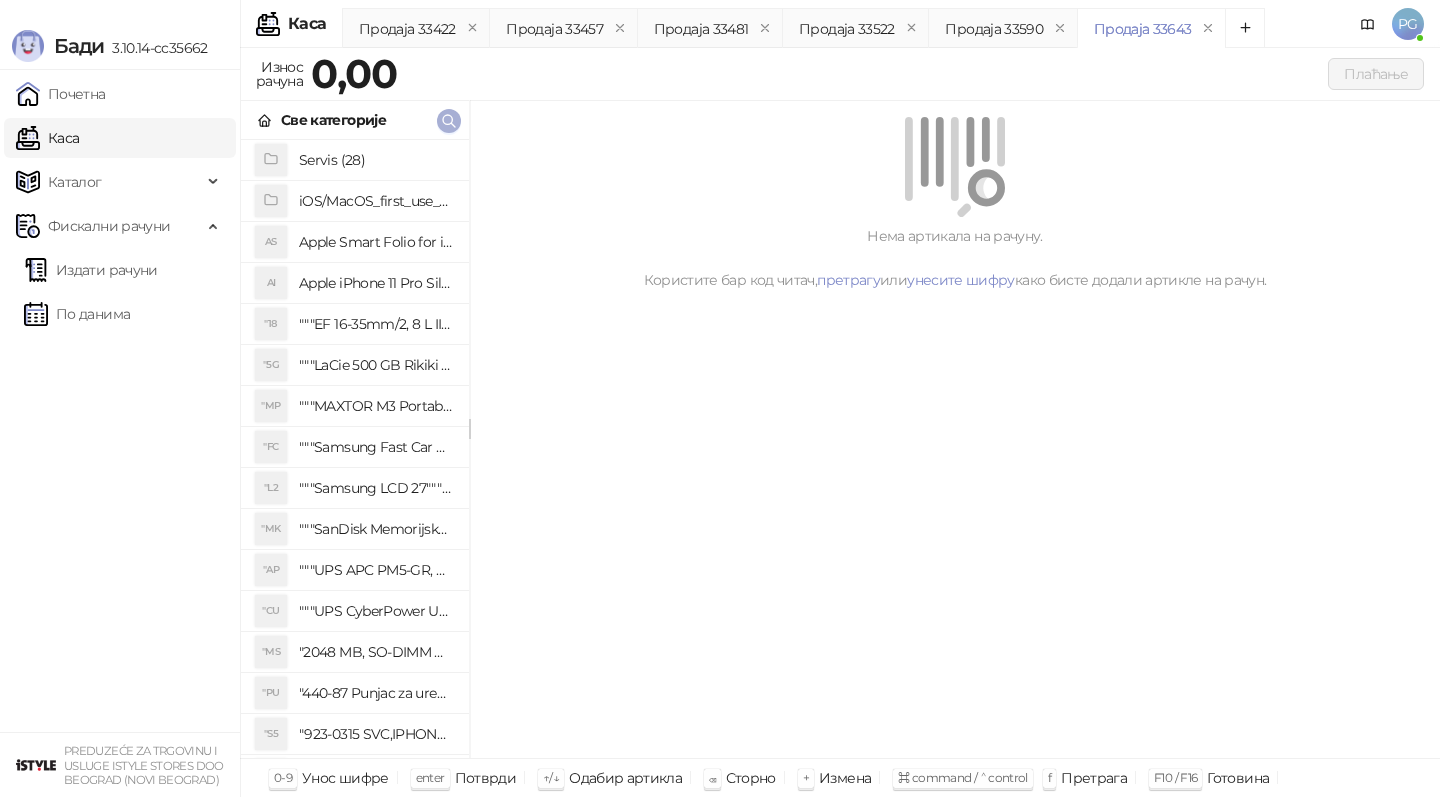 click 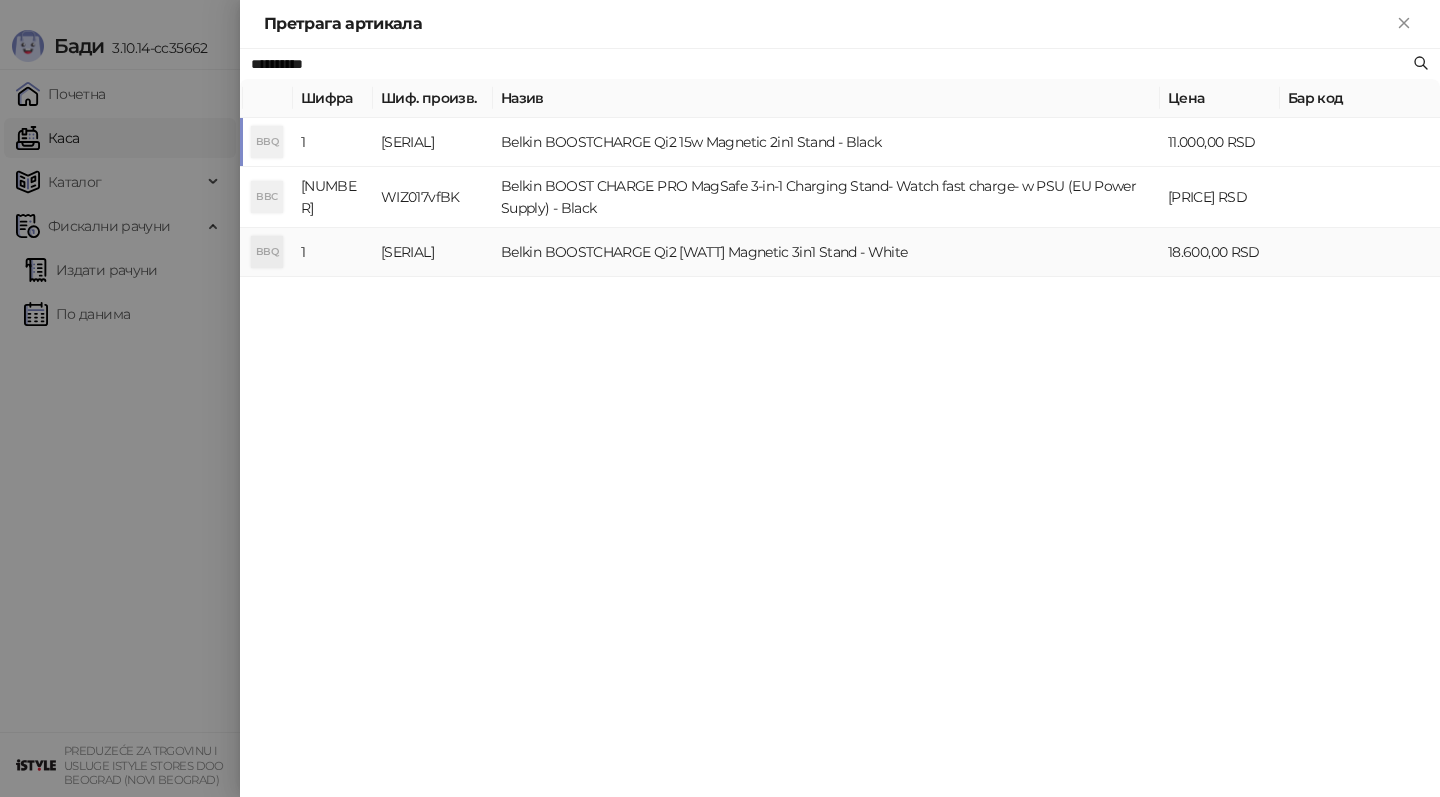 click on "Belkin BOOSTCHARGE Qi2 [WATT] Magnetic 3in1 Stand - White" at bounding box center [826, 252] 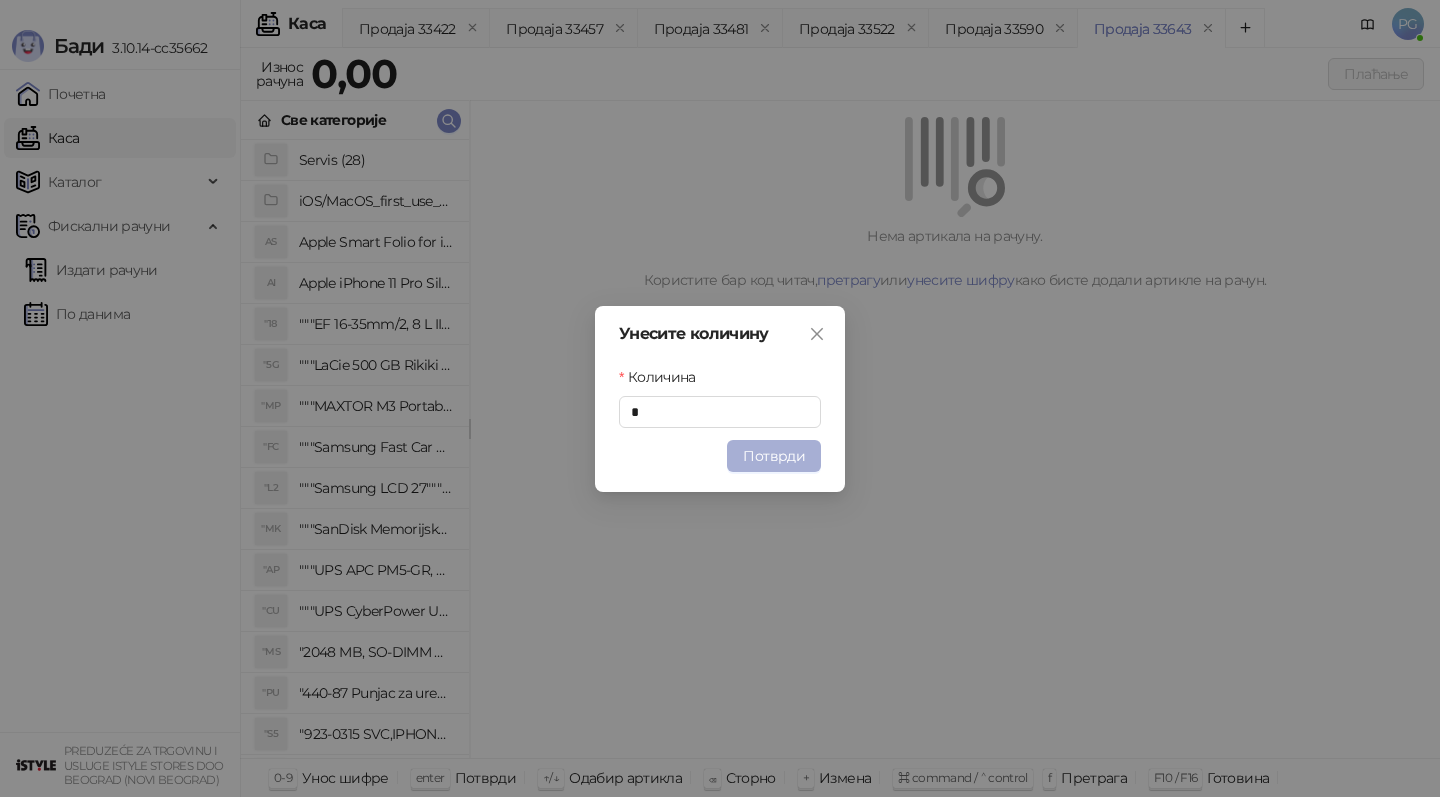 click on "Потврди" at bounding box center [774, 456] 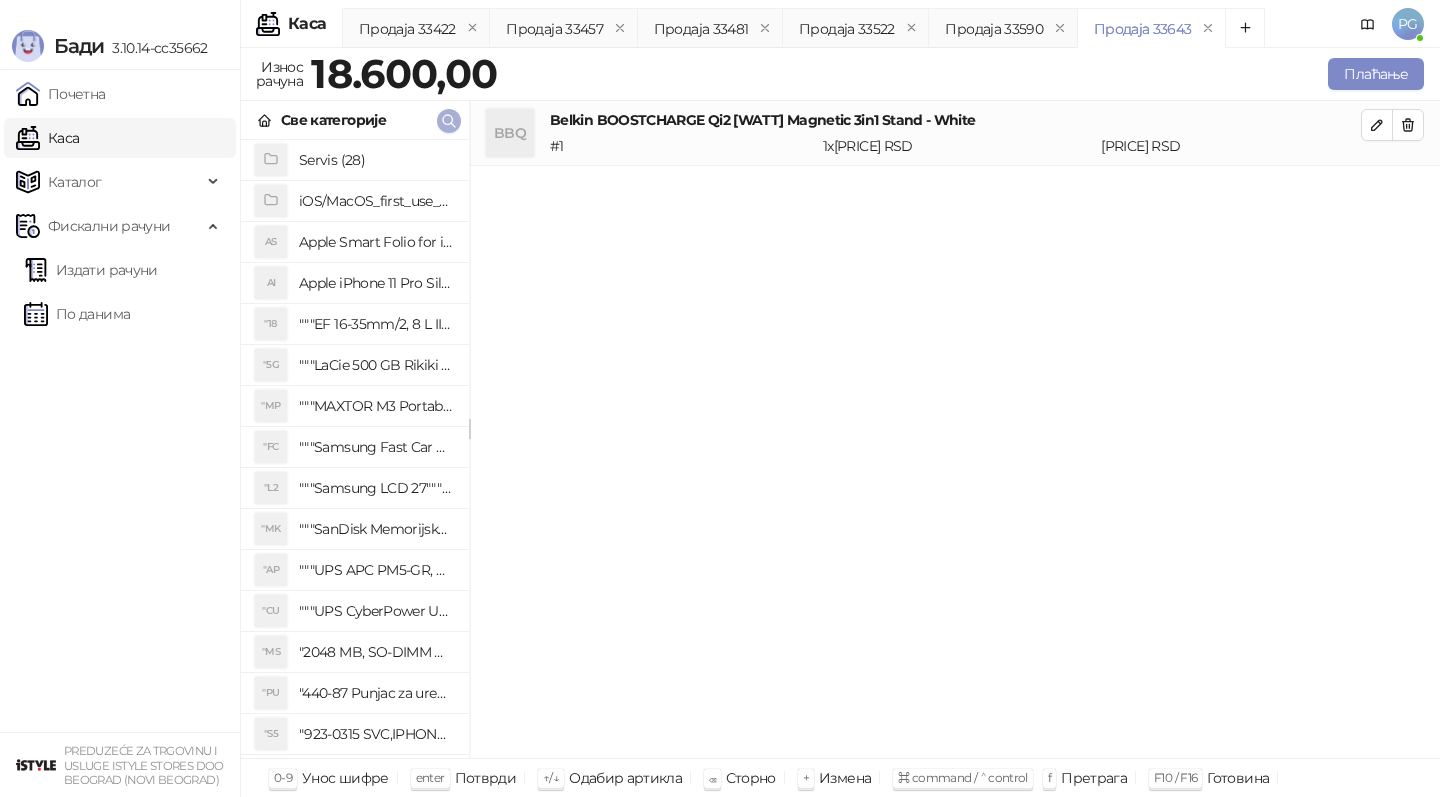 click 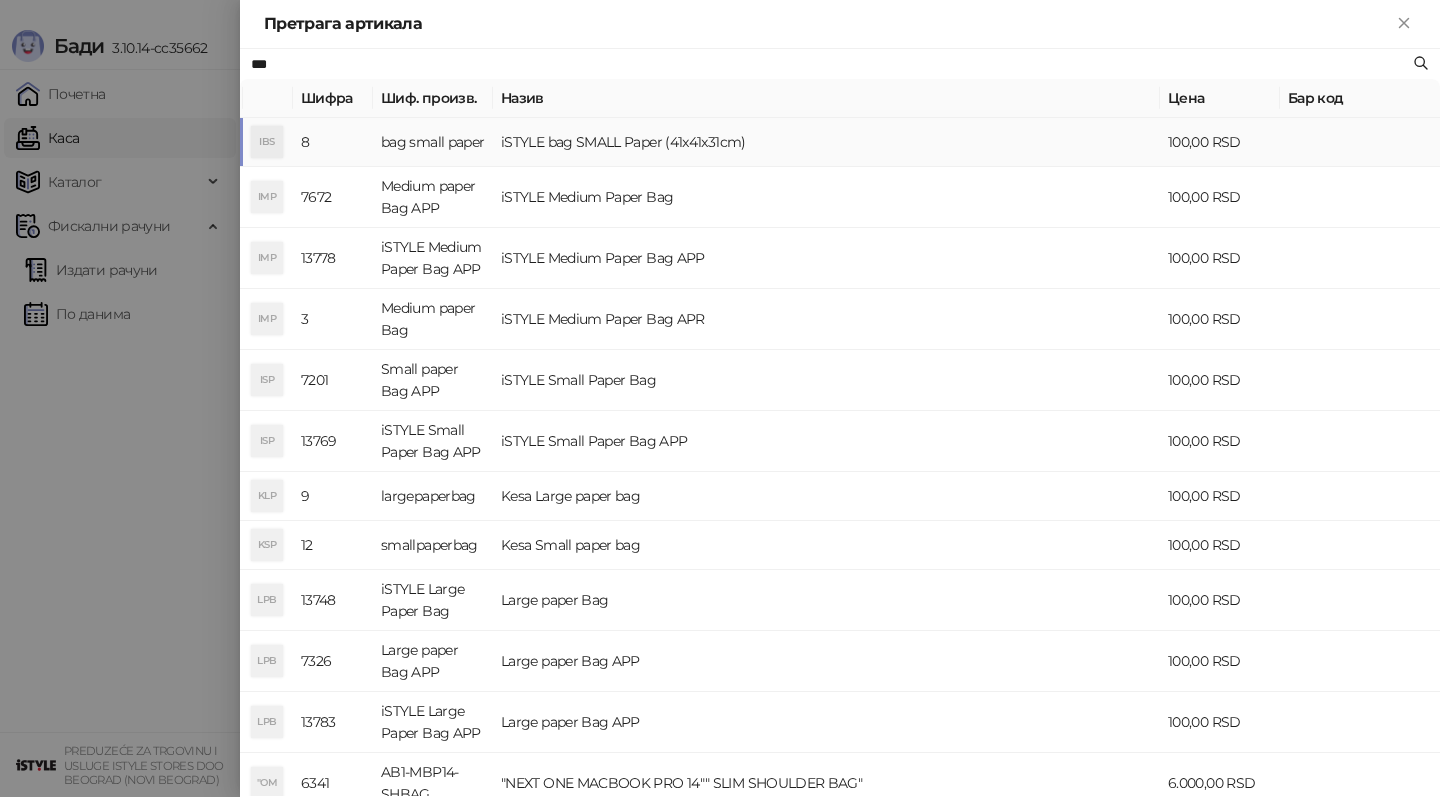 type on "***" 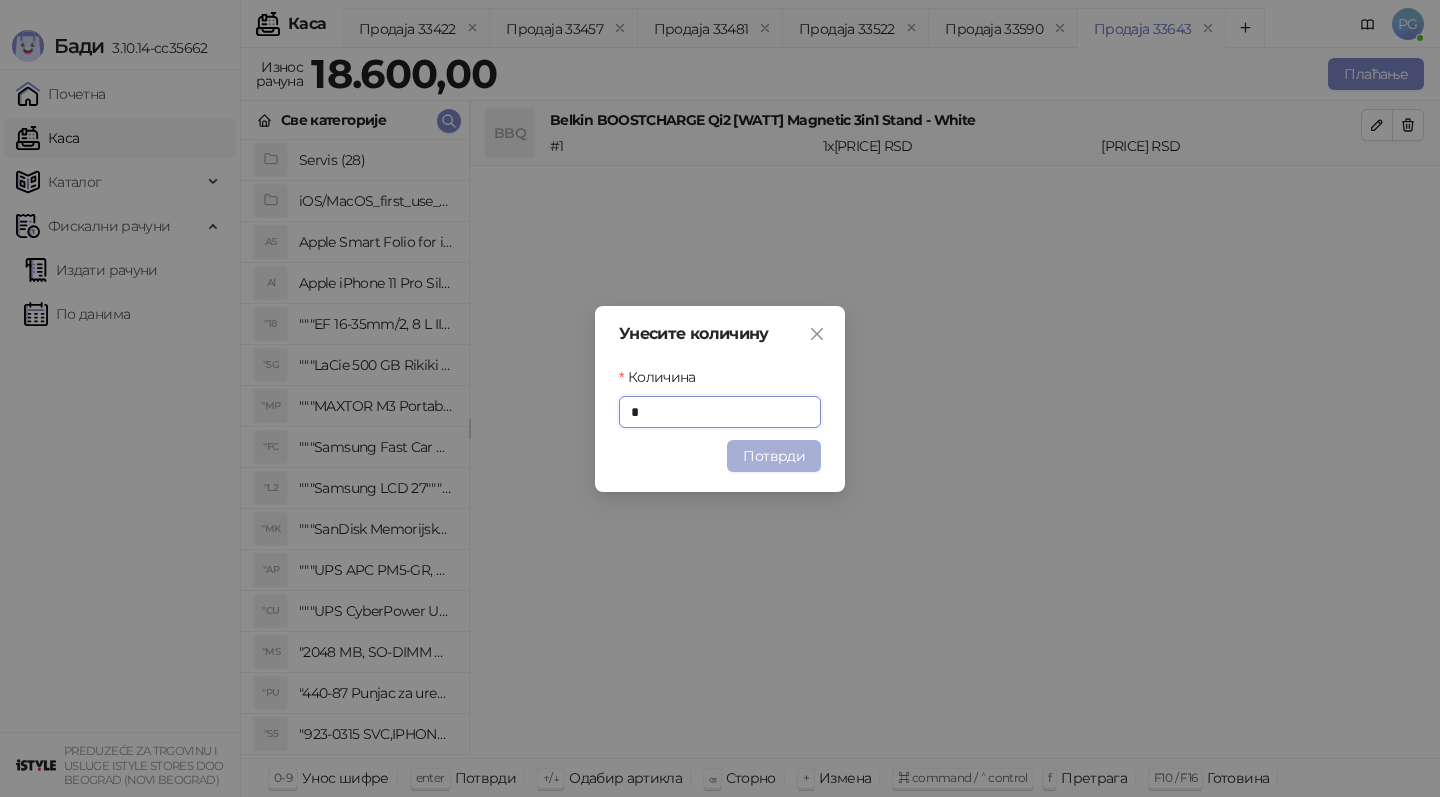 click on "Потврди" at bounding box center [774, 456] 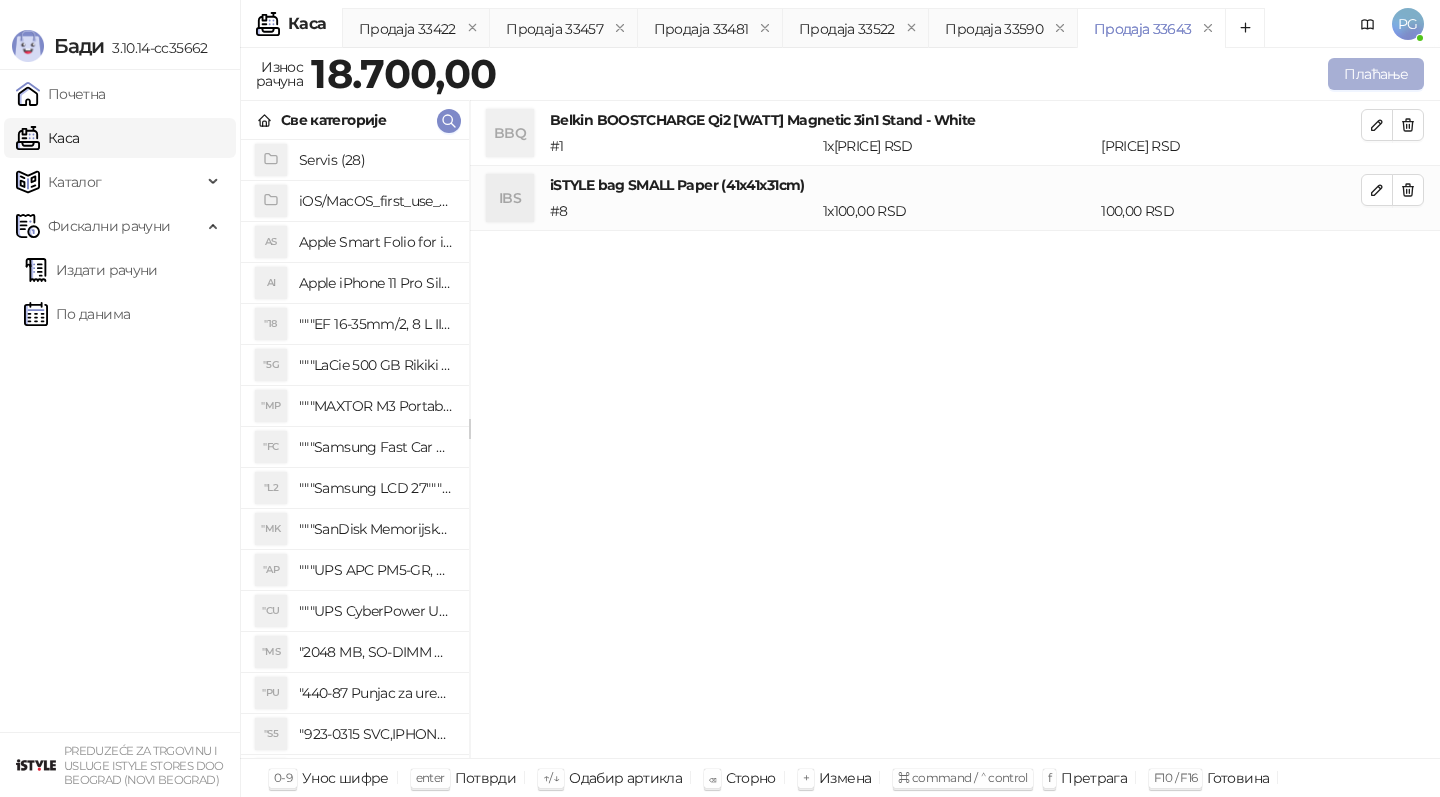 click on "Плаћање" at bounding box center [1376, 74] 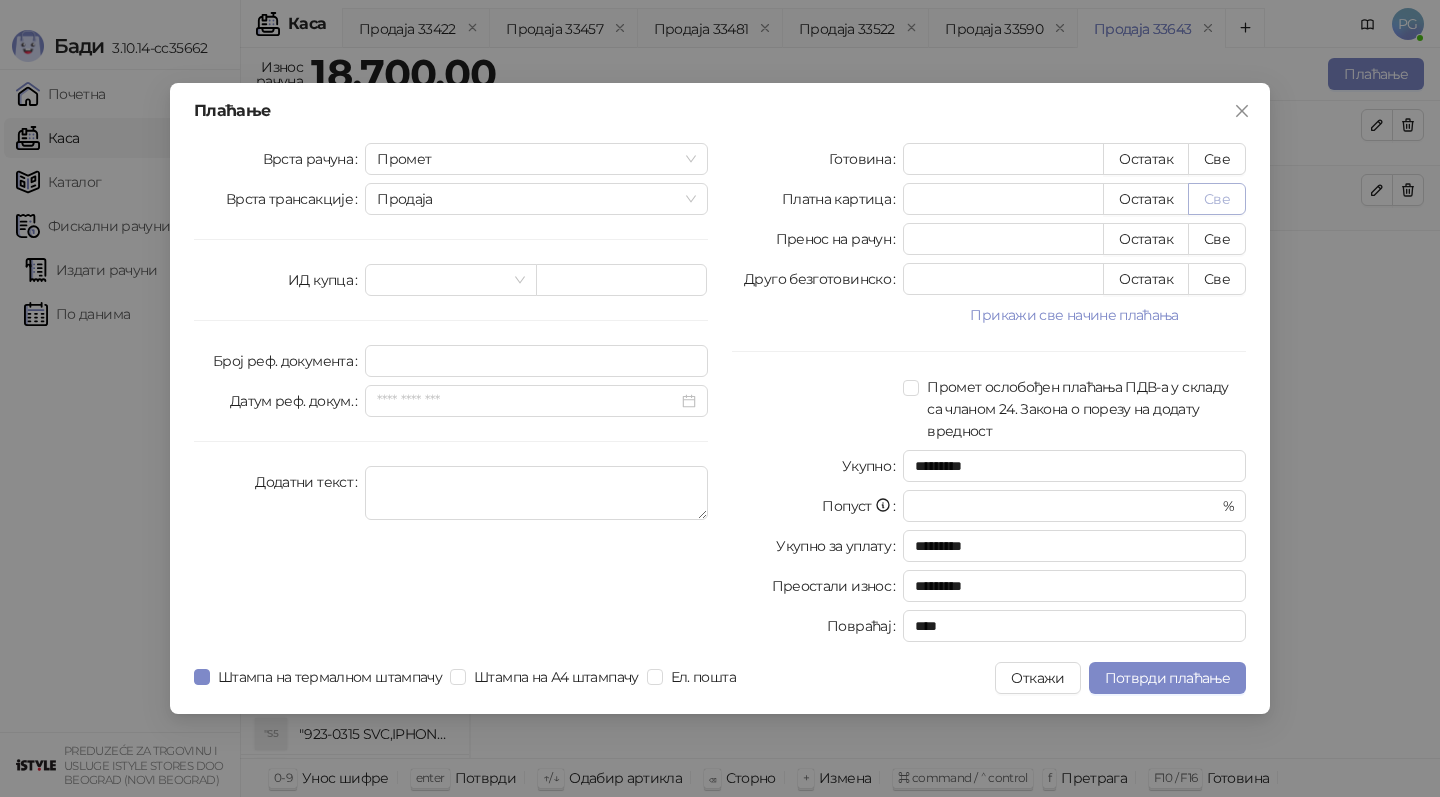 click on "Све" at bounding box center (1217, 199) 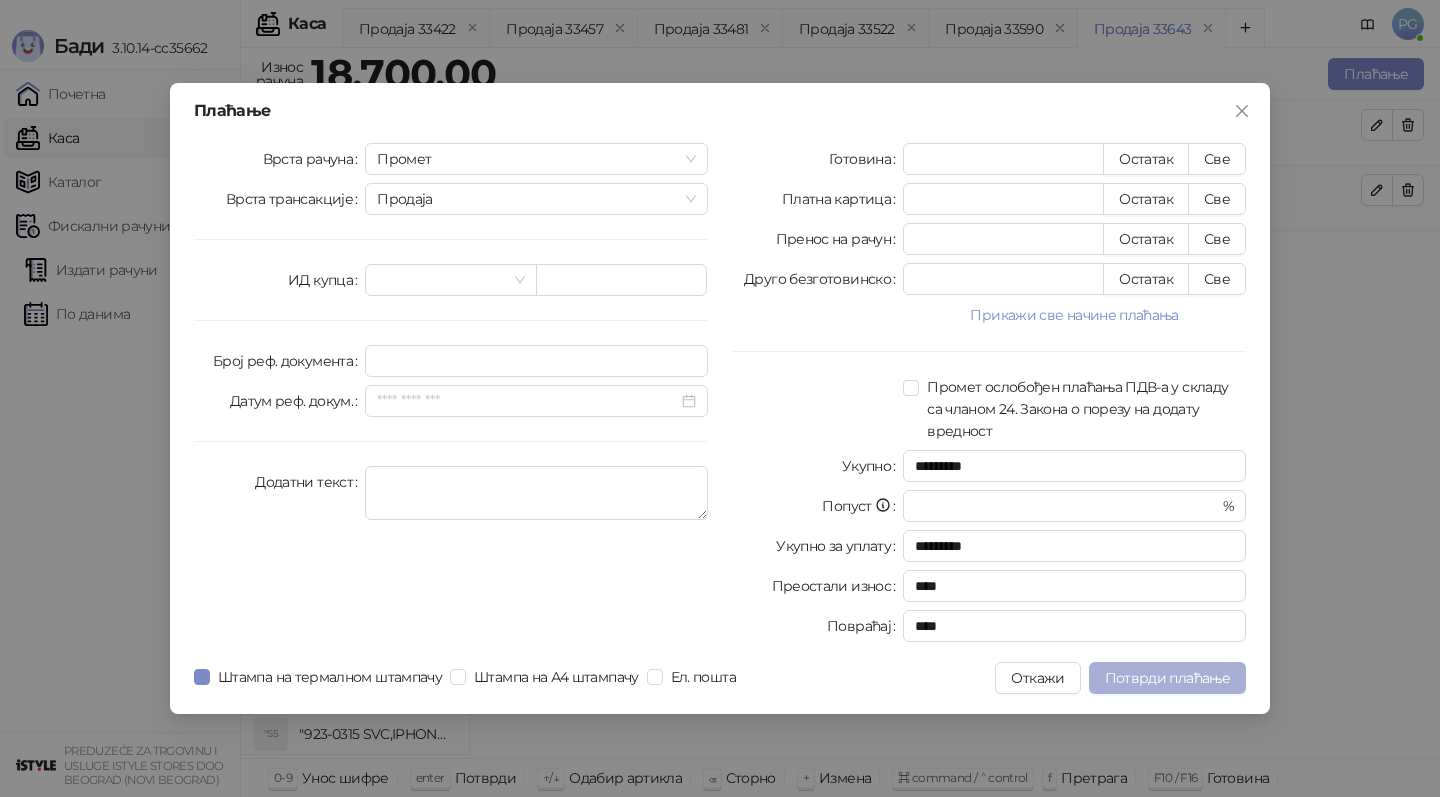 click on "Потврди плаћање" at bounding box center [1167, 678] 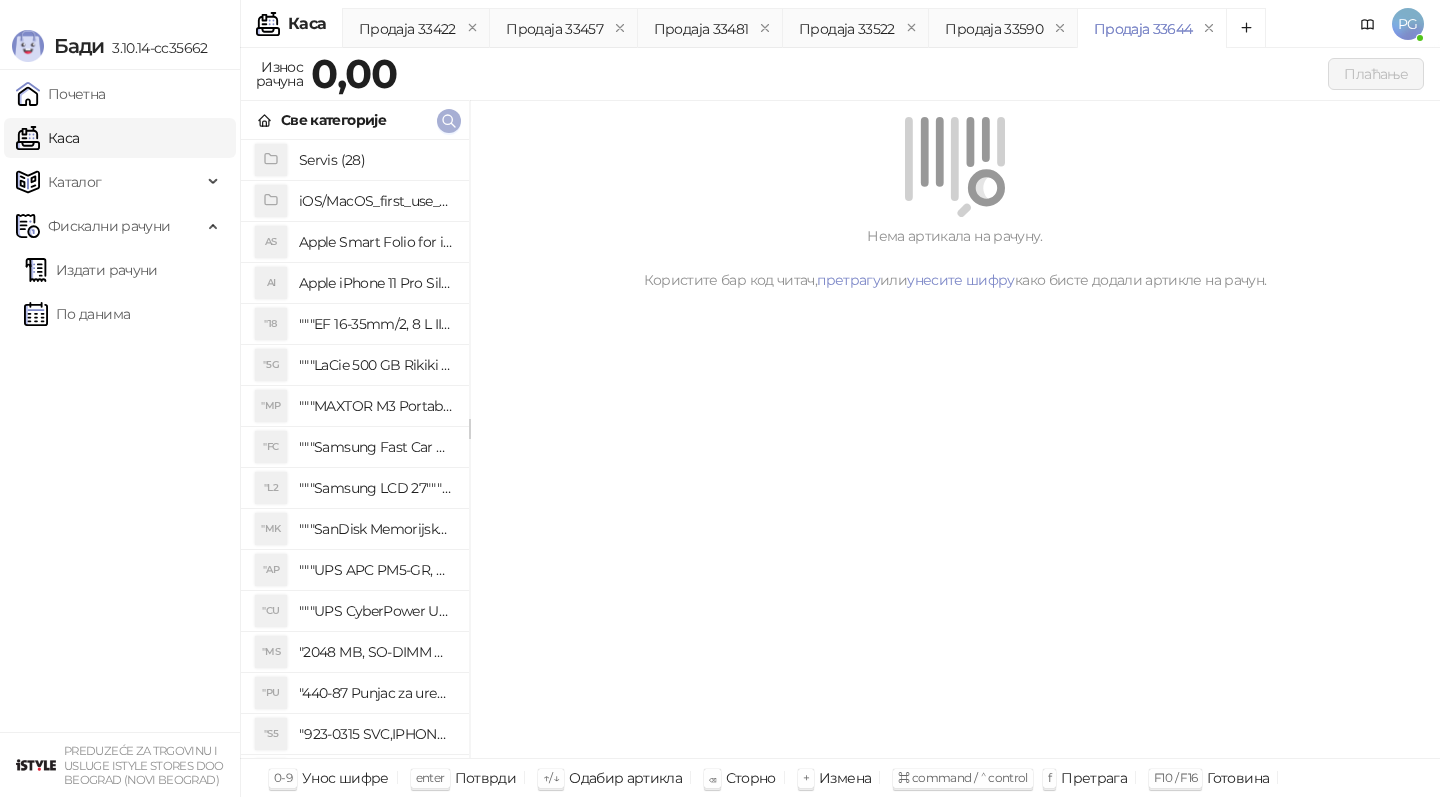 click 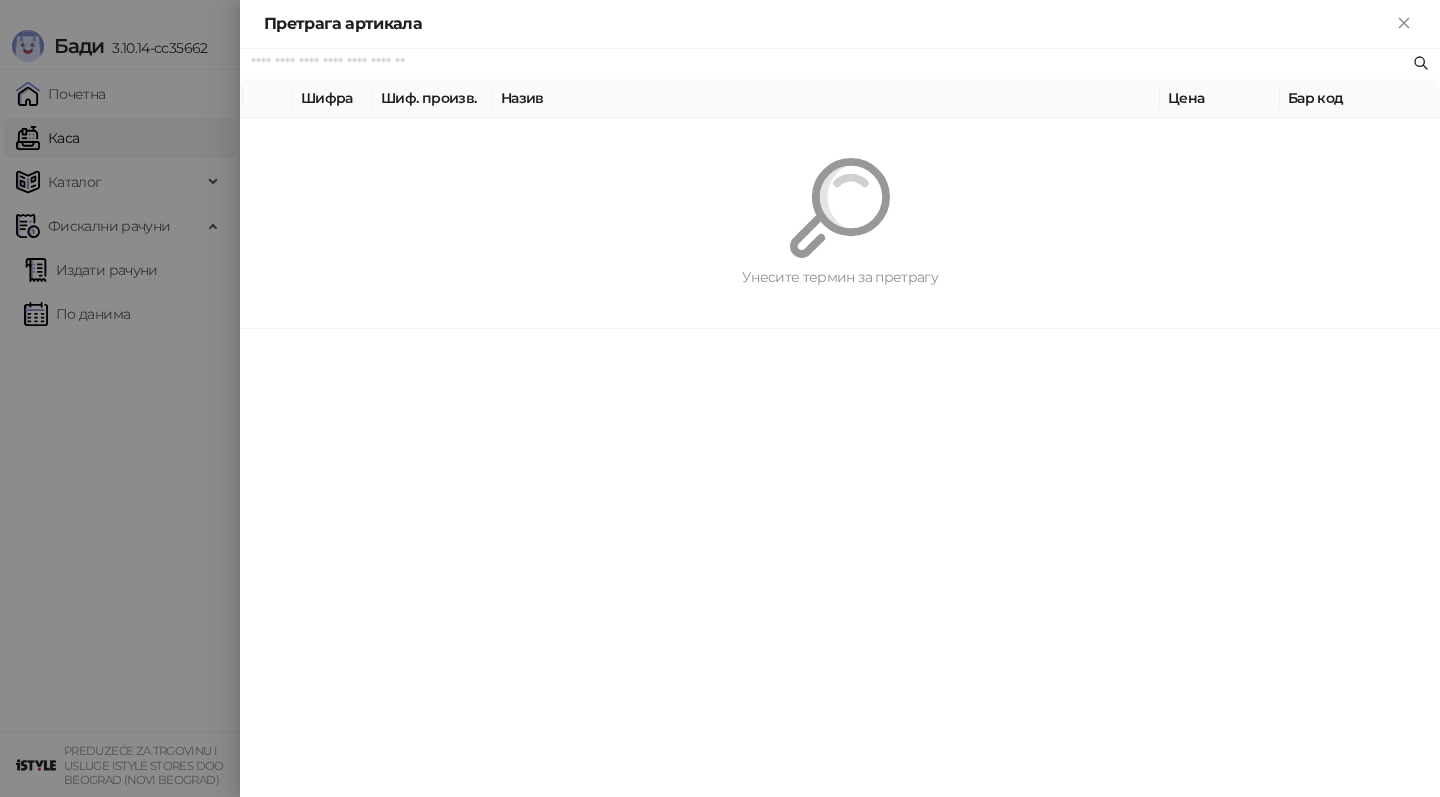 paste on "*********" 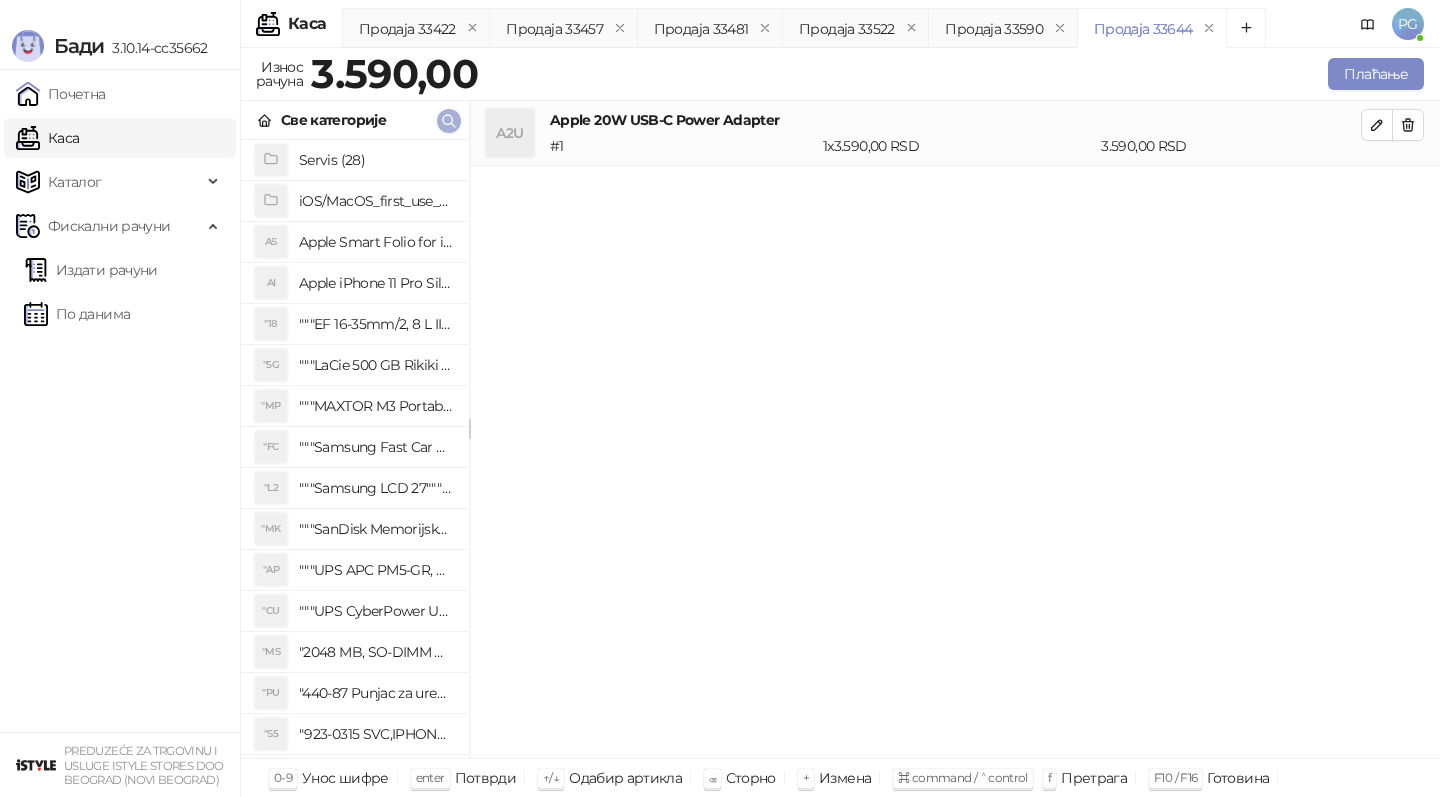 click 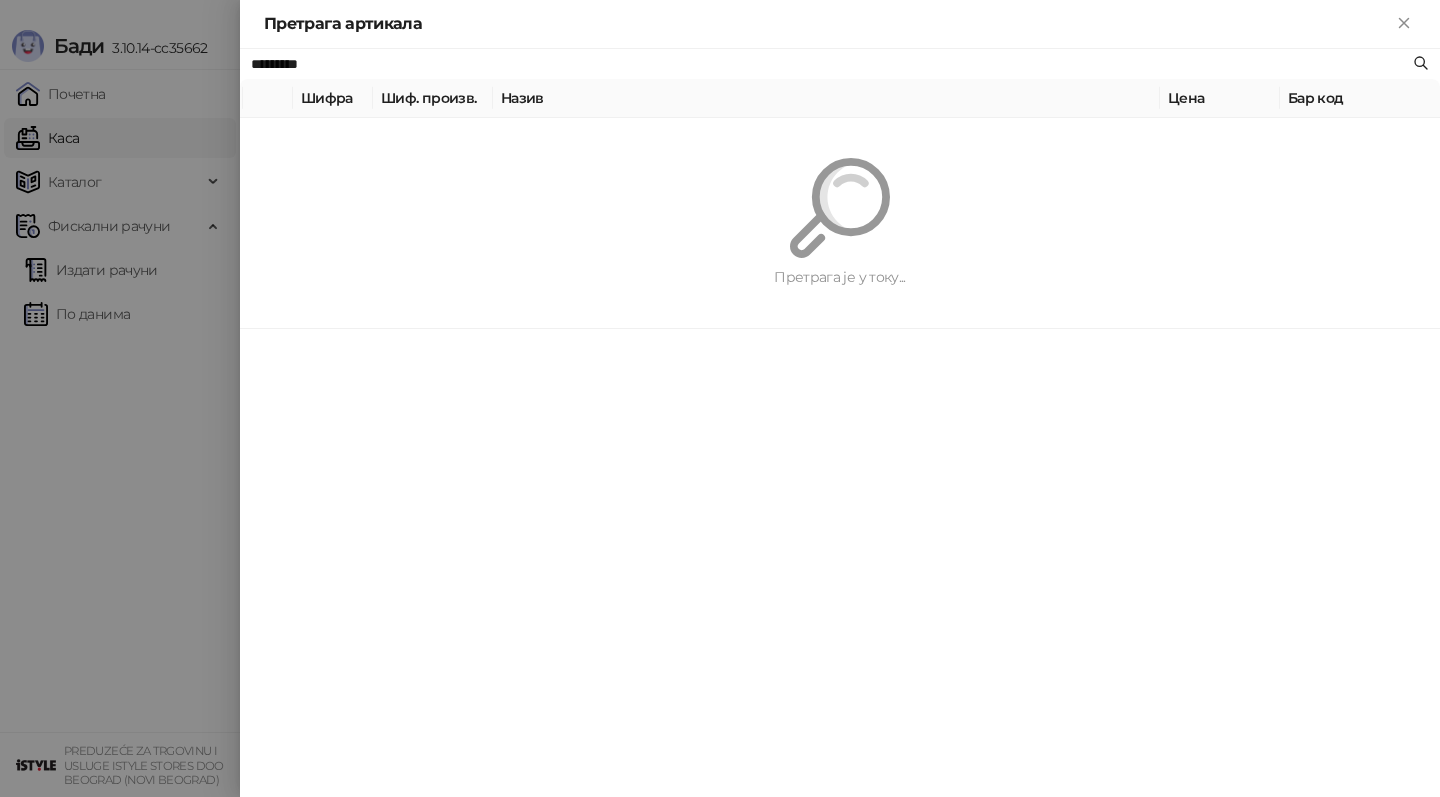 paste 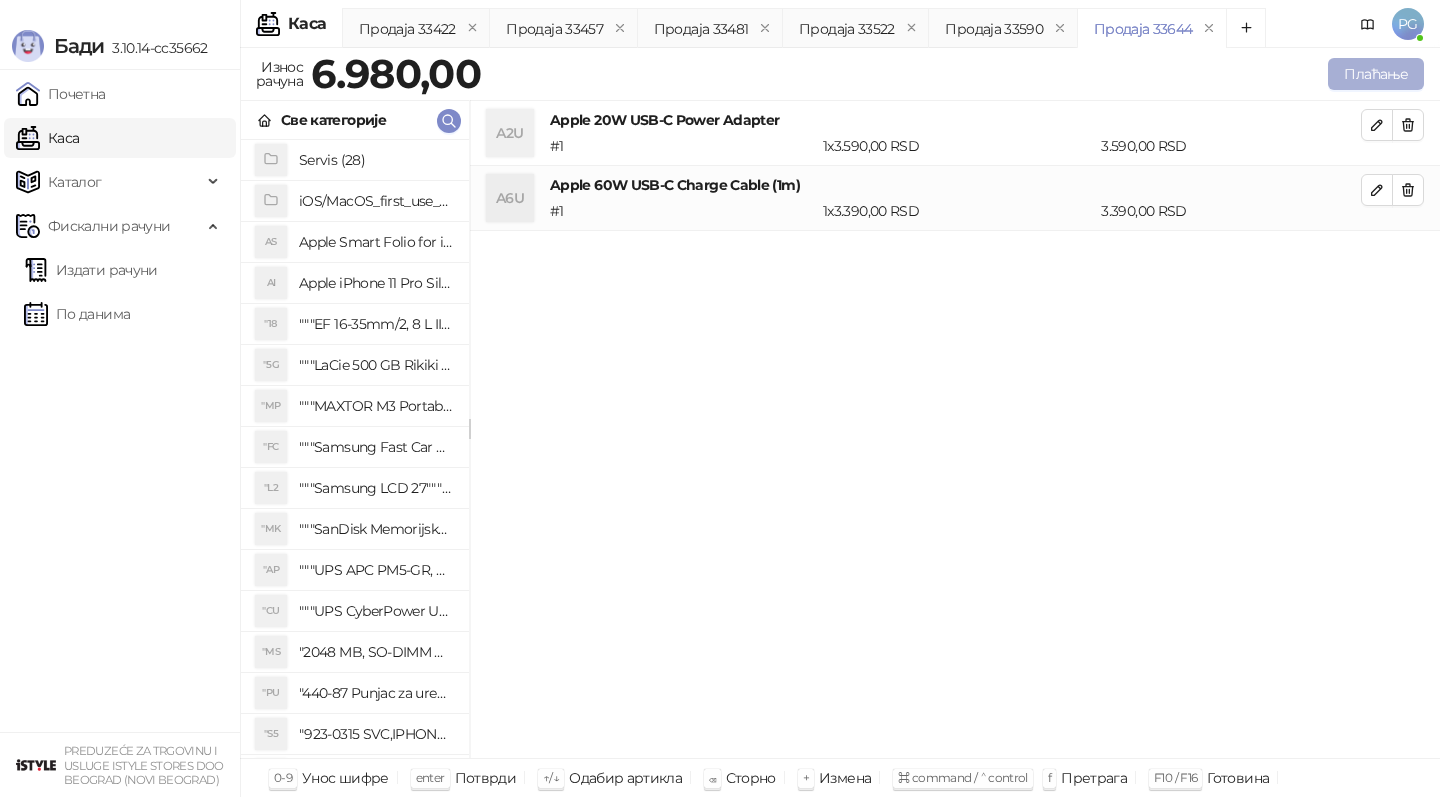click on "Плаћање" at bounding box center (1376, 74) 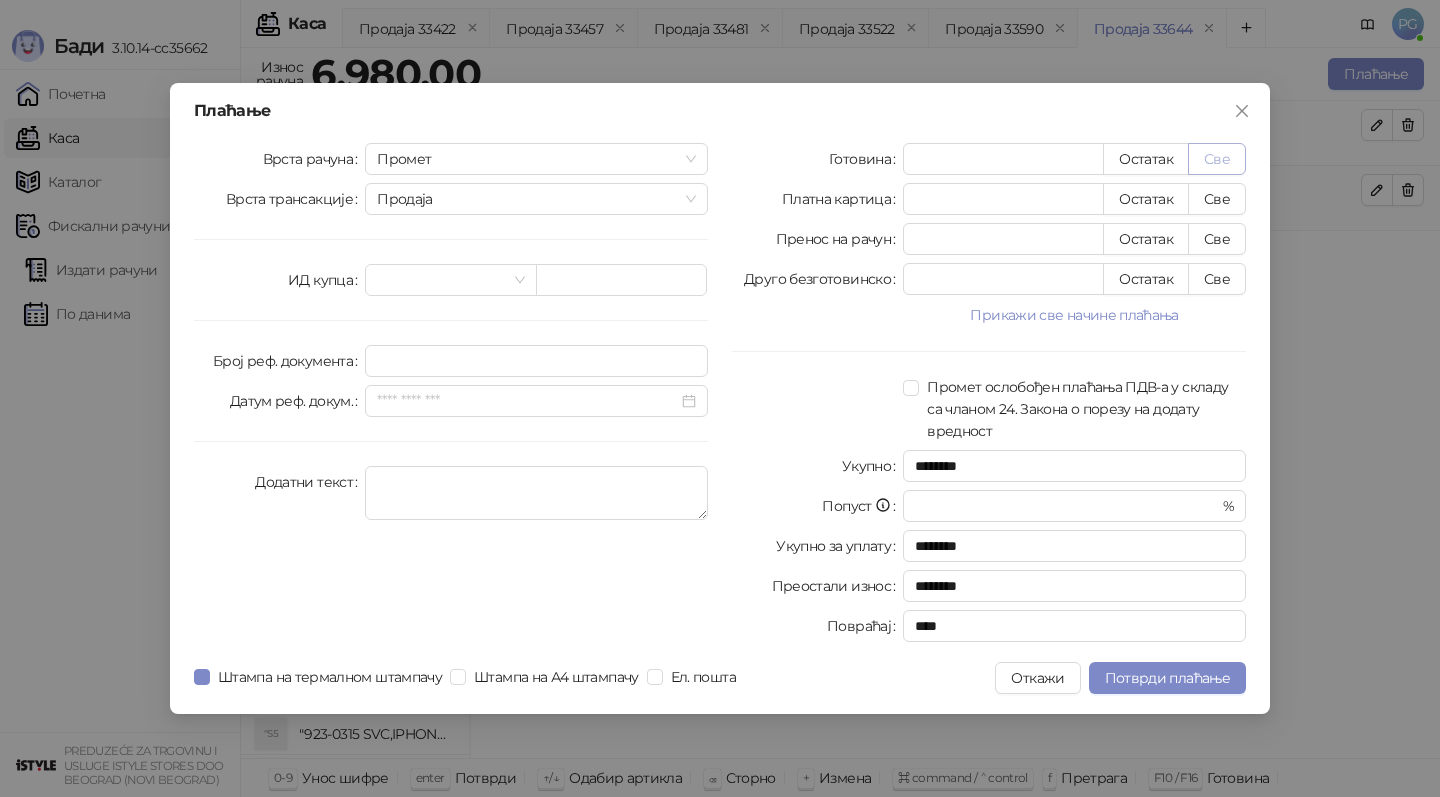 click on "Све" at bounding box center (1217, 159) 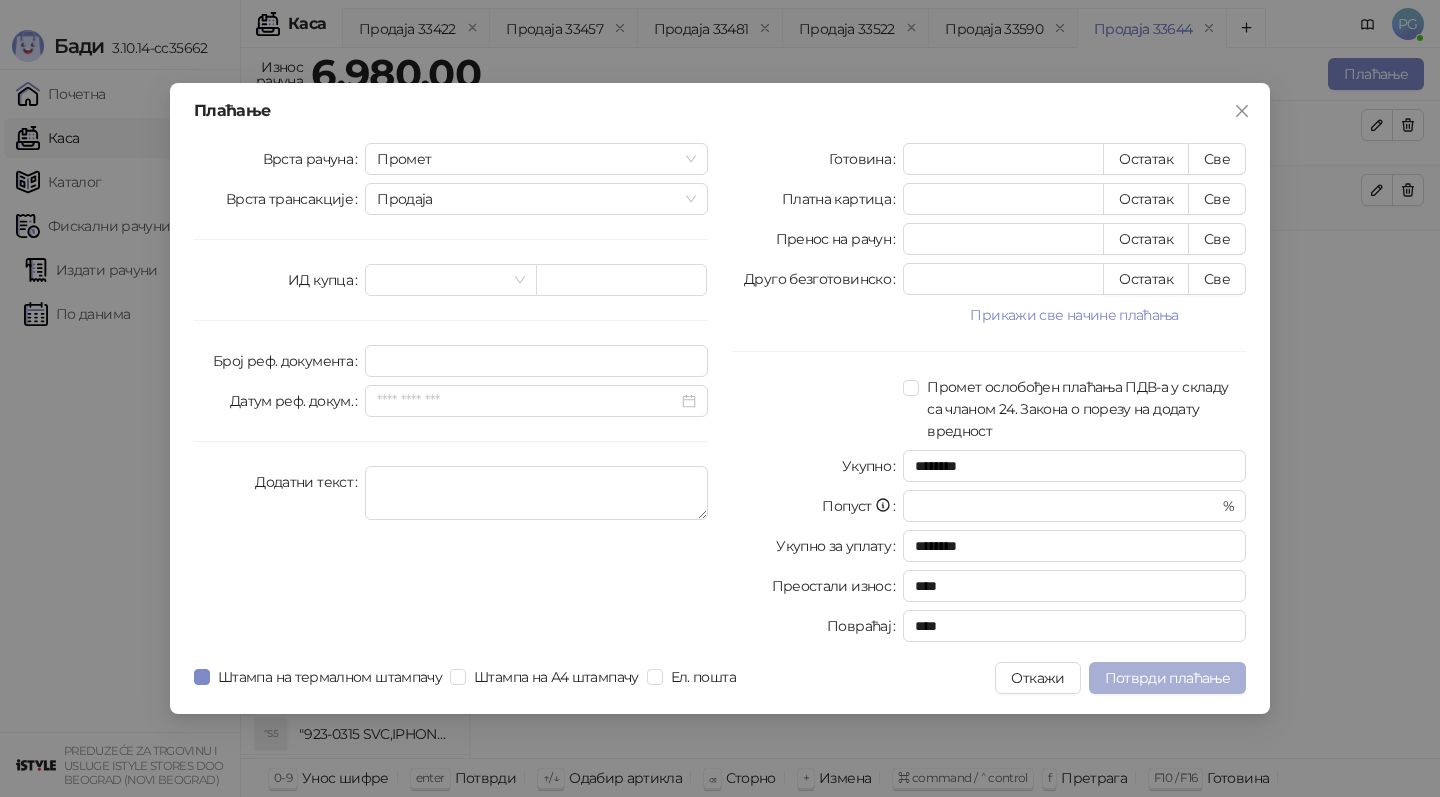 click on "Потврди плаћање" at bounding box center [1167, 678] 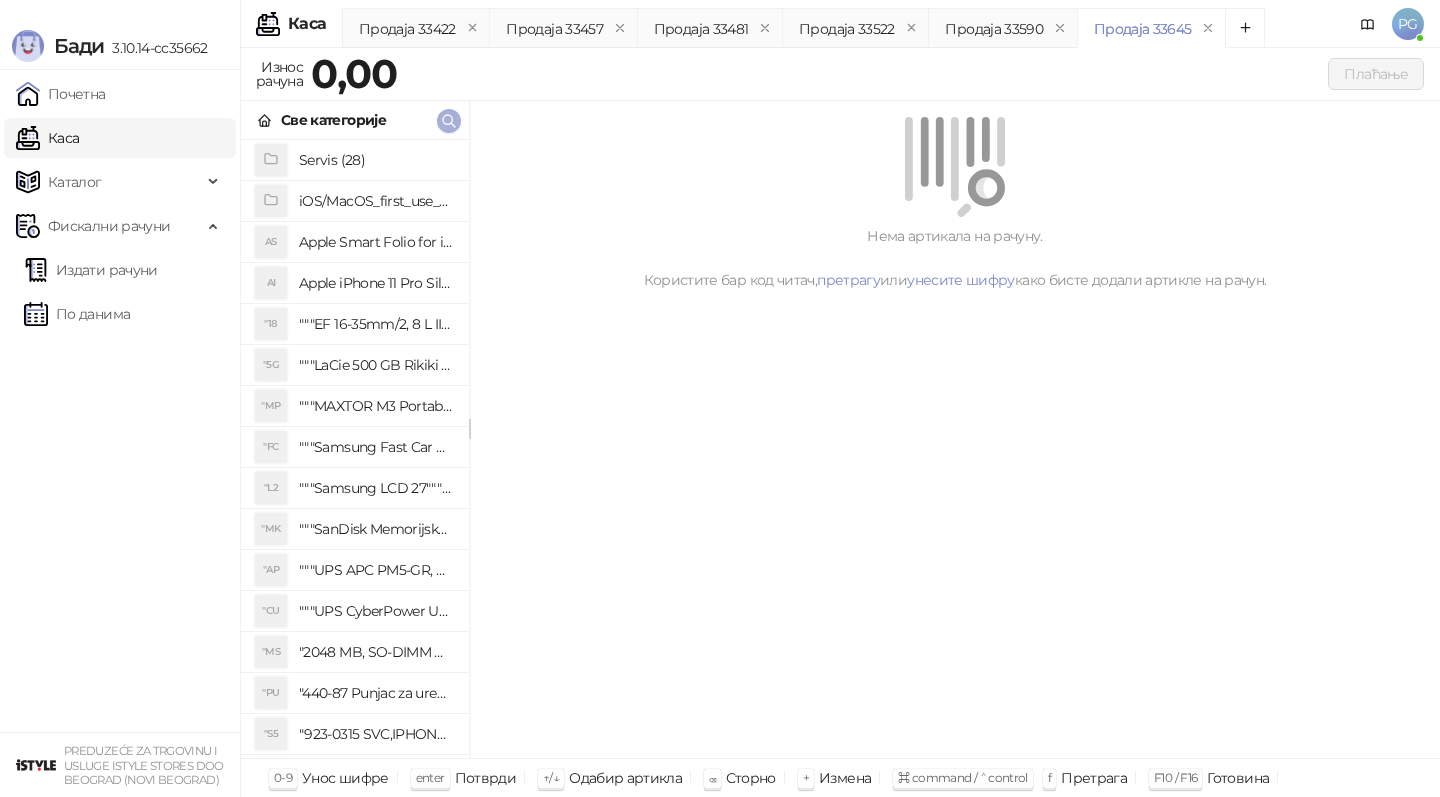 click 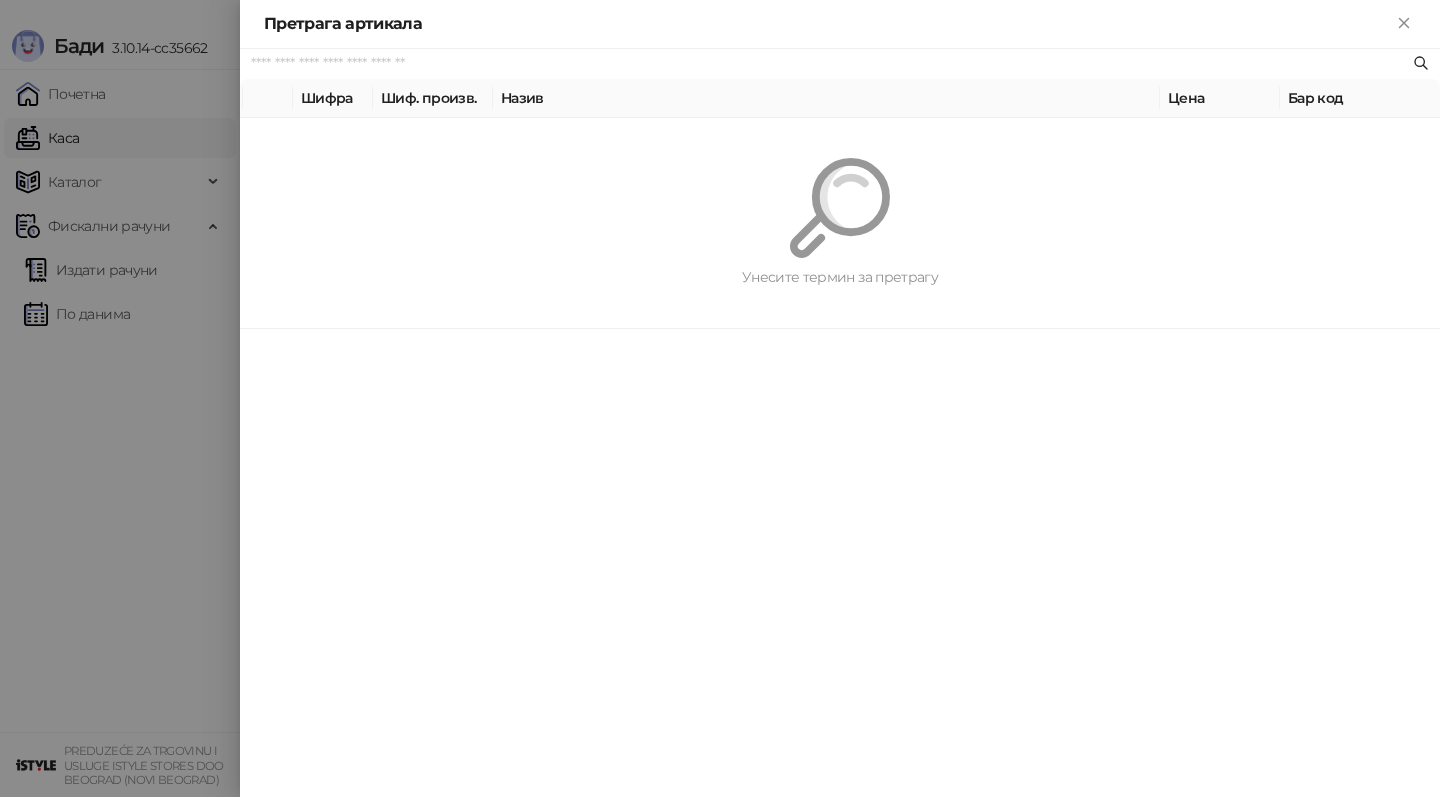 paste on "*********" 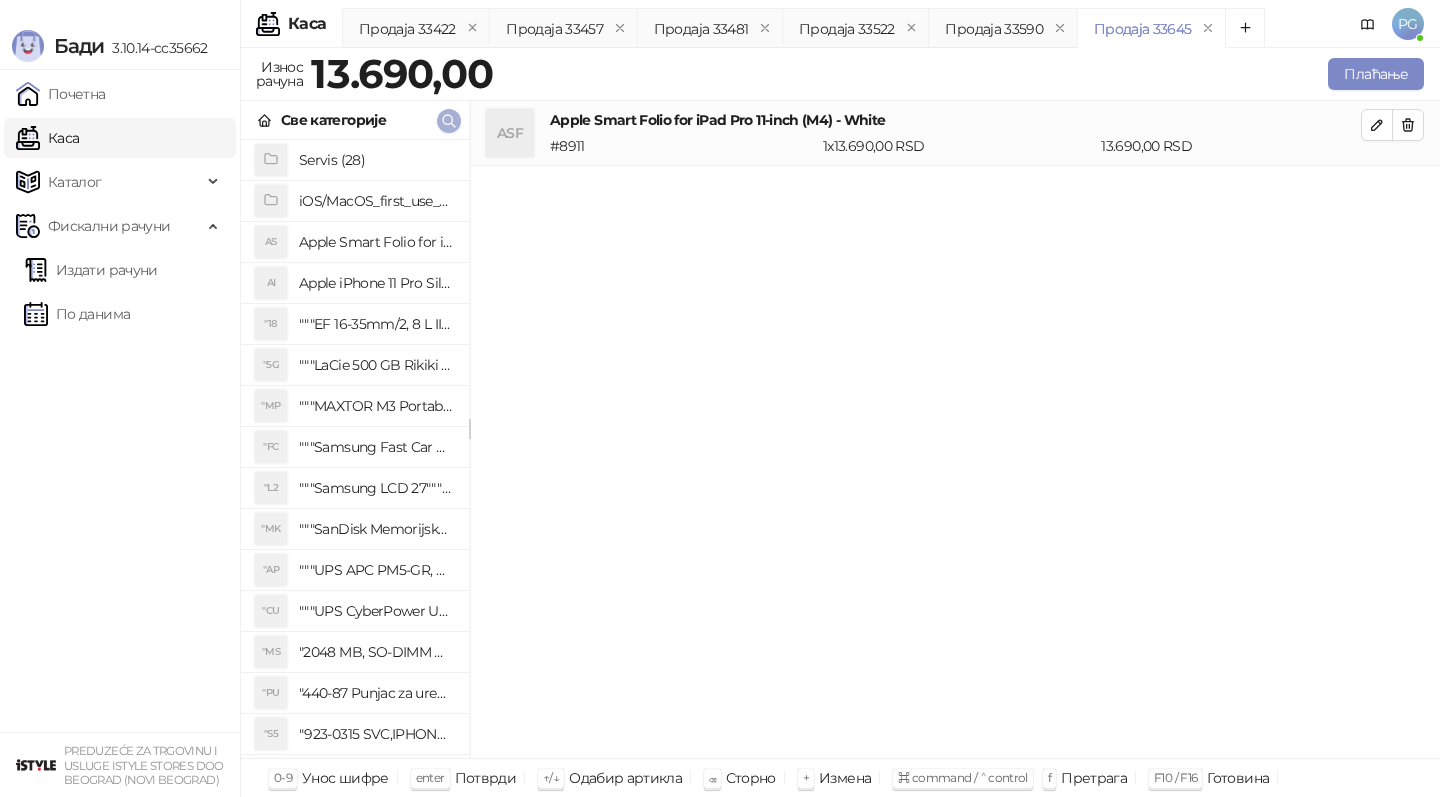 click 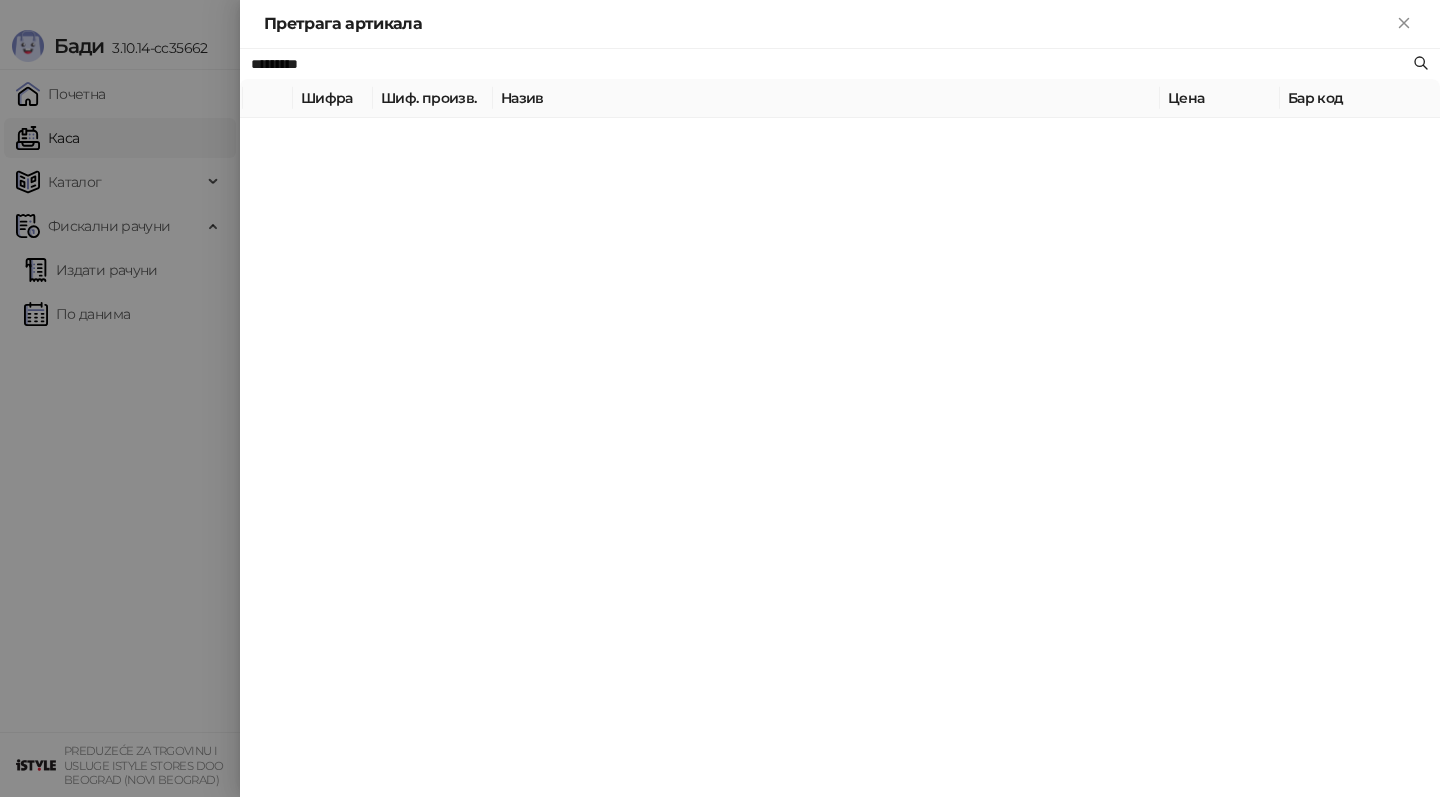 paste on "*******" 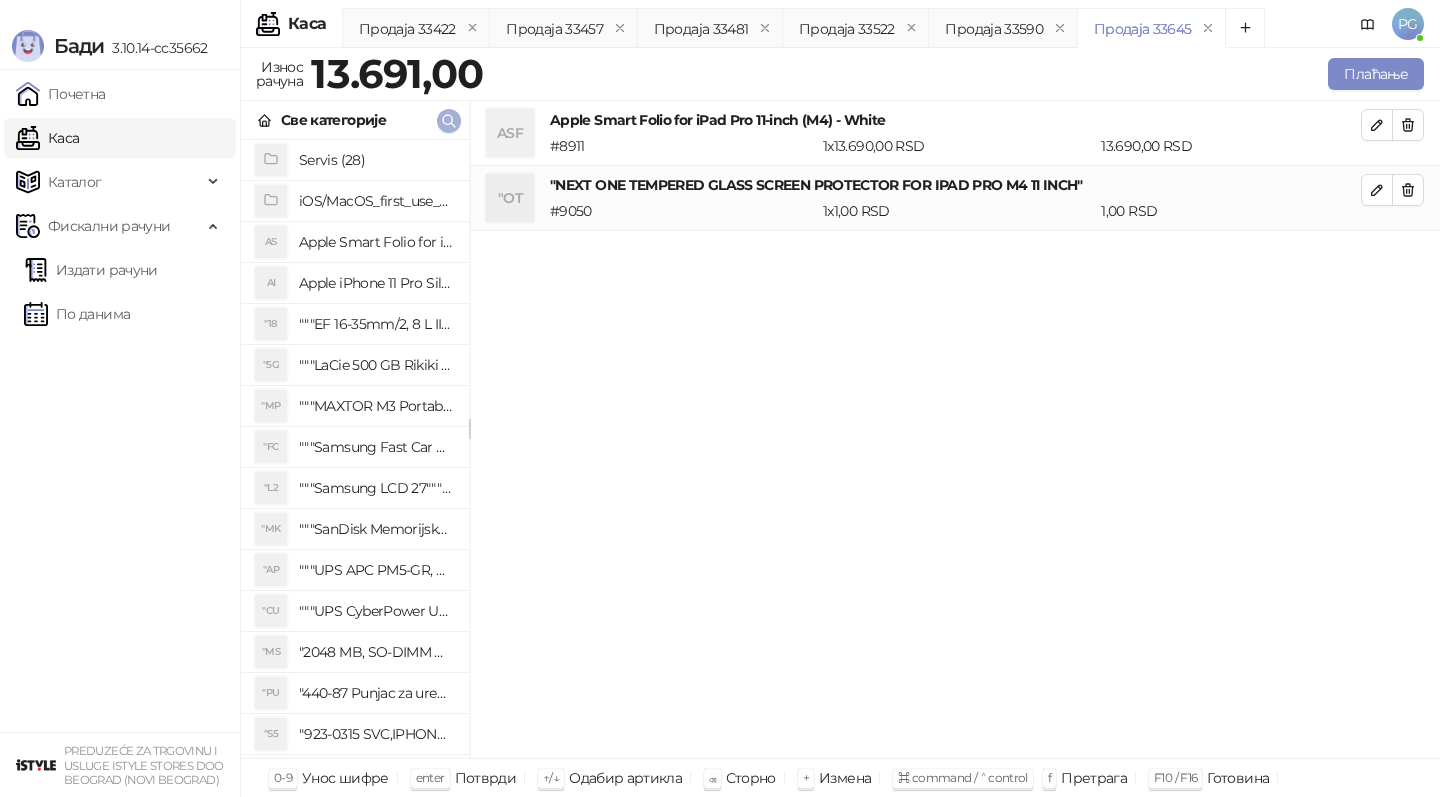 click 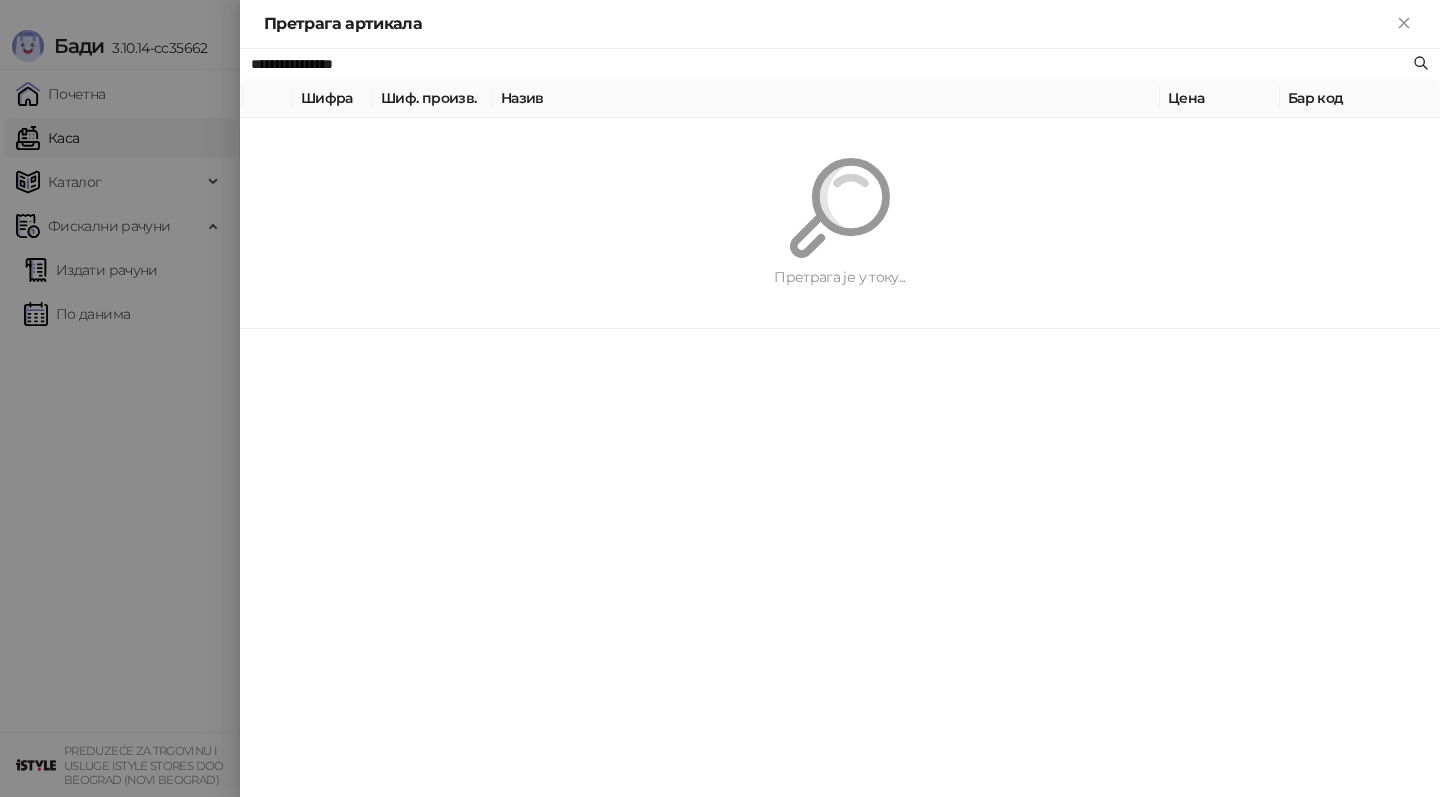 paste on "*******" 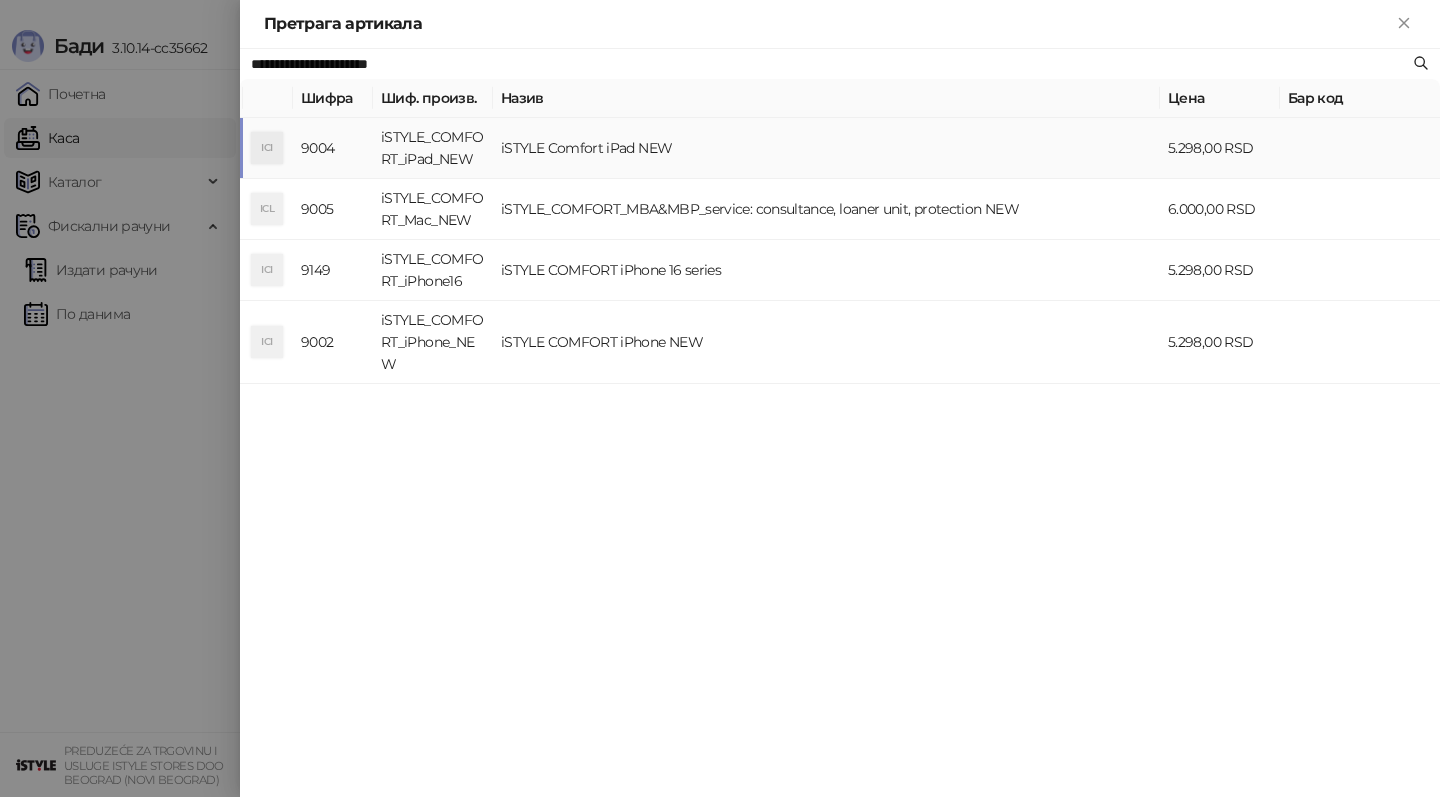 type on "**********" 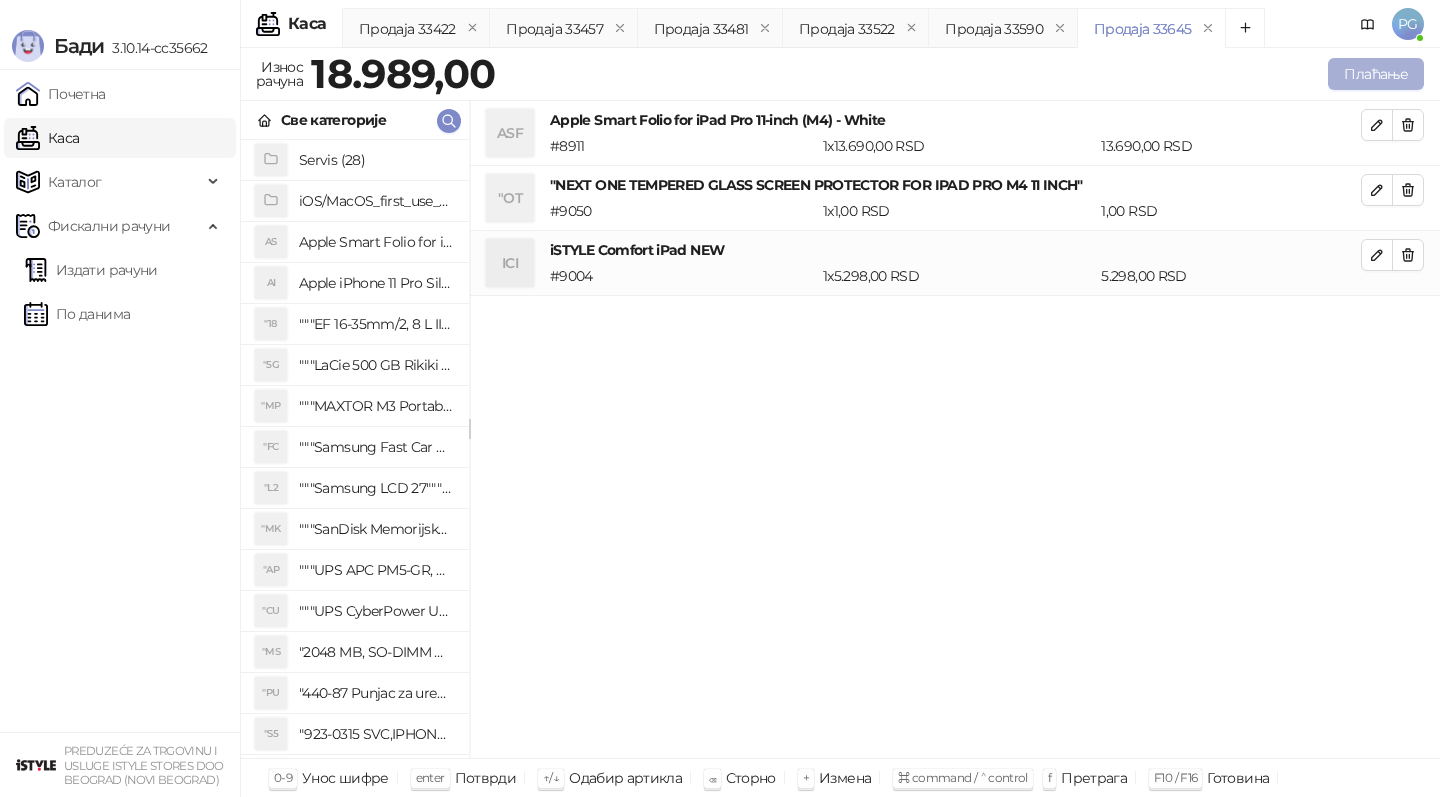 click on "Плаћање" at bounding box center [1376, 74] 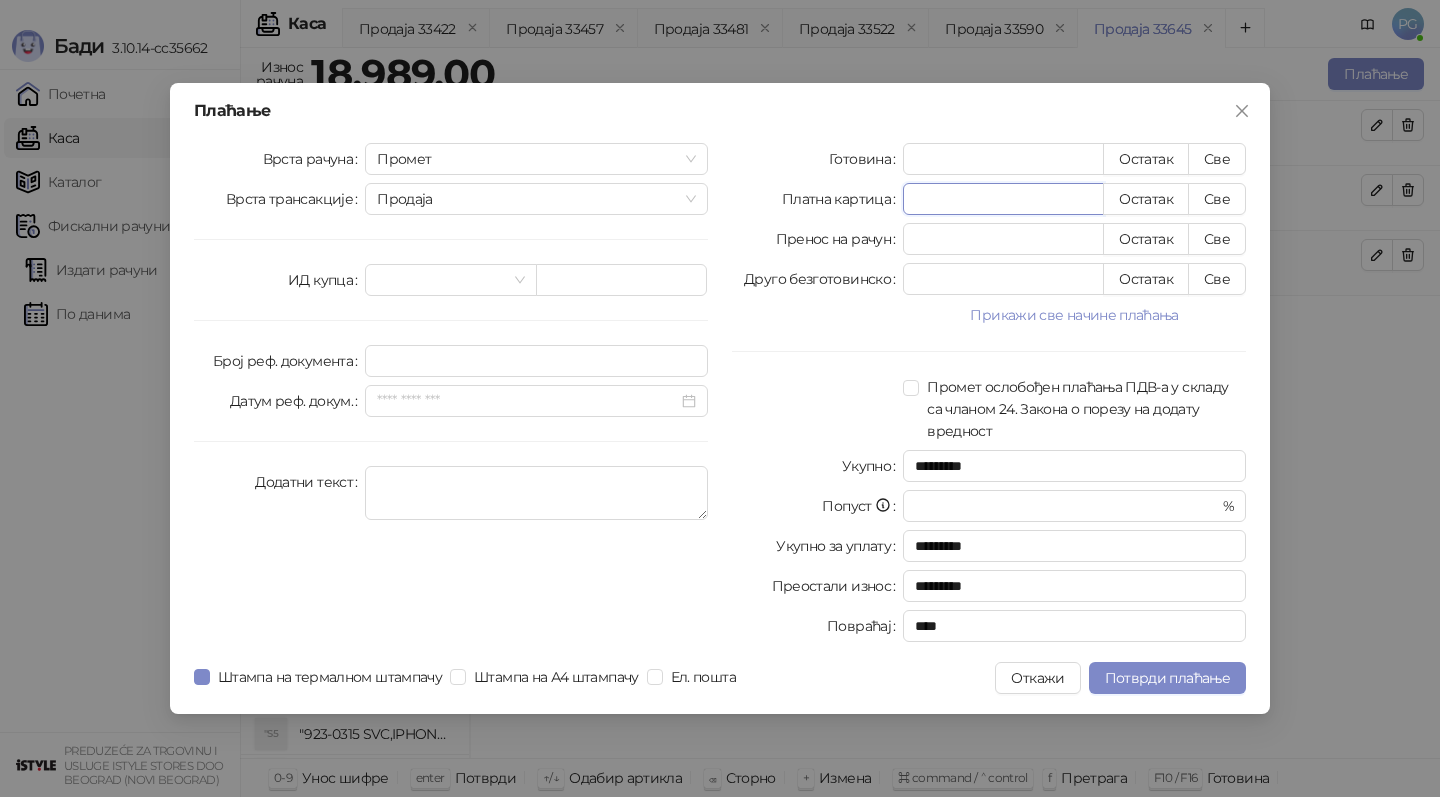 drag, startPoint x: 1024, startPoint y: 212, endPoint x: 885, endPoint y: 195, distance: 140.0357 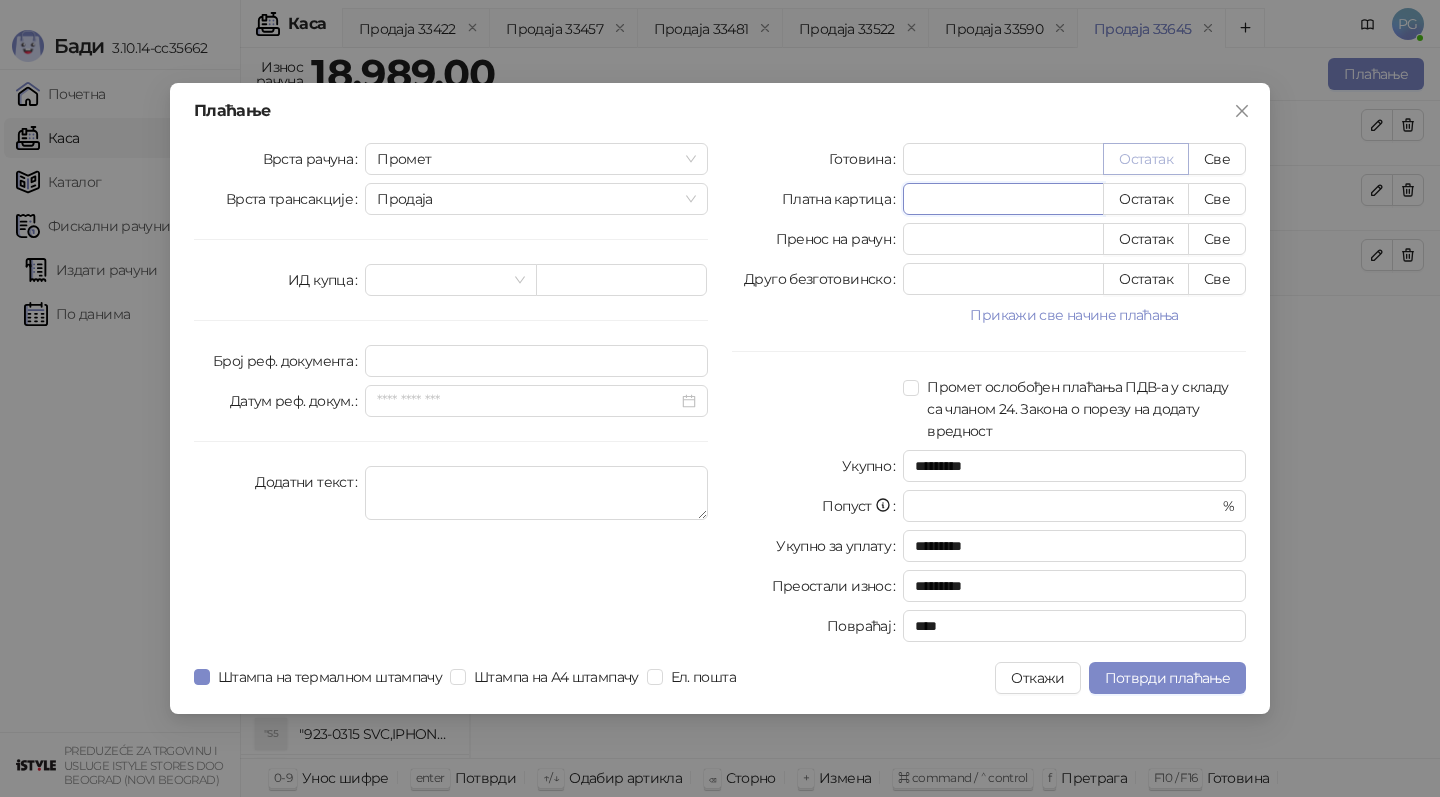 type on "****" 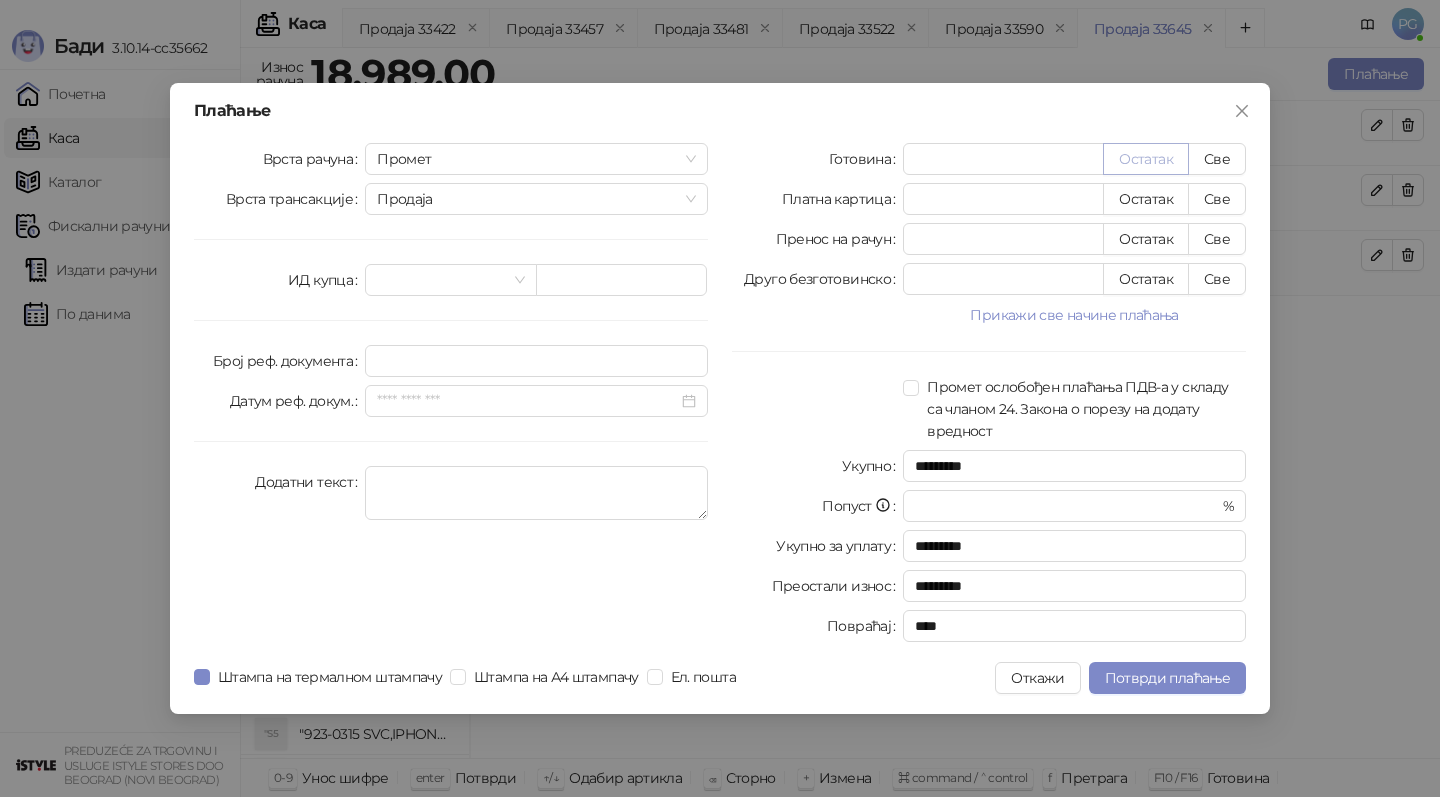 click on "Остатак" at bounding box center [1146, 159] 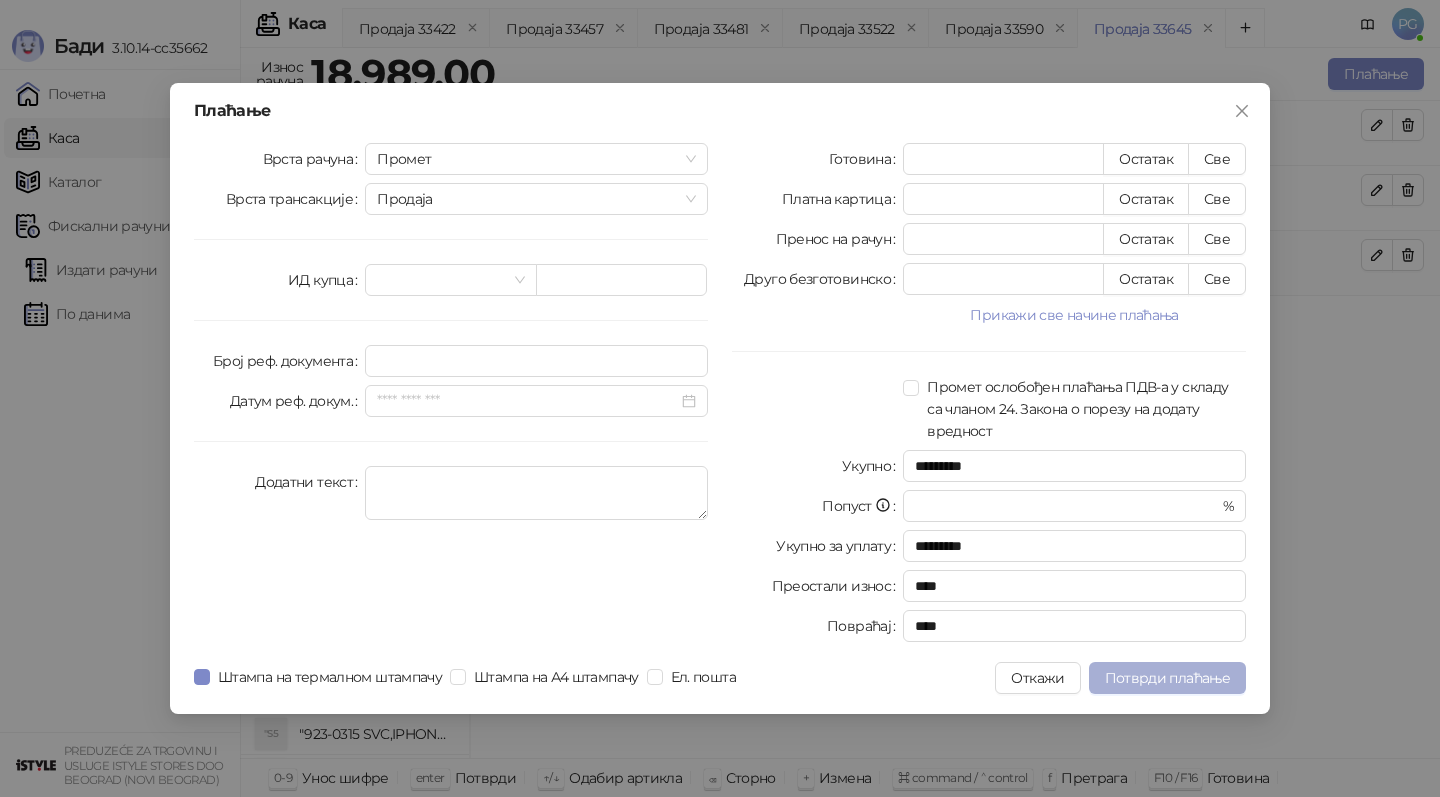 click on "Потврди плаћање" at bounding box center (1167, 678) 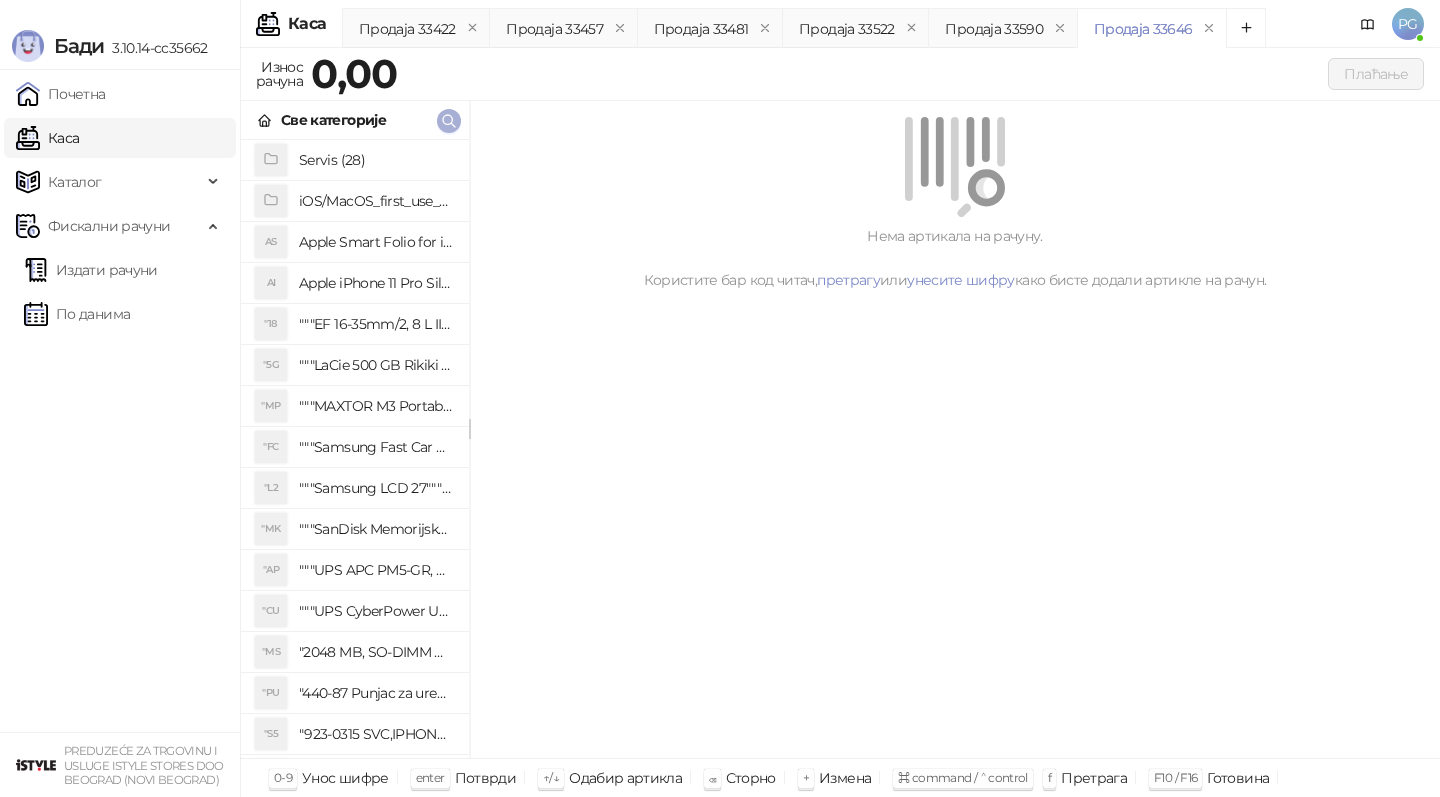 click 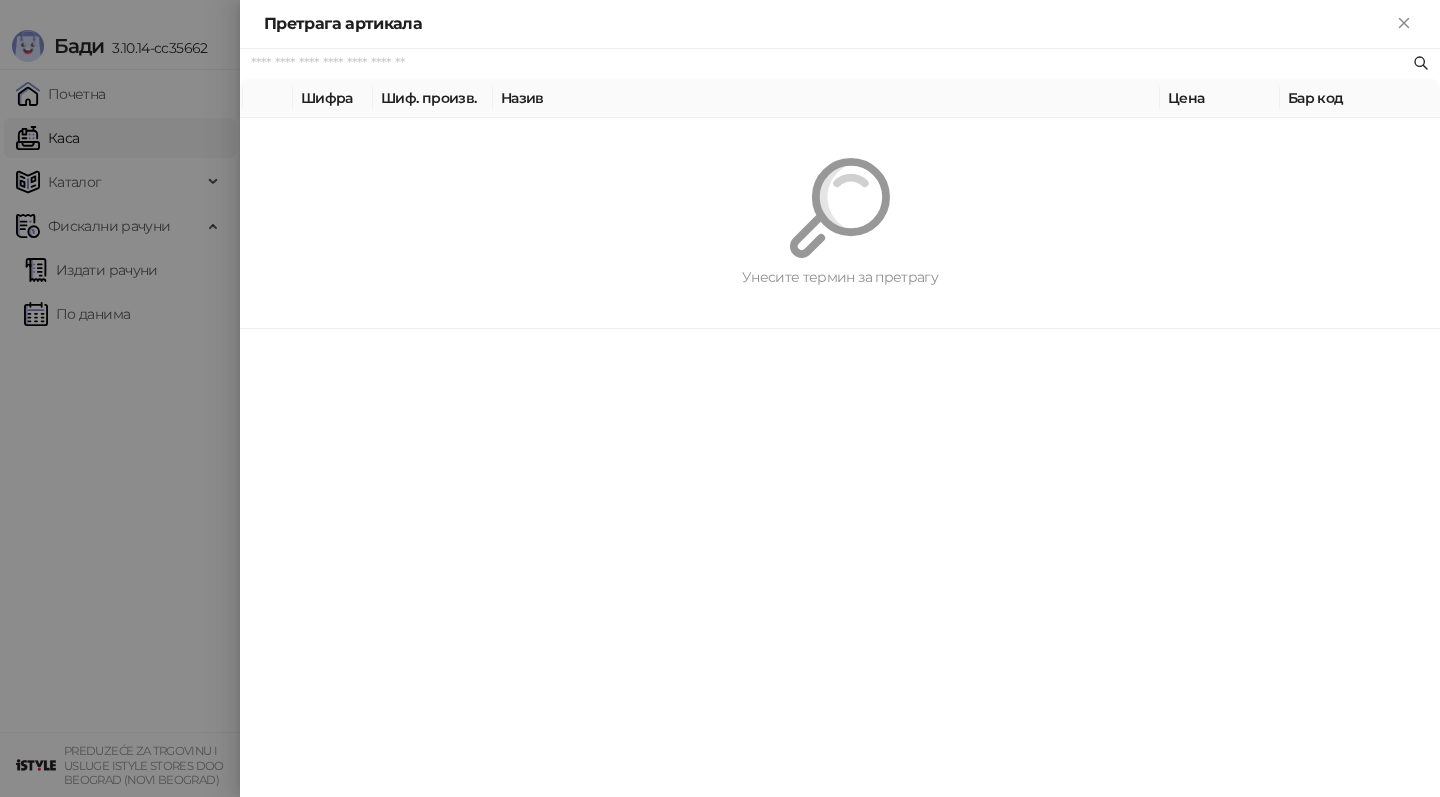 paste on "*********" 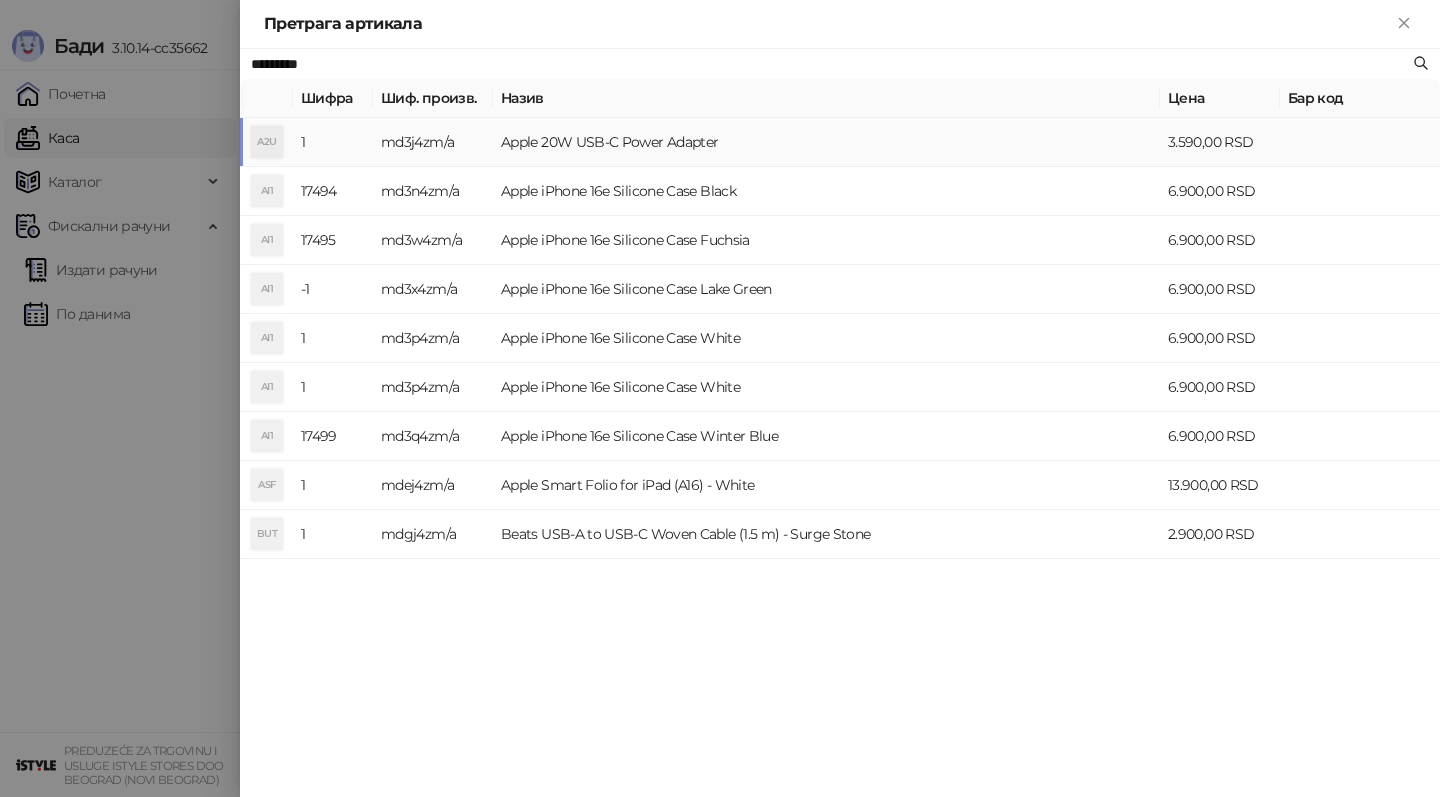click on "md3j4zm/a" at bounding box center [433, 142] 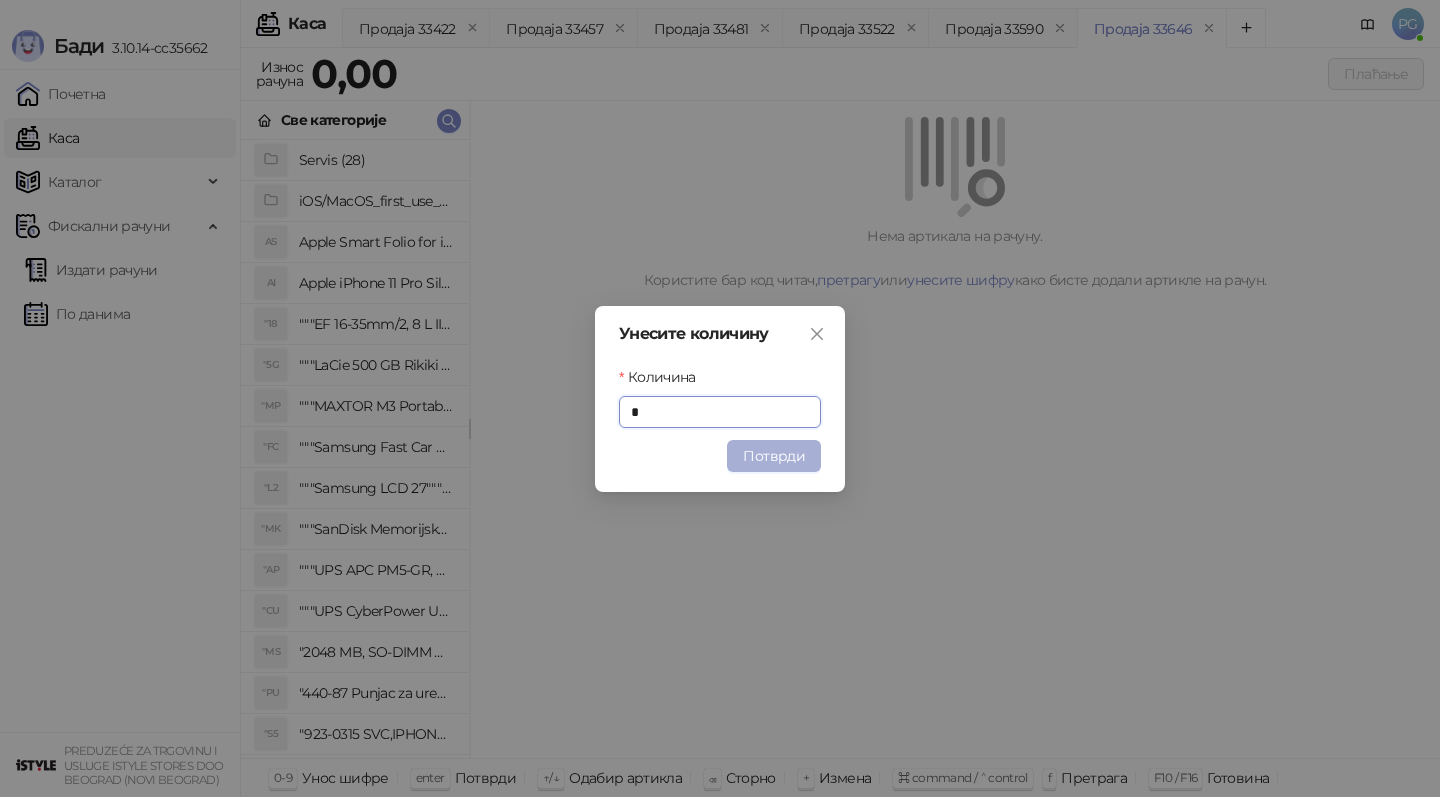 click on "Потврди" at bounding box center (774, 456) 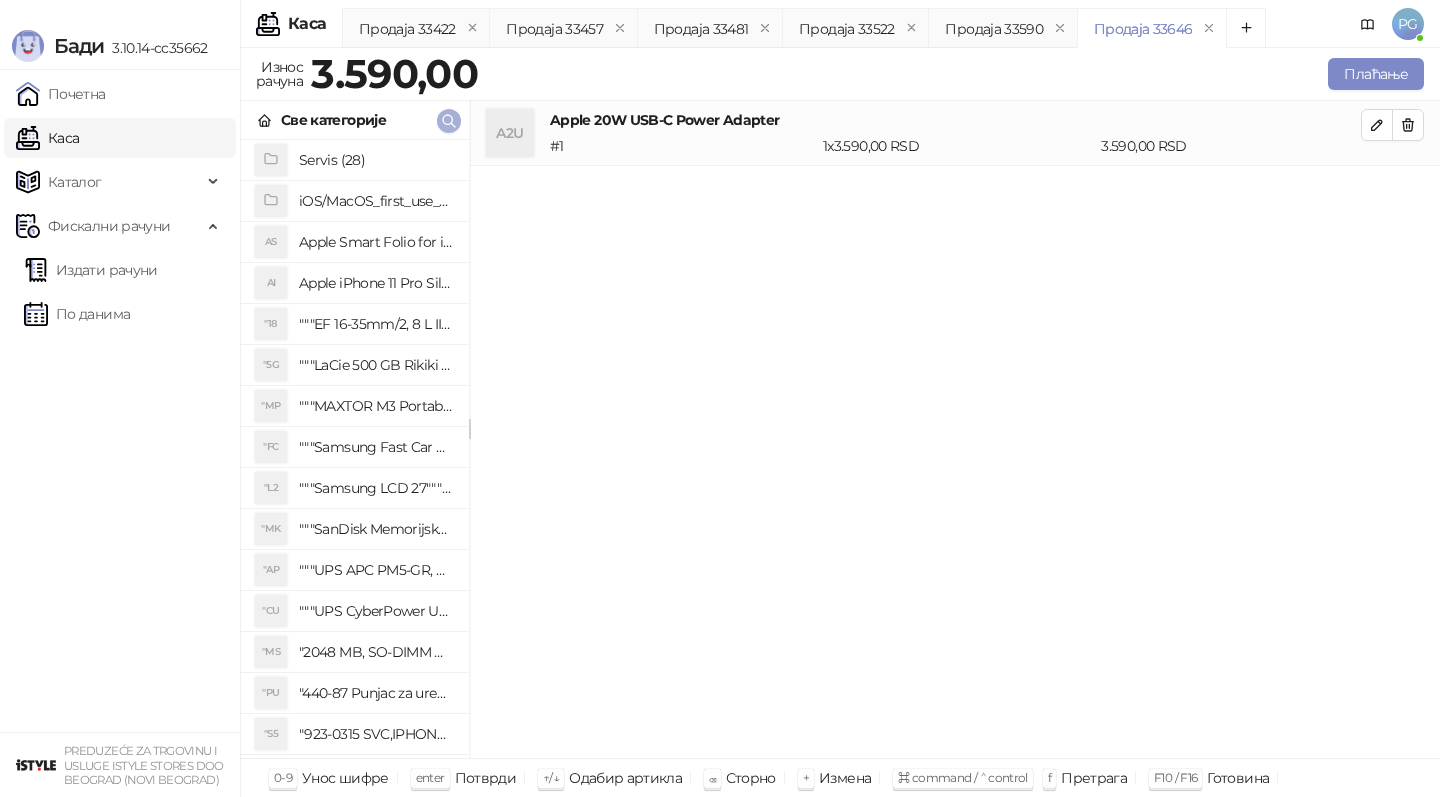 click 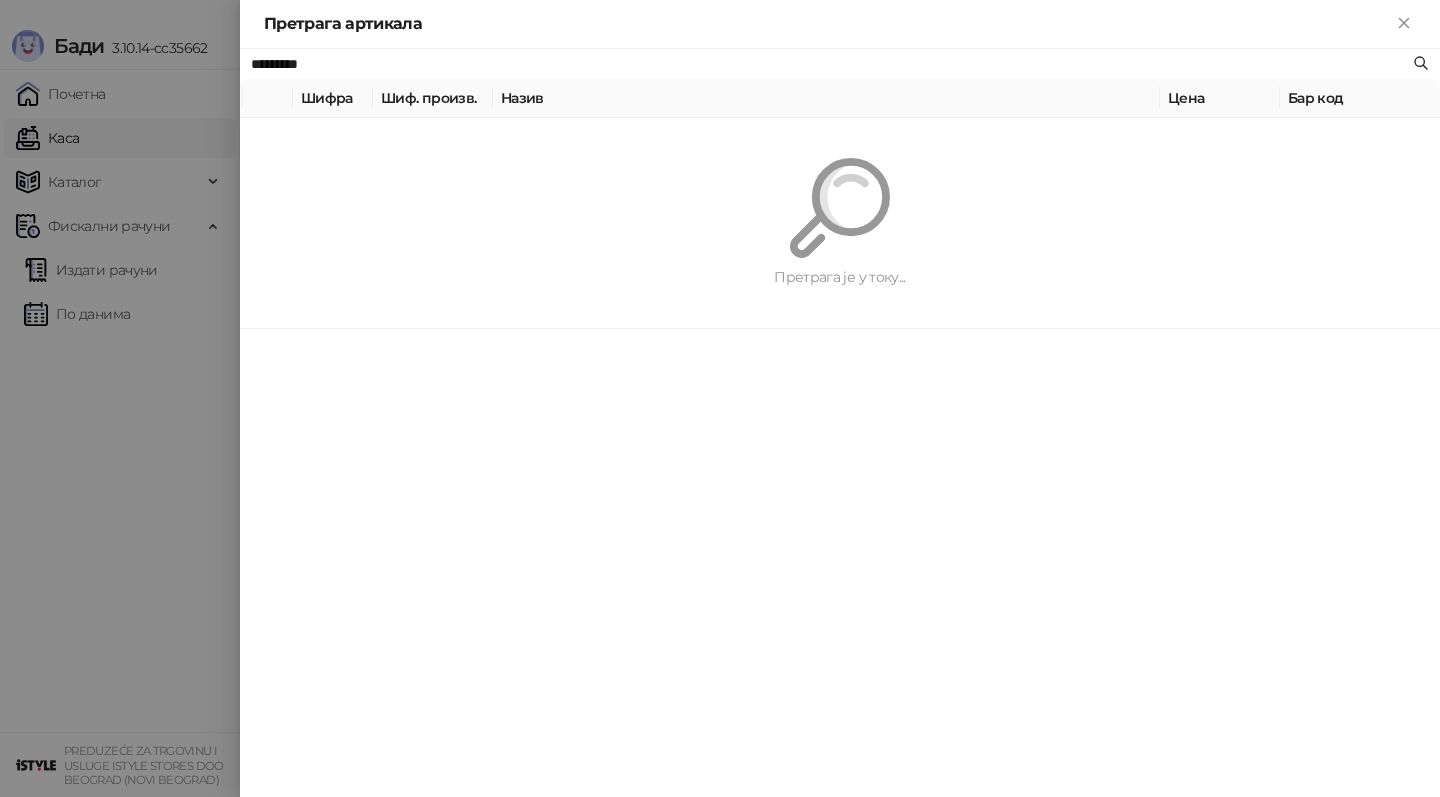 paste 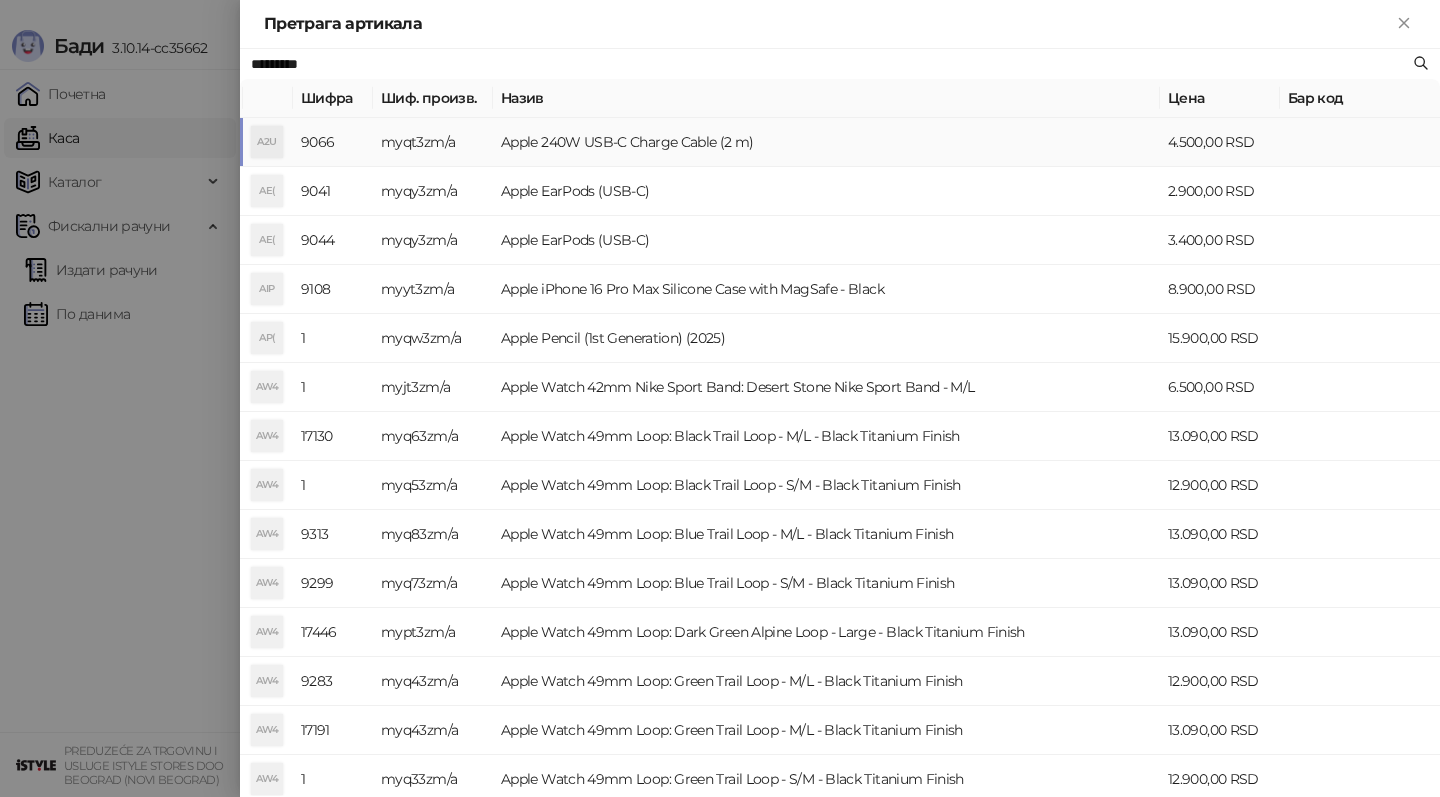 type on "*********" 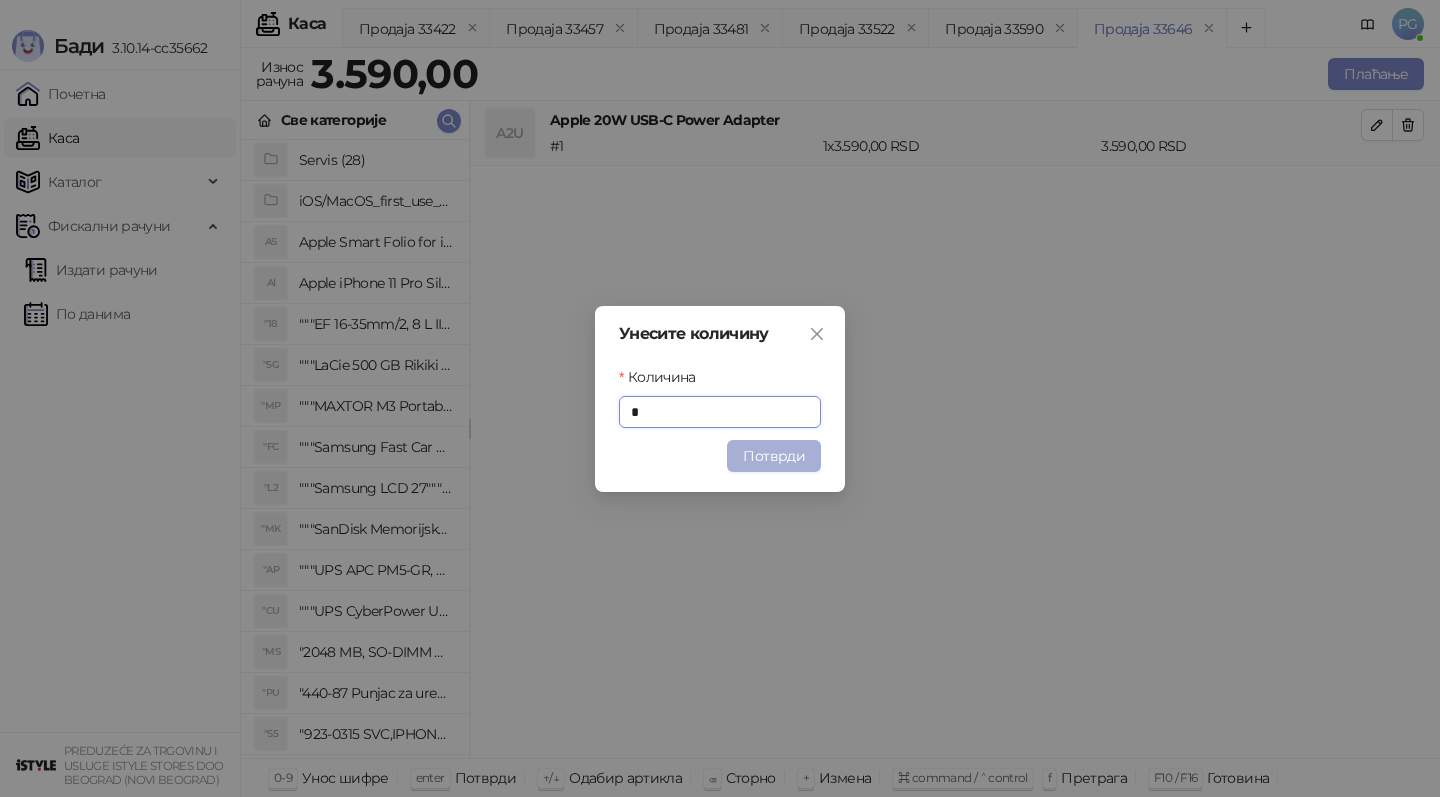 click on "Потврди" at bounding box center (774, 456) 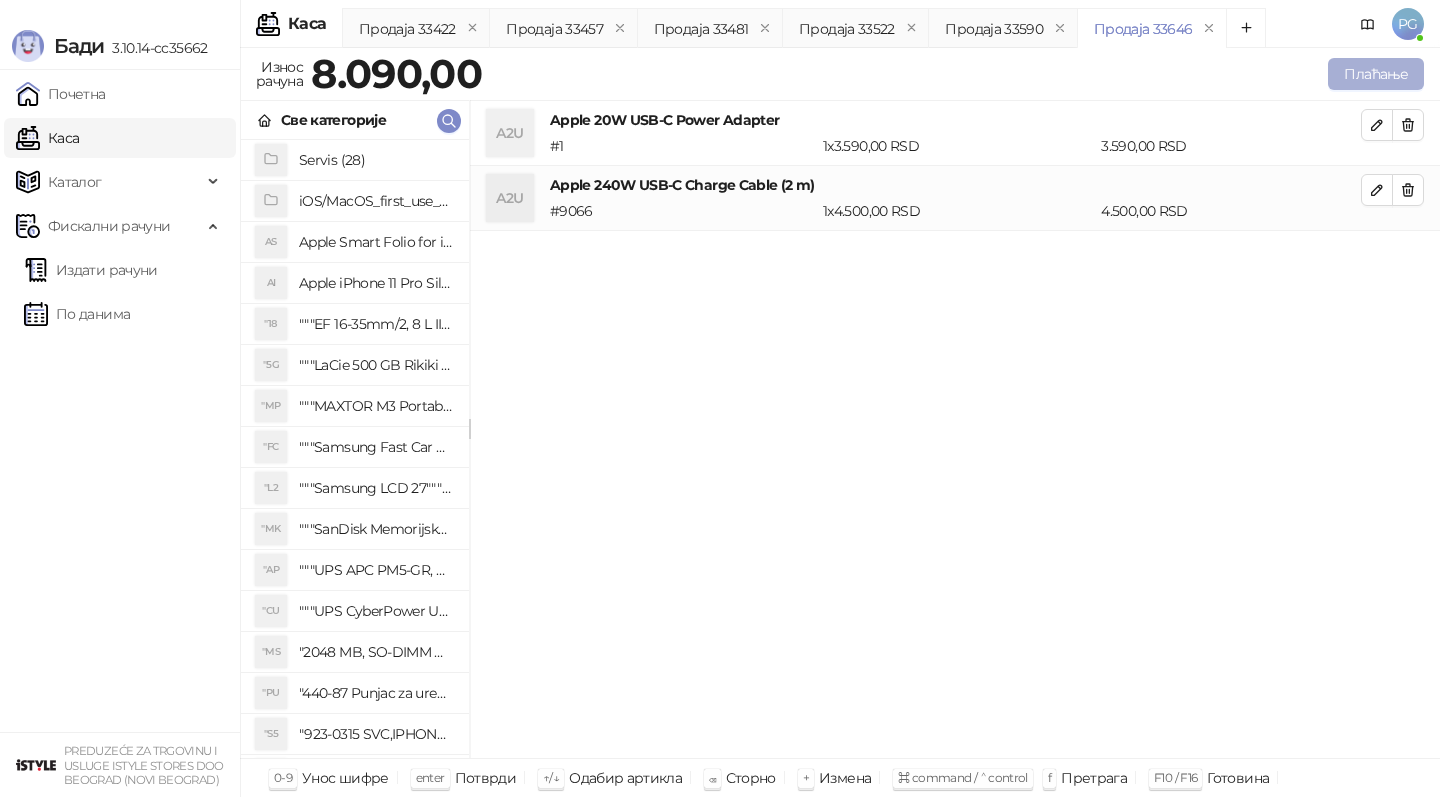 click on "Плаћање" at bounding box center (1376, 74) 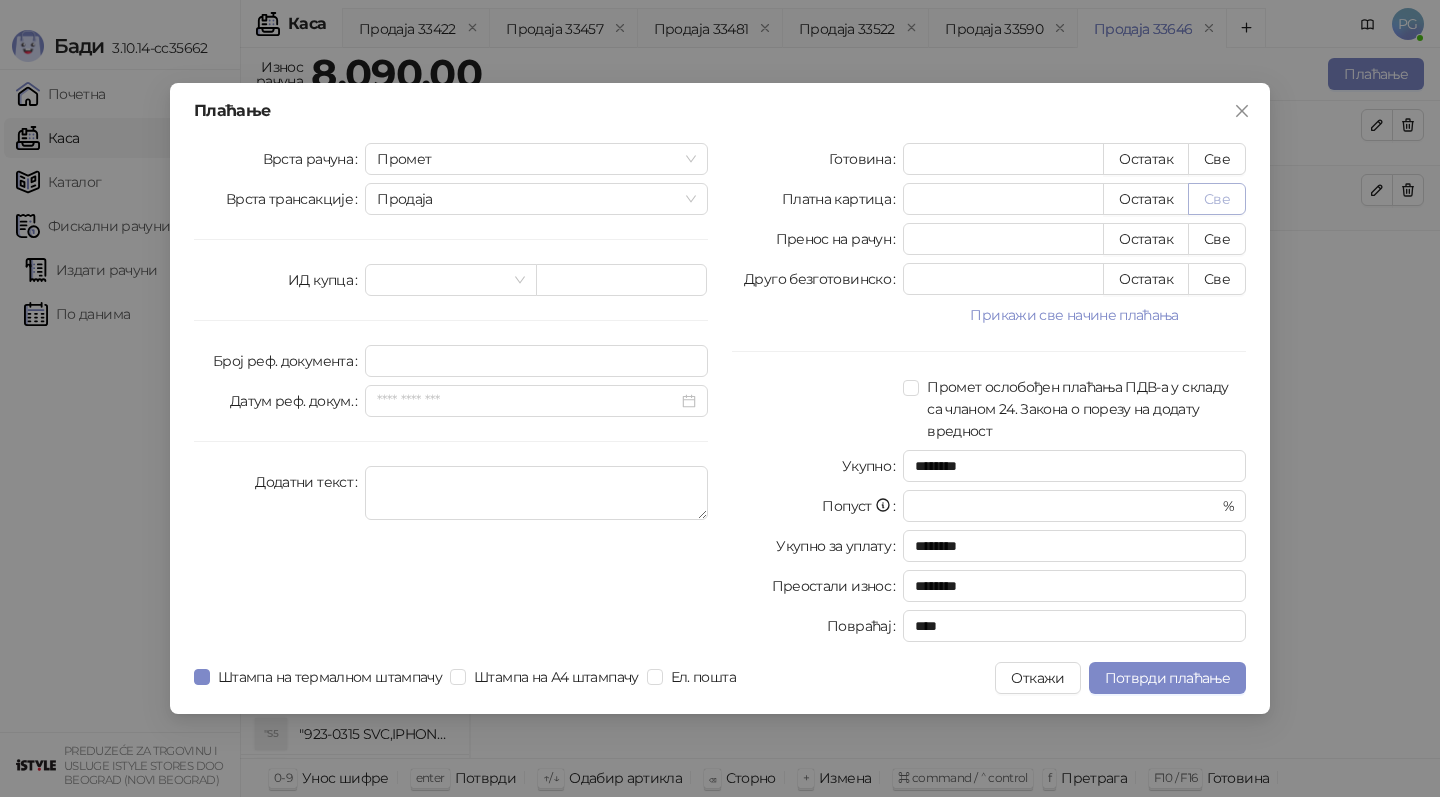 click on "Све" at bounding box center (1217, 199) 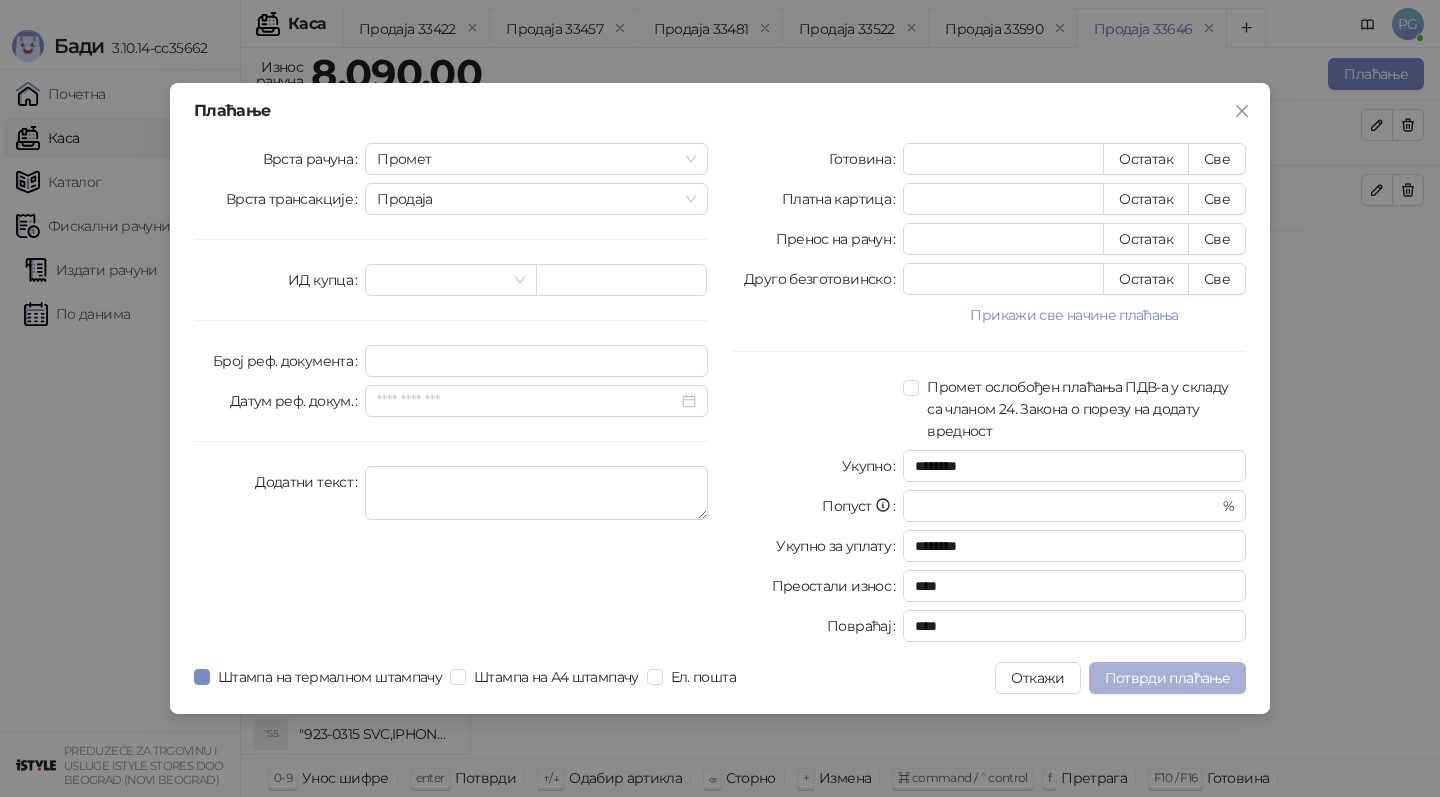 click on "Потврди плаћање" at bounding box center (1167, 678) 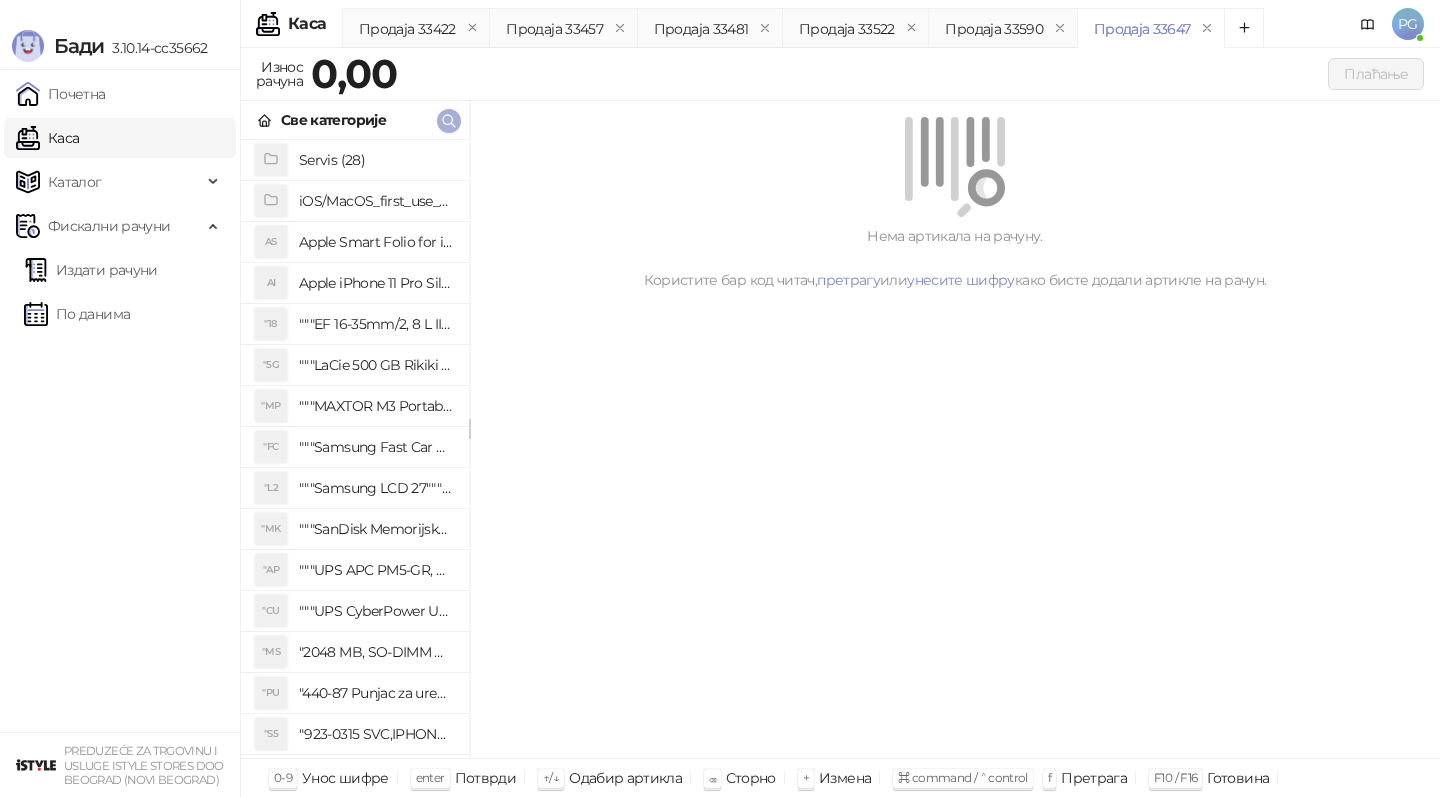 click 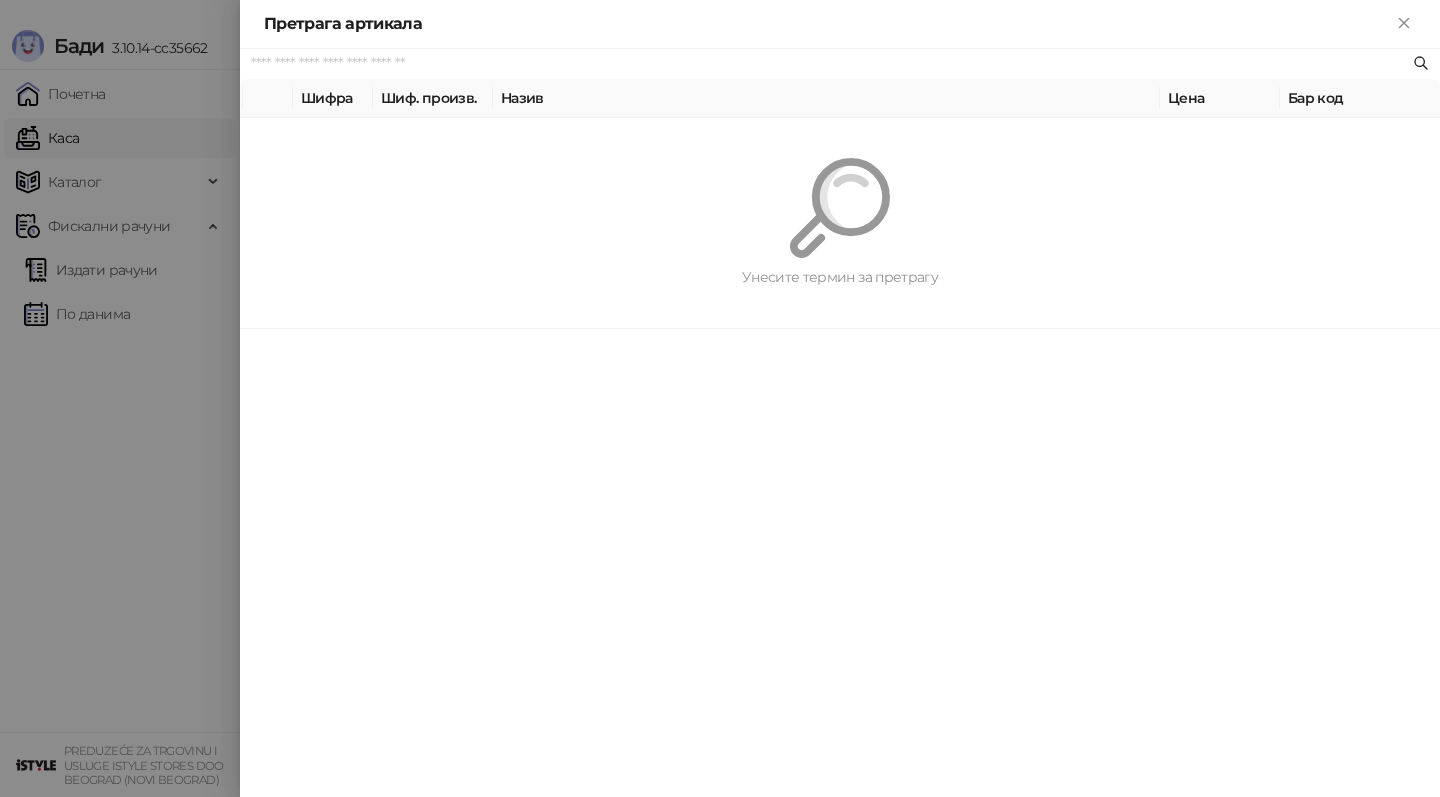 paste on "*********" 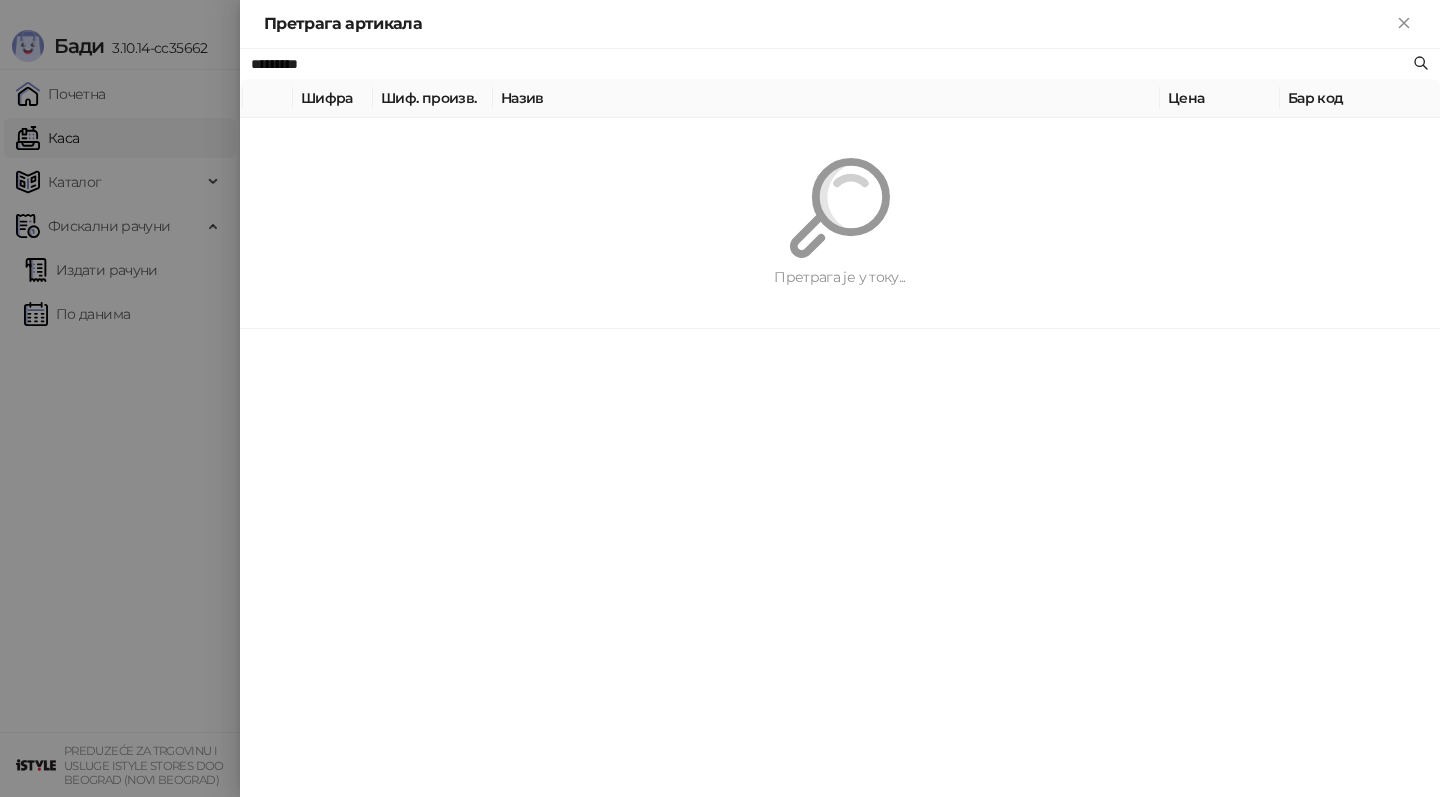 type on "*********" 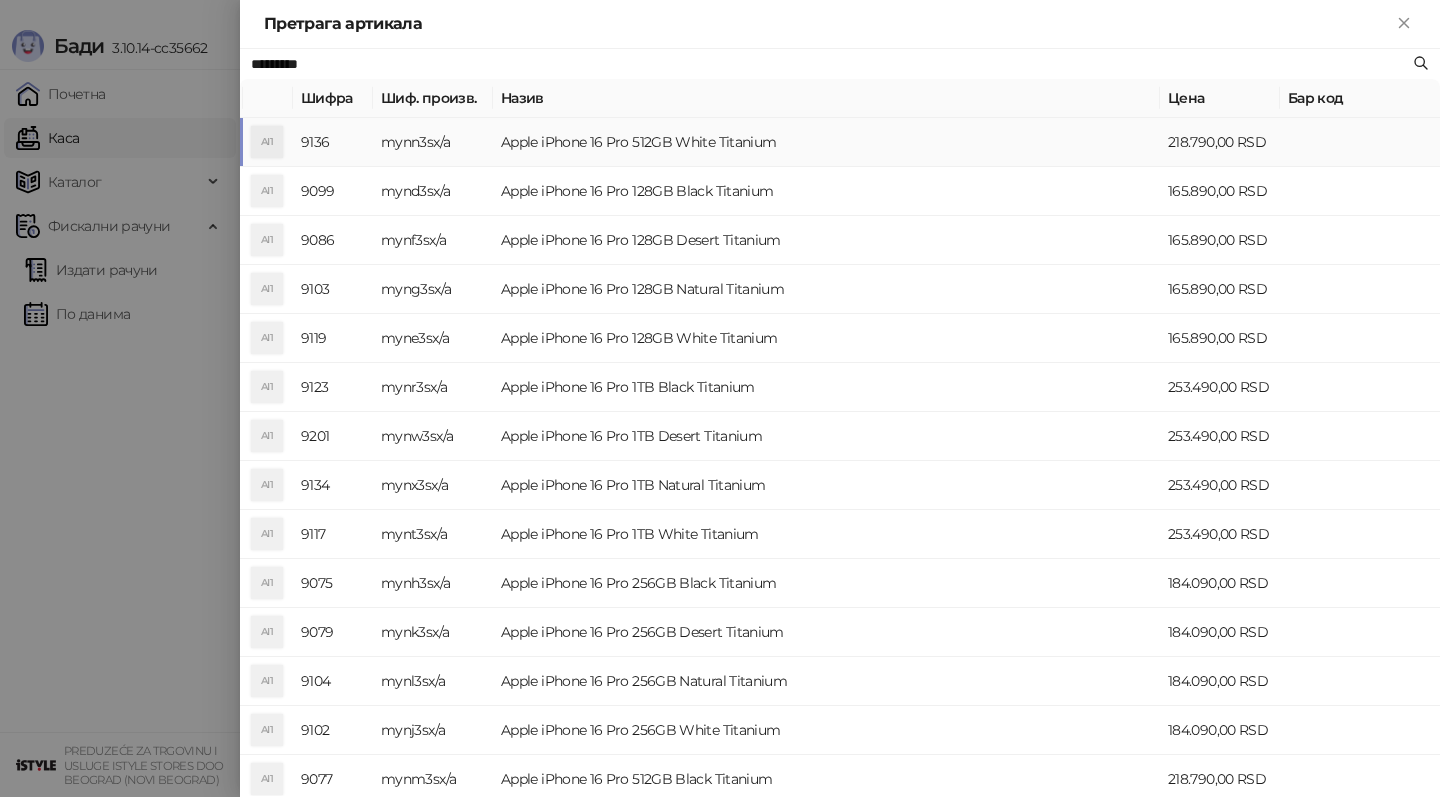 click on "mynn3sx/a" at bounding box center [433, 142] 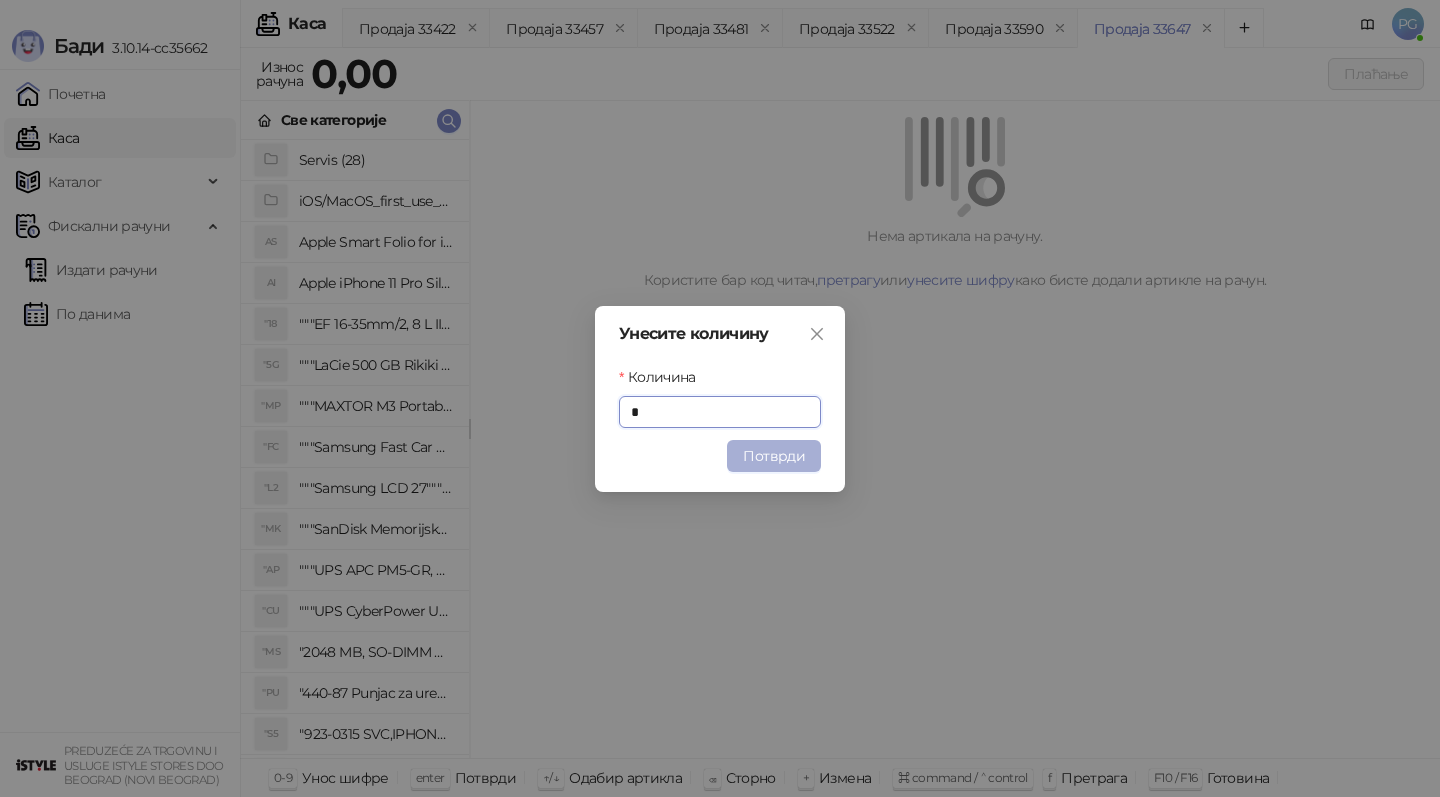 click on "Потврди" at bounding box center [774, 456] 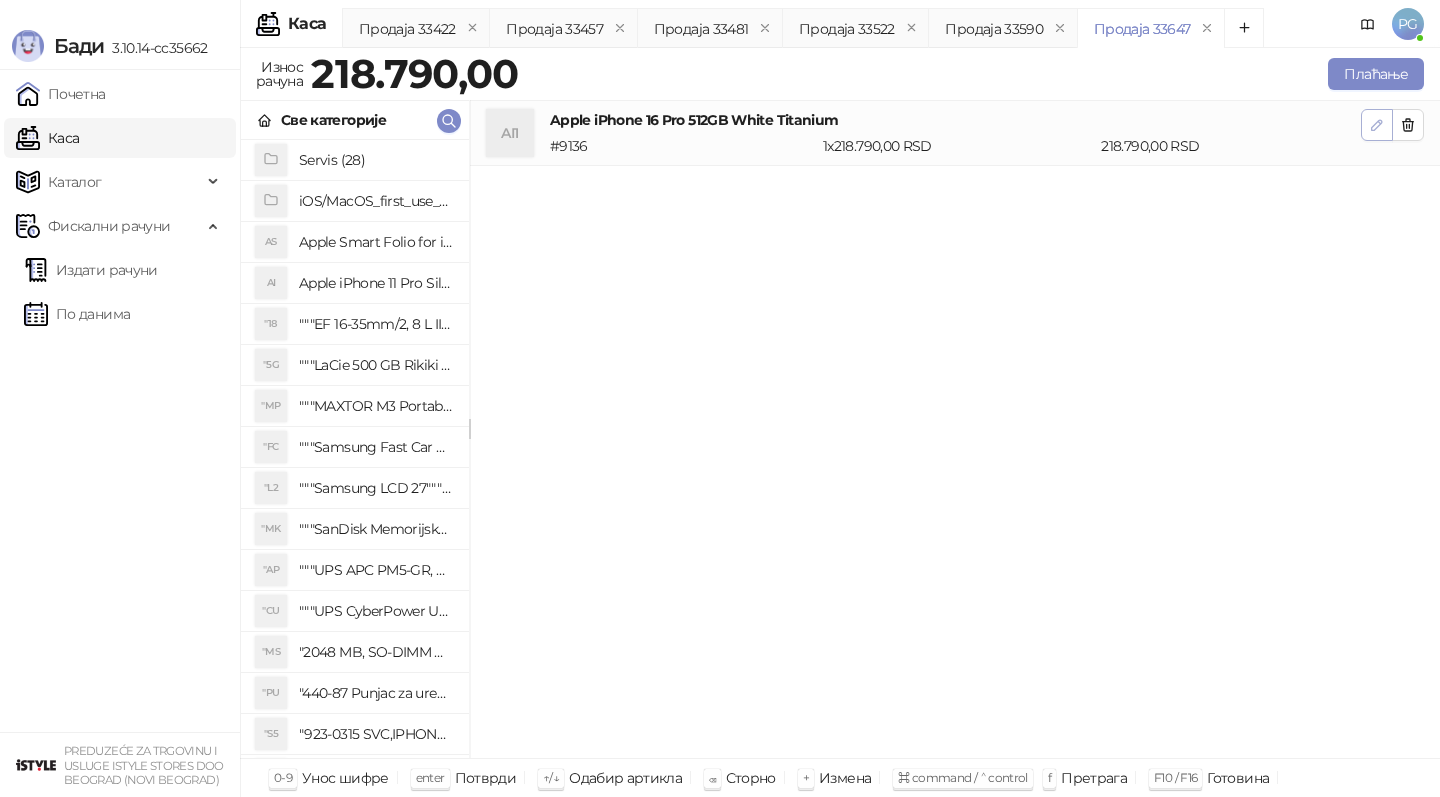 click at bounding box center [1377, 125] 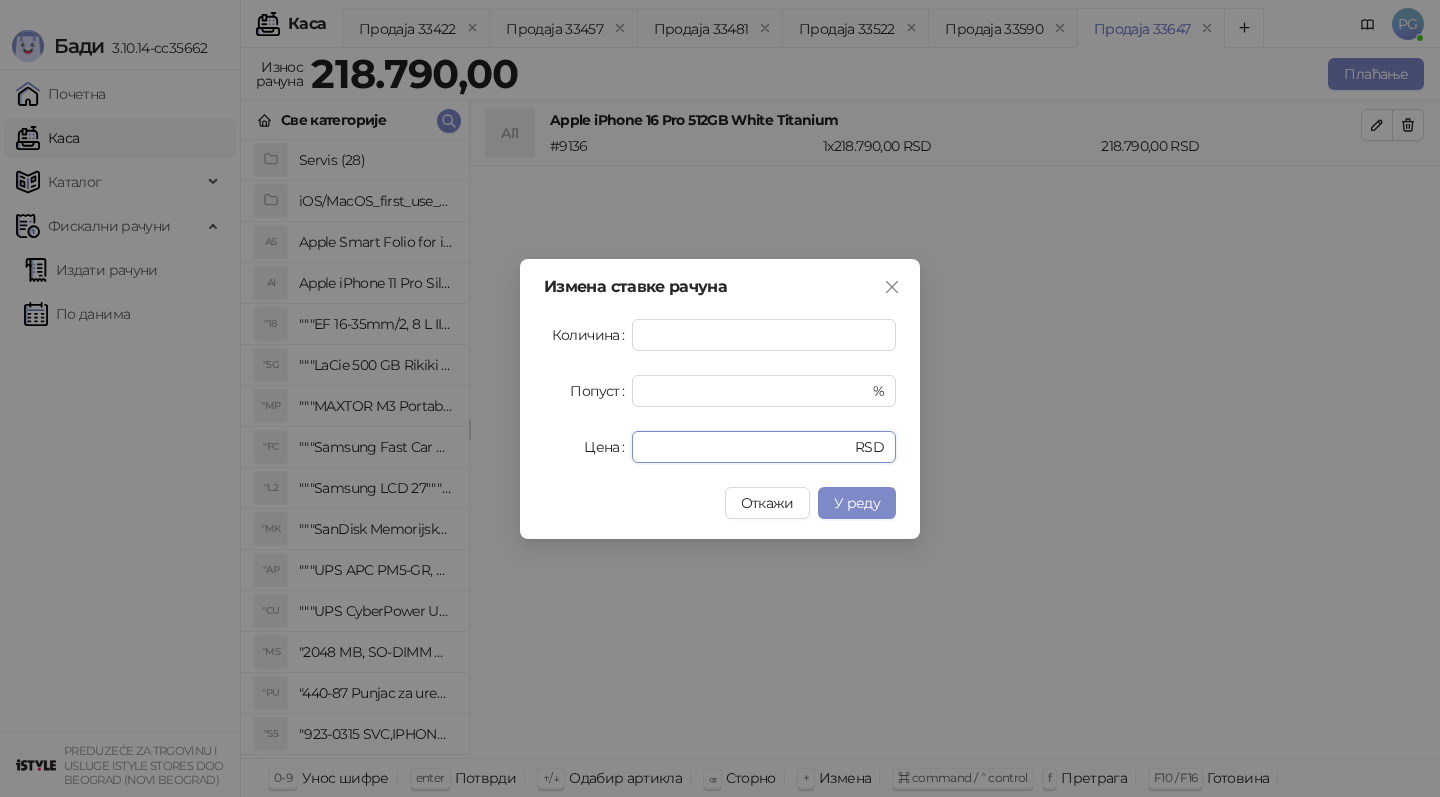 drag, startPoint x: 695, startPoint y: 447, endPoint x: 410, endPoint y: 438, distance: 285.14206 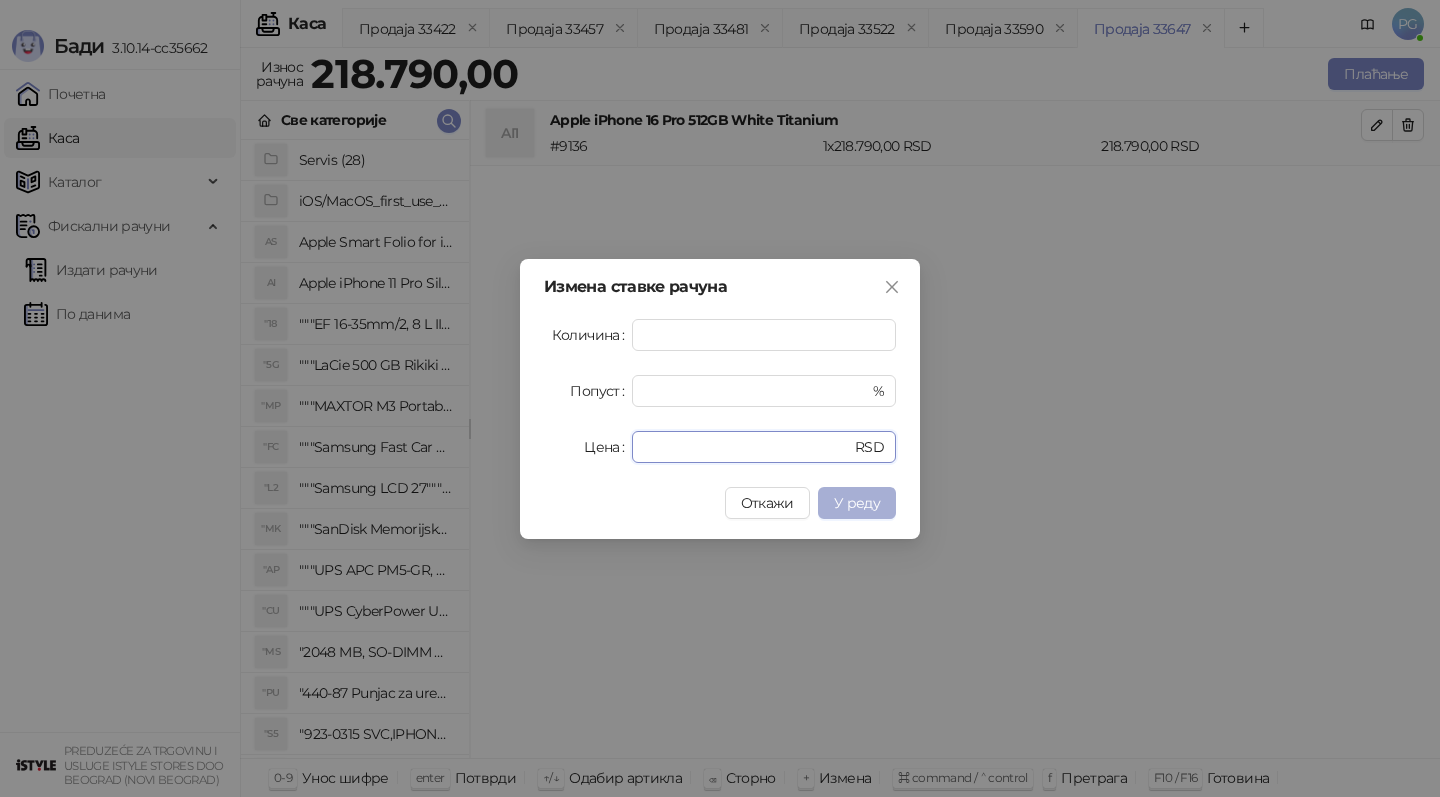 type on "******" 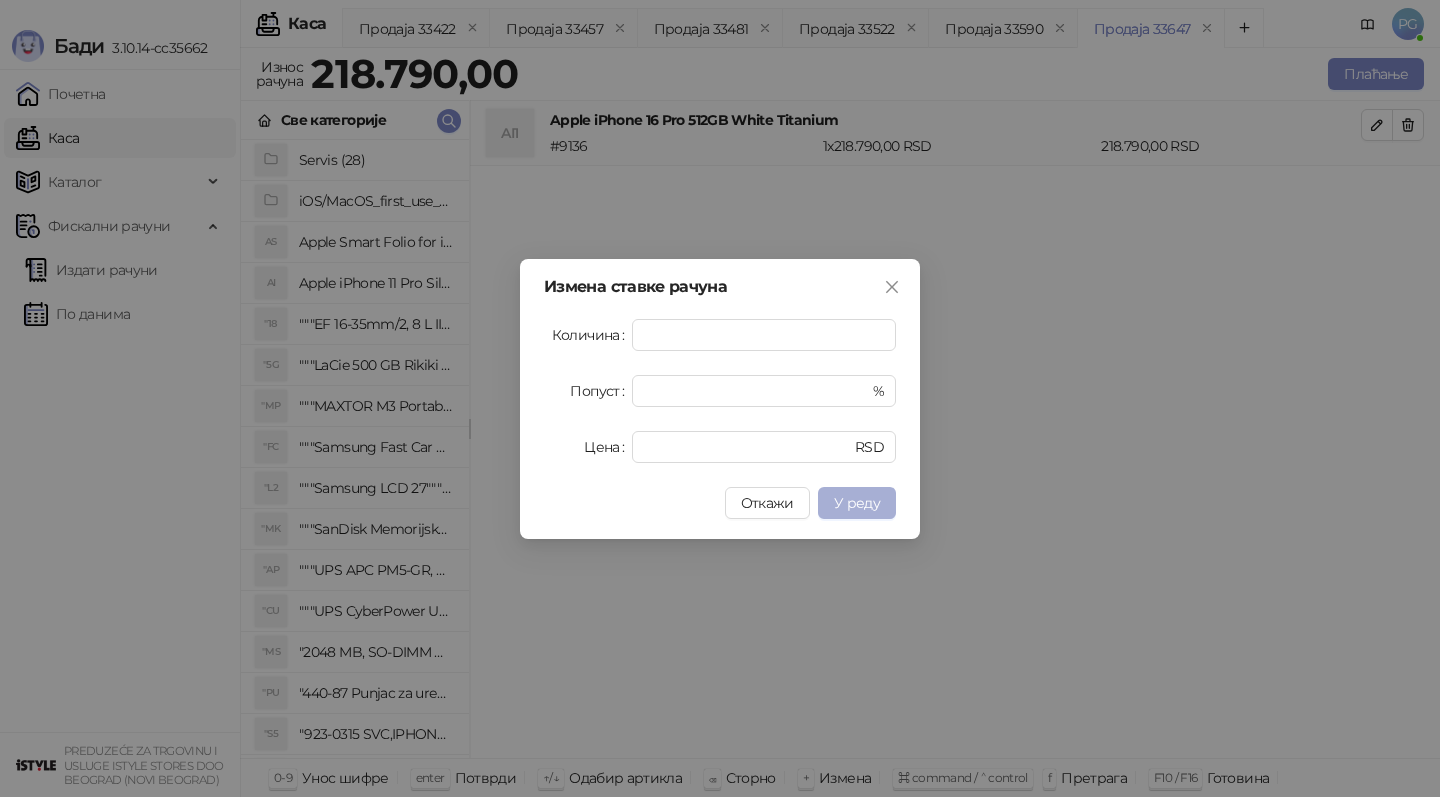 click on "У реду" at bounding box center (857, 503) 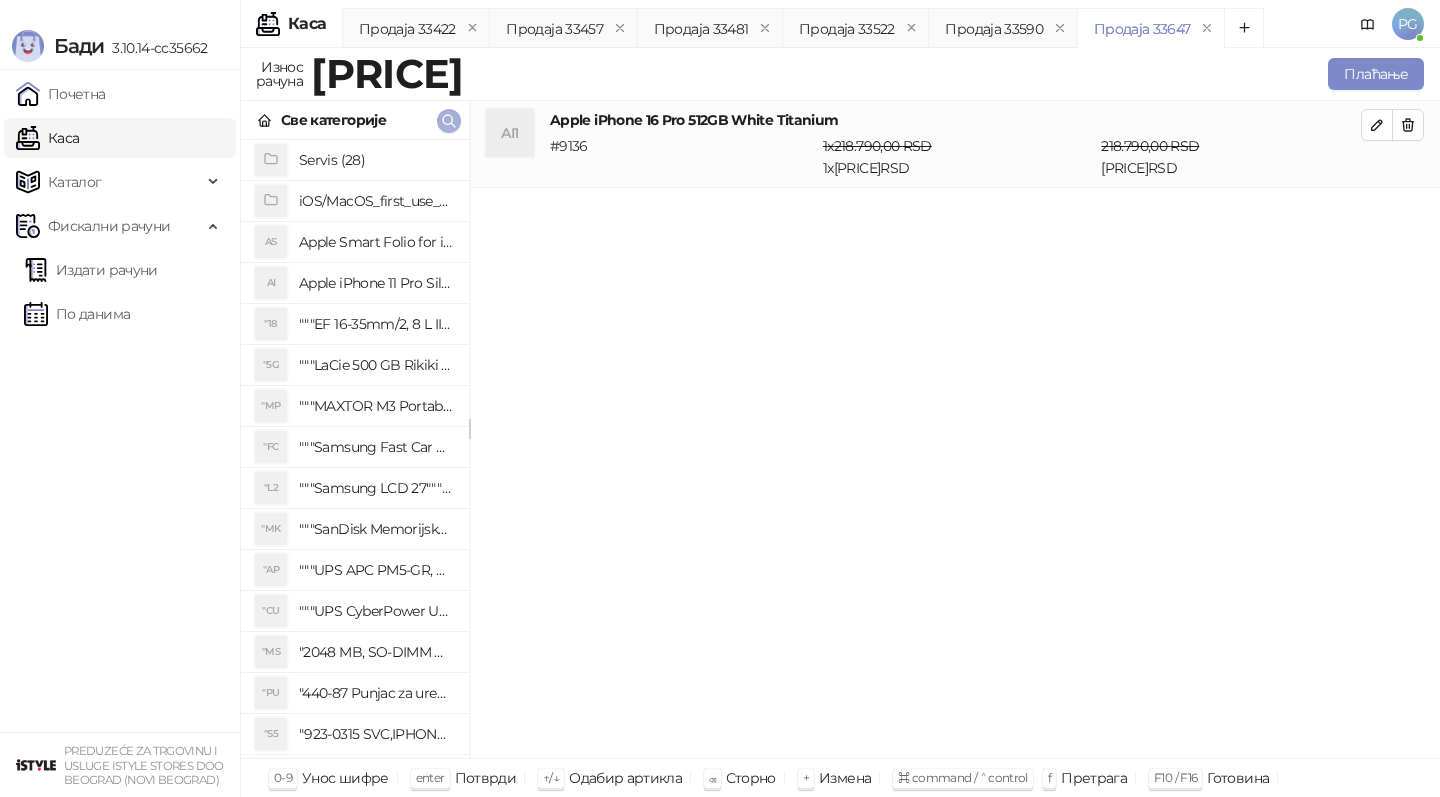 click 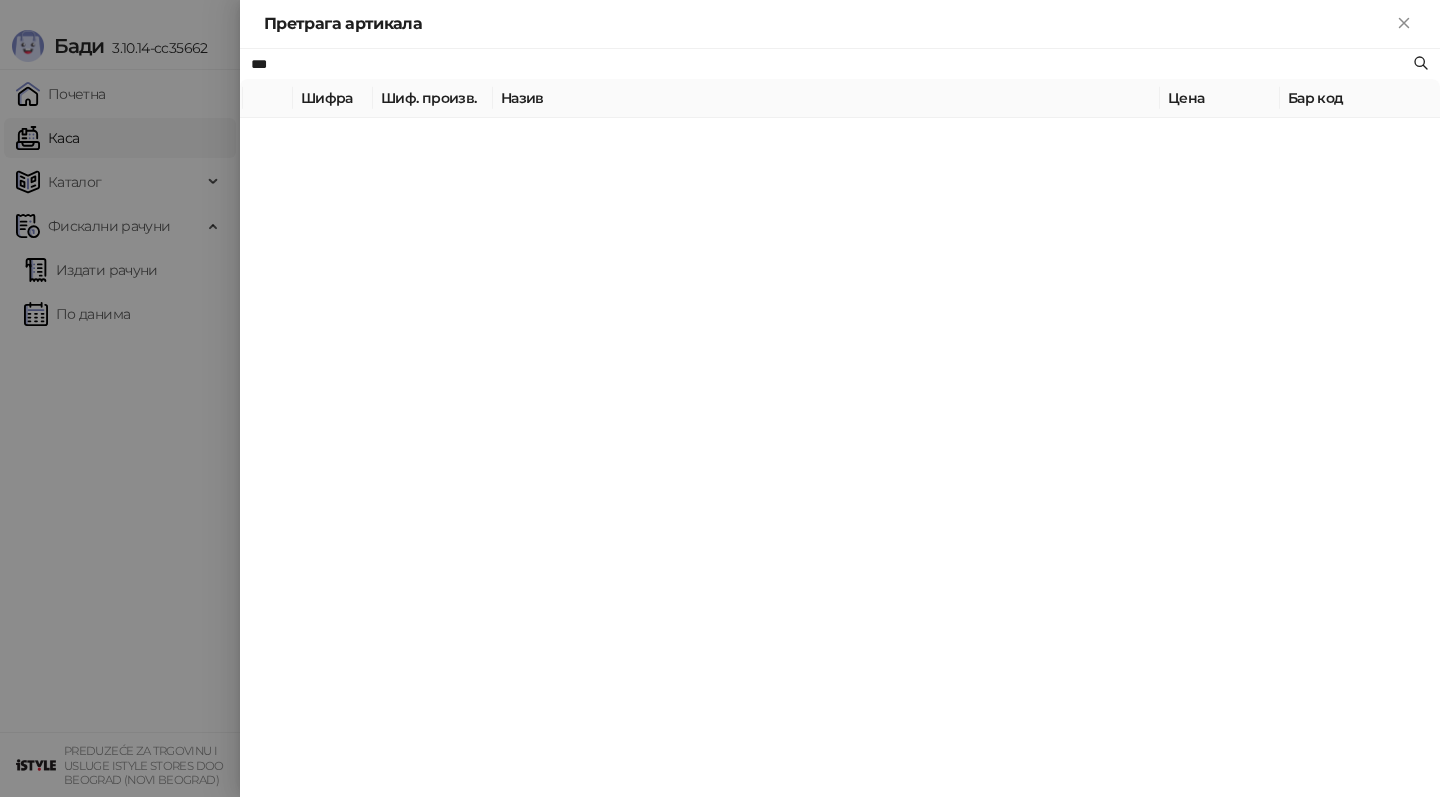 type on "***" 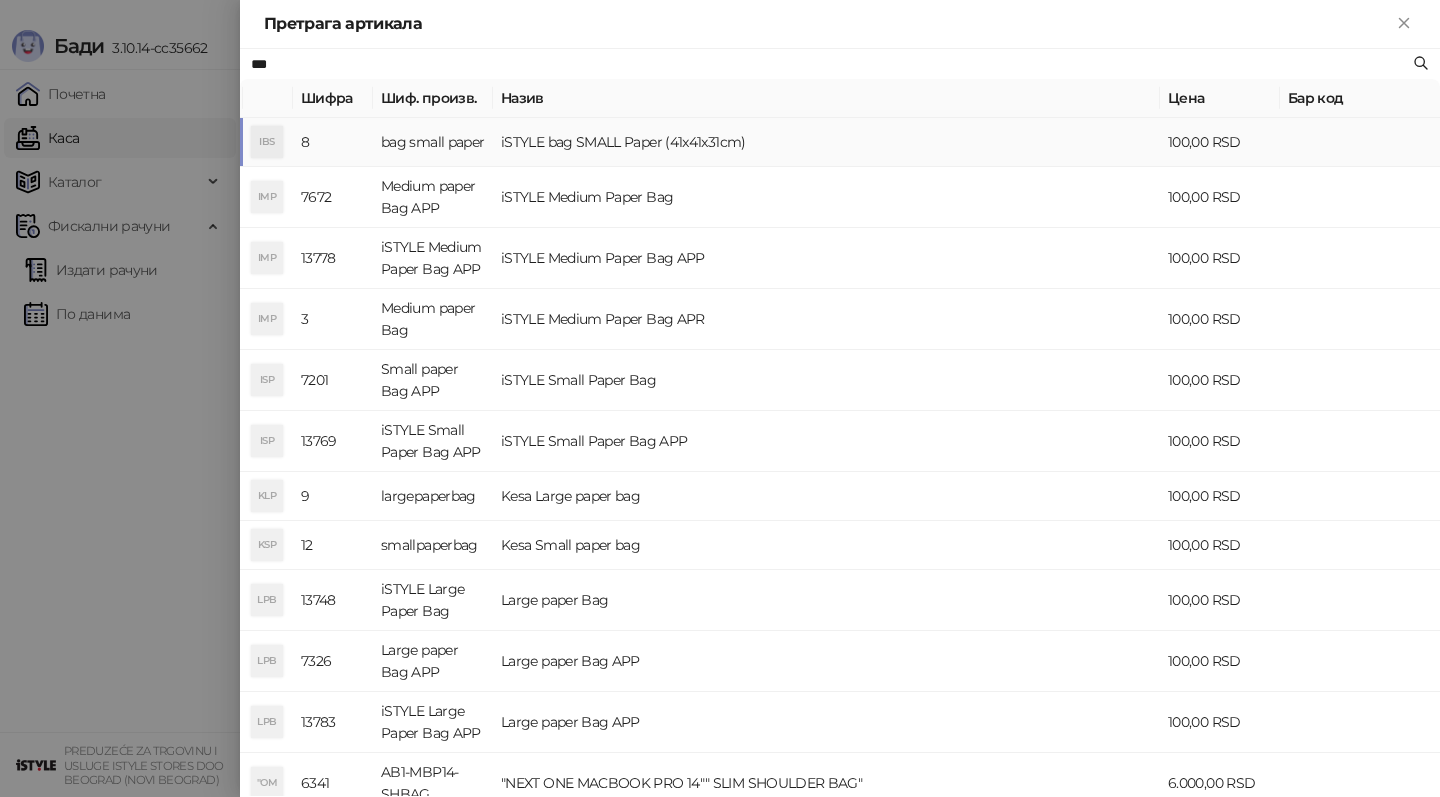 click on "bag small paper" at bounding box center (433, 142) 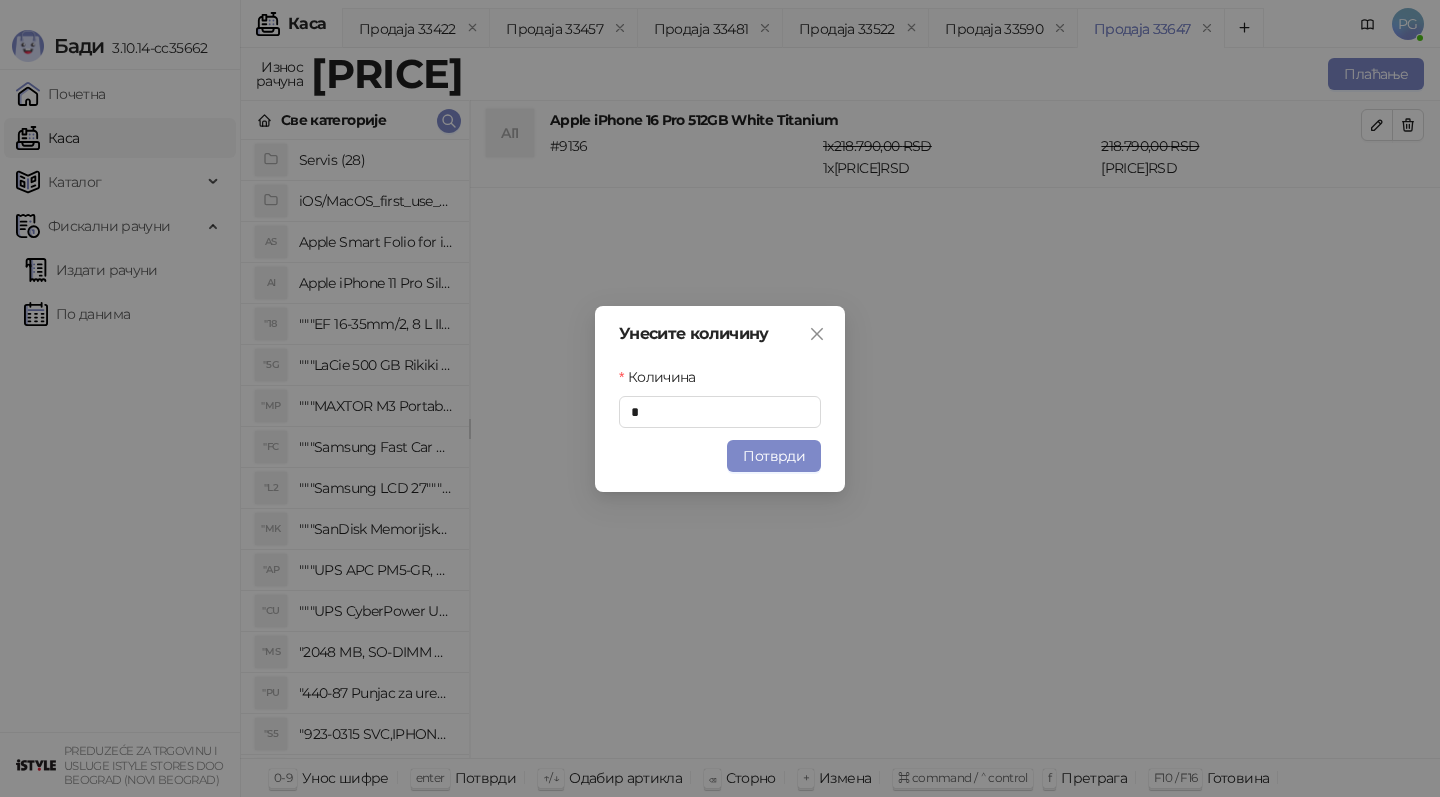 click on "Потврди" at bounding box center (774, 456) 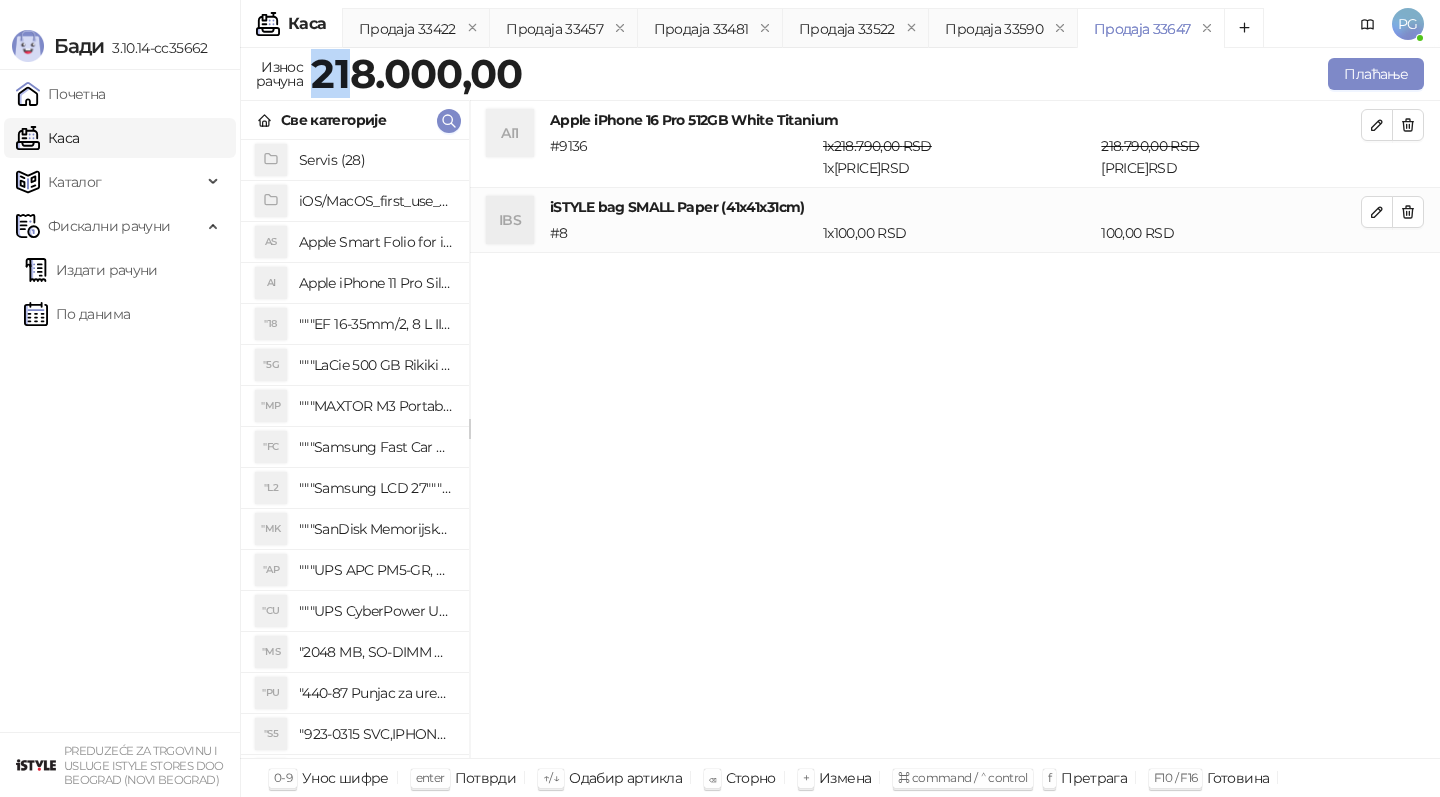 drag, startPoint x: 311, startPoint y: 73, endPoint x: 359, endPoint y: 79, distance: 48.373547 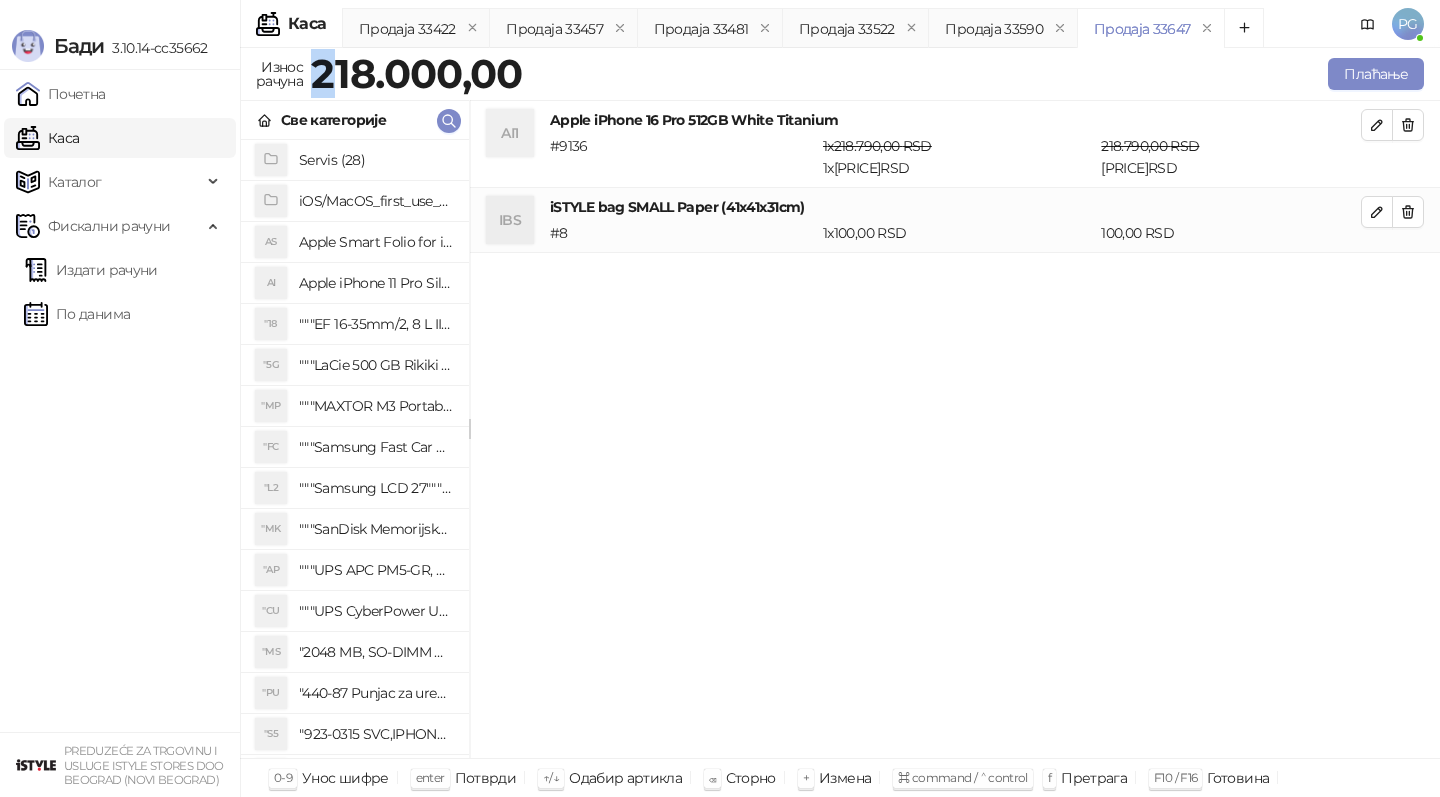 drag, startPoint x: 322, startPoint y: 79, endPoint x: 342, endPoint y: 80, distance: 20.024984 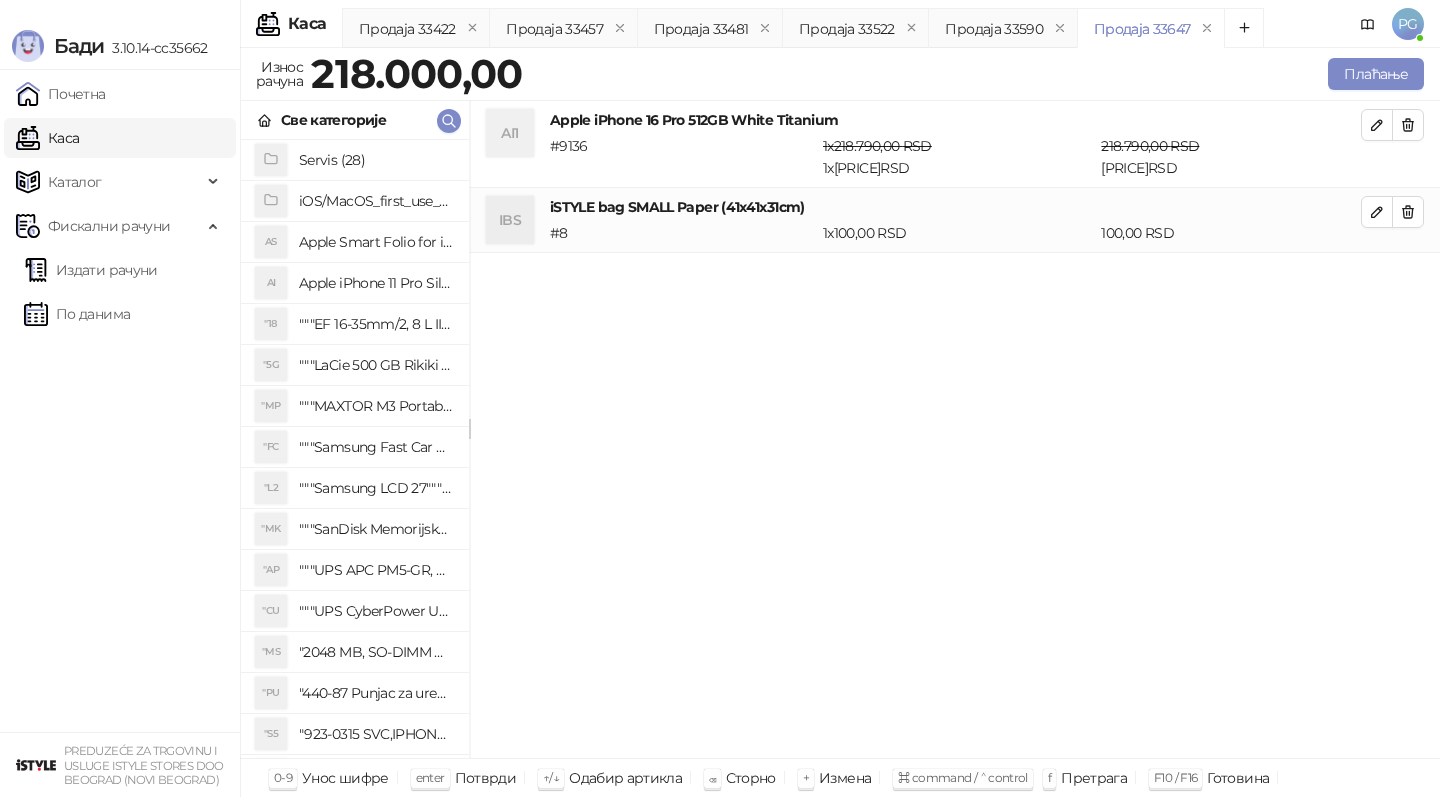 click on "Плаћање" at bounding box center (977, 74) 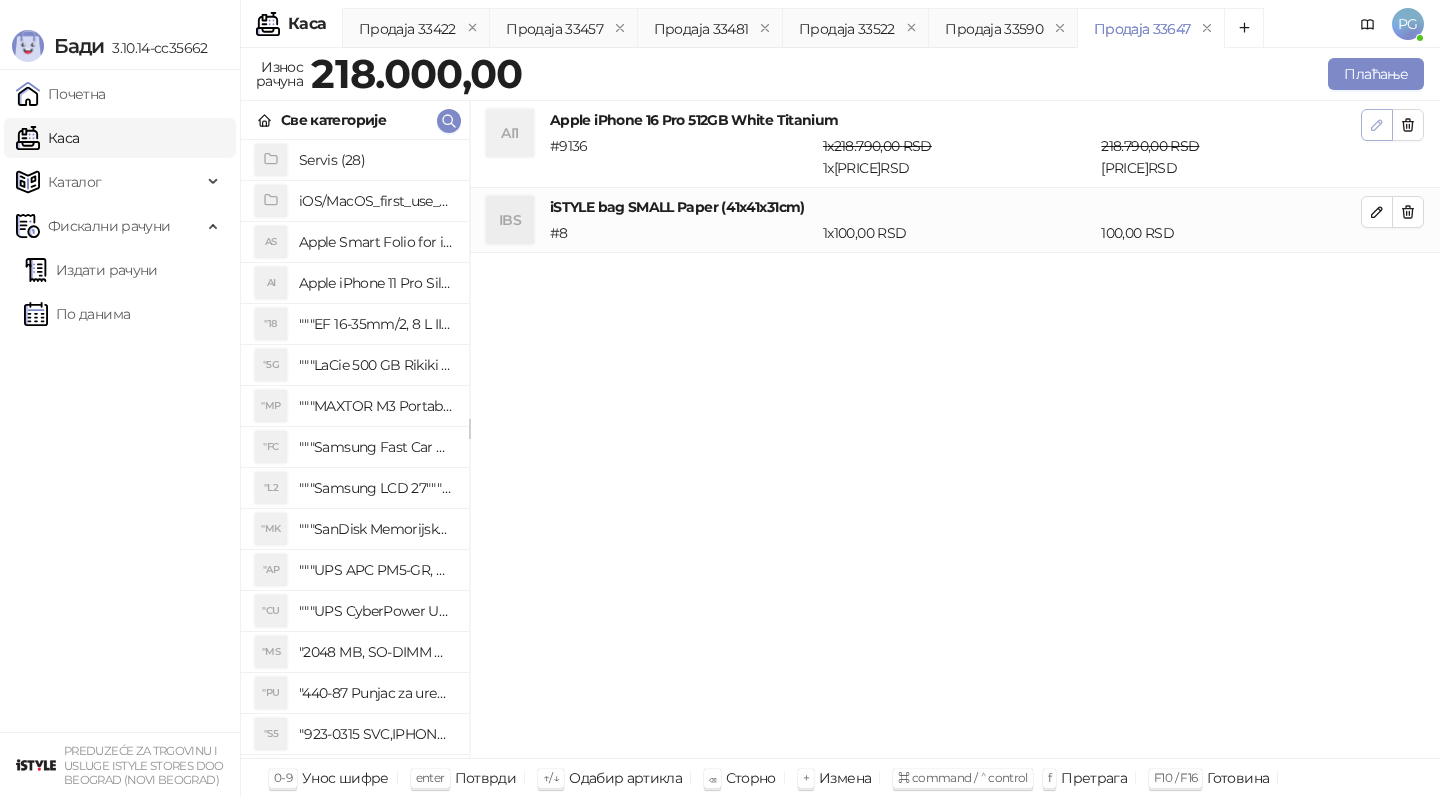 click 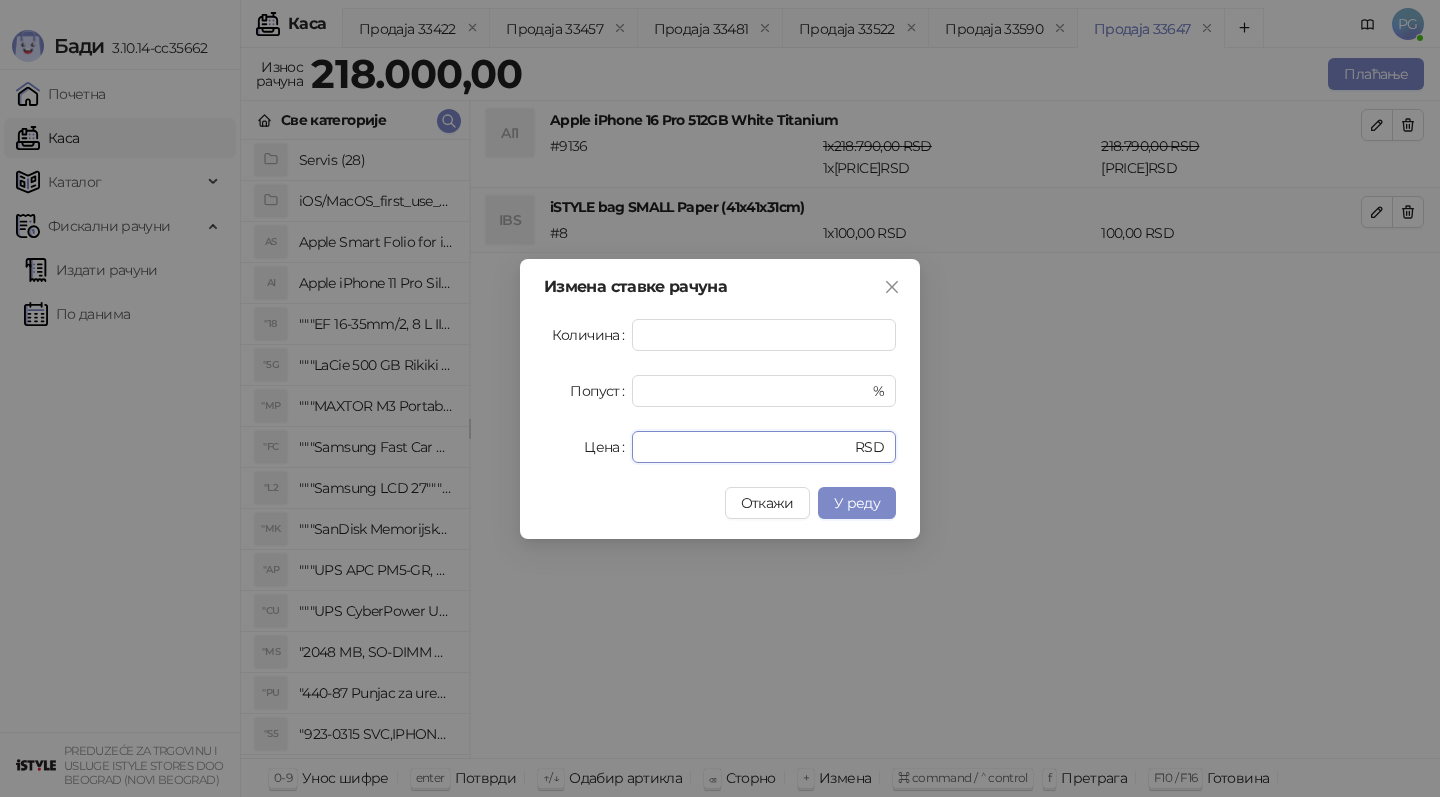 drag, startPoint x: 741, startPoint y: 443, endPoint x: 556, endPoint y: 443, distance: 185 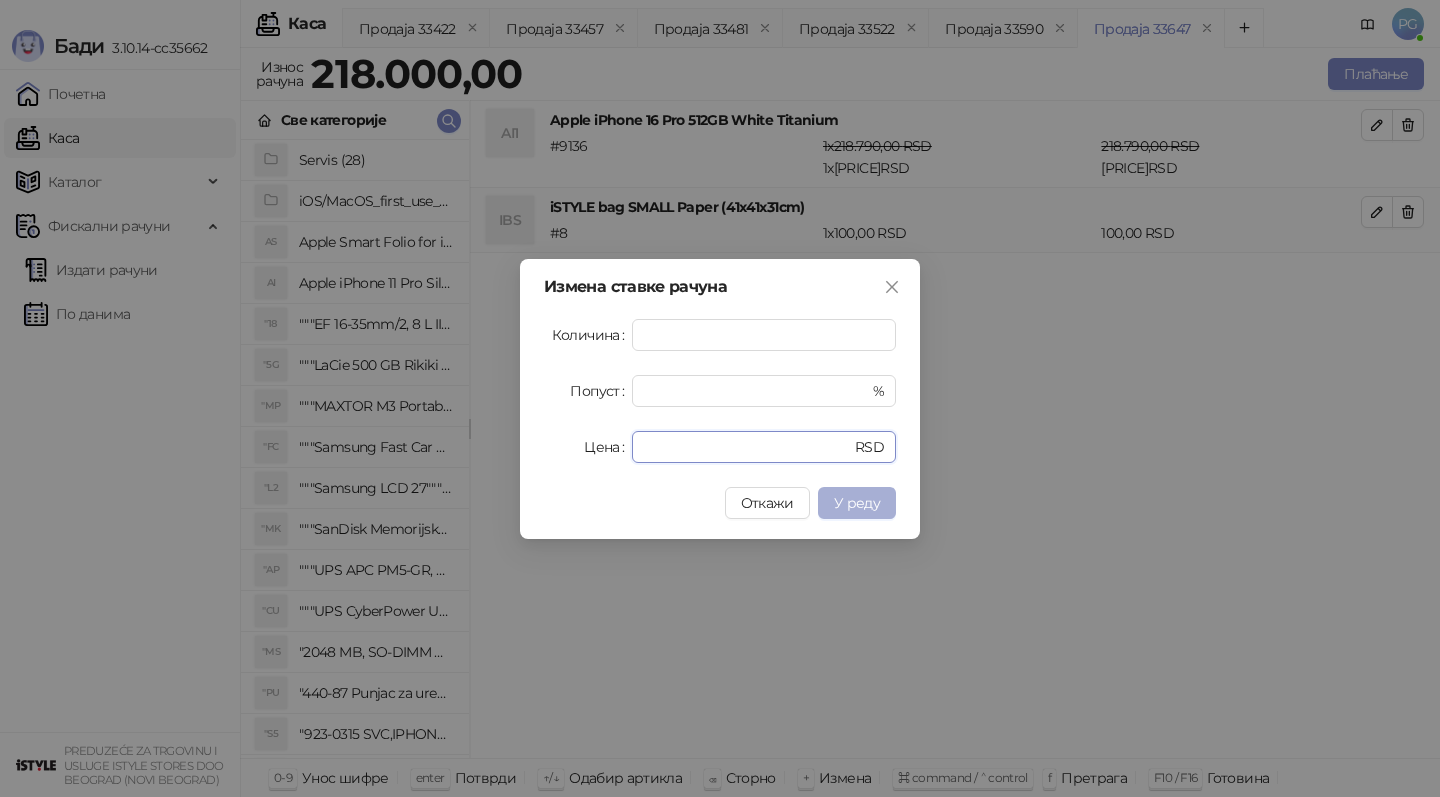 type on "******" 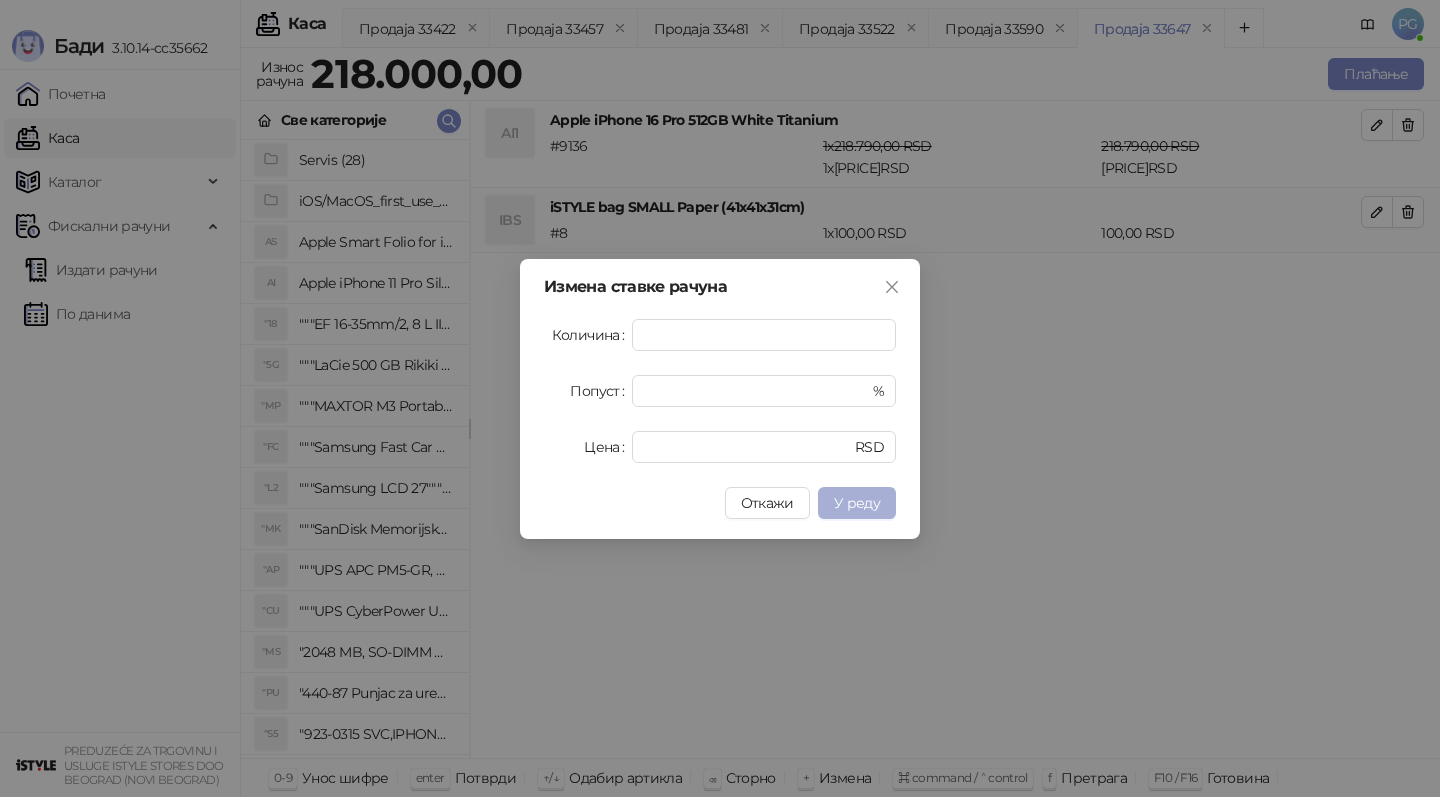 click on "У реду" at bounding box center [857, 503] 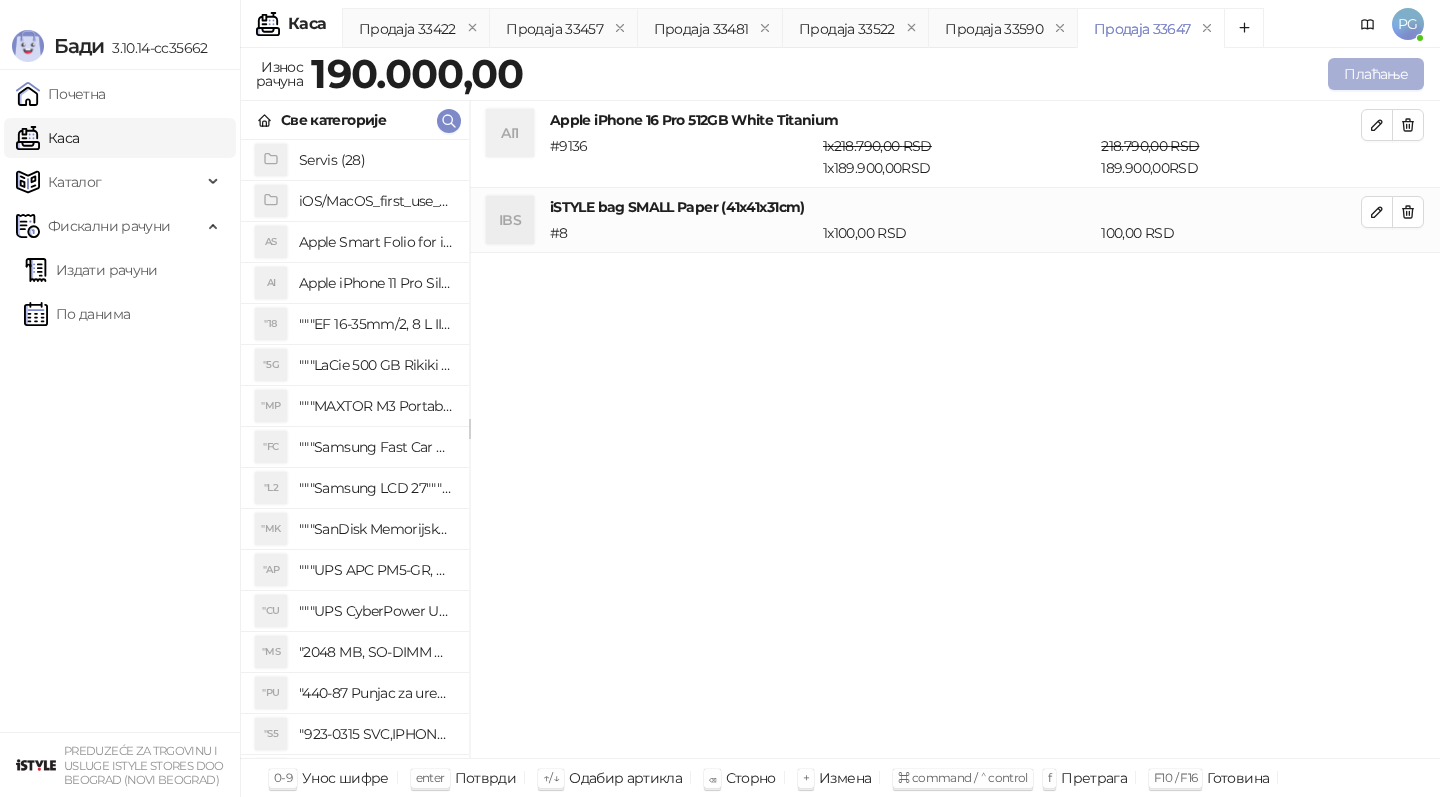 click on "Плаћање" at bounding box center [1376, 74] 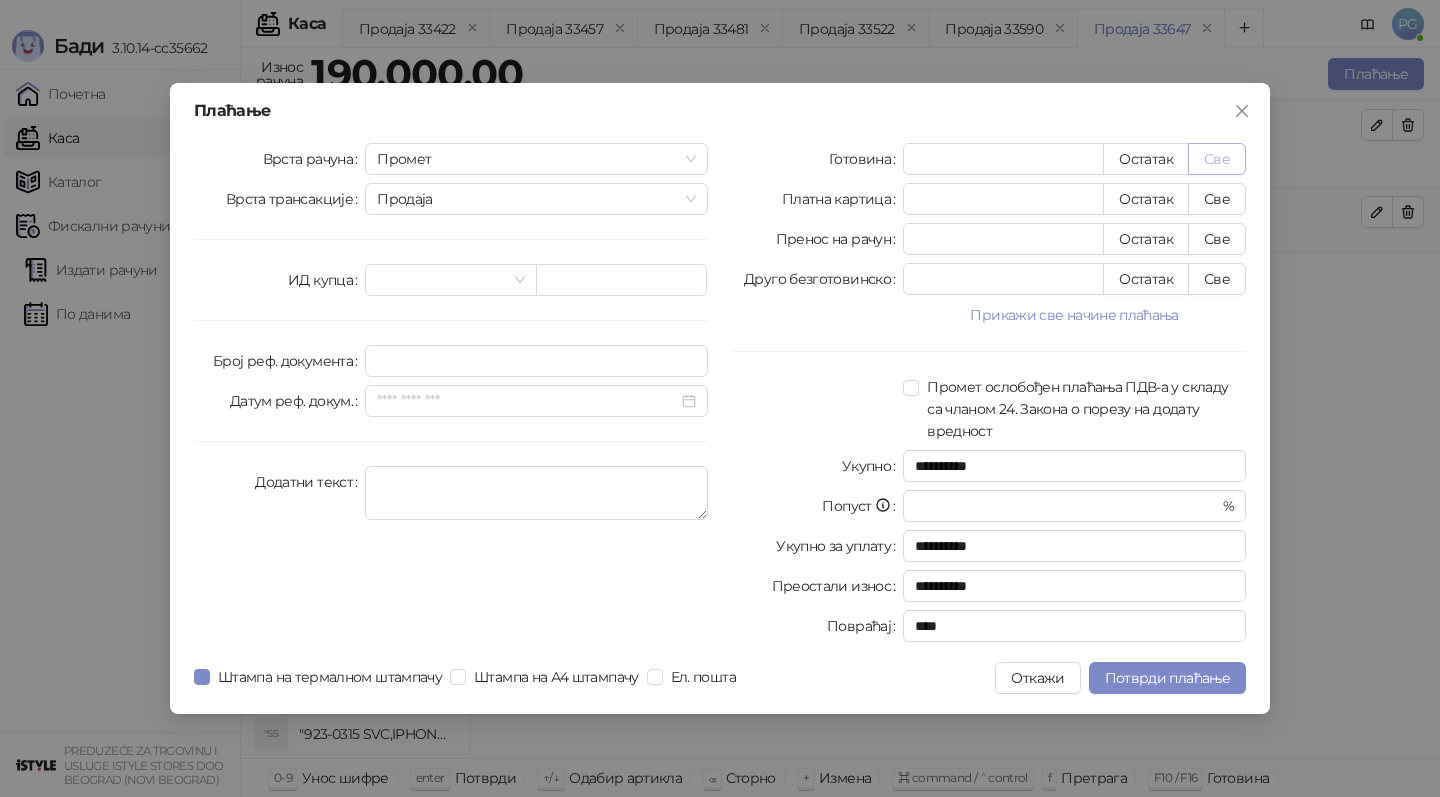 click on "Све" at bounding box center [1217, 159] 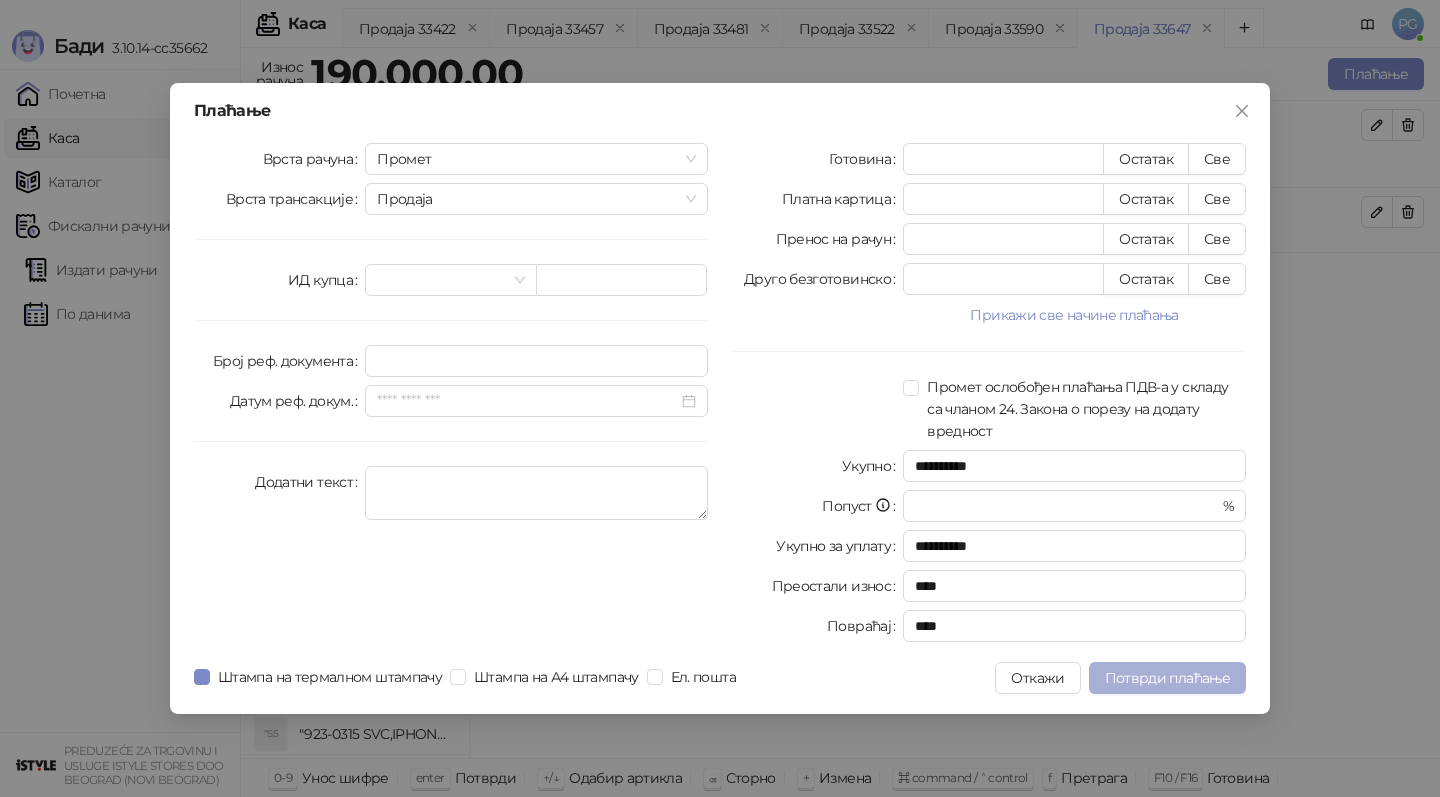 click on "Потврди плаћање" at bounding box center [1167, 678] 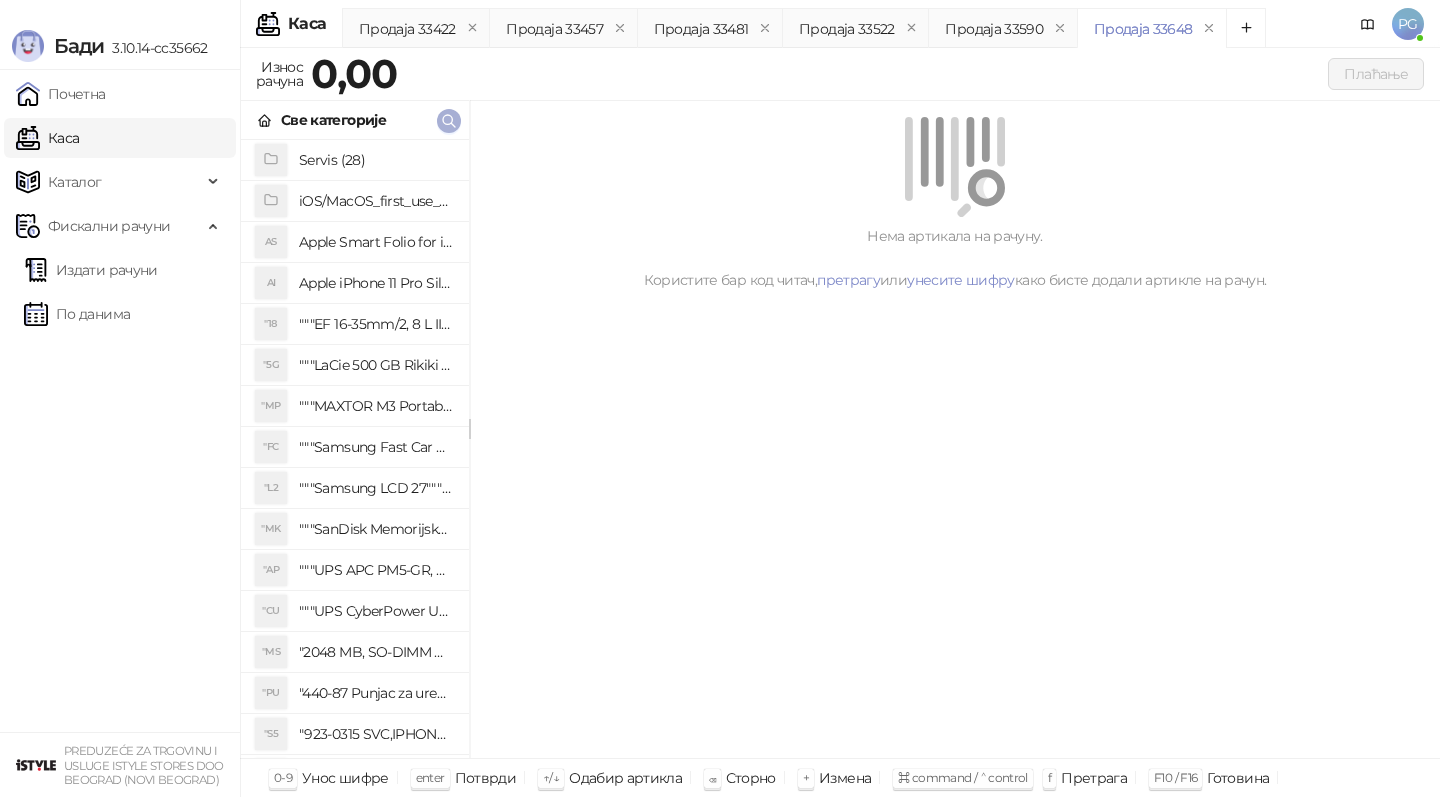 click 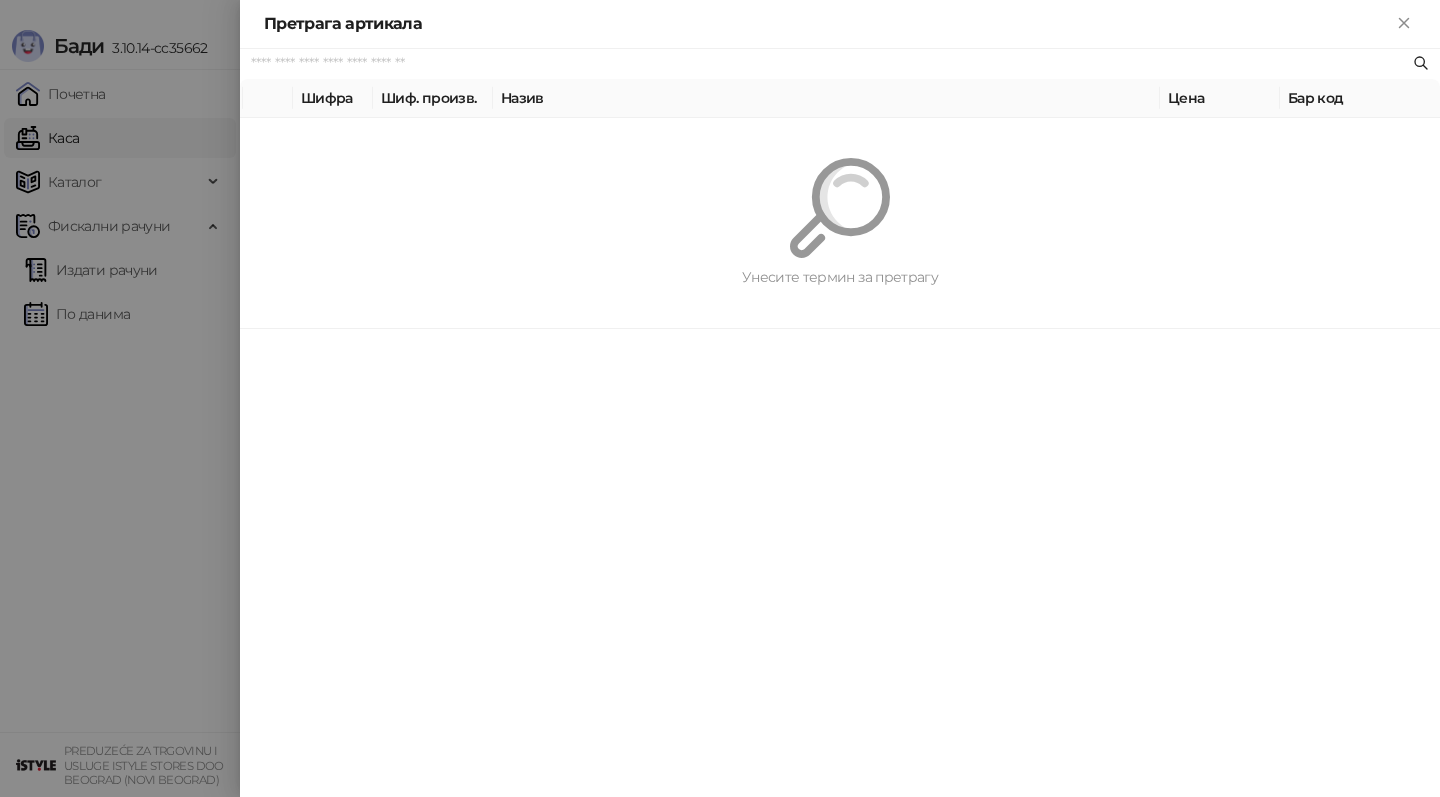 paste on "**********" 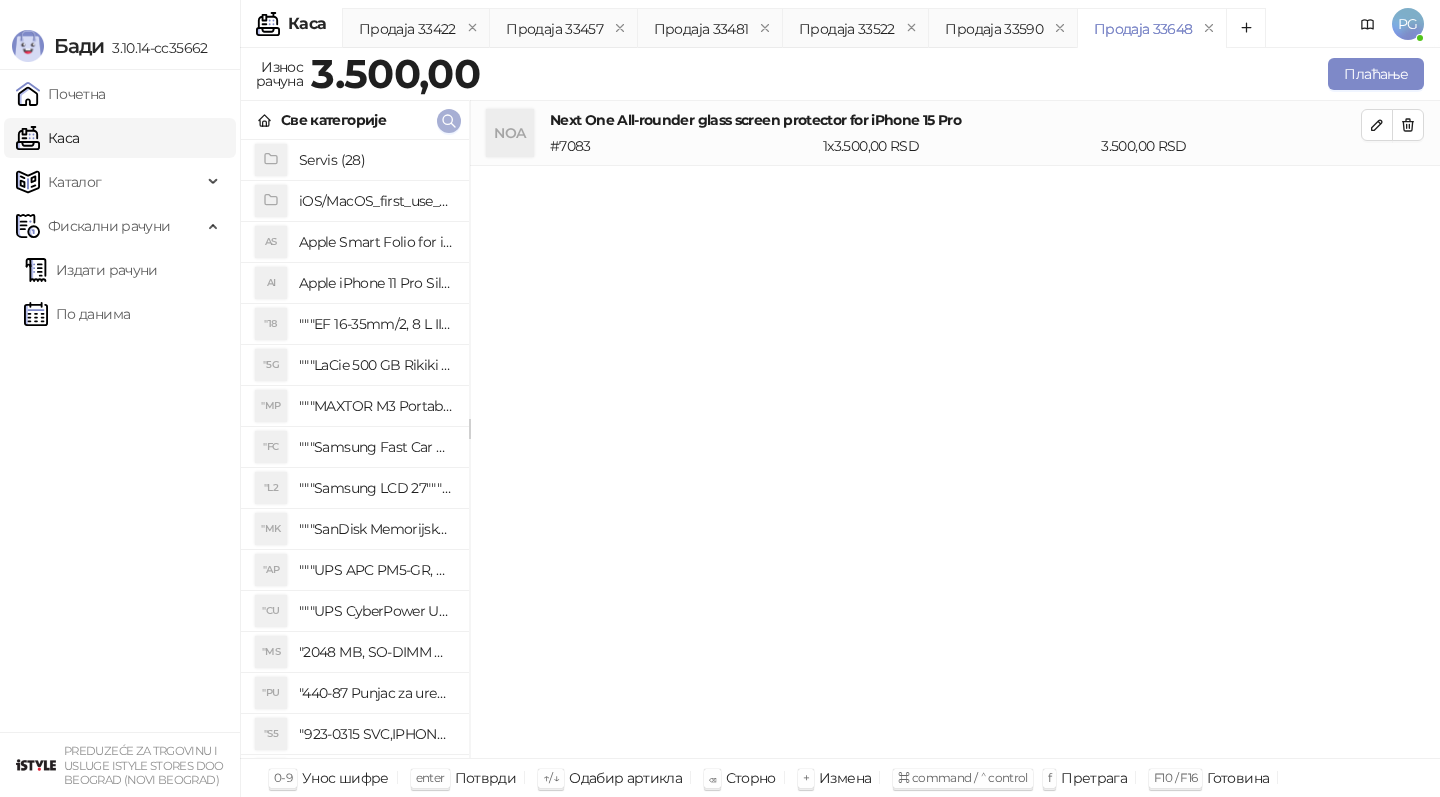 click 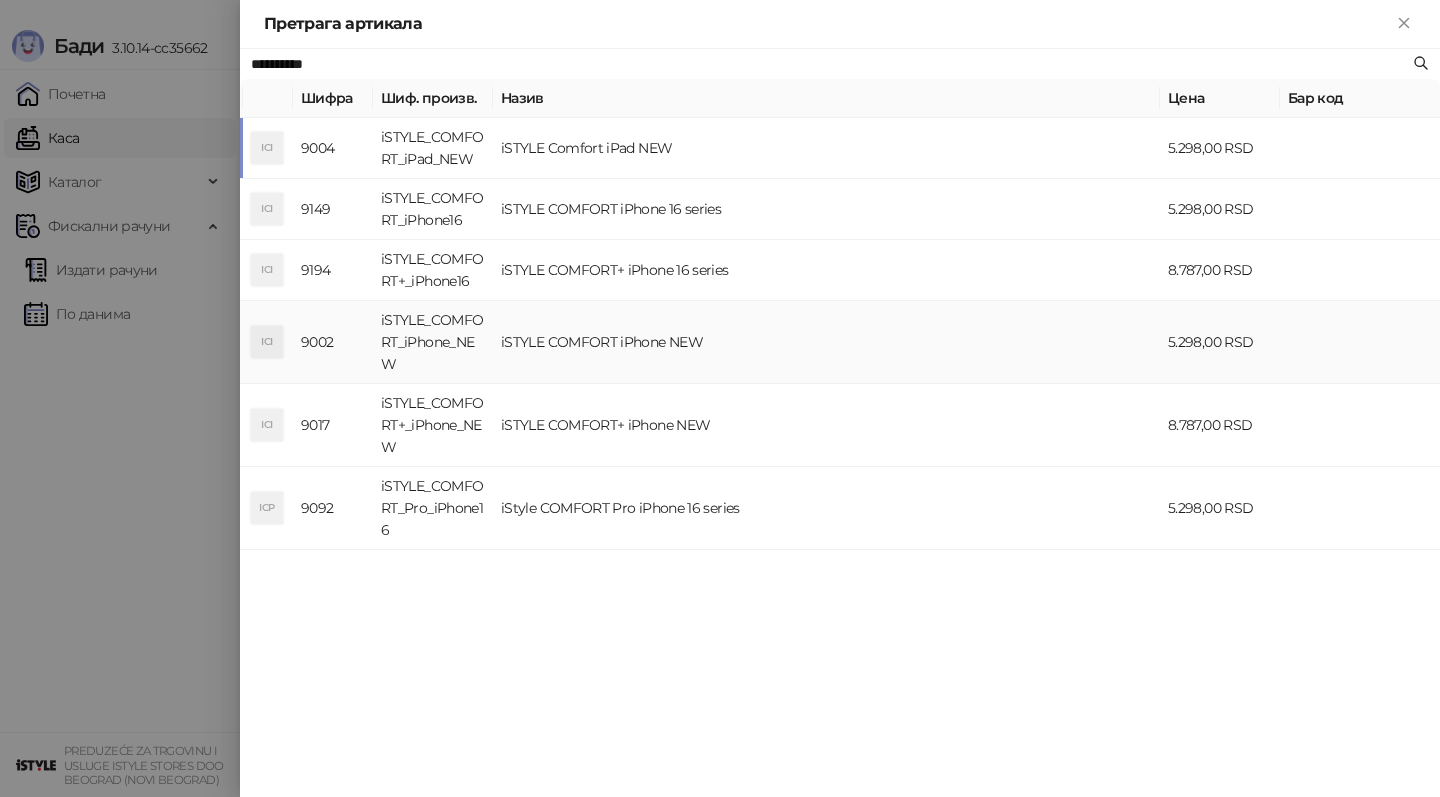 type on "**********" 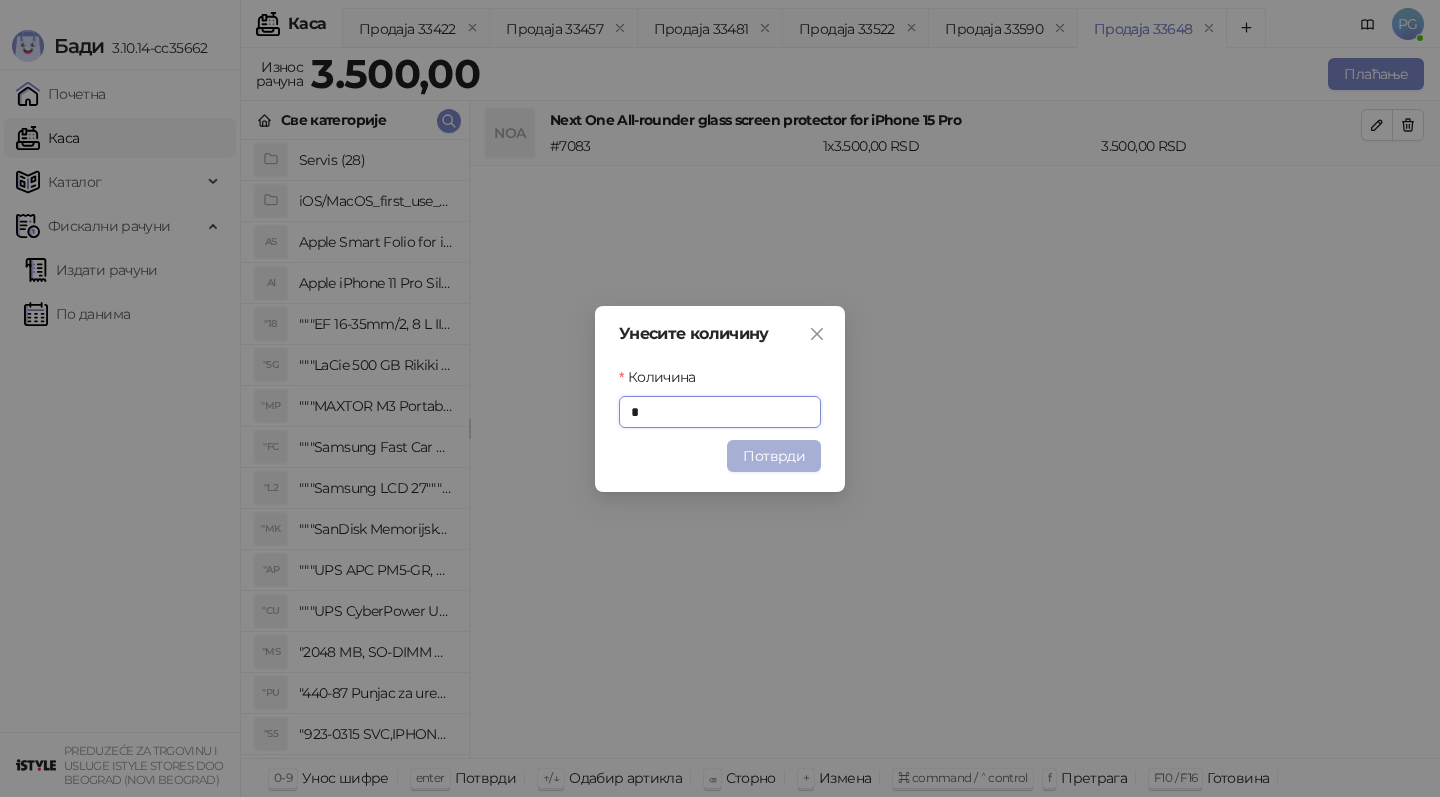 click on "Потврди" at bounding box center (774, 456) 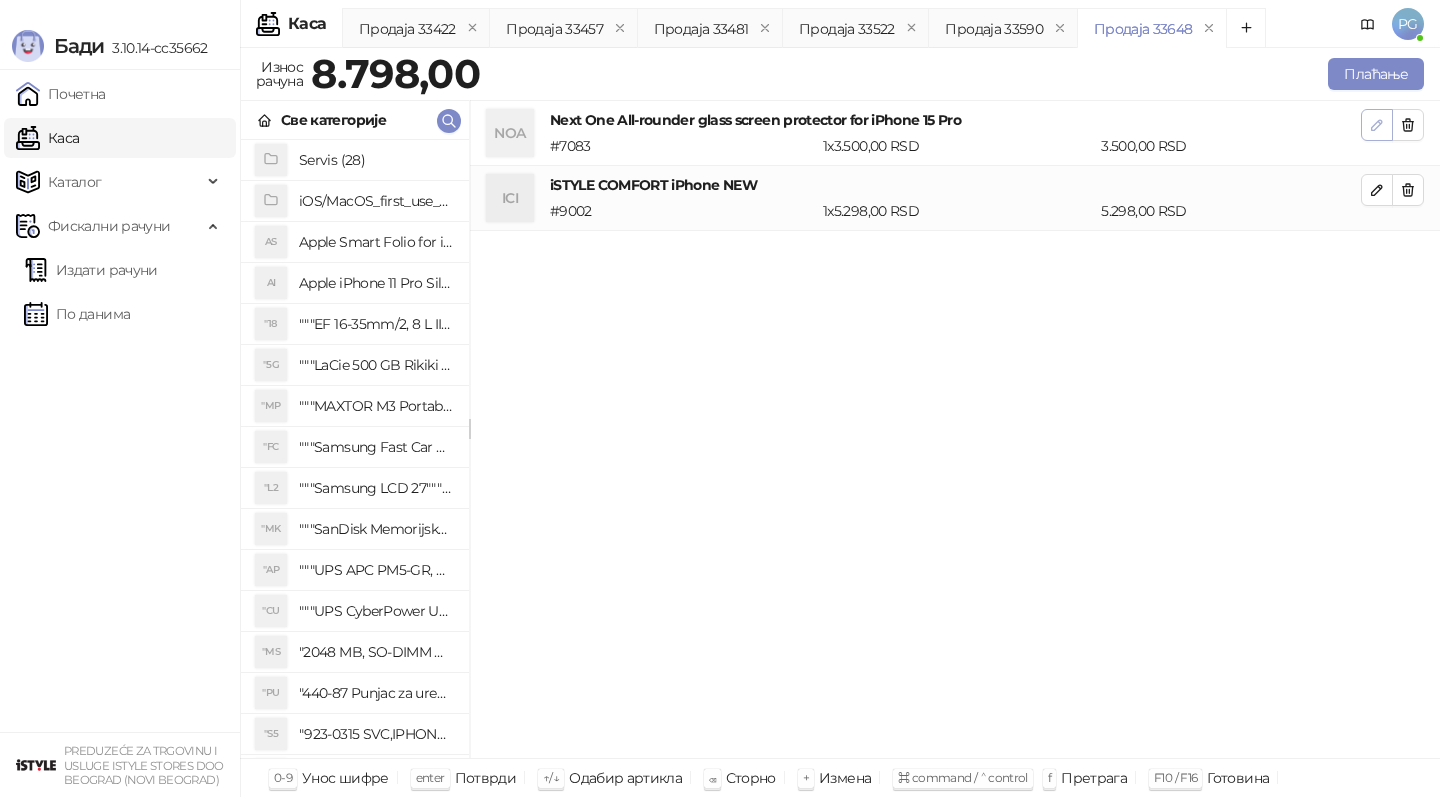 click 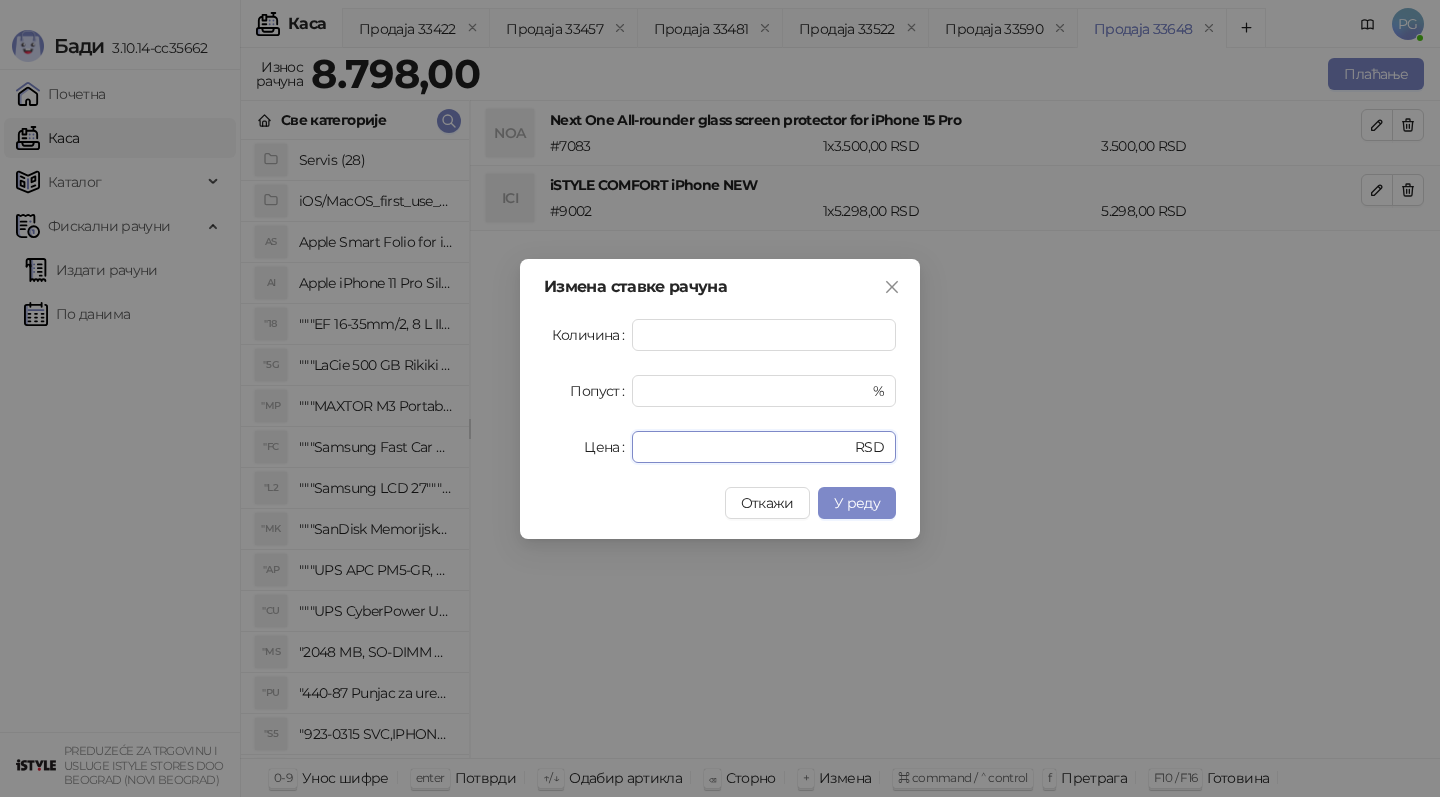 drag, startPoint x: 738, startPoint y: 442, endPoint x: 620, endPoint y: 442, distance: 118 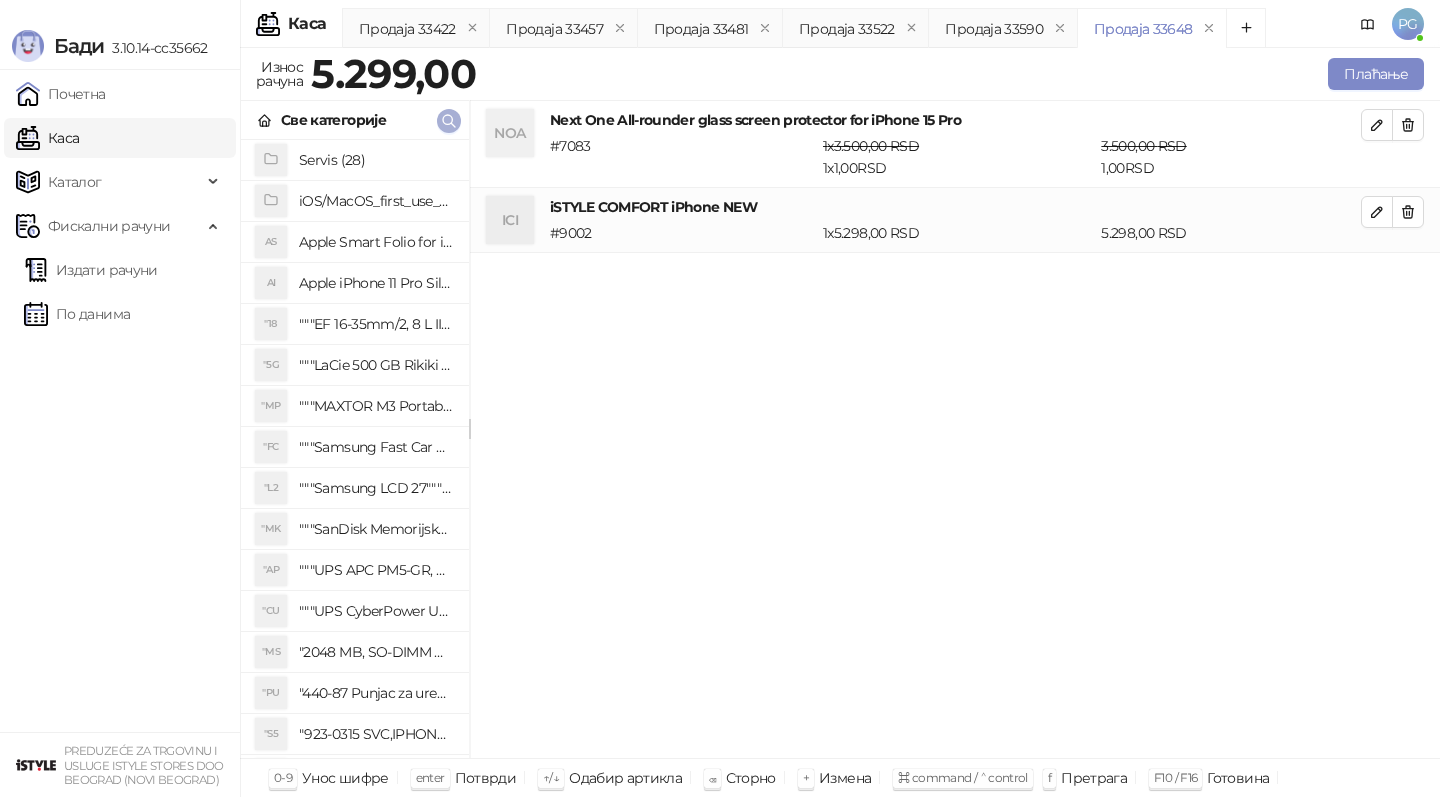 click 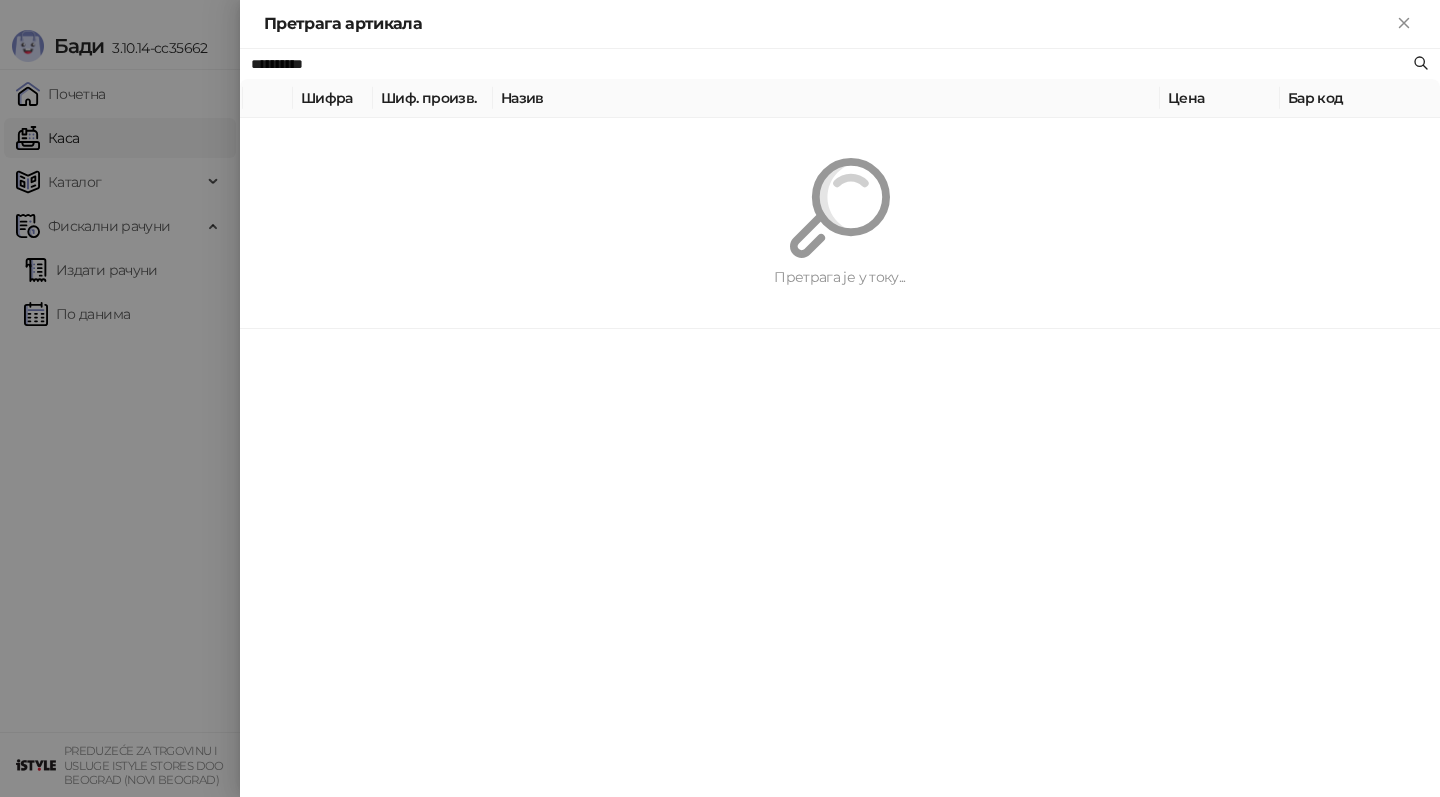 paste 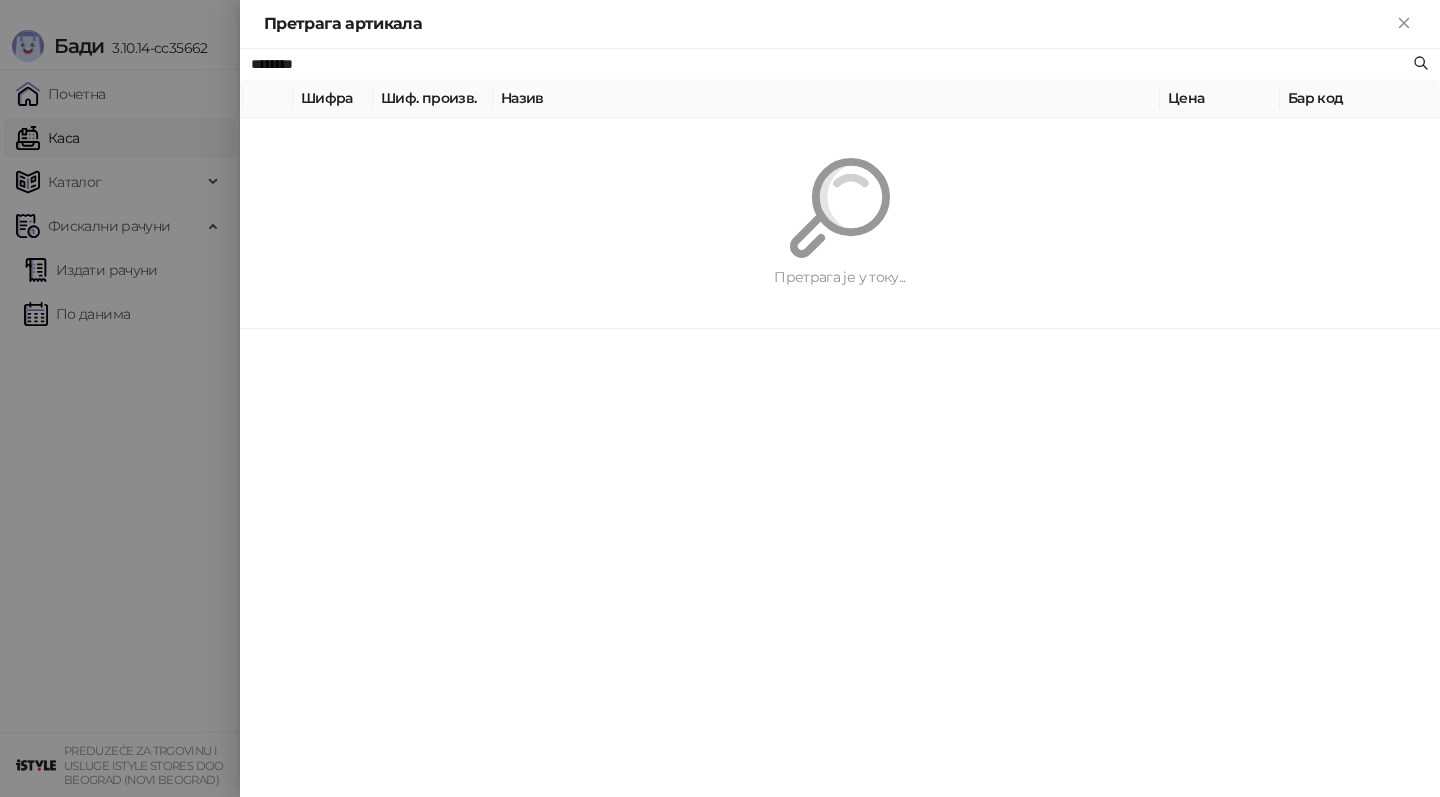 type on "********" 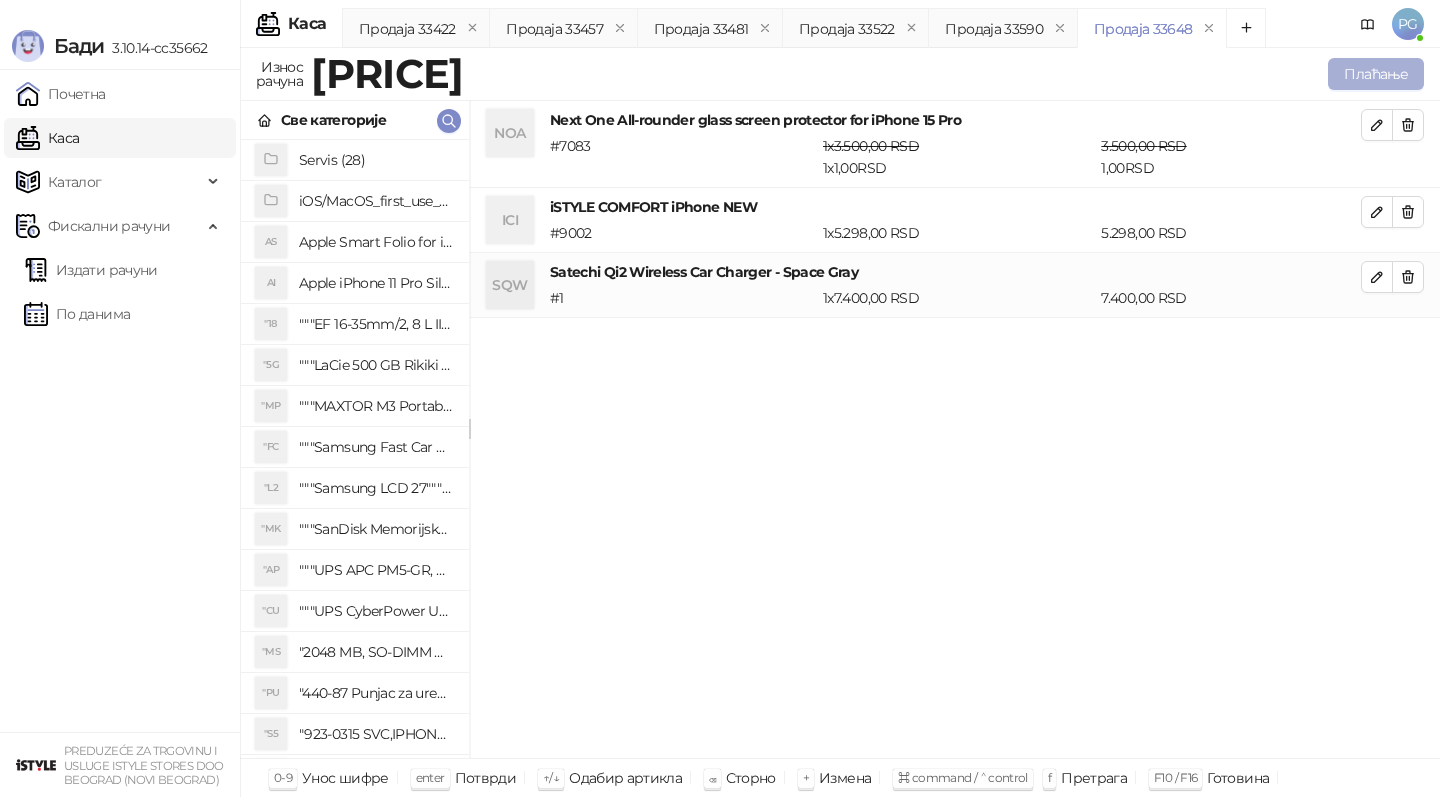 click on "Плаћање" at bounding box center [1376, 74] 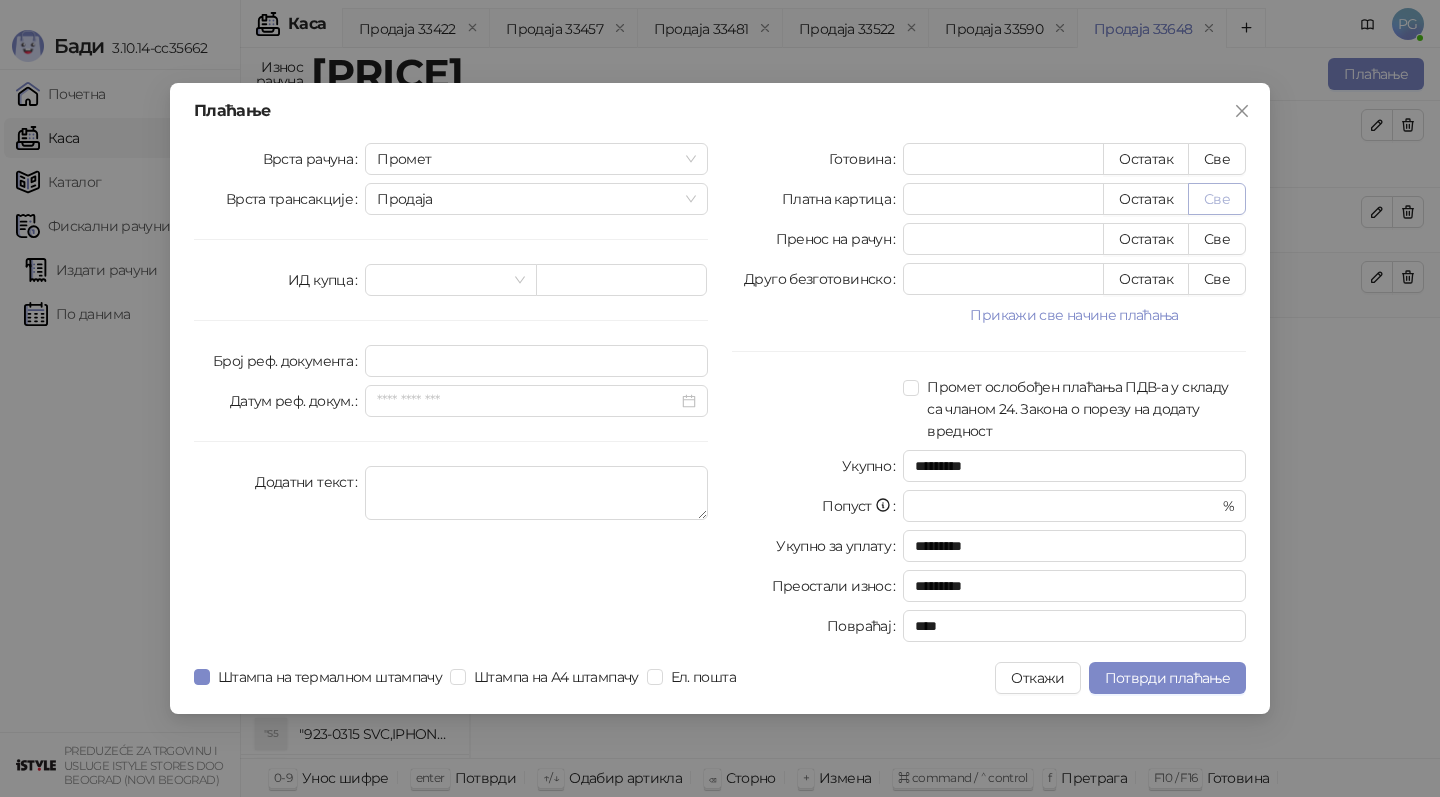 click on "Све" at bounding box center [1217, 199] 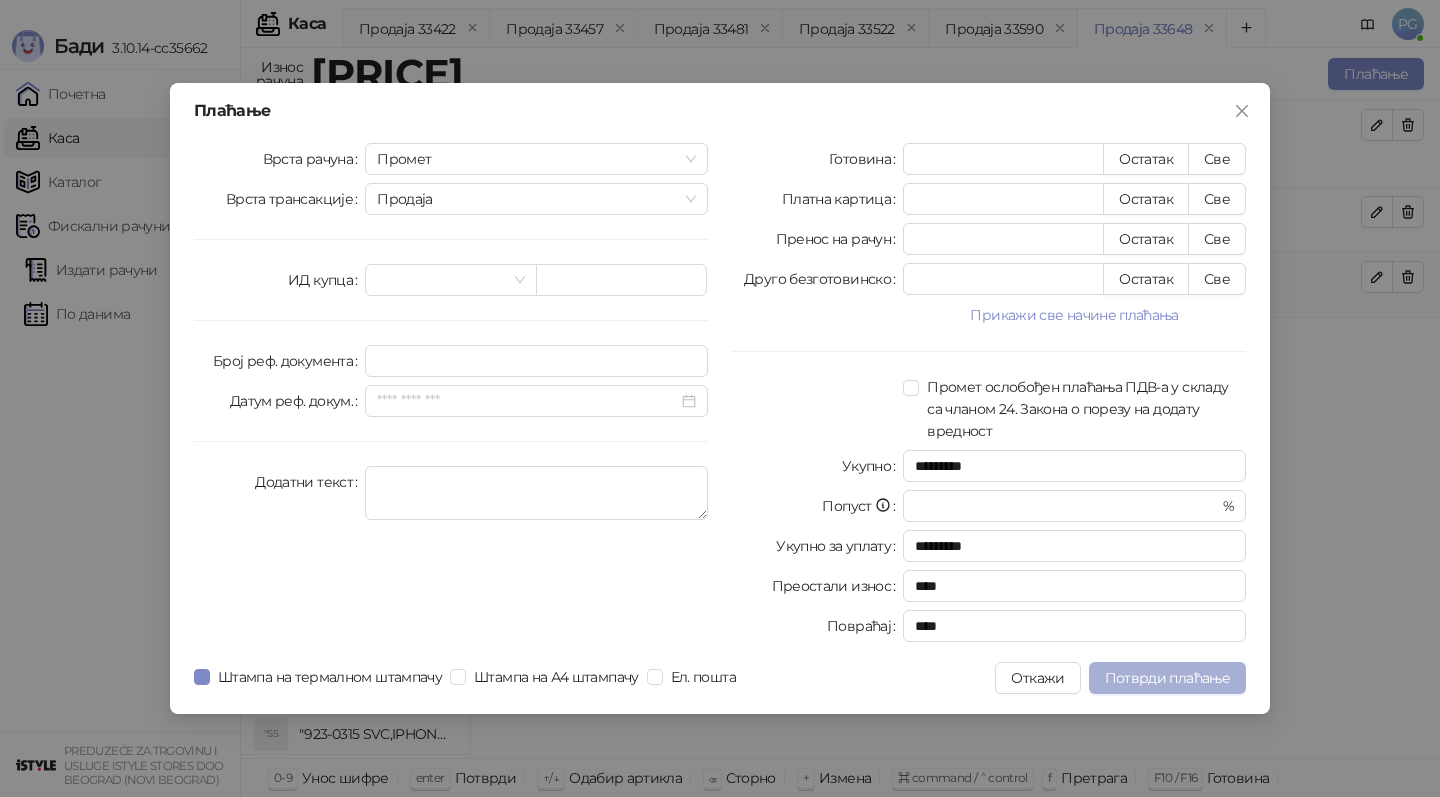 click on "Потврди плаћање" at bounding box center [1167, 678] 